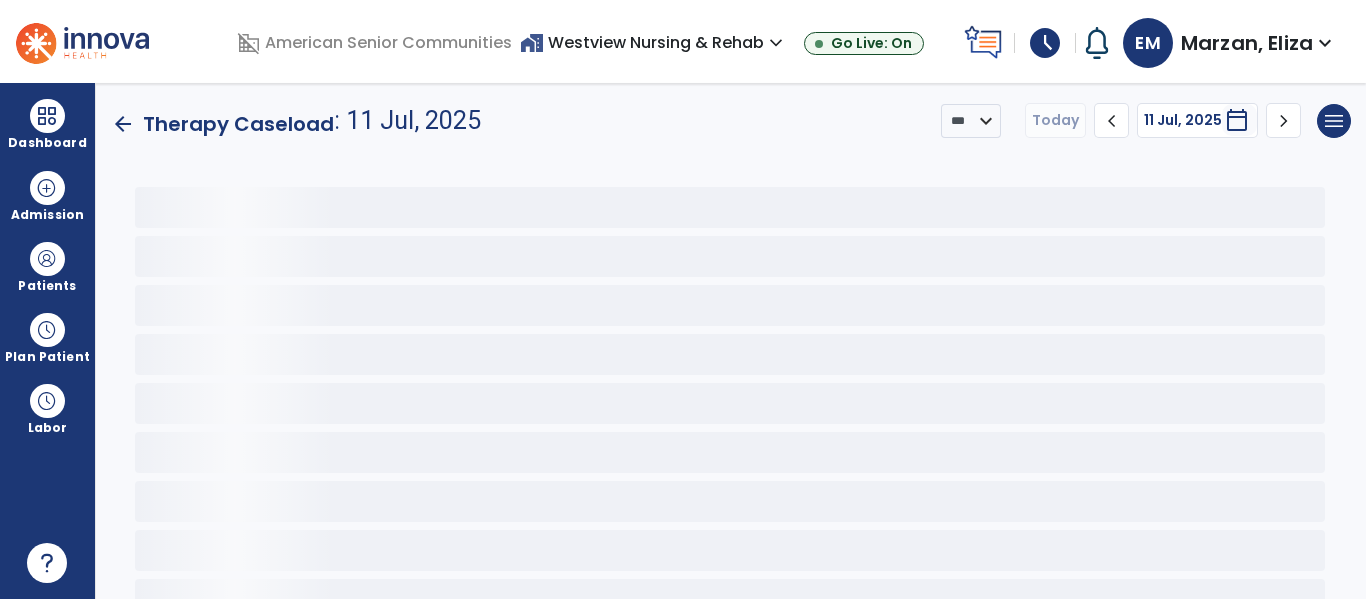 scroll, scrollTop: 0, scrollLeft: 0, axis: both 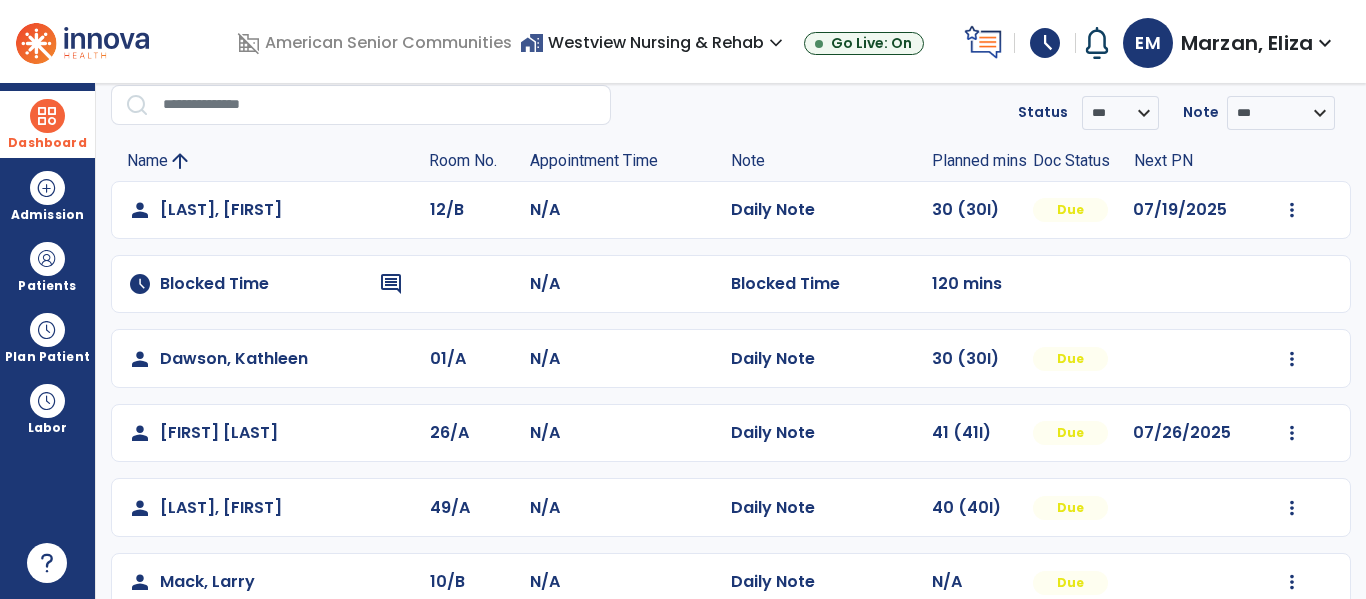 click at bounding box center [47, 116] 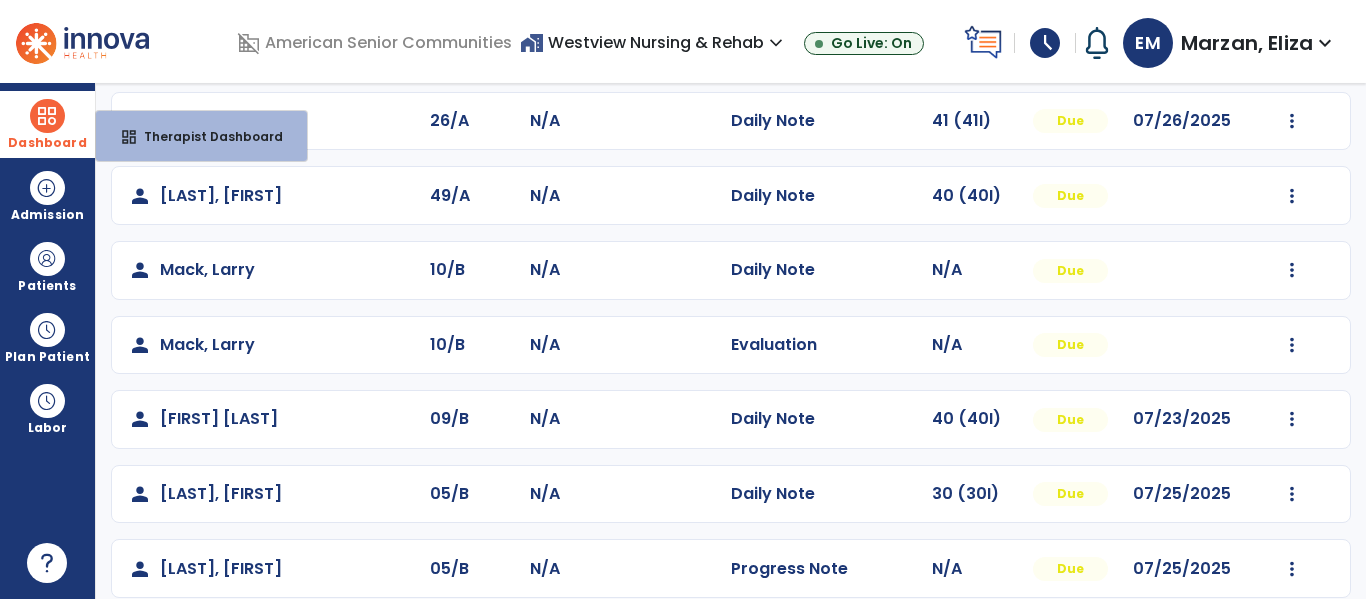 scroll, scrollTop: 391, scrollLeft: 0, axis: vertical 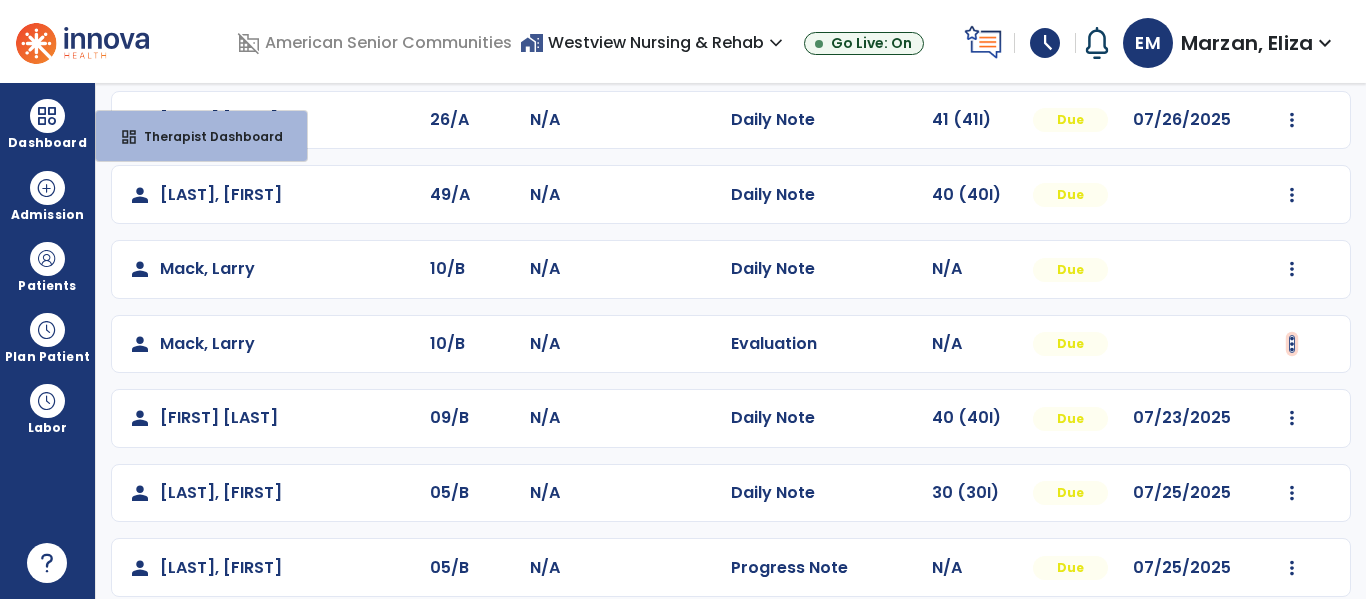 click at bounding box center [1292, -103] 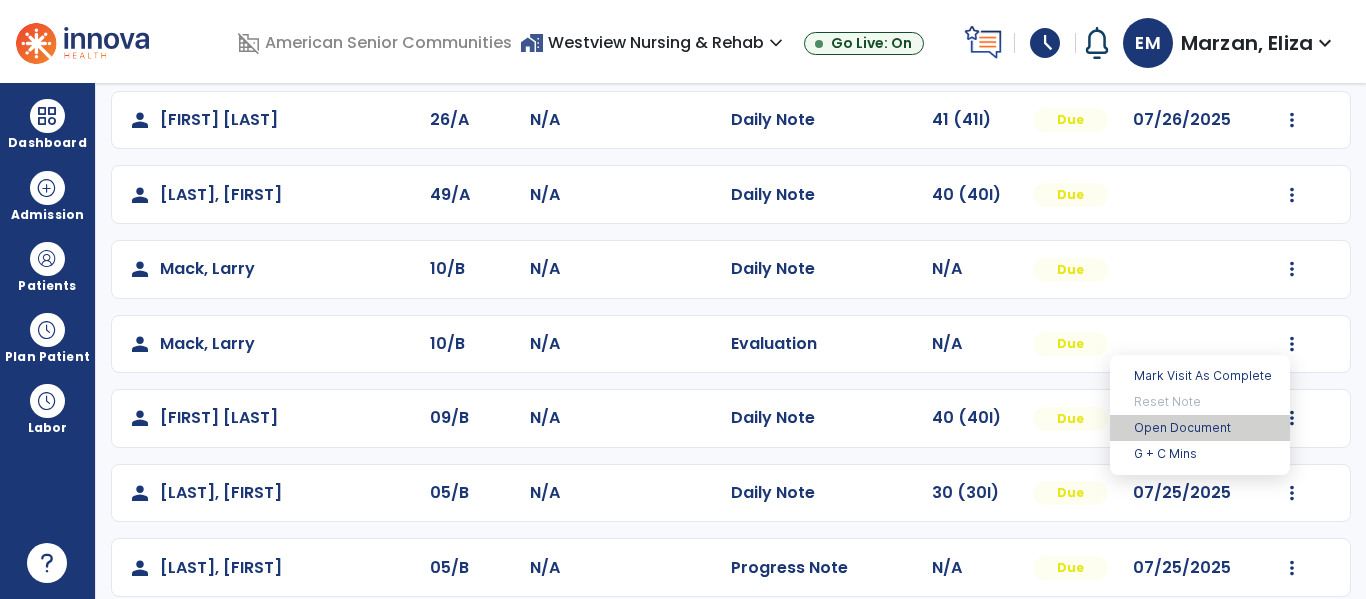 click on "Open Document" at bounding box center (1200, 428) 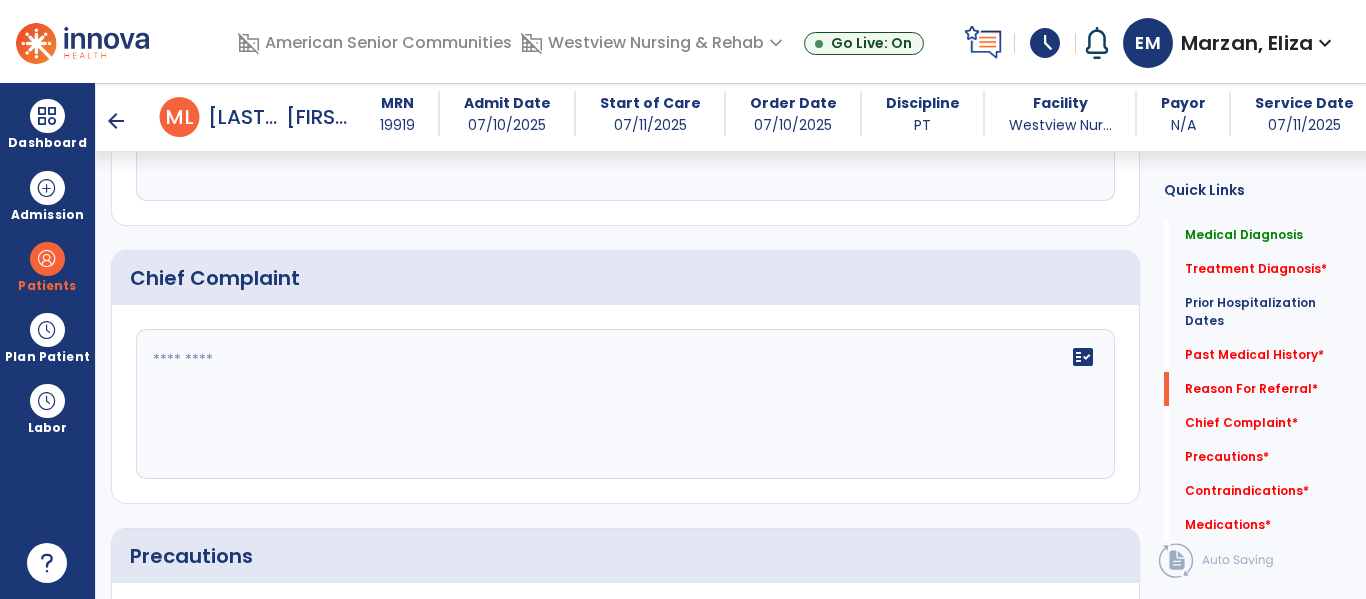 scroll, scrollTop: 2058, scrollLeft: 0, axis: vertical 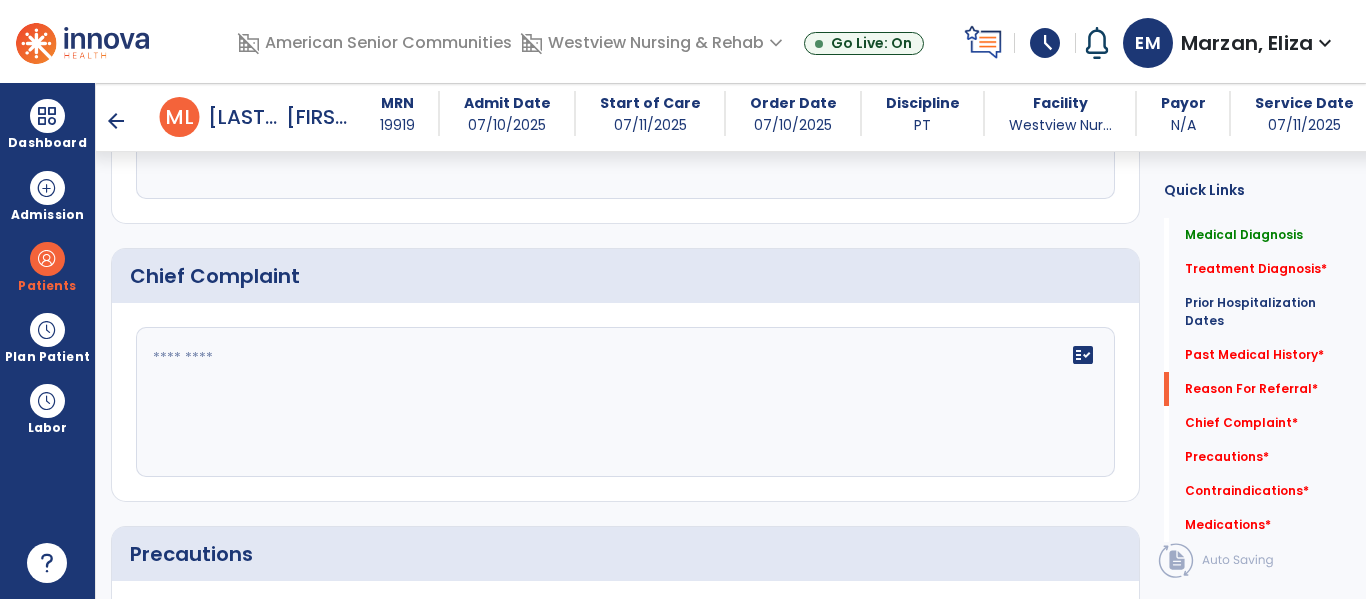click 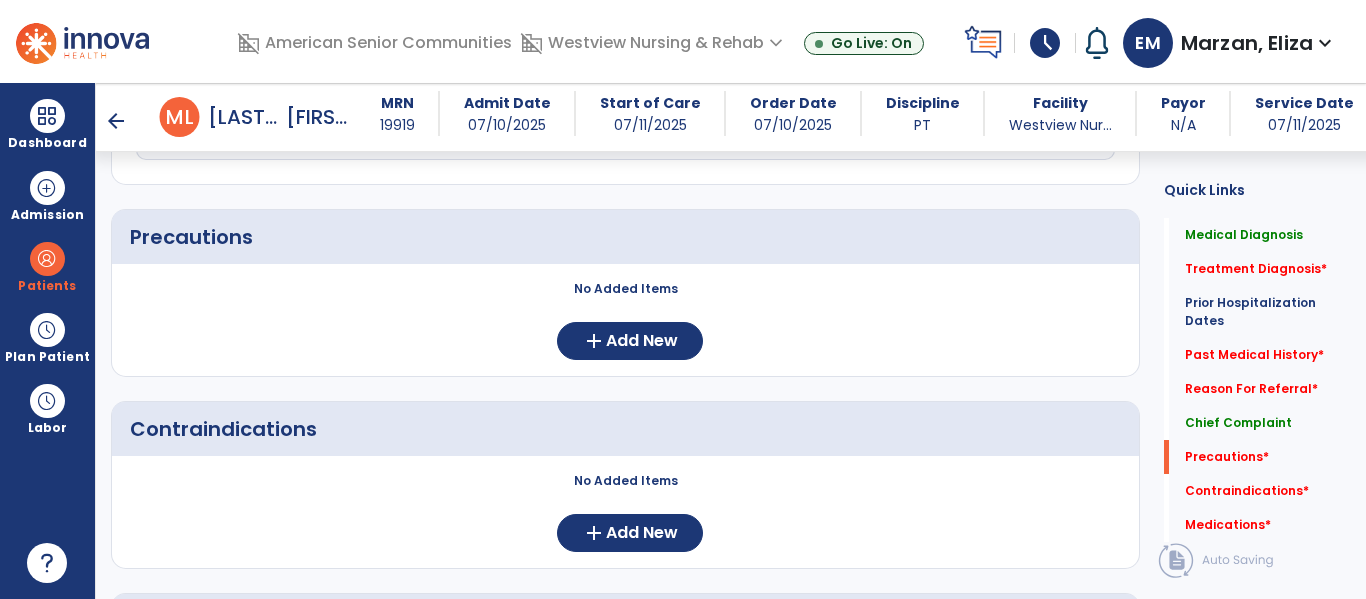 scroll, scrollTop: 2378, scrollLeft: 0, axis: vertical 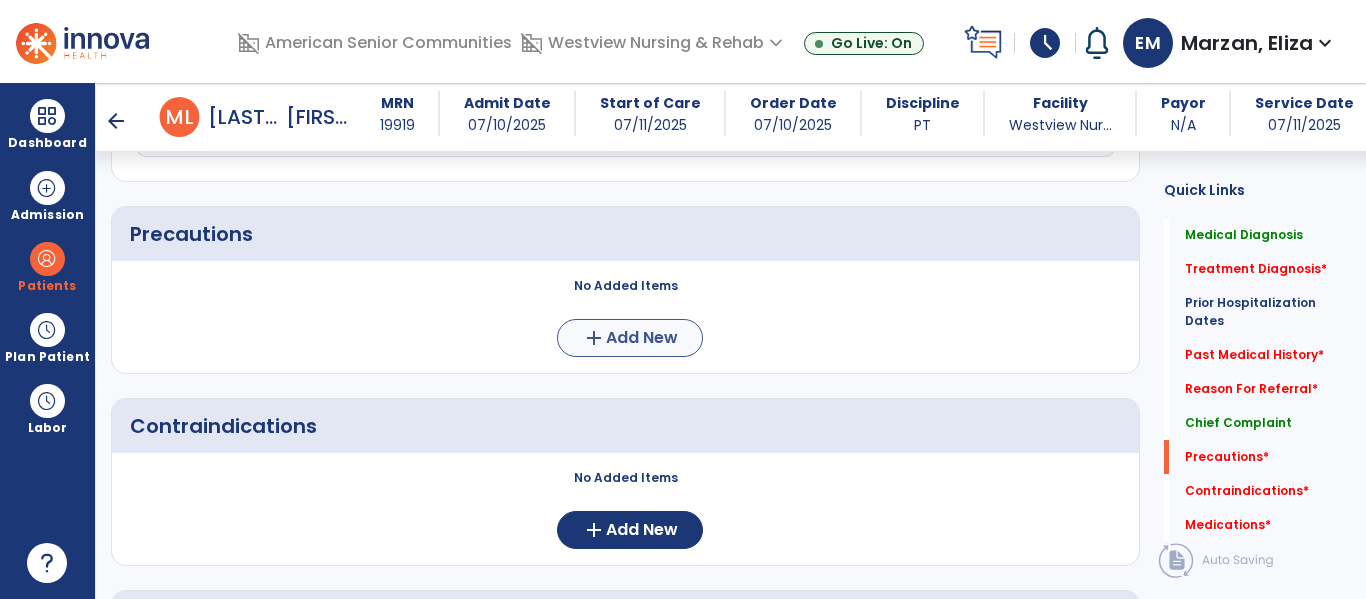 type on "**********" 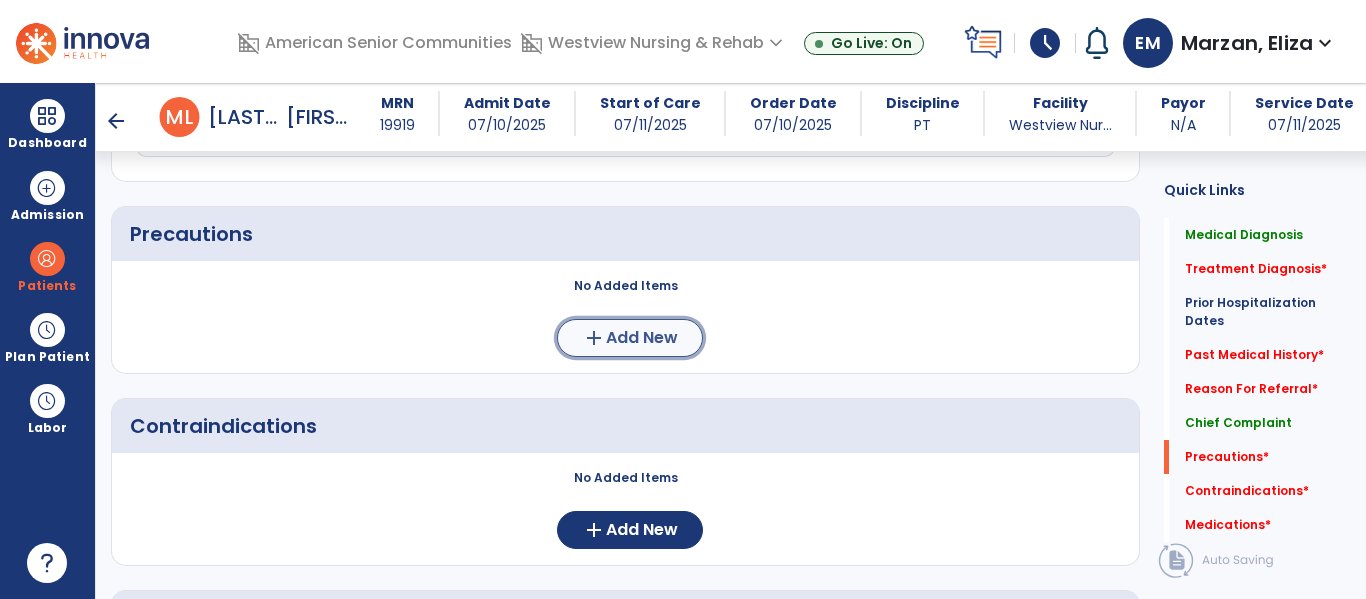 click on "Add New" 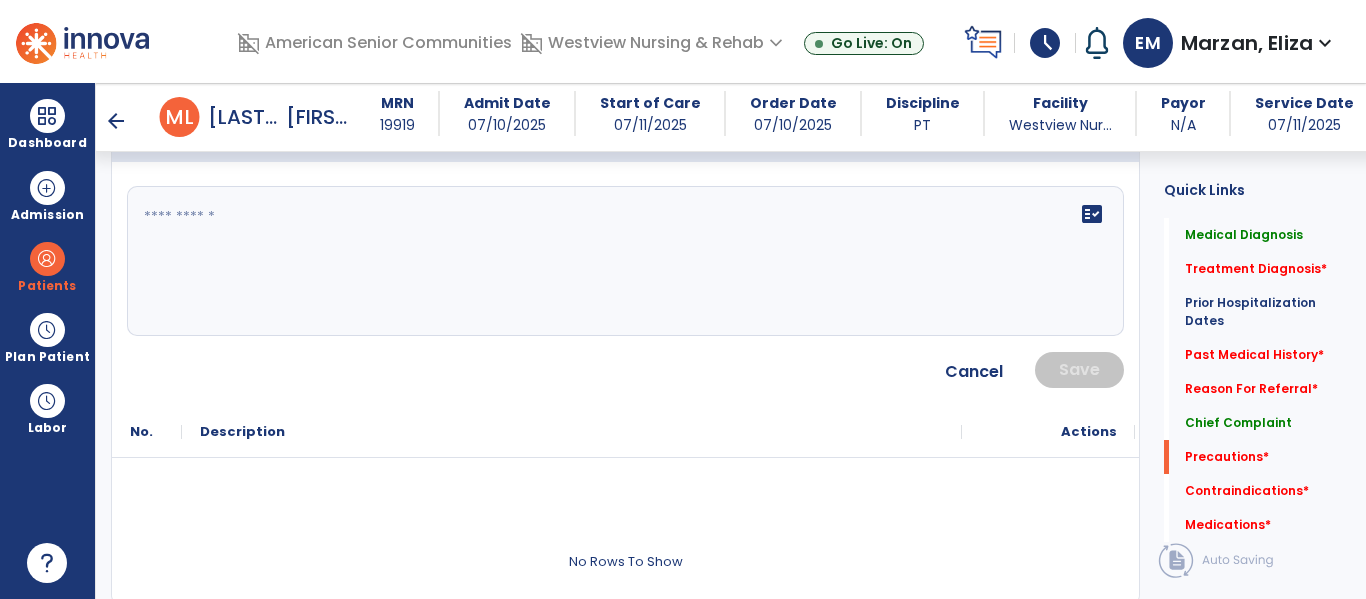 scroll, scrollTop: 2430, scrollLeft: 0, axis: vertical 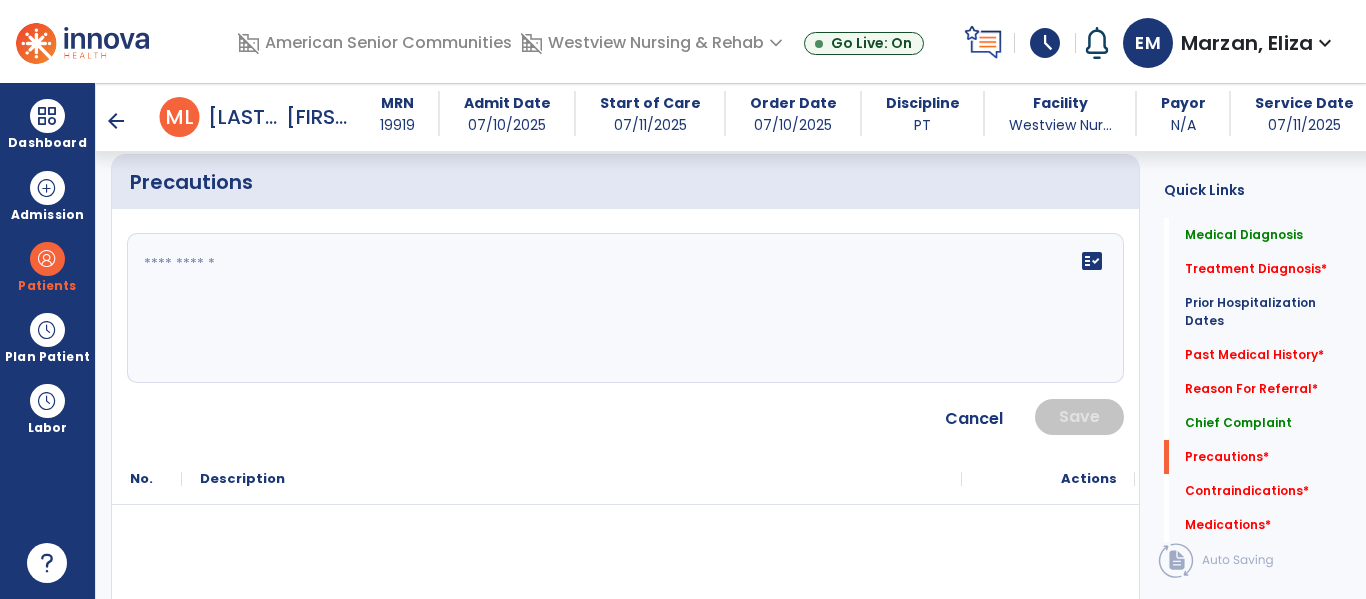 click on "fact_check" 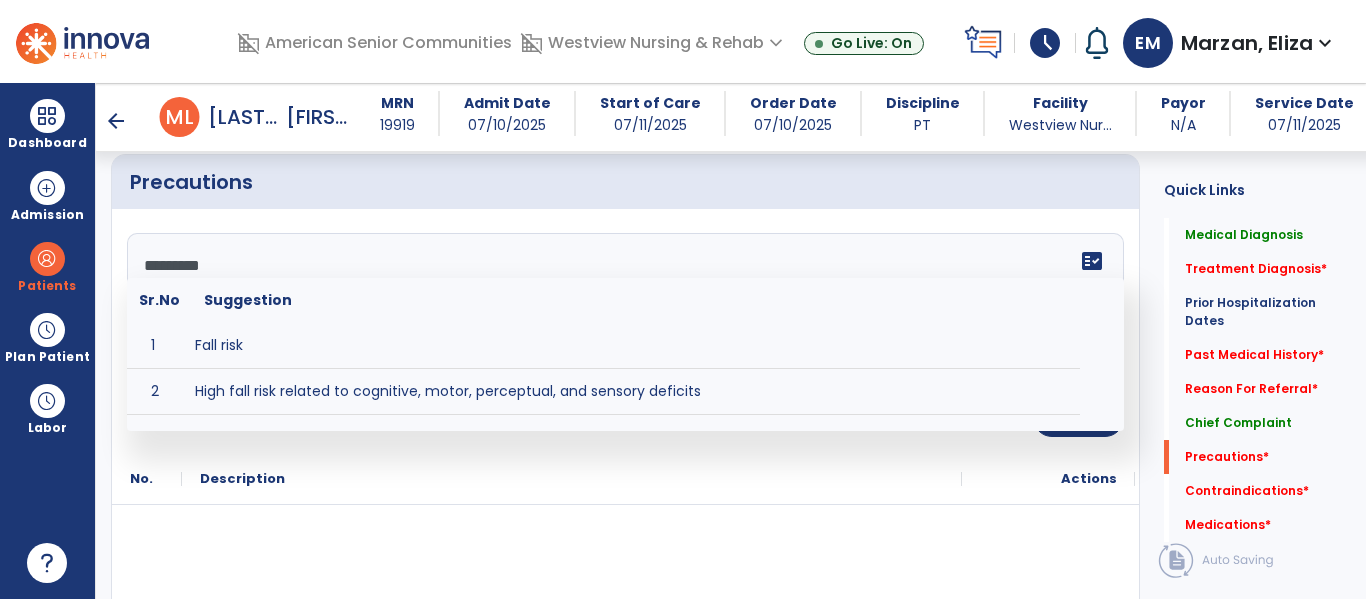 type on "**********" 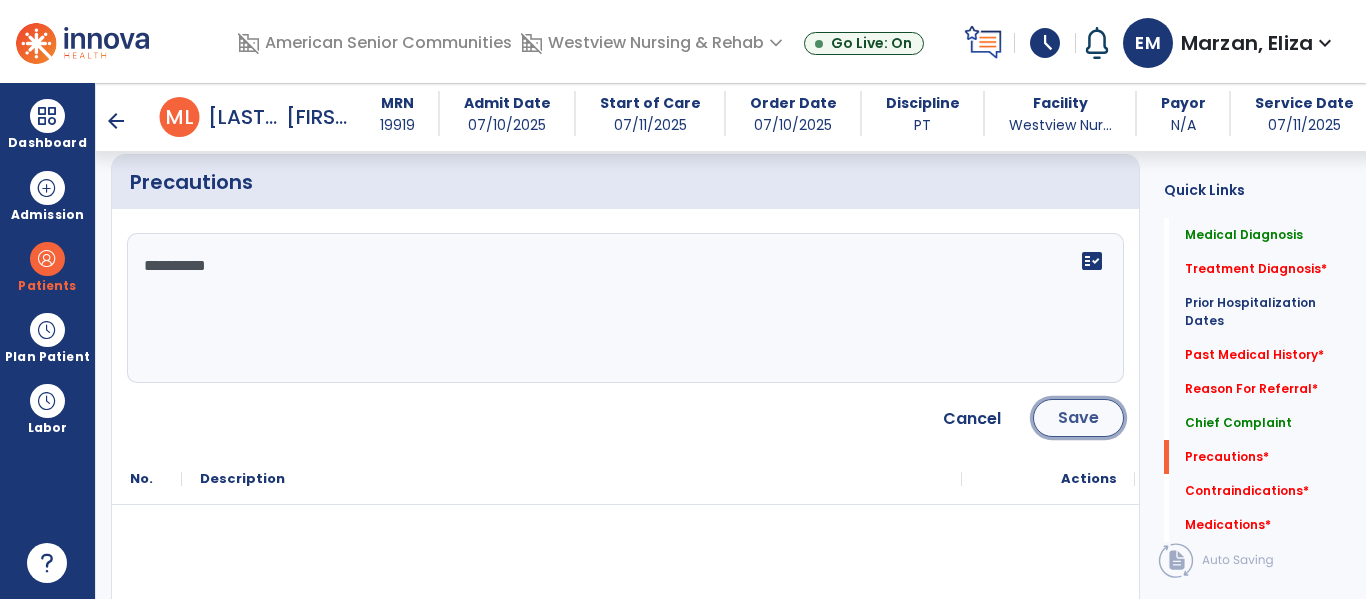 click on "Save" 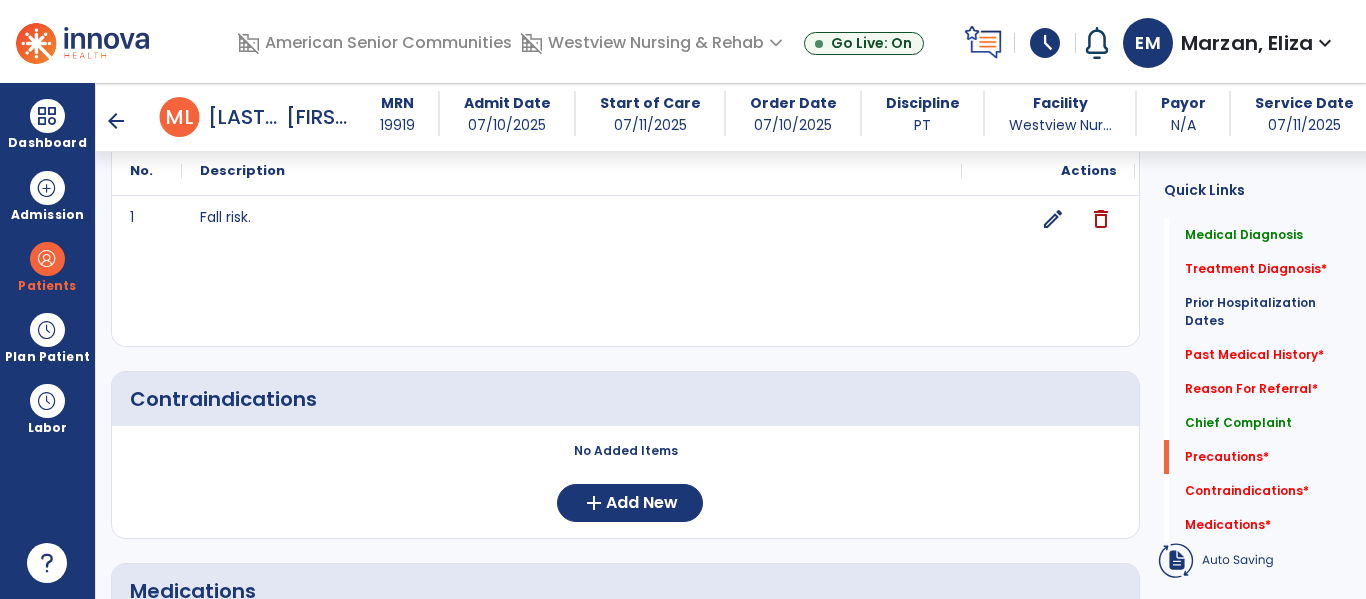 scroll, scrollTop: 2534, scrollLeft: 0, axis: vertical 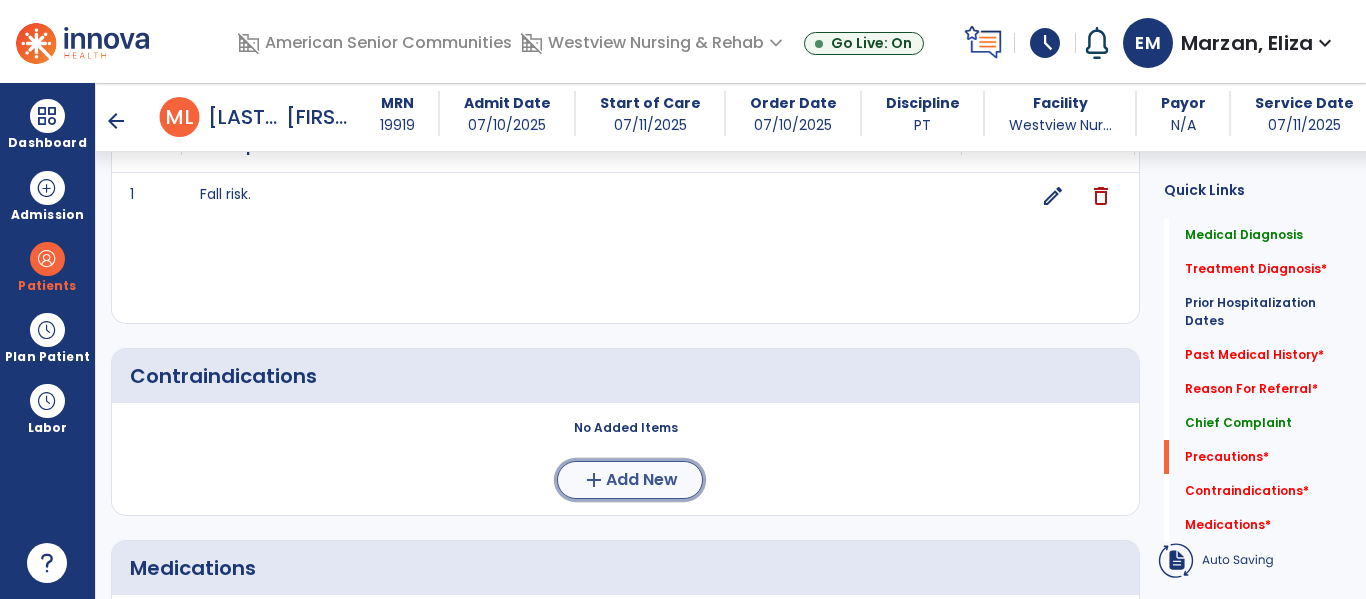 click on "Add New" 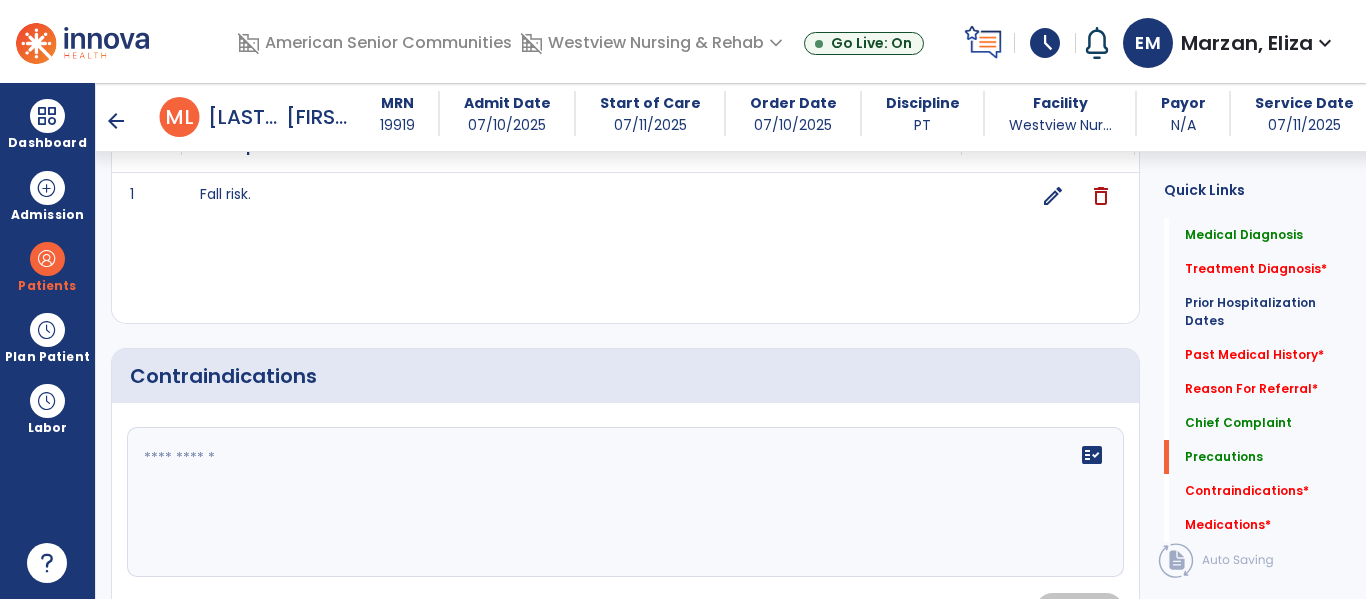 click 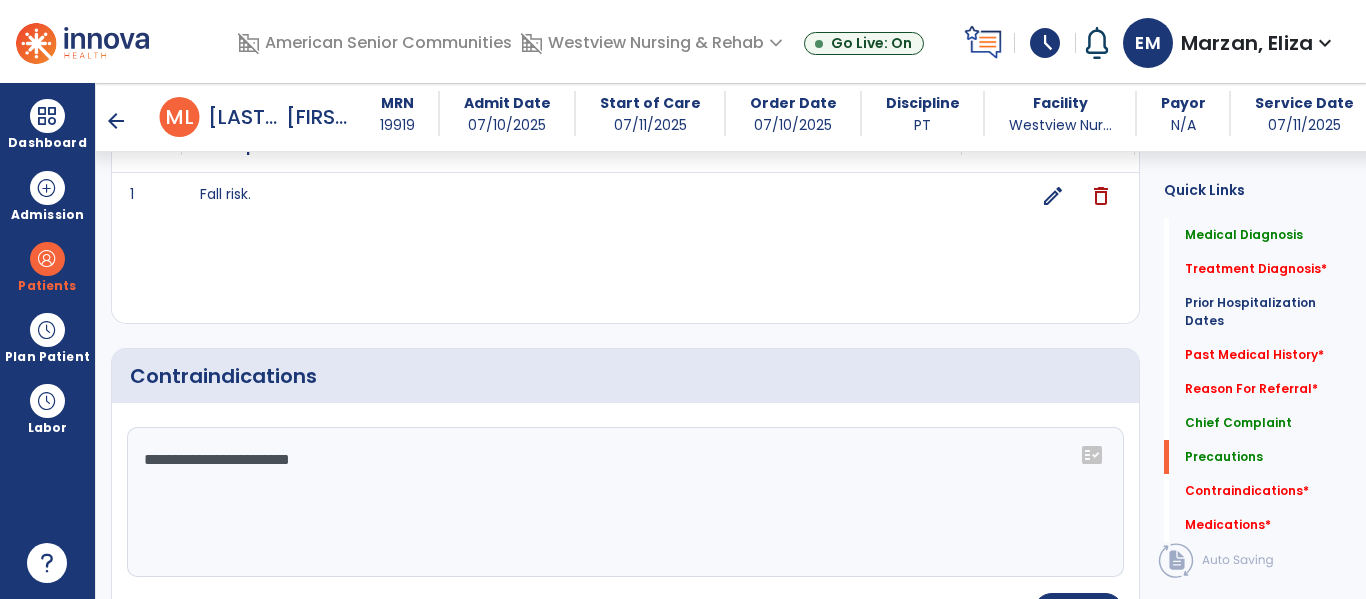 click on "**********" 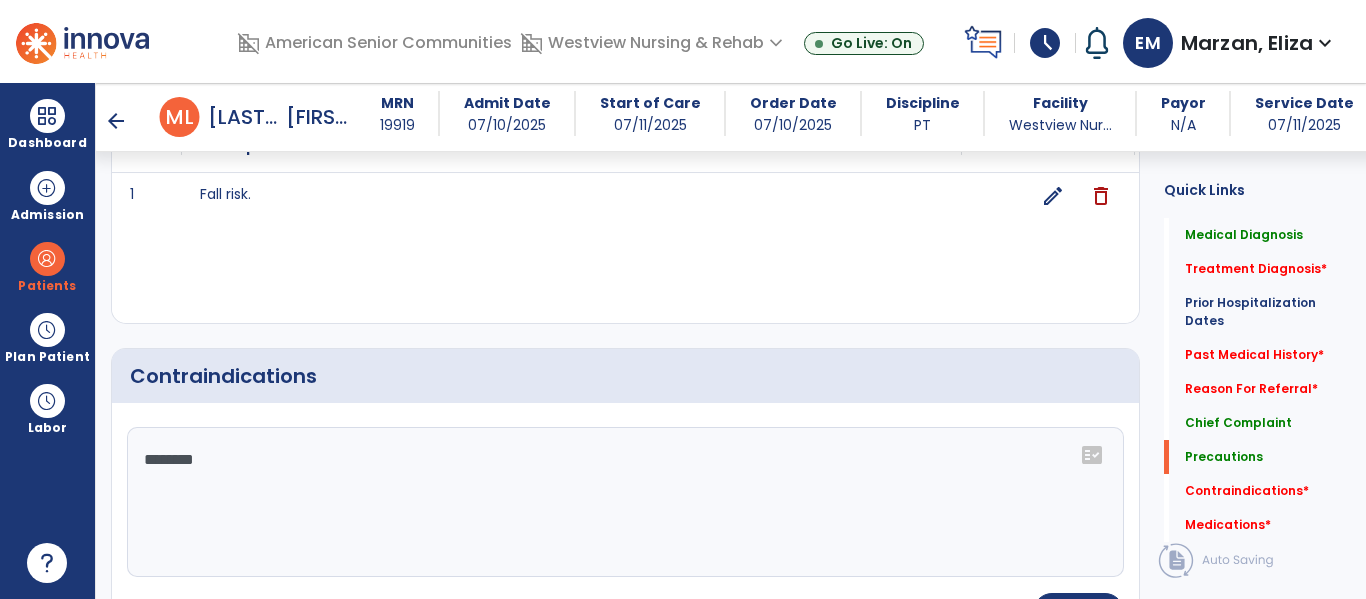 type on "*********" 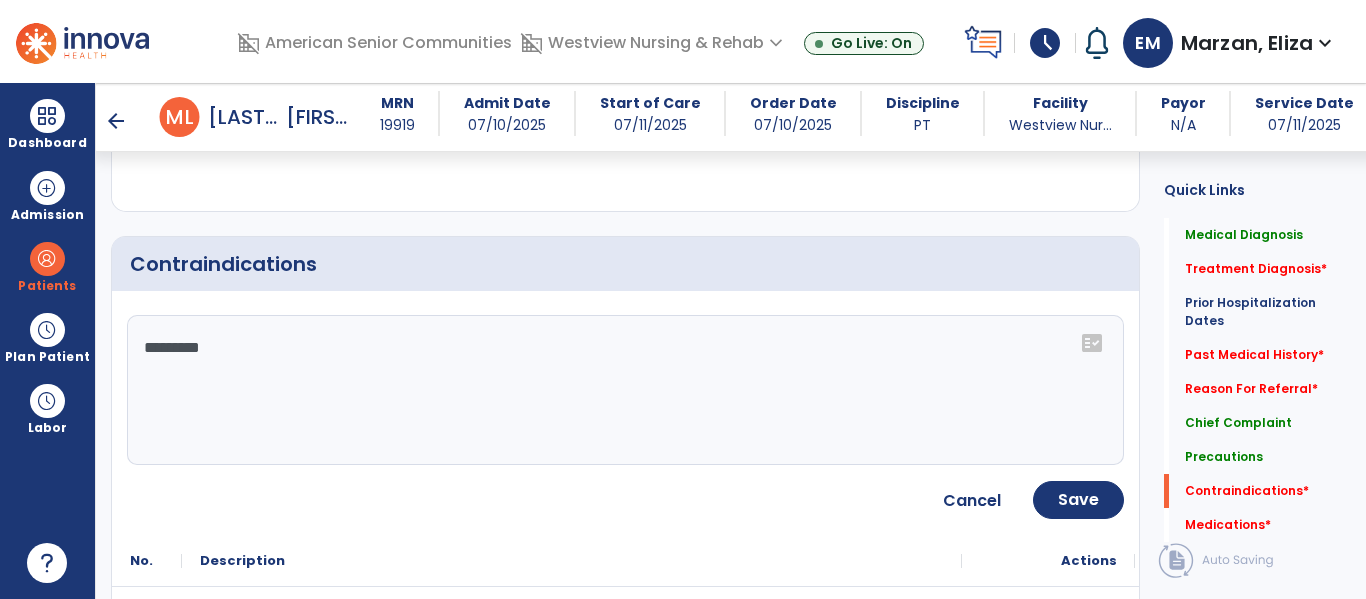 scroll, scrollTop: 2647, scrollLeft: 0, axis: vertical 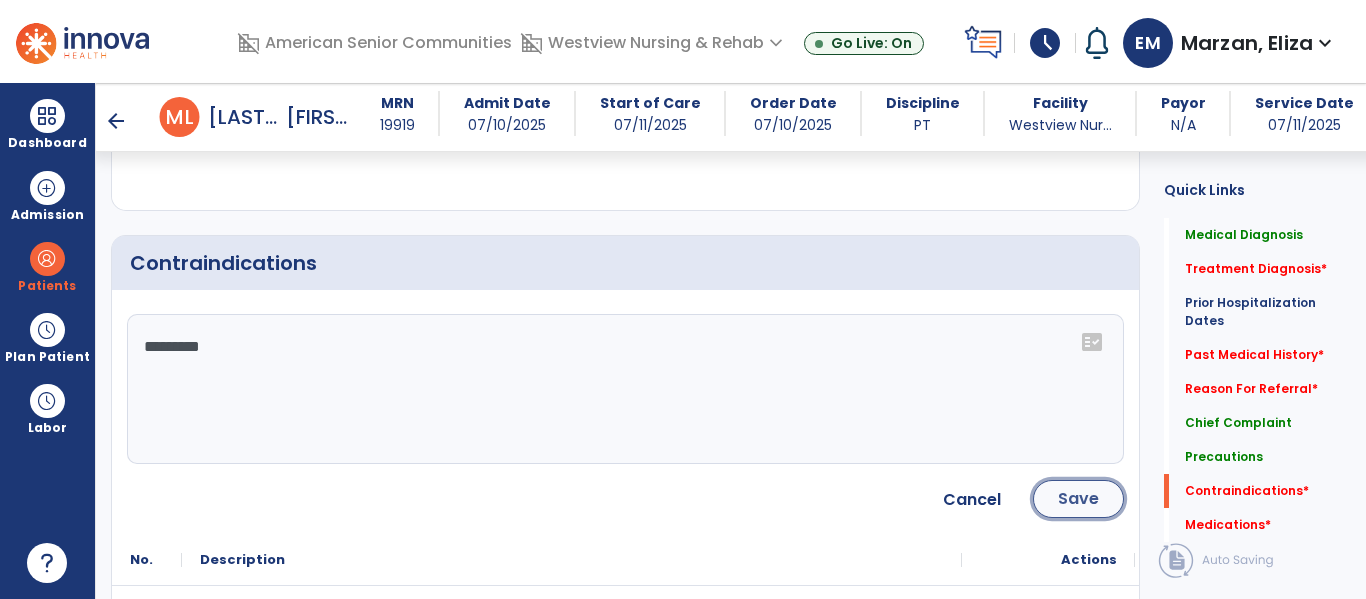 click on "Save" 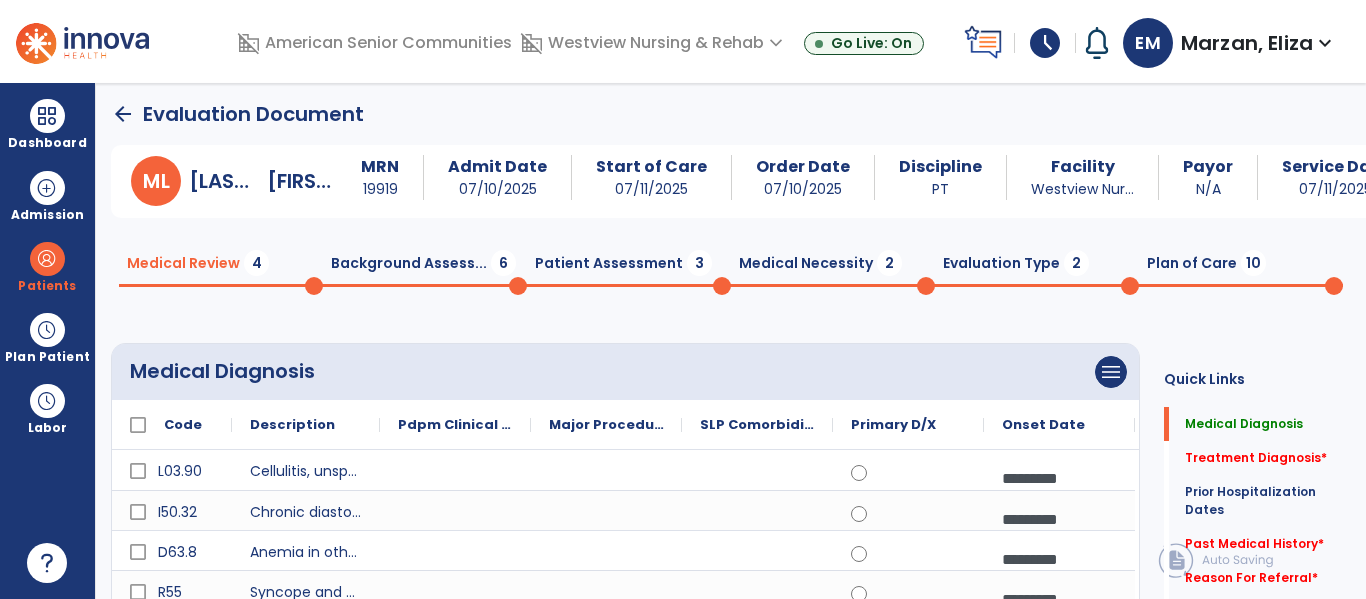 scroll, scrollTop: 0, scrollLeft: 0, axis: both 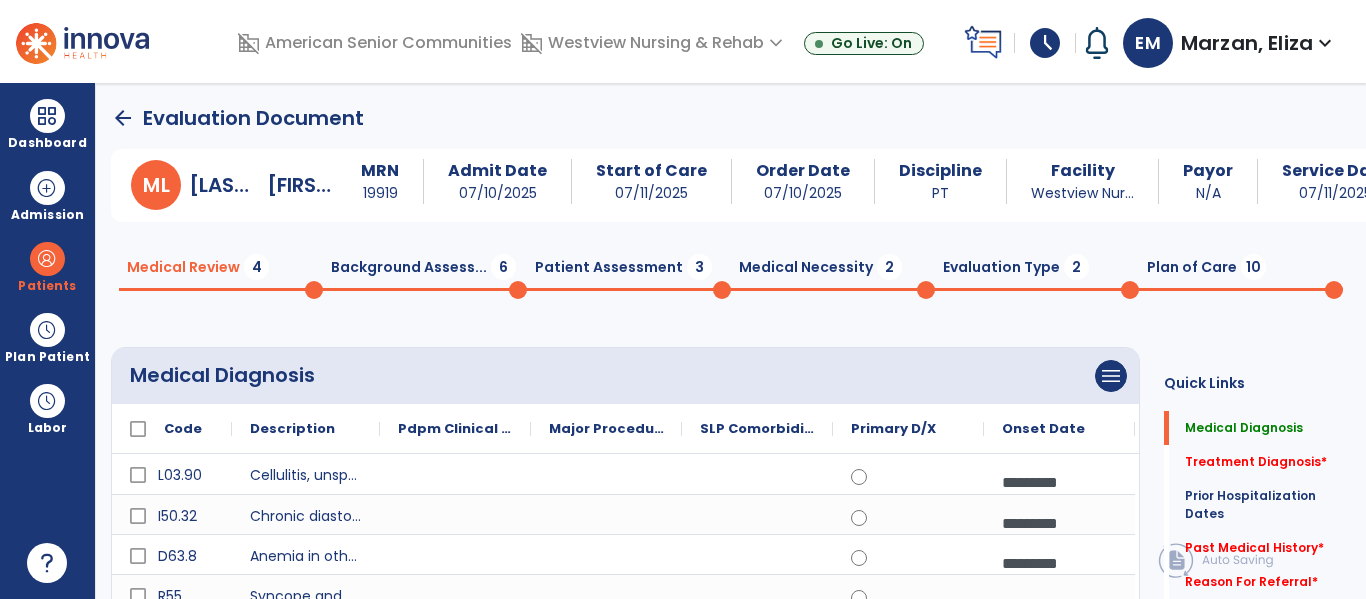 click on "Background Assess...  6" 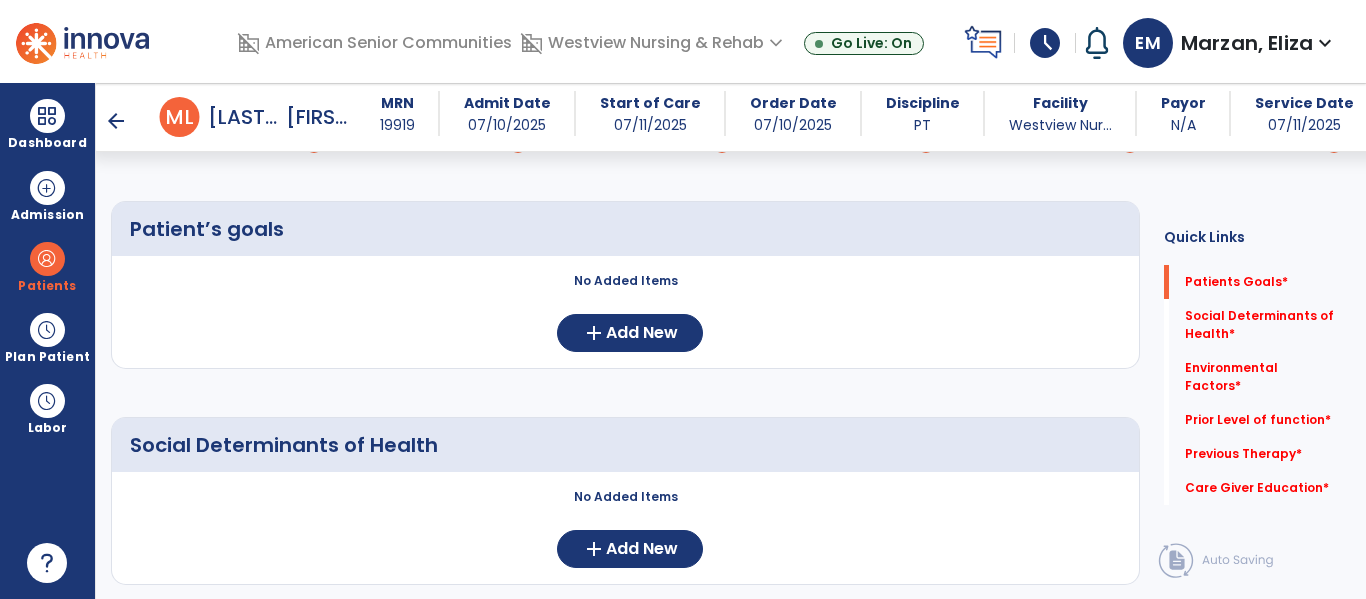 scroll, scrollTop: 126, scrollLeft: 0, axis: vertical 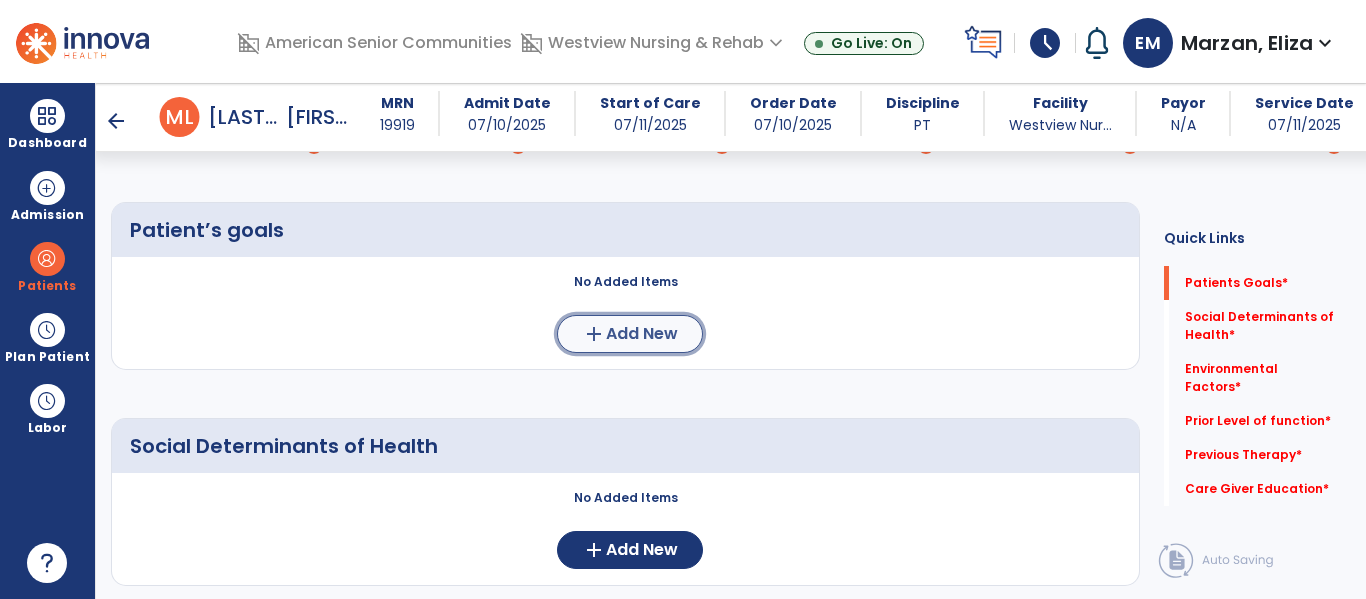 click on "add  Add New" 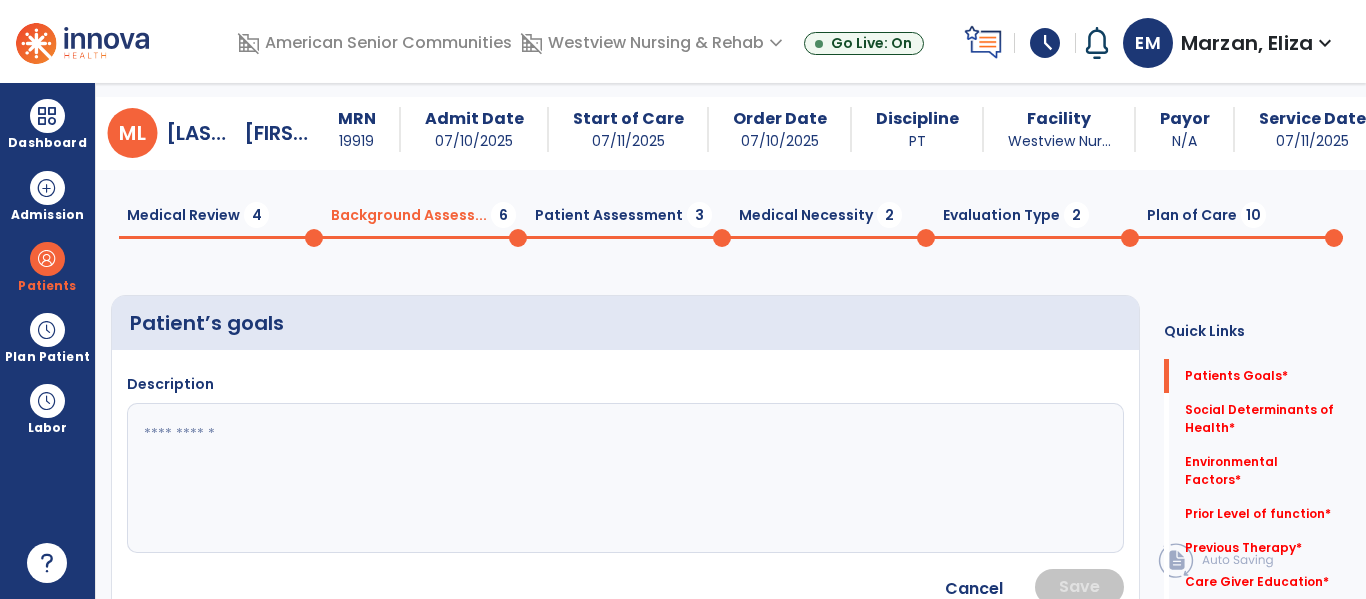 scroll, scrollTop: 0, scrollLeft: 0, axis: both 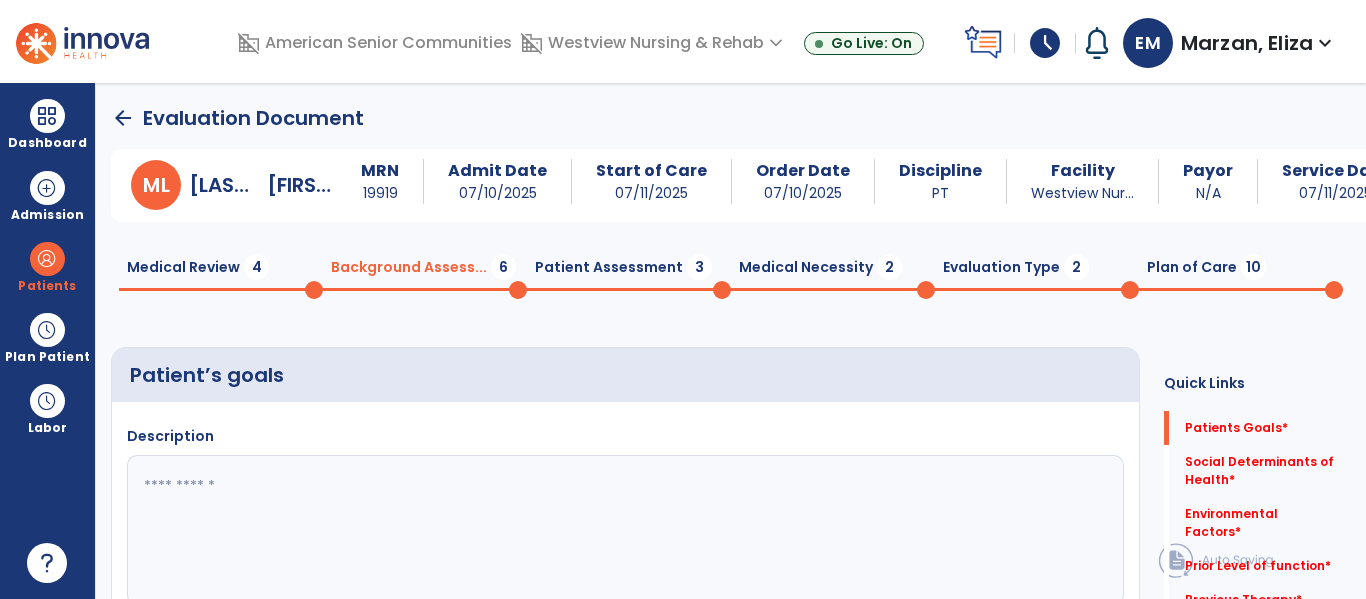 click 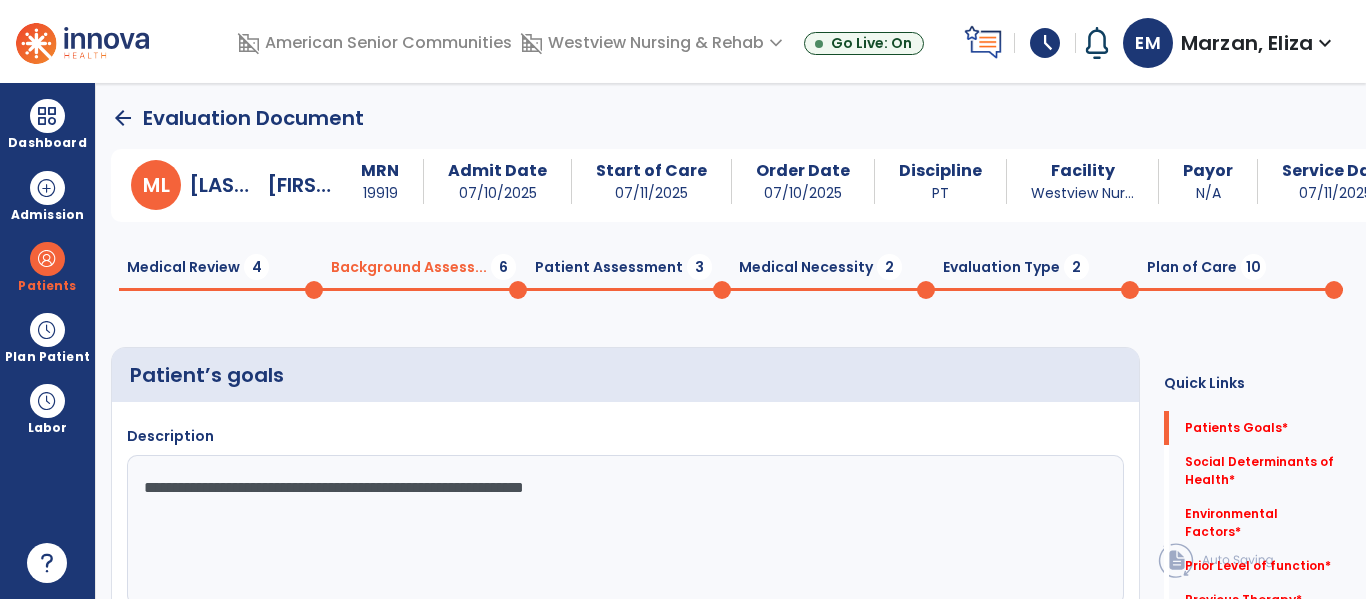 type on "**********" 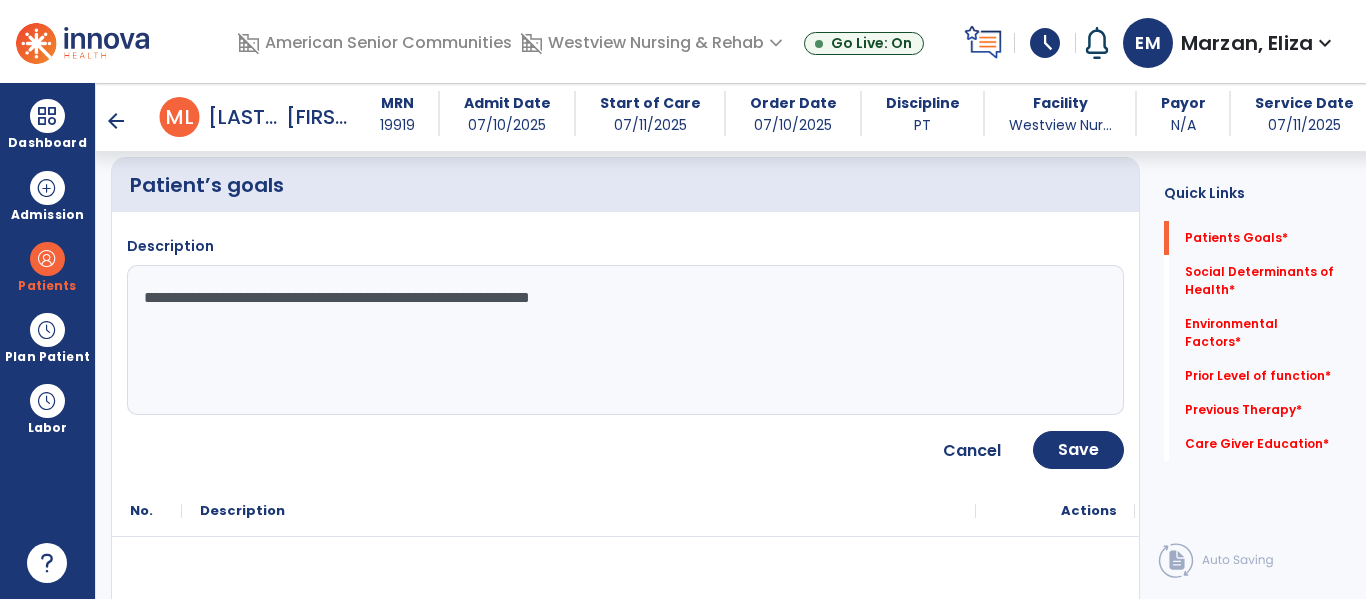 scroll, scrollTop: 172, scrollLeft: 0, axis: vertical 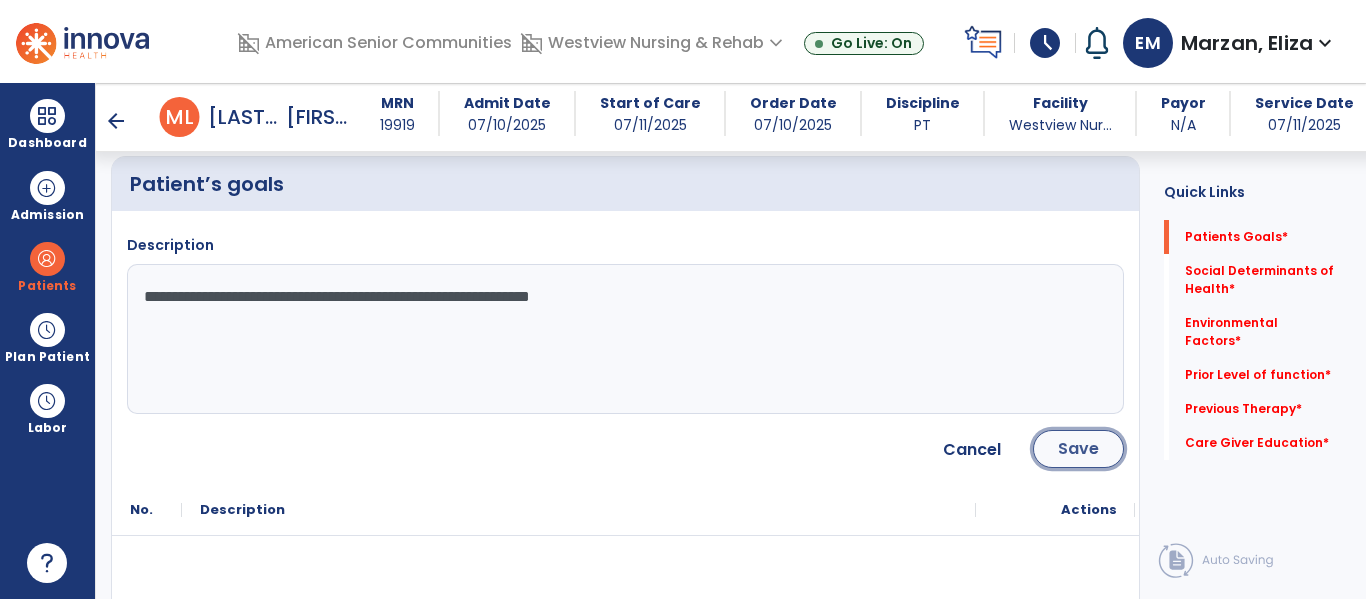 click on "Save" 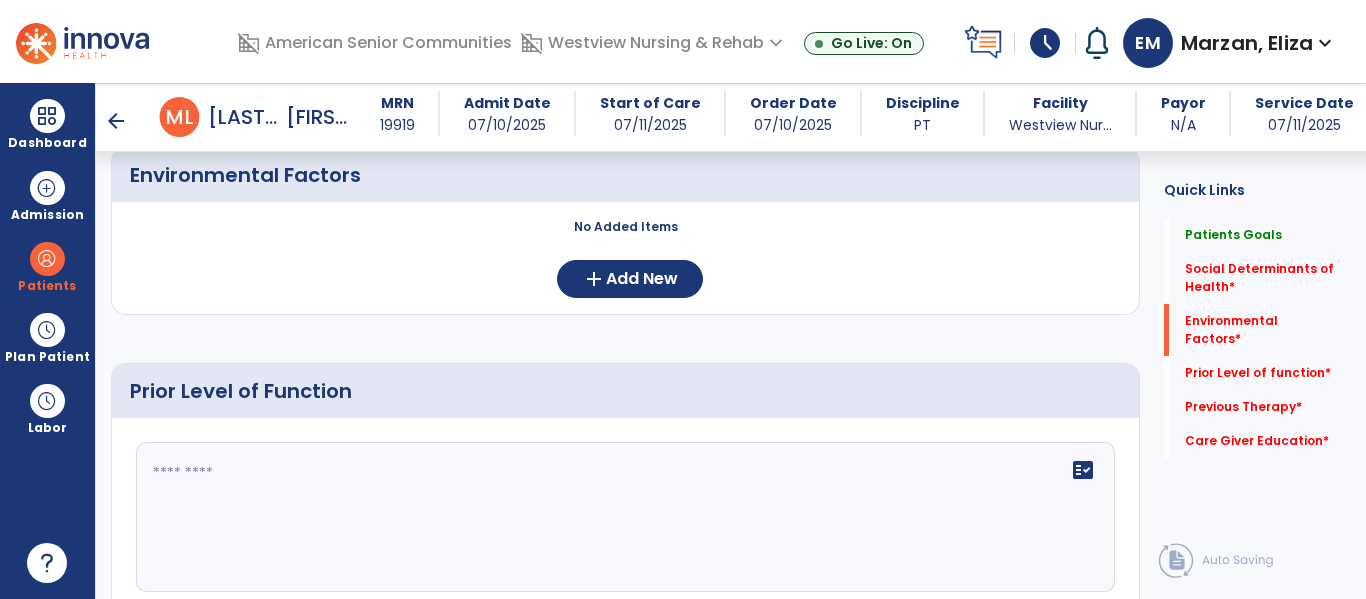 scroll, scrollTop: 728, scrollLeft: 0, axis: vertical 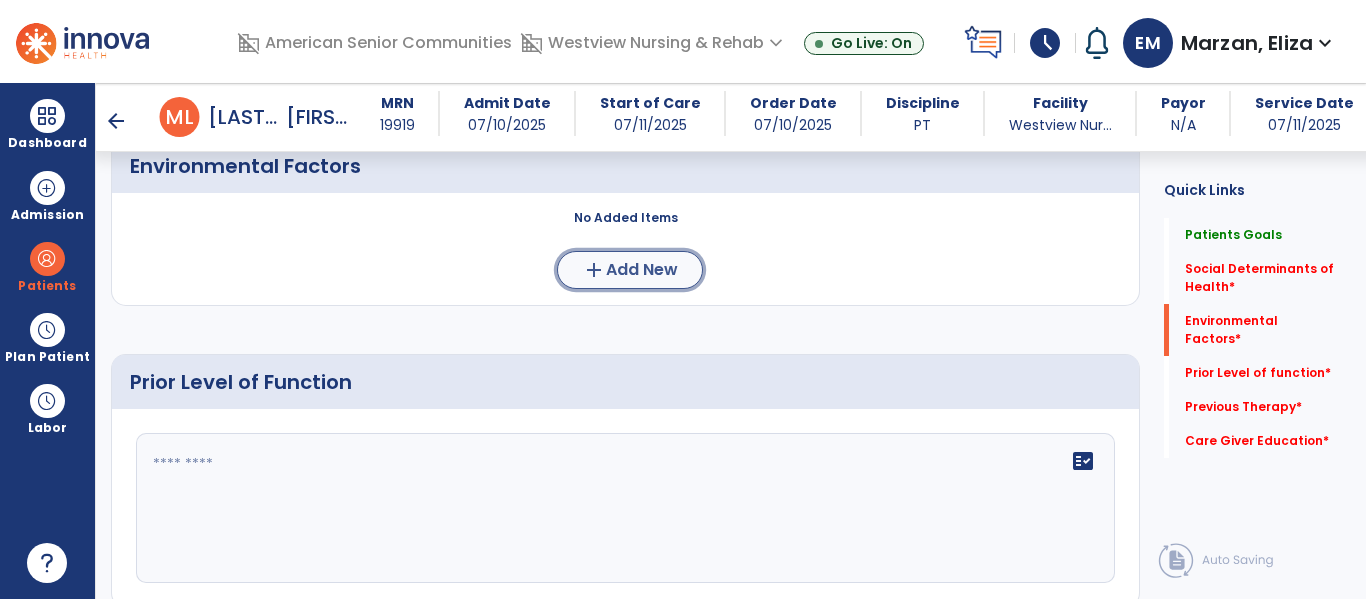click on "Add New" 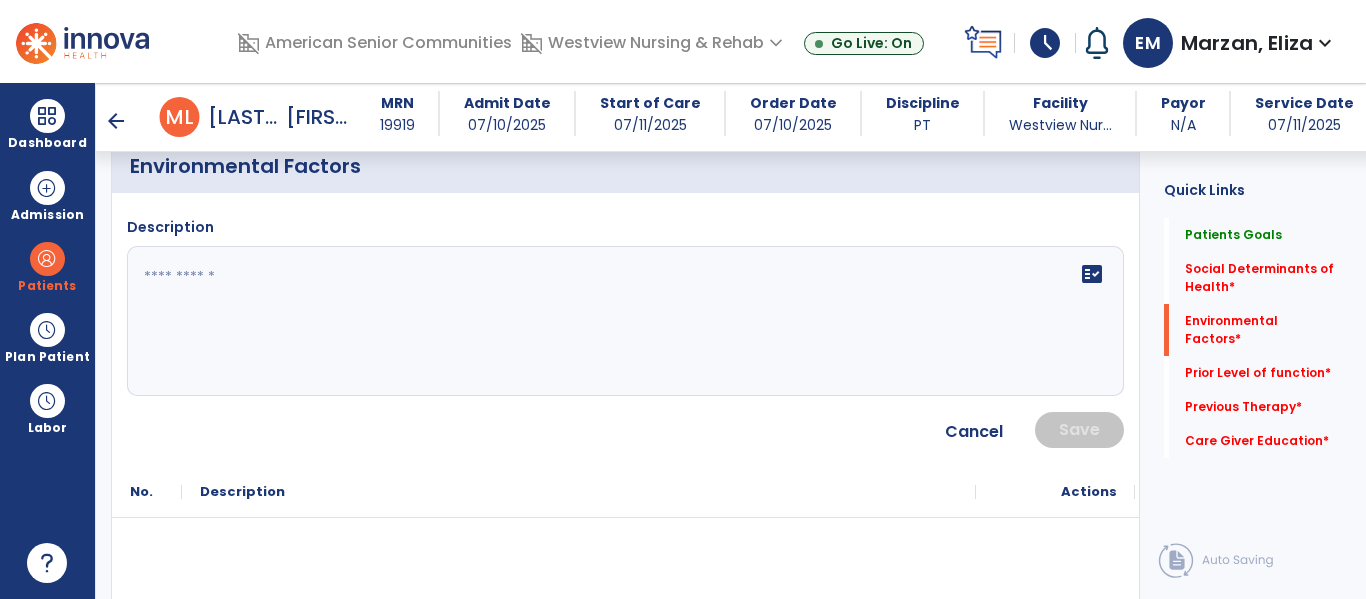 click on "fact_check" 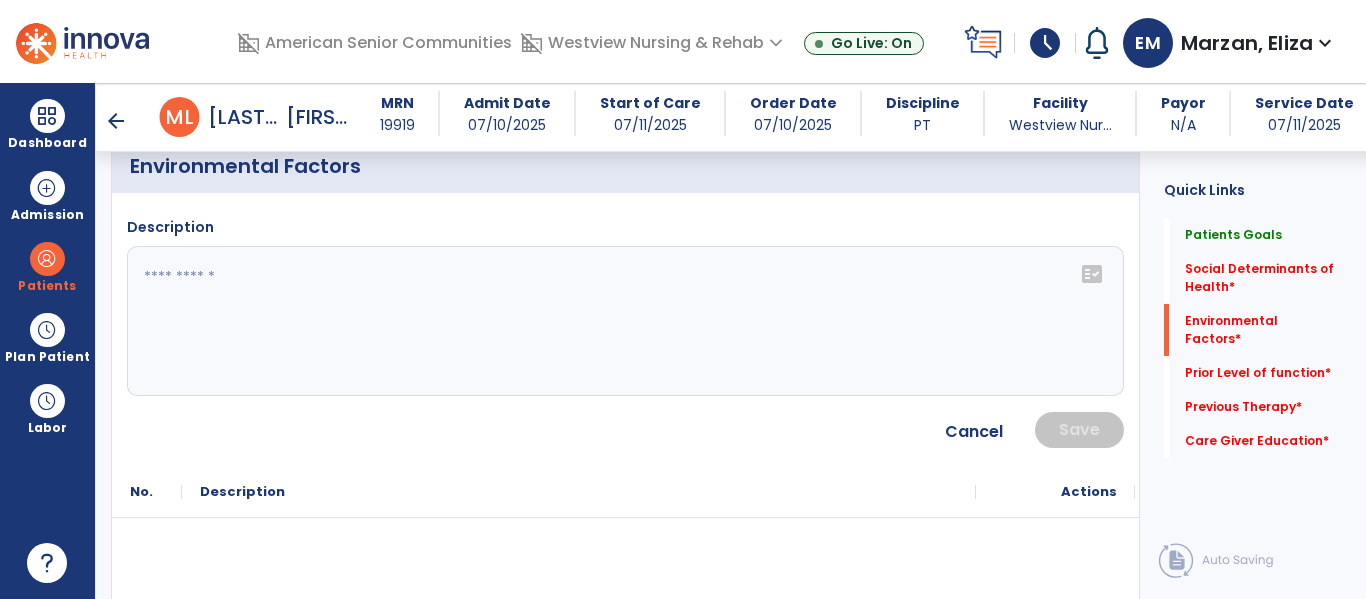 click on "fact_check" 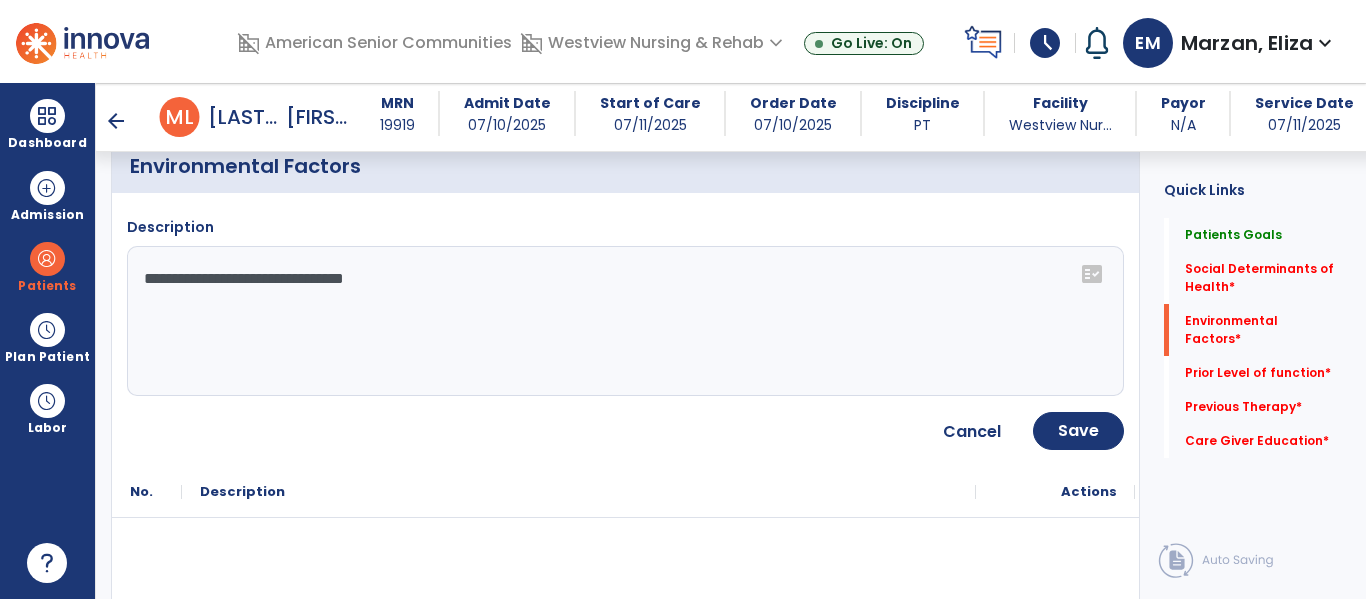 click on "**********" 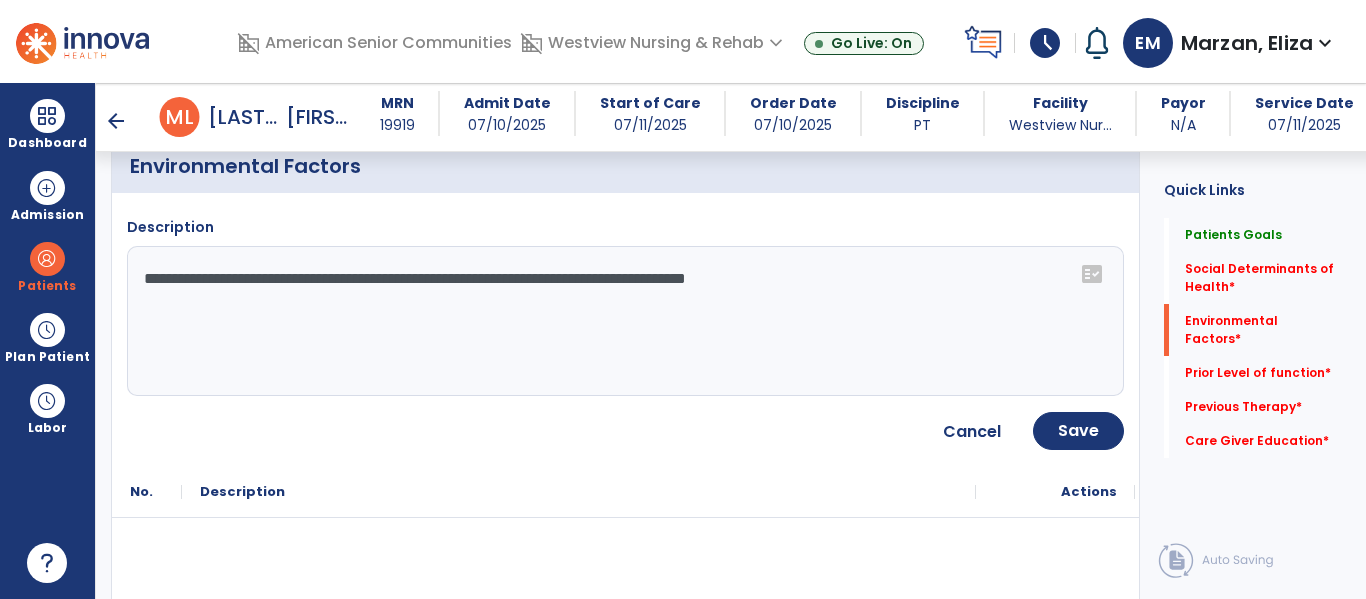 type on "**********" 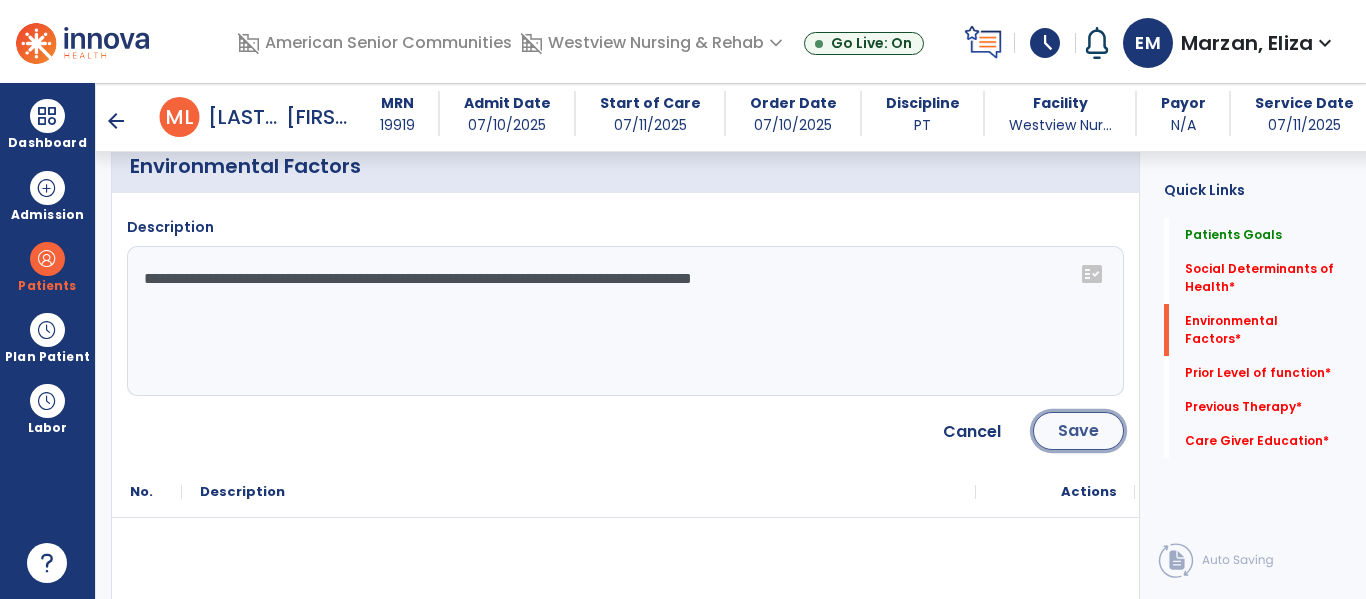 click on "Save" 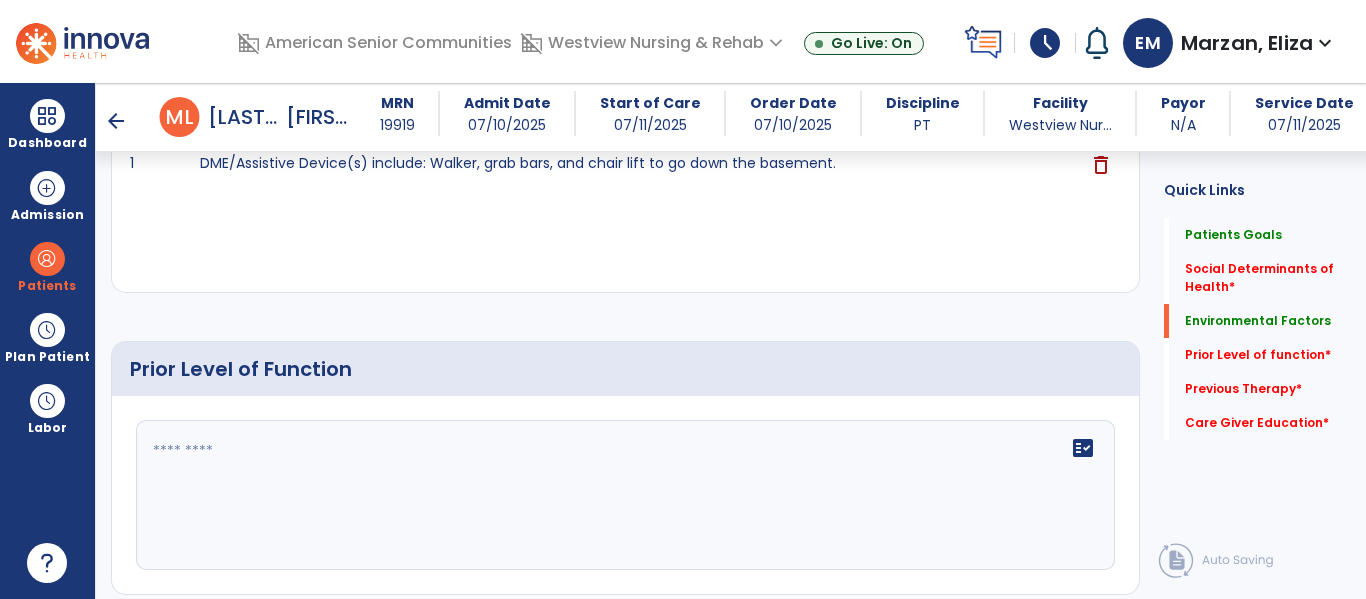 scroll, scrollTop: 876, scrollLeft: 0, axis: vertical 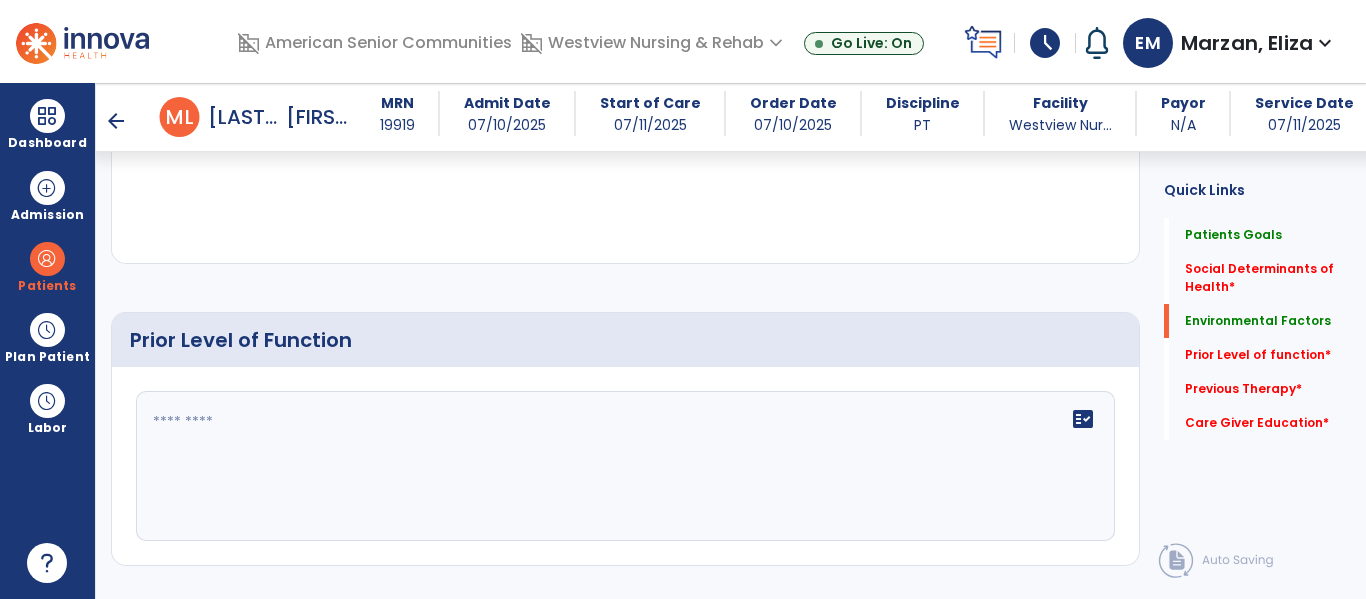 click 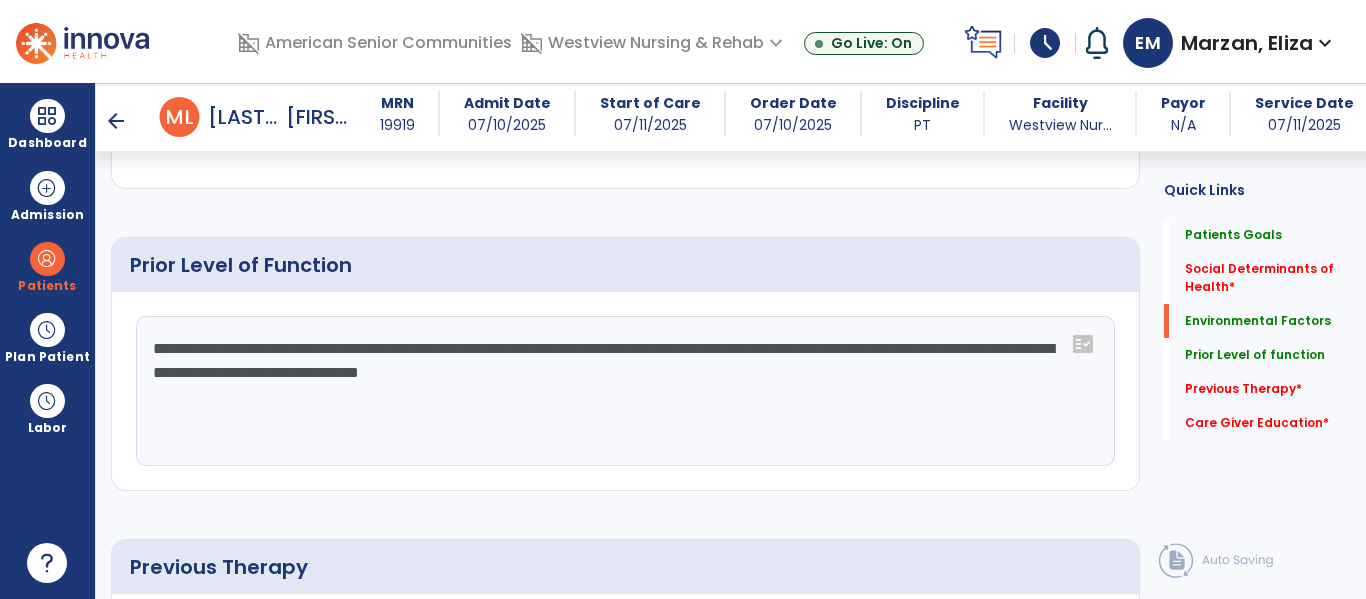 scroll, scrollTop: 956, scrollLeft: 0, axis: vertical 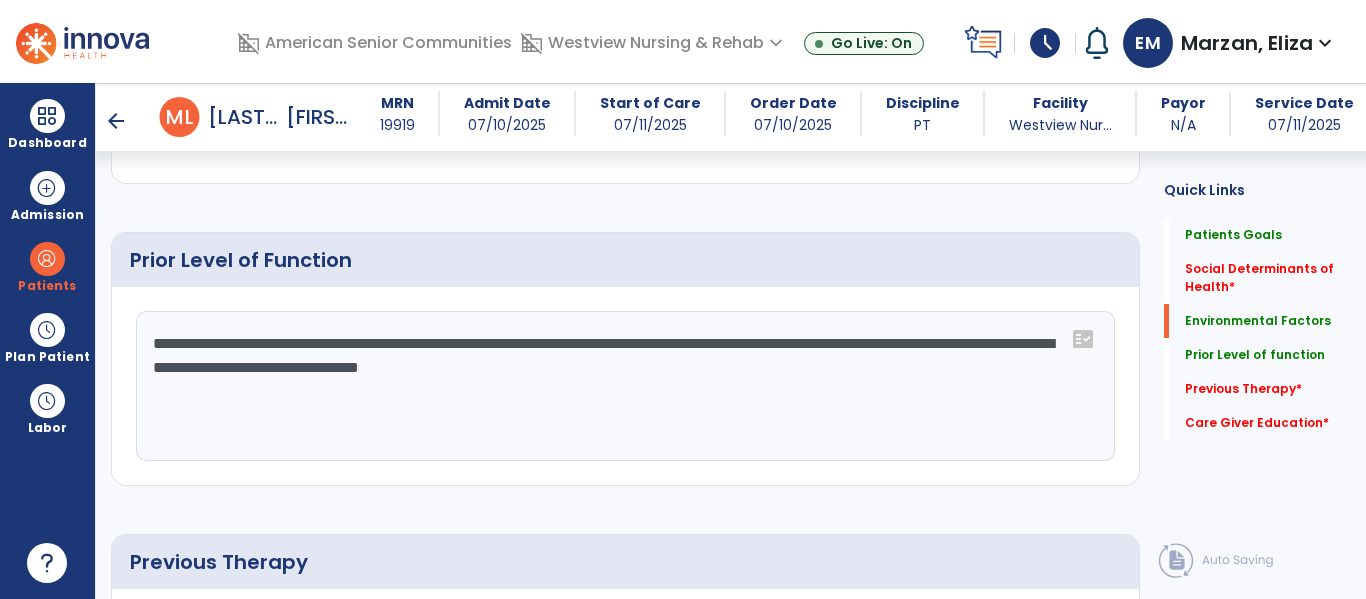 click on "**********" 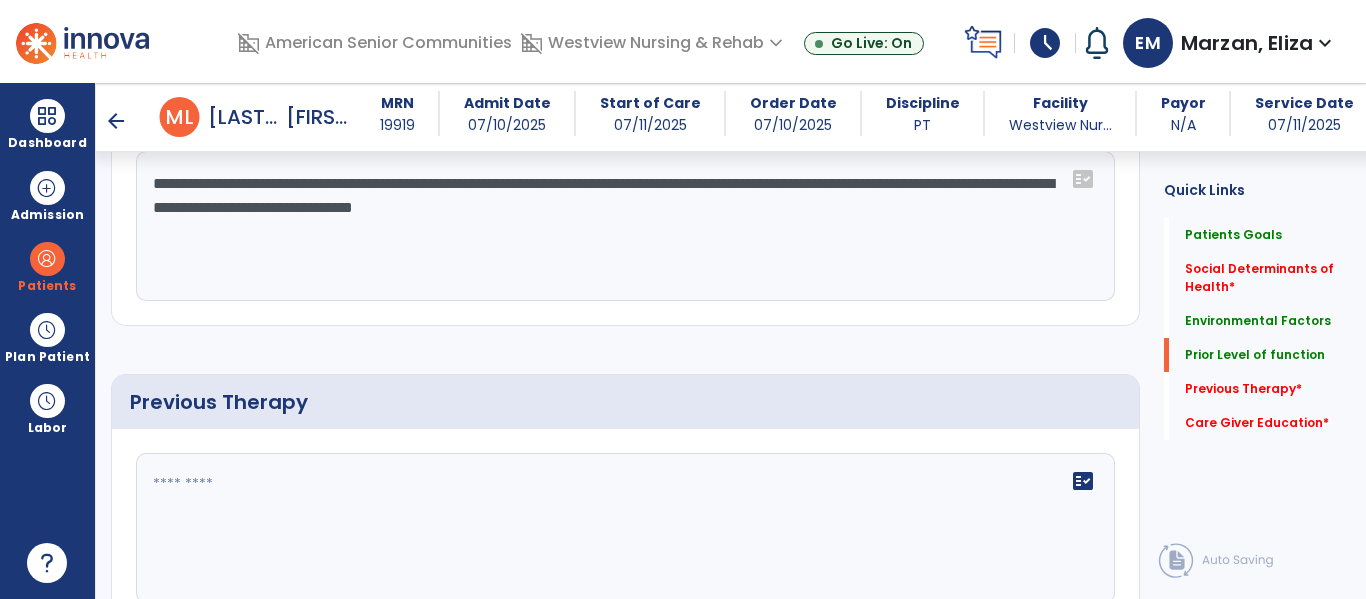 scroll, scrollTop: 1131, scrollLeft: 0, axis: vertical 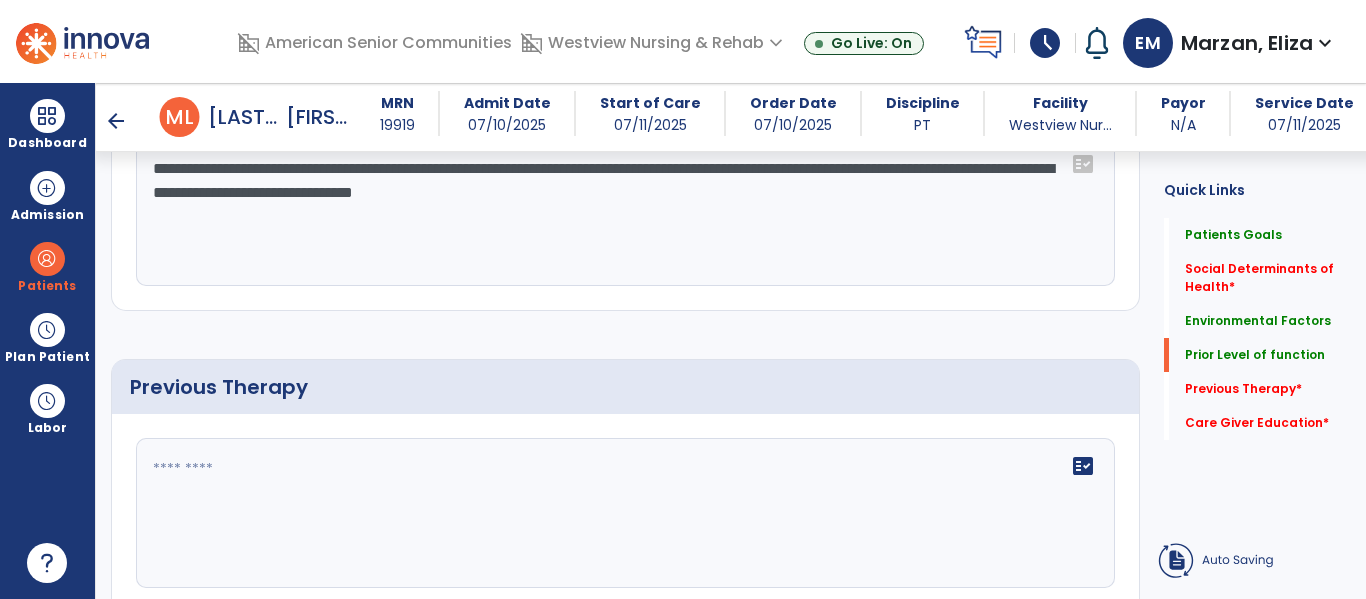 type on "**********" 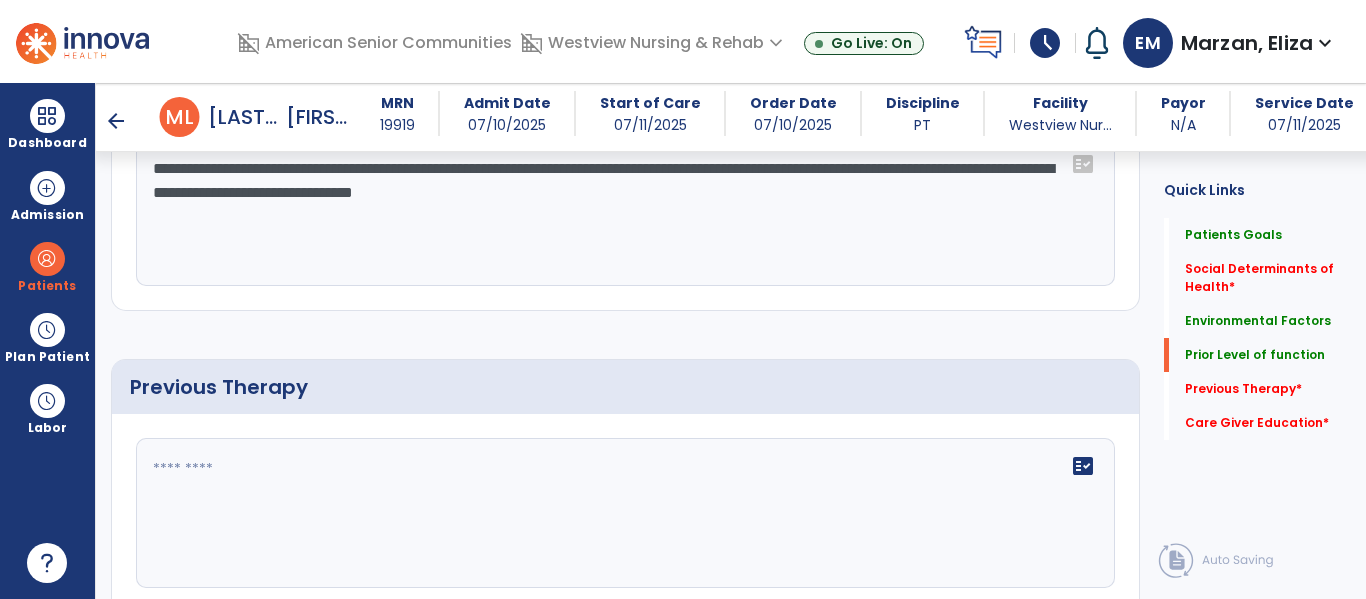 click 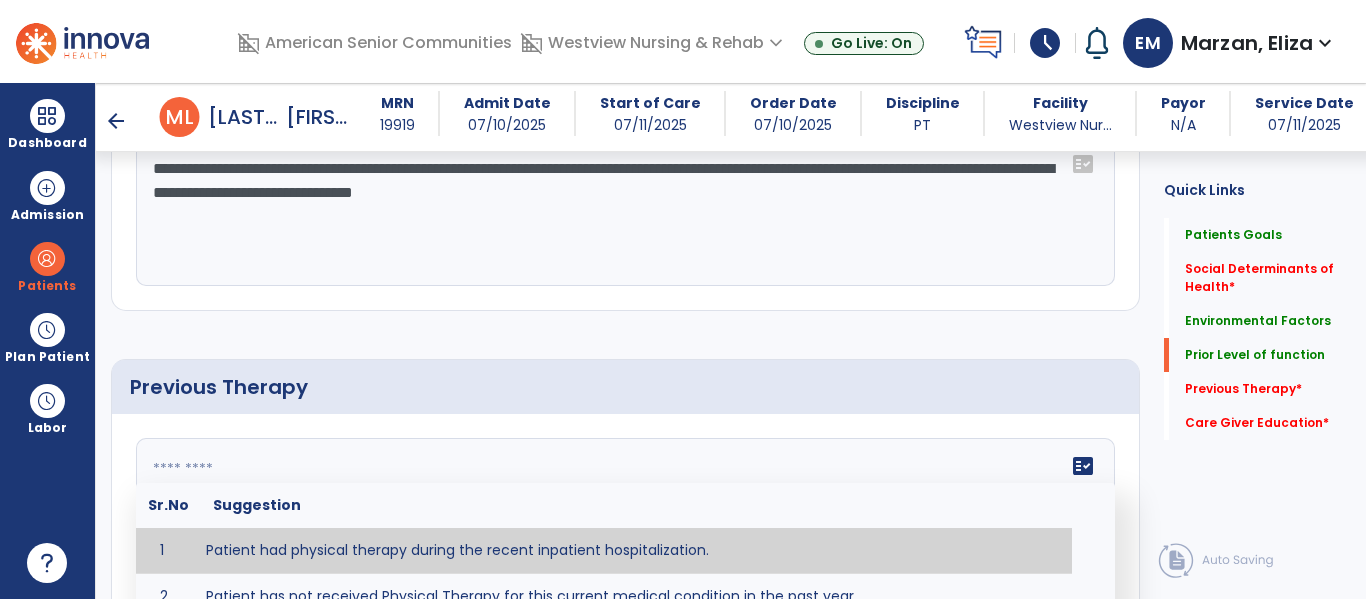 type on "**********" 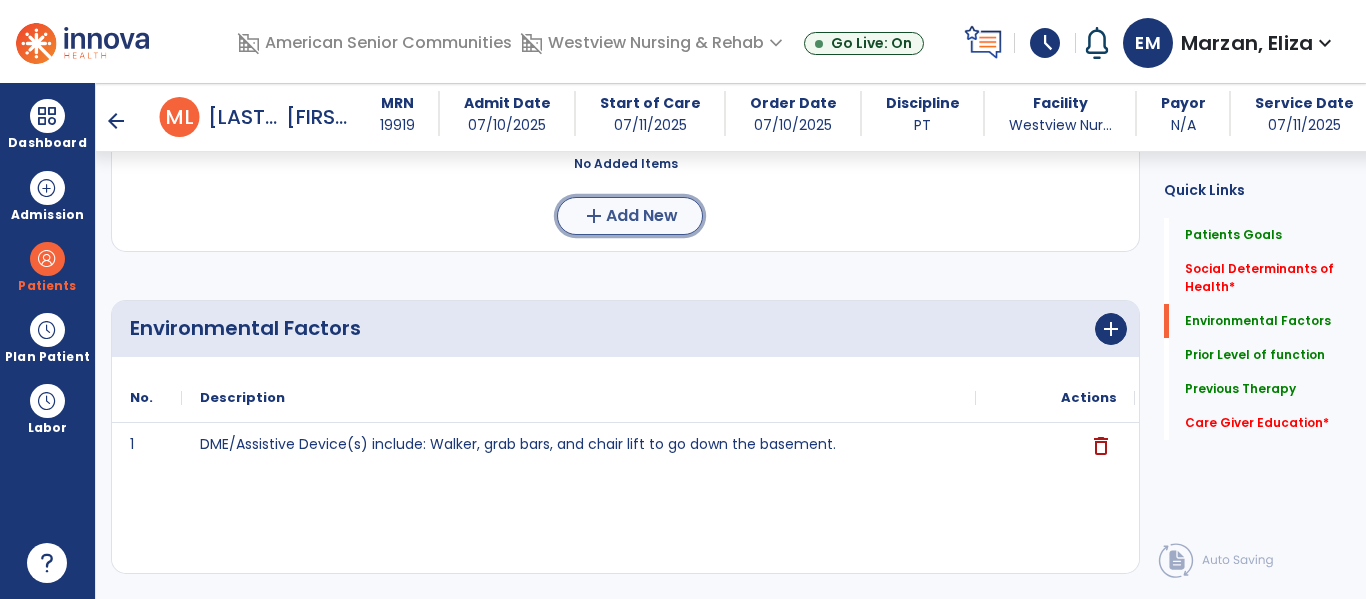 click on "Add New" 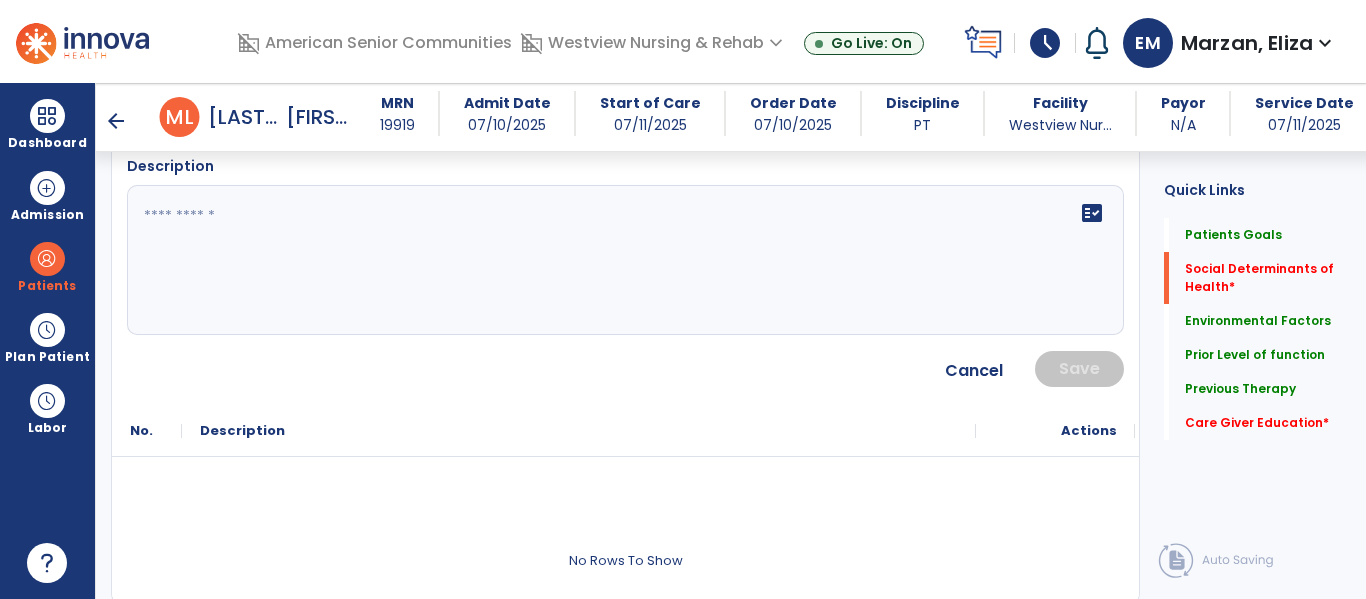 scroll, scrollTop: 575, scrollLeft: 0, axis: vertical 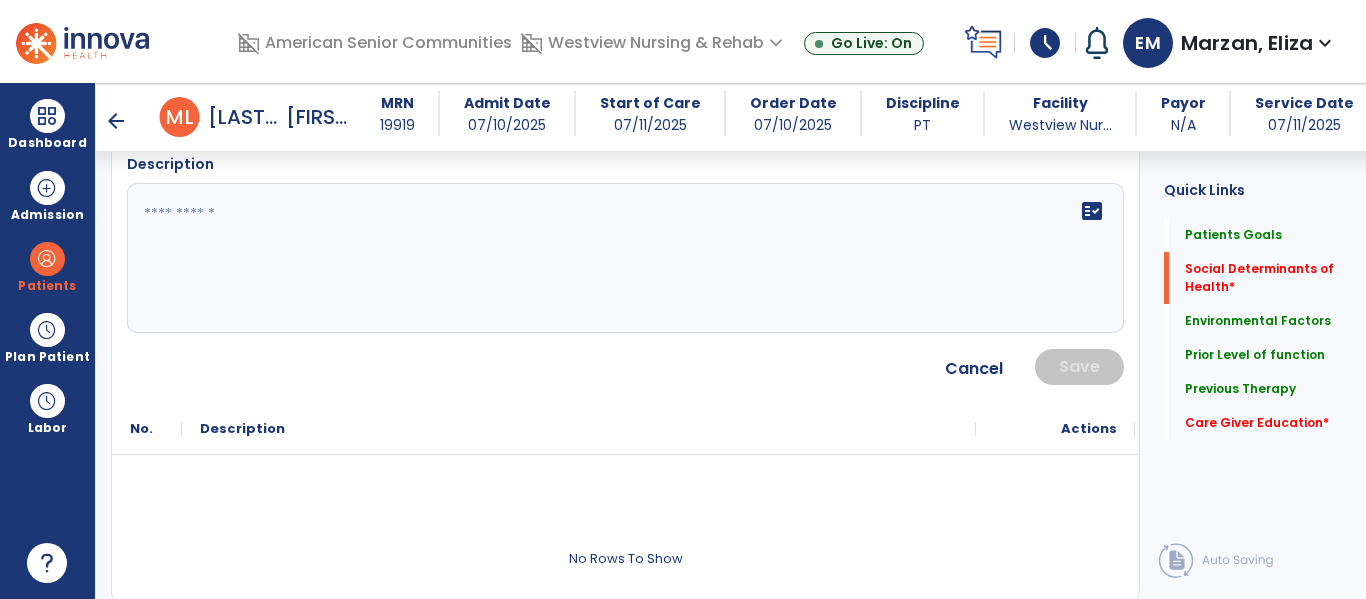 click 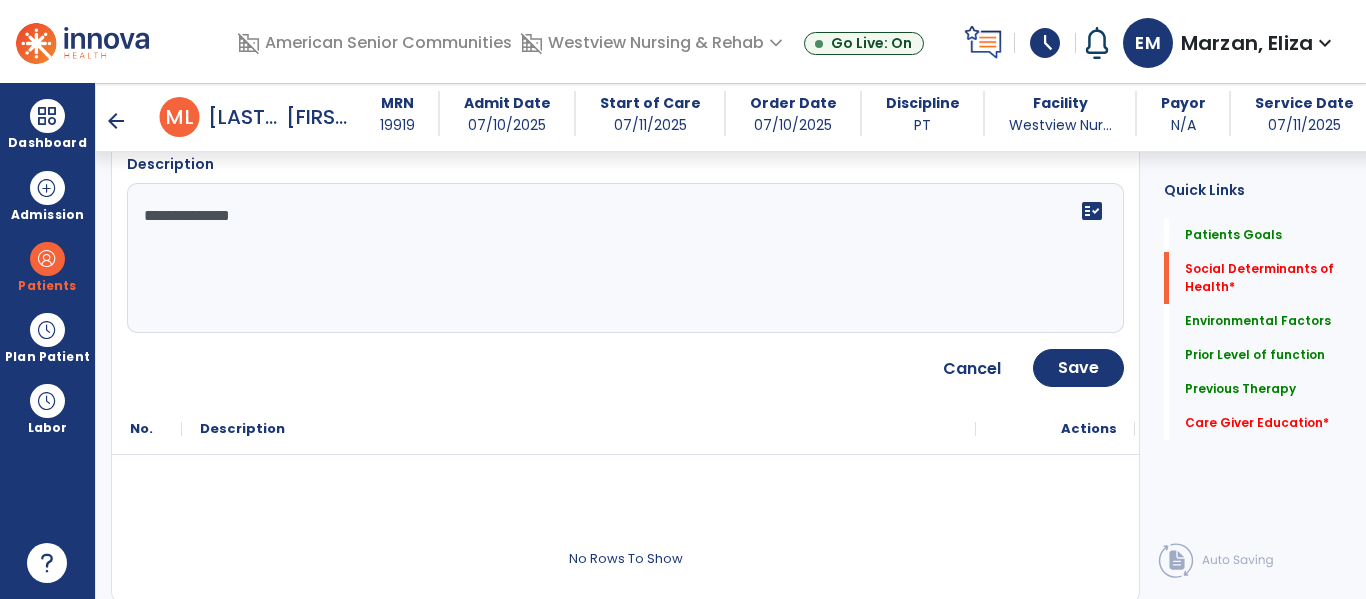 type on "**********" 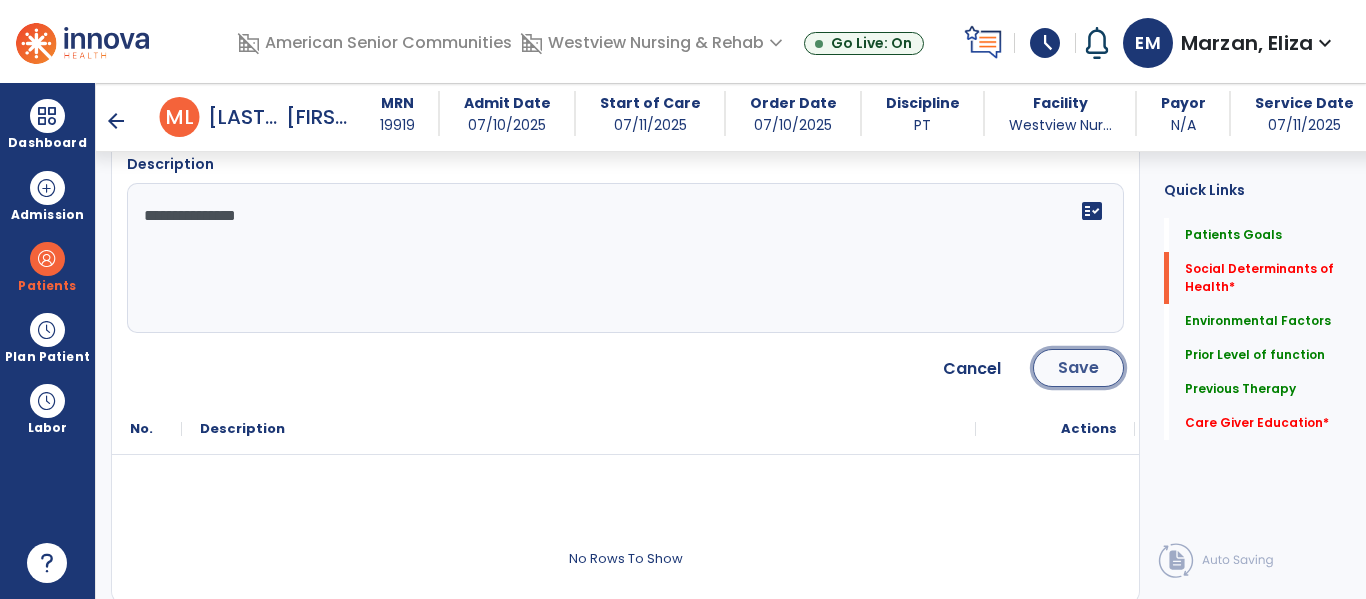 click on "Save" 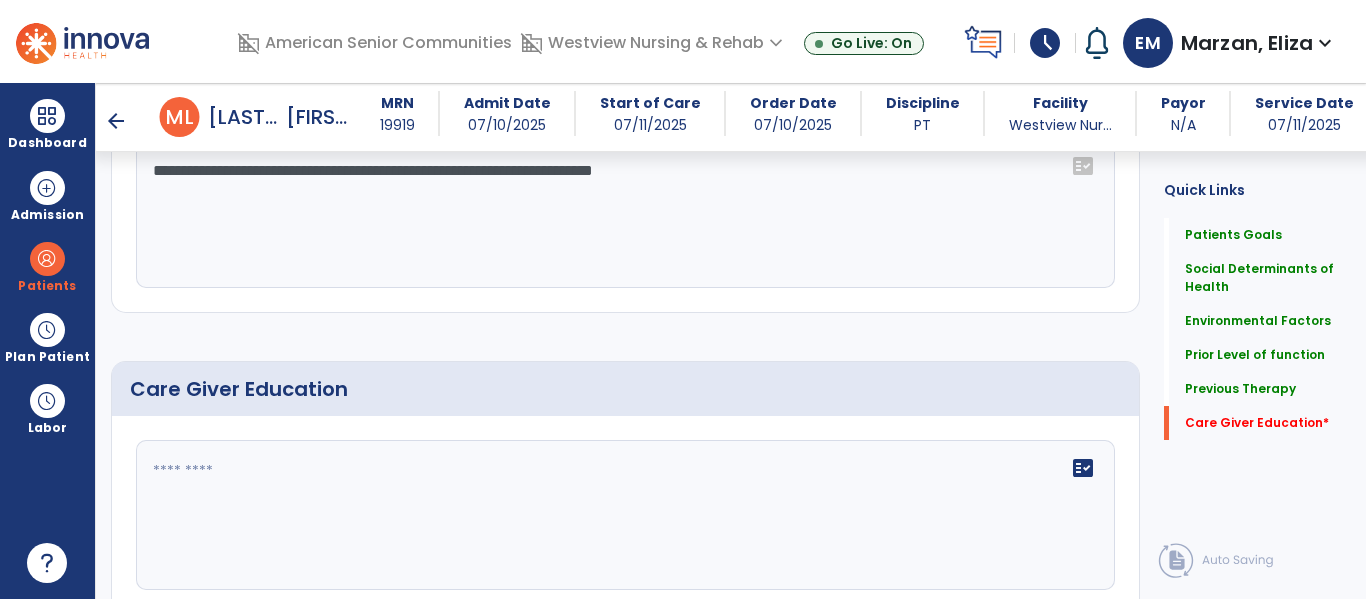 scroll, scrollTop: 1623, scrollLeft: 0, axis: vertical 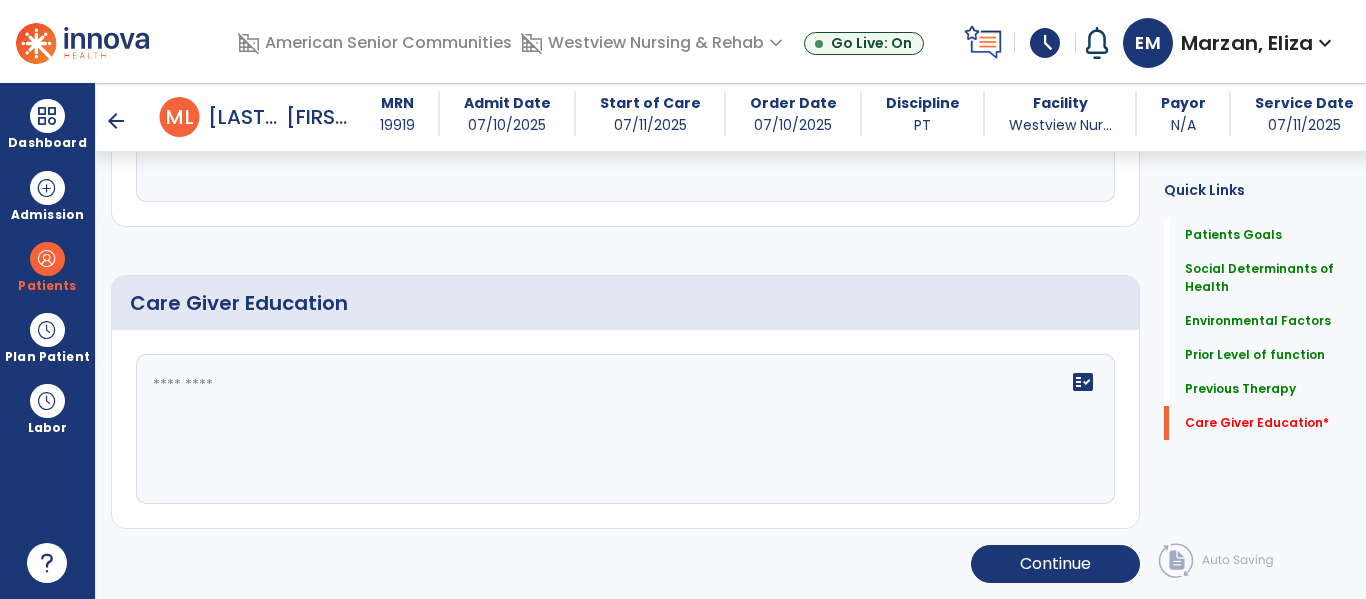 click on "fact_check" 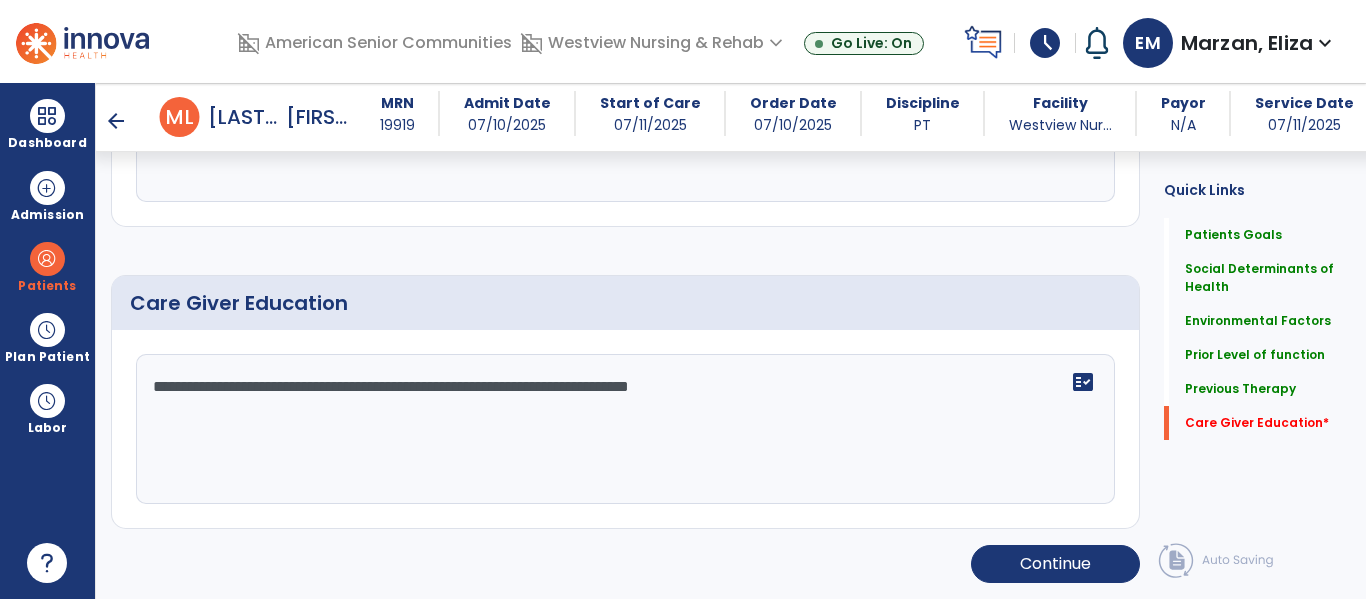 type on "**********" 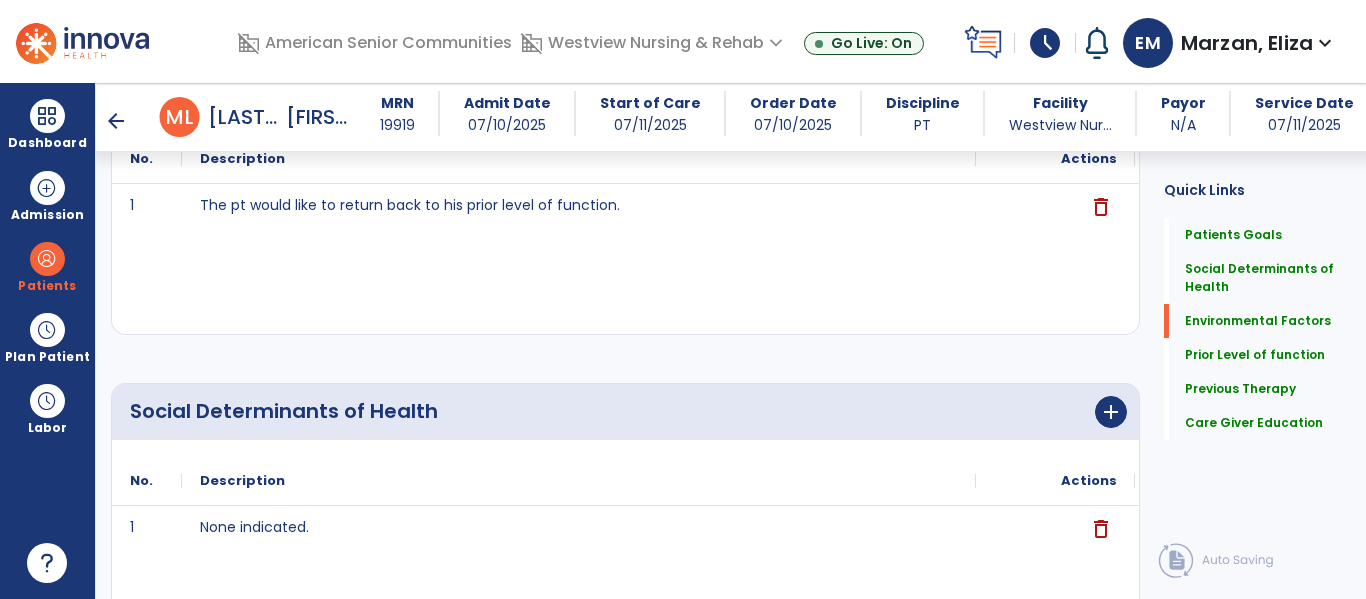 scroll, scrollTop: 0, scrollLeft: 0, axis: both 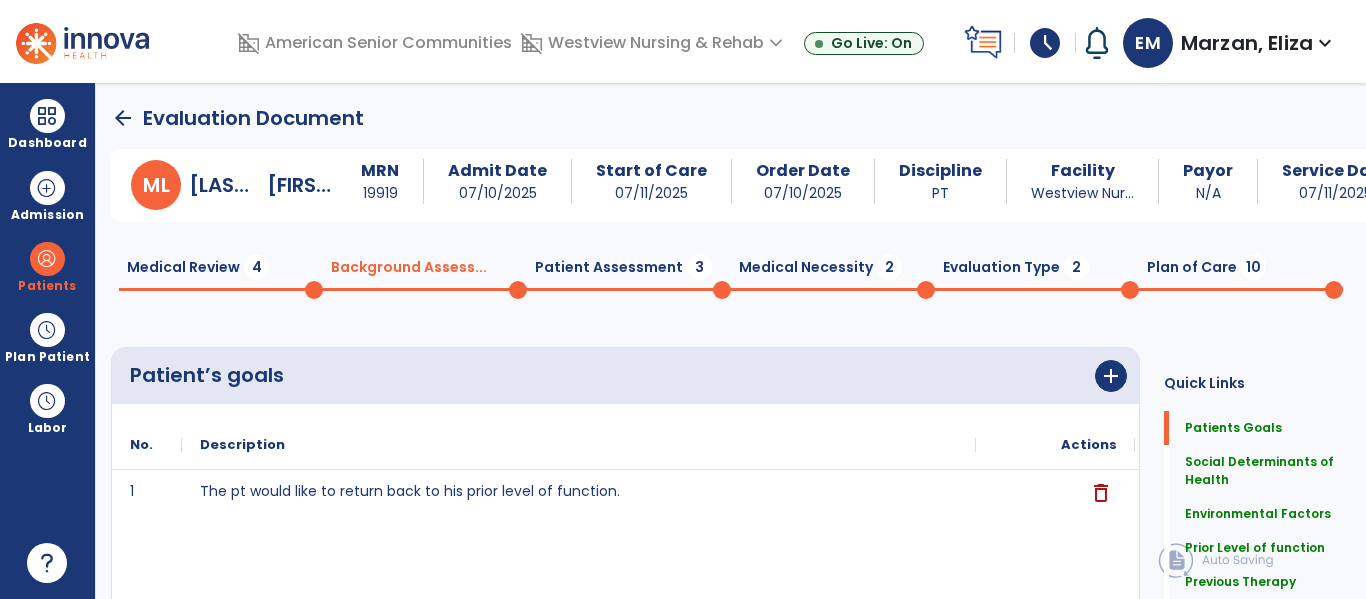 click on "Medical Review  4" 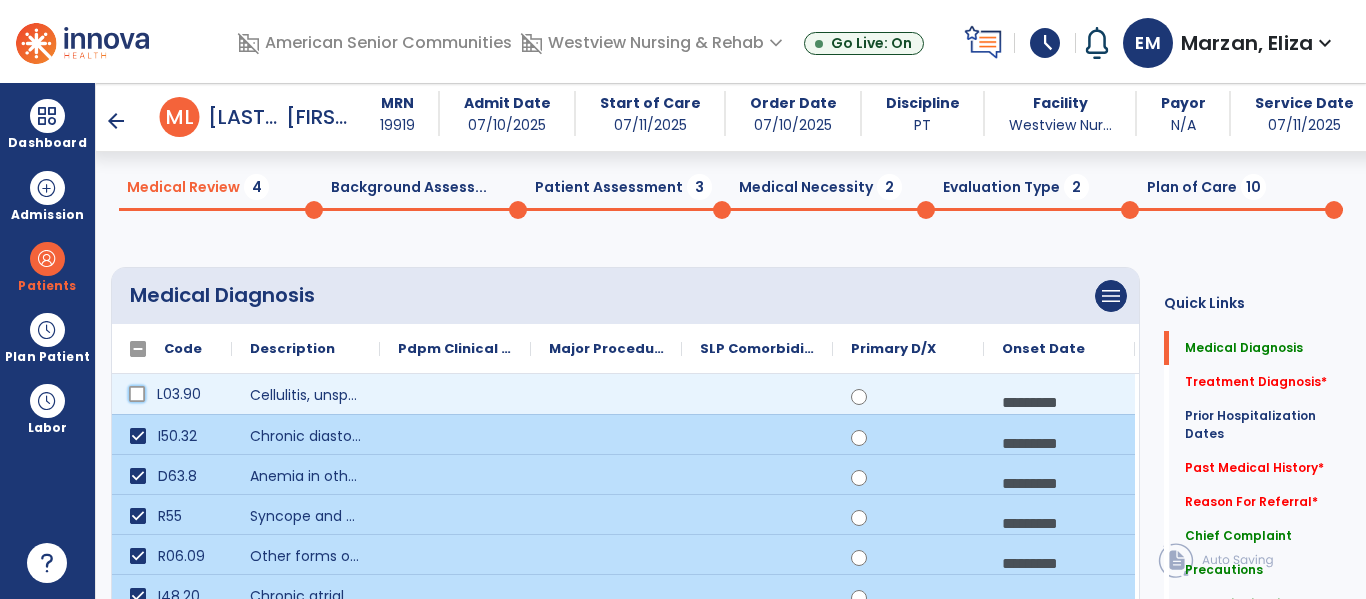 scroll, scrollTop: 68, scrollLeft: 0, axis: vertical 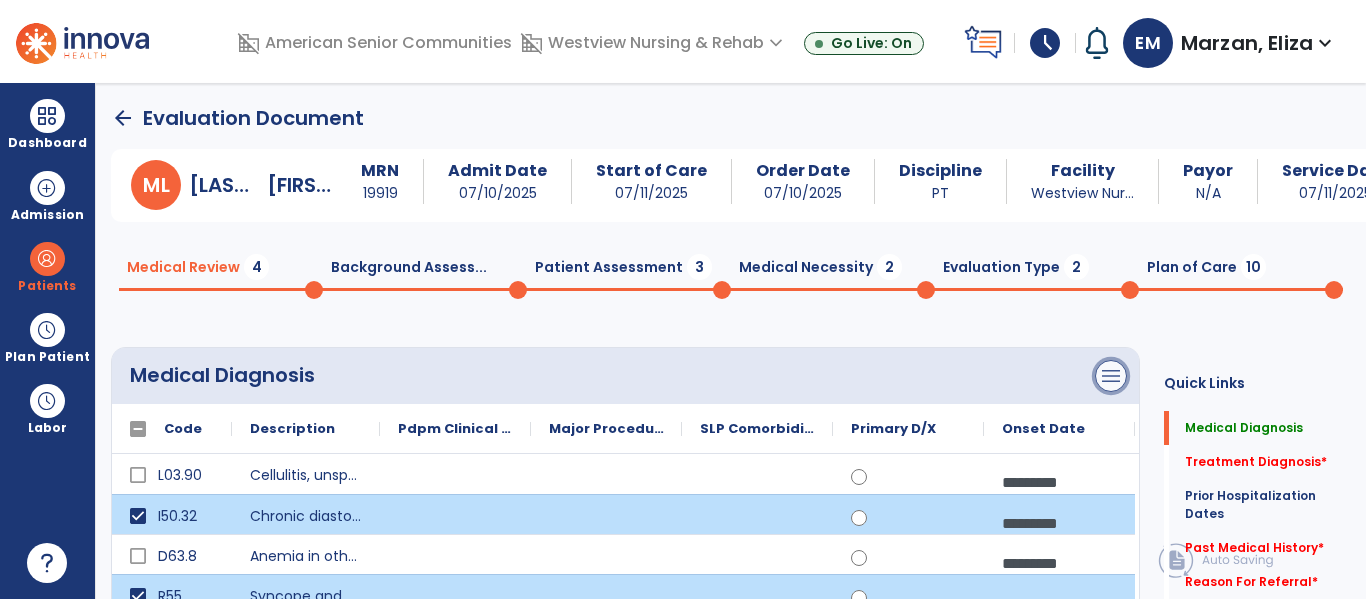 click on "menu" at bounding box center (1111, 376) 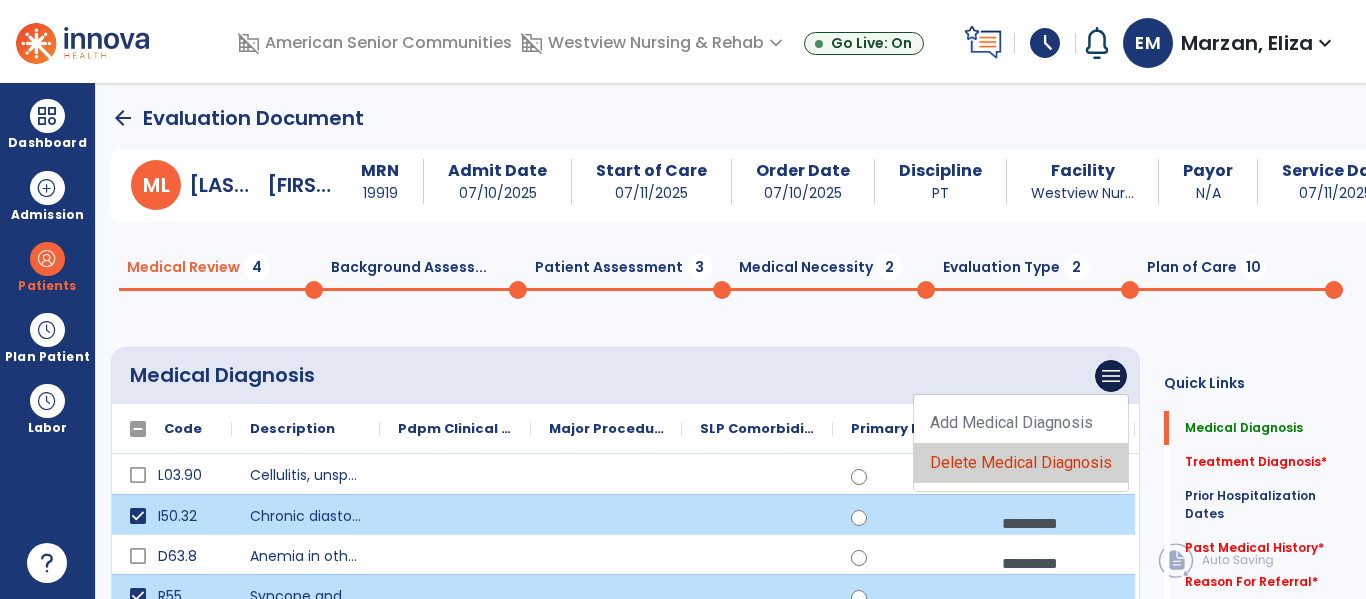 click on "Delete Medical Diagnosis" 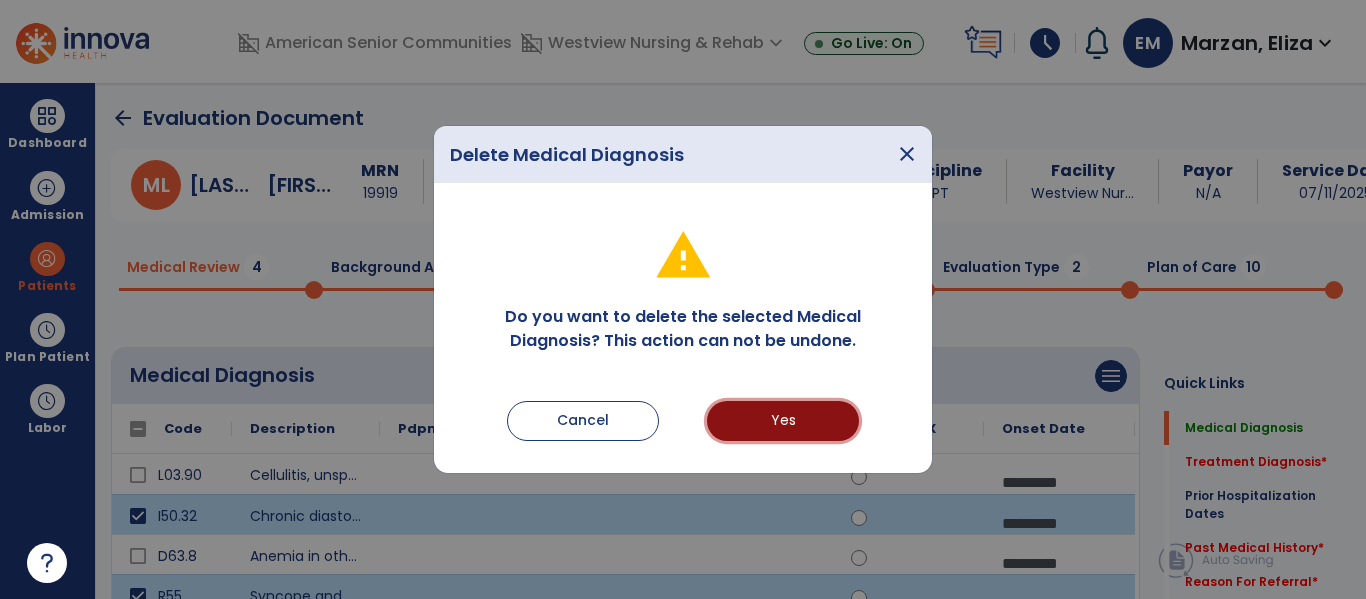 click on "Yes" at bounding box center [783, 421] 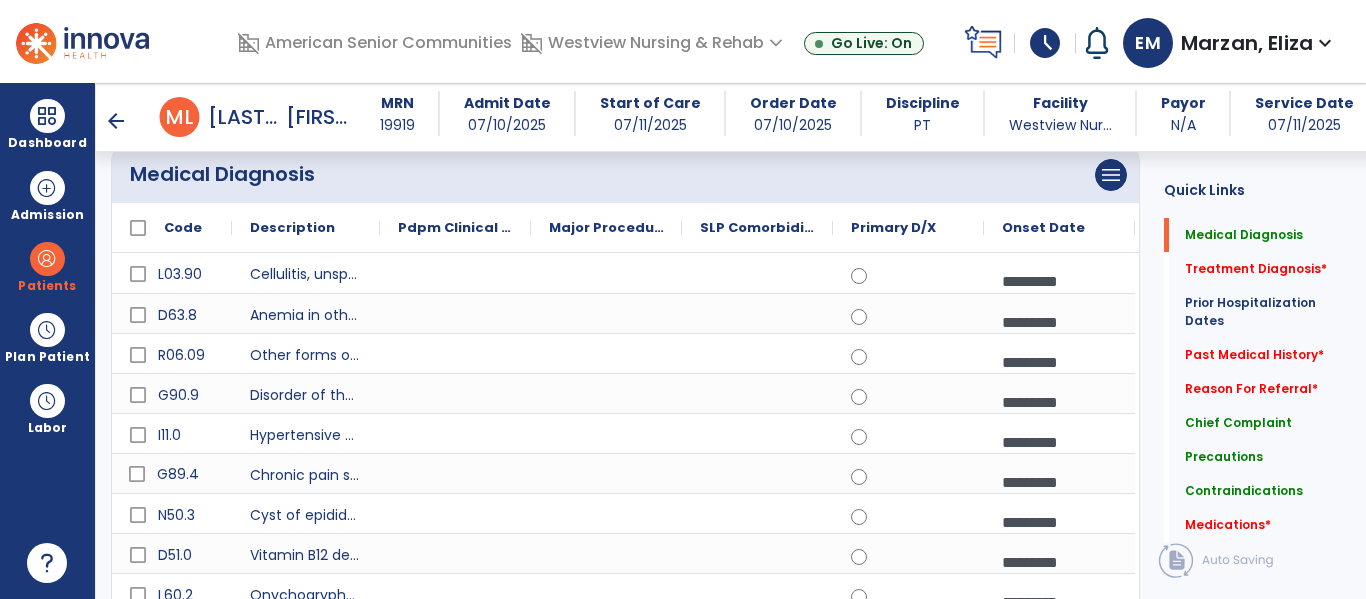 scroll, scrollTop: 179, scrollLeft: 0, axis: vertical 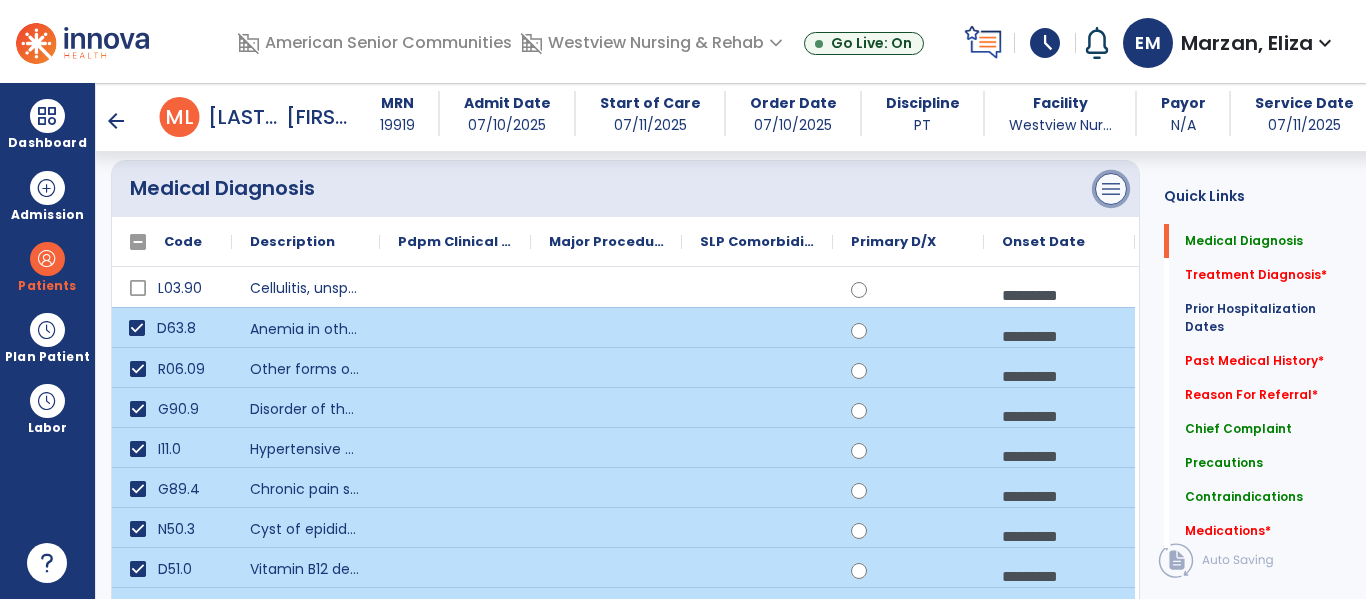 click on "menu" at bounding box center [1111, 189] 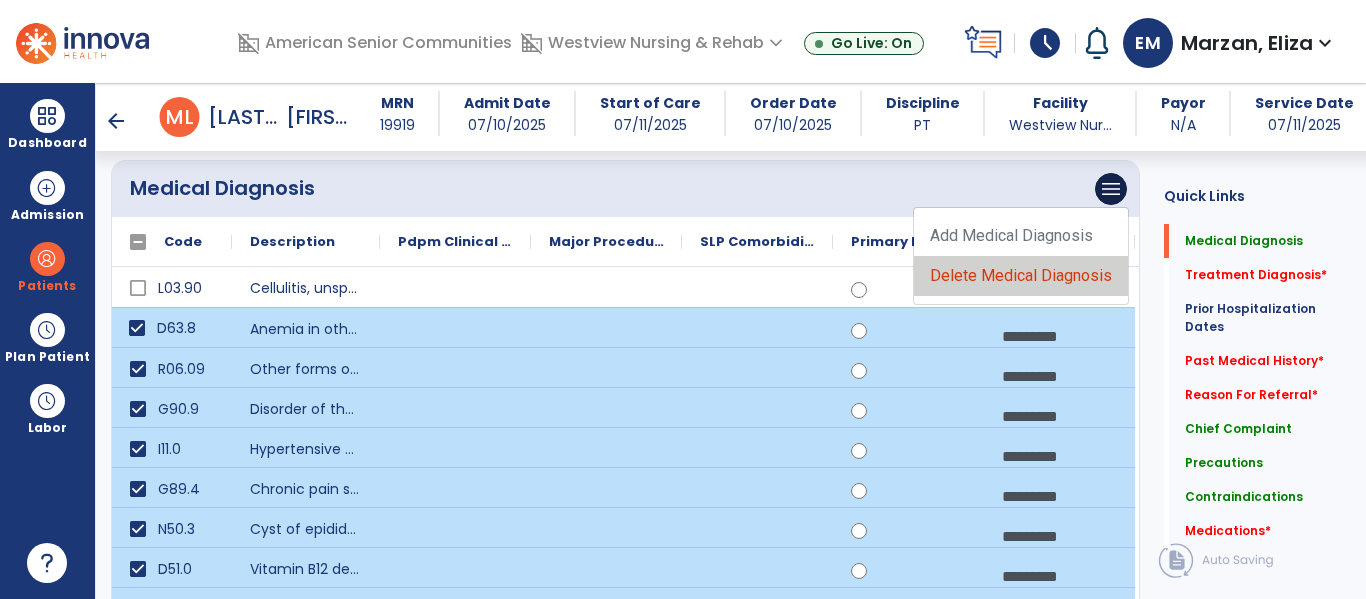 click on "Delete Medical Diagnosis" 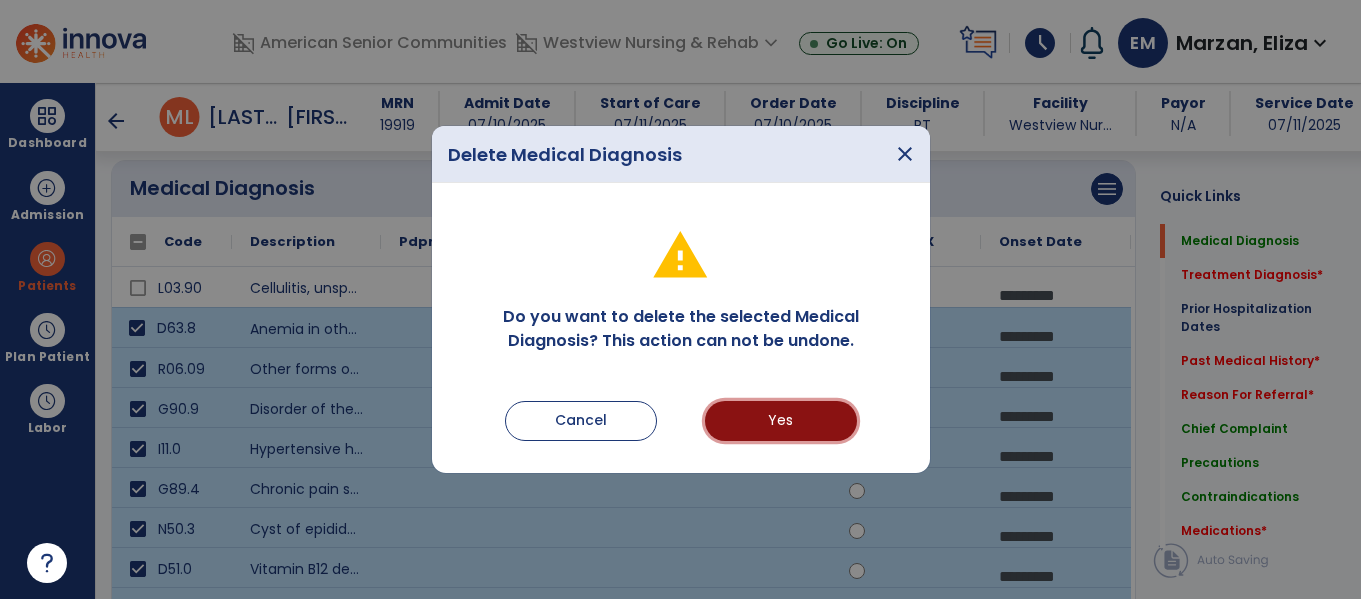 click on "Yes" at bounding box center (781, 421) 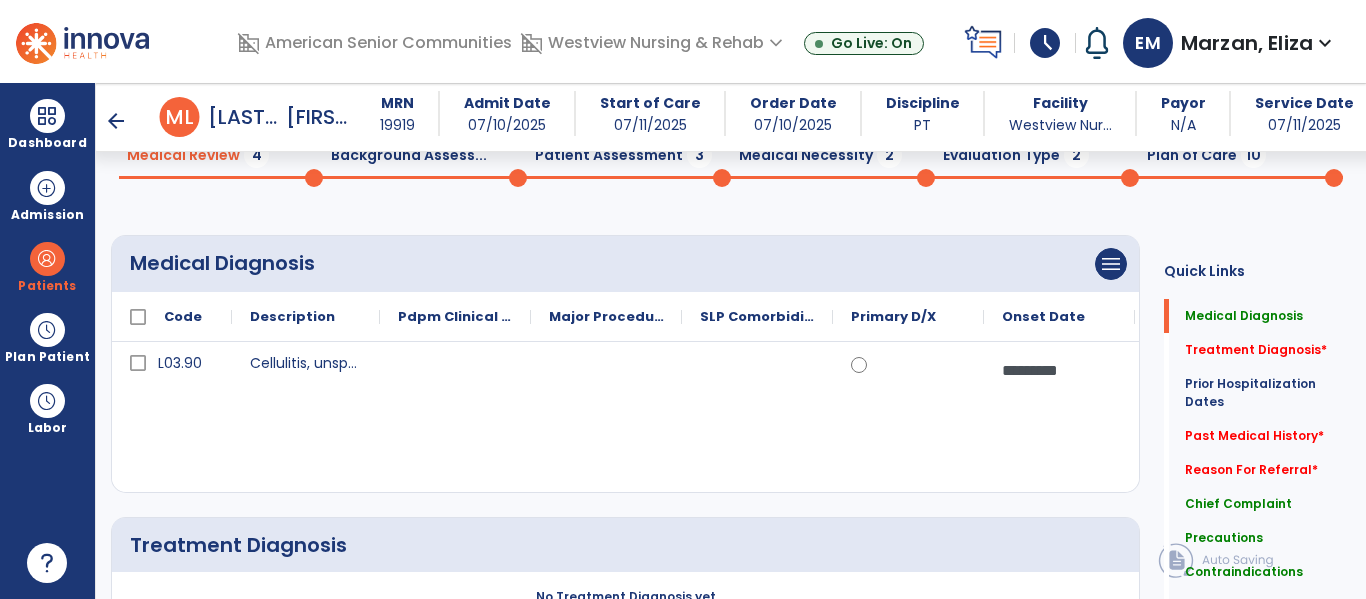 scroll, scrollTop: 97, scrollLeft: 0, axis: vertical 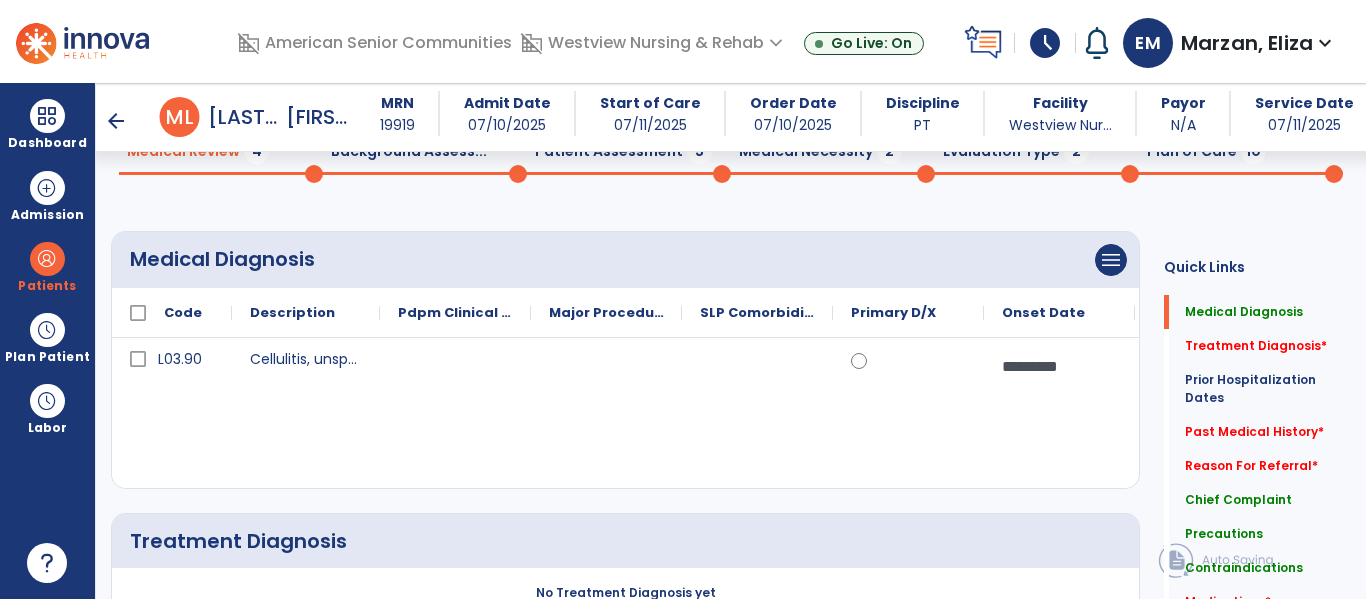 click on "menu   Add Medical Diagnosis   Delete Medical Diagnosis" 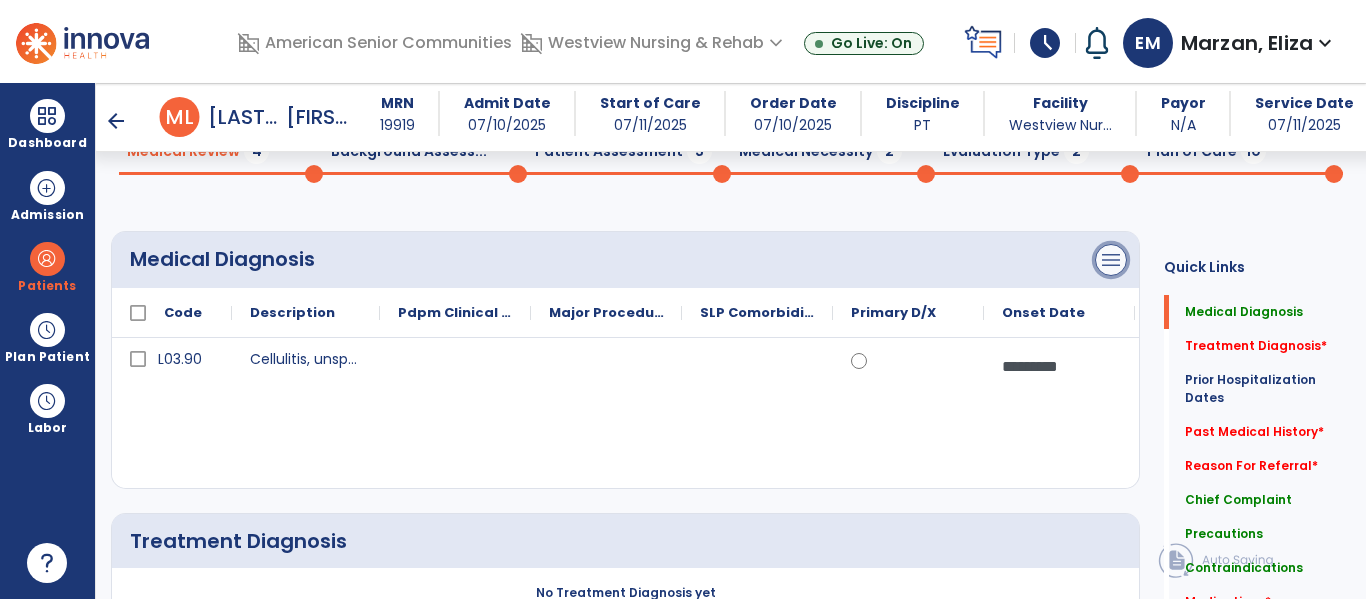 click on "menu" at bounding box center (1111, 260) 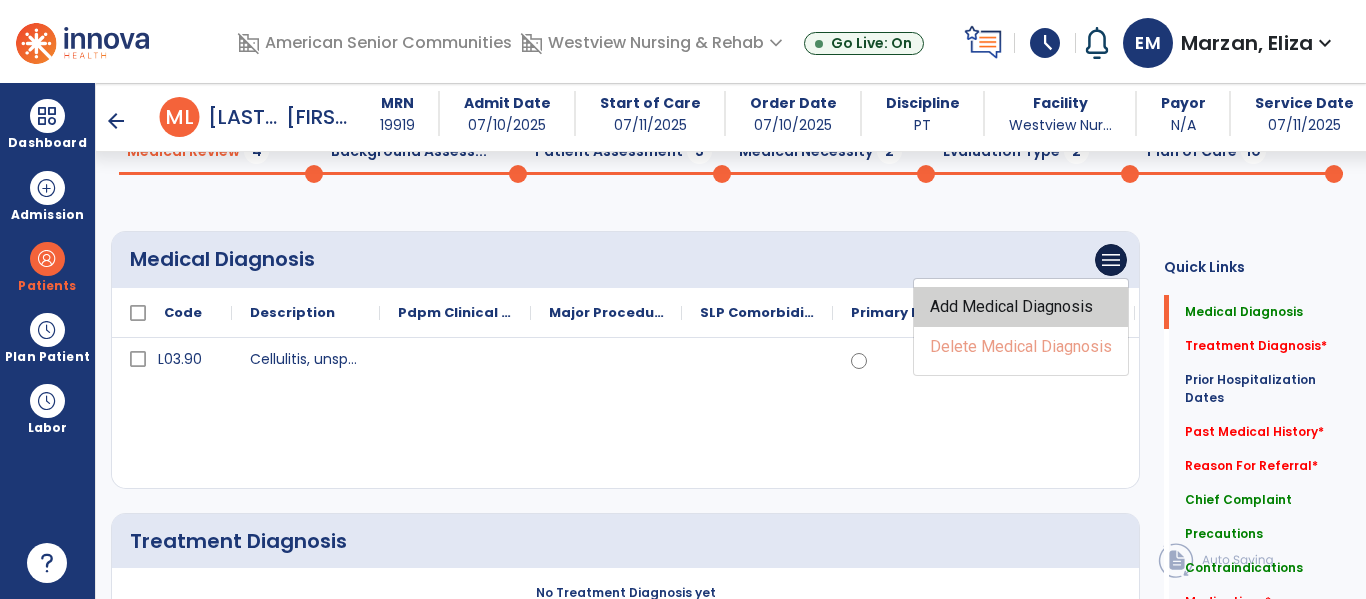 click on "Add Medical Diagnosis" 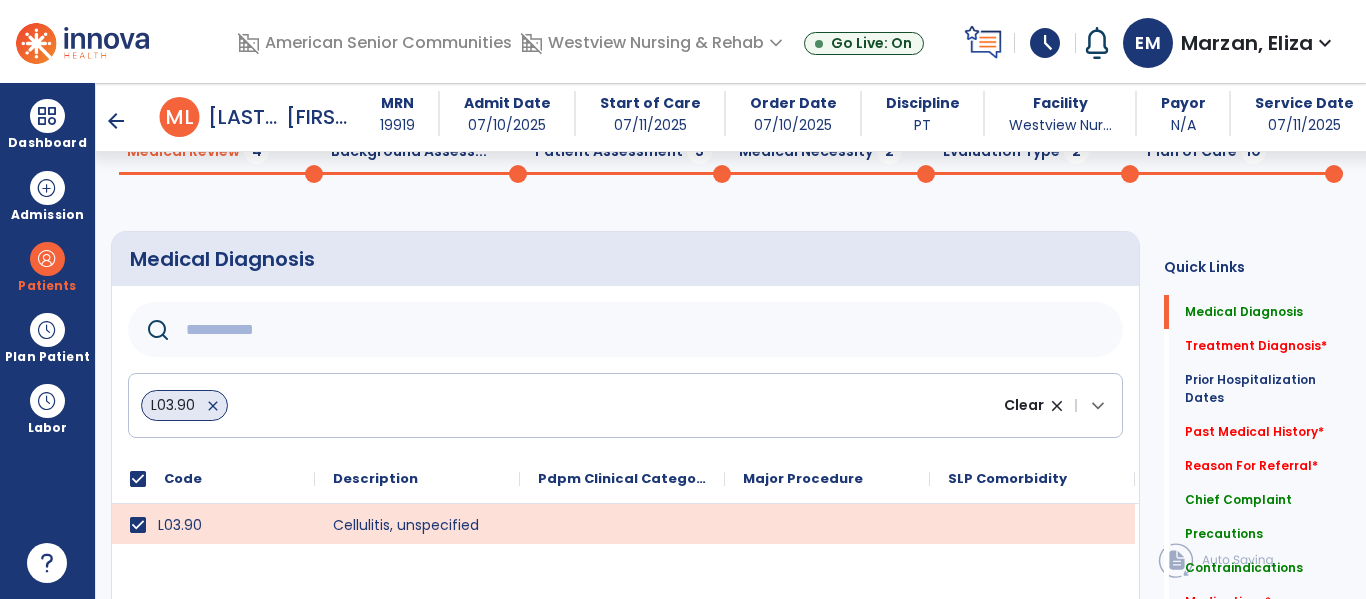 click 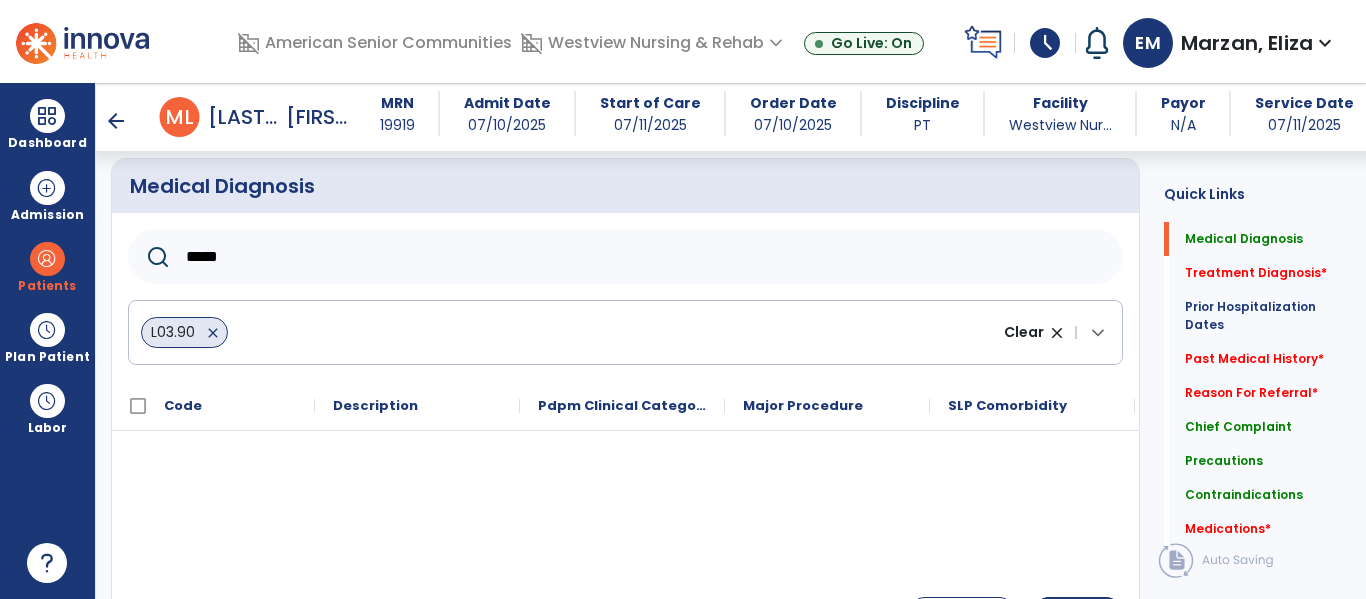 scroll, scrollTop: 184, scrollLeft: 0, axis: vertical 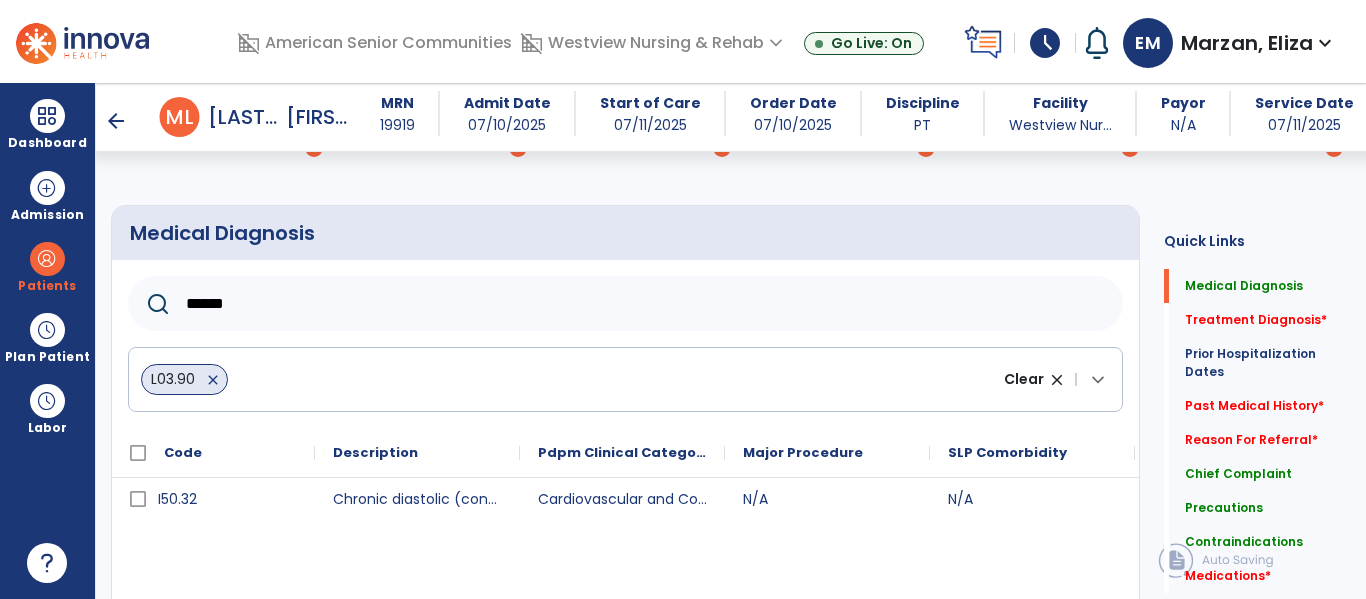 type on "******" 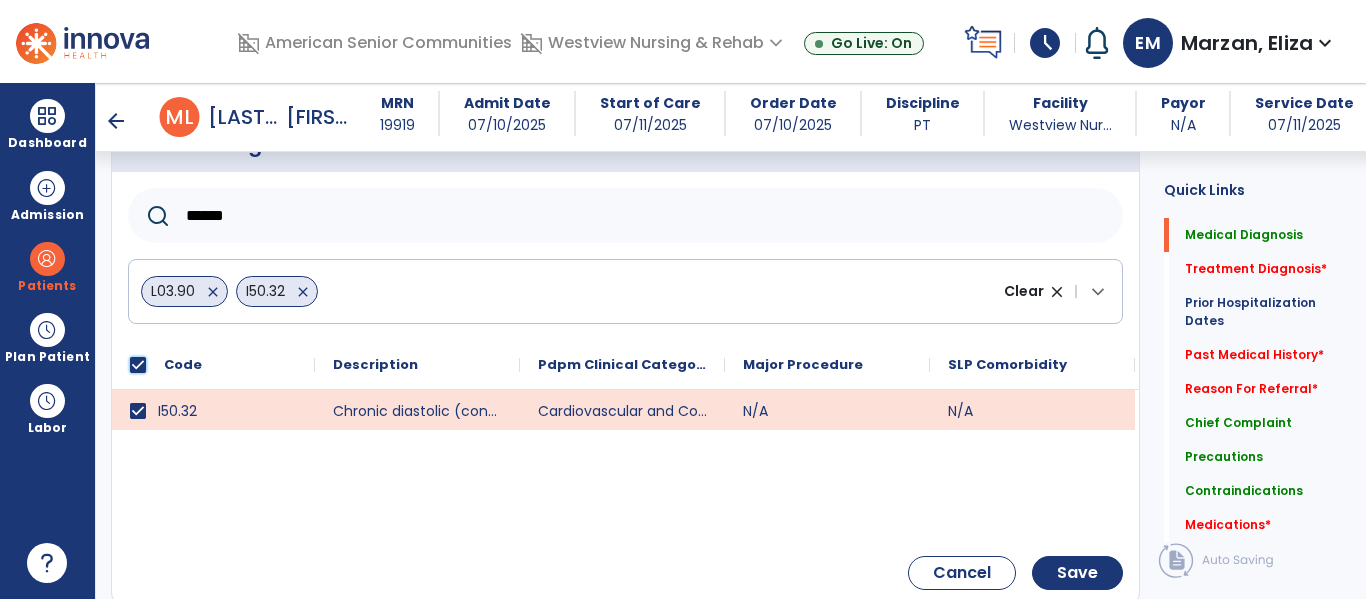 scroll, scrollTop: 213, scrollLeft: 0, axis: vertical 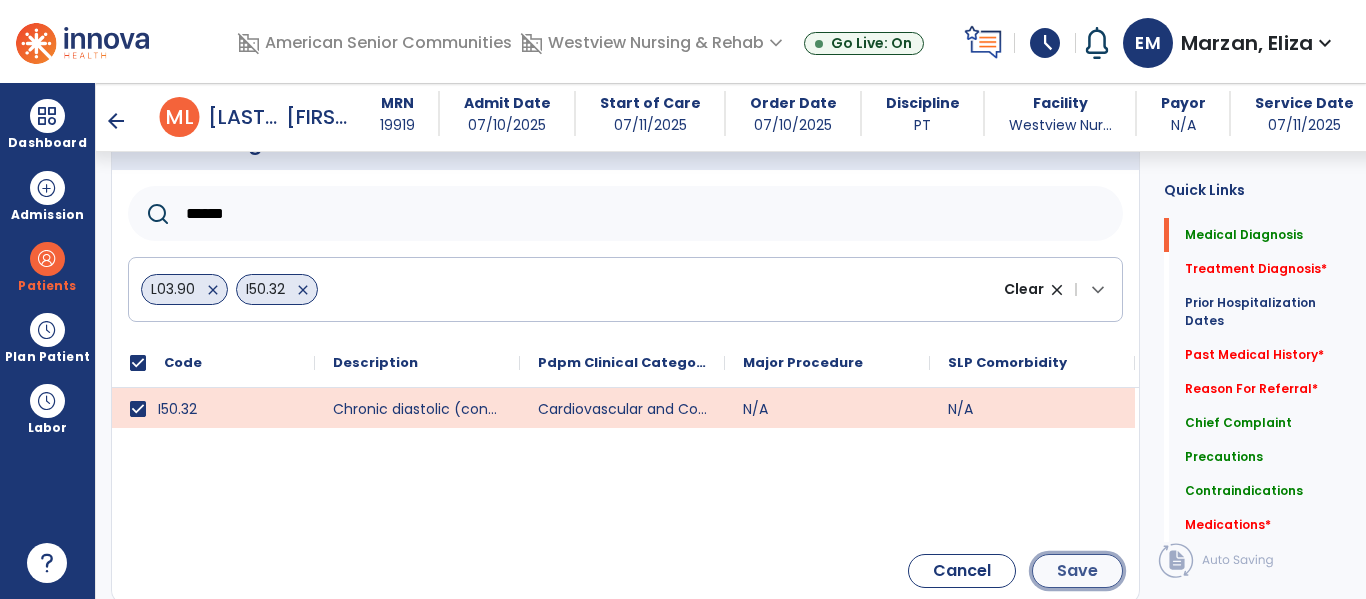 click on "Save" 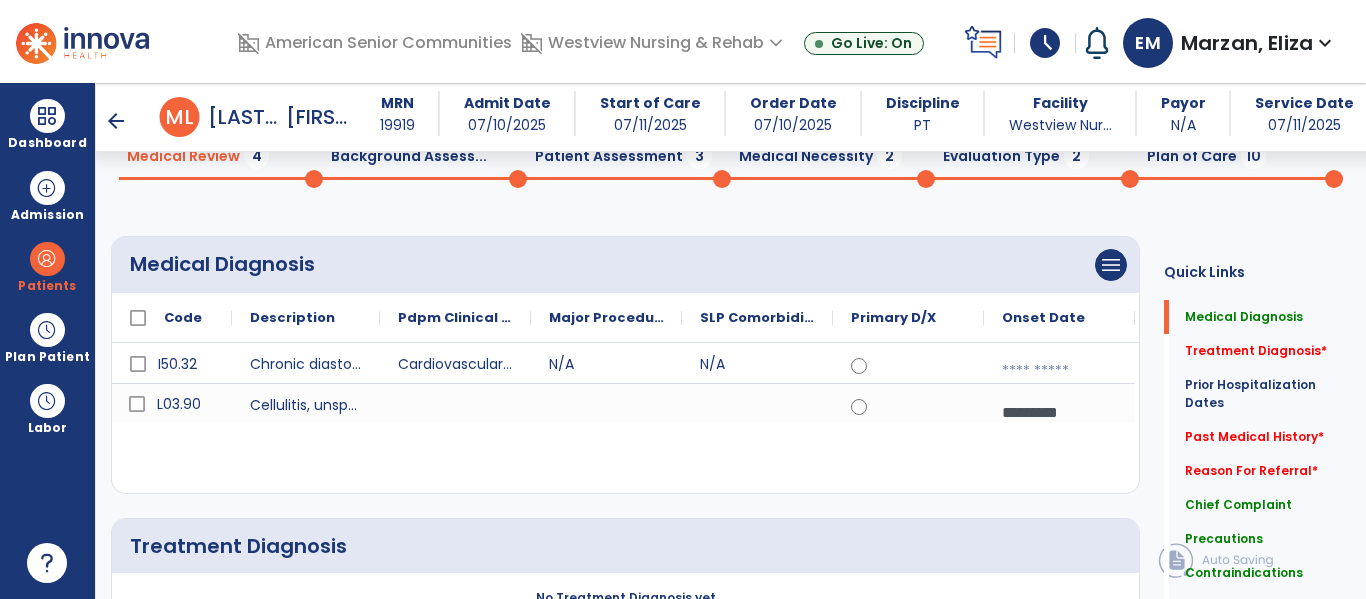 scroll, scrollTop: 74, scrollLeft: 0, axis: vertical 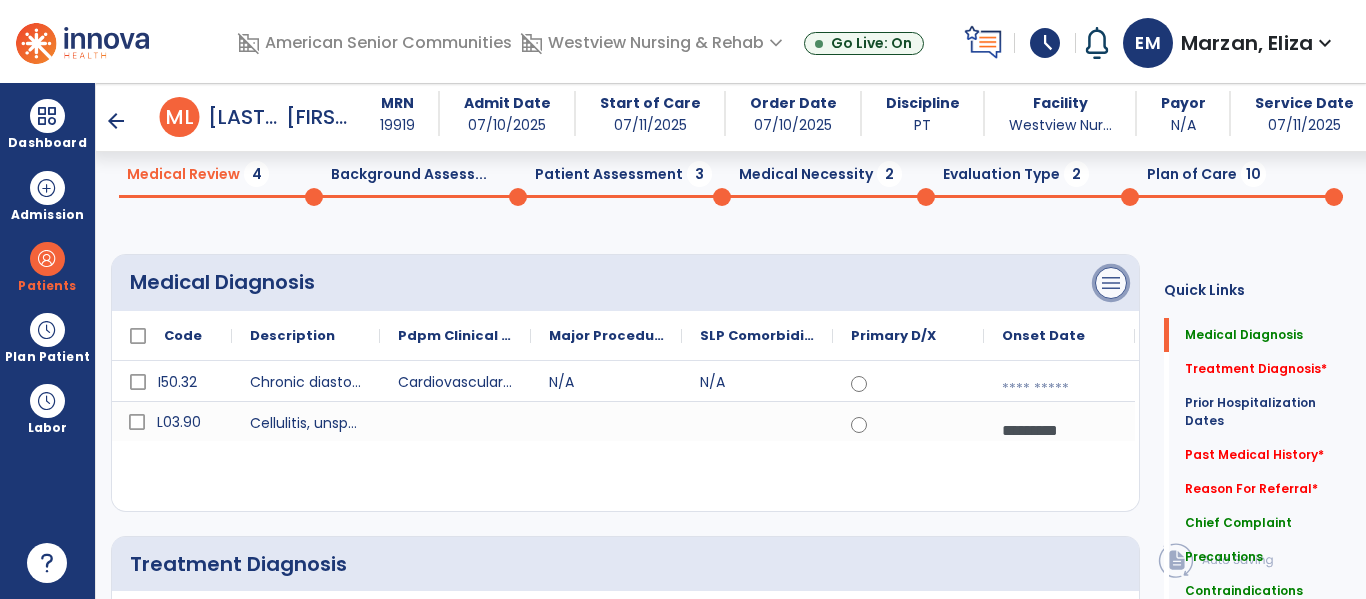 click on "menu" at bounding box center (1111, 283) 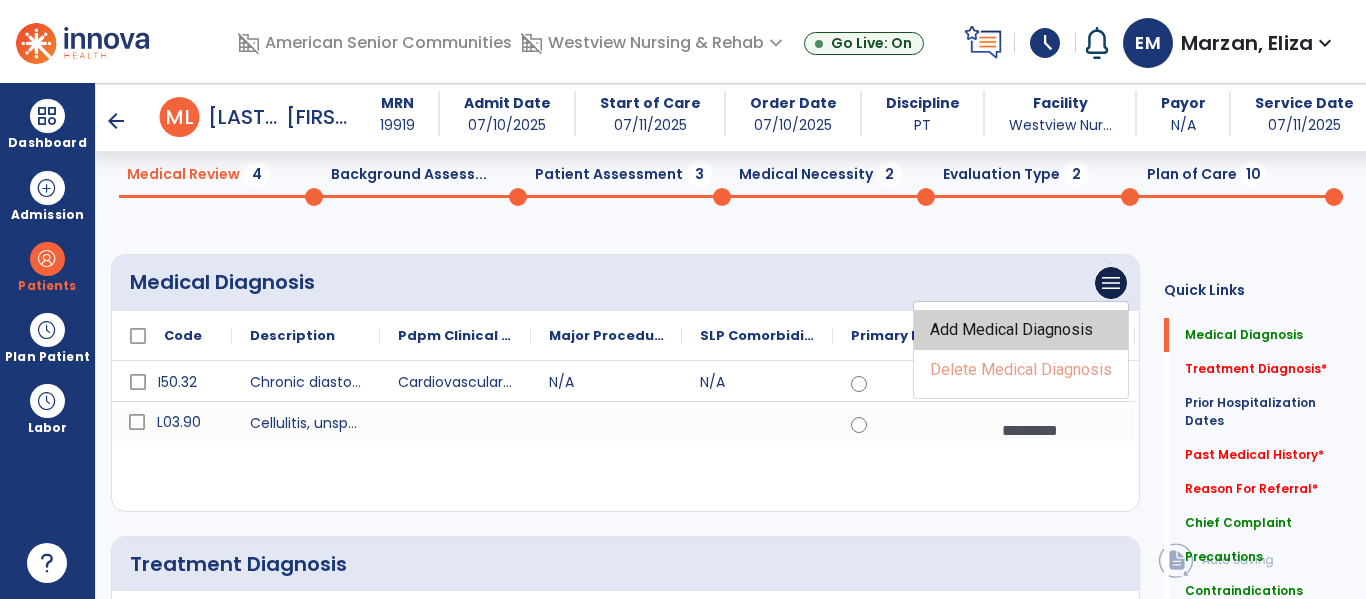 click on "Add Medical Diagnosis" 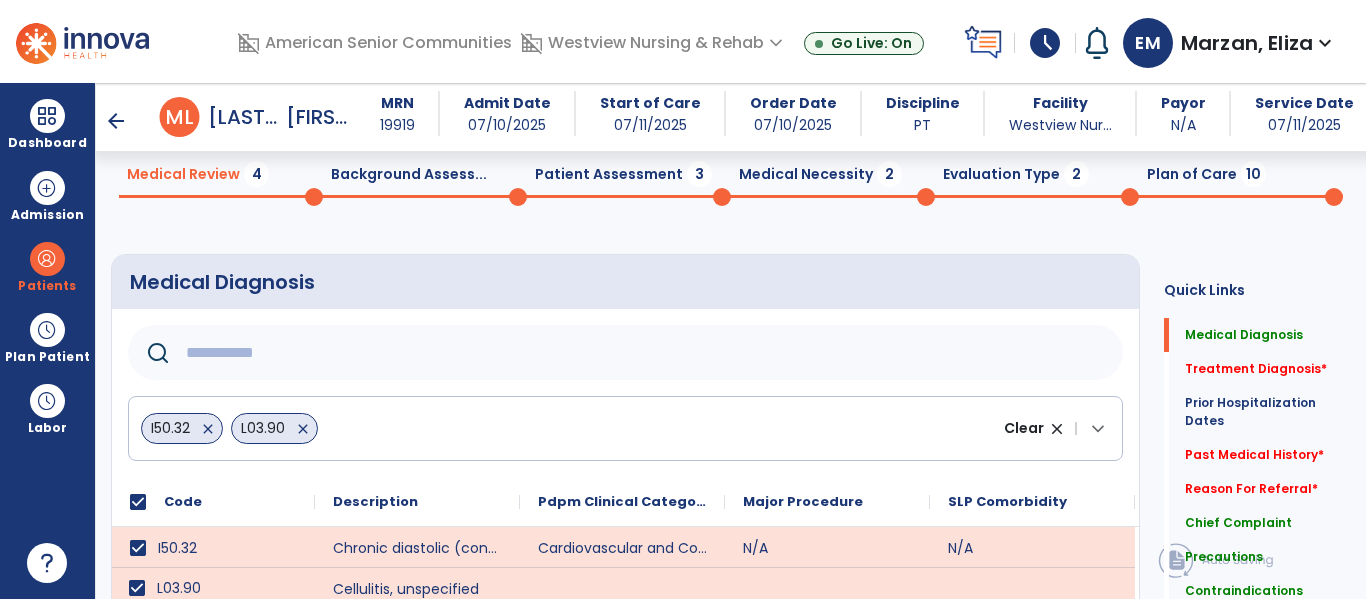 click 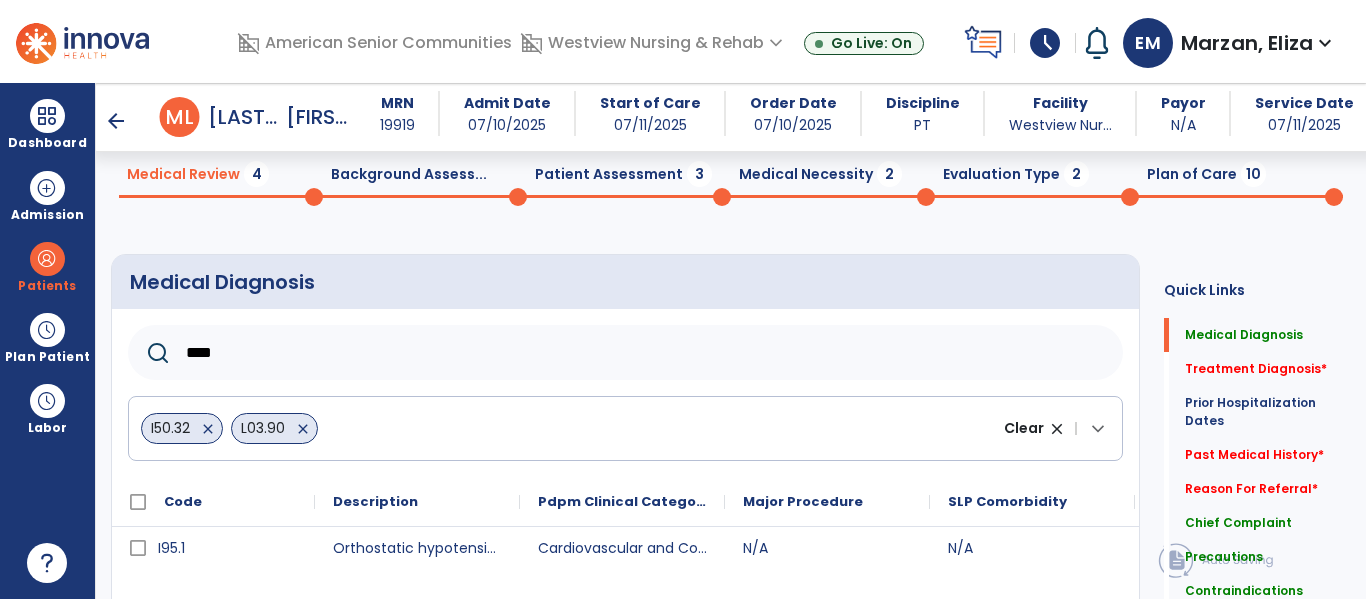 type on "****" 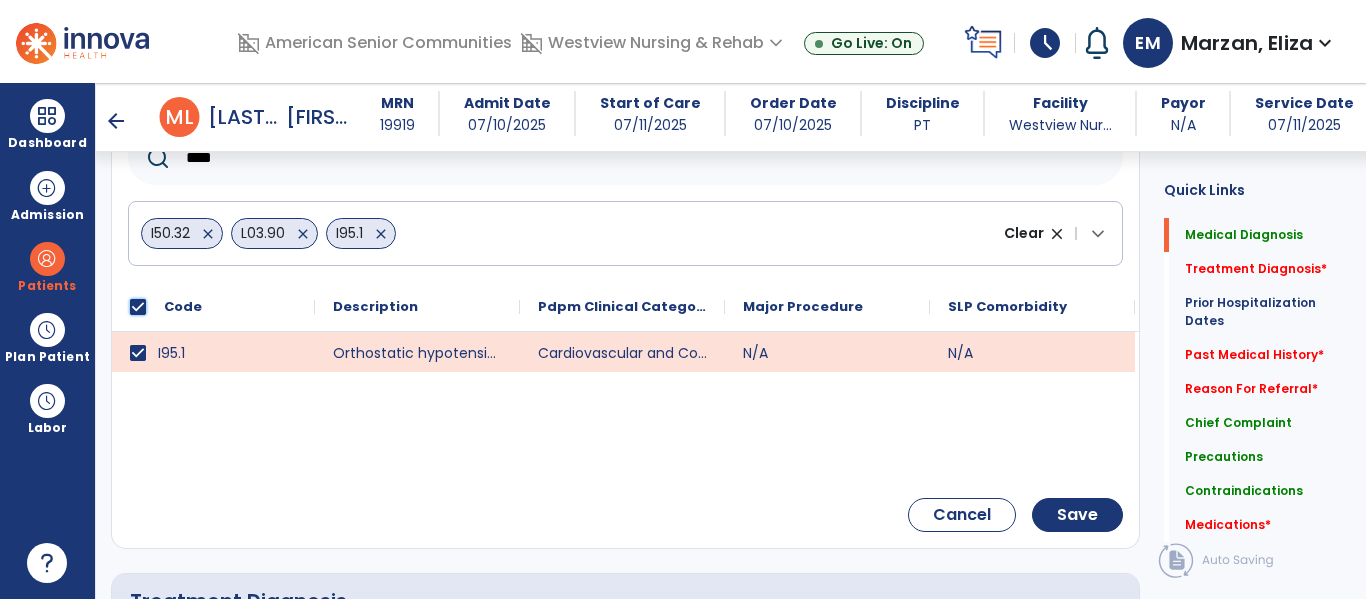 scroll, scrollTop: 276, scrollLeft: 0, axis: vertical 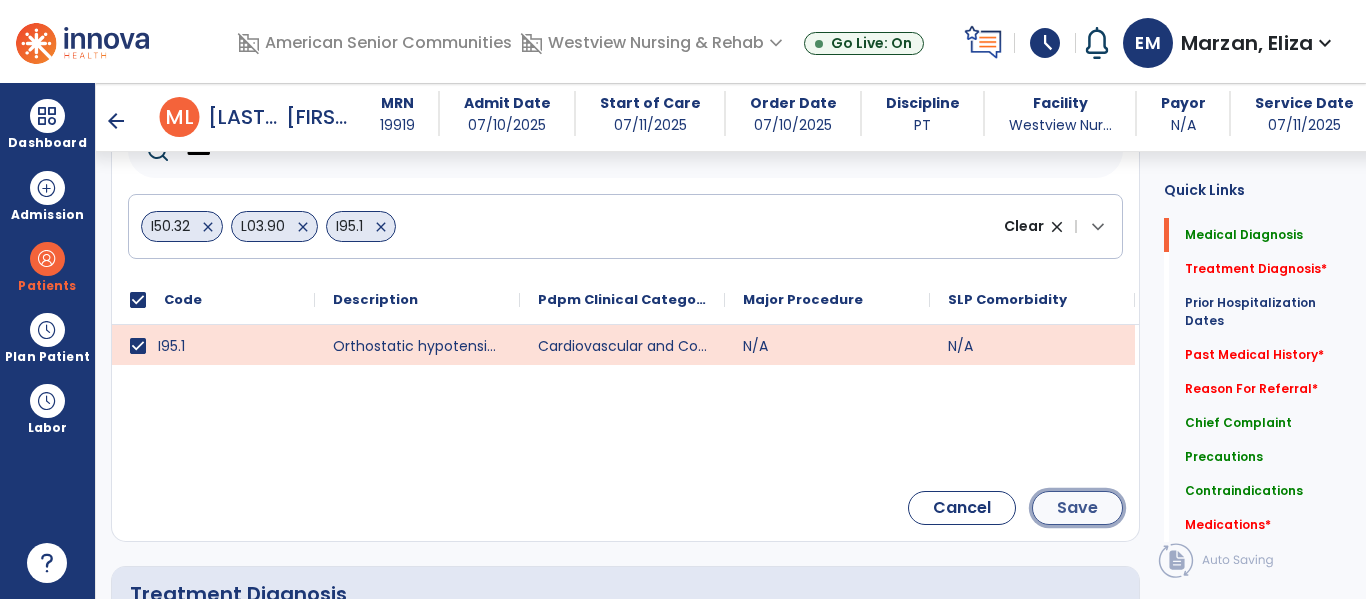 click on "Save" 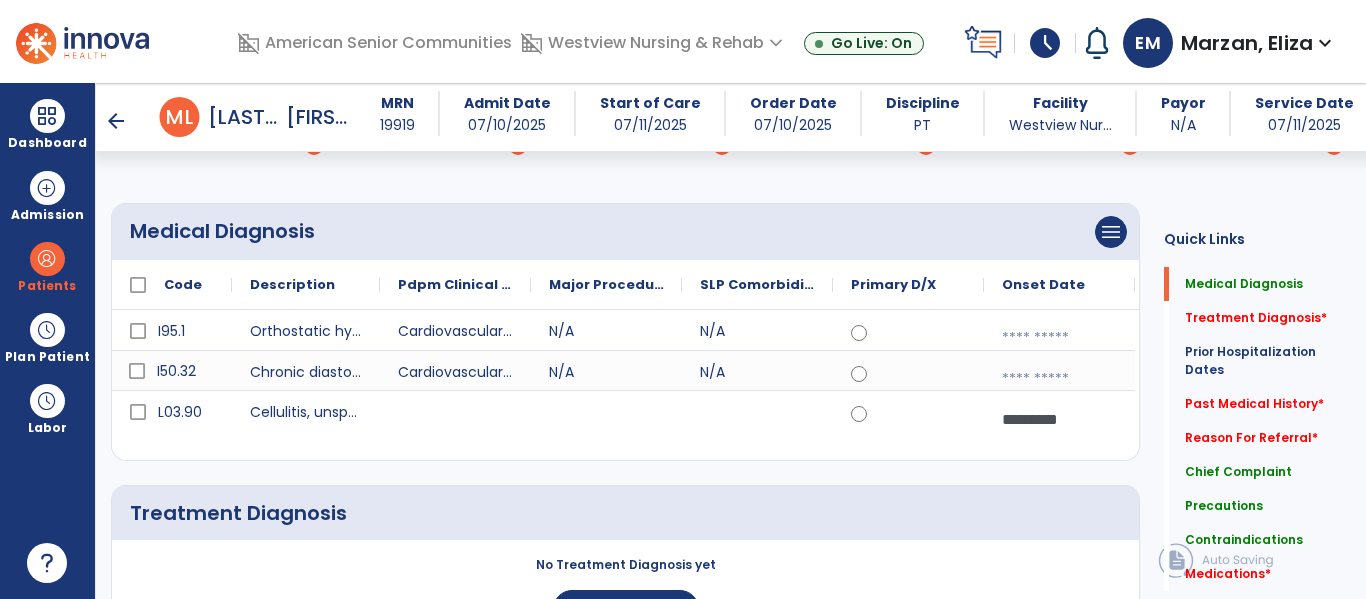 scroll, scrollTop: 121, scrollLeft: 0, axis: vertical 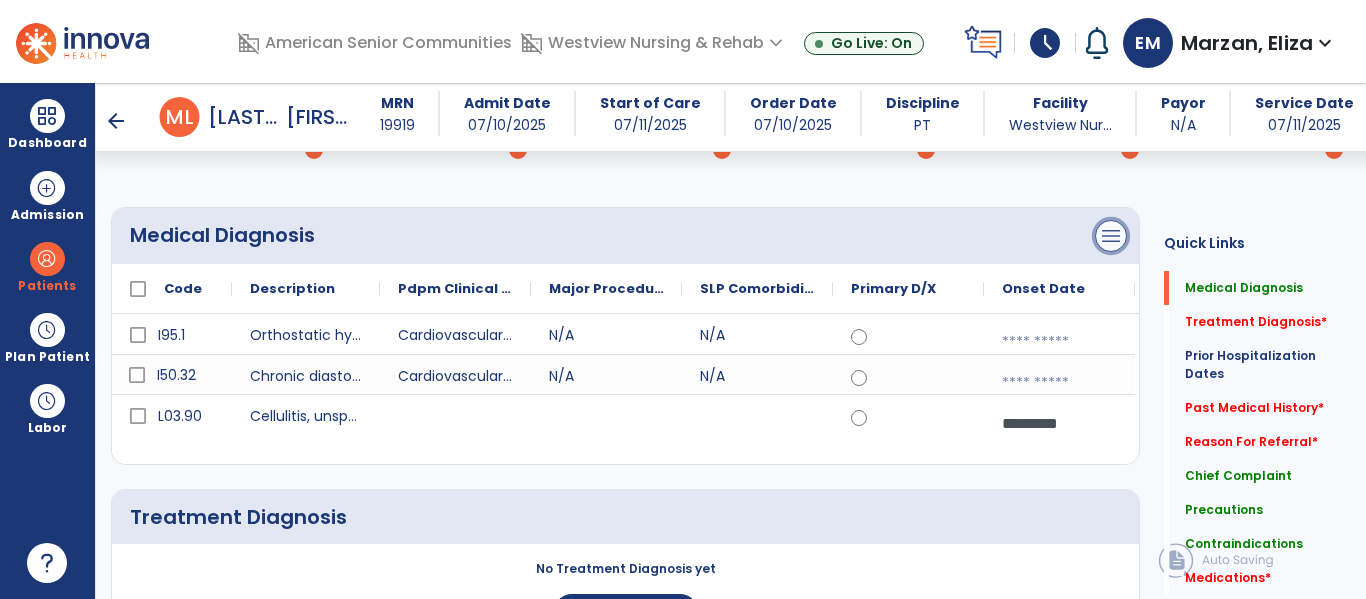 click on "menu" at bounding box center (1111, 236) 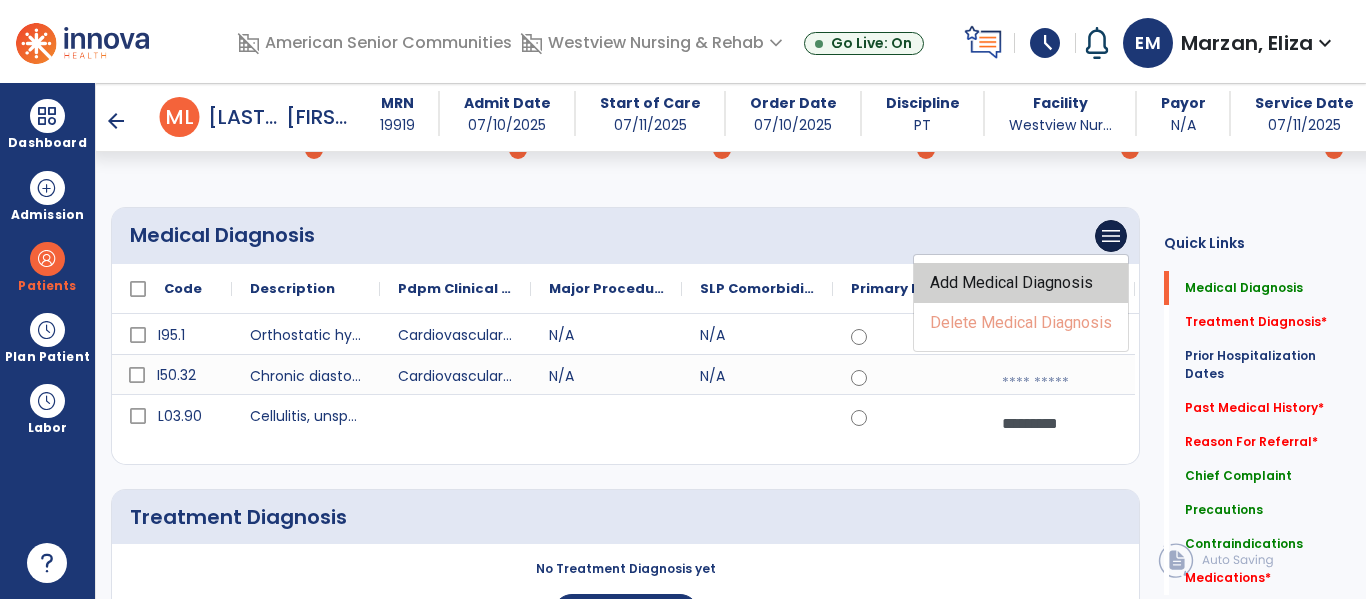 click on "Add Medical Diagnosis" 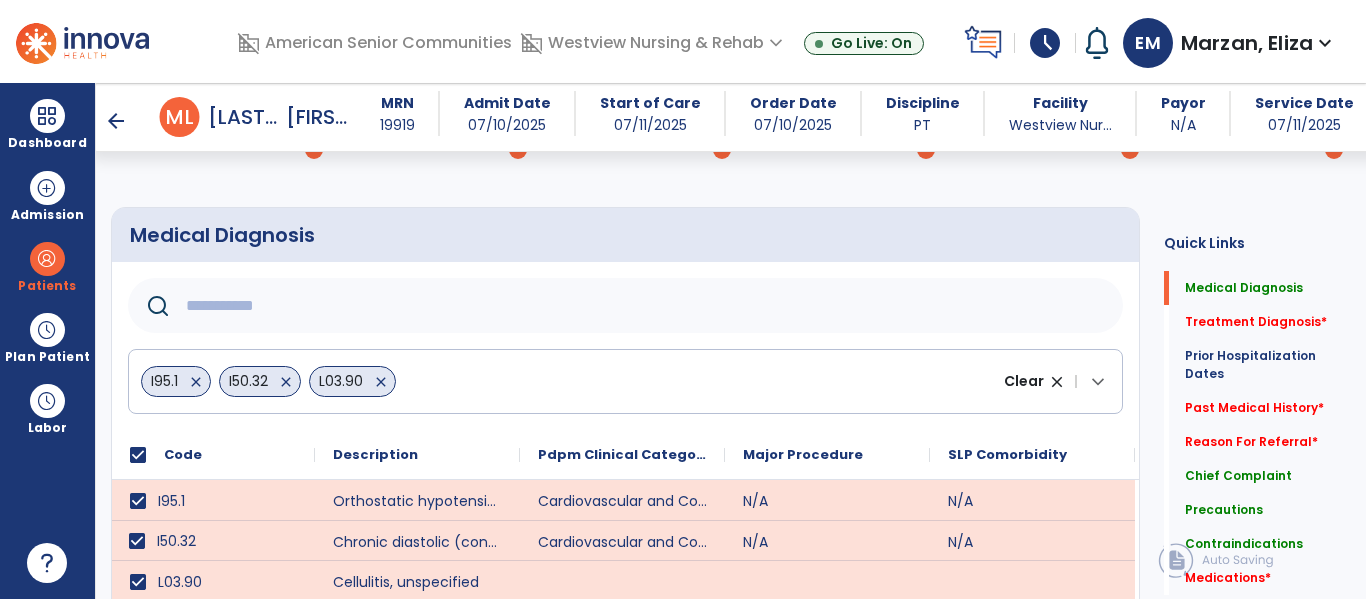 click 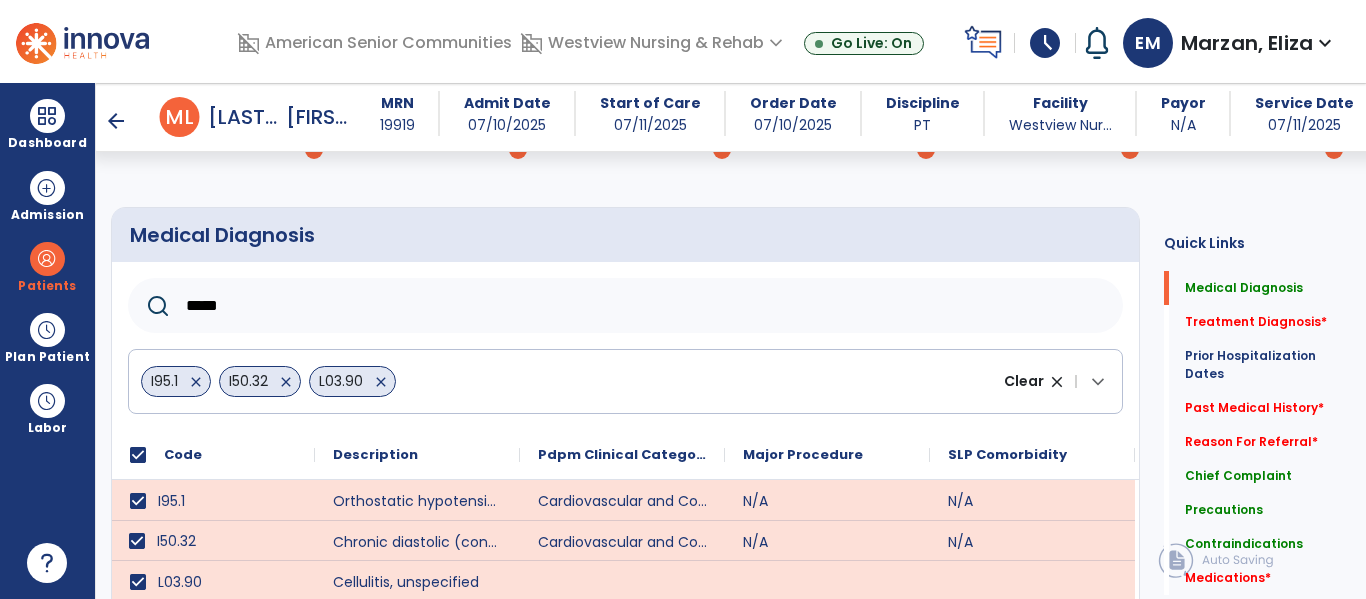 type on "*****" 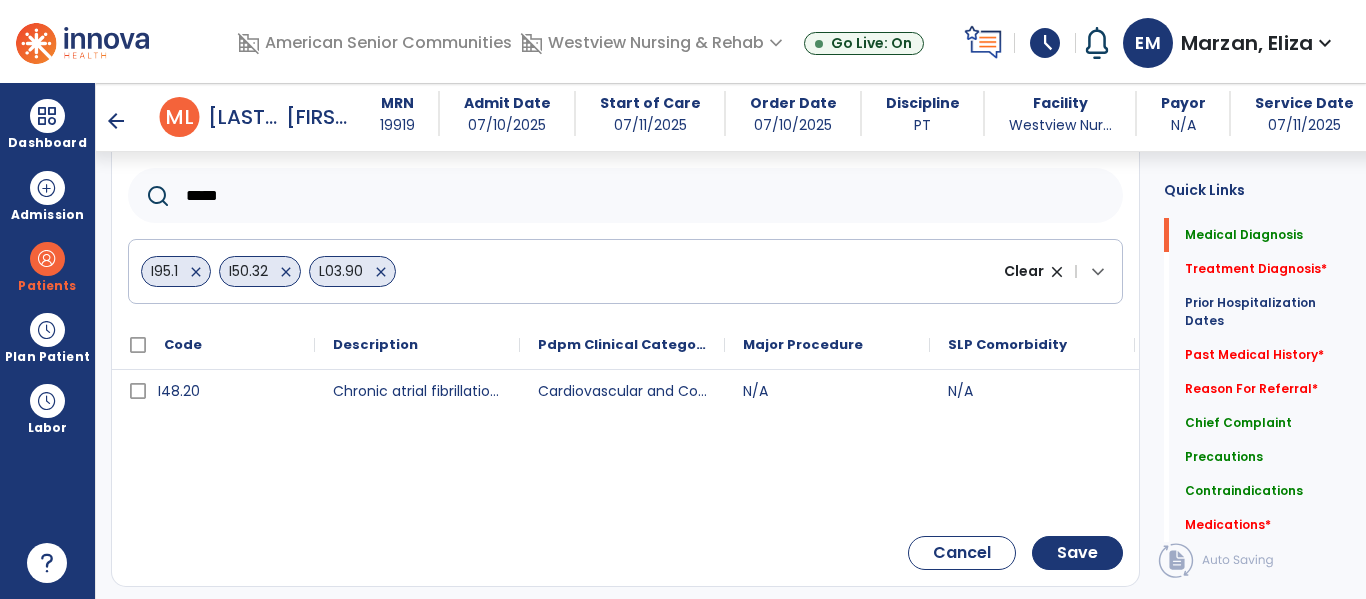 scroll, scrollTop: 242, scrollLeft: 0, axis: vertical 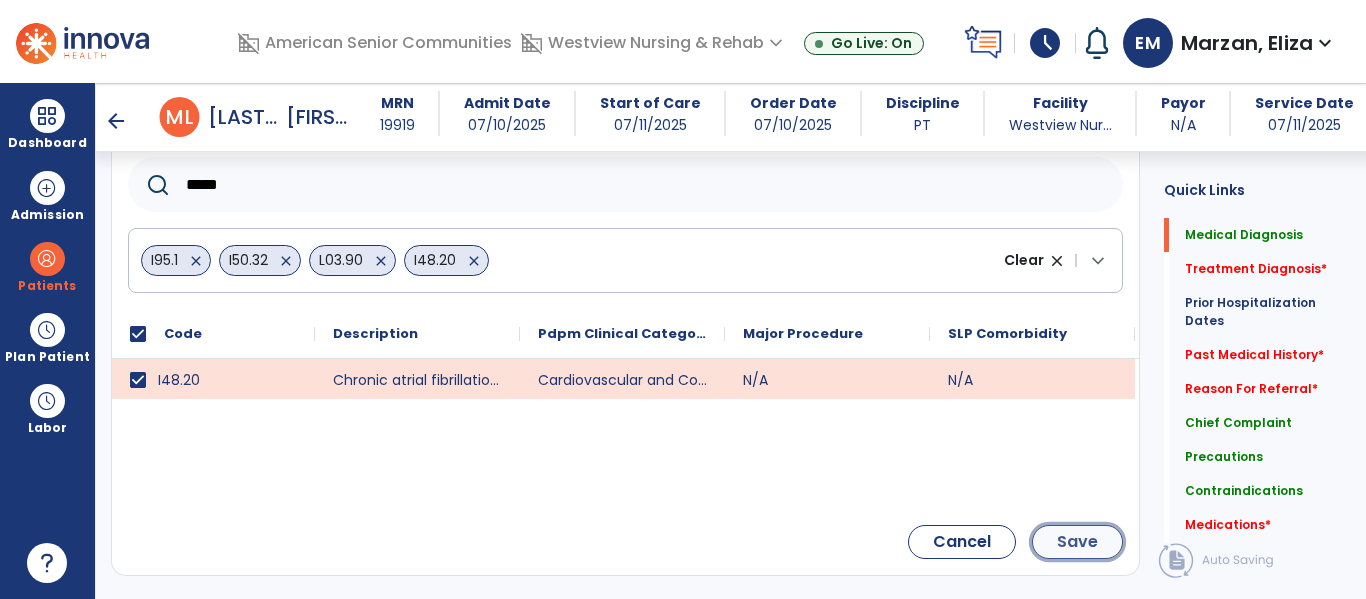 click on "Save" 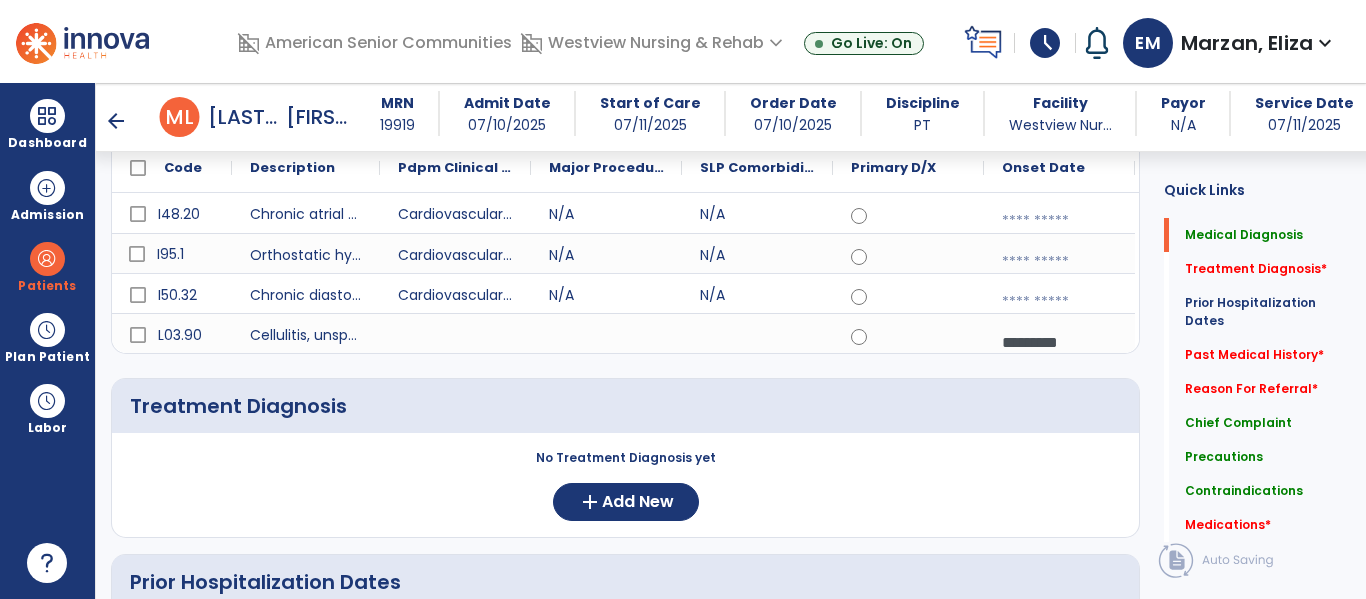 click at bounding box center [1059, 221] 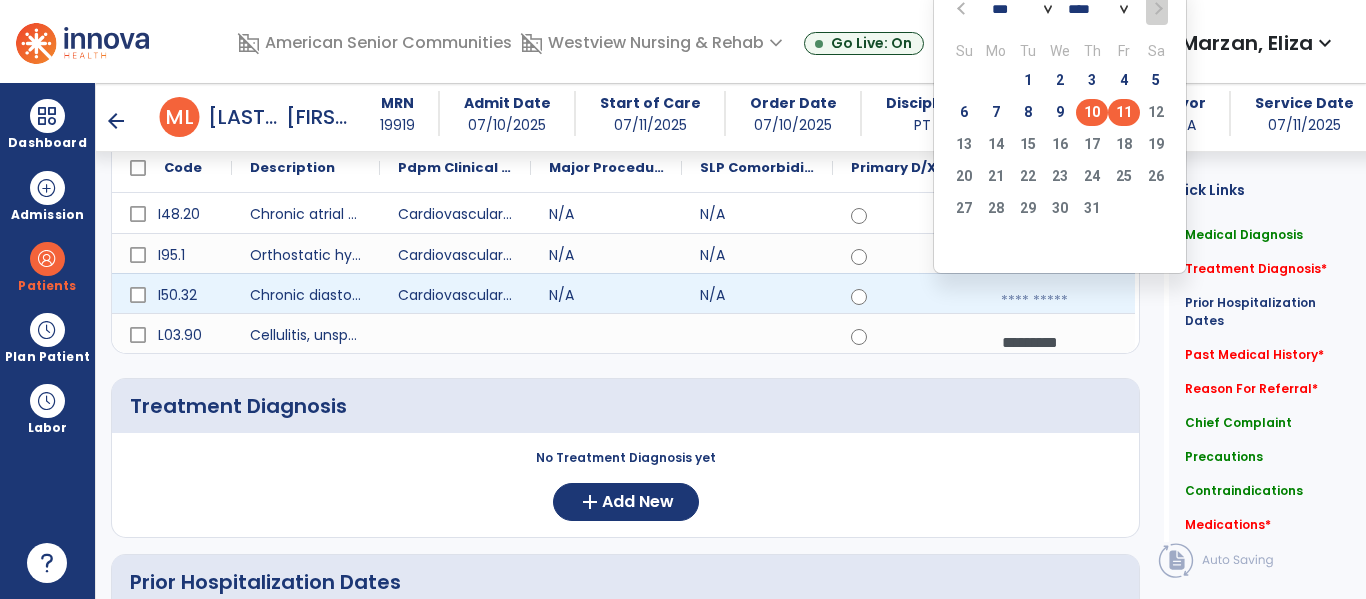 click on "10" 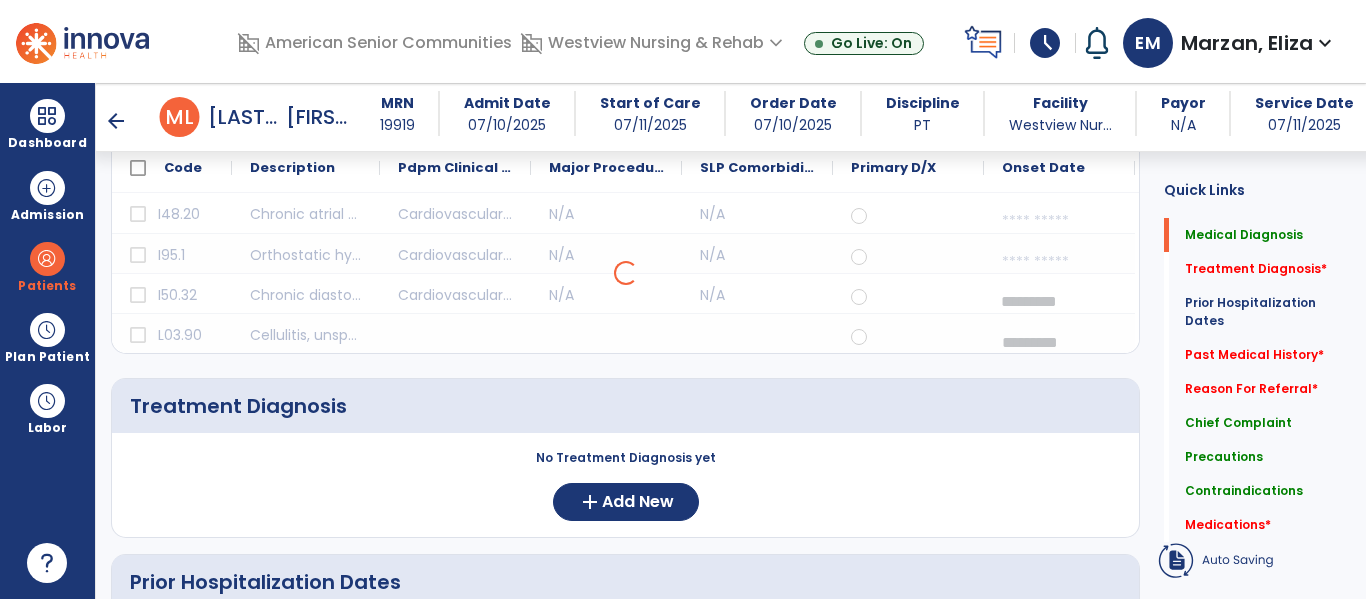 select on "*" 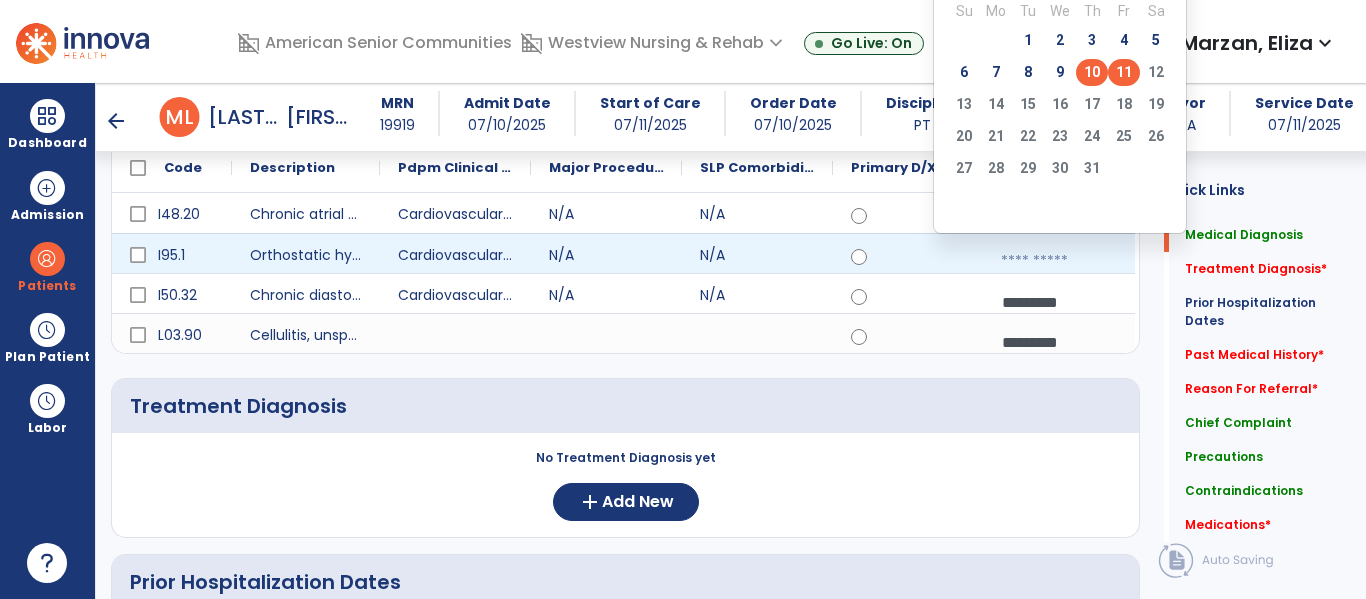 click on "10" 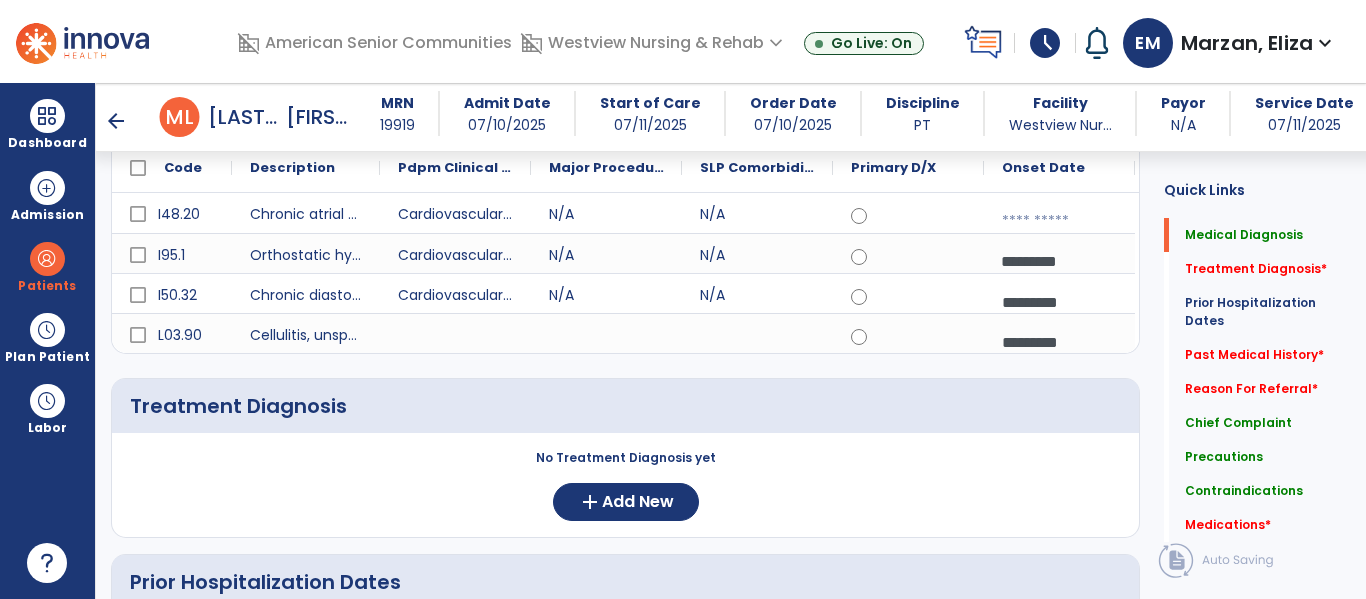click at bounding box center (1059, 221) 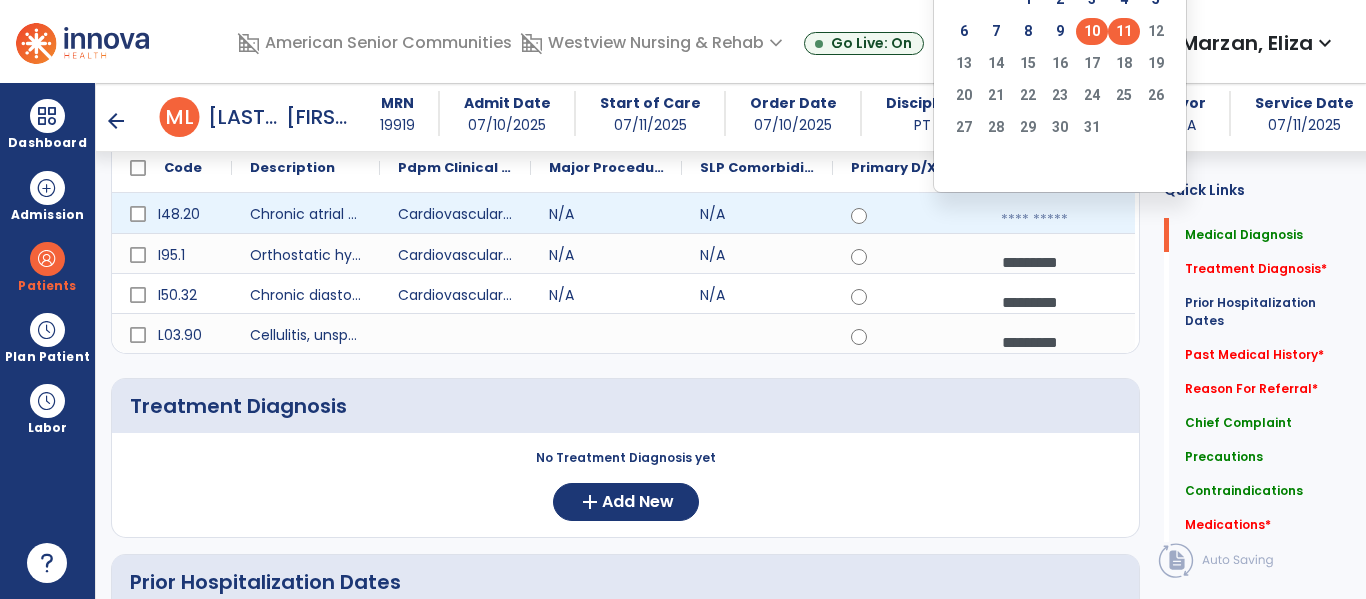 click on "10" 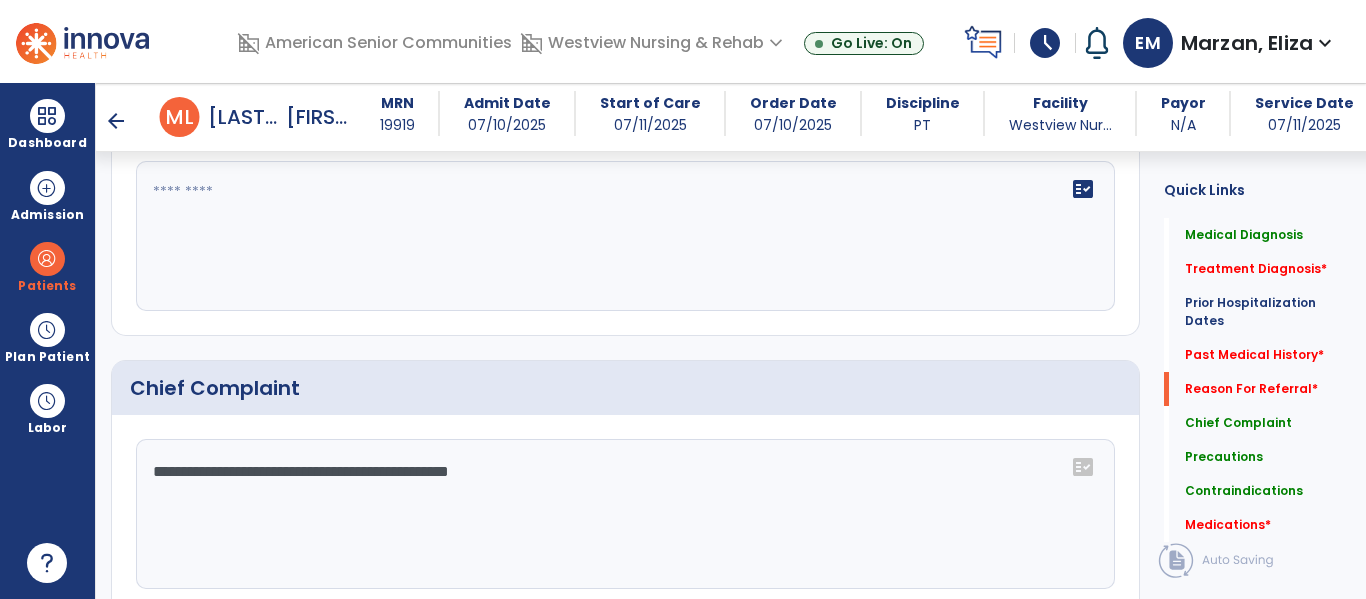 scroll, scrollTop: 1148, scrollLeft: 0, axis: vertical 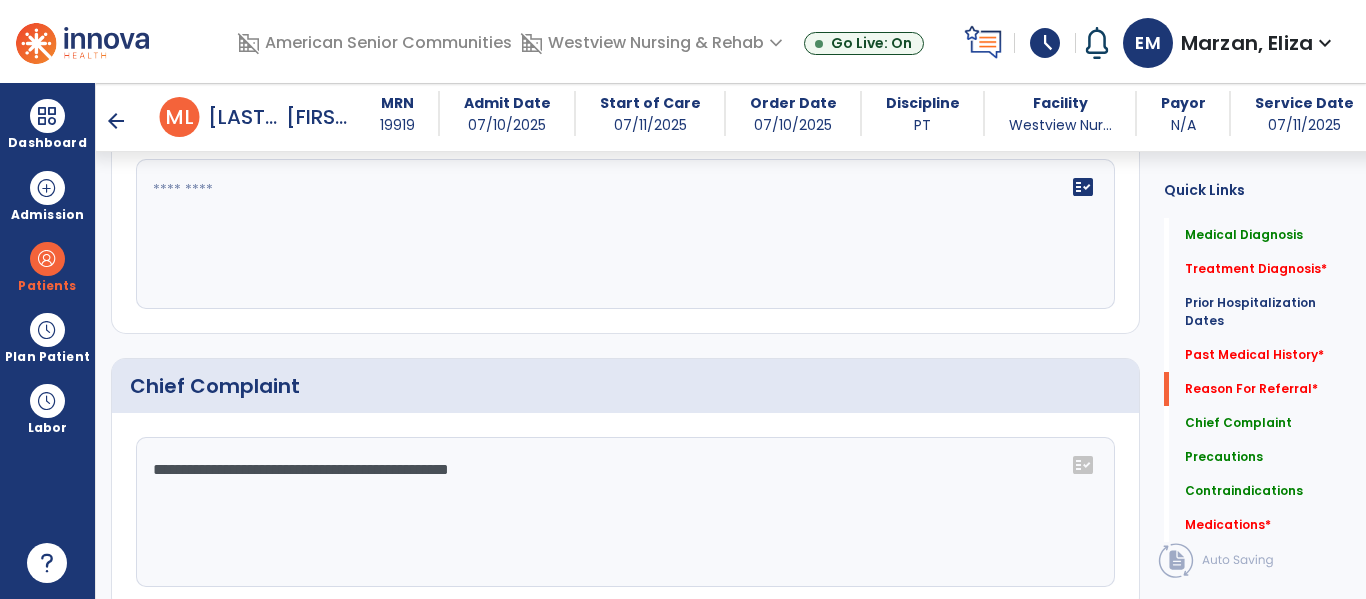 click on "**********" 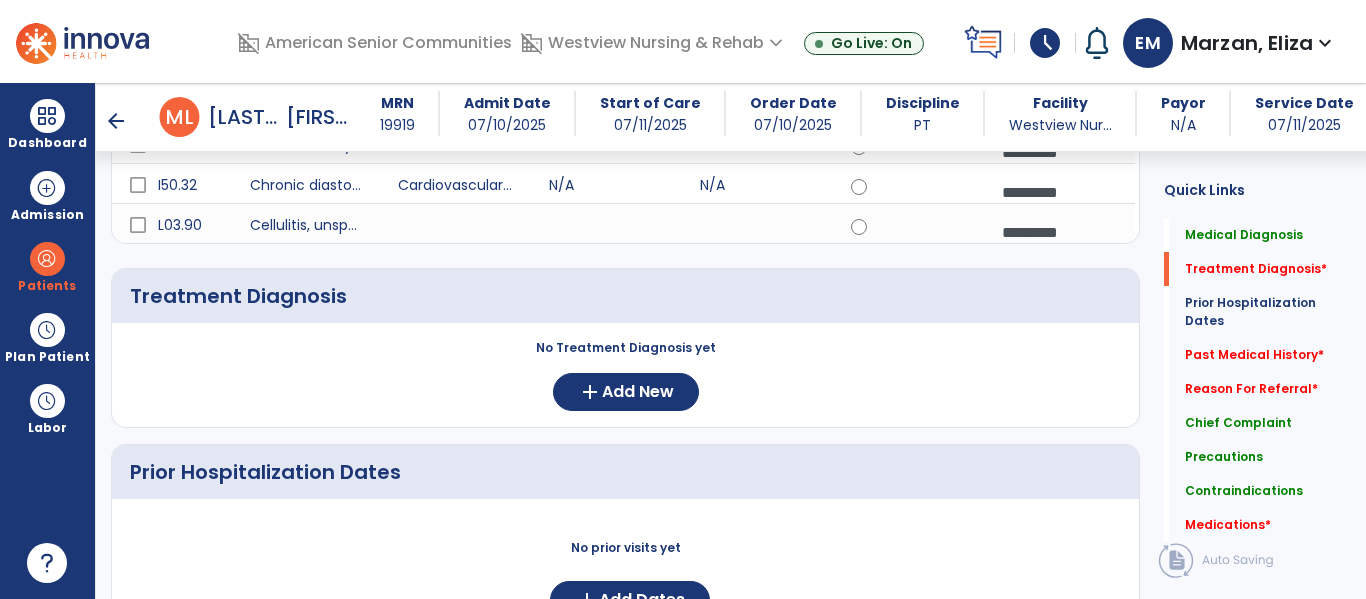 scroll, scrollTop: 350, scrollLeft: 0, axis: vertical 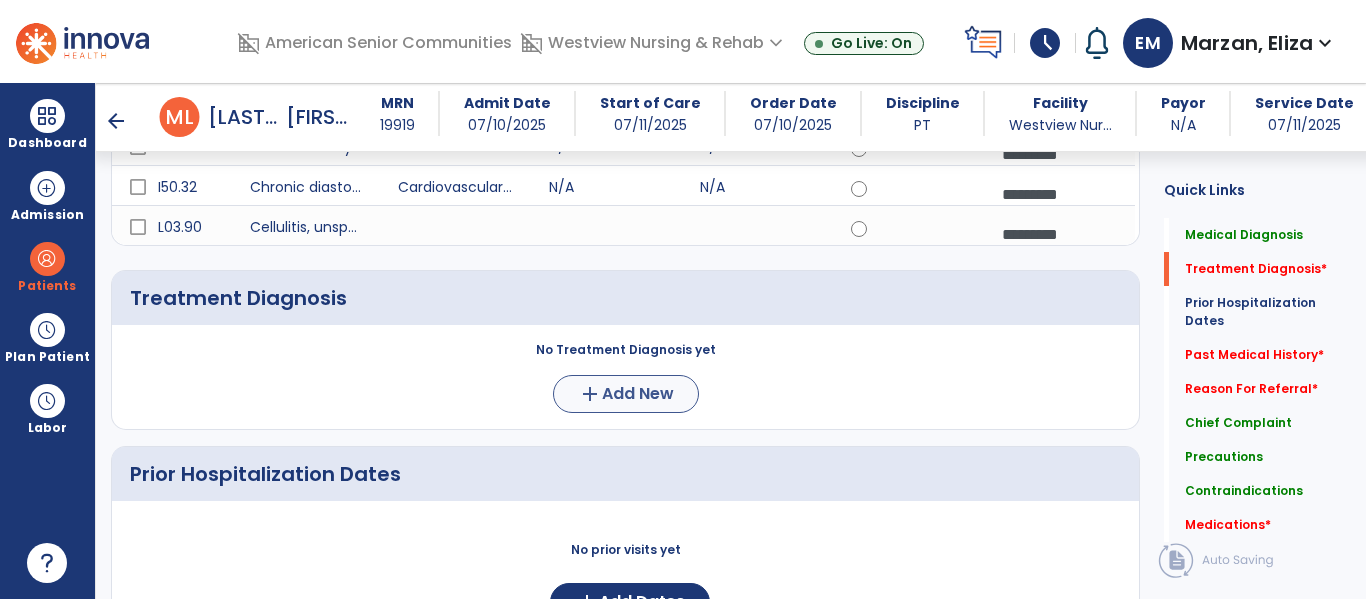 type on "**********" 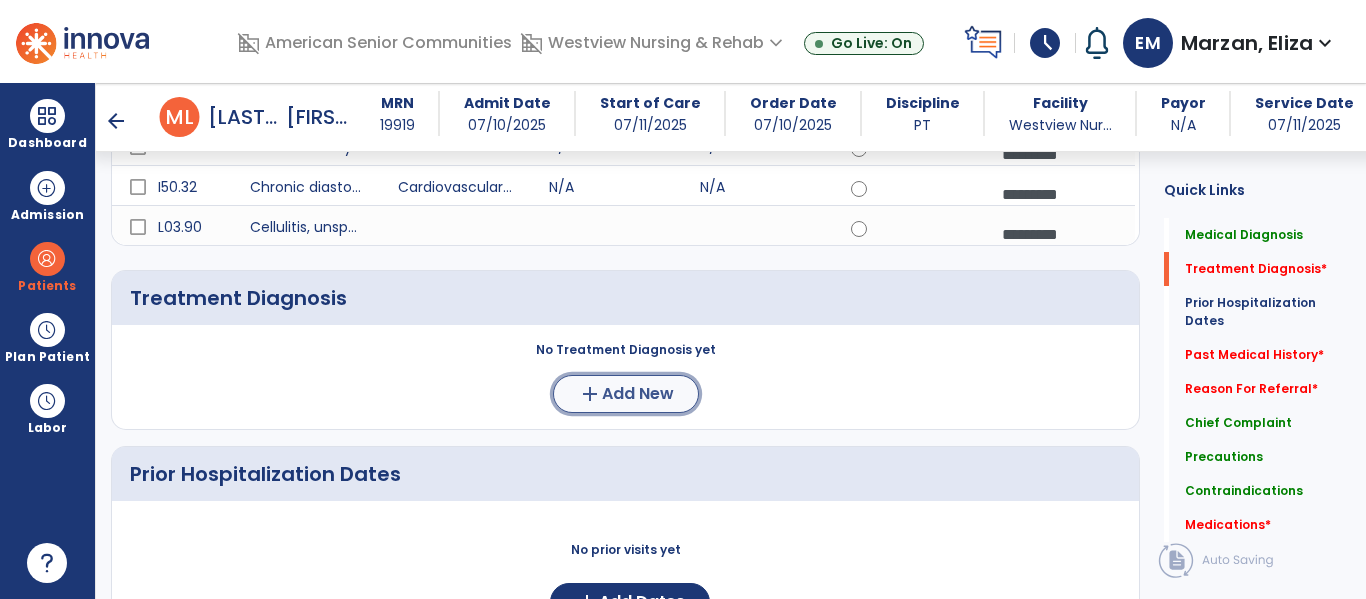 click on "add  Add New" 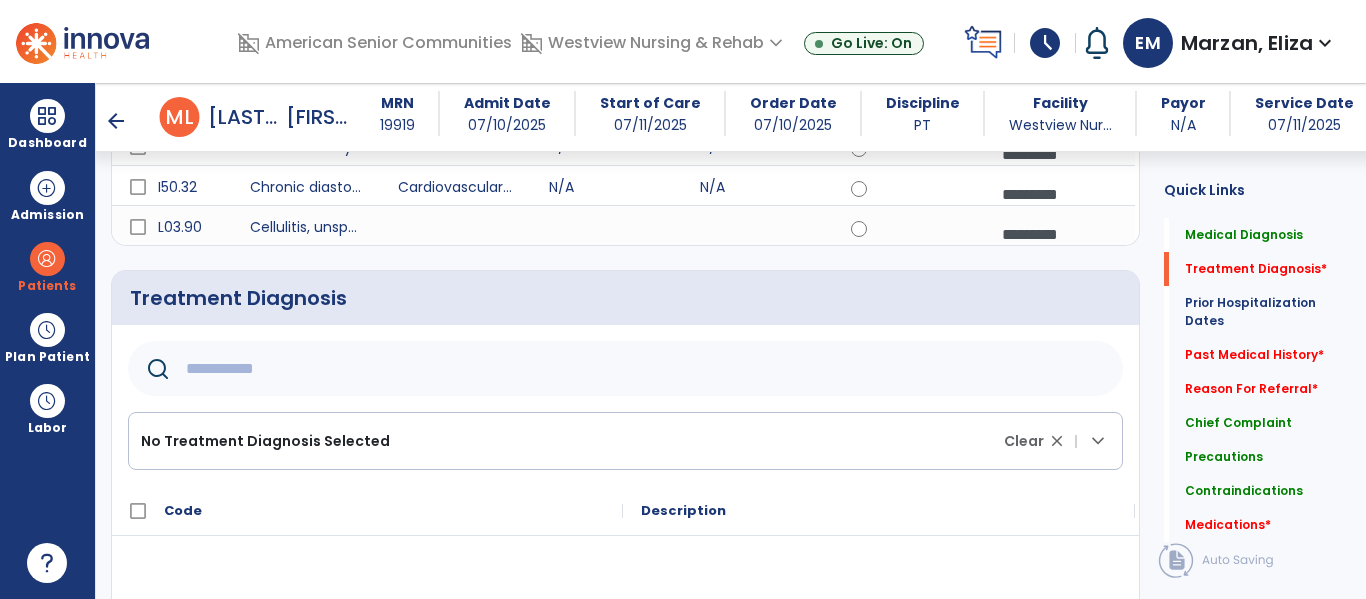 click 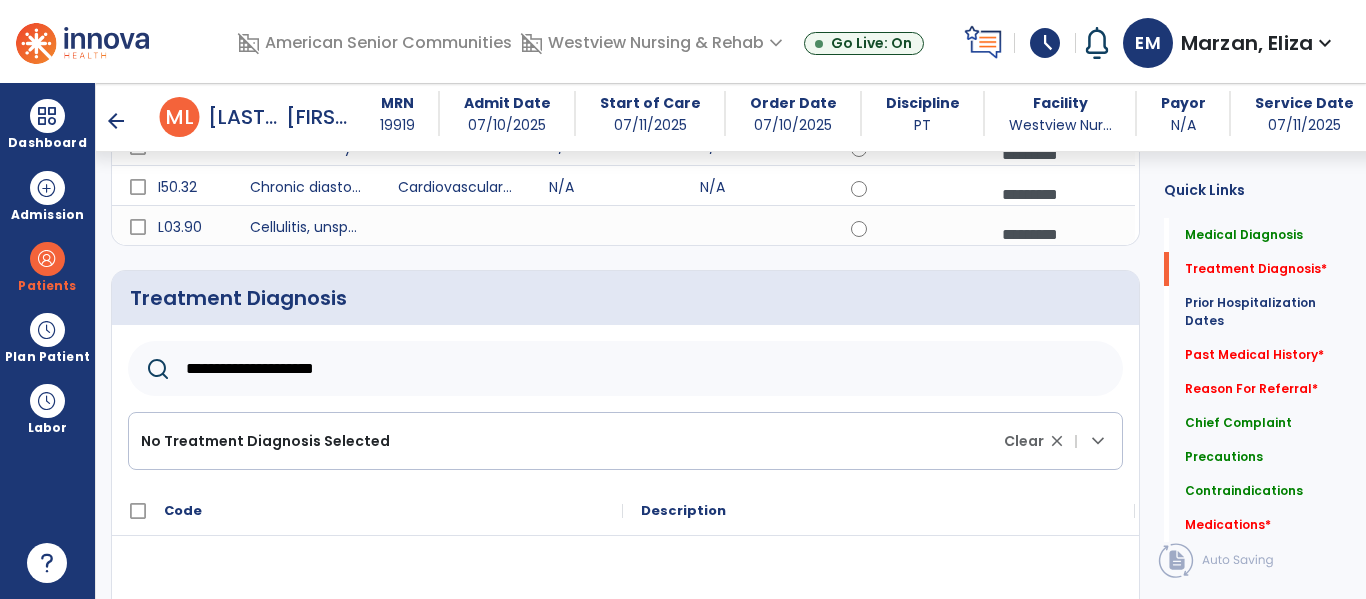 type on "**********" 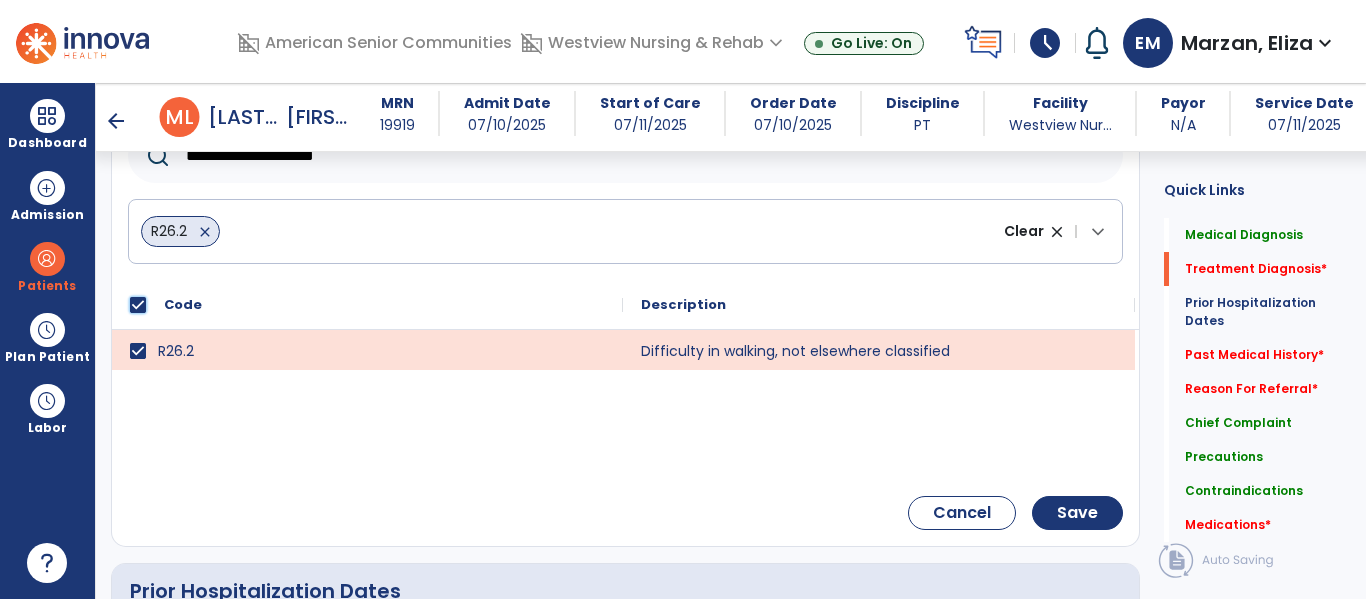 scroll, scrollTop: 571, scrollLeft: 0, axis: vertical 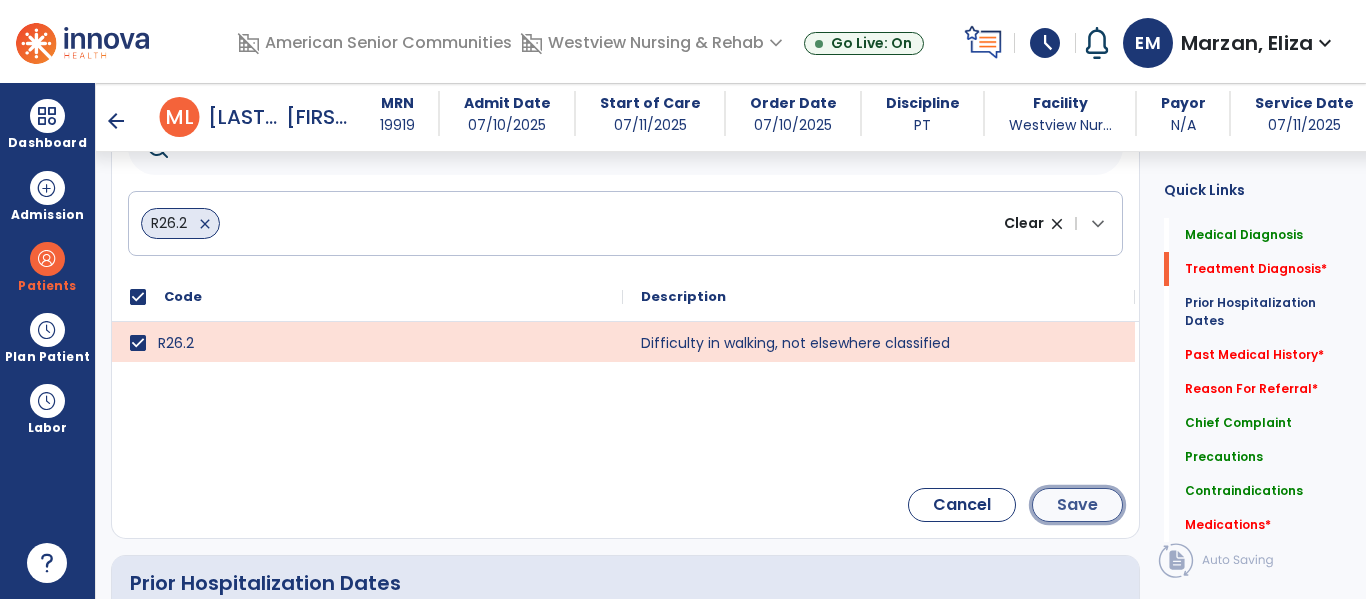 click on "Save" 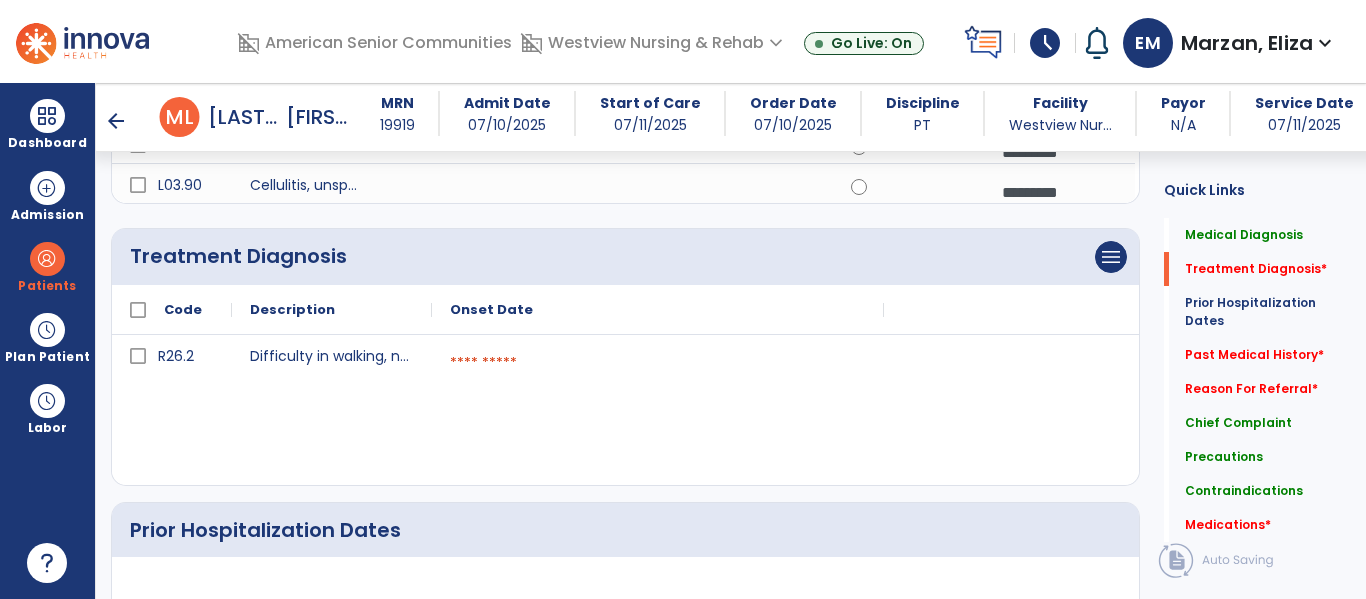 scroll, scrollTop: 368, scrollLeft: 0, axis: vertical 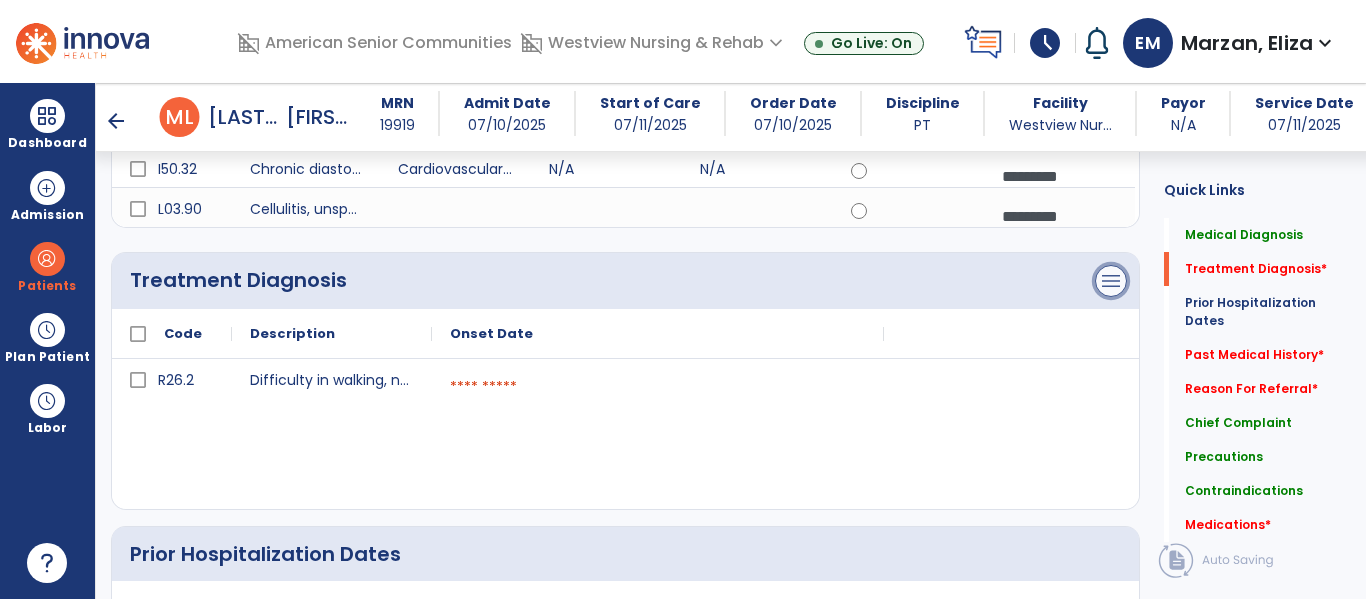 click on "menu" at bounding box center (1111, -11) 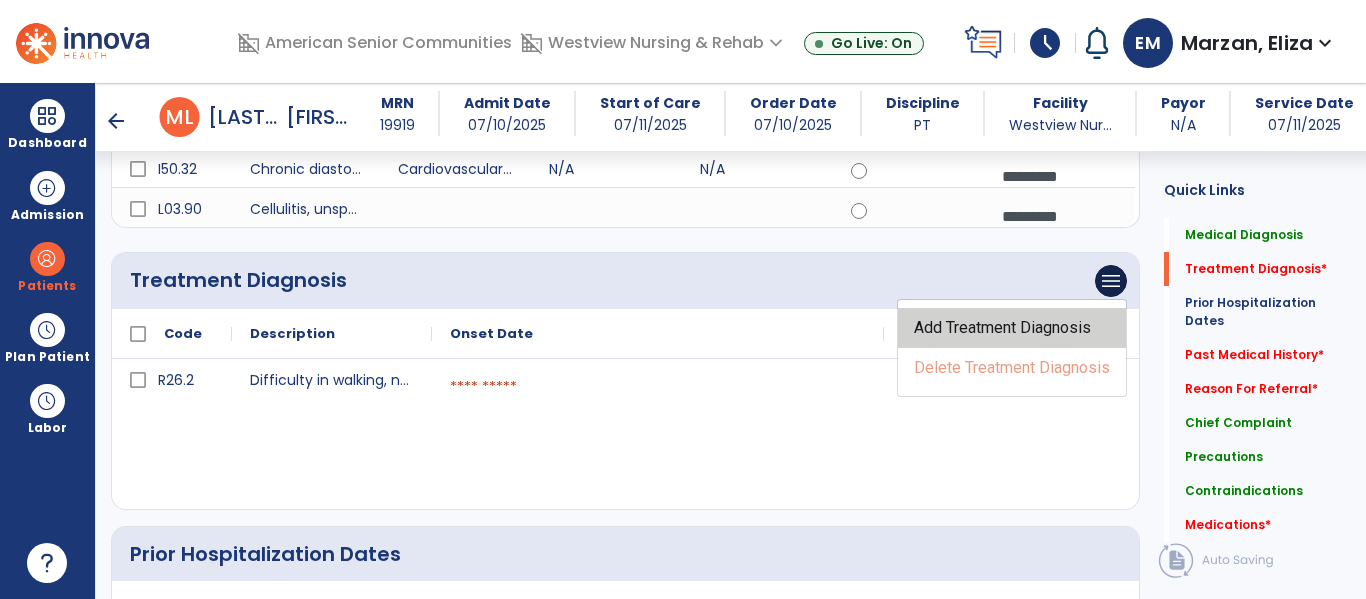 click on "Add Treatment Diagnosis" 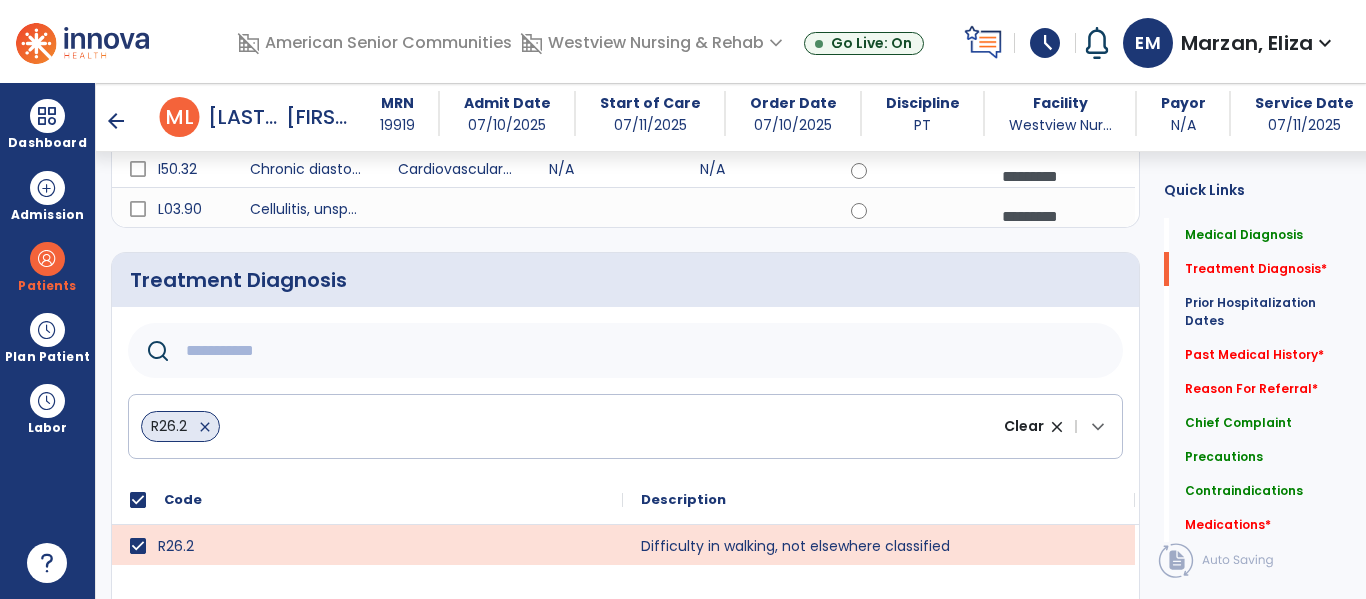 click 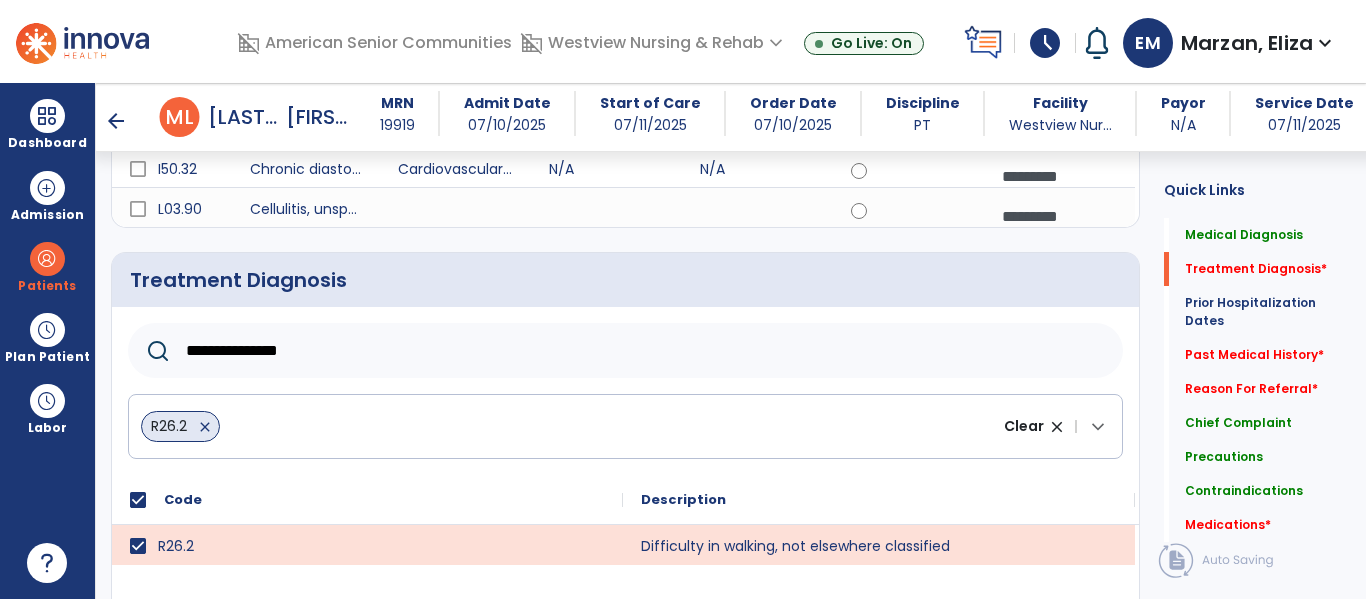 type on "**********" 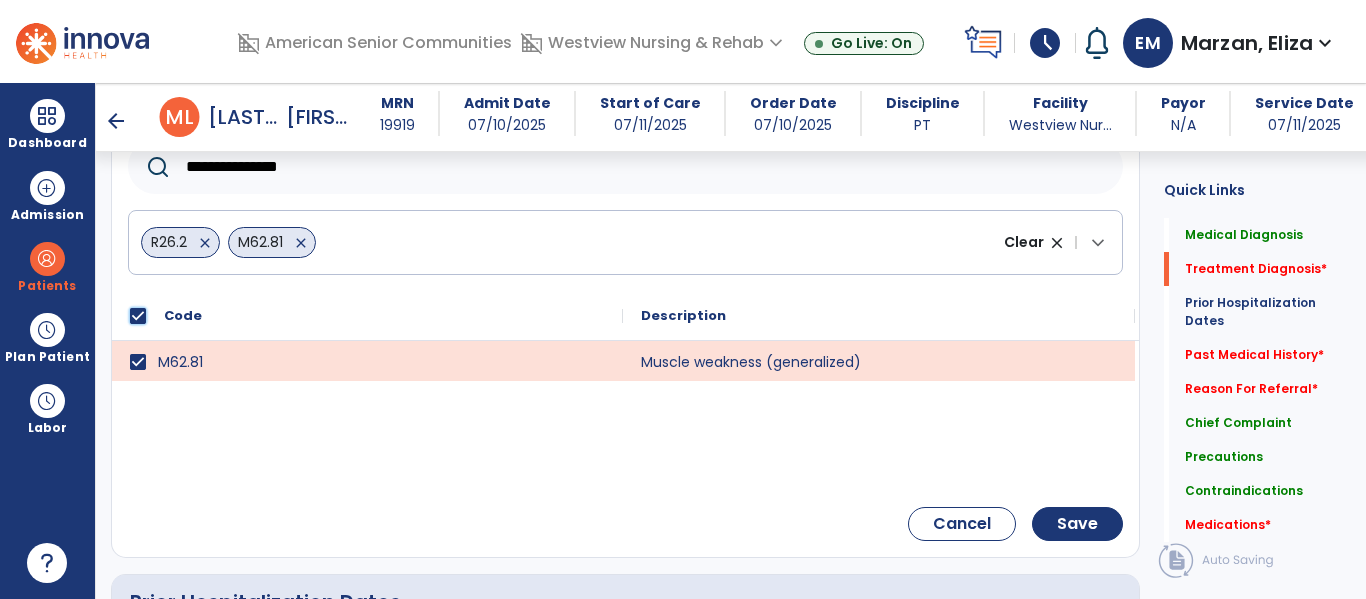 scroll, scrollTop: 558, scrollLeft: 0, axis: vertical 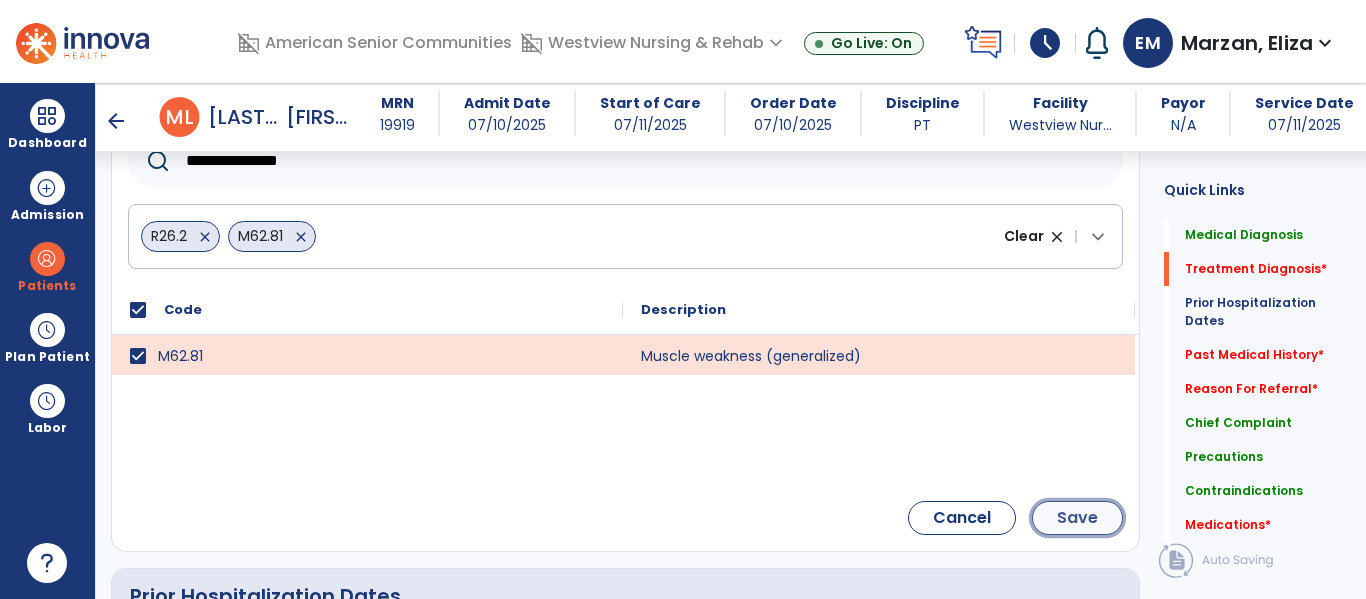 click on "Save" 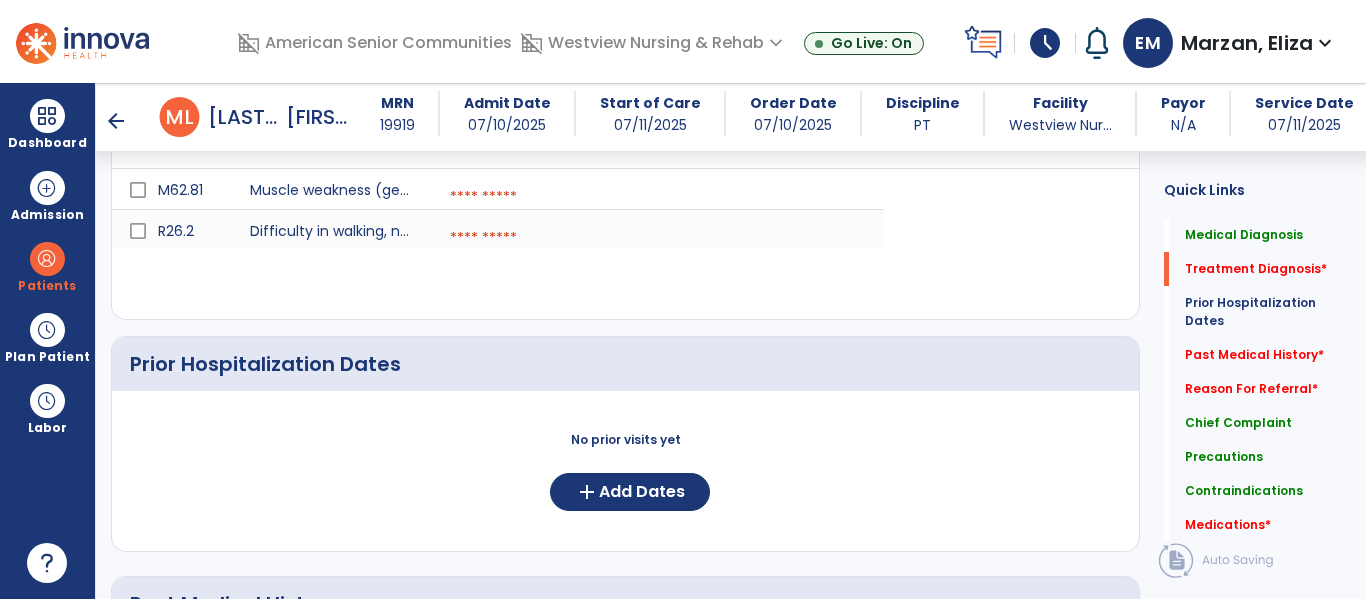 click at bounding box center [658, 197] 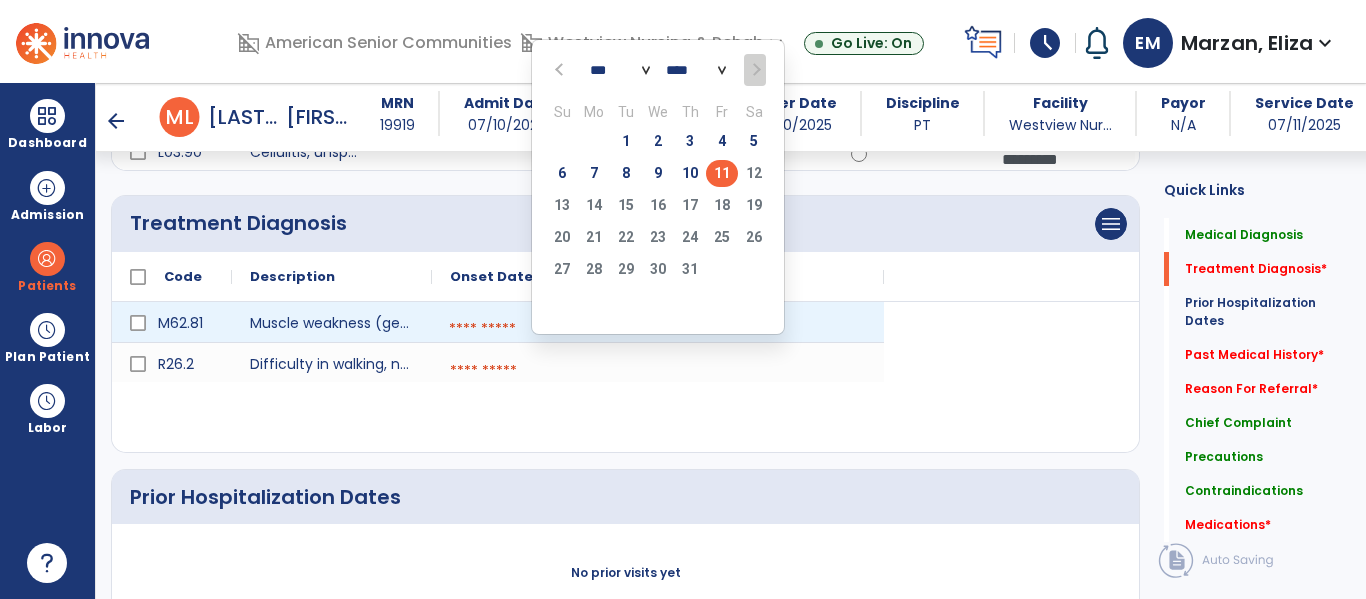 scroll, scrollTop: 393, scrollLeft: 0, axis: vertical 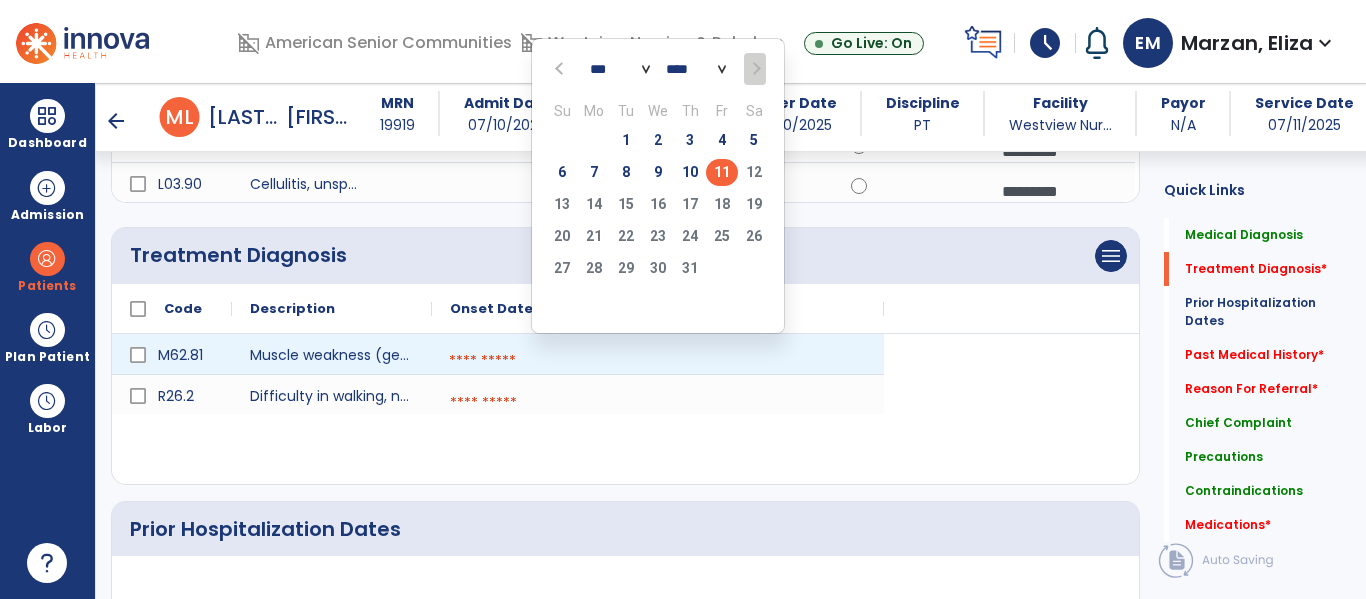click on "11" 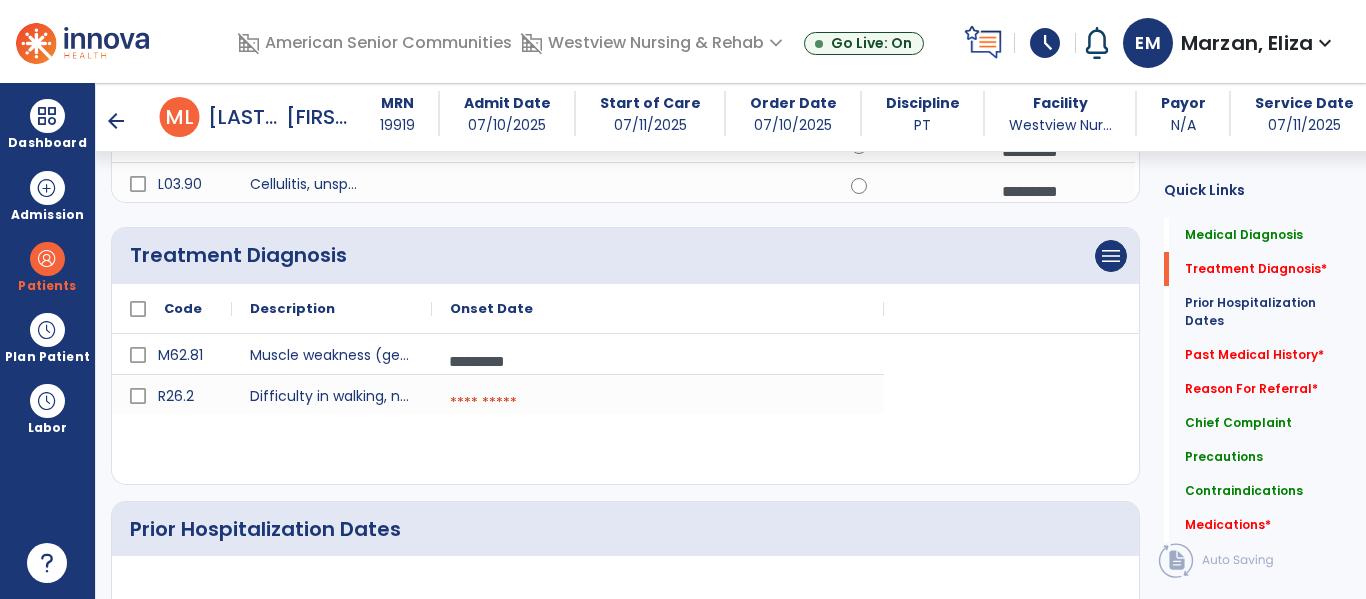 click at bounding box center (658, 403) 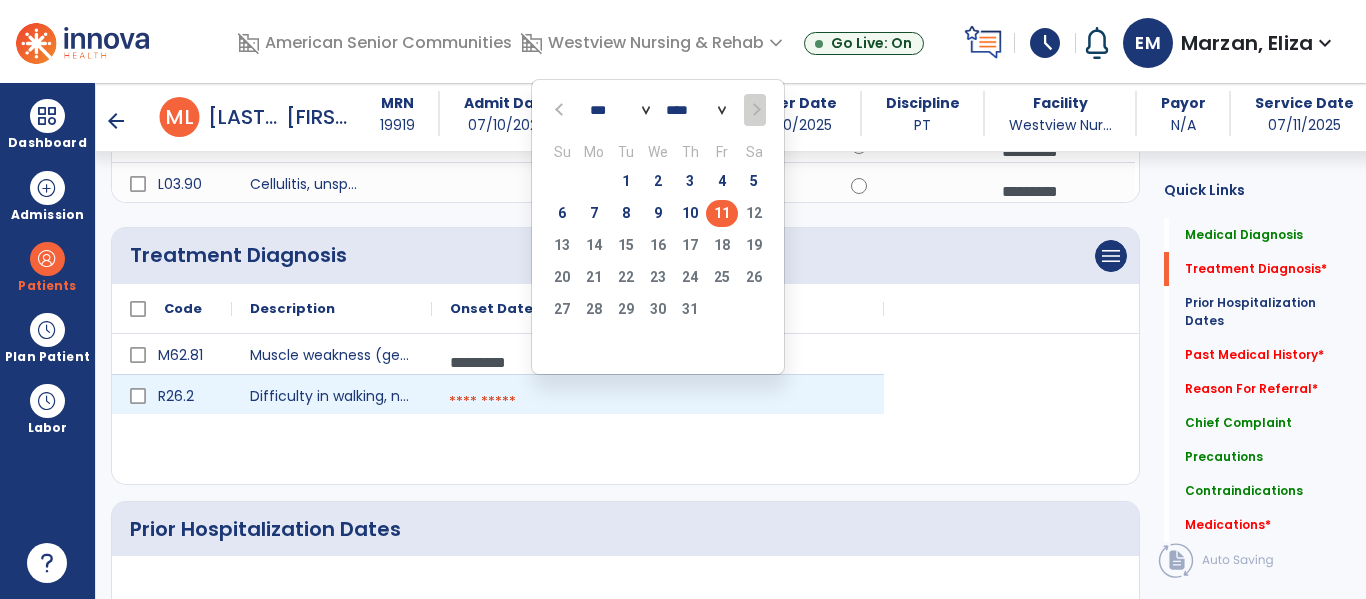 click on "11" 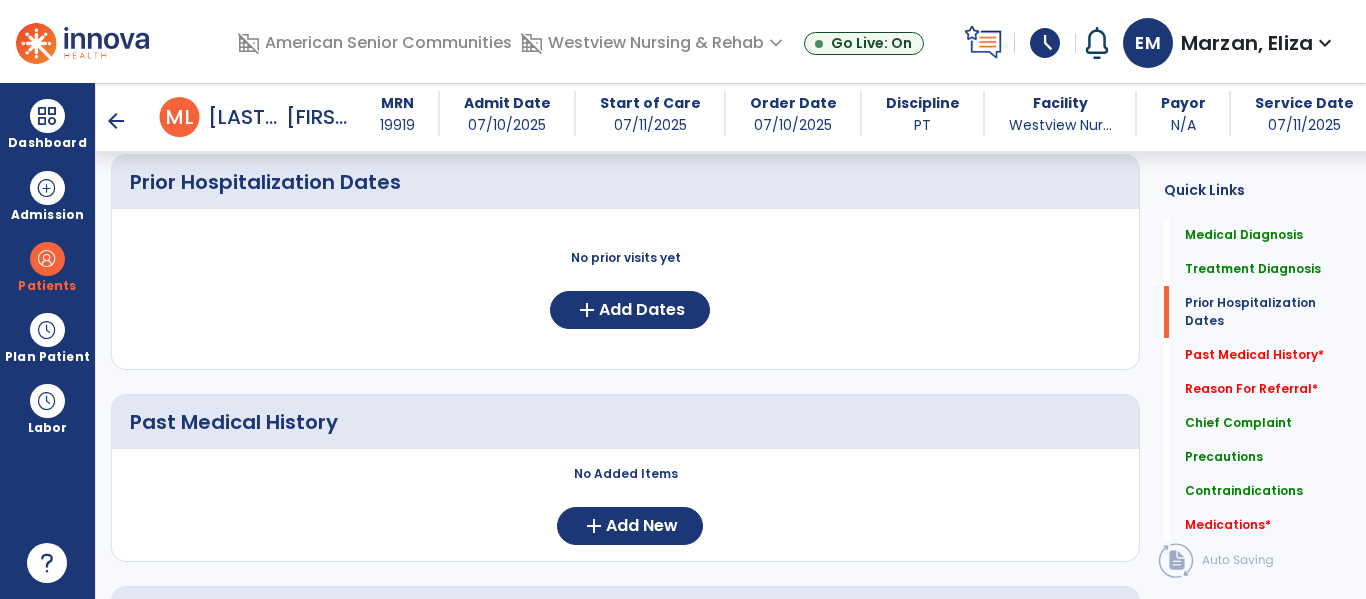 scroll, scrollTop: 741, scrollLeft: 0, axis: vertical 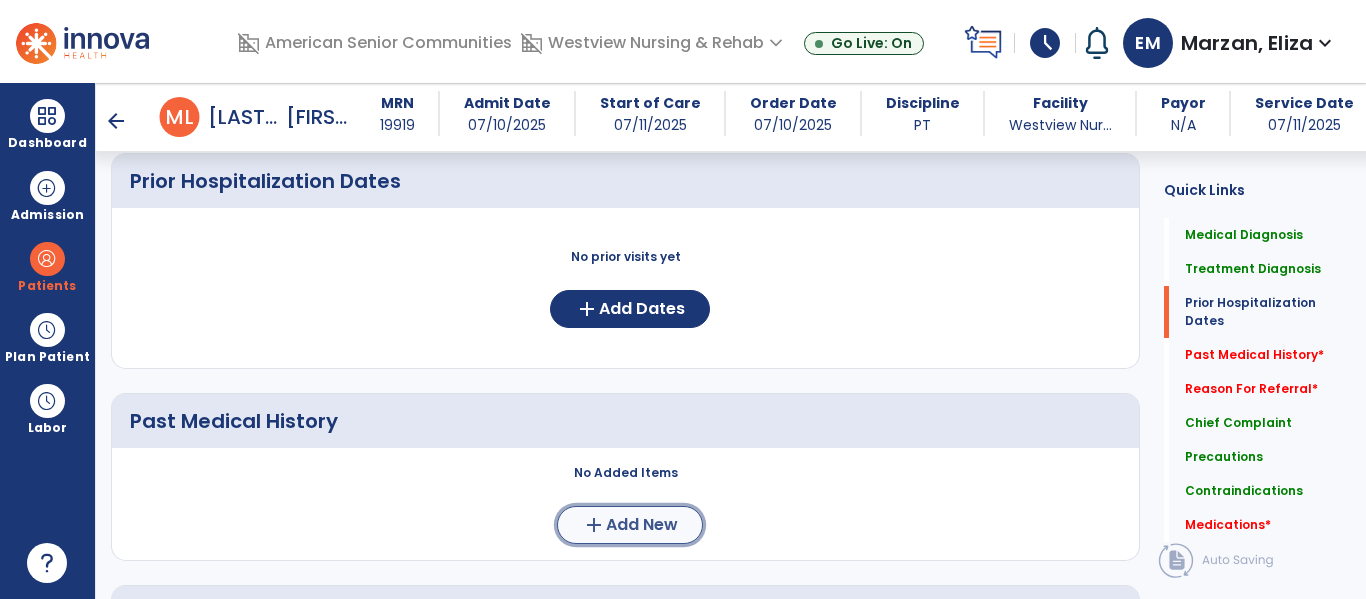 click on "Add New" 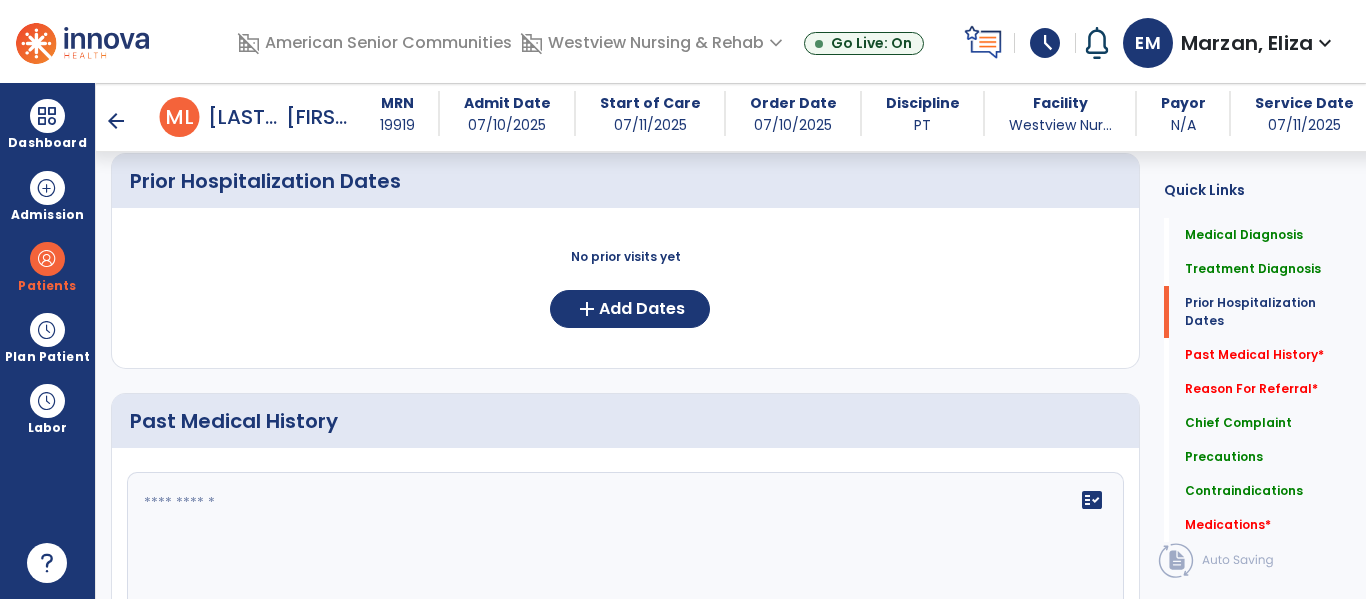 click 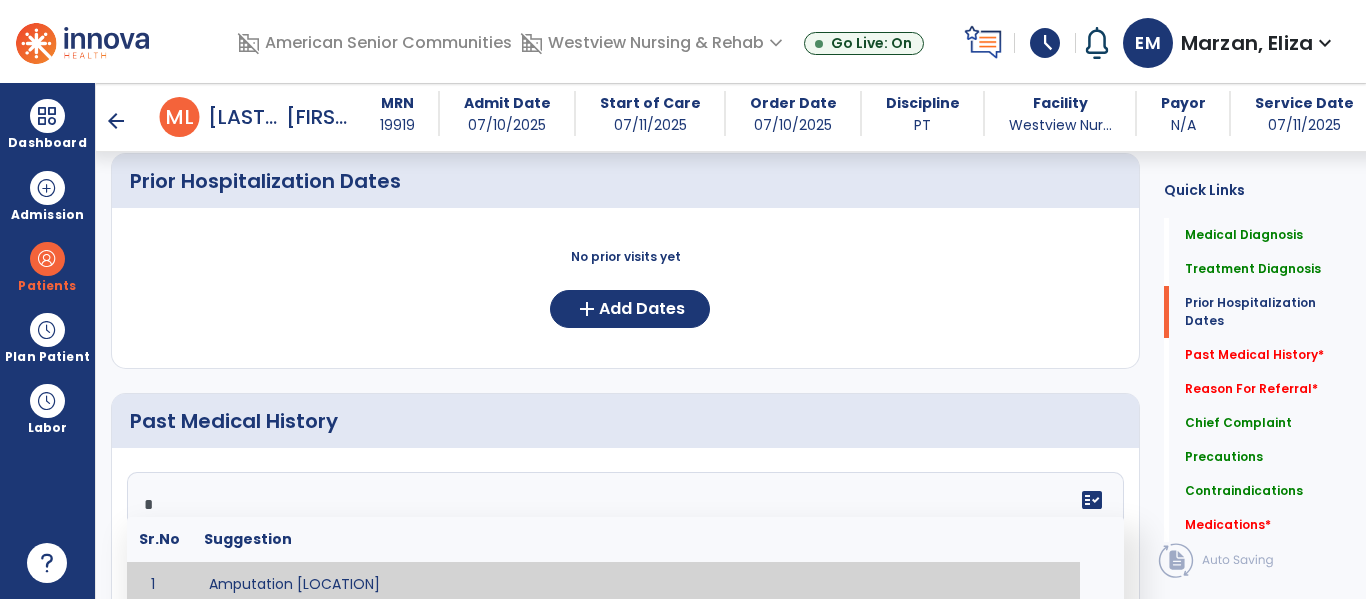 scroll, scrollTop: 750, scrollLeft: 0, axis: vertical 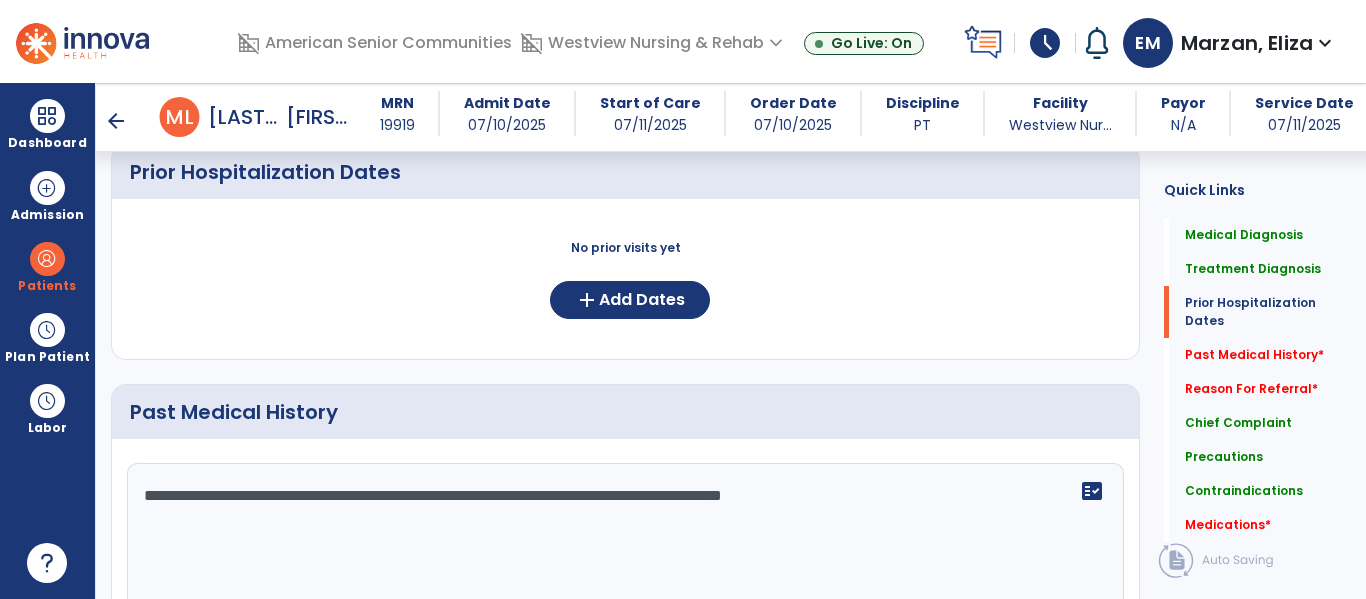 type on "**********" 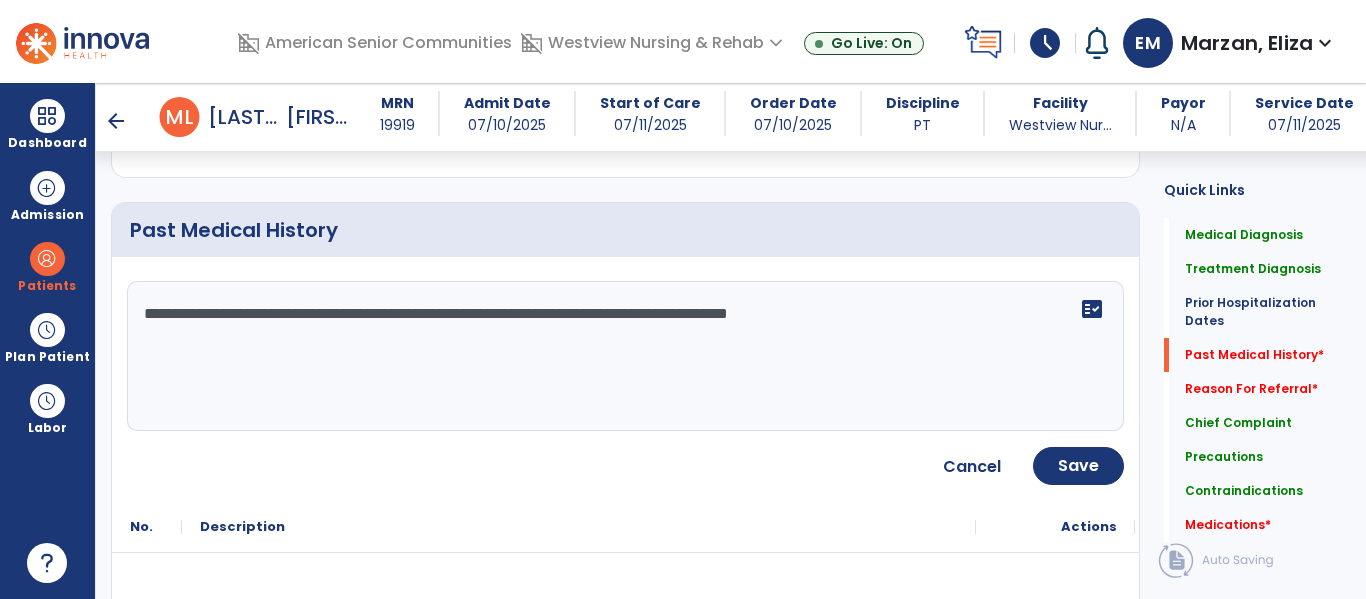 scroll, scrollTop: 939, scrollLeft: 0, axis: vertical 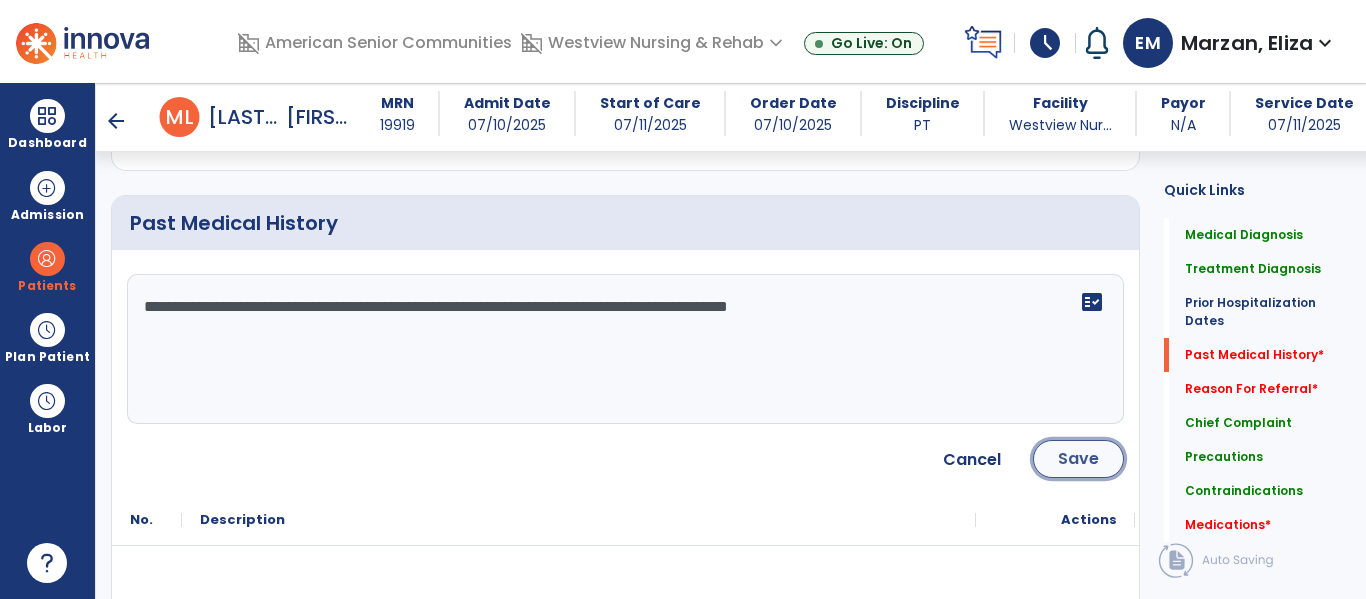 click on "Save" 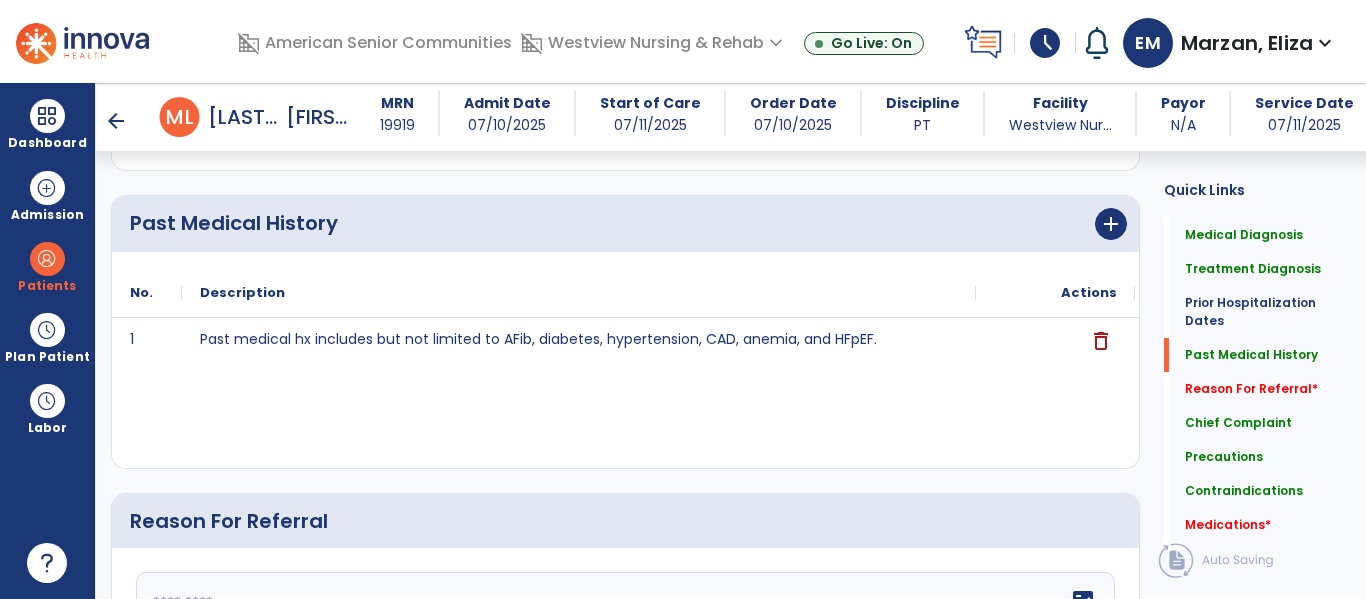 scroll, scrollTop: 1033, scrollLeft: 0, axis: vertical 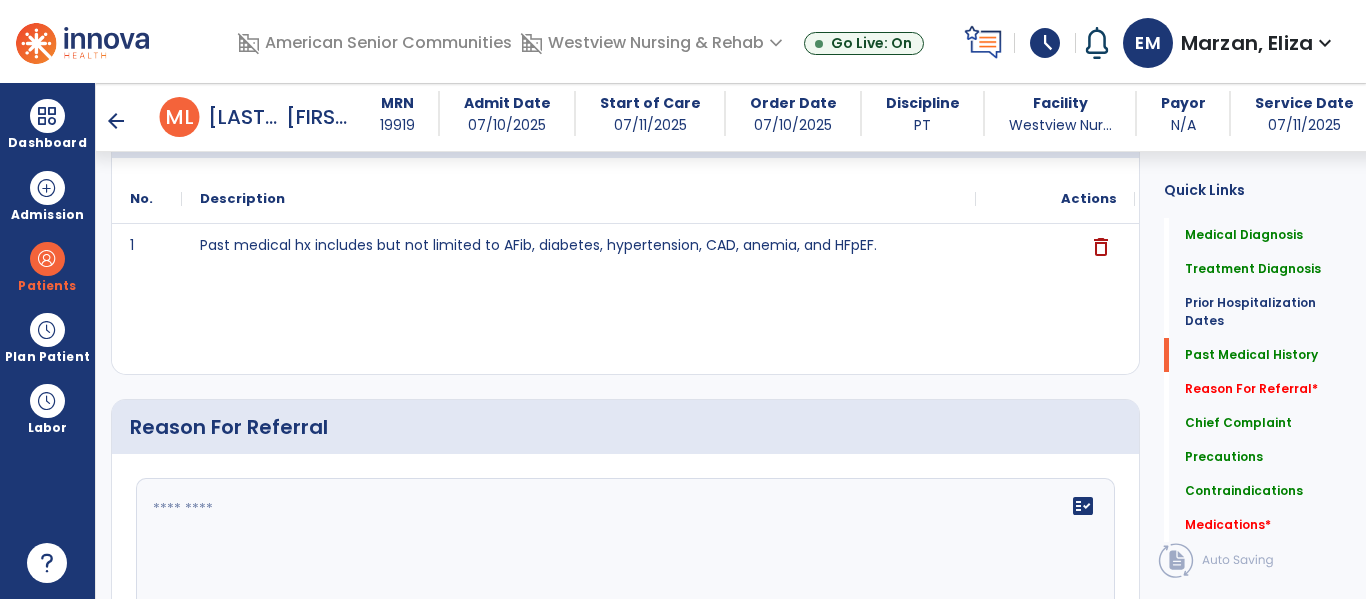 click 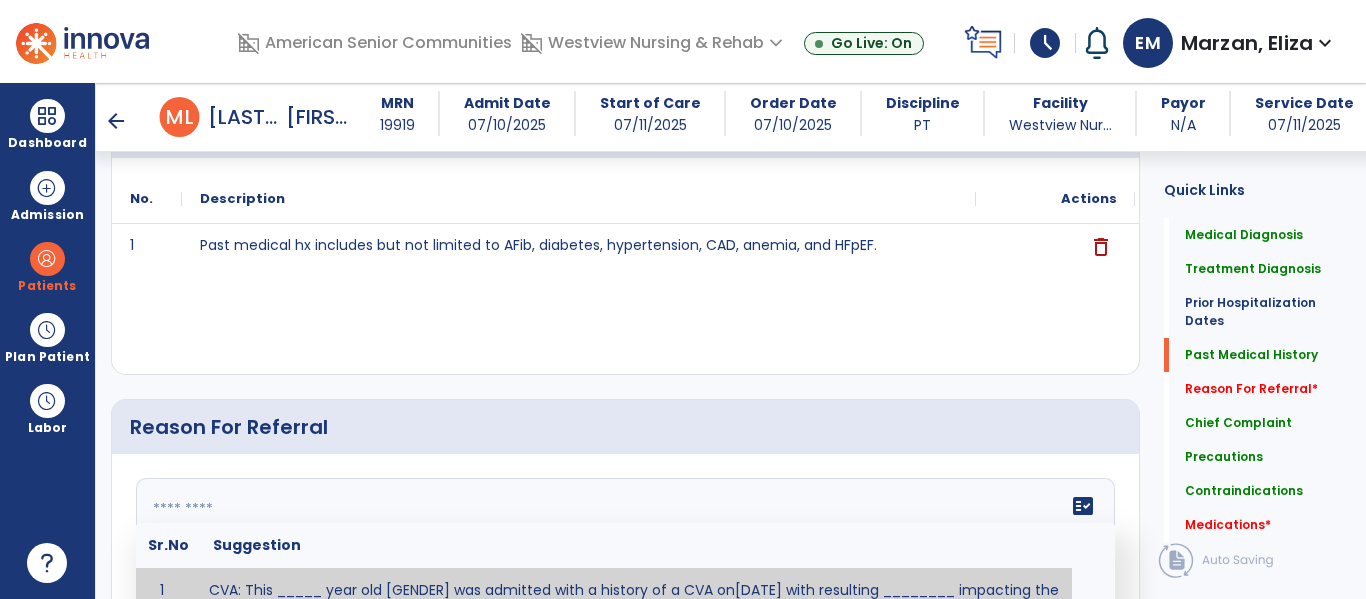 scroll, scrollTop: 1069, scrollLeft: 0, axis: vertical 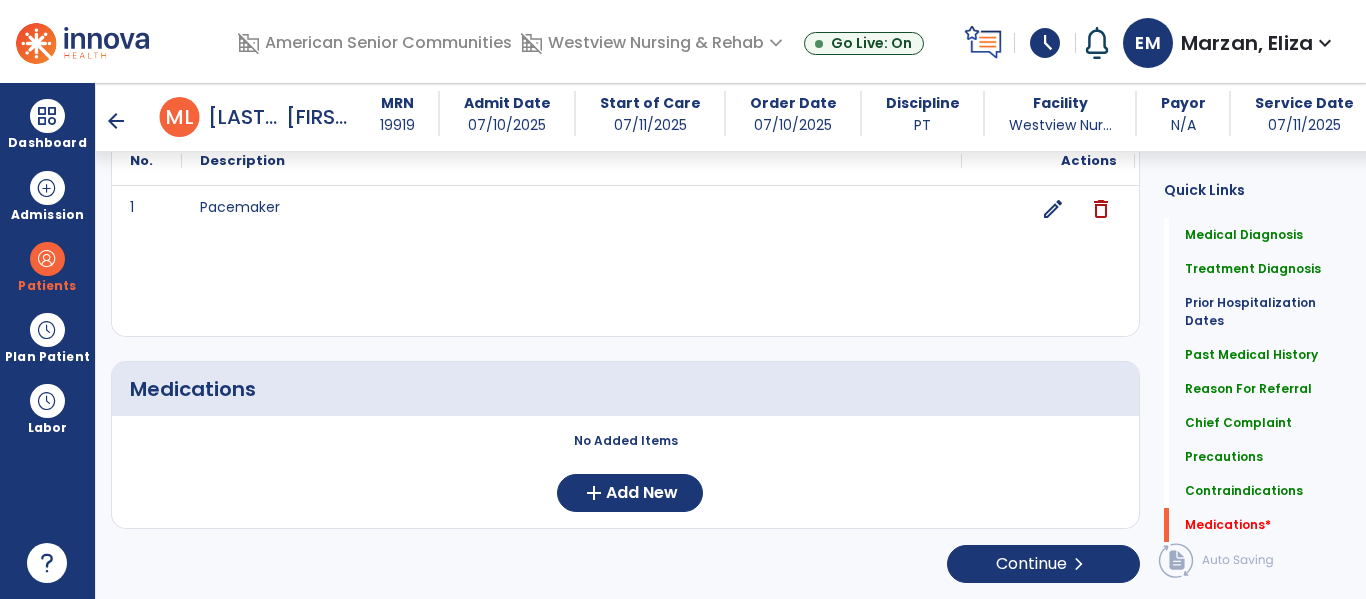 type on "**********" 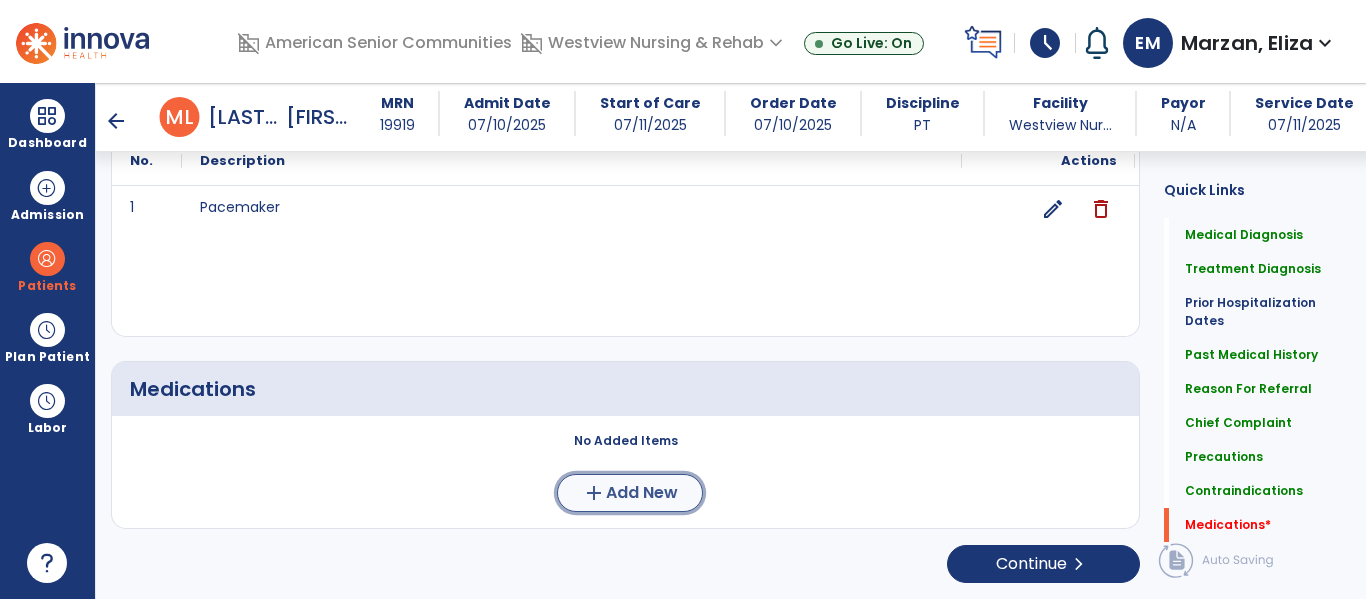 click on "Add New" 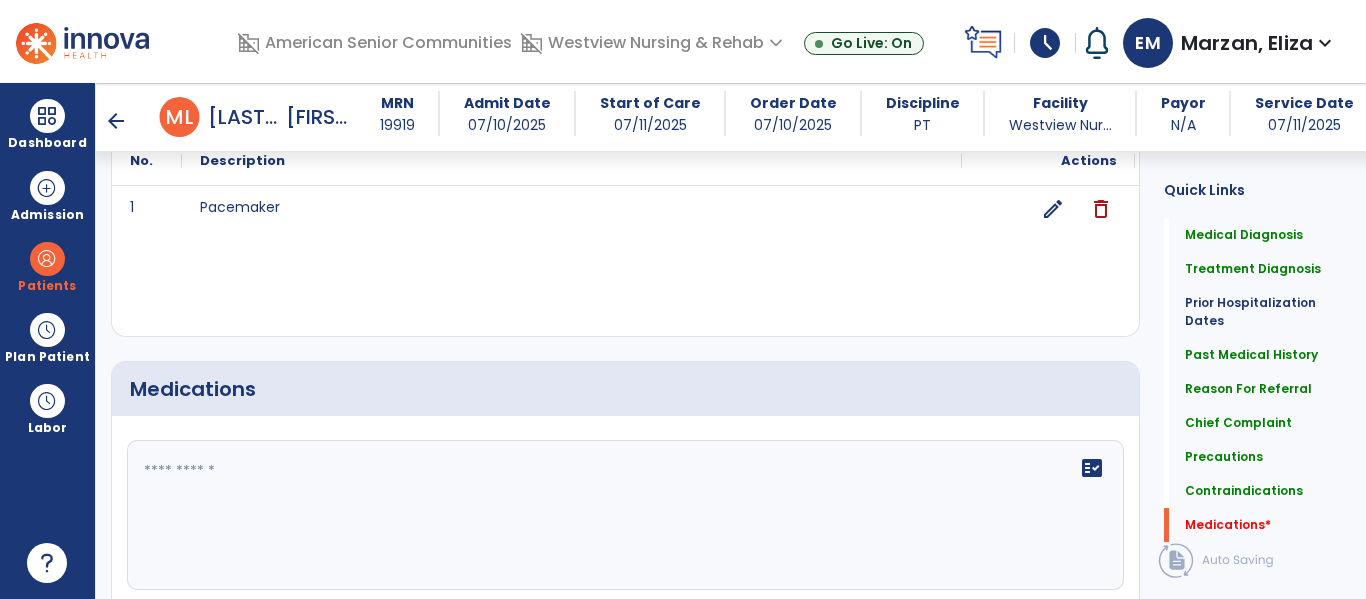 click 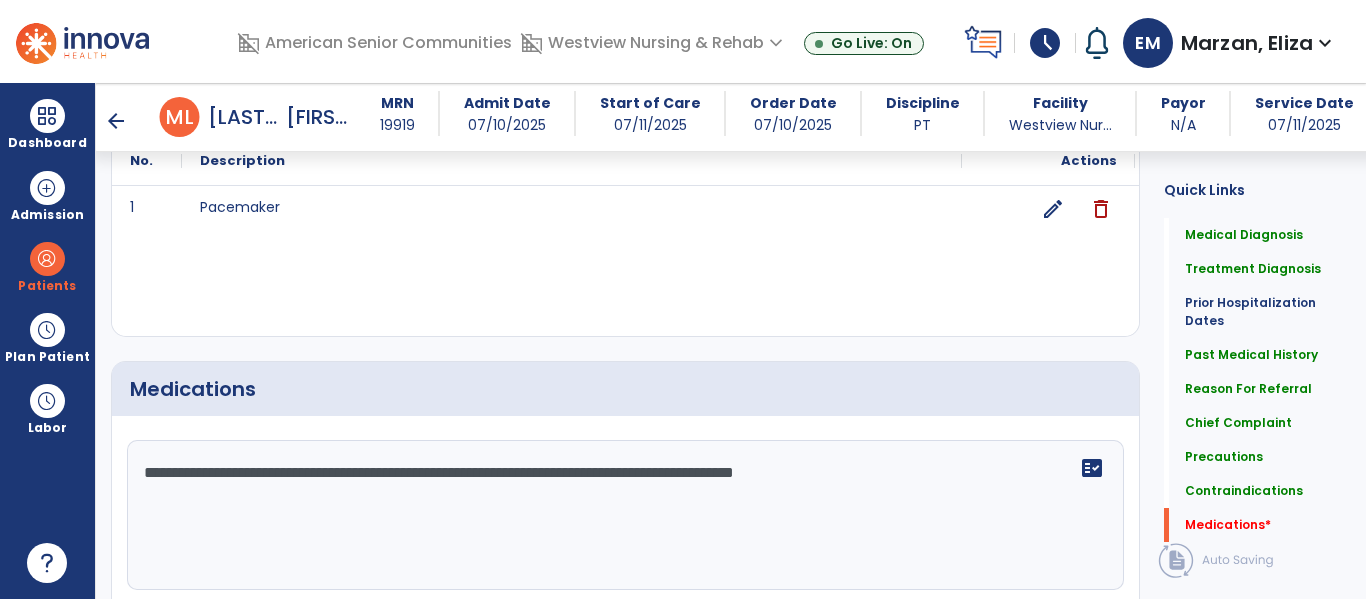 type on "**********" 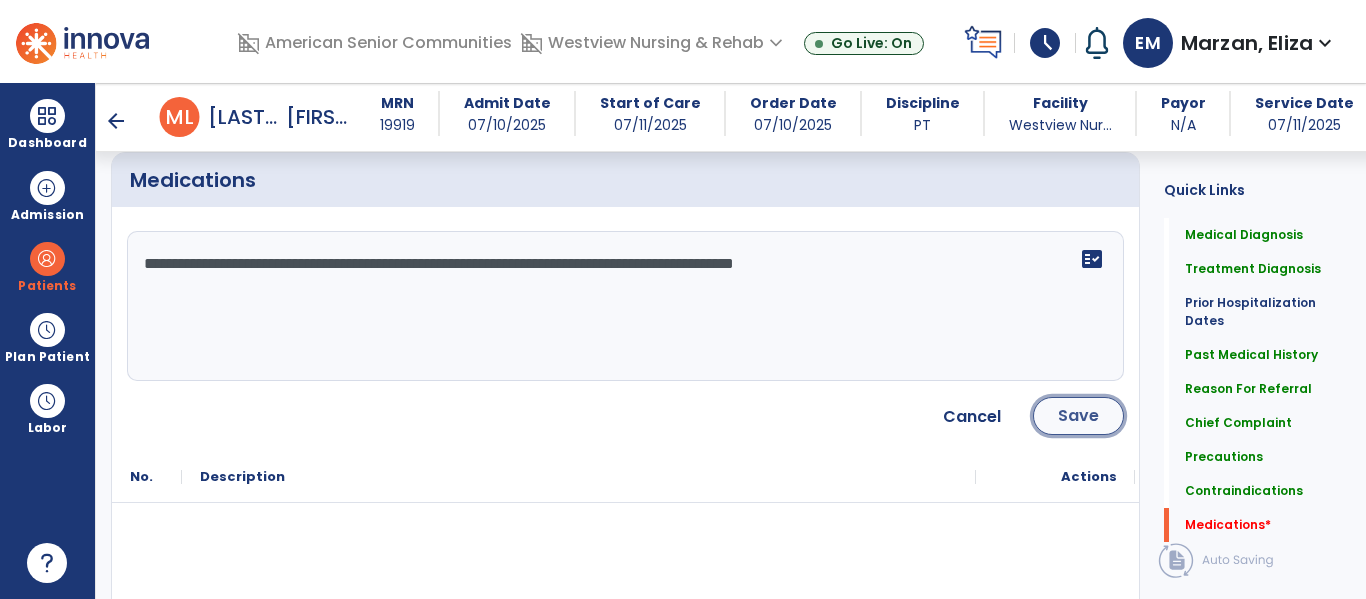 click on "Save" 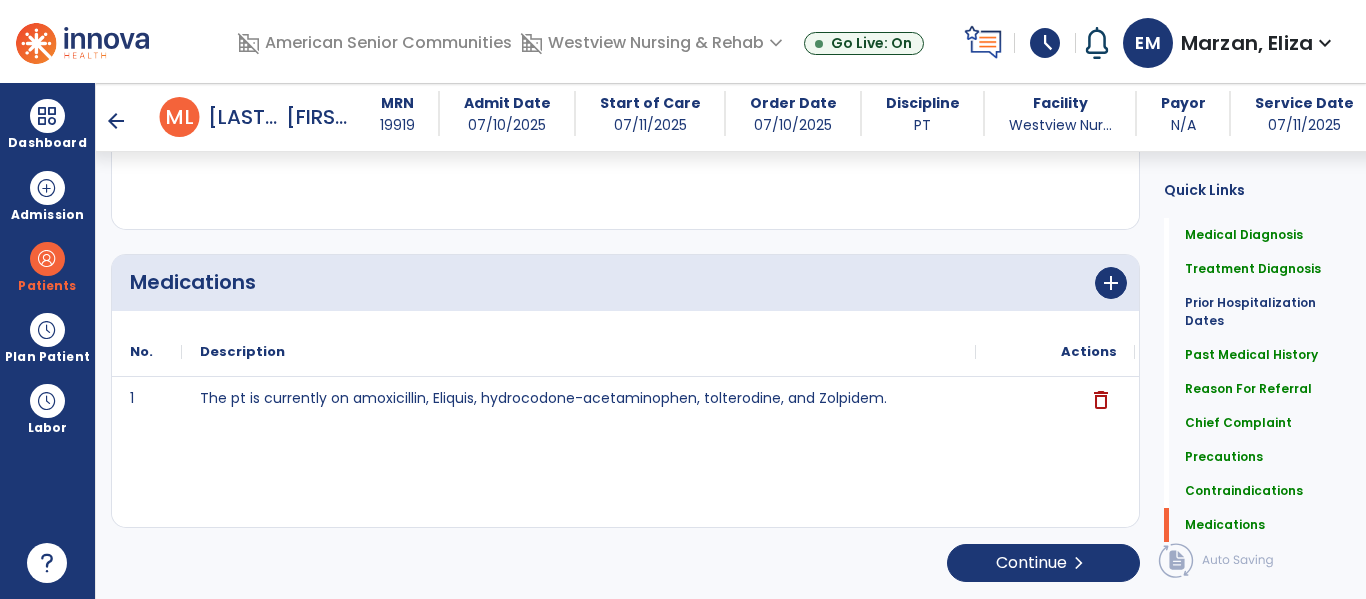 scroll, scrollTop: 2329, scrollLeft: 0, axis: vertical 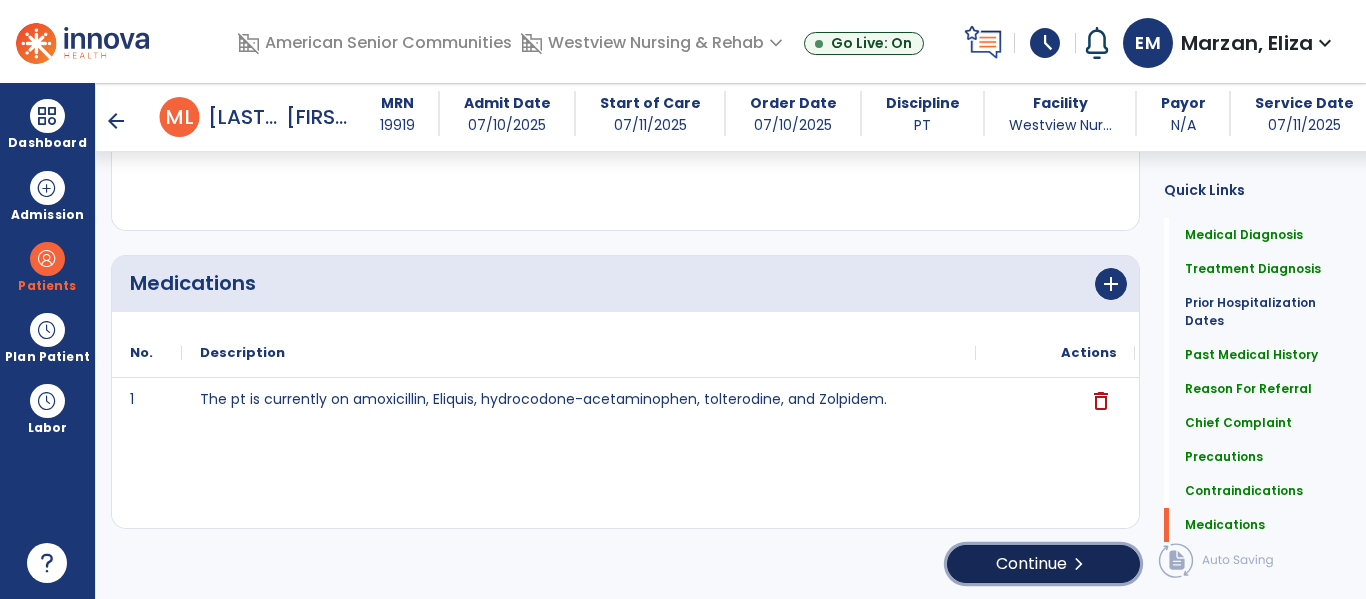 click on "chevron_right" 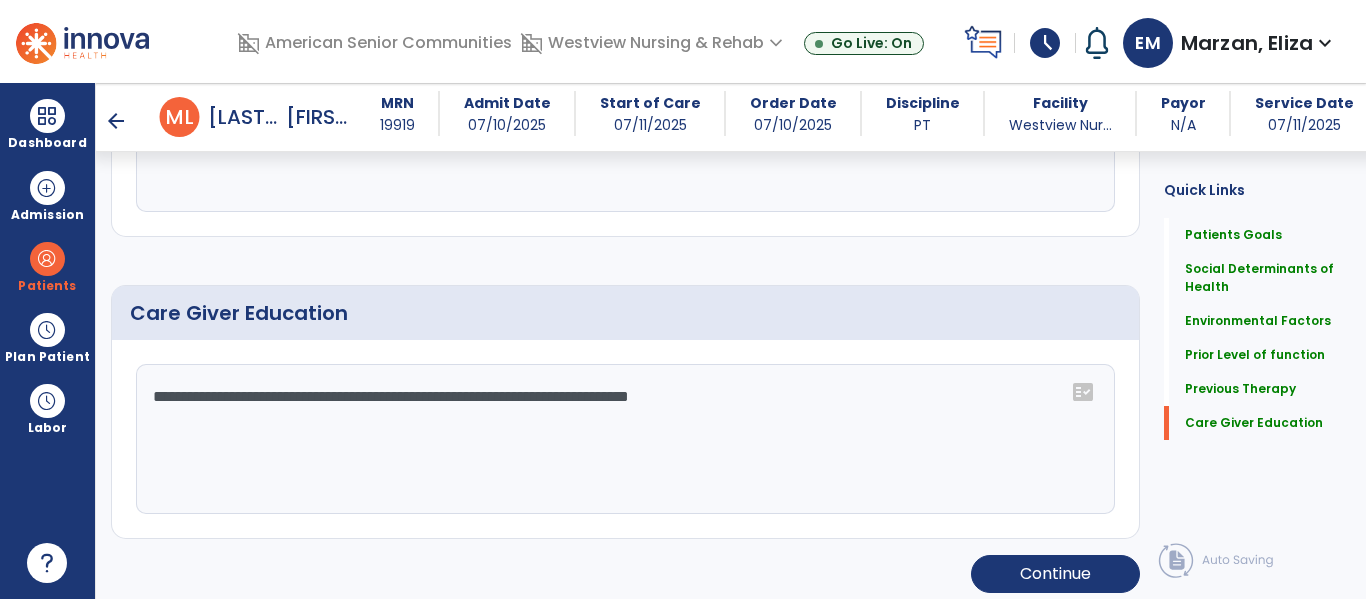 scroll, scrollTop: 1623, scrollLeft: 0, axis: vertical 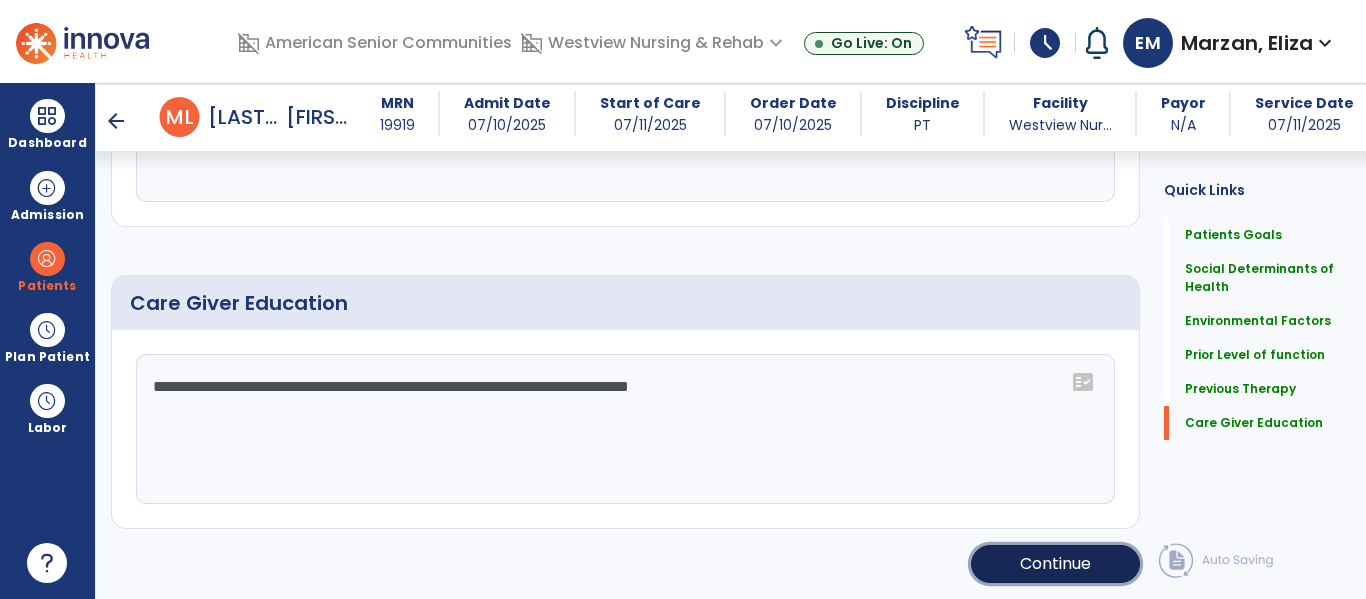 click on "Continue" 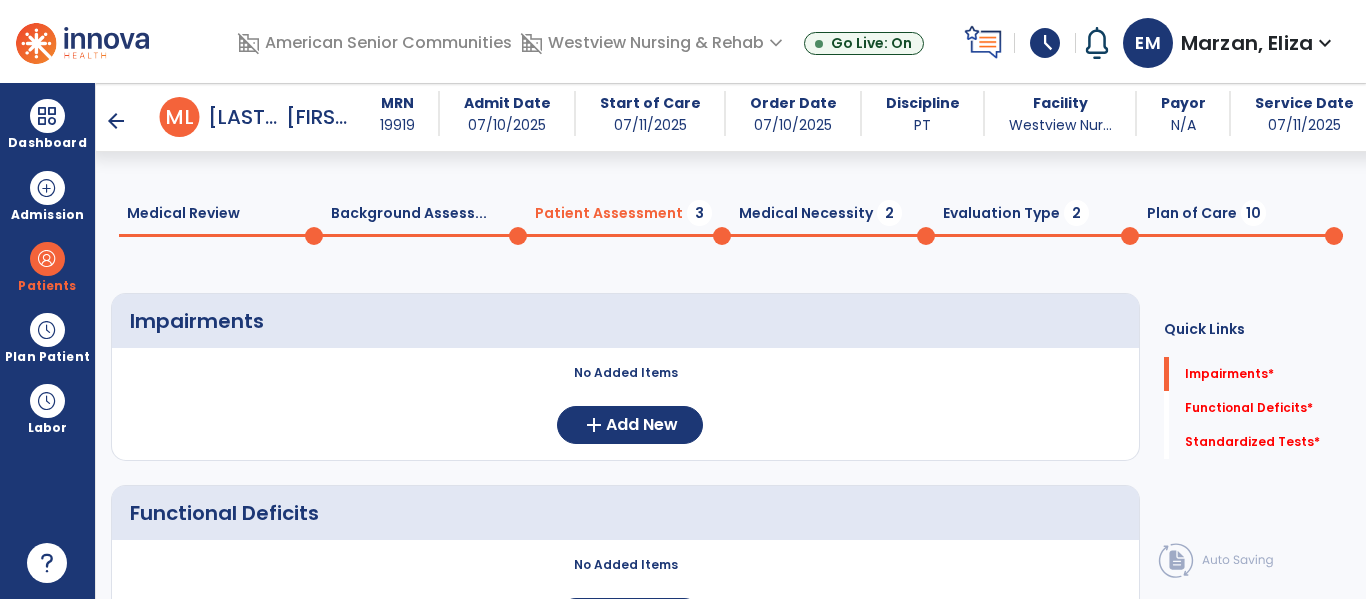 scroll, scrollTop: 0, scrollLeft: 0, axis: both 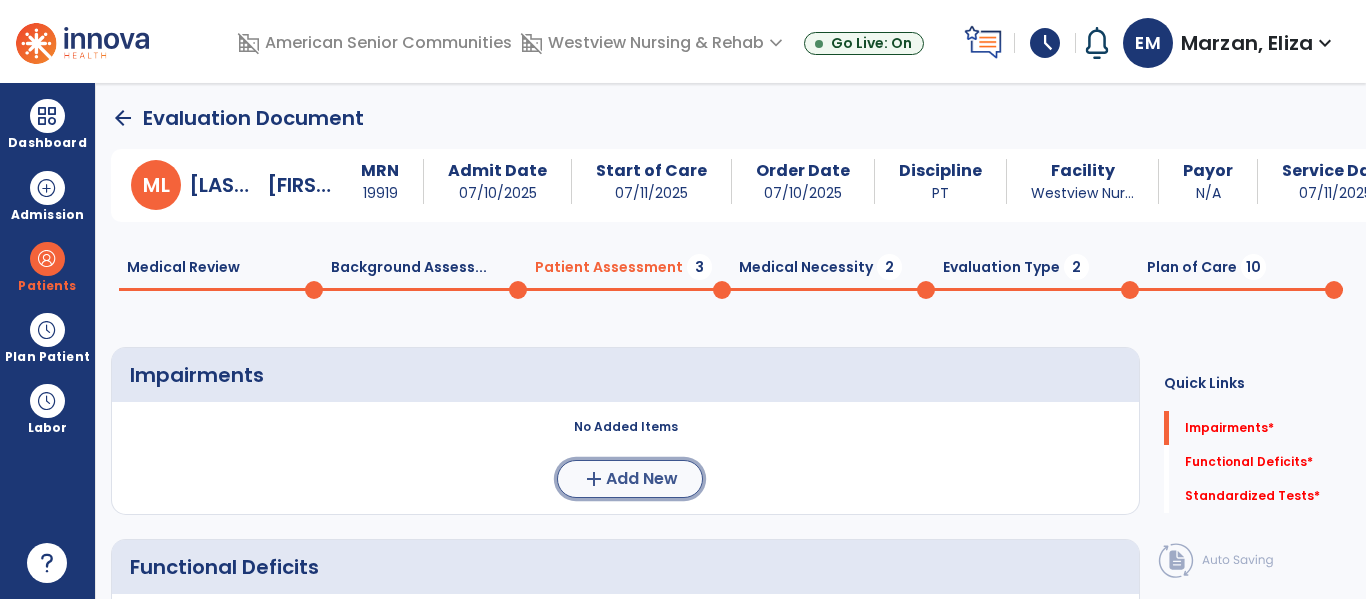 click on "add  Add New" 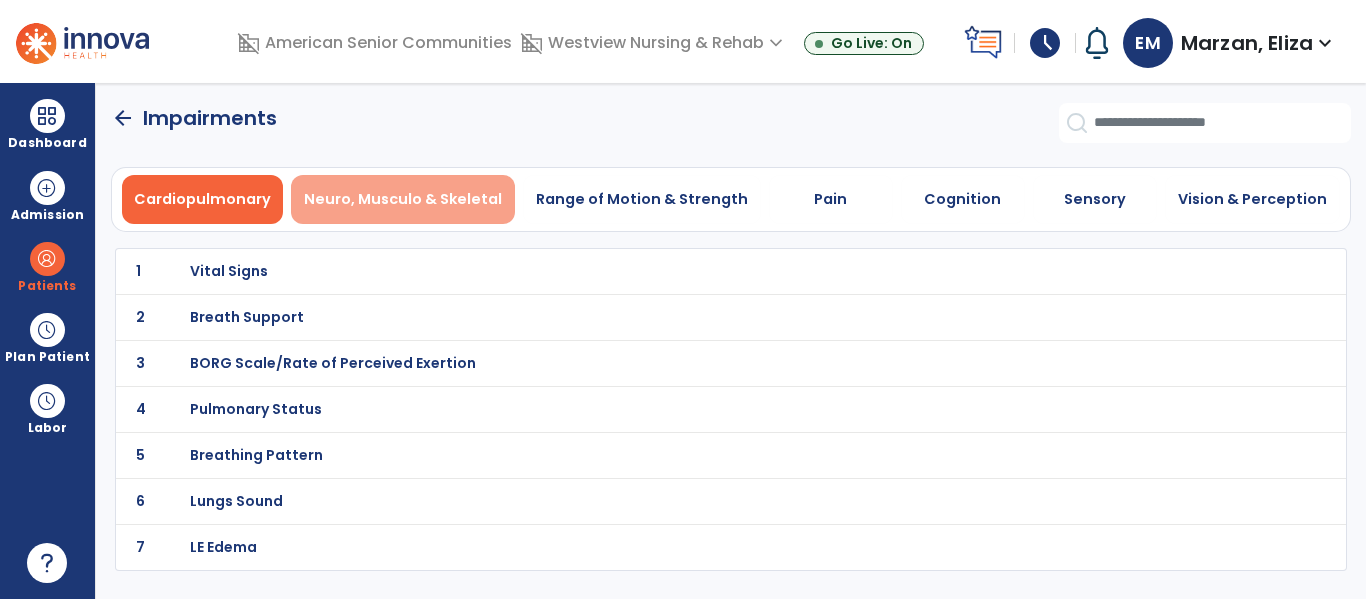 click on "Neuro, Musculo & Skeletal" at bounding box center (403, 199) 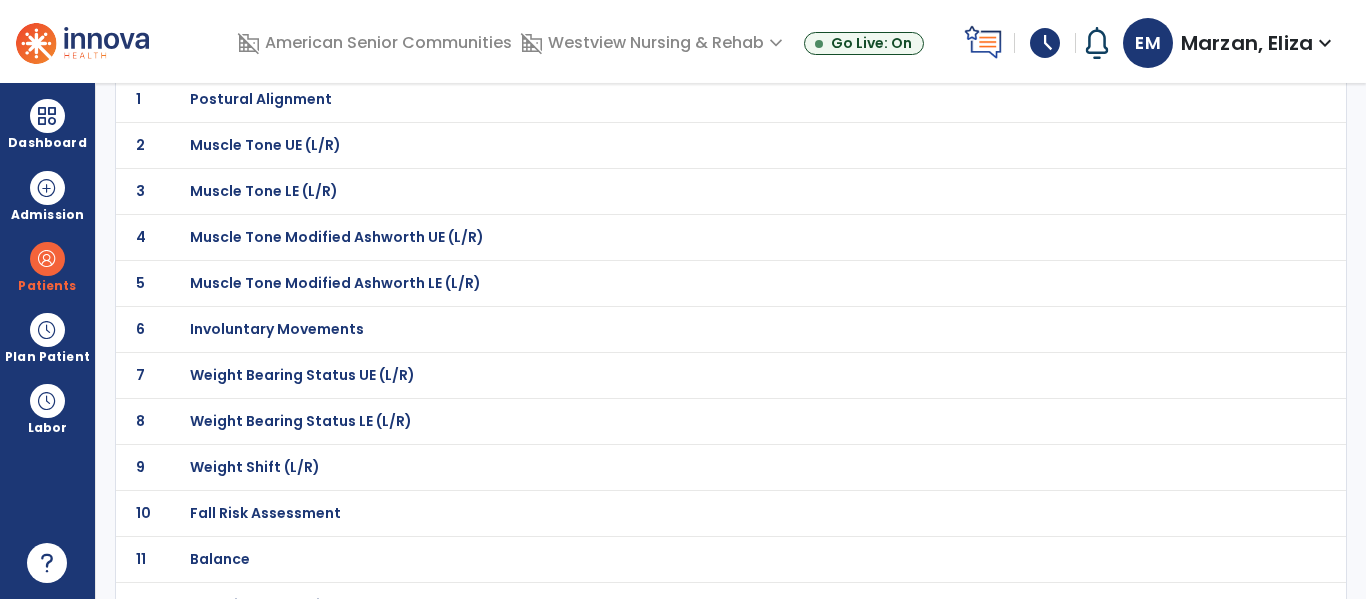 scroll, scrollTop: 183, scrollLeft: 0, axis: vertical 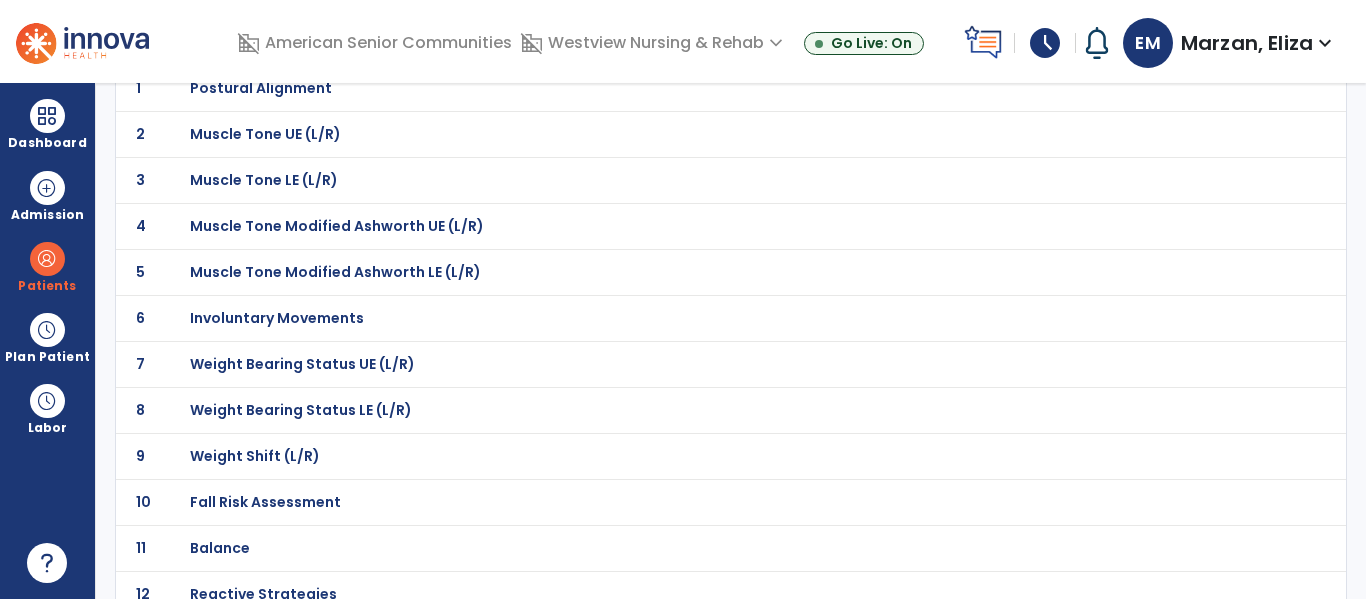 click on "10 Fall Risk Assessment" 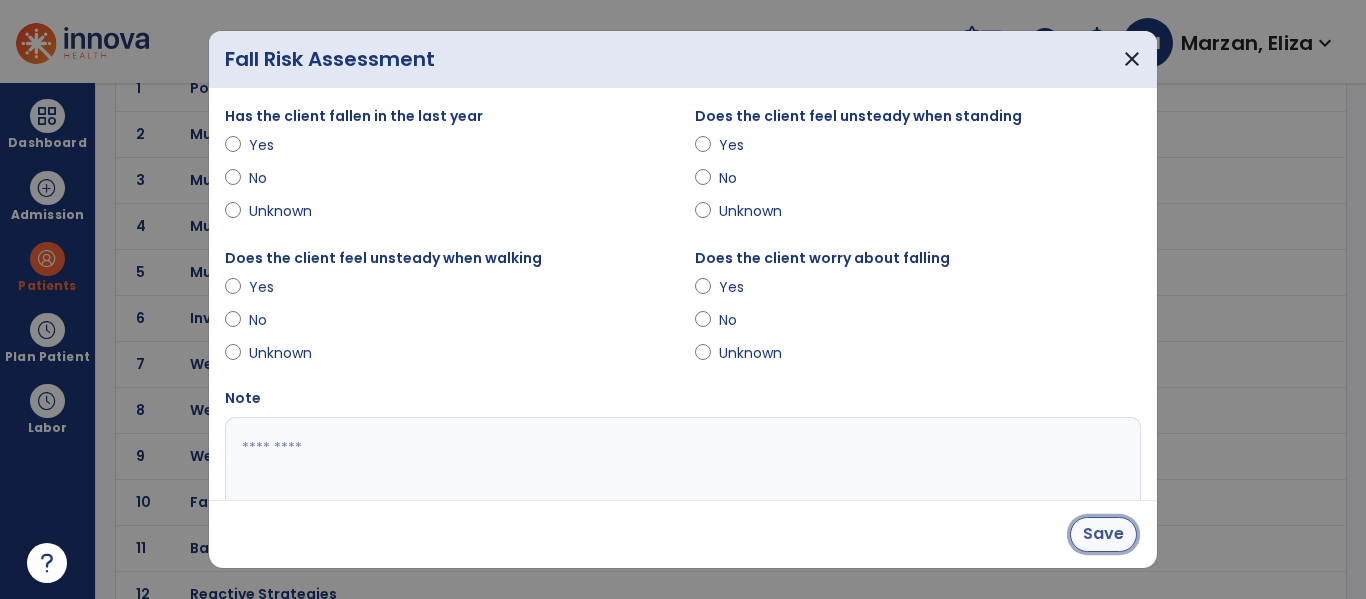 click on "Save" at bounding box center [1103, 534] 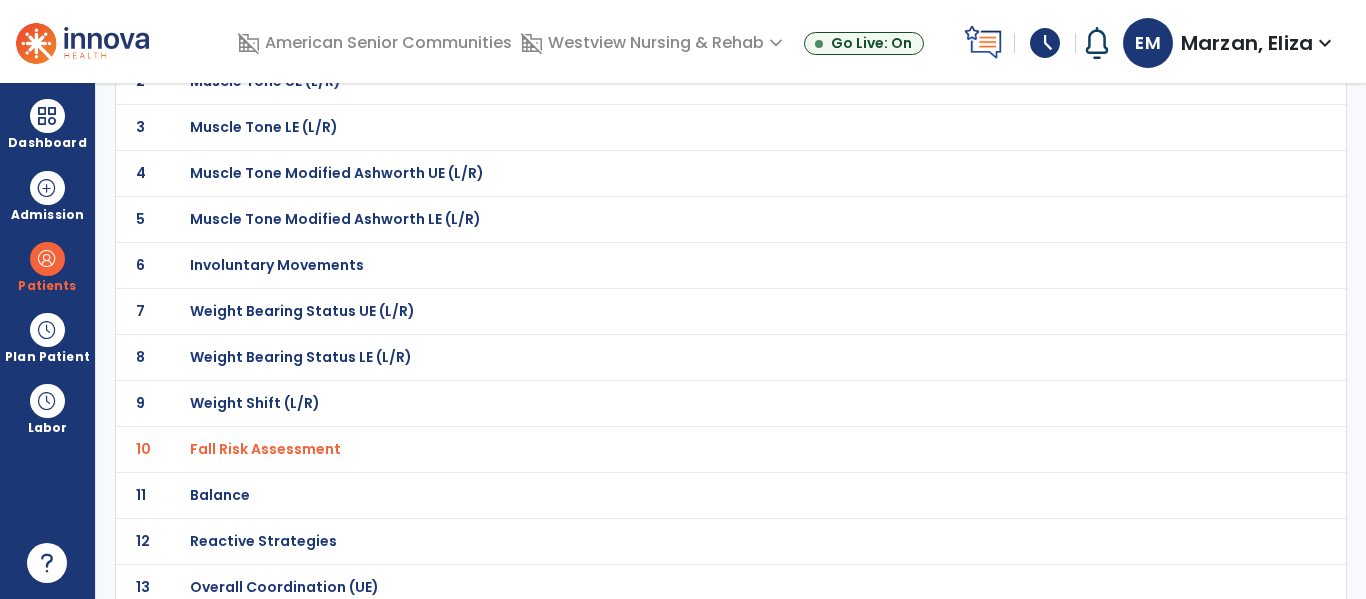 scroll, scrollTop: 247, scrollLeft: 0, axis: vertical 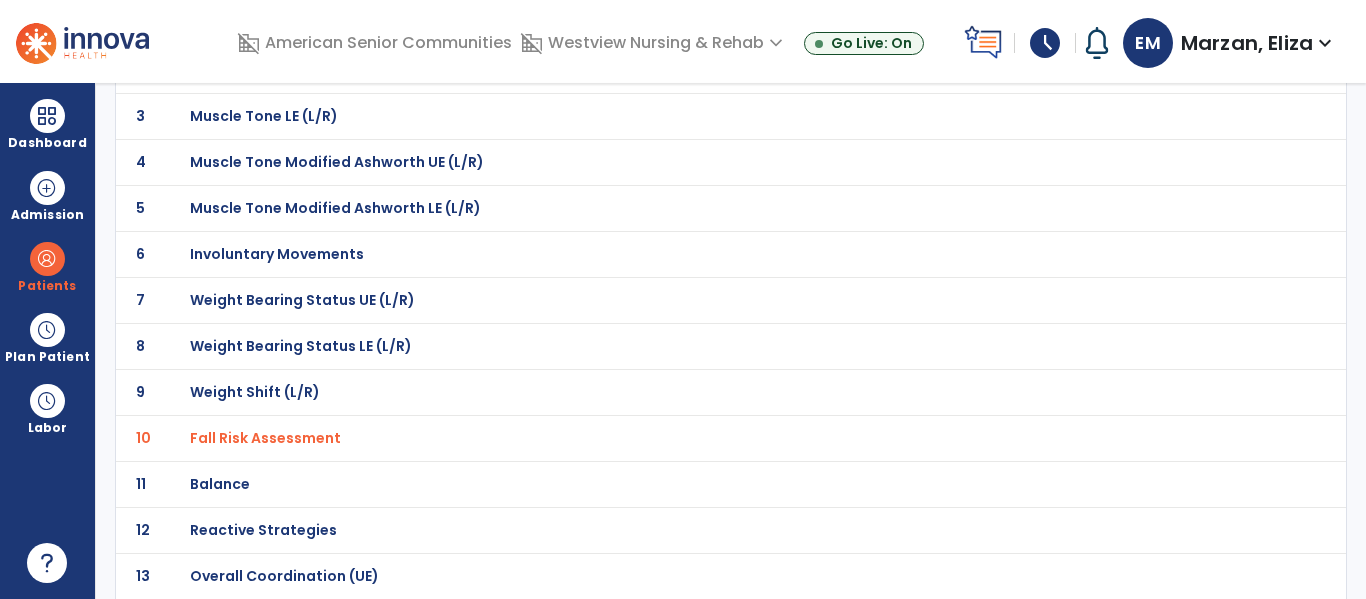 click on "Balance" at bounding box center [687, 24] 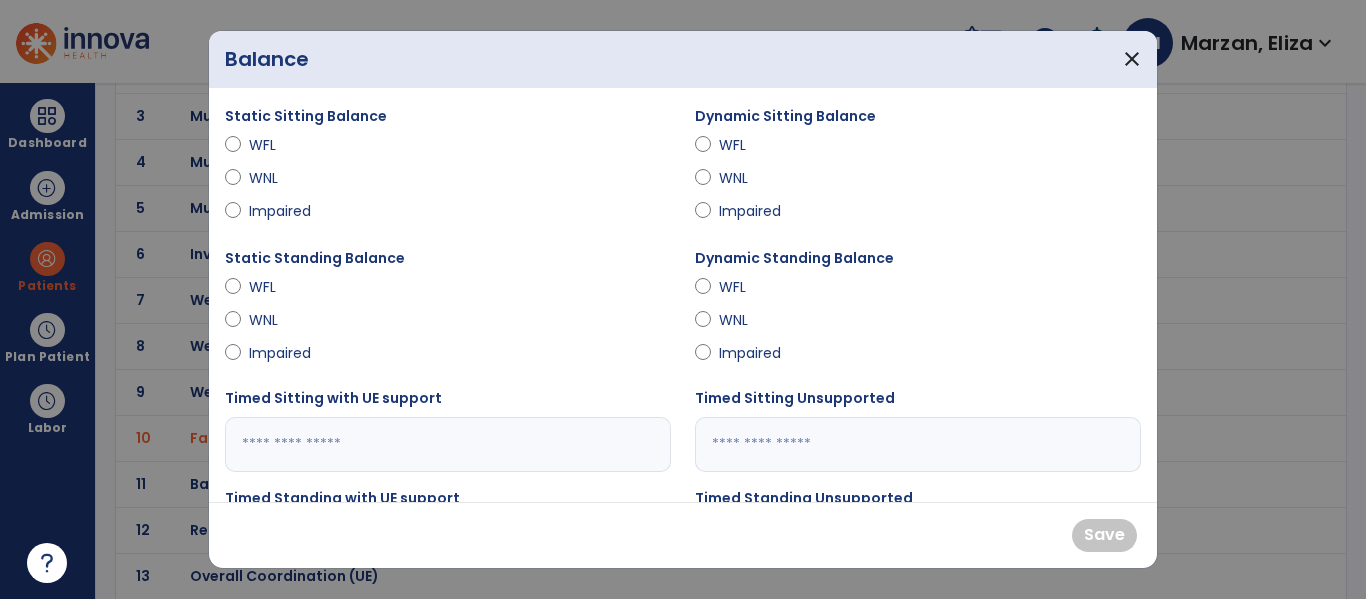 click on "Impaired" at bounding box center [284, 353] 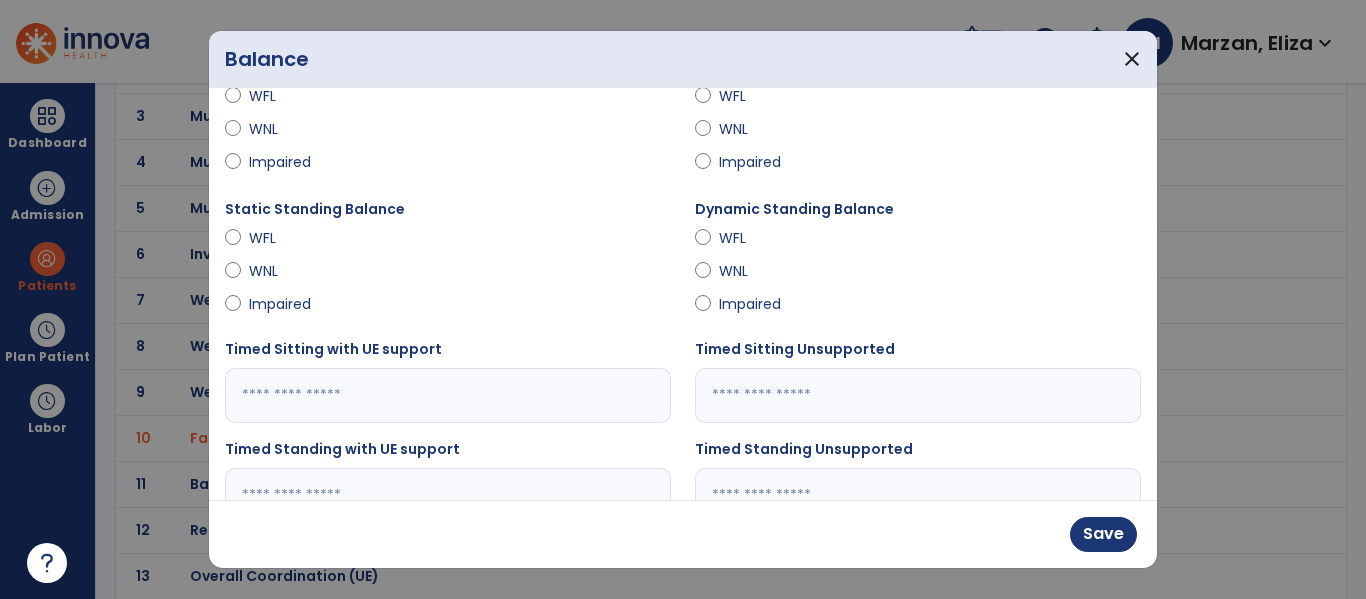 scroll, scrollTop: 109, scrollLeft: 0, axis: vertical 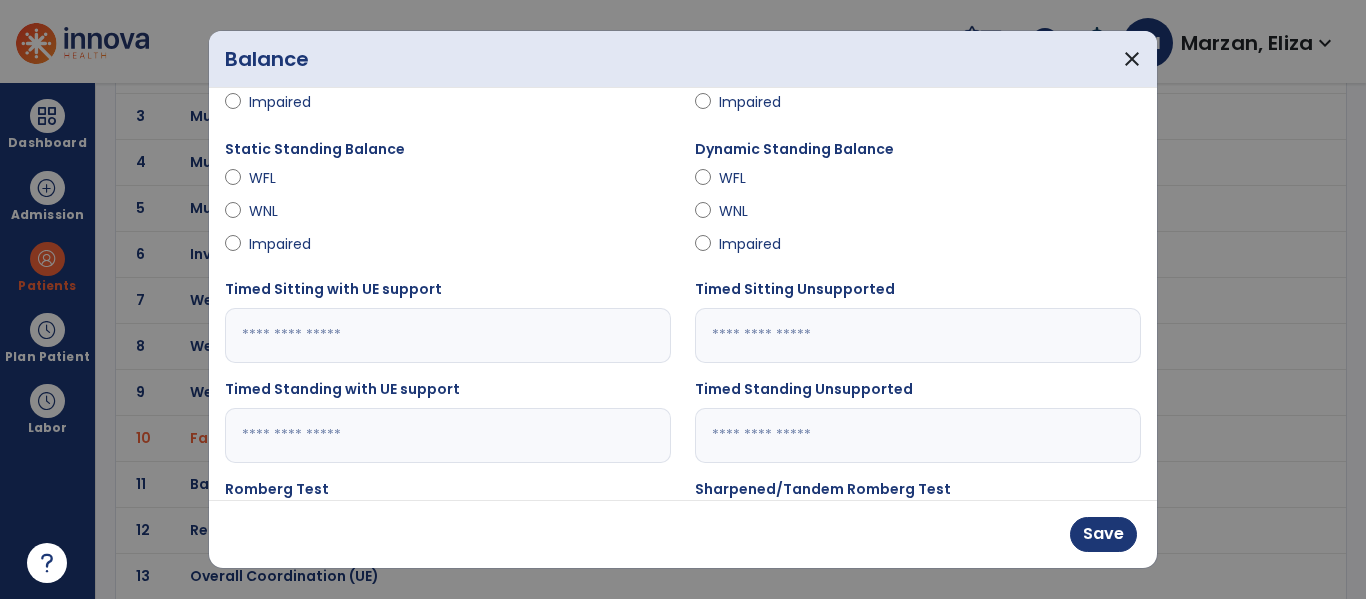 click at bounding box center (448, 435) 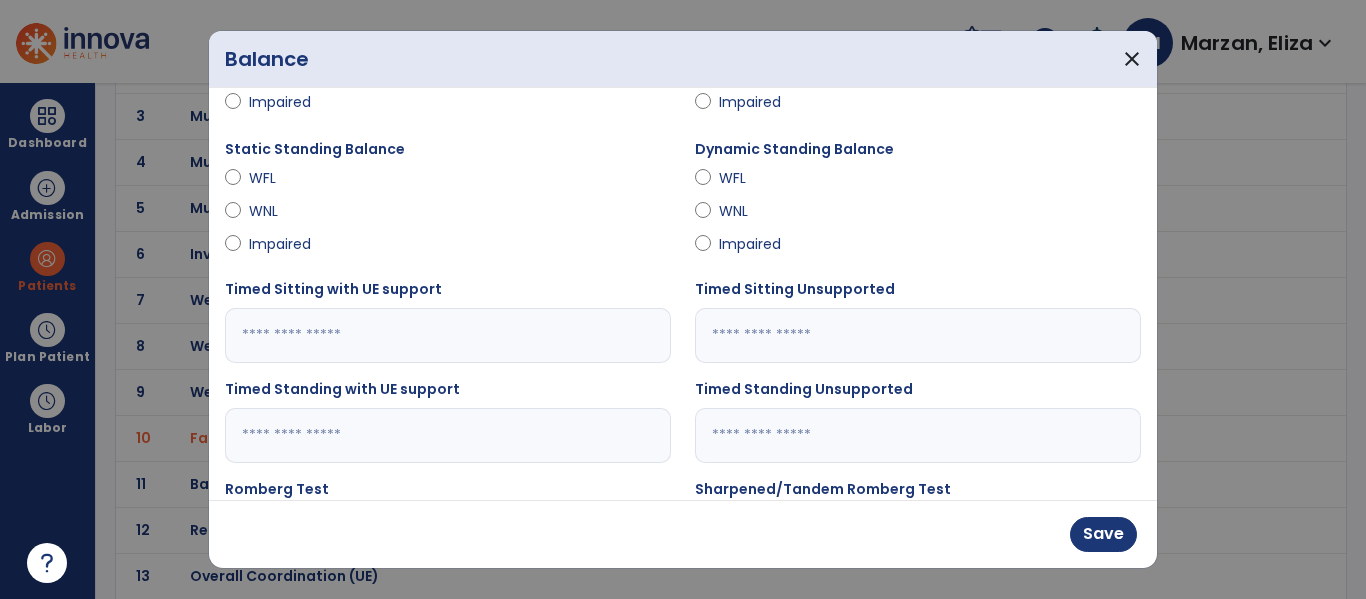 type on "***" 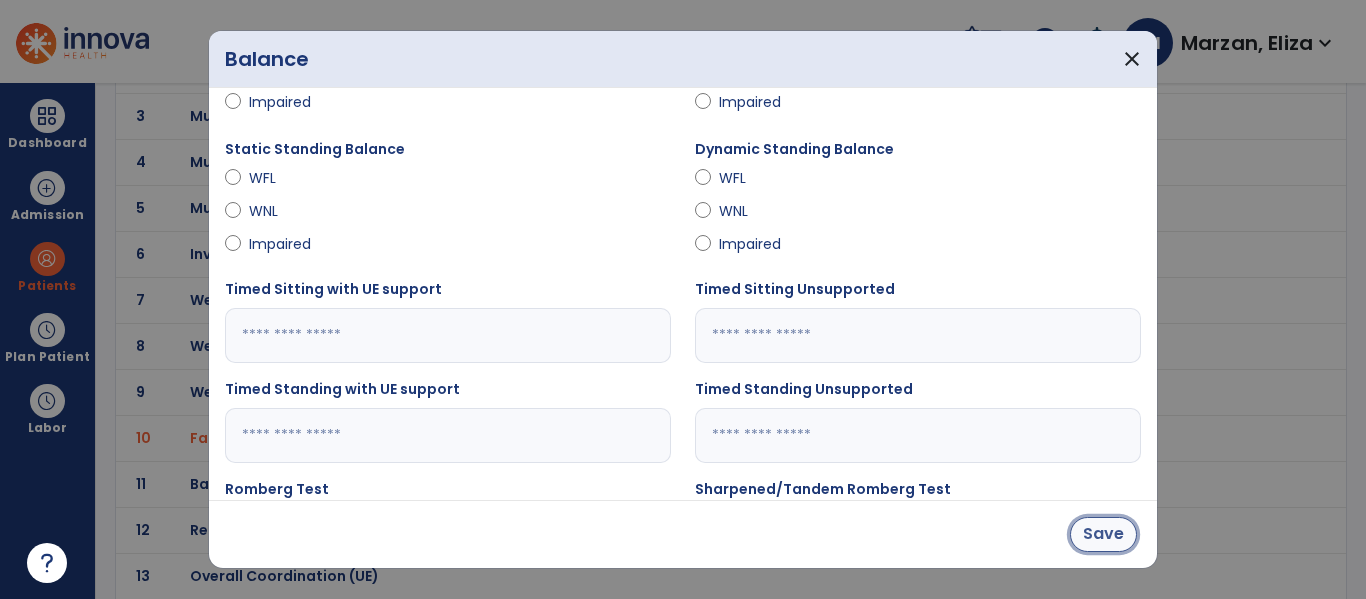 click on "Save" at bounding box center (1103, 534) 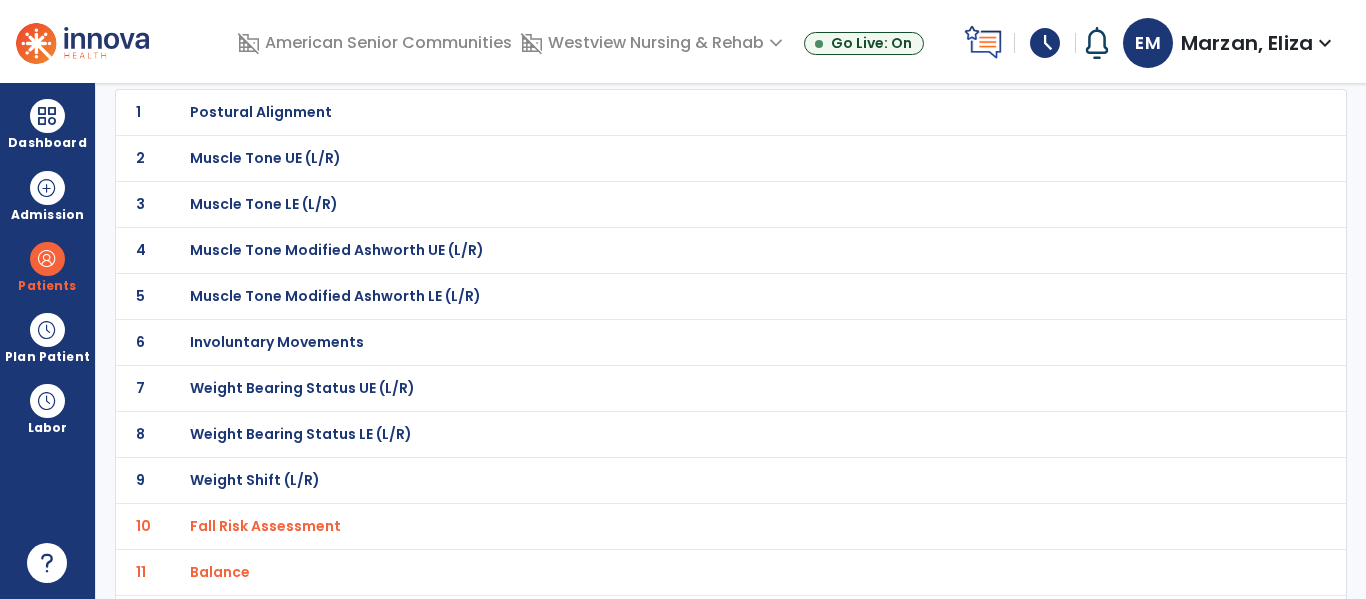 scroll, scrollTop: 0, scrollLeft: 0, axis: both 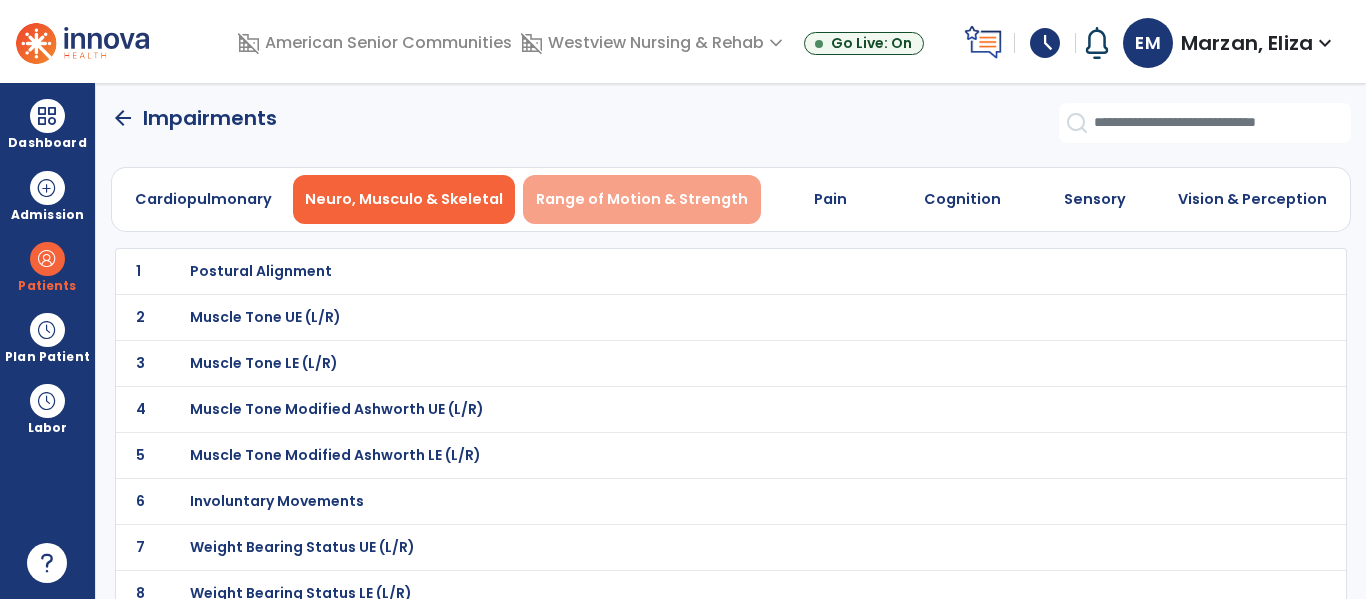 click on "Range of Motion & Strength" at bounding box center [642, 199] 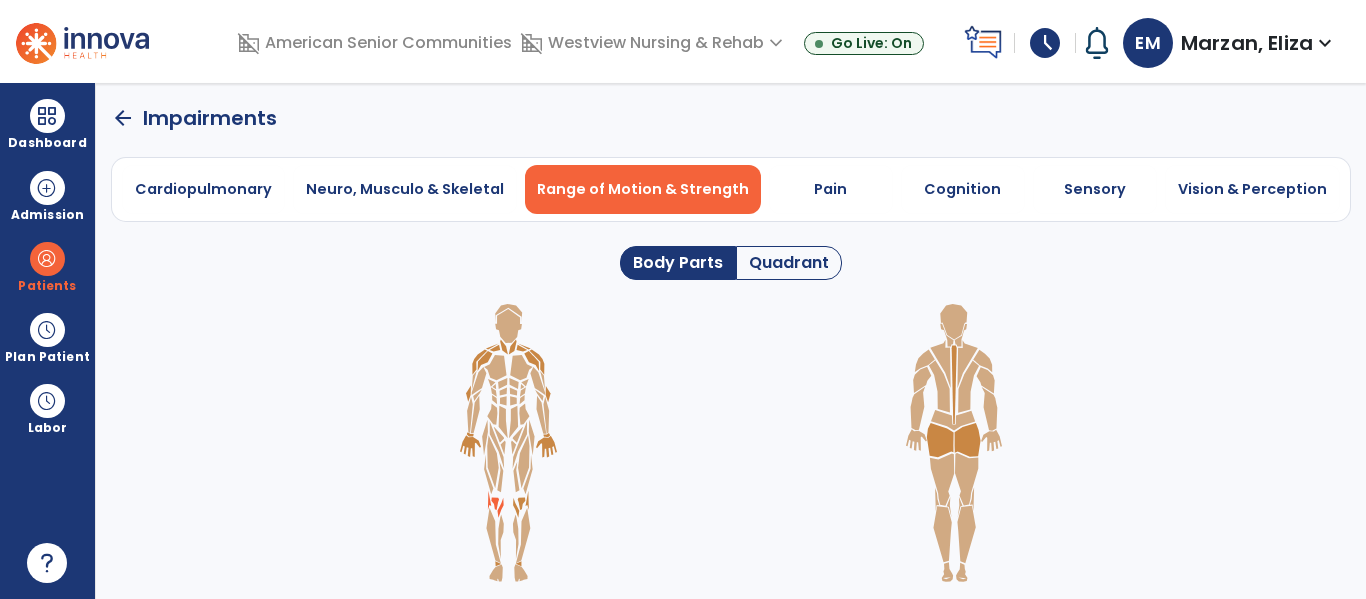 click 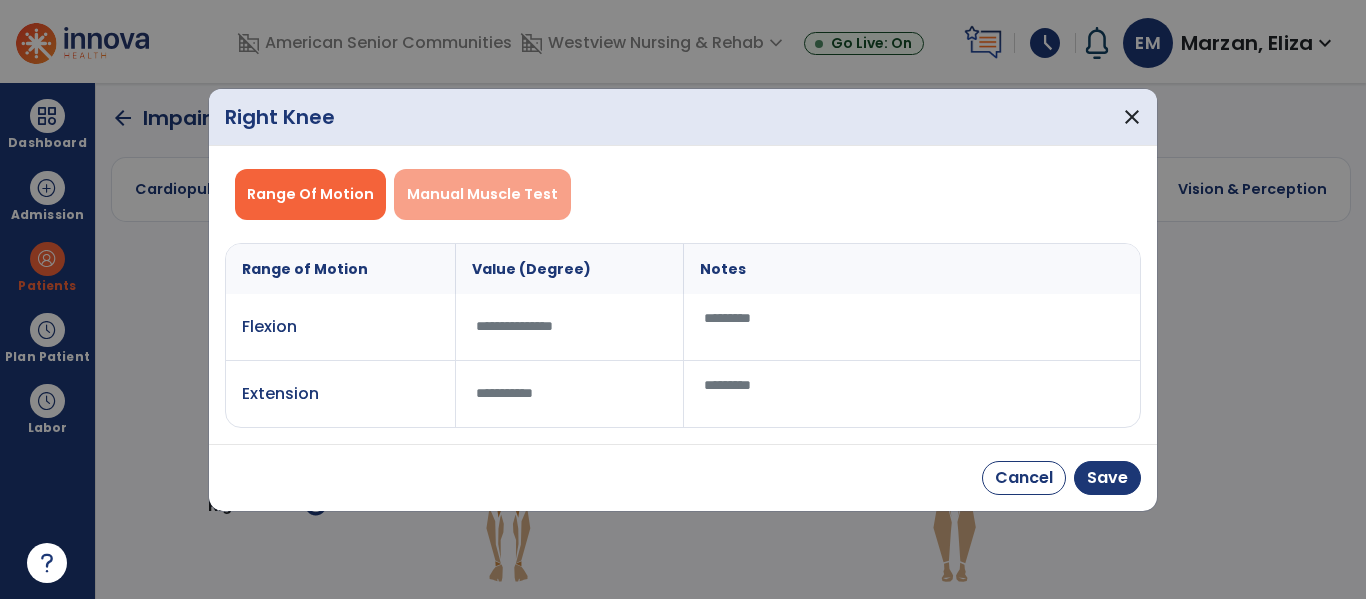 click on "Manual Muscle Test" at bounding box center (482, 194) 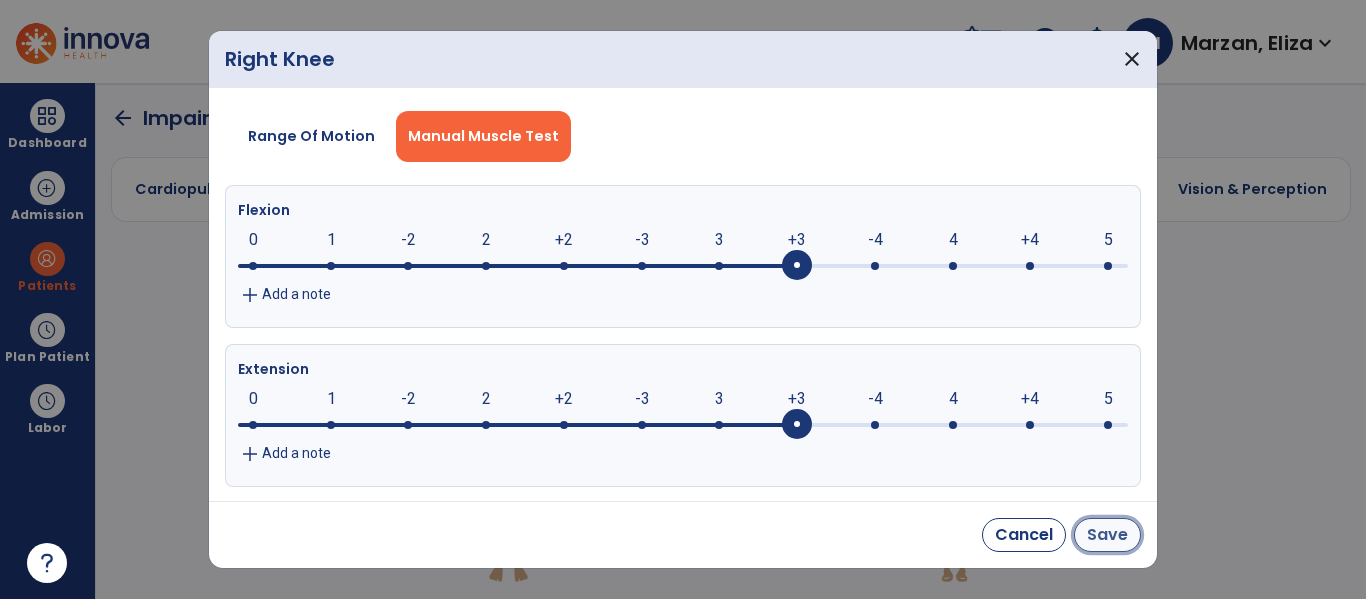 click on "Save" at bounding box center [1107, 535] 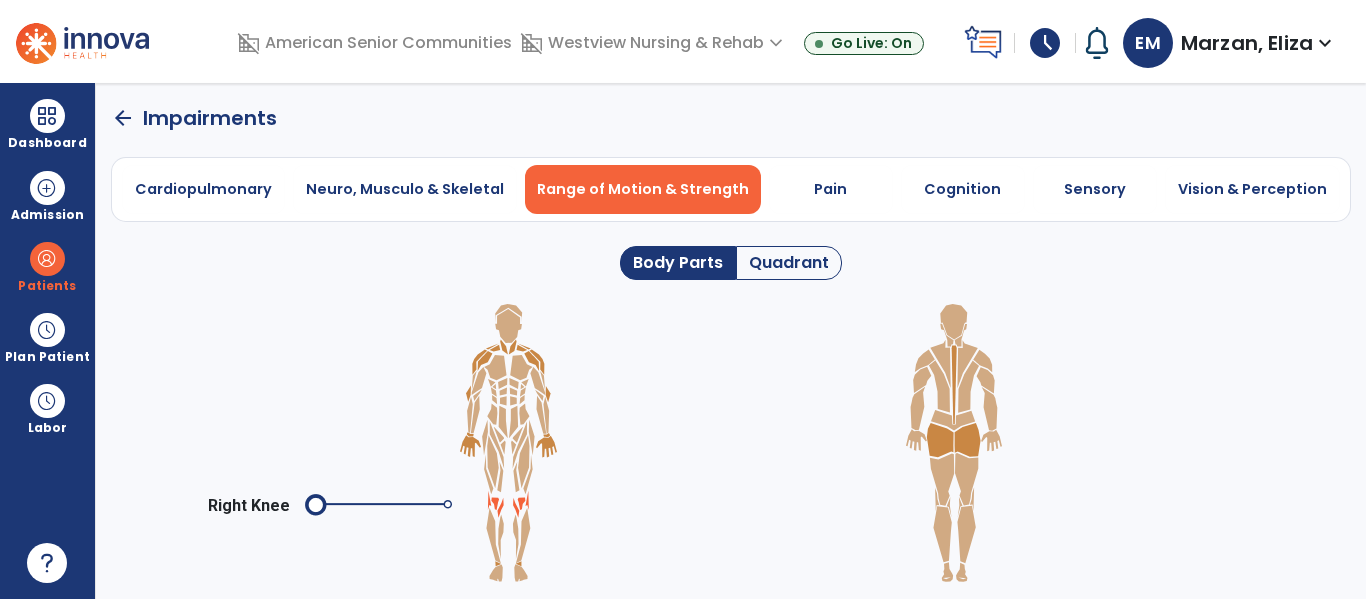 click 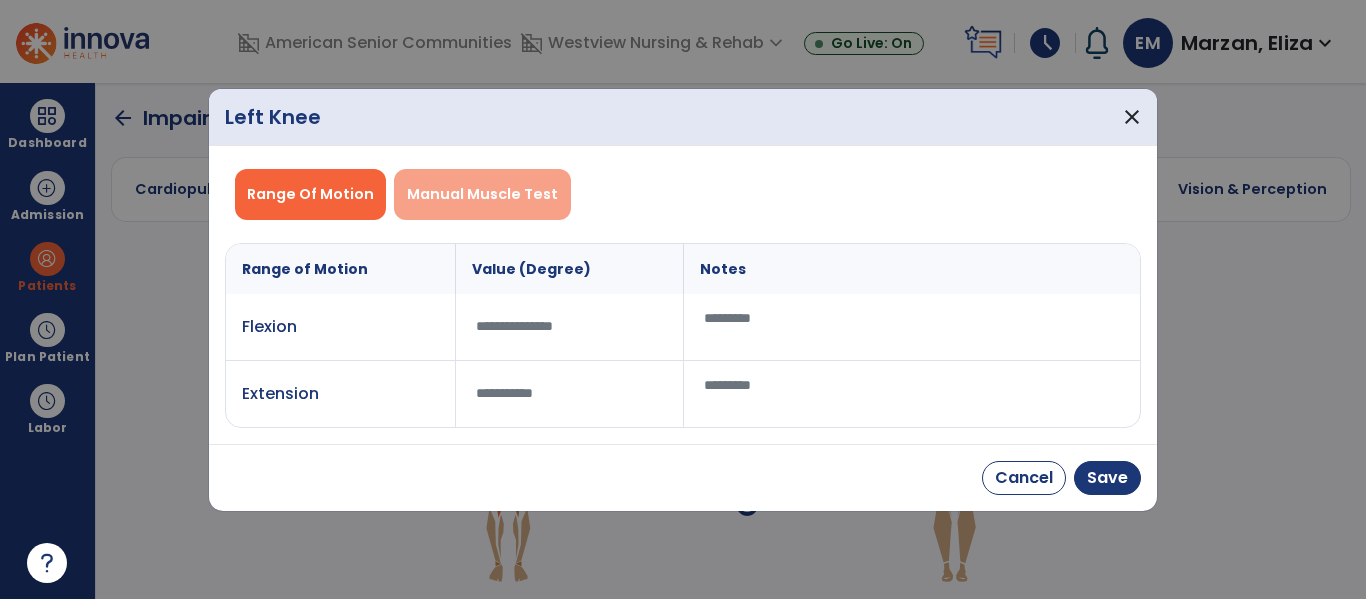 click on "Manual Muscle Test" at bounding box center [482, 194] 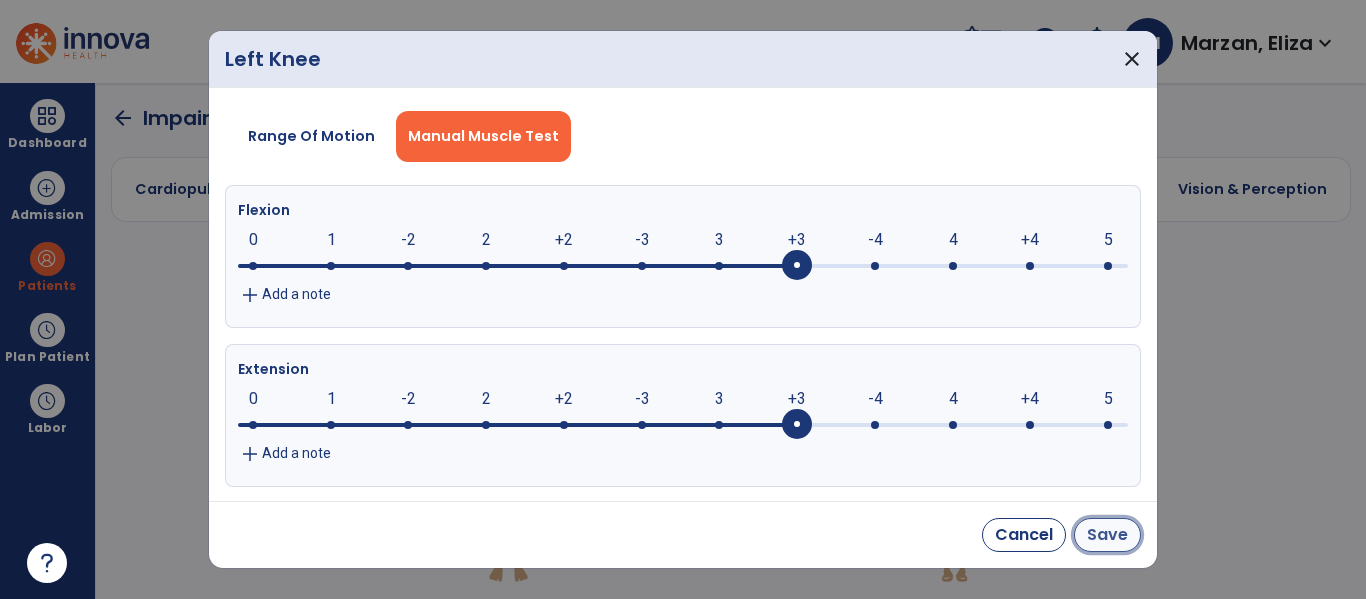 click on "Save" at bounding box center [1107, 535] 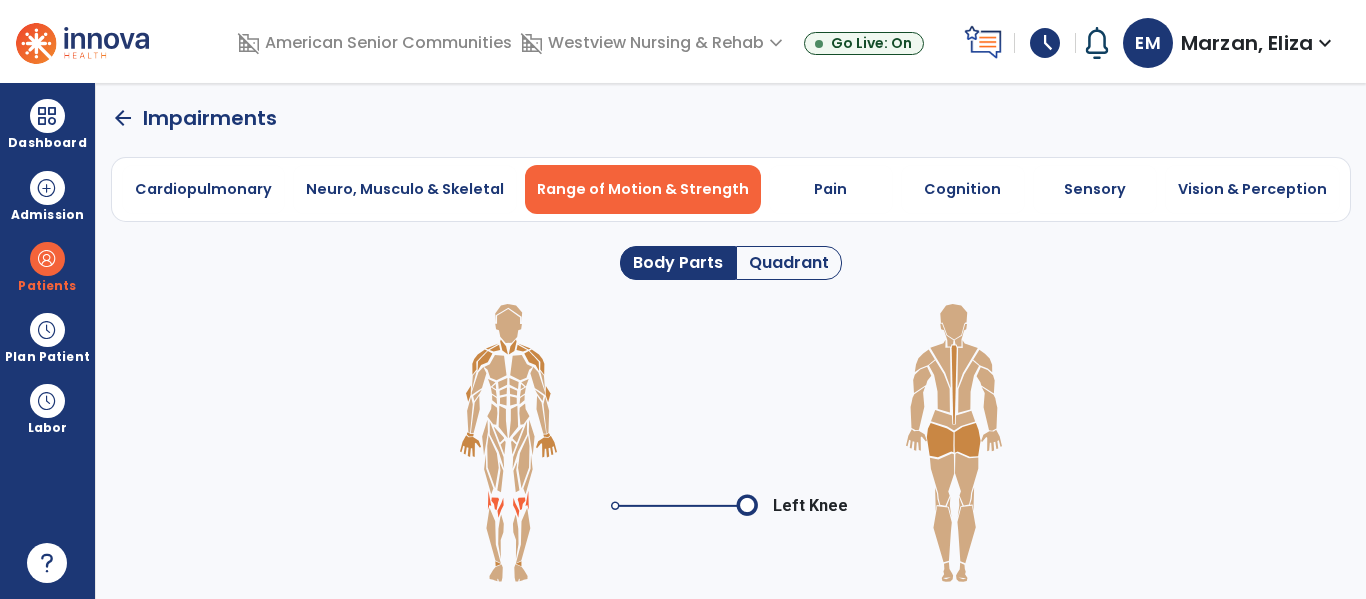 click 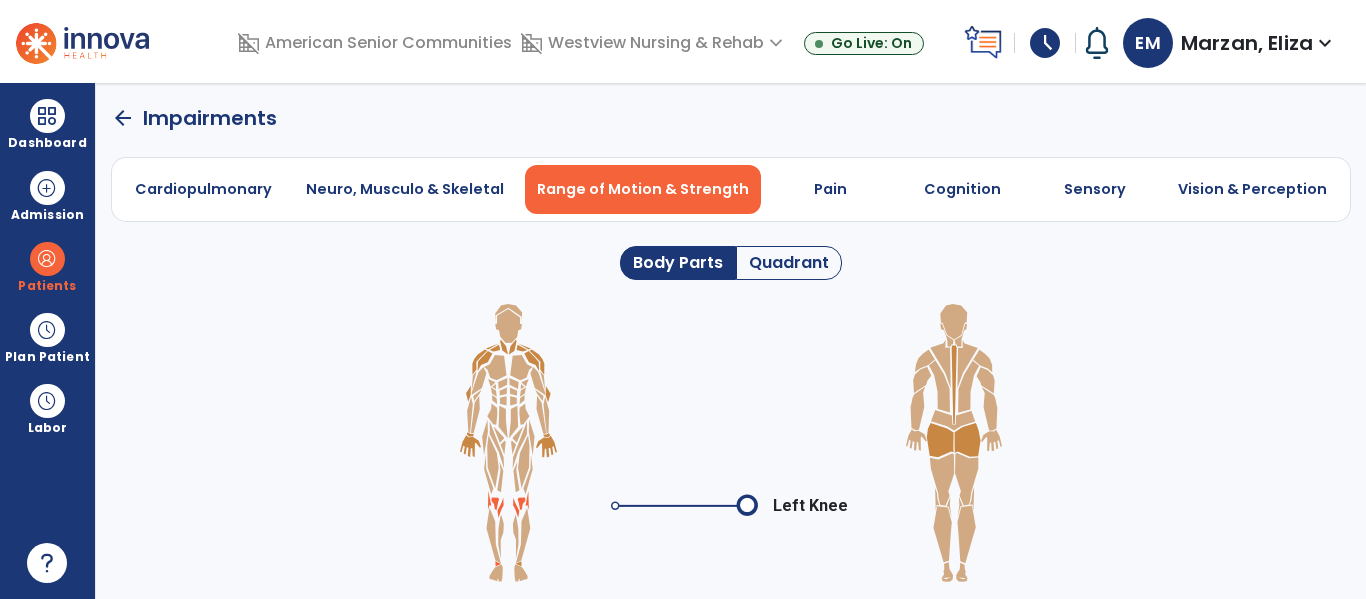 click 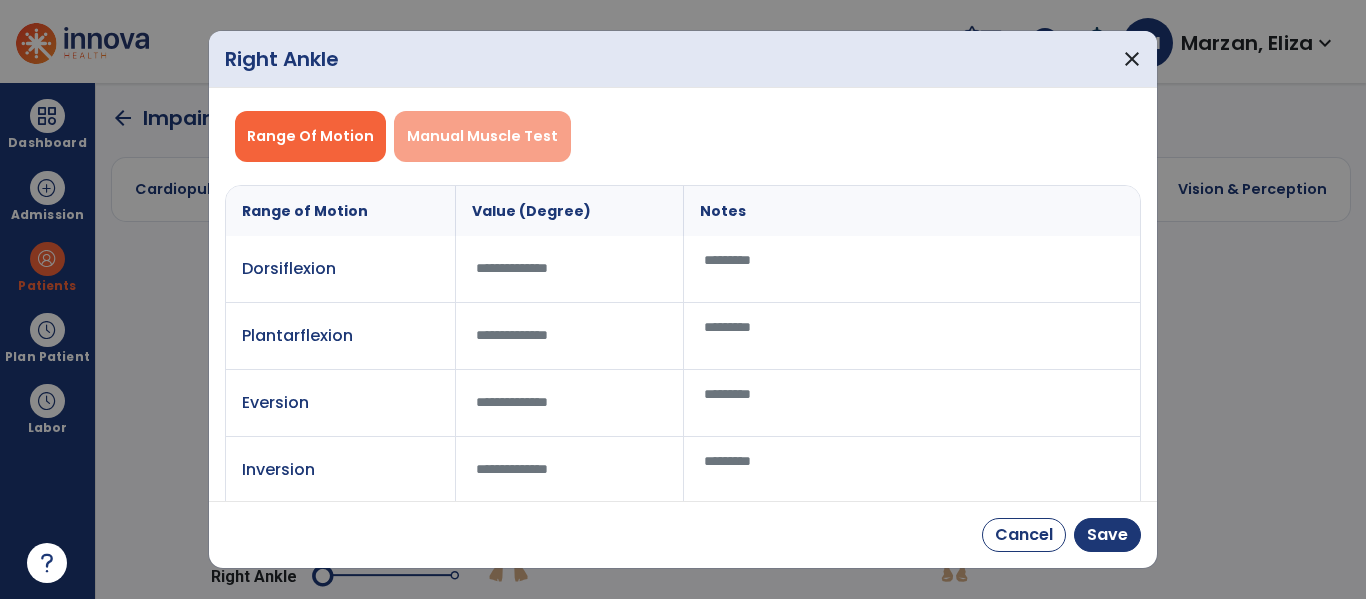 click on "Manual Muscle Test" at bounding box center (482, 136) 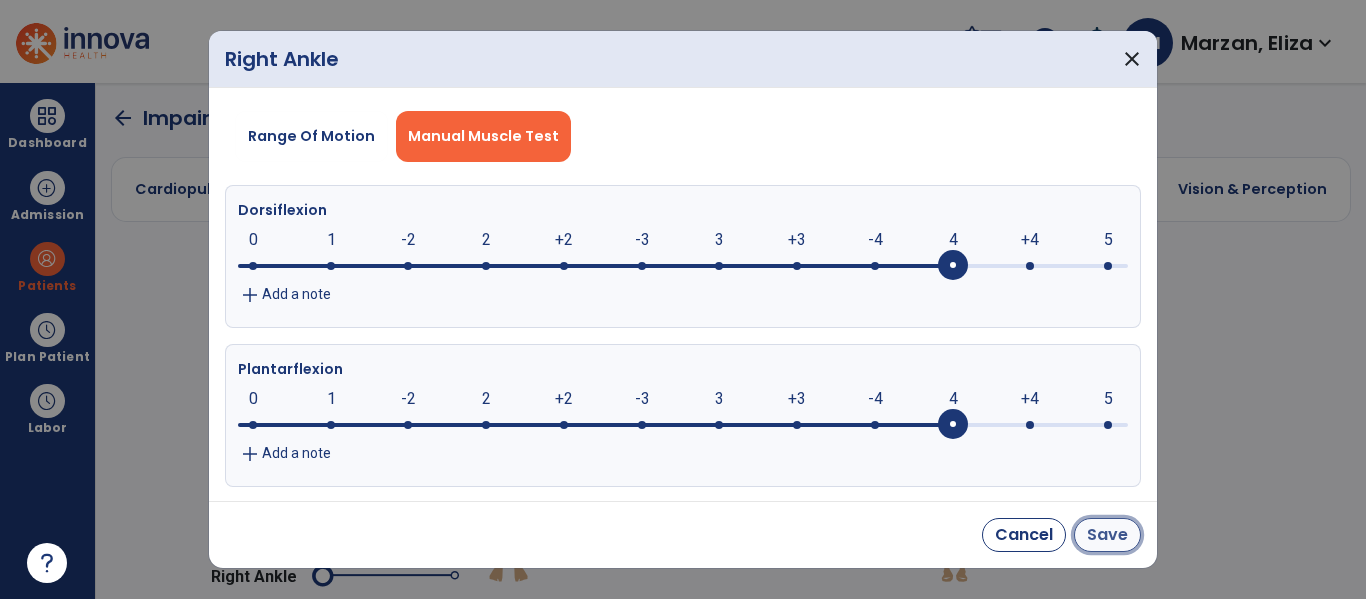 click on "Save" at bounding box center (1107, 535) 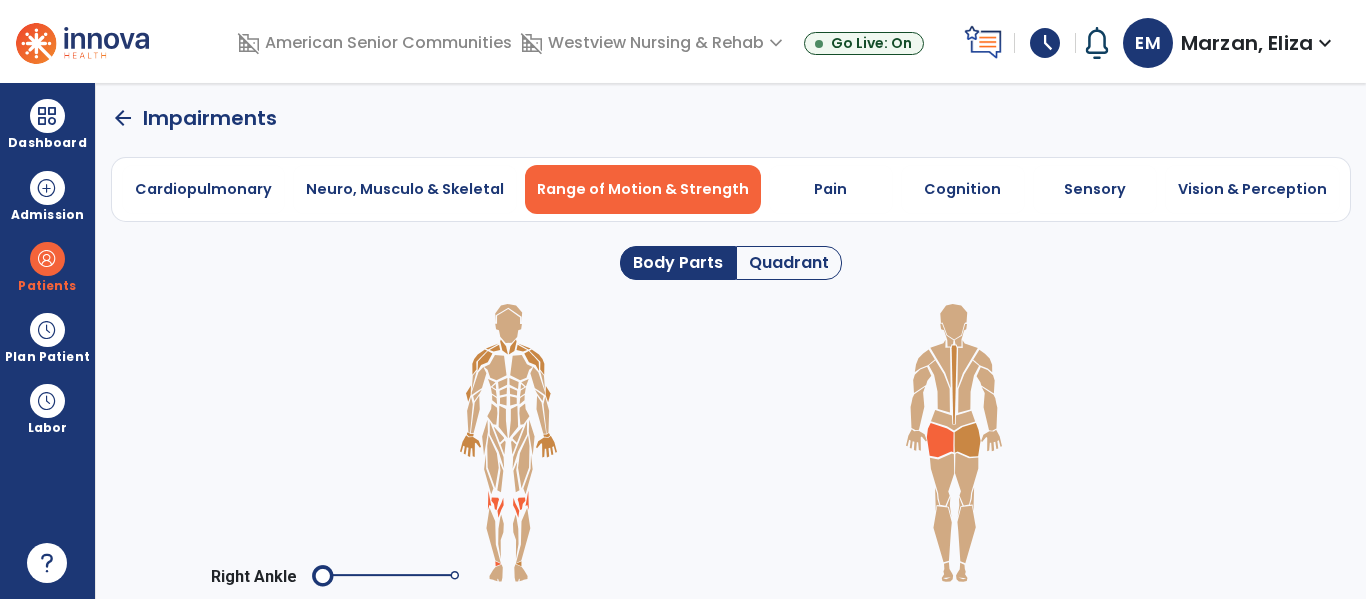 click 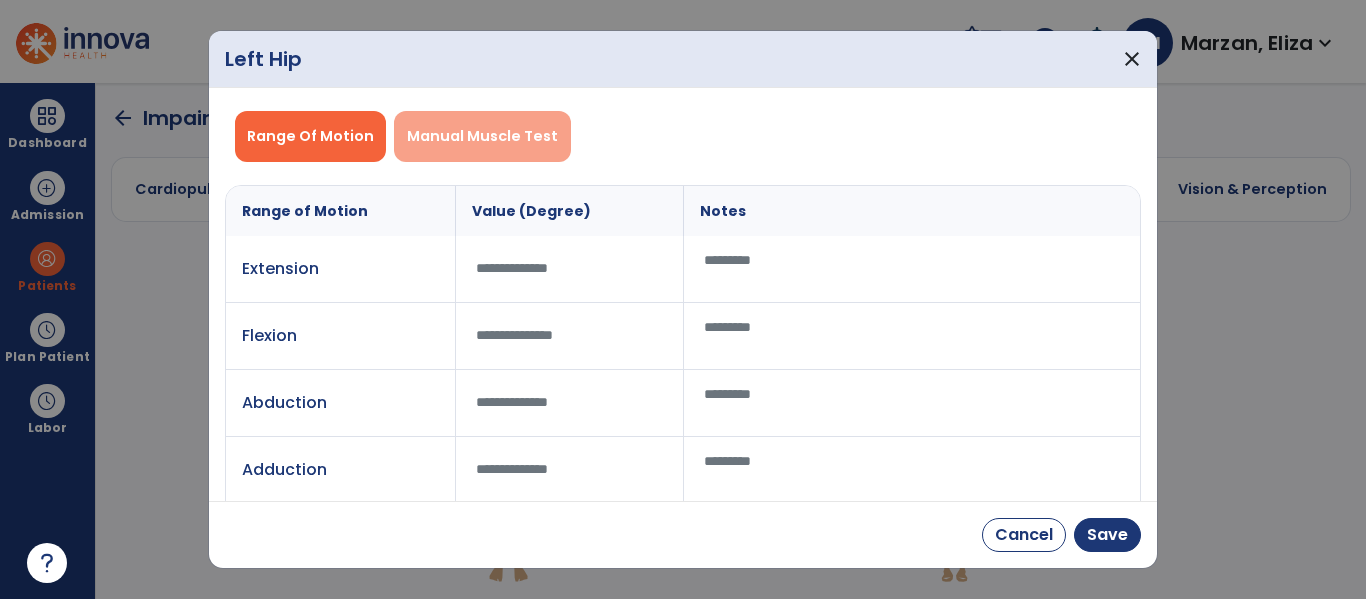 click on "Manual Muscle Test" at bounding box center (482, 136) 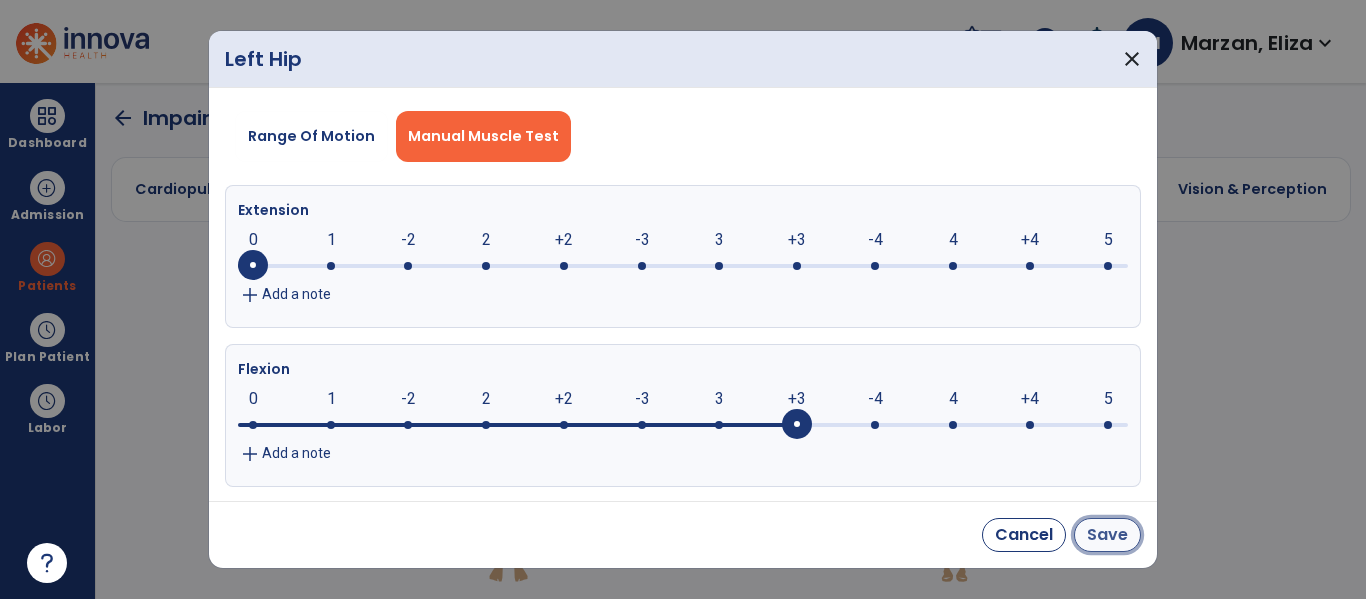click on "Save" at bounding box center [1107, 535] 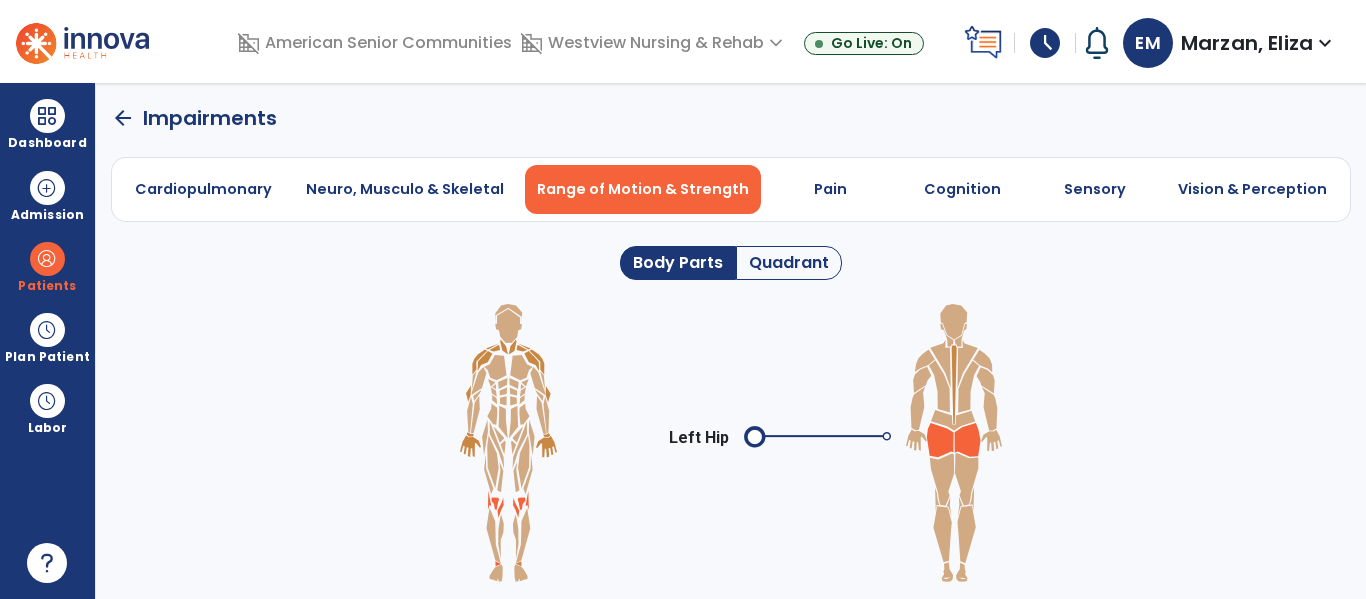 click 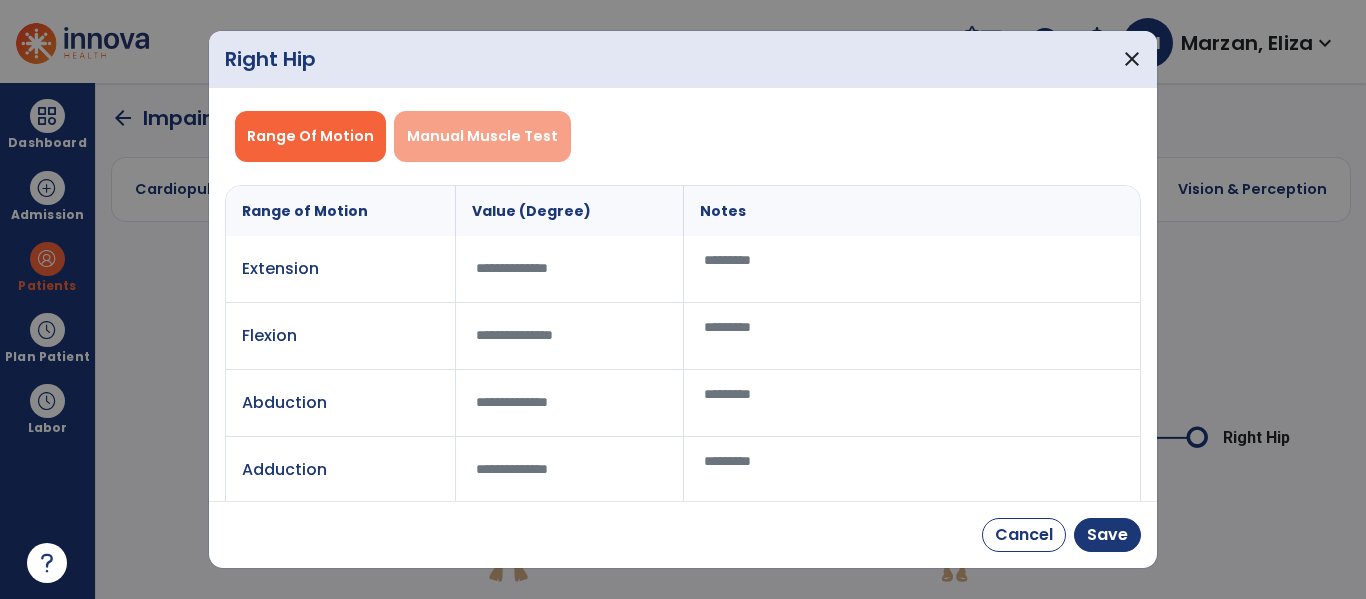 click on "Manual Muscle Test" at bounding box center [482, 136] 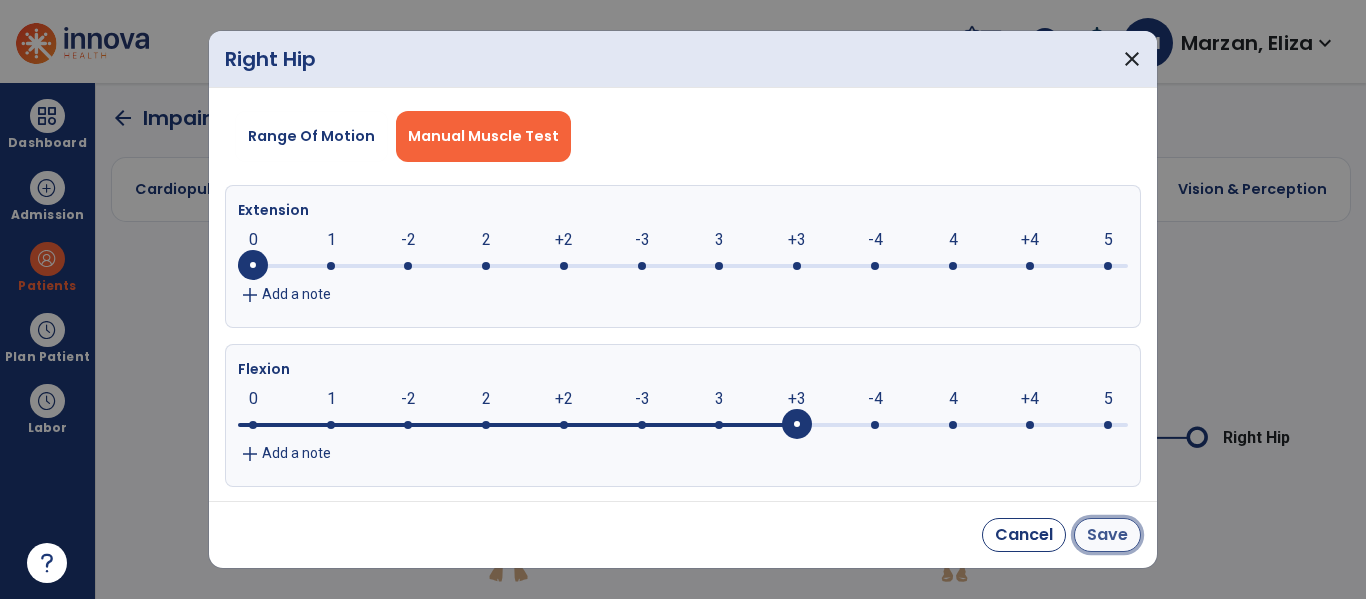 click on "Save" at bounding box center [1107, 535] 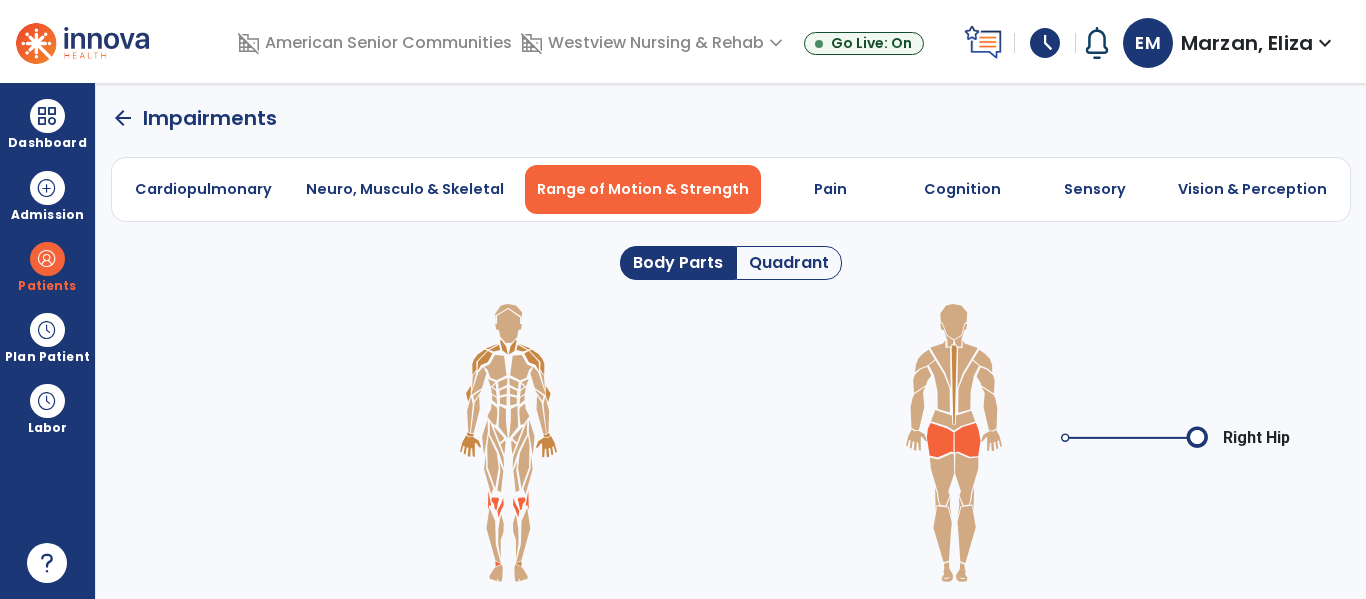 click on "arrow_back" 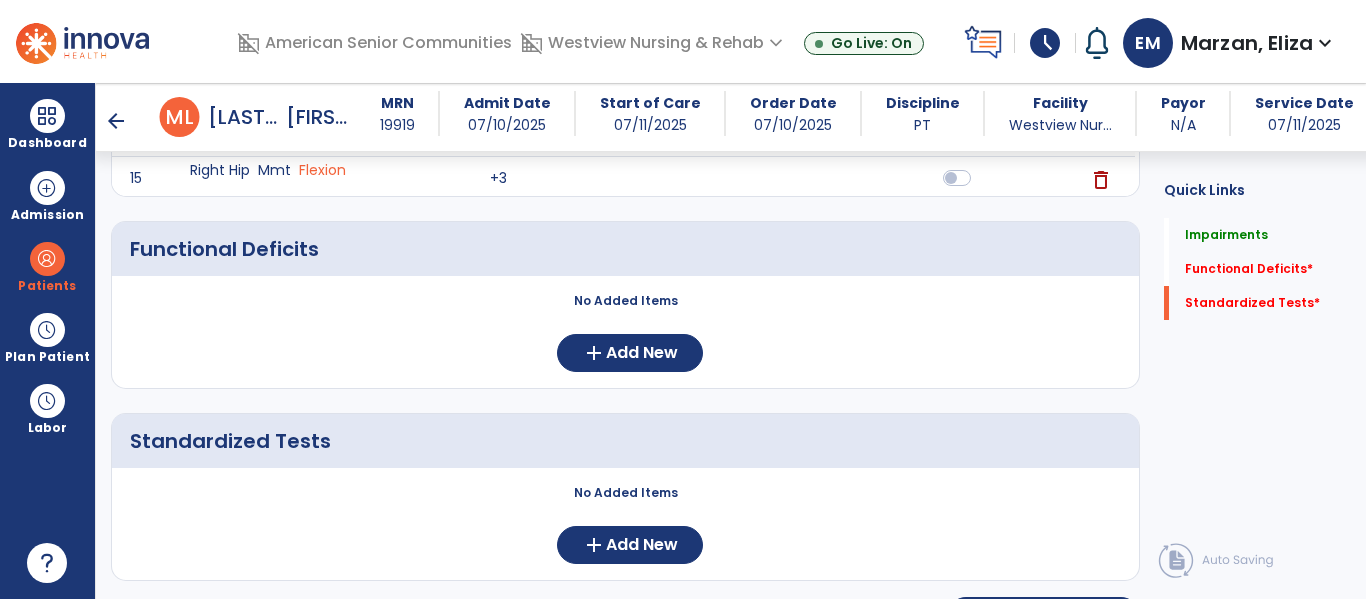 scroll, scrollTop: 894, scrollLeft: 0, axis: vertical 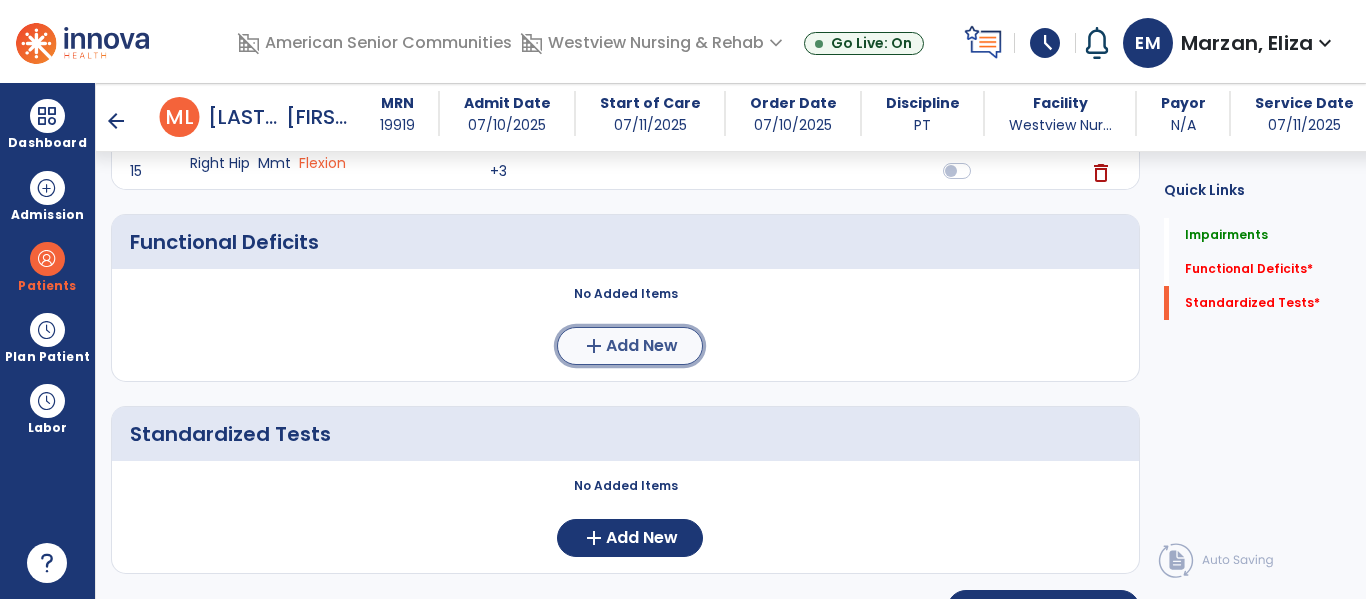 click on "Add New" 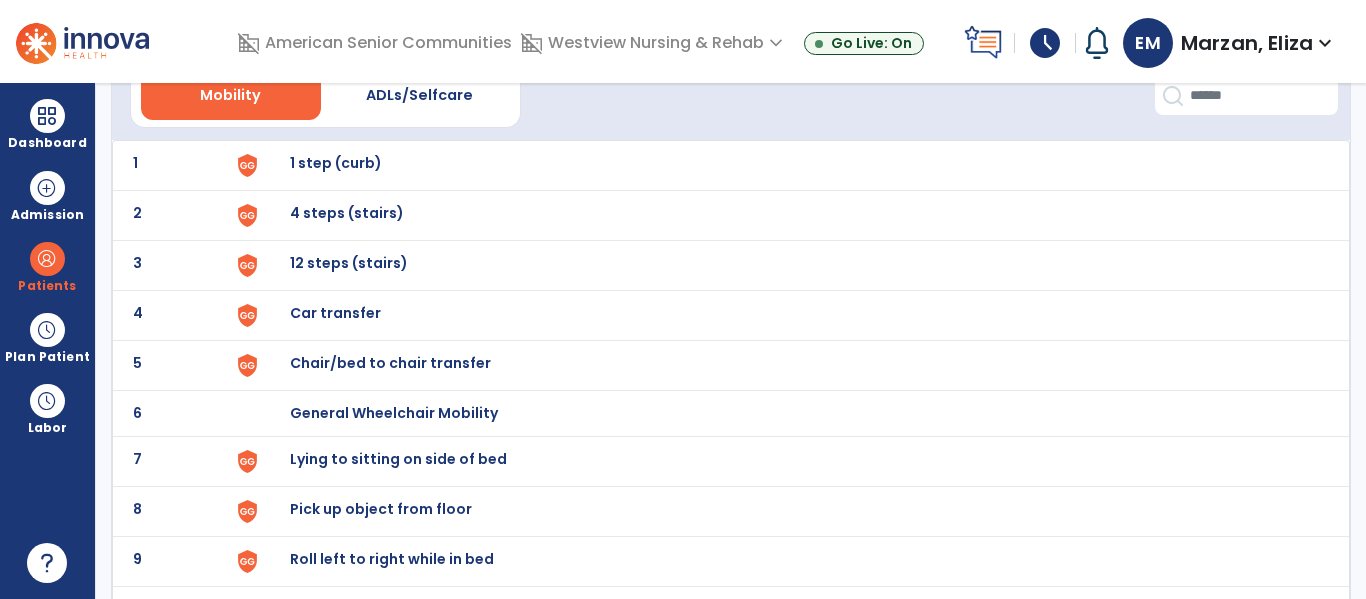 scroll, scrollTop: 101, scrollLeft: 0, axis: vertical 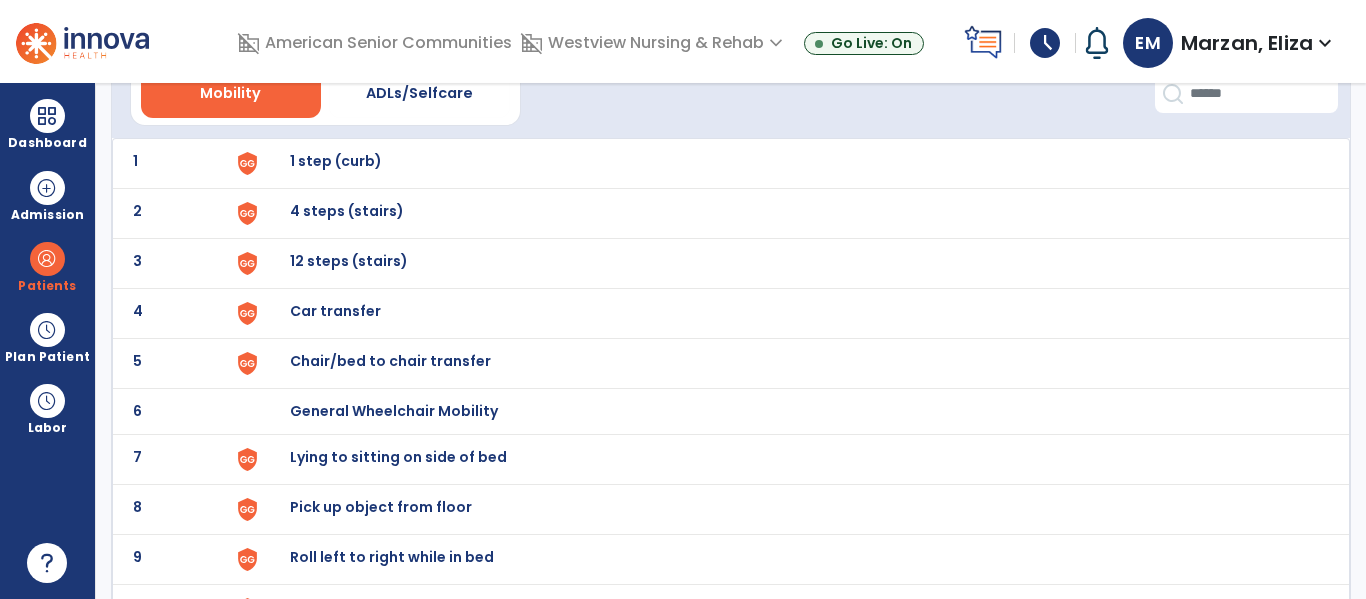 click on "Chair/bed to chair transfer" at bounding box center (789, 163) 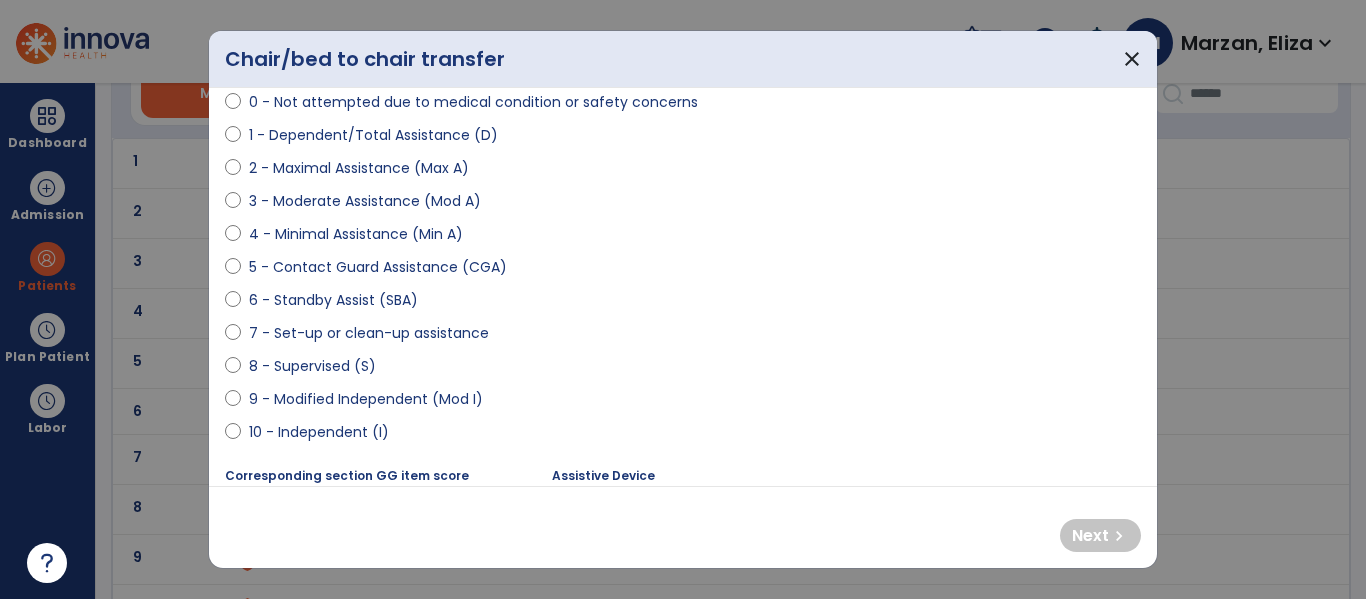 scroll, scrollTop: 209, scrollLeft: 0, axis: vertical 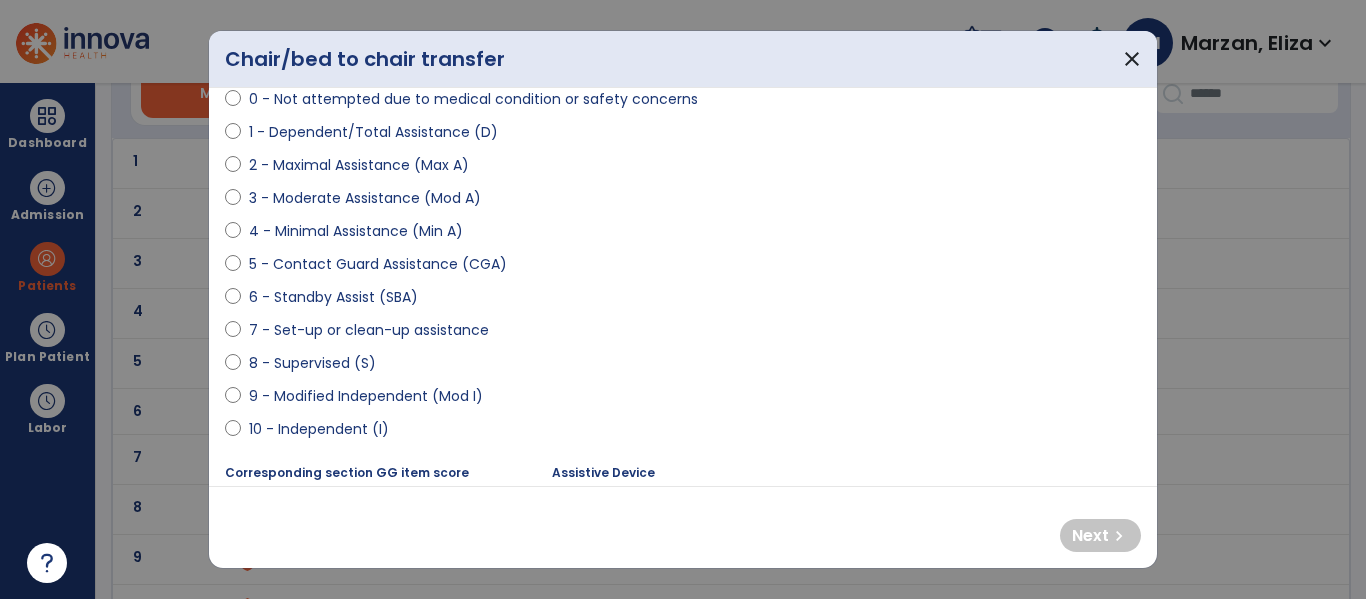 select on "**********" 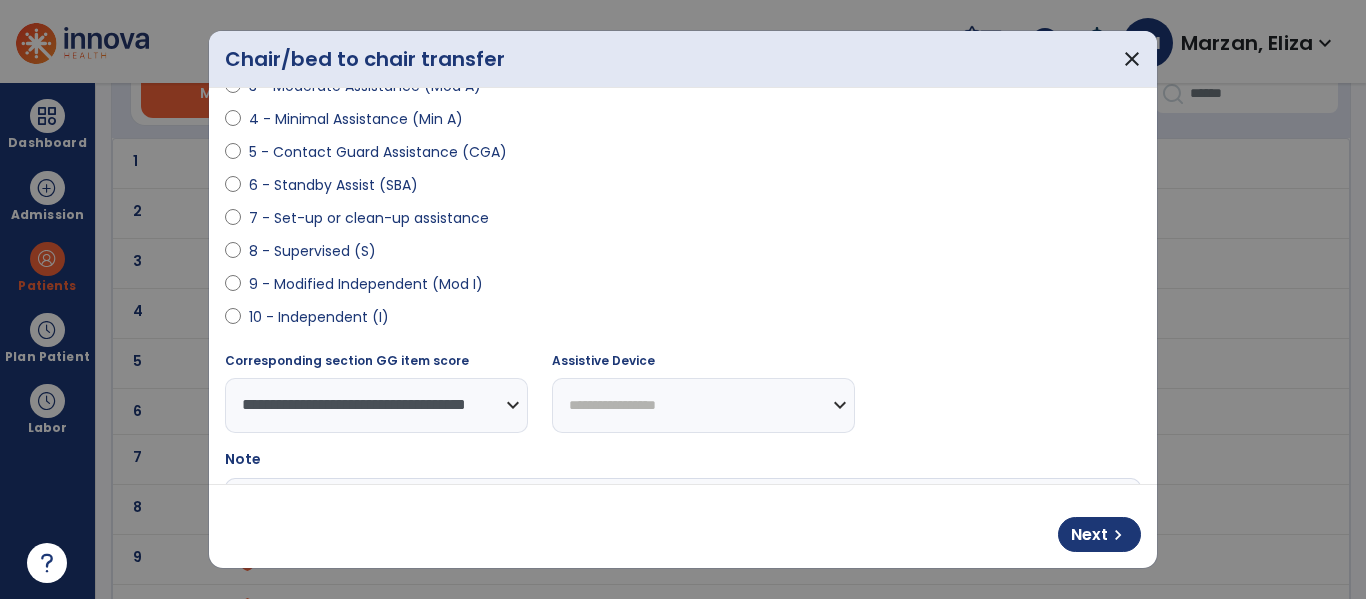 scroll, scrollTop: 330, scrollLeft: 0, axis: vertical 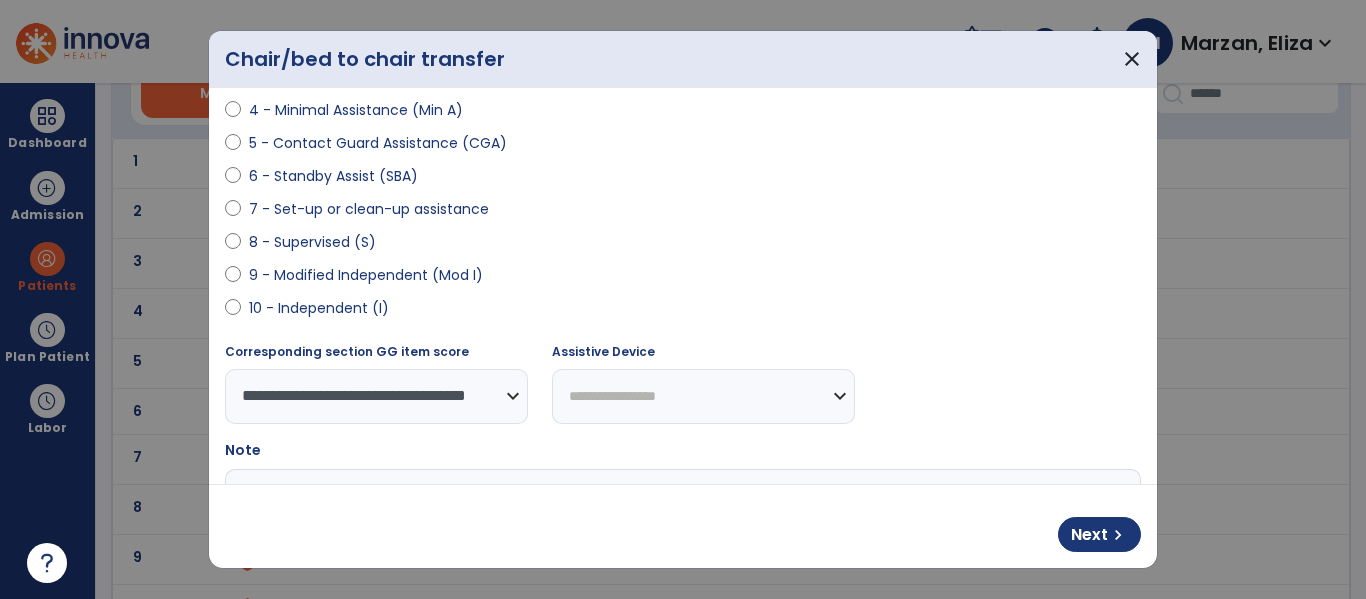 click on "**********" at bounding box center (703, 396) 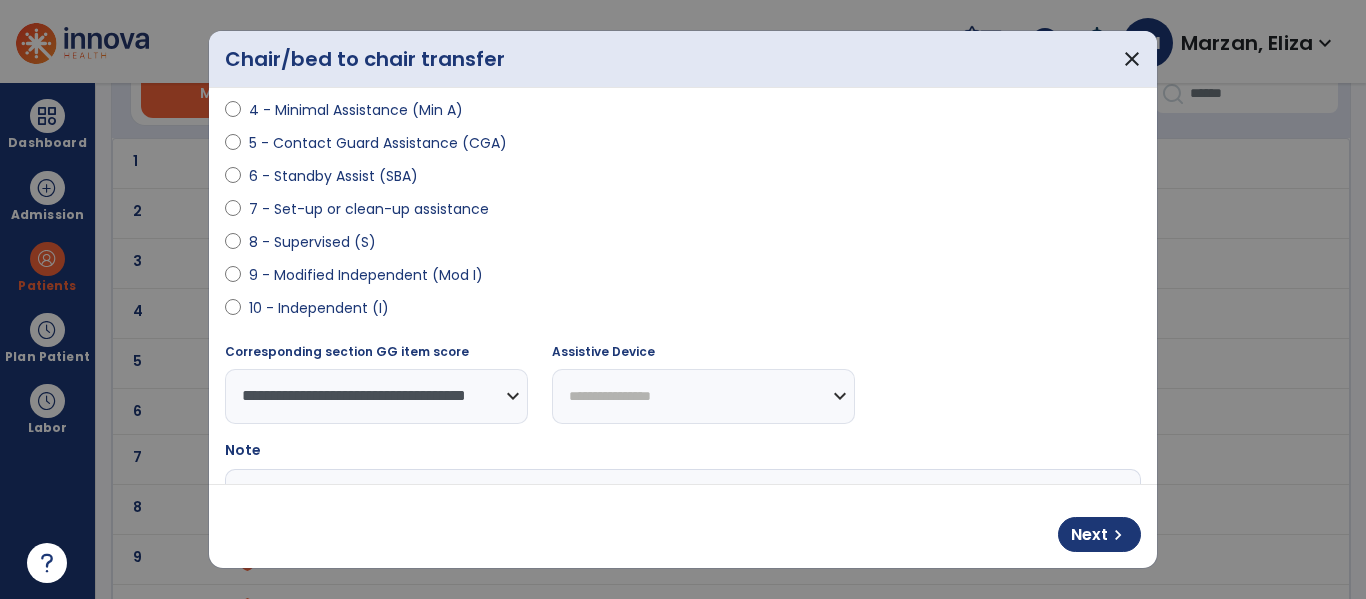 click on "**********" at bounding box center (703, 396) 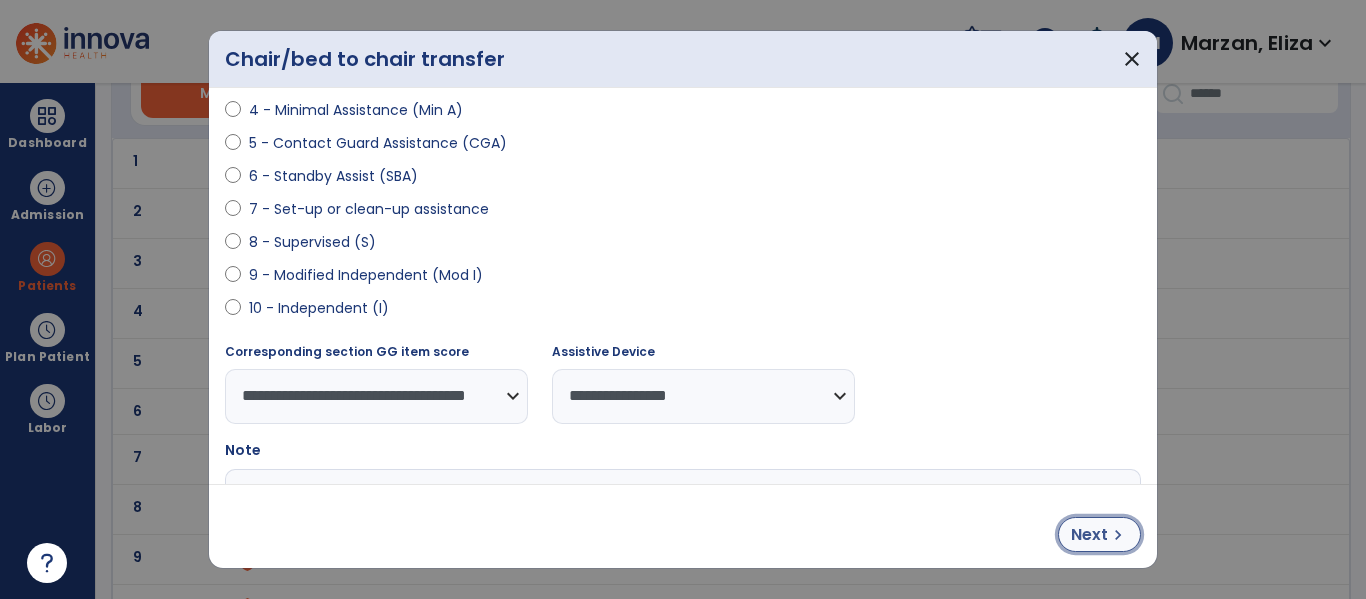 click on "chevron_right" at bounding box center [1118, 535] 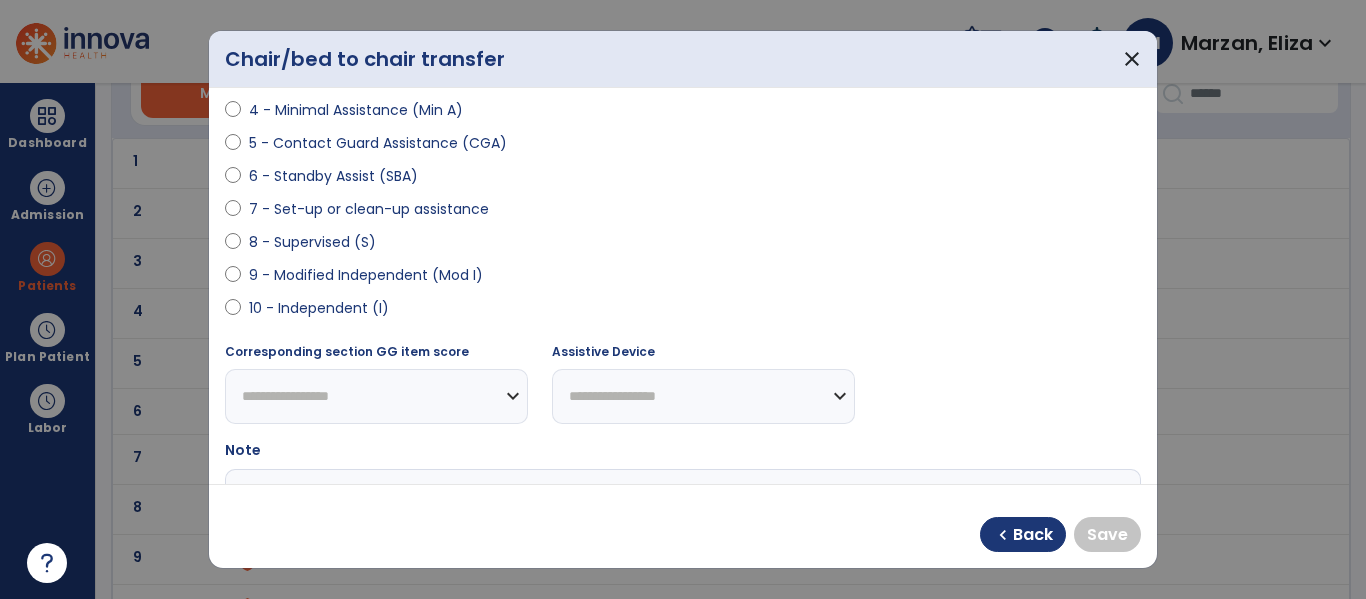 select on "**********" 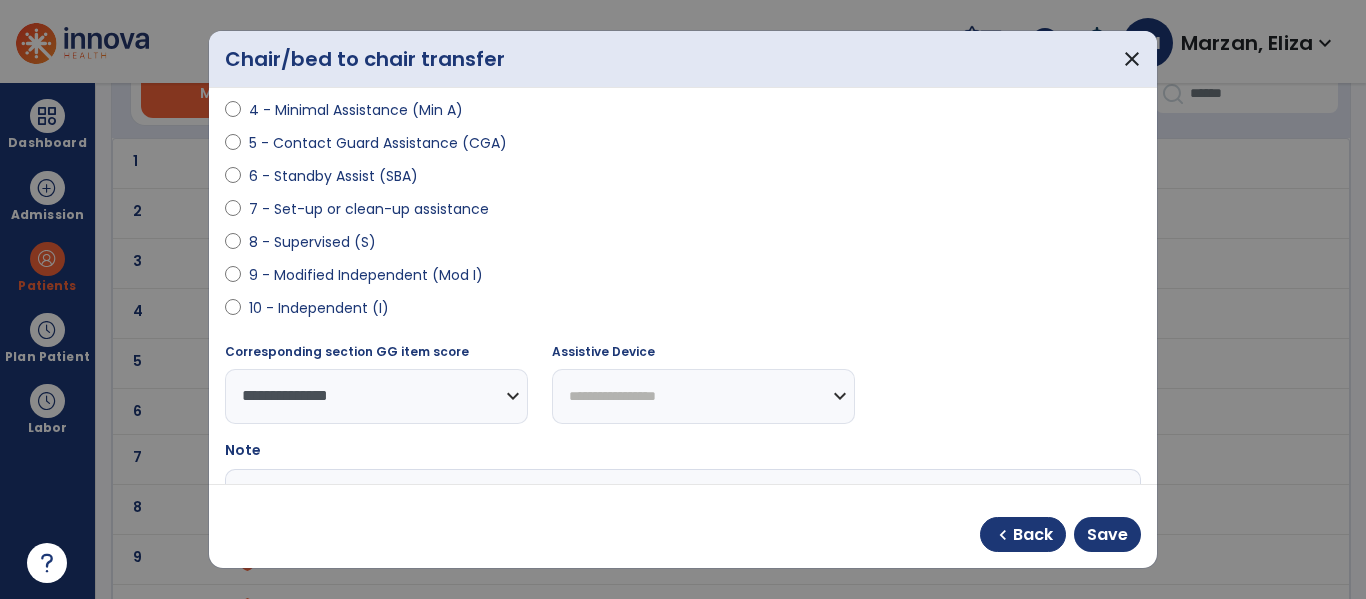 click on "**********" at bounding box center [703, 396] 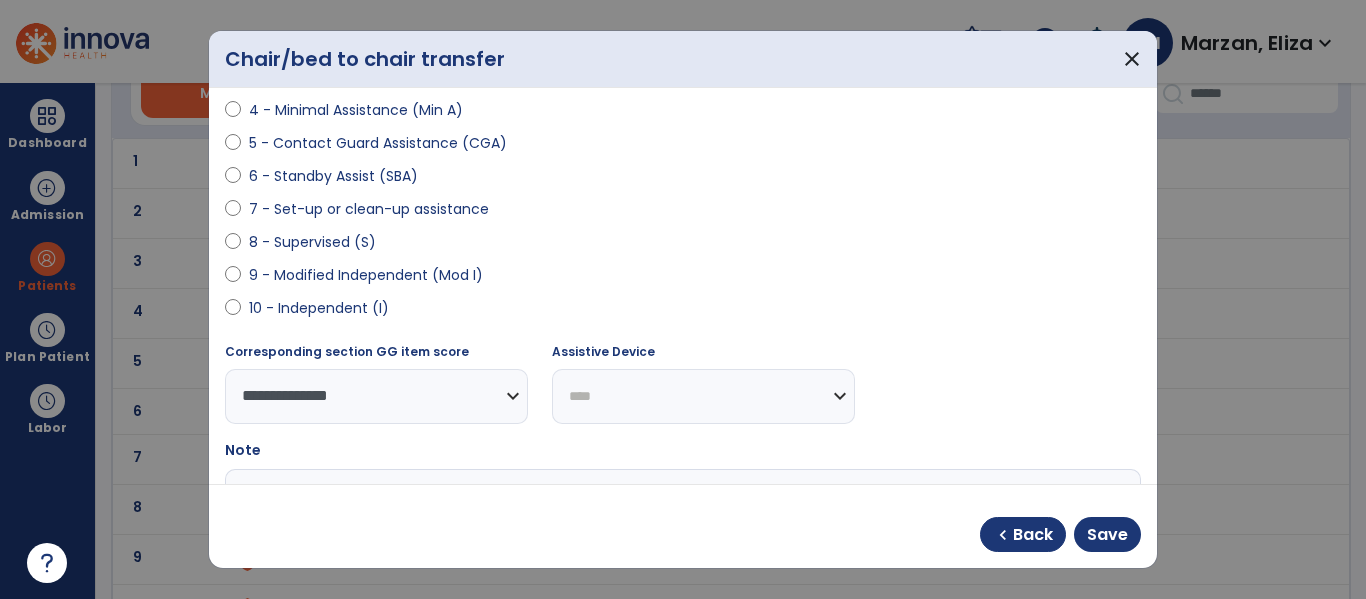 click on "**********" at bounding box center (703, 396) 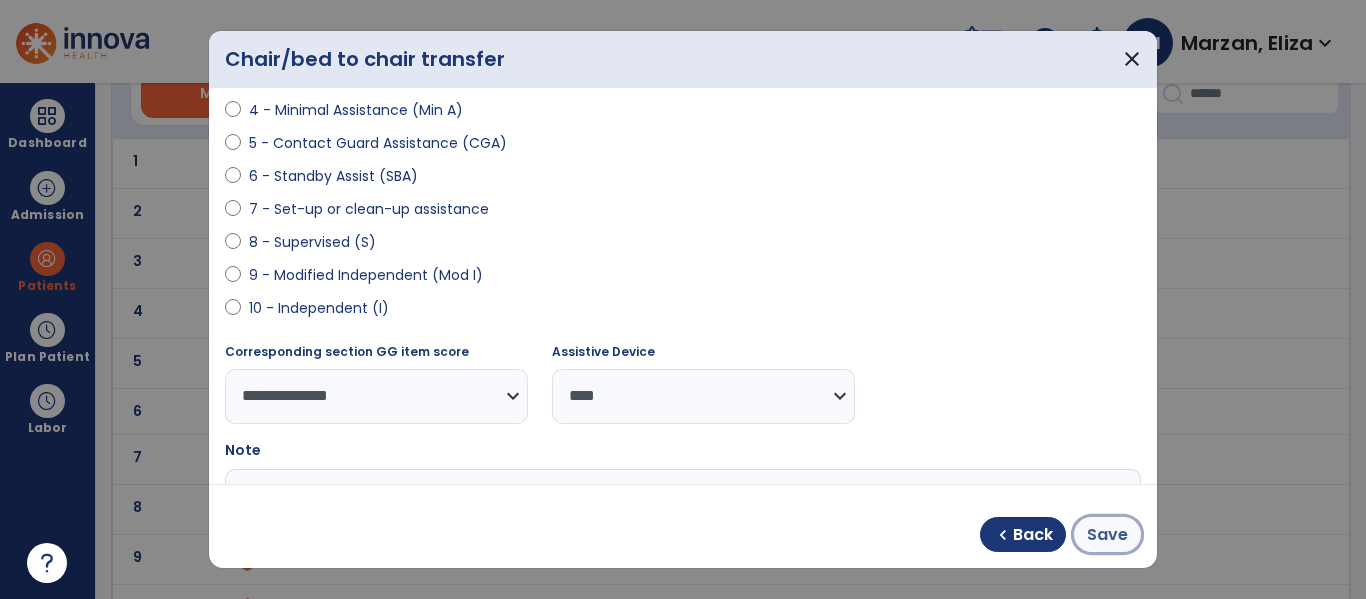 click on "Save" at bounding box center [1107, 534] 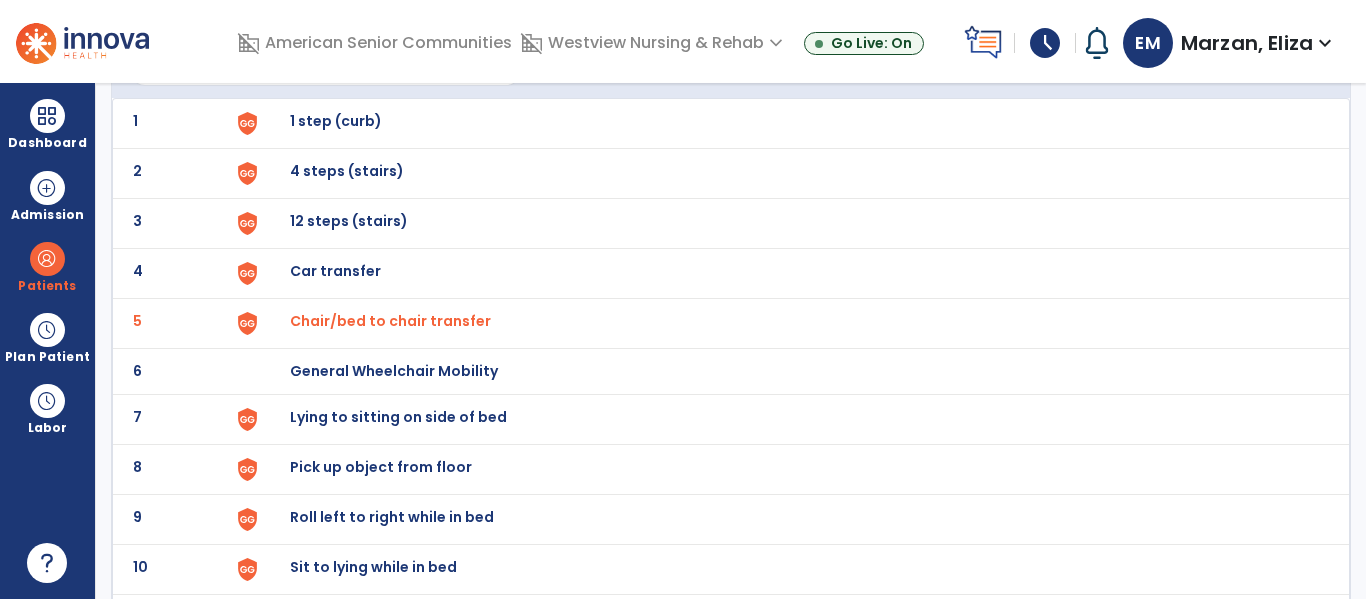 scroll, scrollTop: 142, scrollLeft: 0, axis: vertical 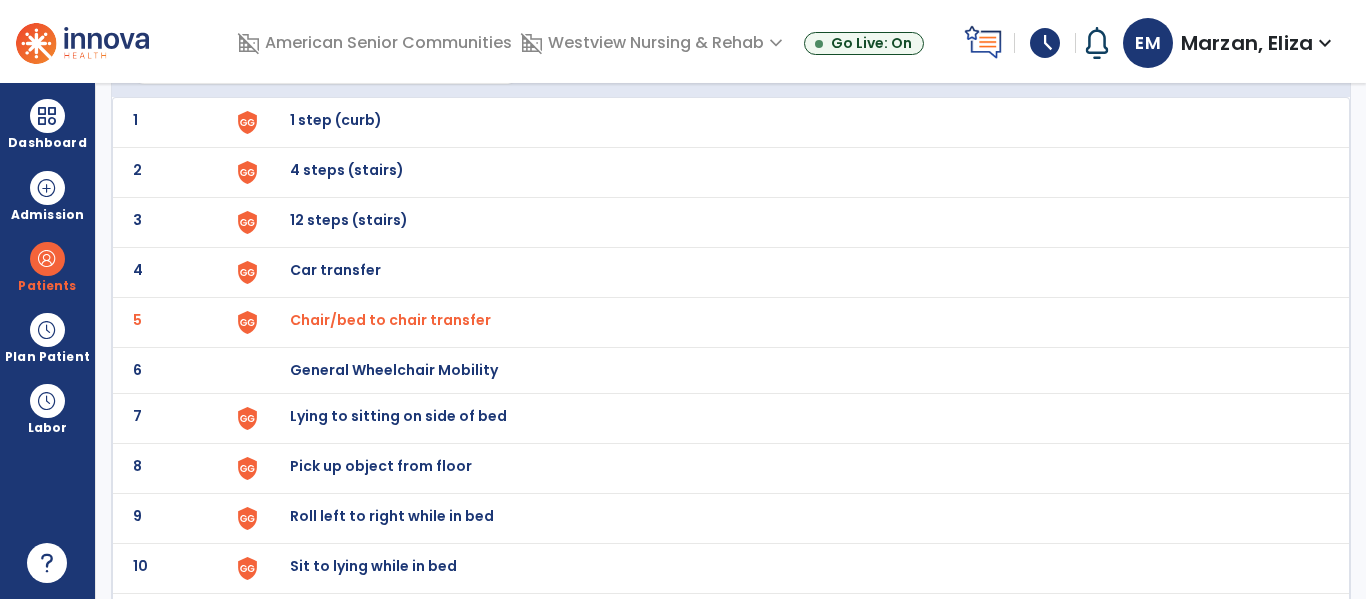 click on "Lying to sitting on side of bed" at bounding box center [789, 122] 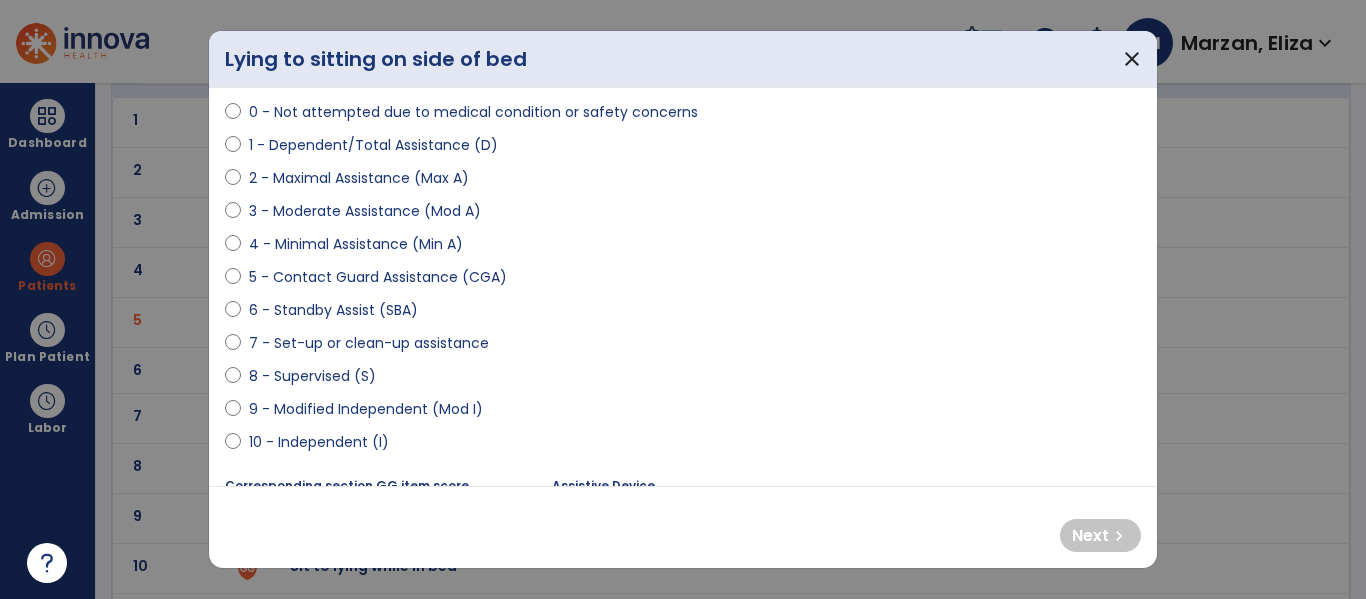 scroll, scrollTop: 199, scrollLeft: 0, axis: vertical 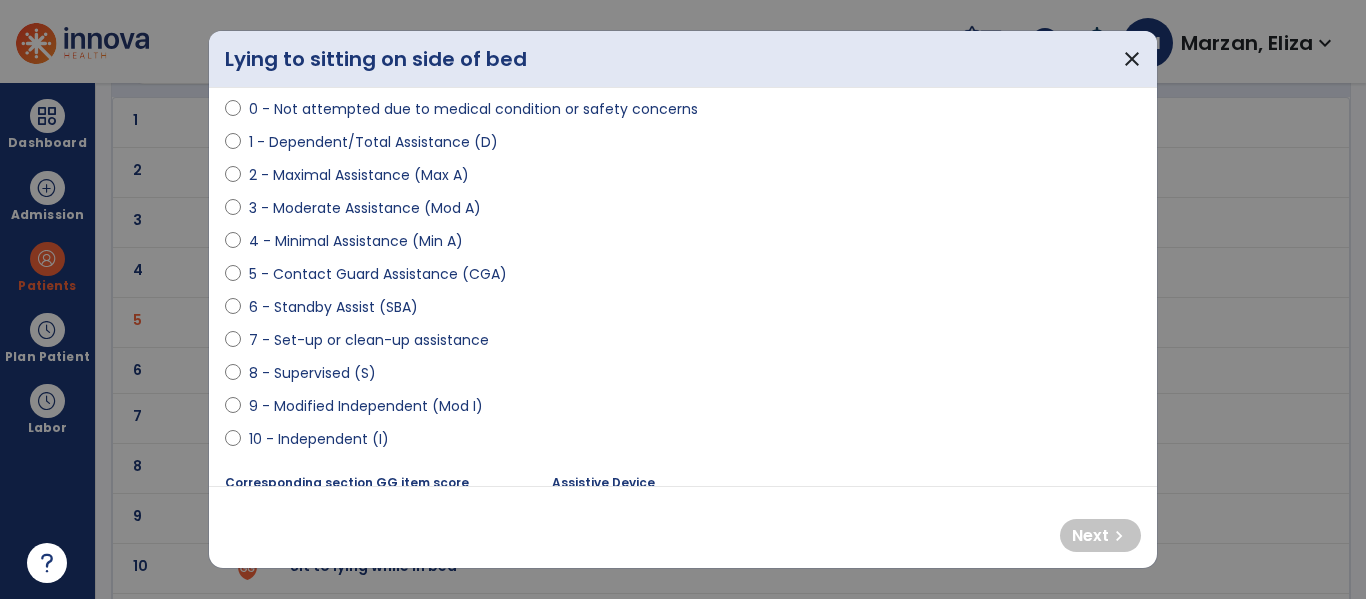 click on "8 - Supervised (S)" at bounding box center (312, 373) 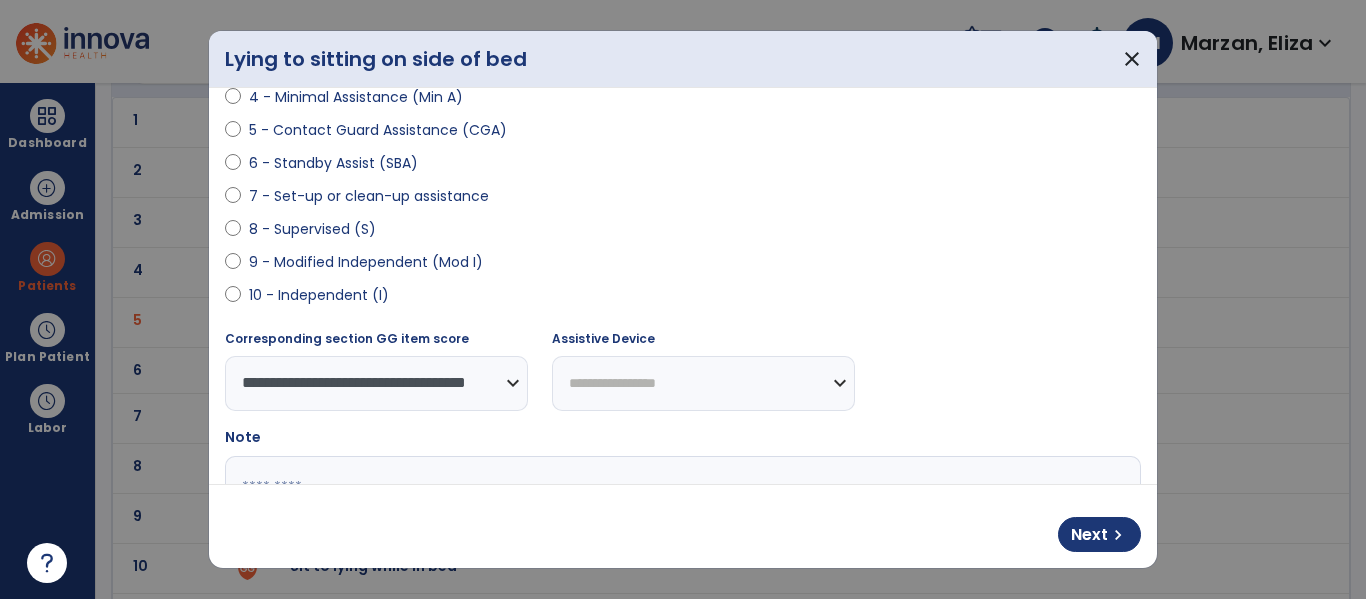 scroll, scrollTop: 355, scrollLeft: 0, axis: vertical 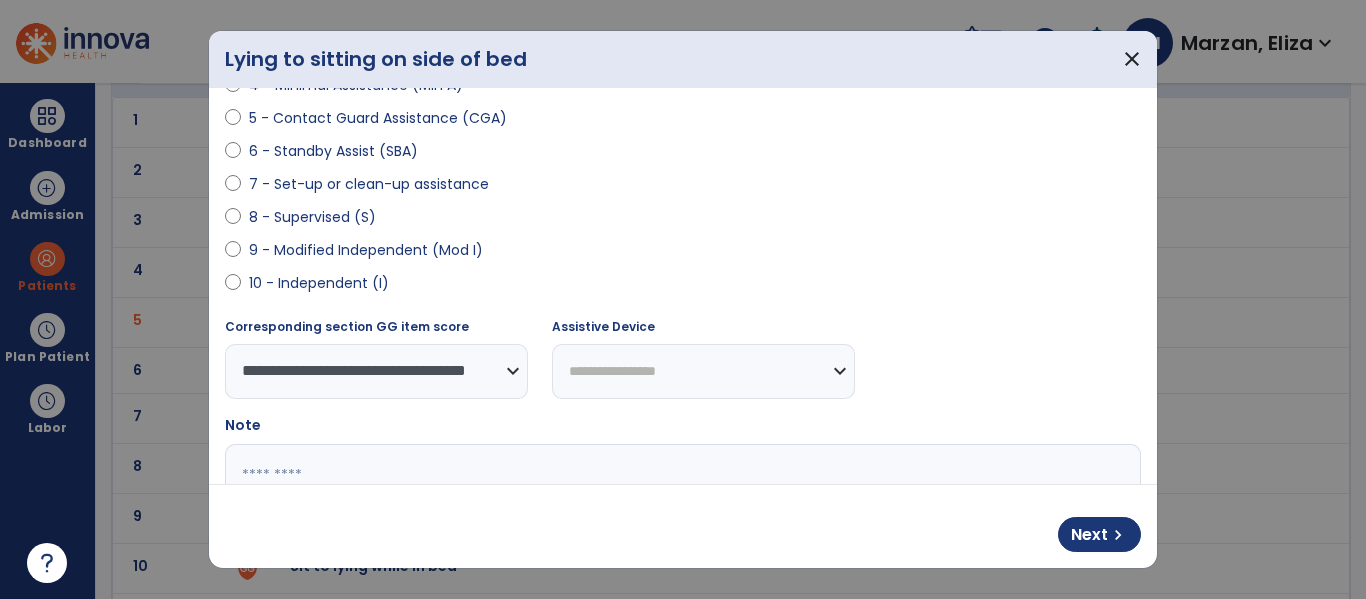 click on "**********" at bounding box center [703, 371] 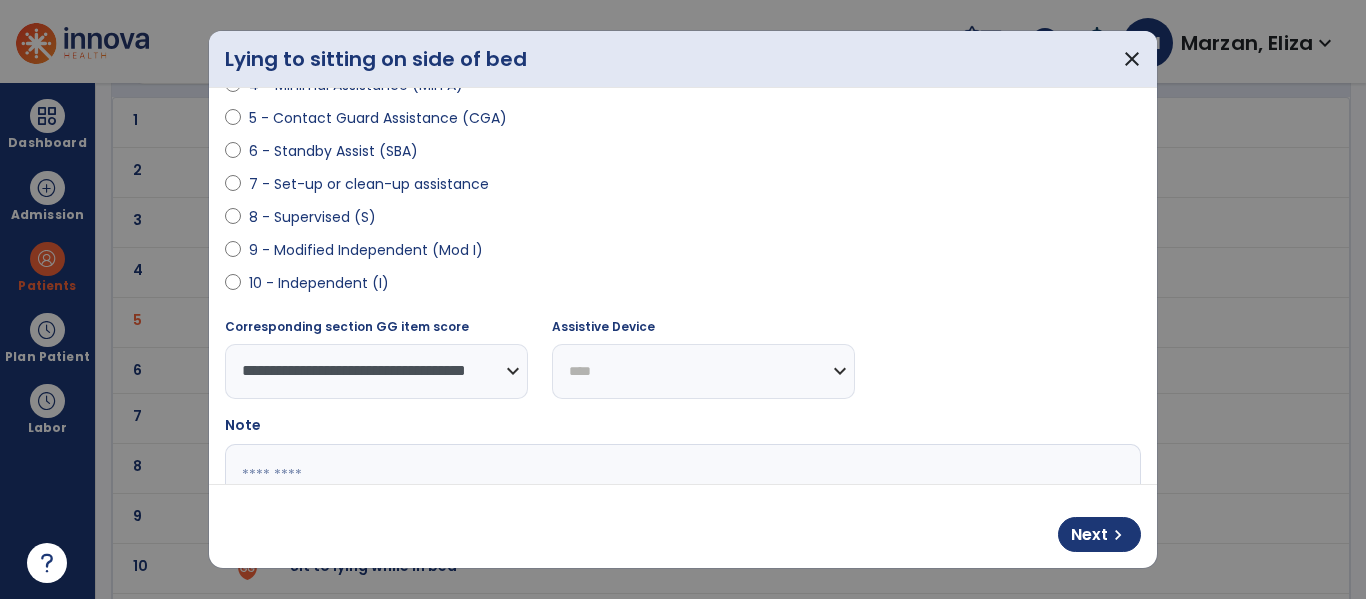 click on "**********" at bounding box center [703, 371] 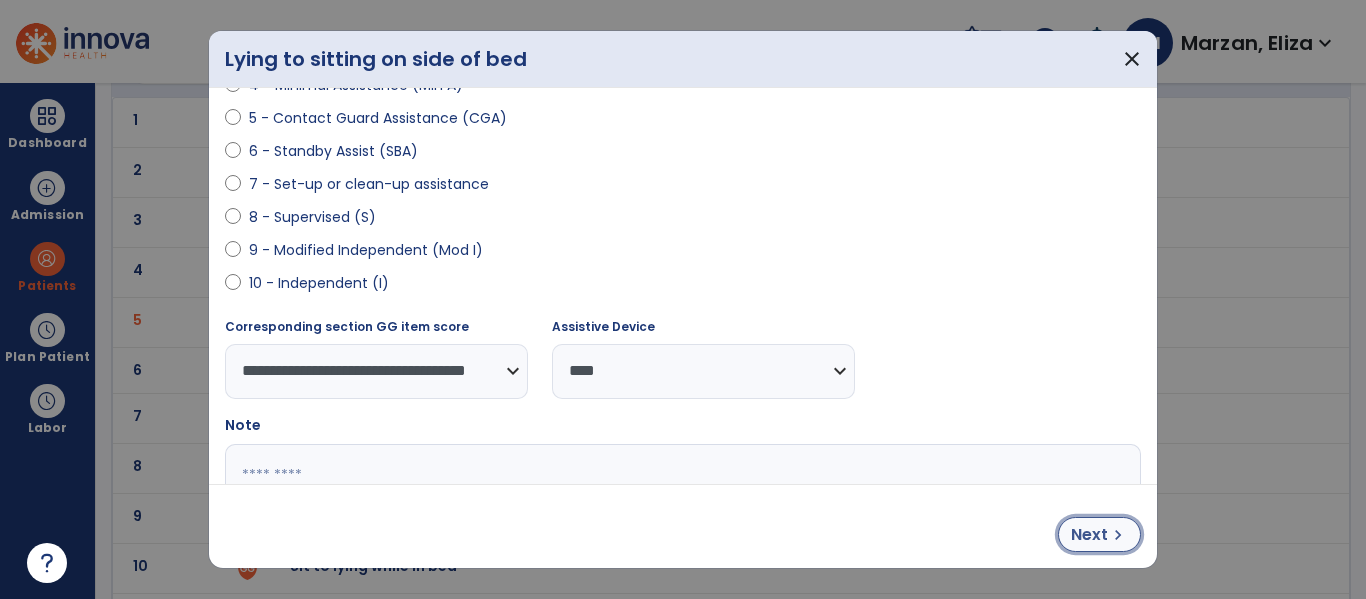 click on "chevron_right" at bounding box center (1118, 535) 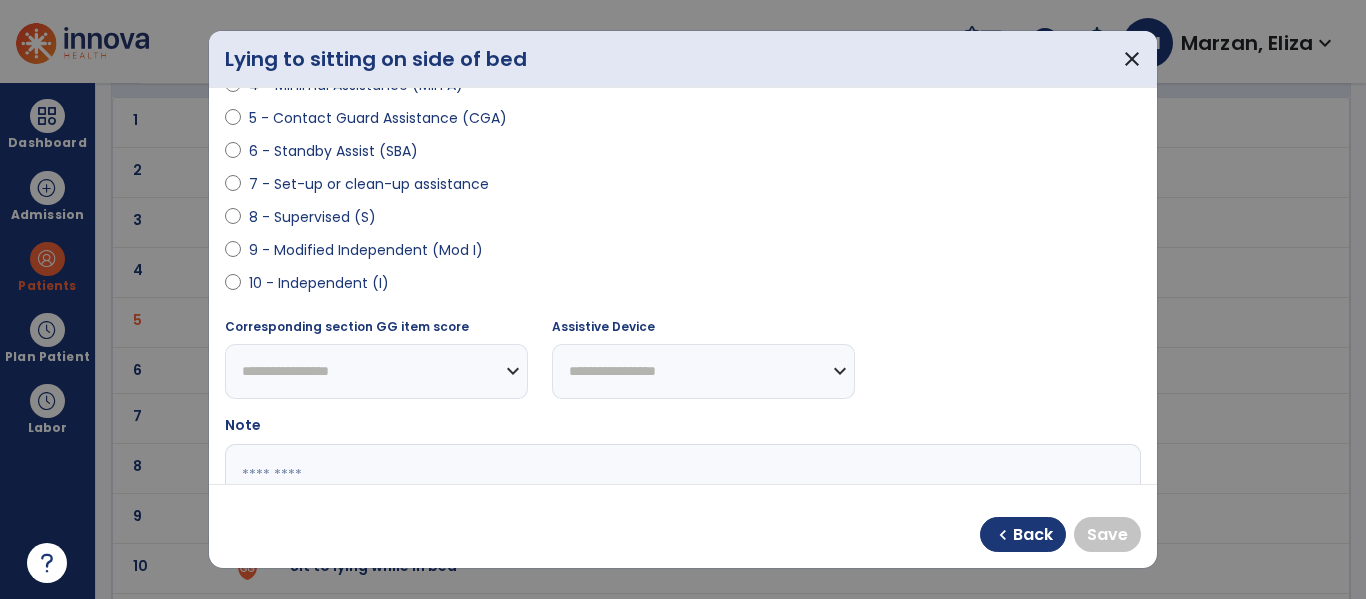 select on "**********" 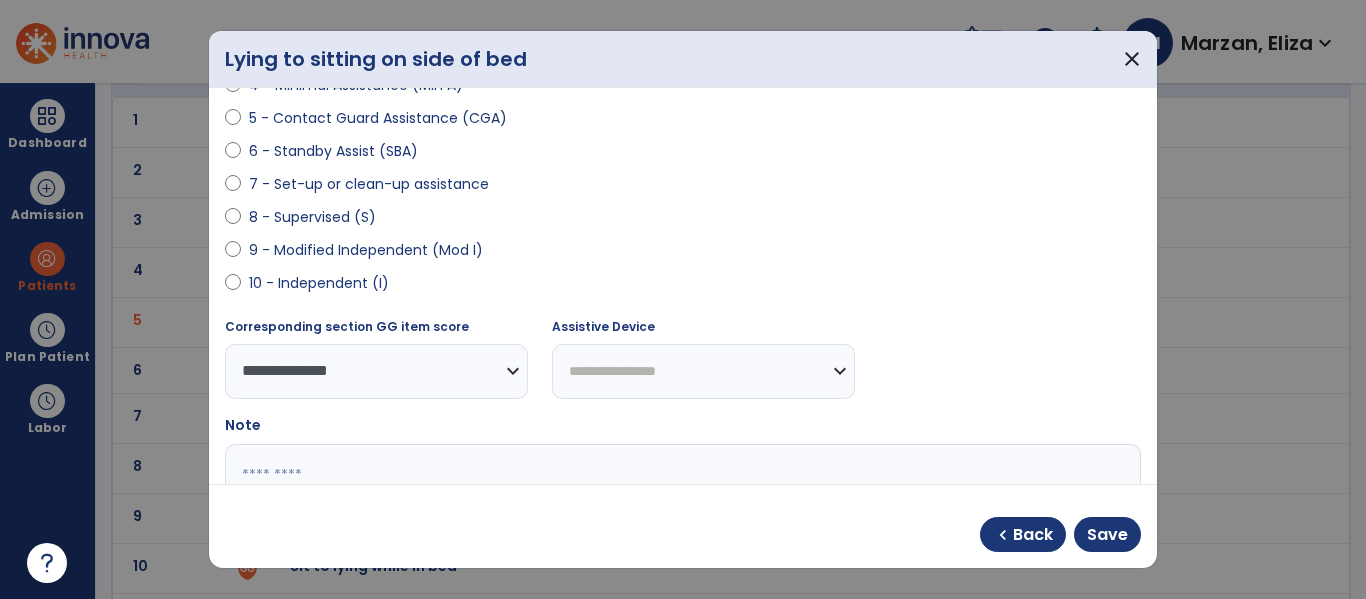 click on "**********" at bounding box center [703, 371] 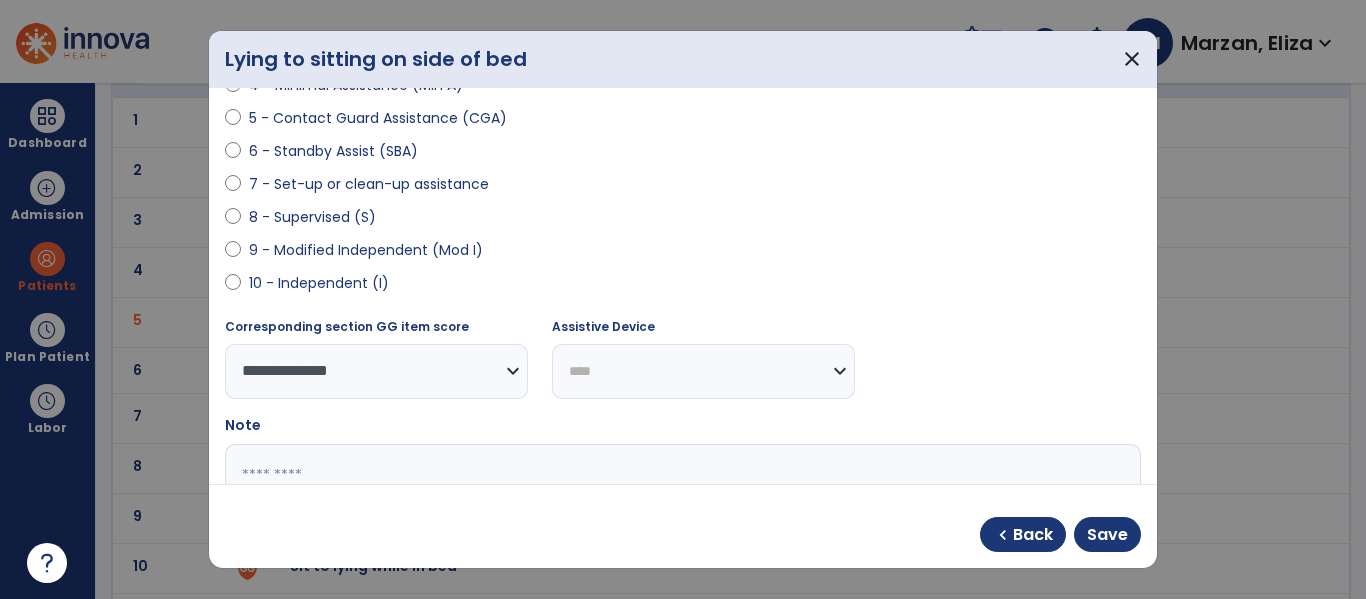 click on "**********" at bounding box center [703, 371] 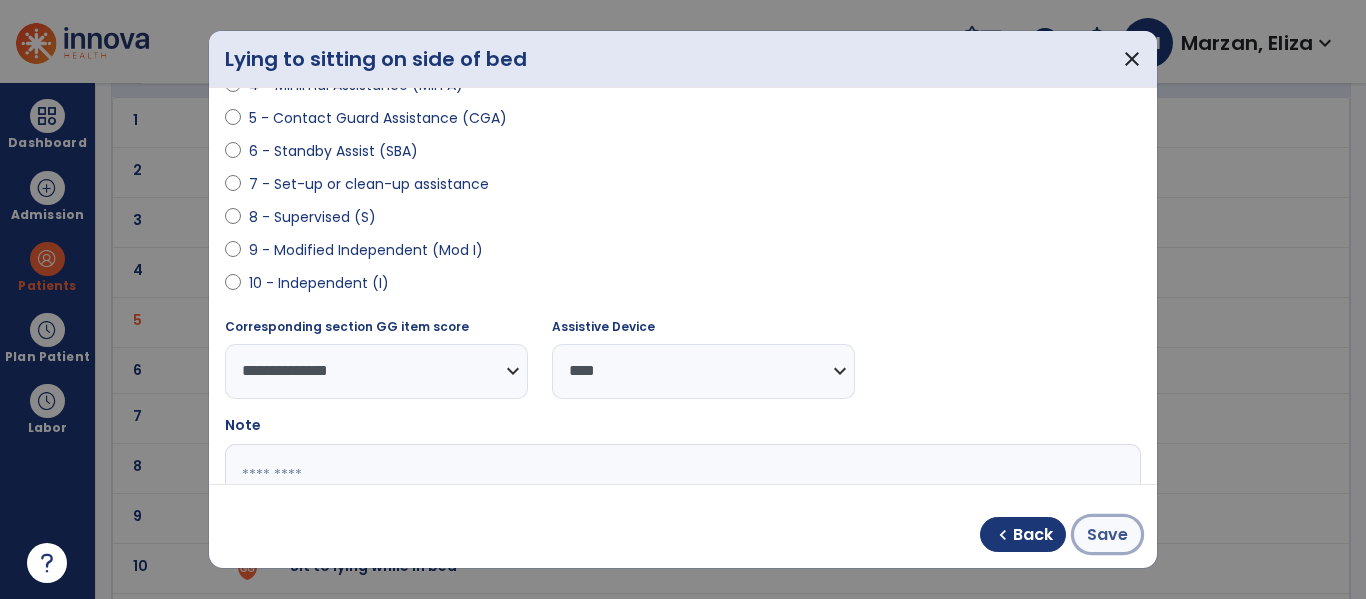 click on "Save" at bounding box center [1107, 535] 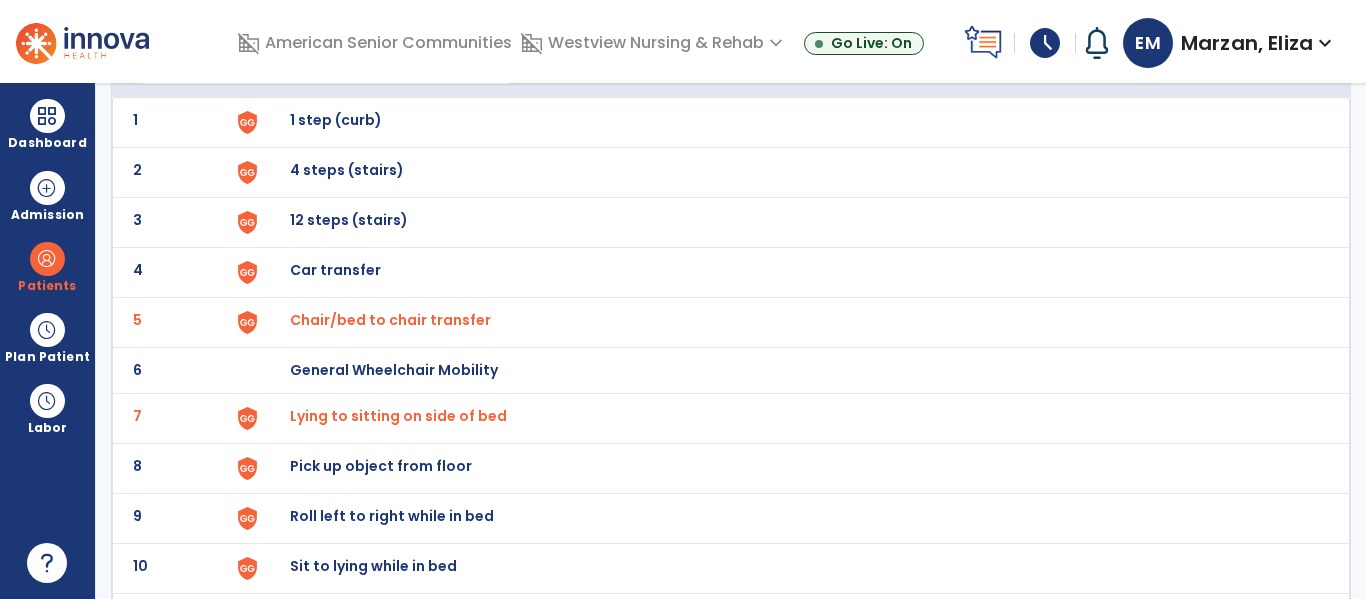 click on "Roll left to right while in bed" at bounding box center [789, 122] 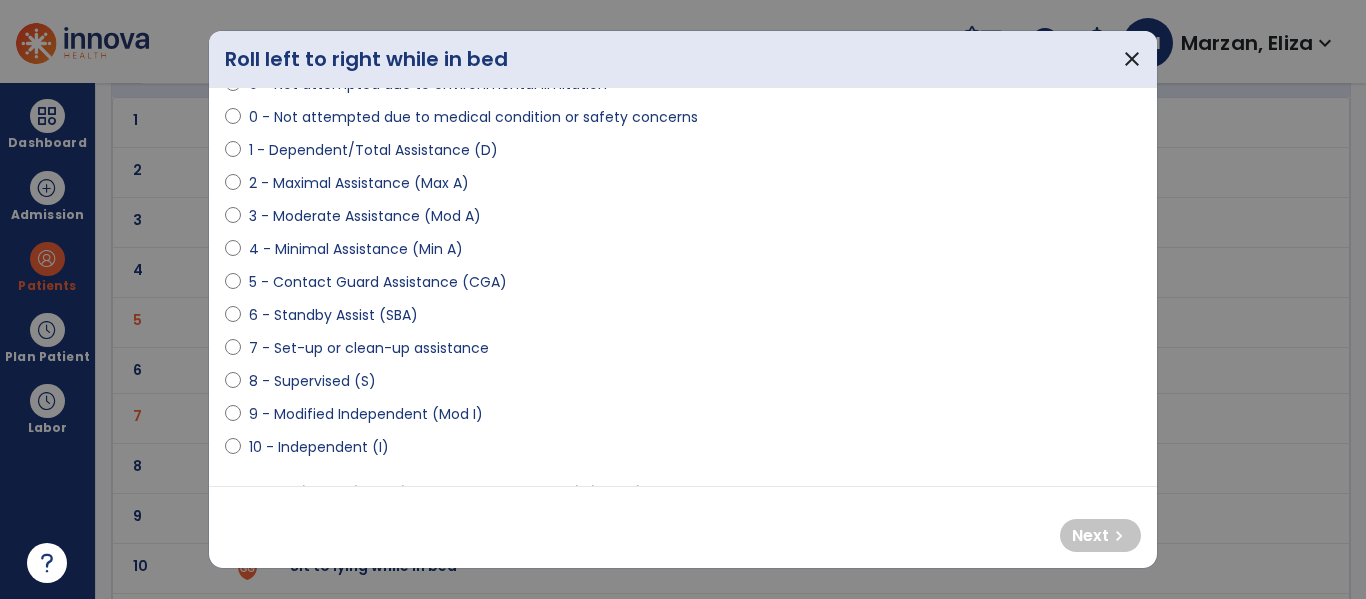 scroll, scrollTop: 200, scrollLeft: 0, axis: vertical 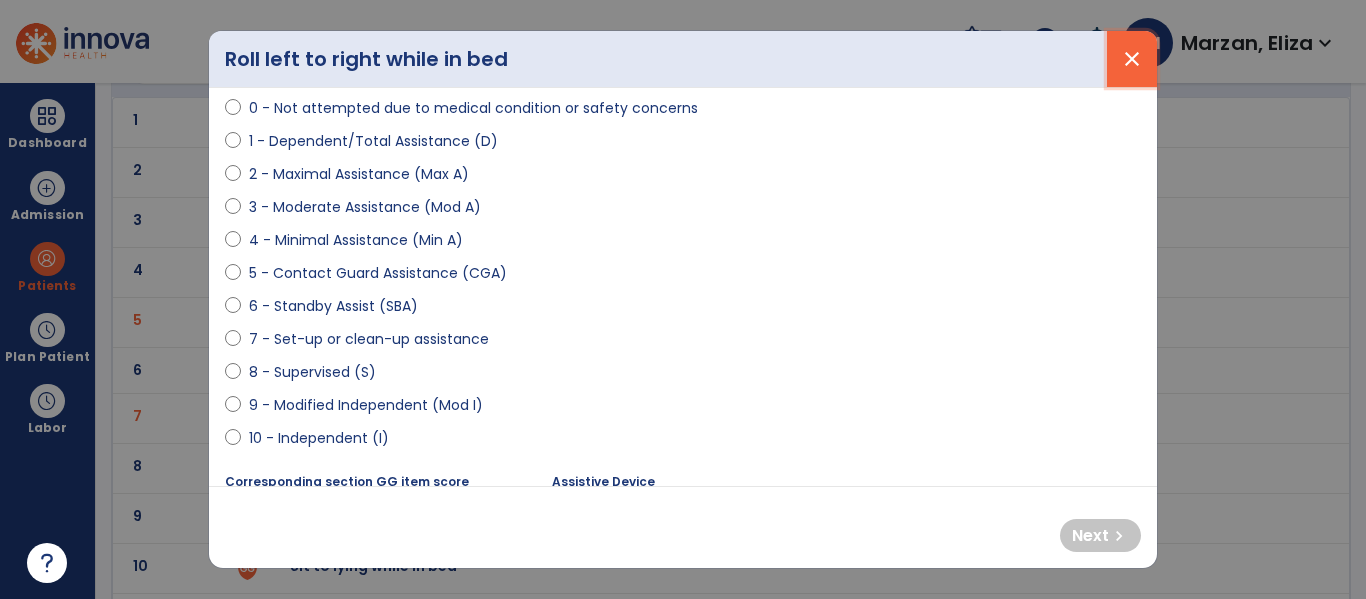 click on "close" at bounding box center (1132, 59) 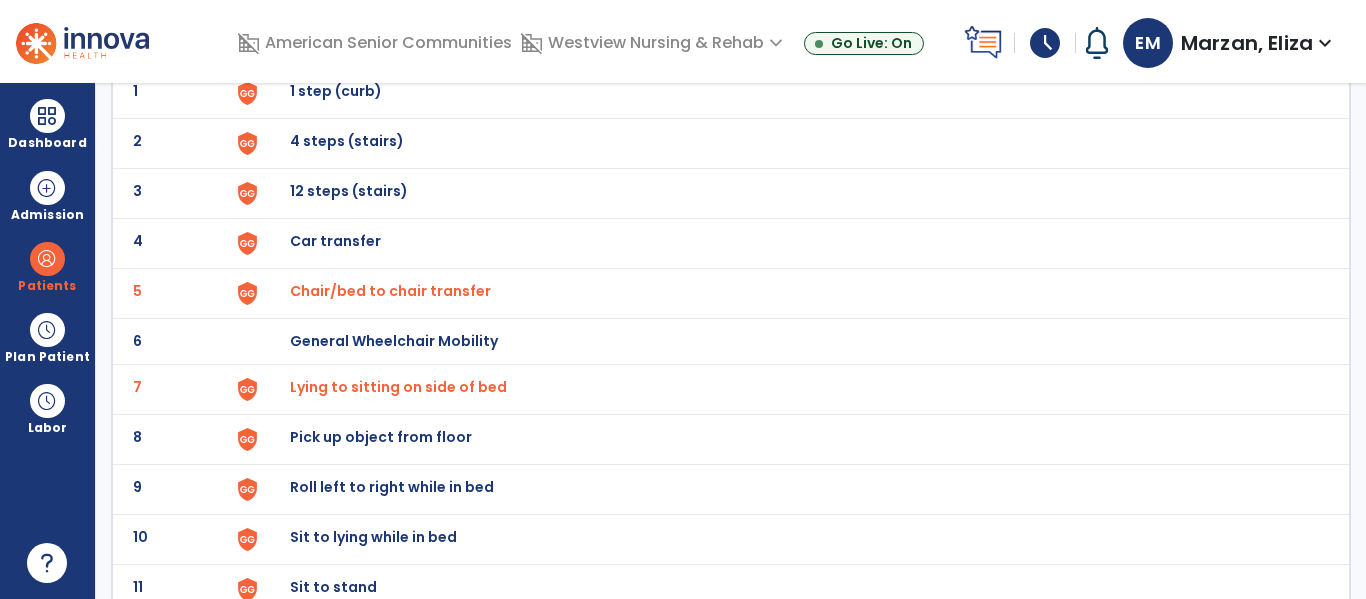 scroll, scrollTop: 174, scrollLeft: 0, axis: vertical 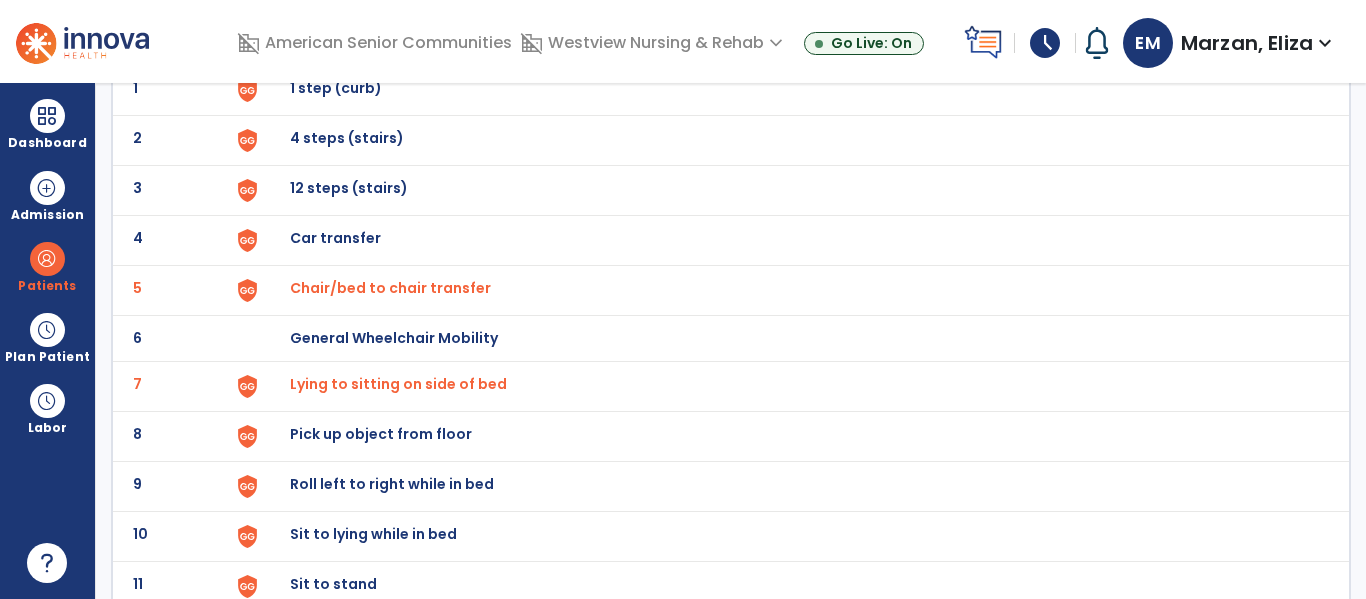 click on "Sit to lying while in bed" at bounding box center [336, 88] 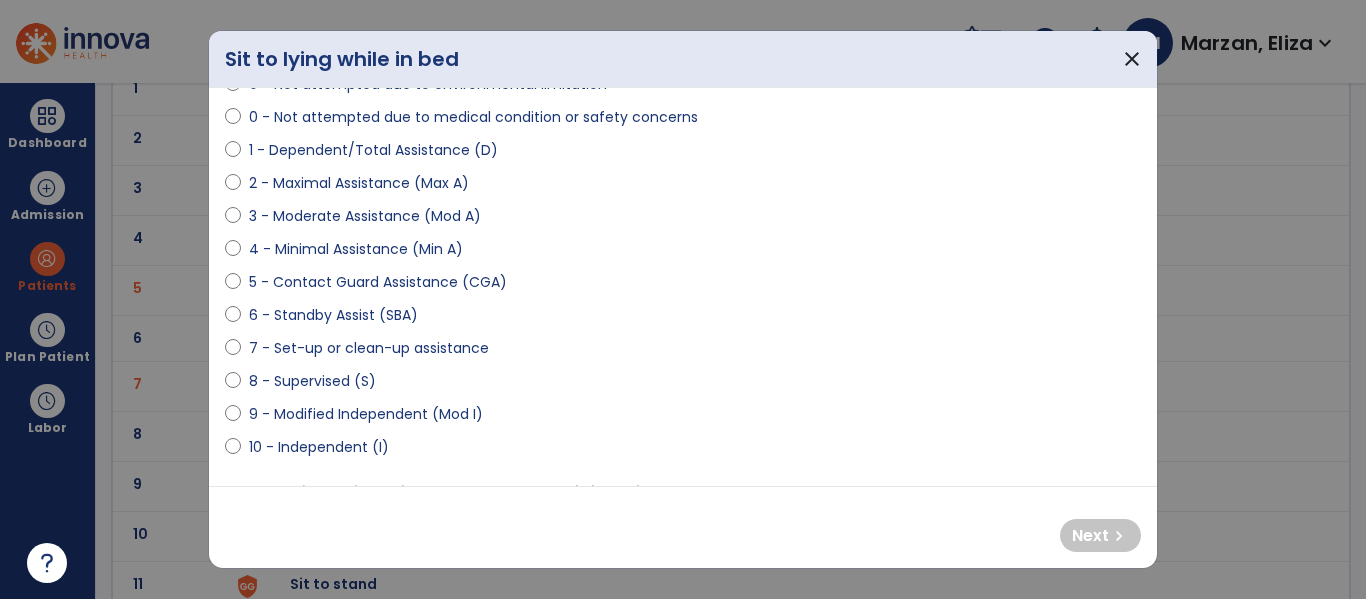scroll, scrollTop: 195, scrollLeft: 0, axis: vertical 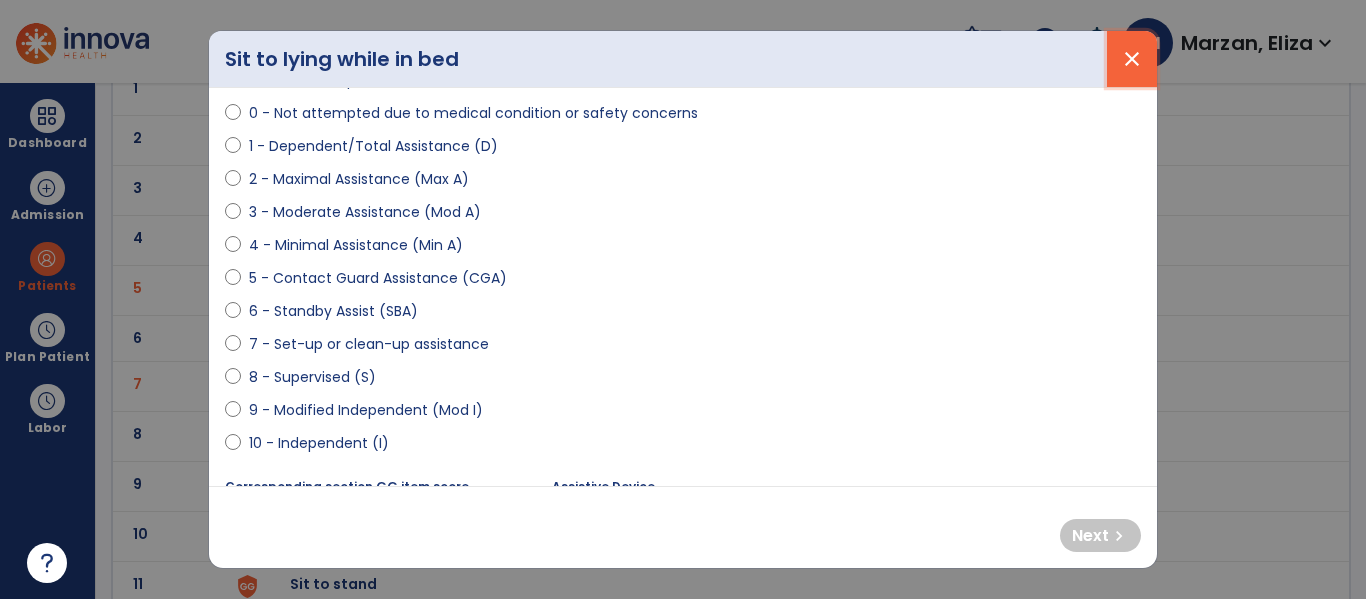 click on "close" at bounding box center [1132, 59] 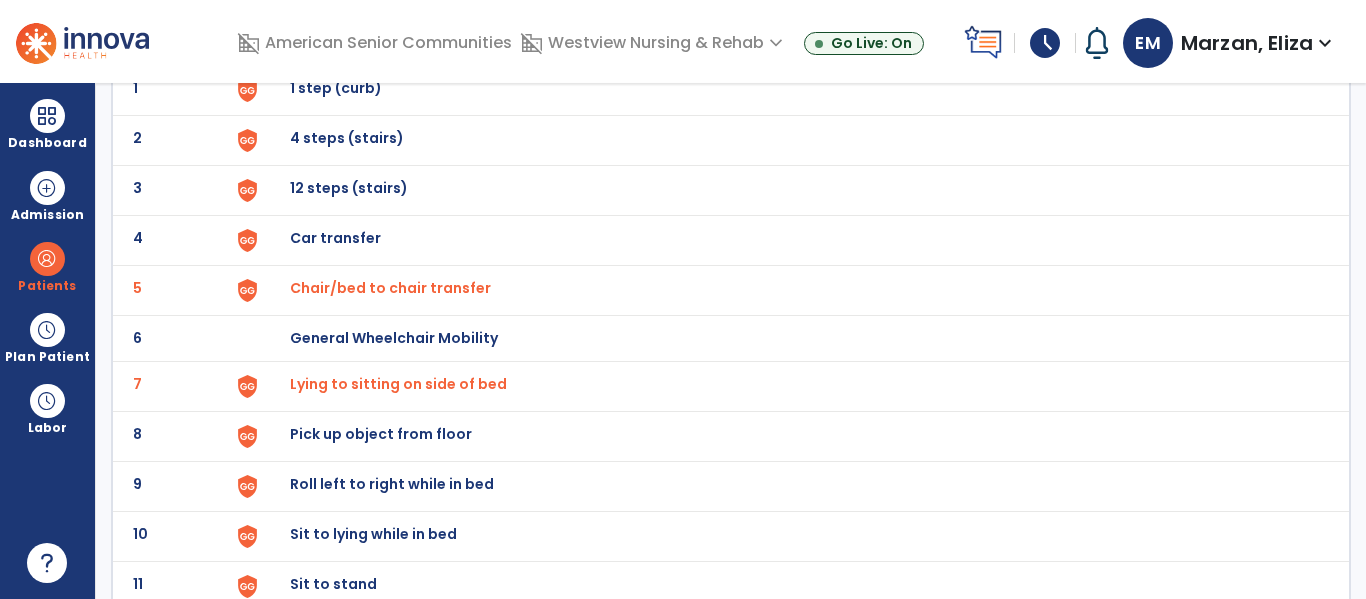 click on "Chair/bed to chair transfer" at bounding box center [390, 288] 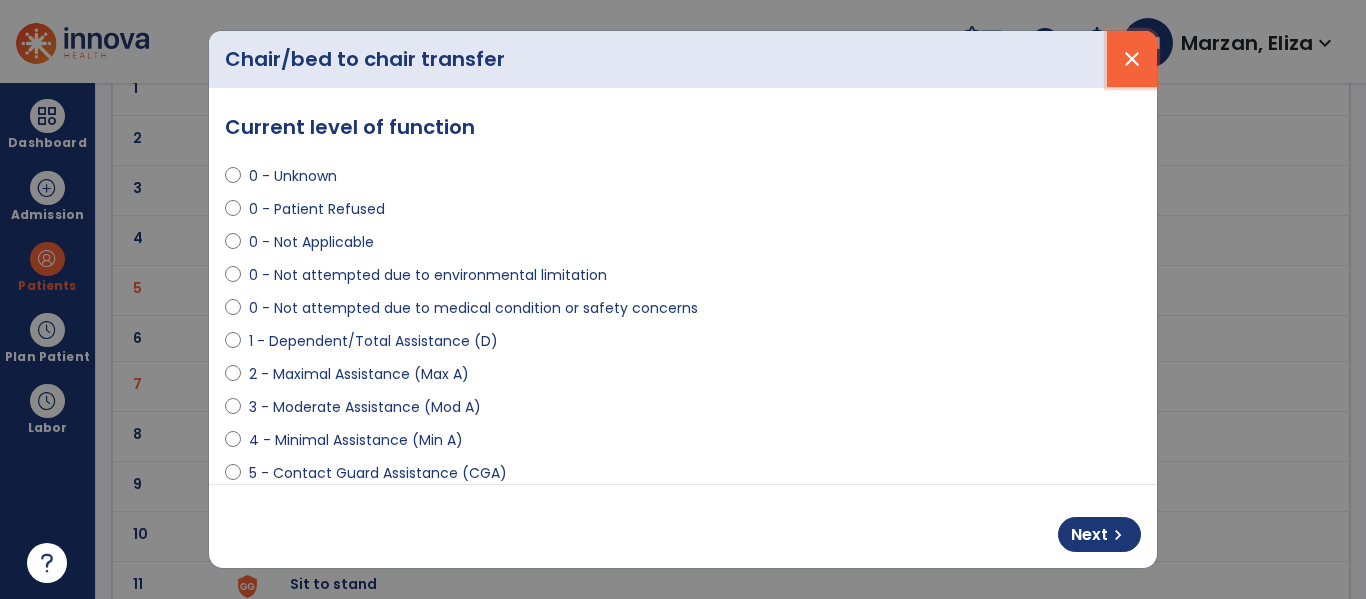 click on "close" at bounding box center (1132, 59) 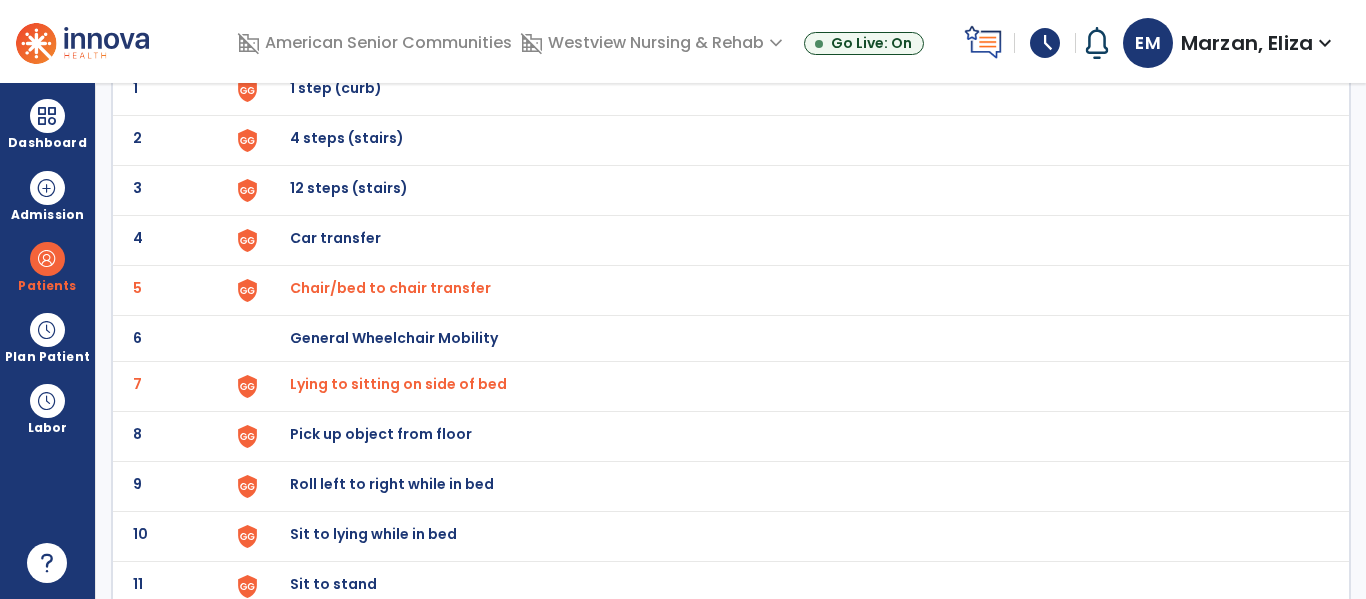 click on "Lying to sitting on side of bed" at bounding box center (789, 90) 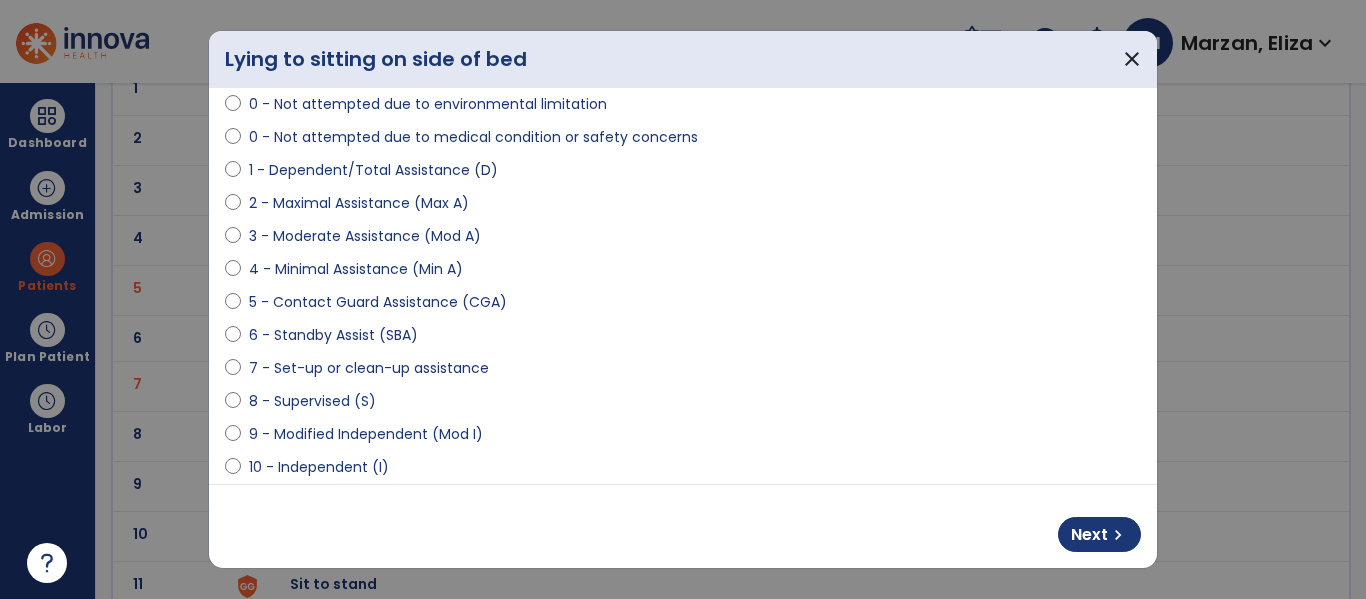 scroll, scrollTop: 173, scrollLeft: 0, axis: vertical 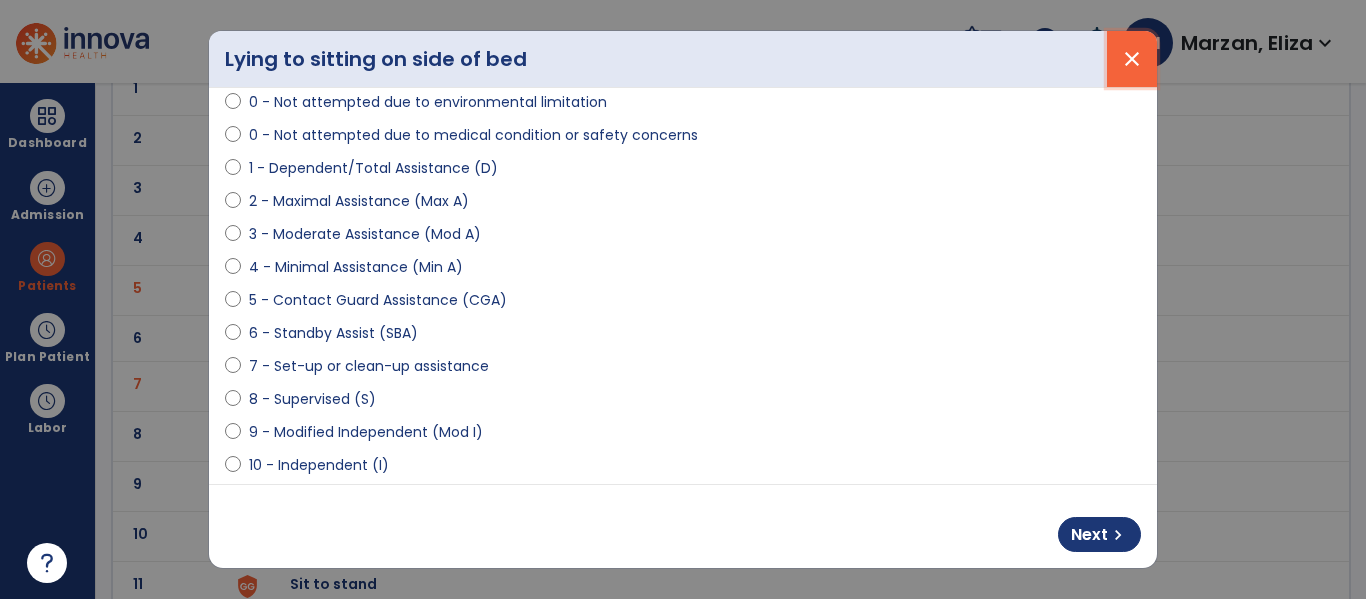 click on "close" at bounding box center (1132, 59) 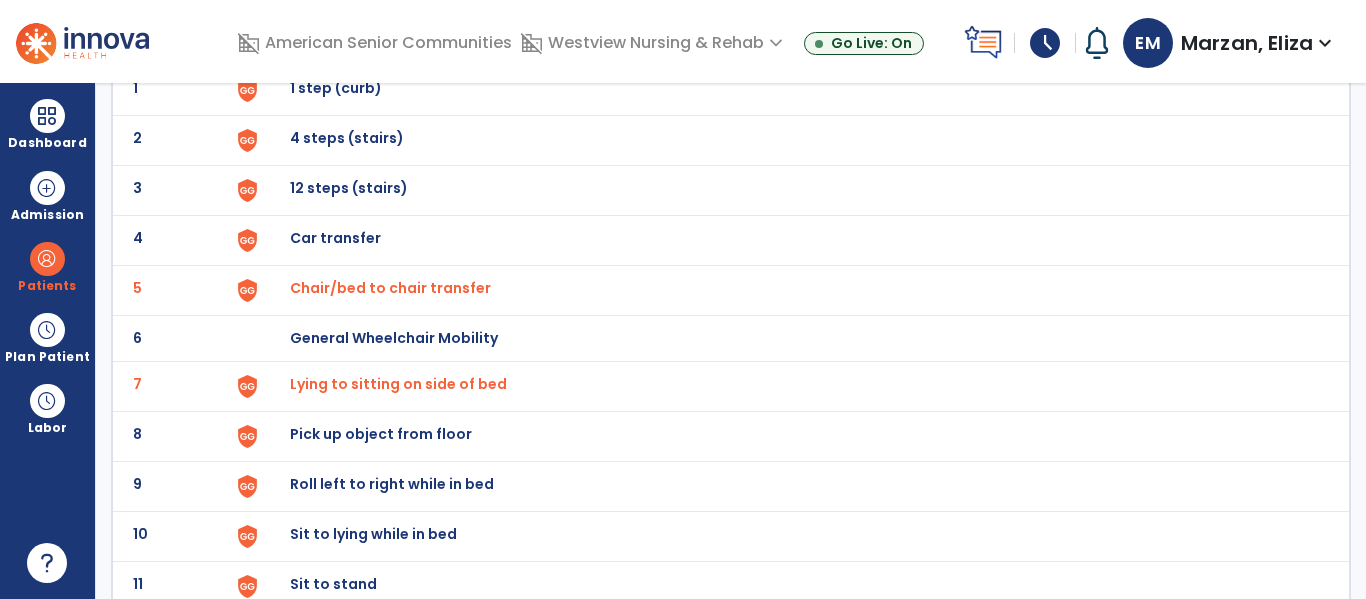 click on "Sit to lying while in bed" at bounding box center [789, 90] 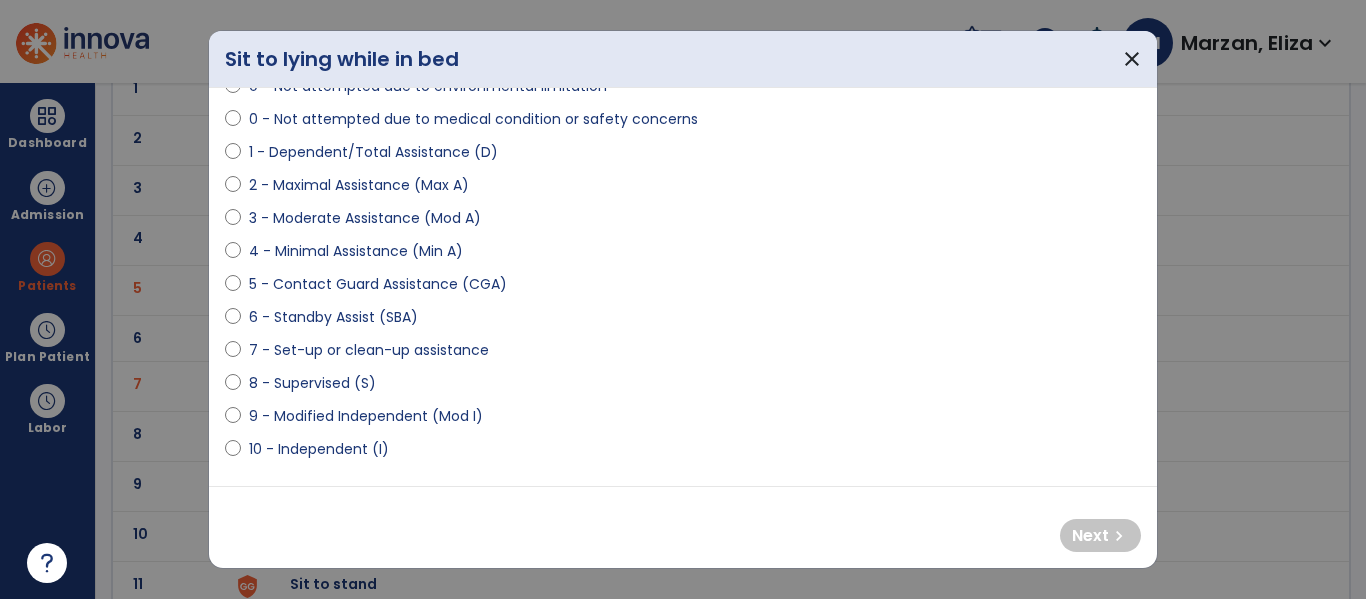 scroll, scrollTop: 195, scrollLeft: 0, axis: vertical 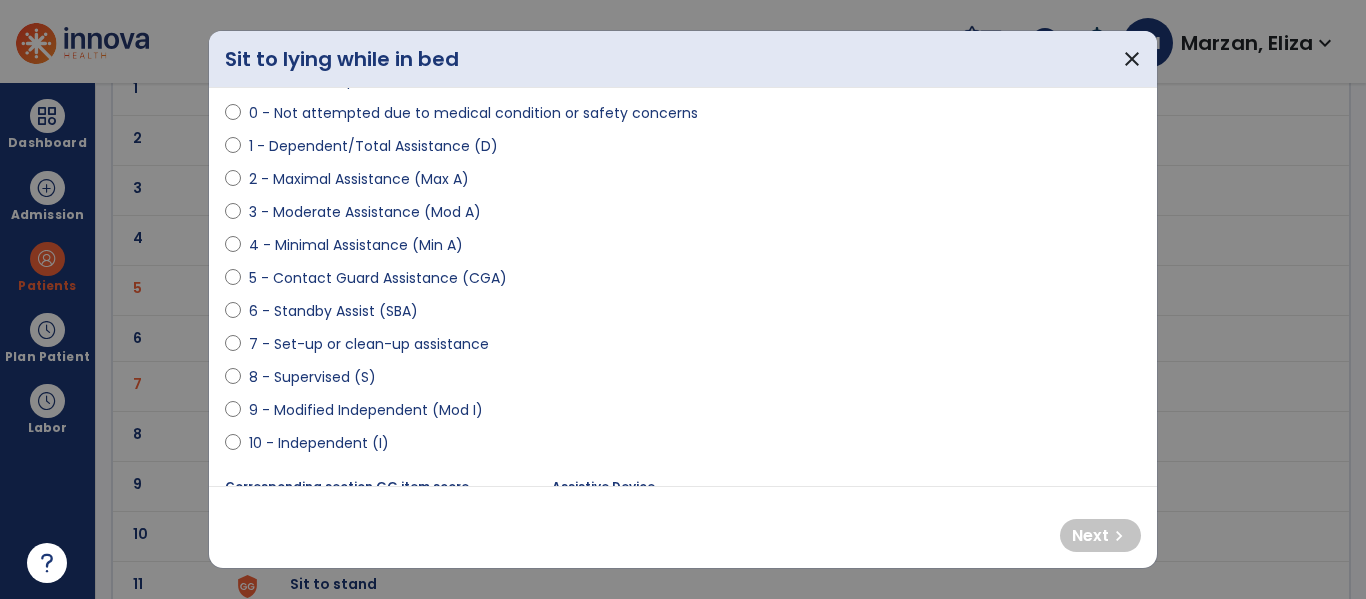 select on "**********" 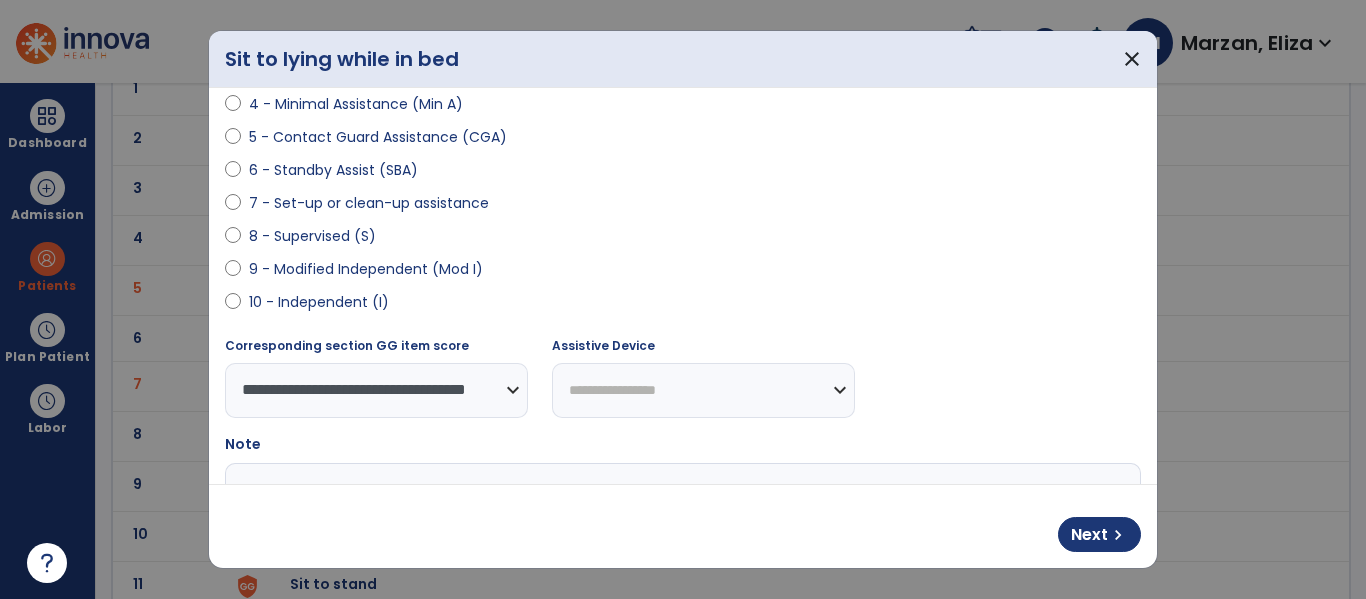 scroll, scrollTop: 342, scrollLeft: 0, axis: vertical 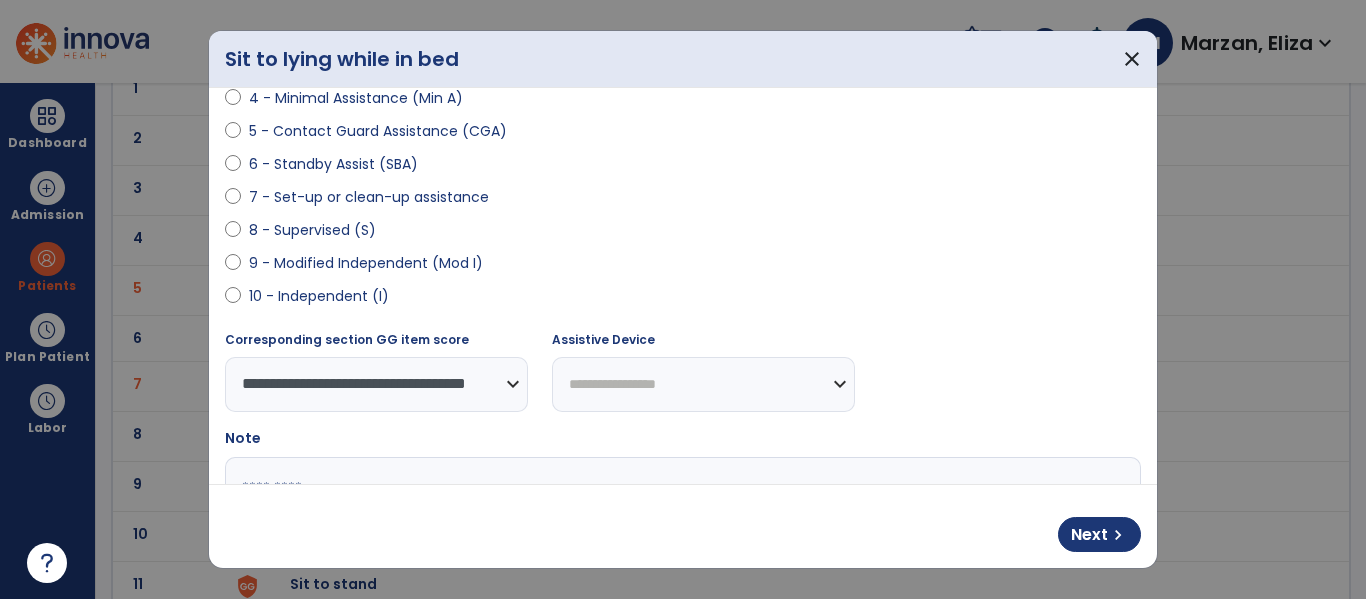 click on "**********" at bounding box center (703, 384) 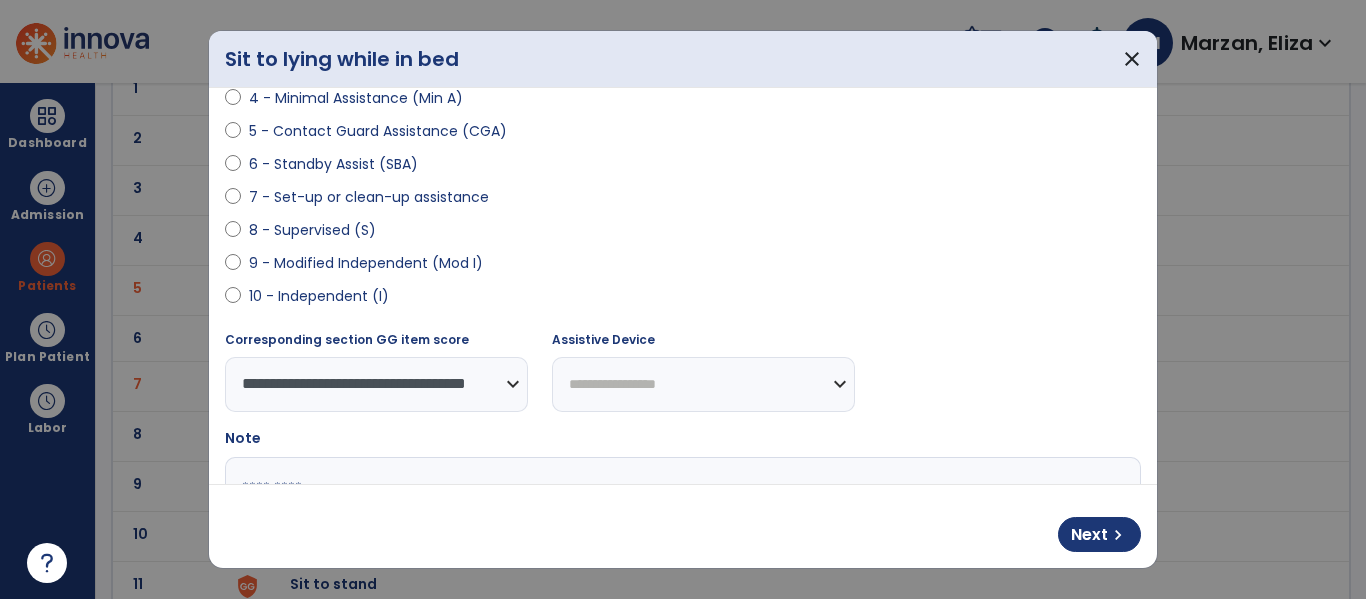 select on "****" 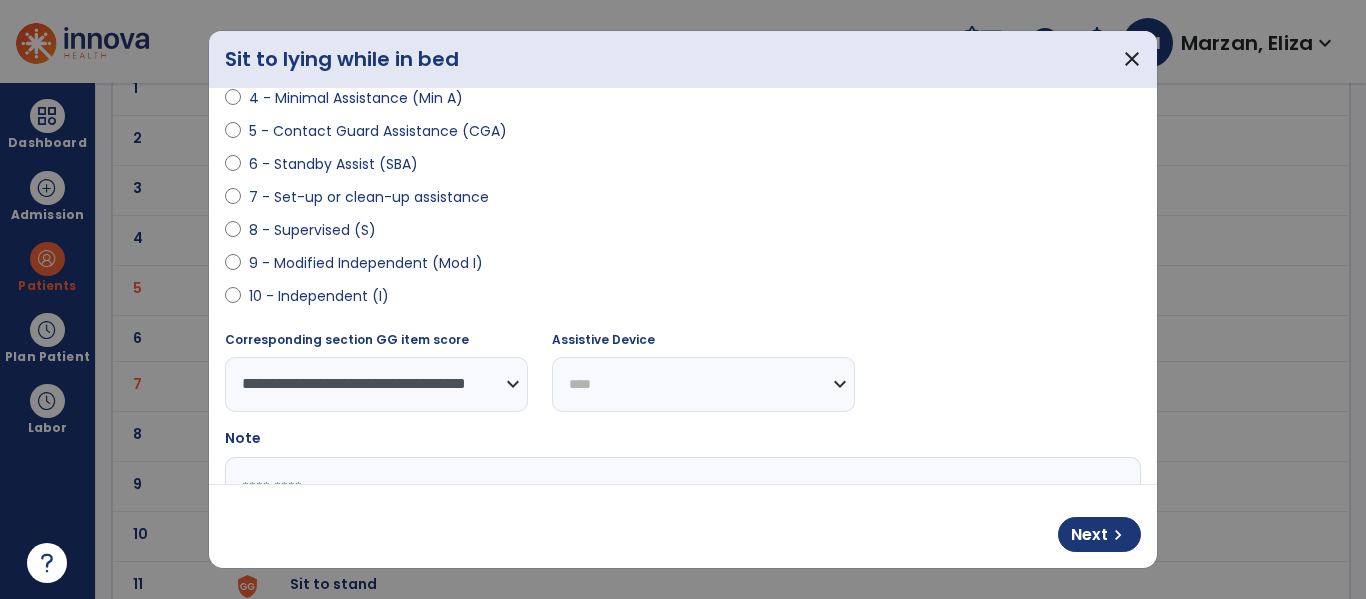 click on "**********" at bounding box center [703, 384] 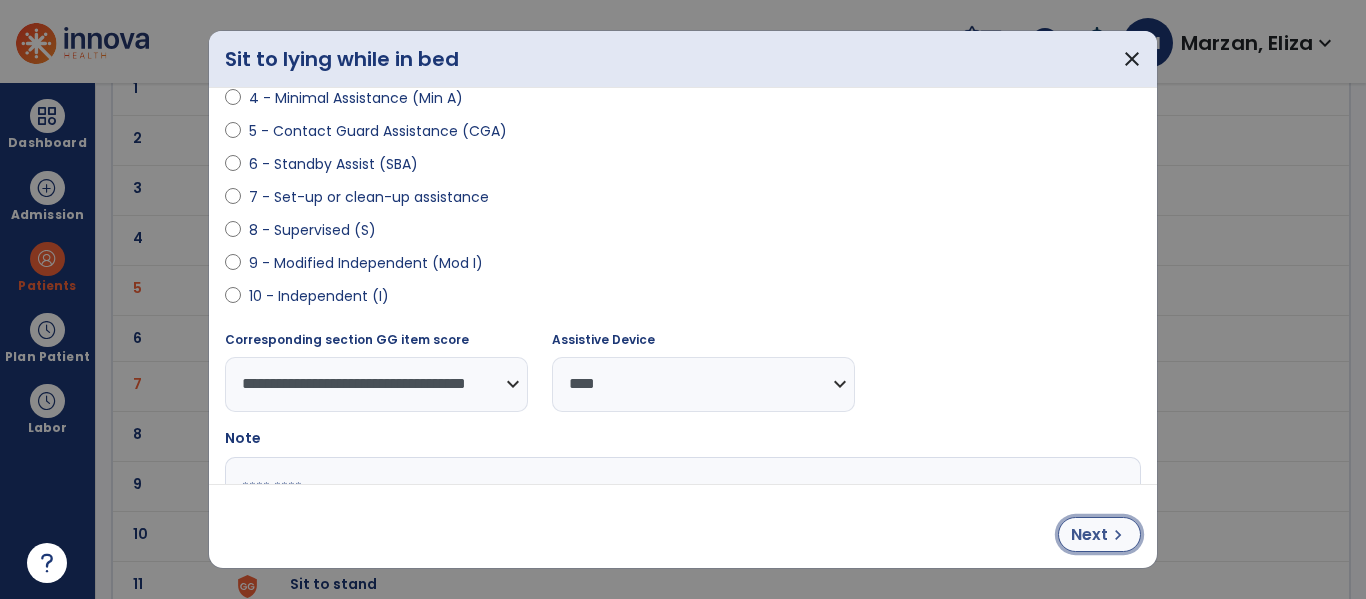 click on "chevron_right" at bounding box center (1118, 535) 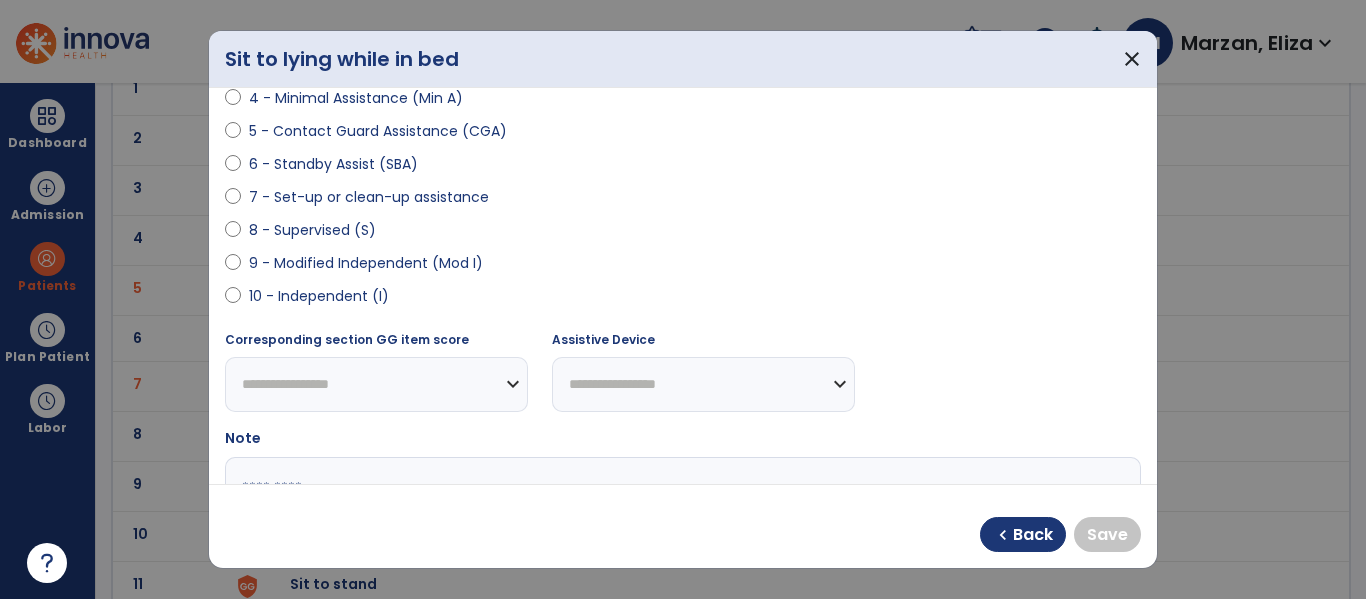 select on "**********" 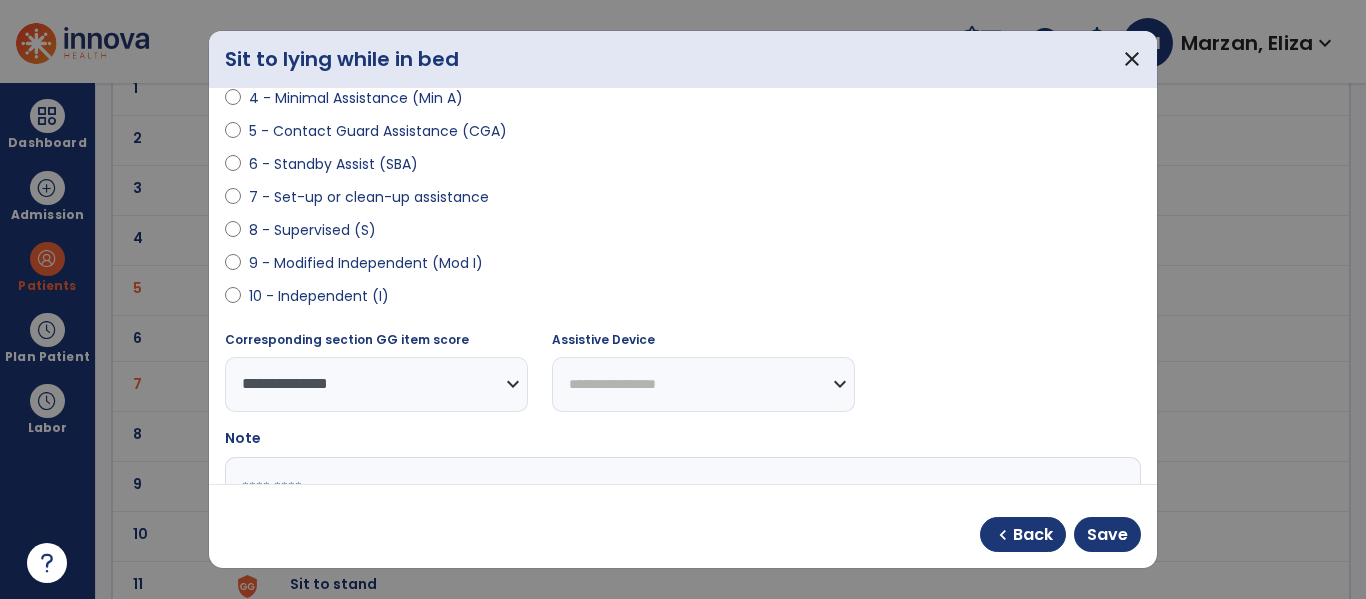 click on "**********" at bounding box center (703, 384) 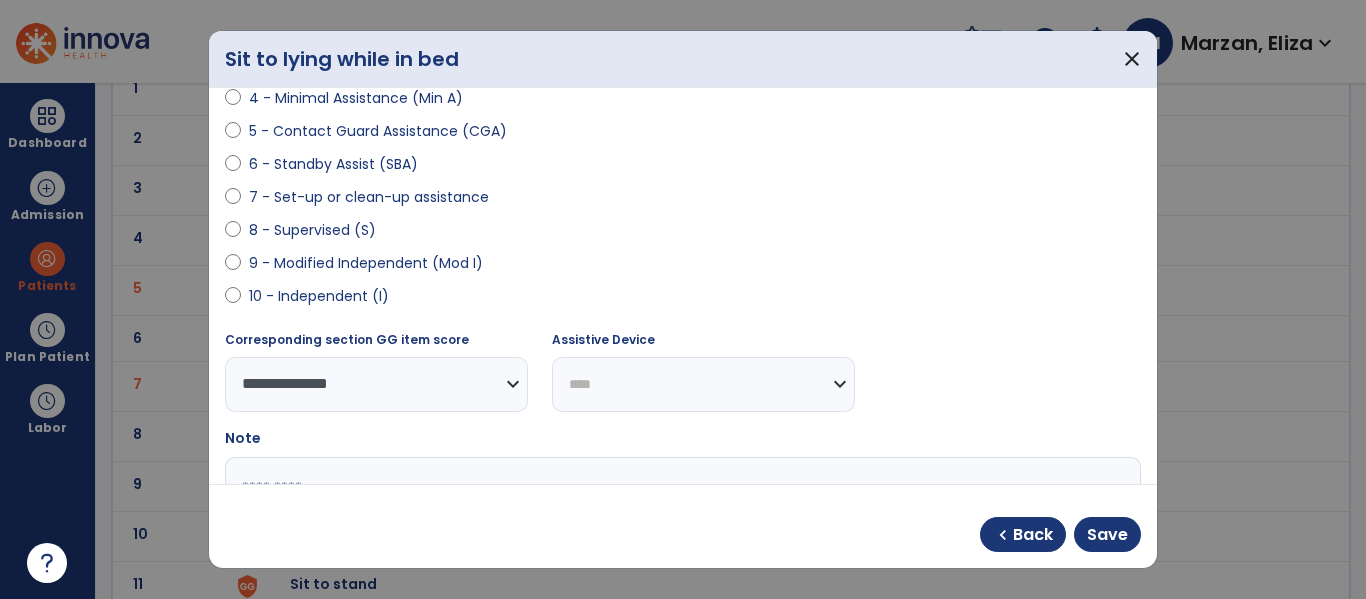 click on "**********" at bounding box center [703, 384] 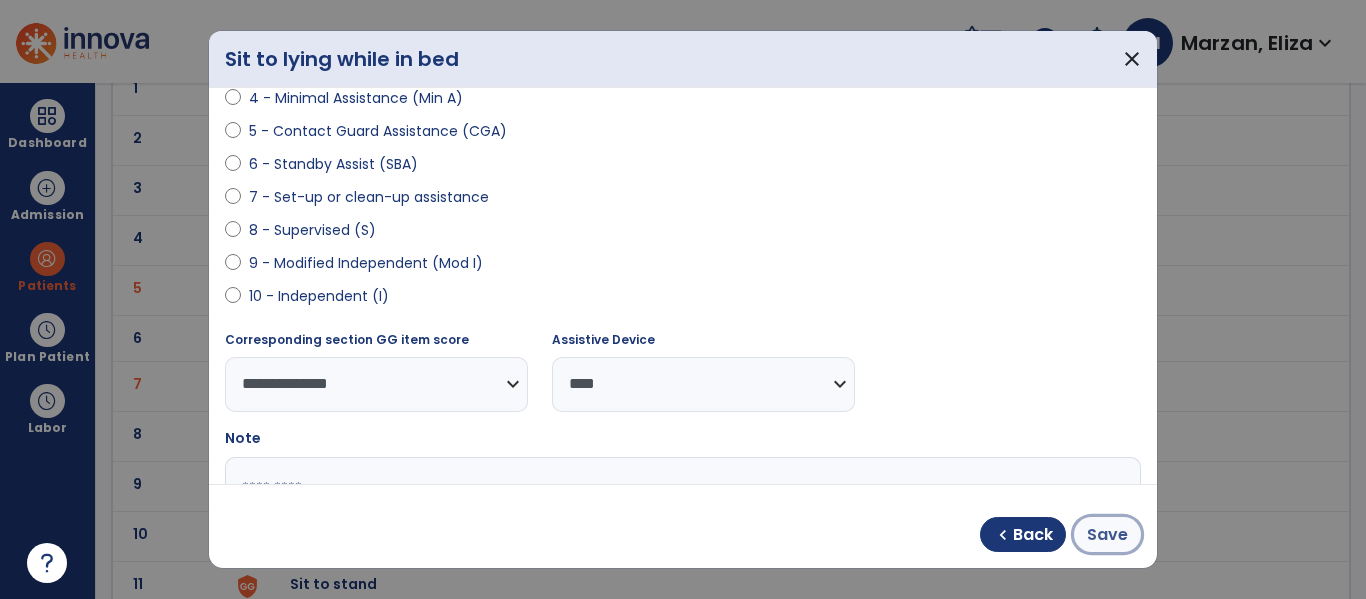 click on "Save" at bounding box center [1107, 535] 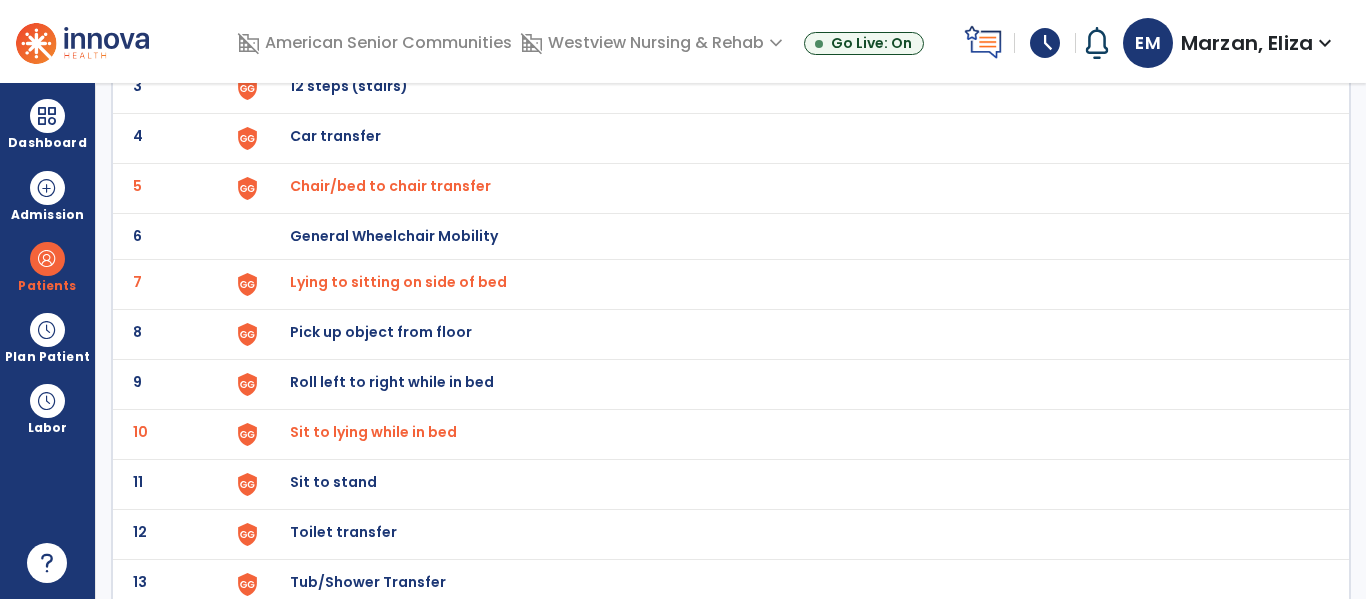 scroll, scrollTop: 282, scrollLeft: 0, axis: vertical 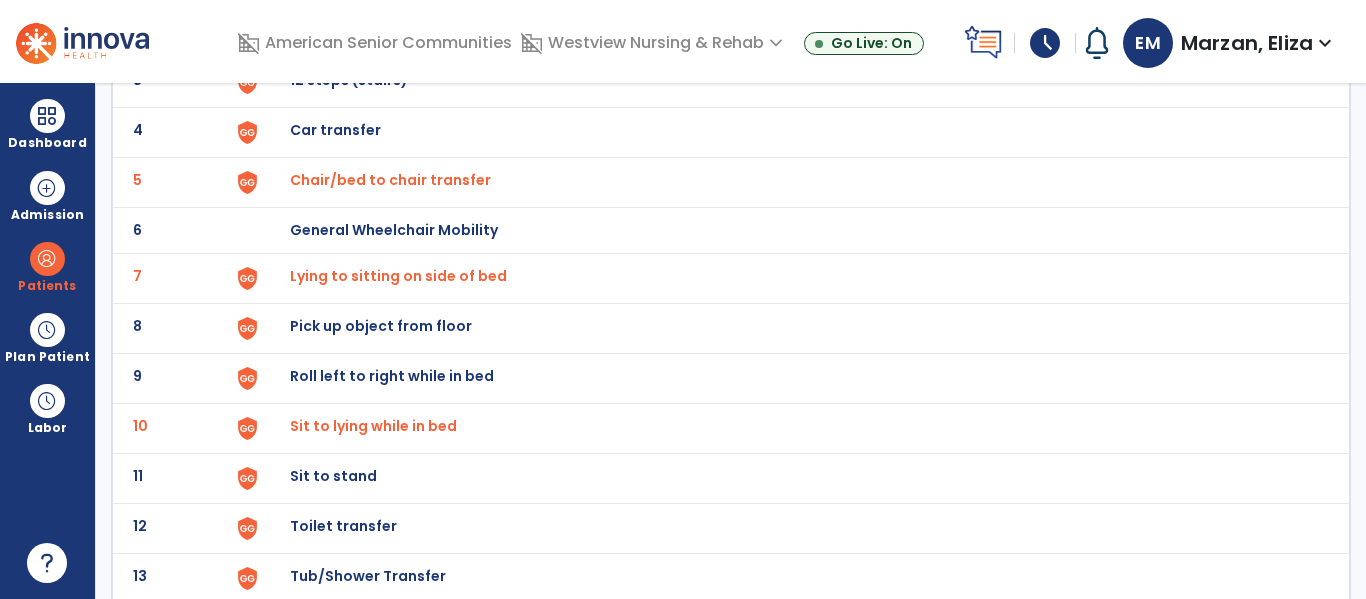 click on "Sit to stand" at bounding box center [789, -18] 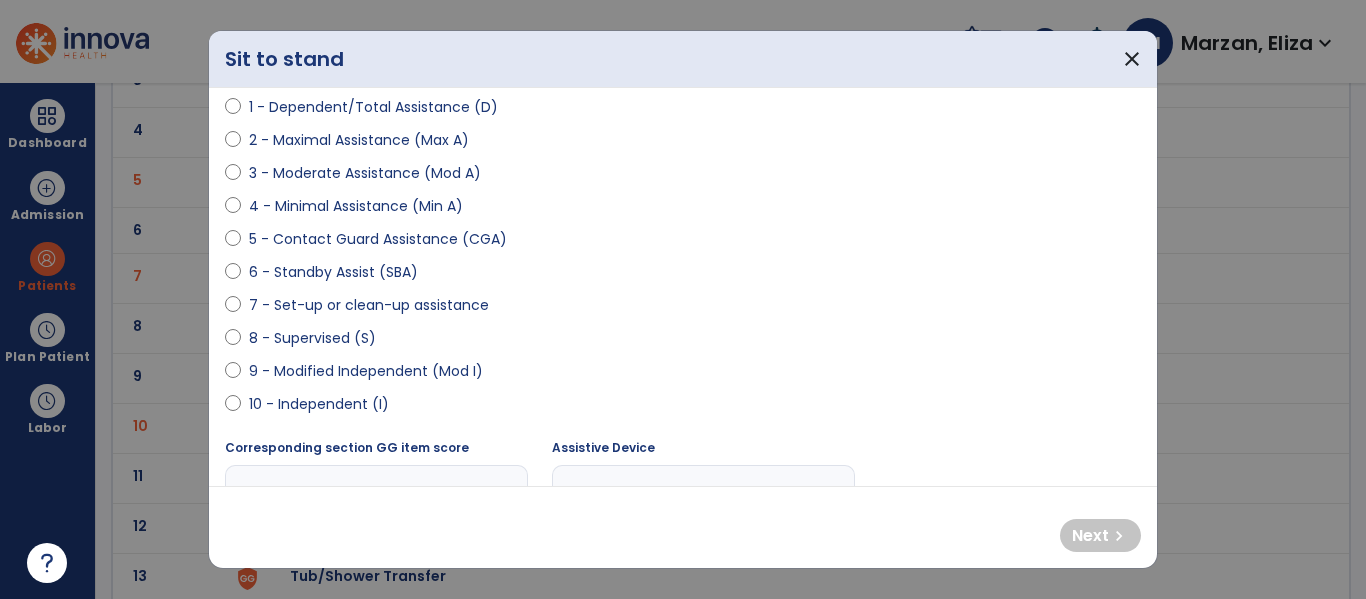 scroll, scrollTop: 236, scrollLeft: 0, axis: vertical 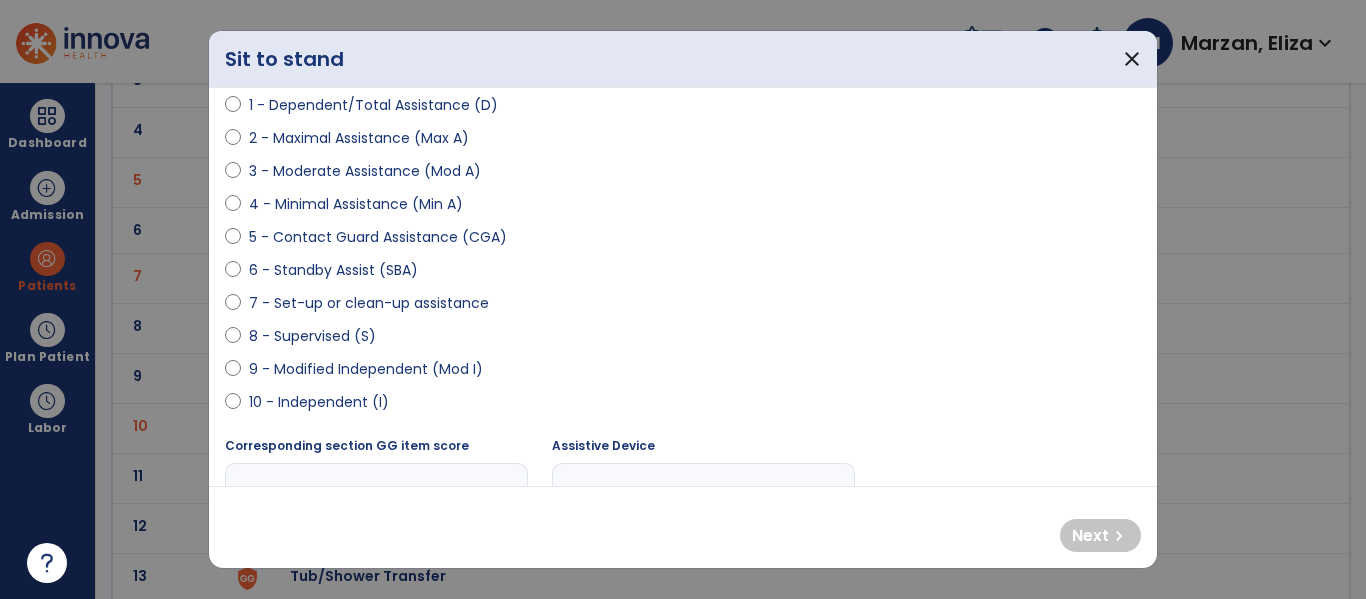 click on "6 - Standby Assist (SBA)" at bounding box center (333, 270) 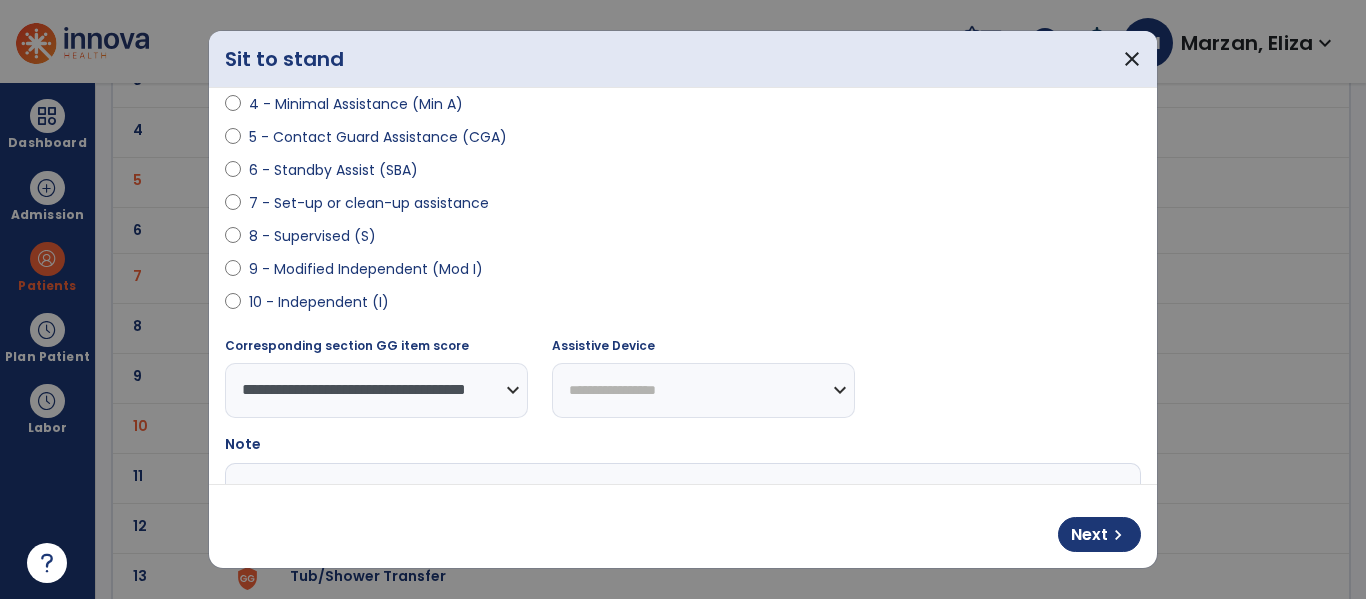 scroll, scrollTop: 339, scrollLeft: 0, axis: vertical 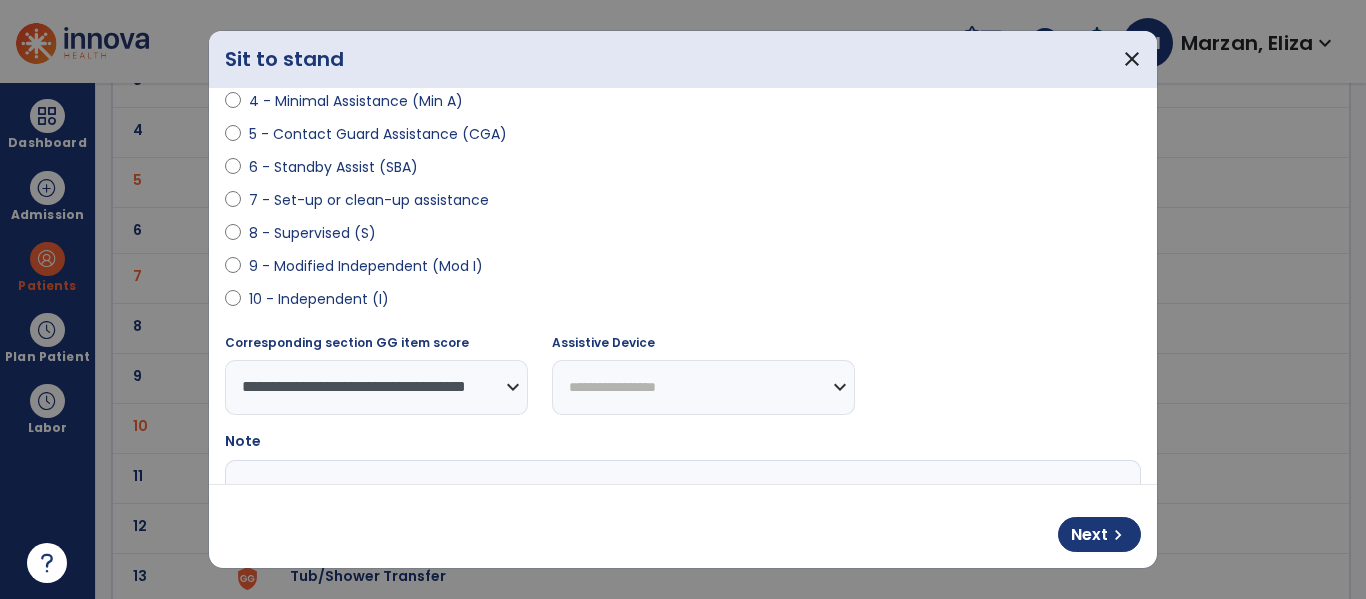 click on "**********" at bounding box center (703, 387) 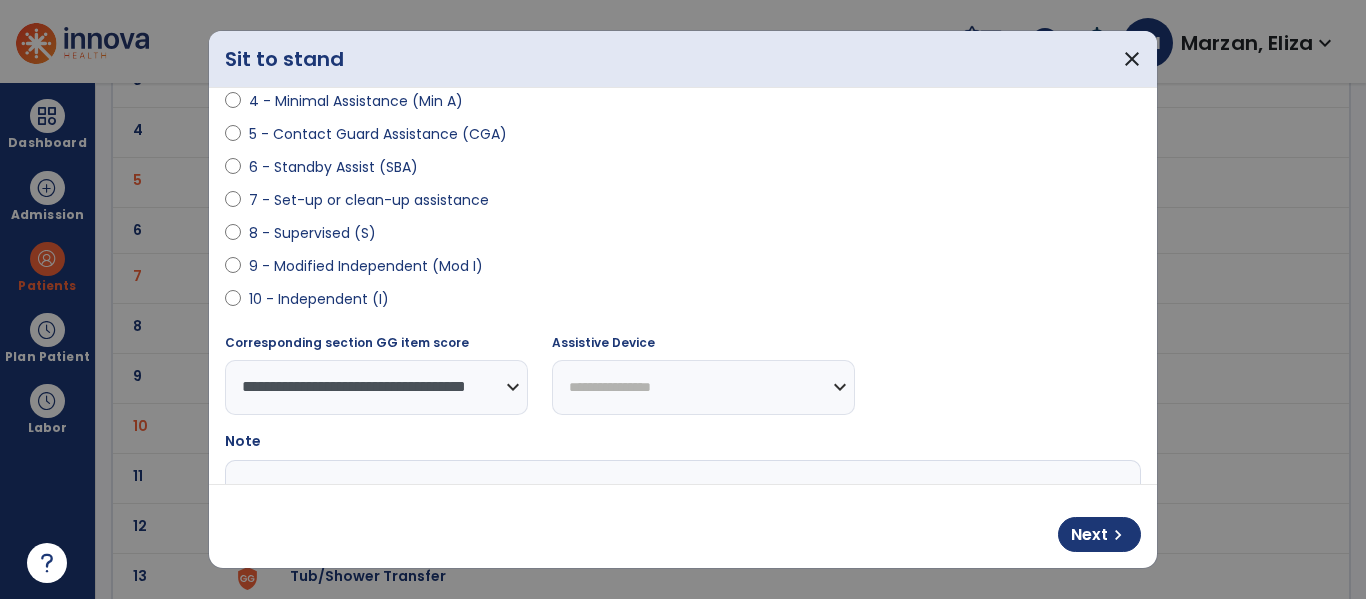 click on "**********" at bounding box center [703, 387] 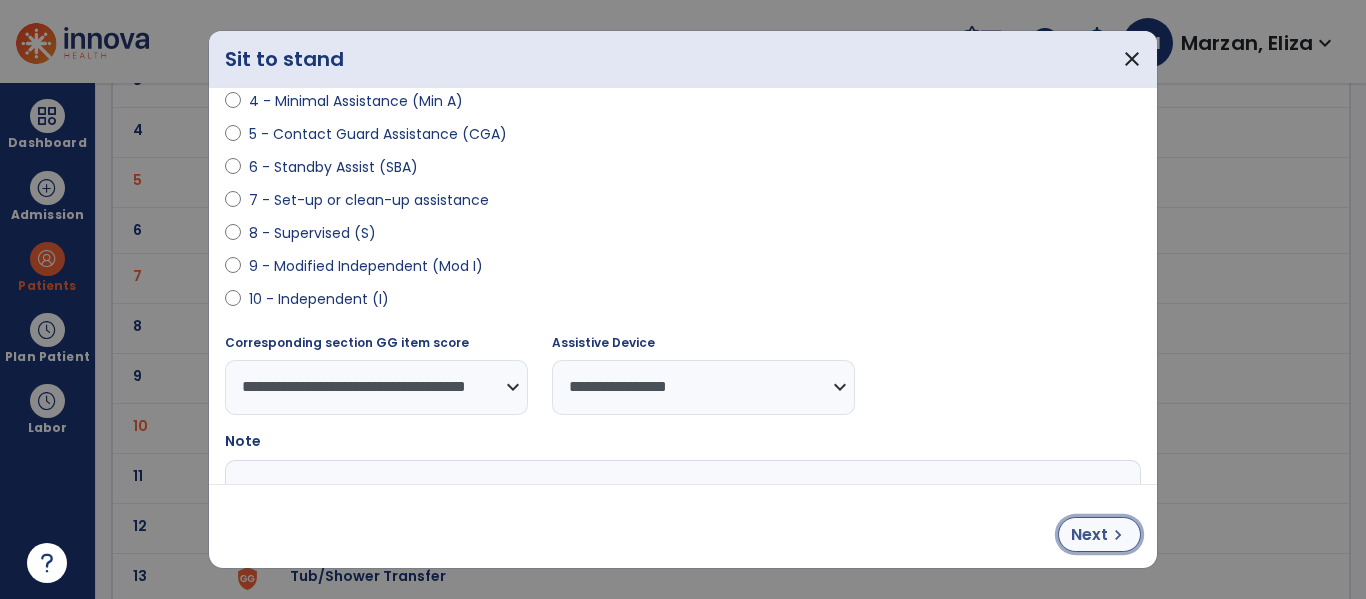 click on "chevron_right" at bounding box center (1118, 535) 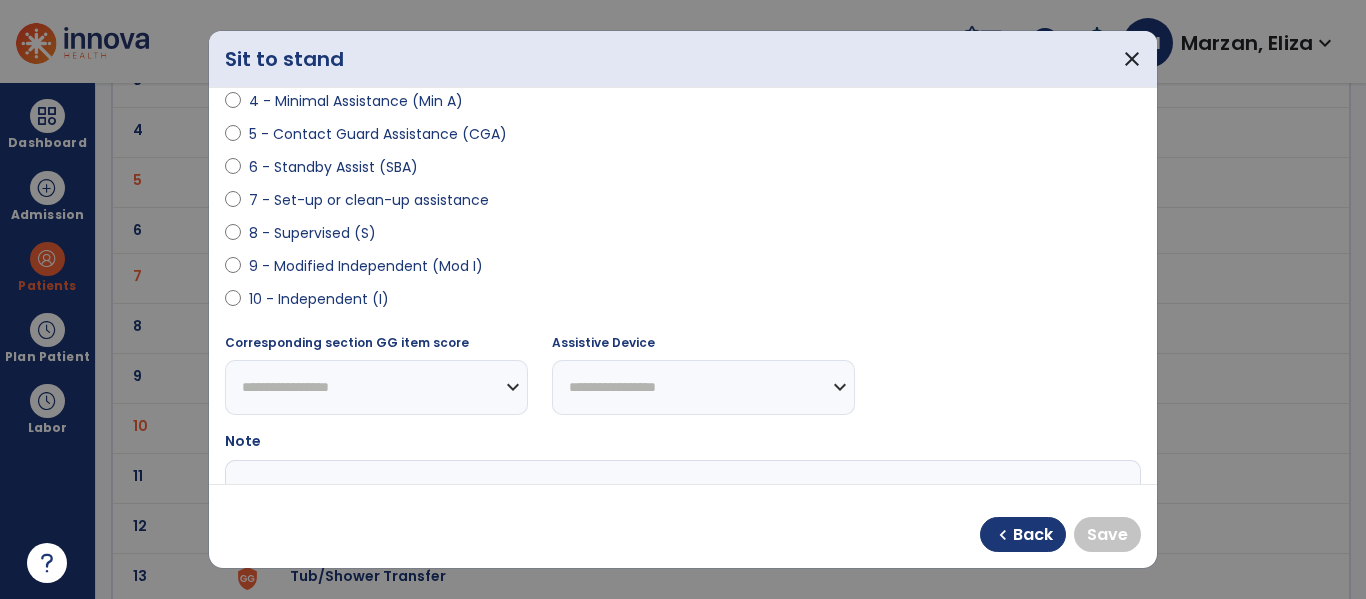 click on "10 - Independent (I)" at bounding box center [319, 299] 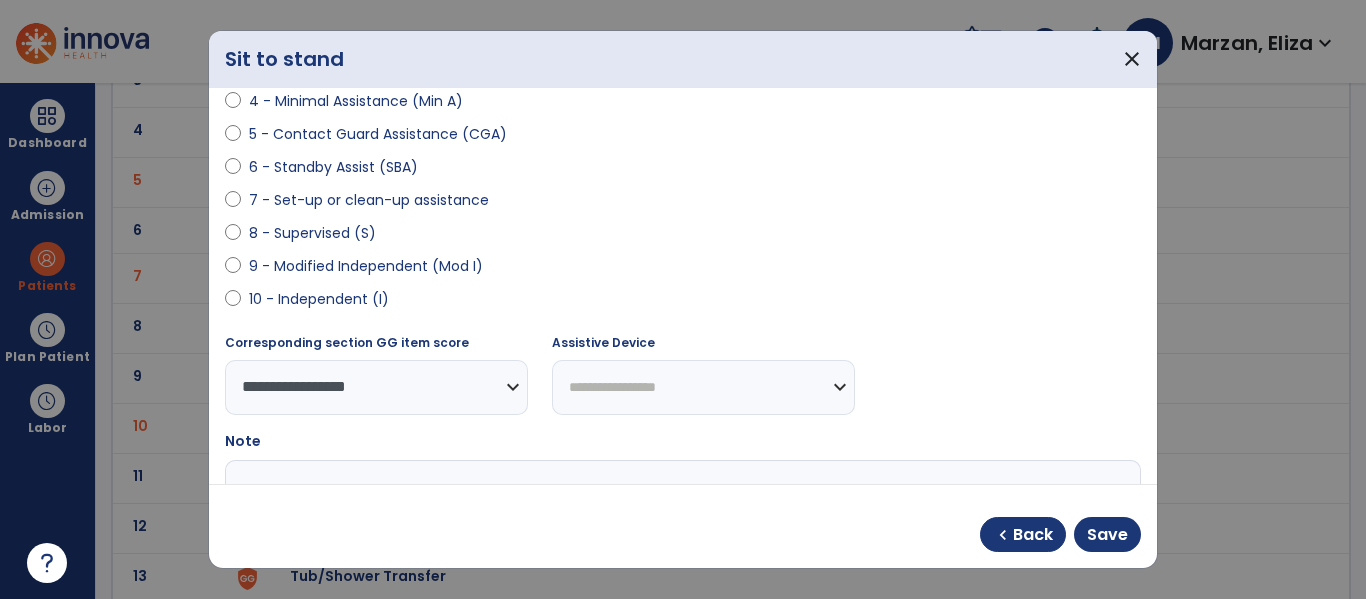 select on "**********" 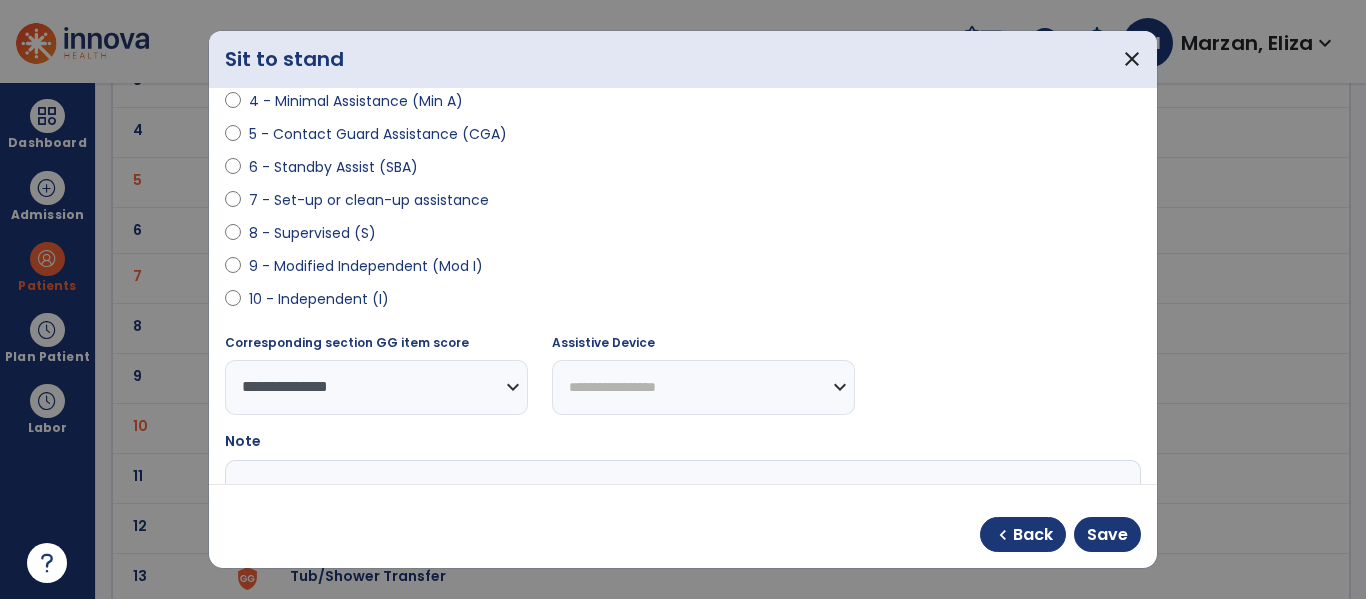 click on "**********" at bounding box center [703, 387] 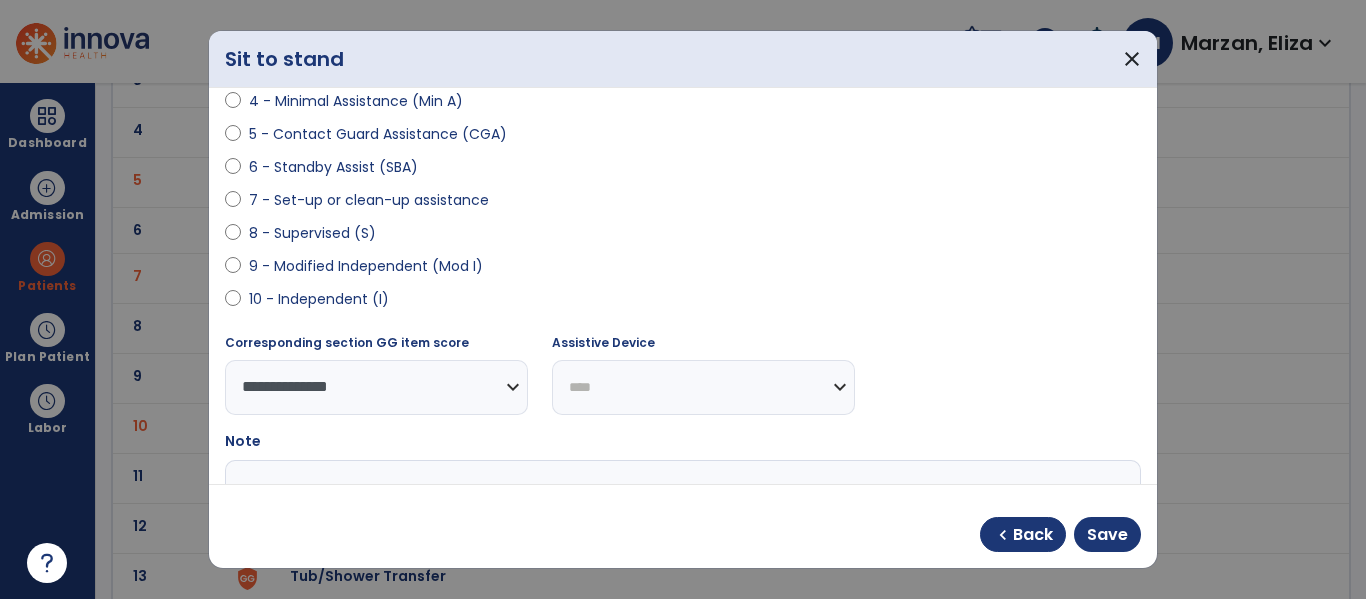 click on "**********" at bounding box center (703, 387) 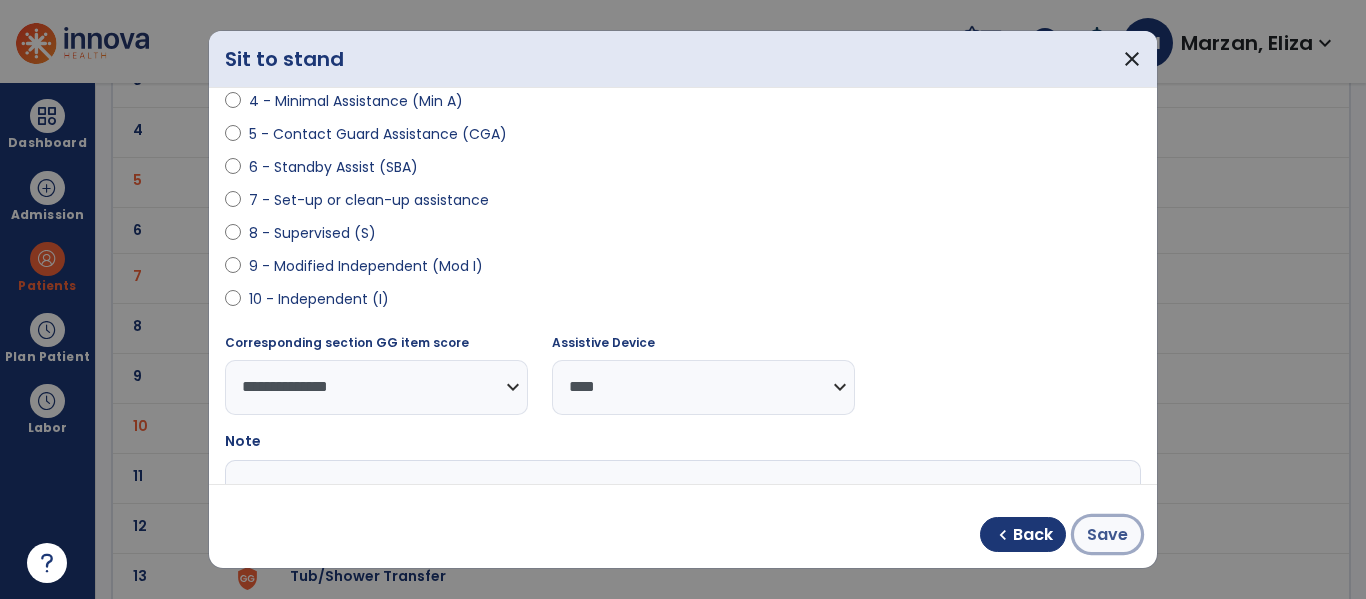 click on "Save" at bounding box center [1107, 535] 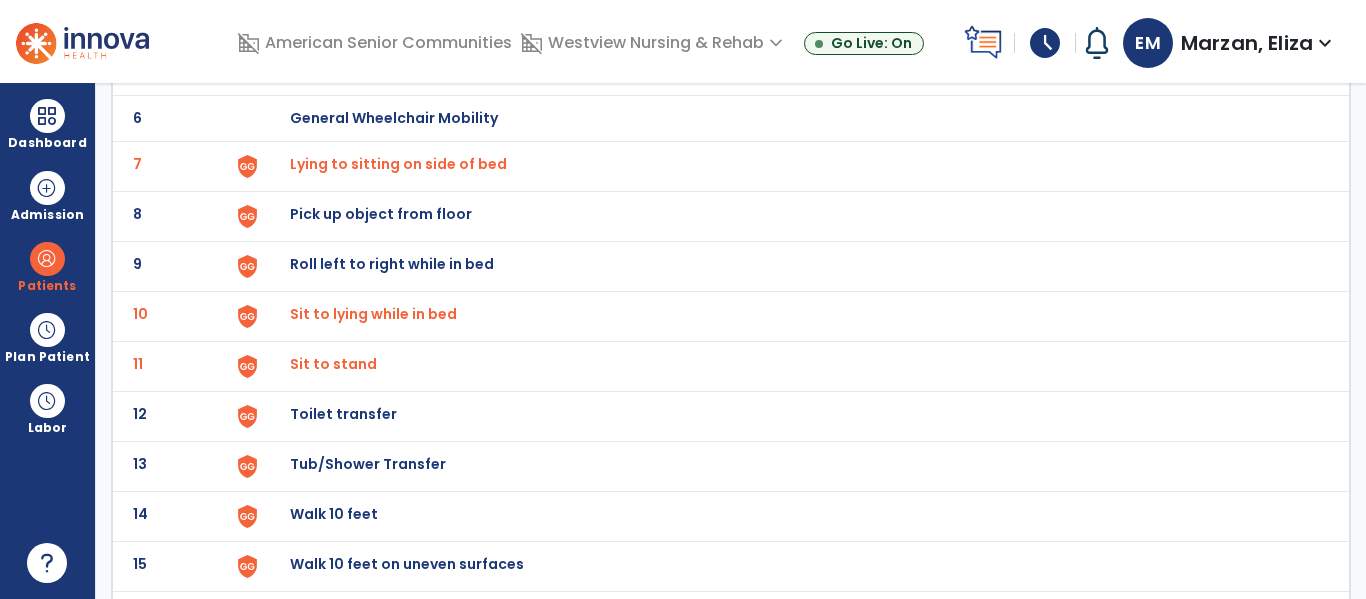 scroll, scrollTop: 399, scrollLeft: 0, axis: vertical 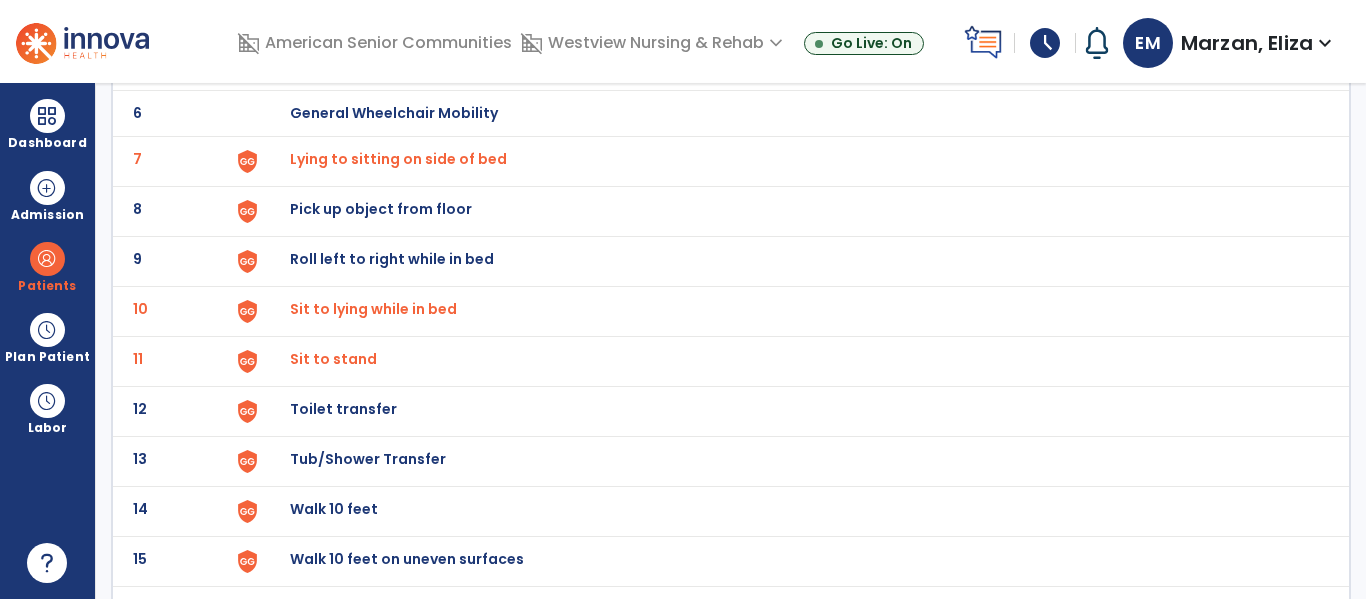 click on "Toilet transfer" at bounding box center (789, -135) 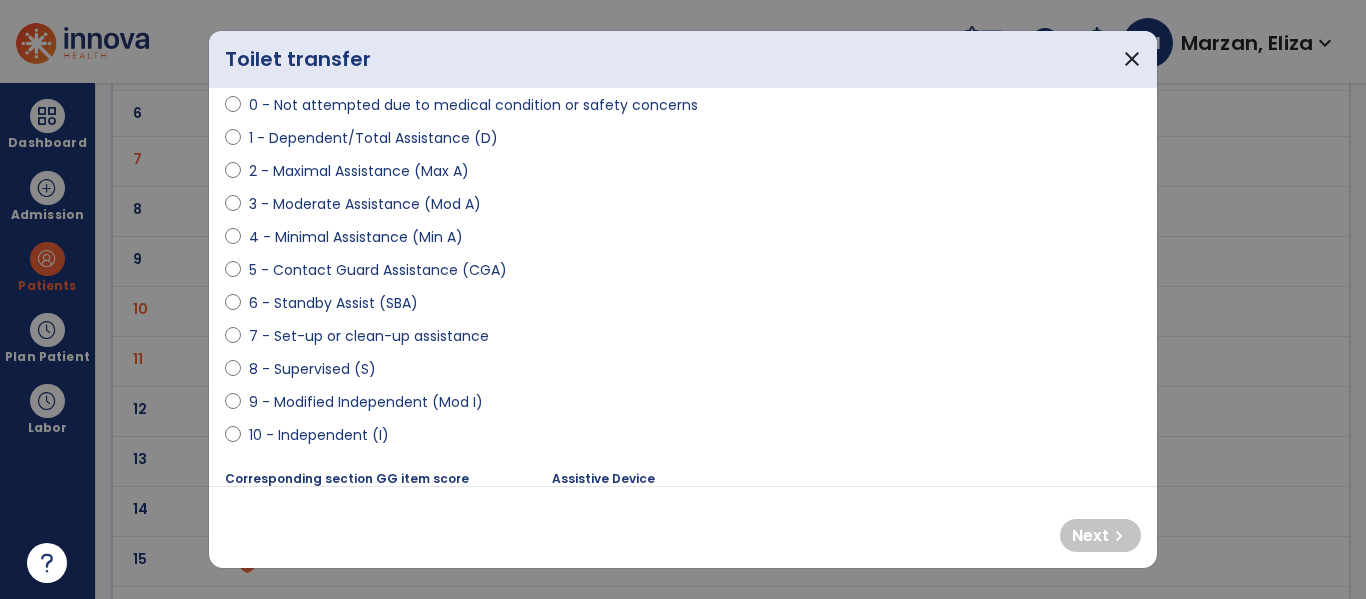 scroll, scrollTop: 205, scrollLeft: 0, axis: vertical 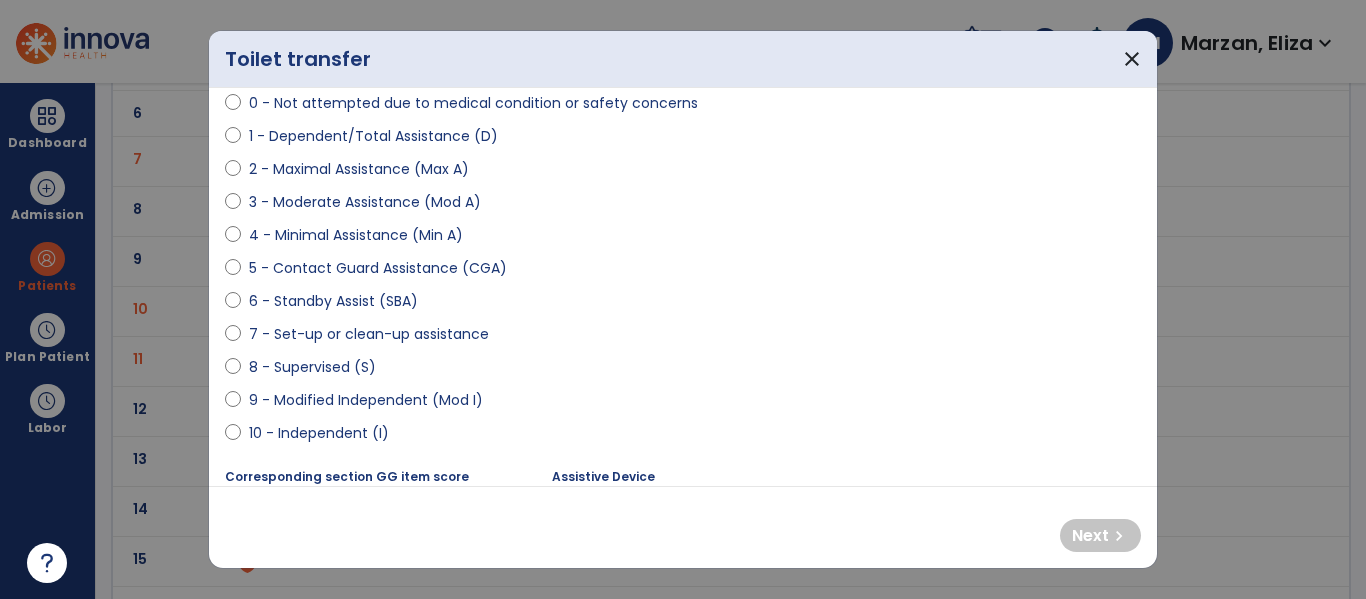 click on "8 - Supervised (S)" at bounding box center (312, 367) 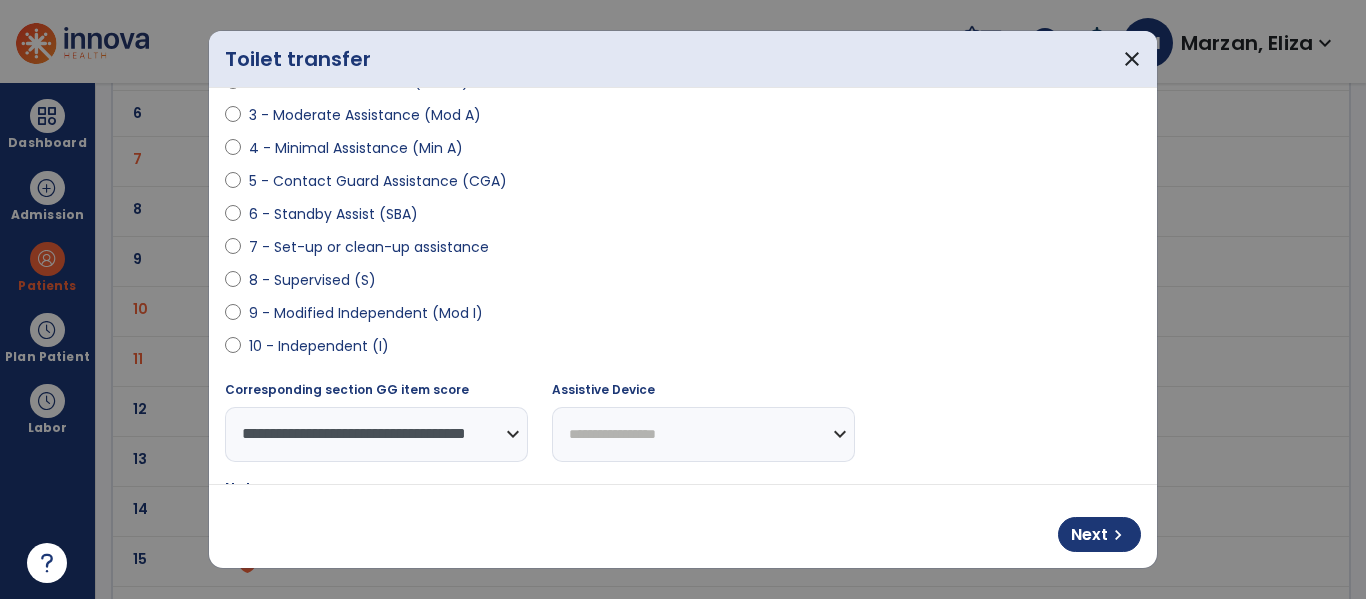 scroll, scrollTop: 297, scrollLeft: 0, axis: vertical 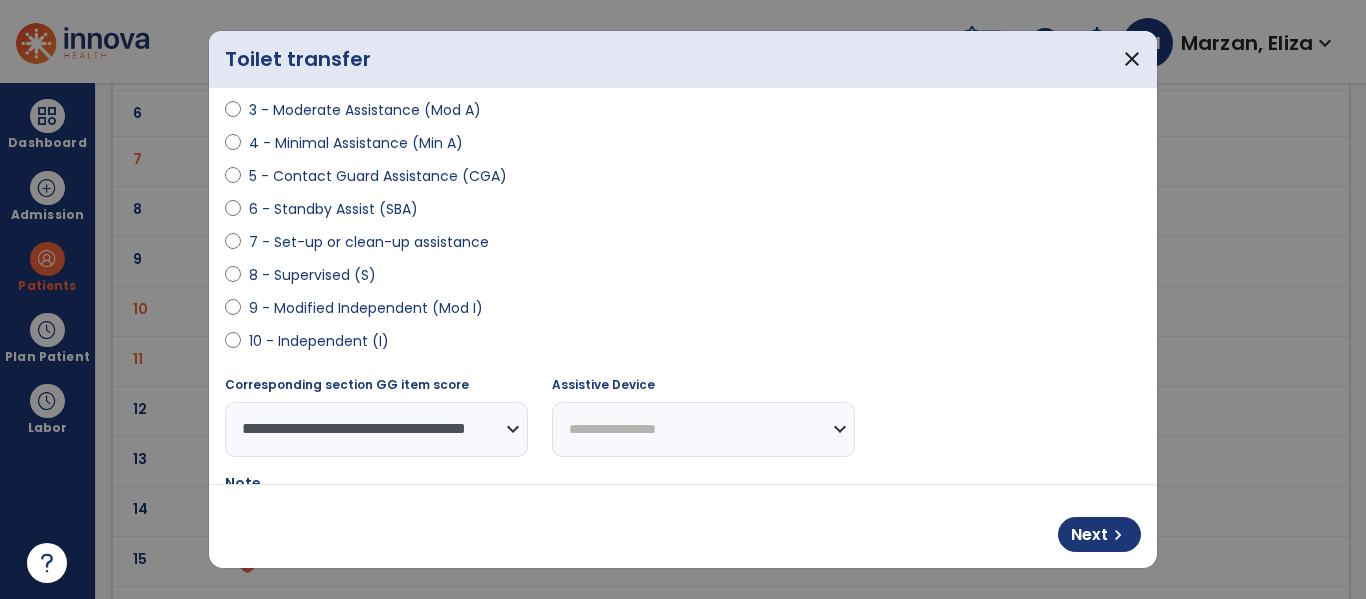 click on "**********" at bounding box center [703, 429] 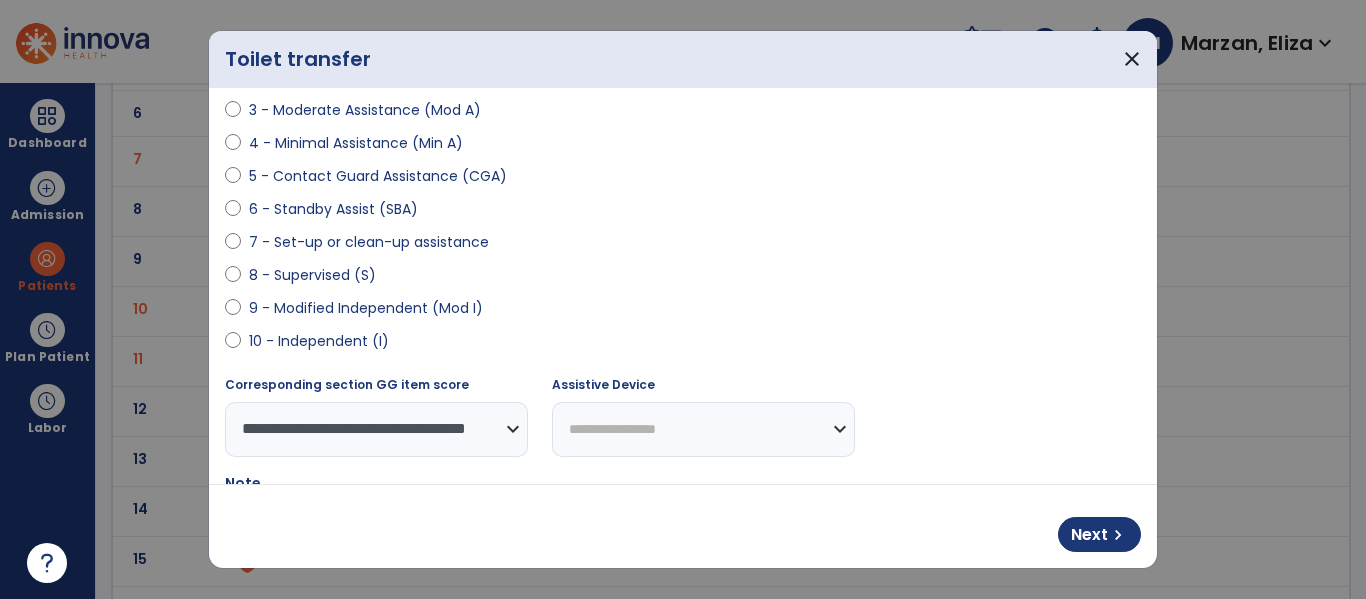 select on "**********" 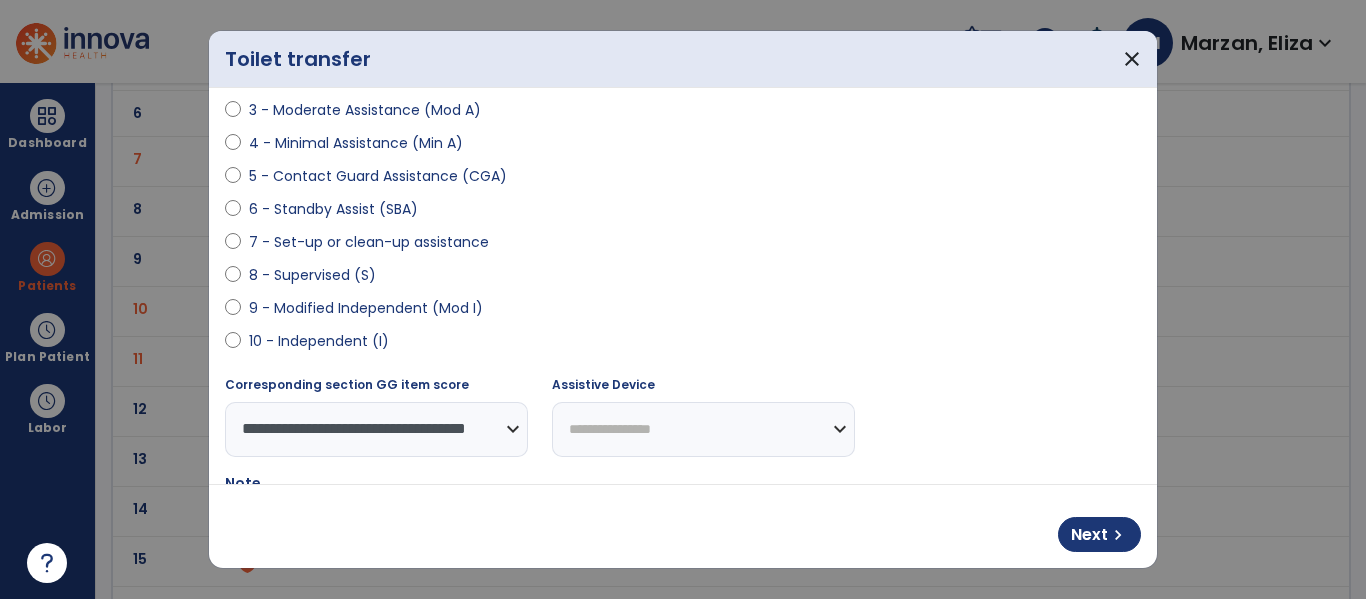 click on "**********" at bounding box center [703, 429] 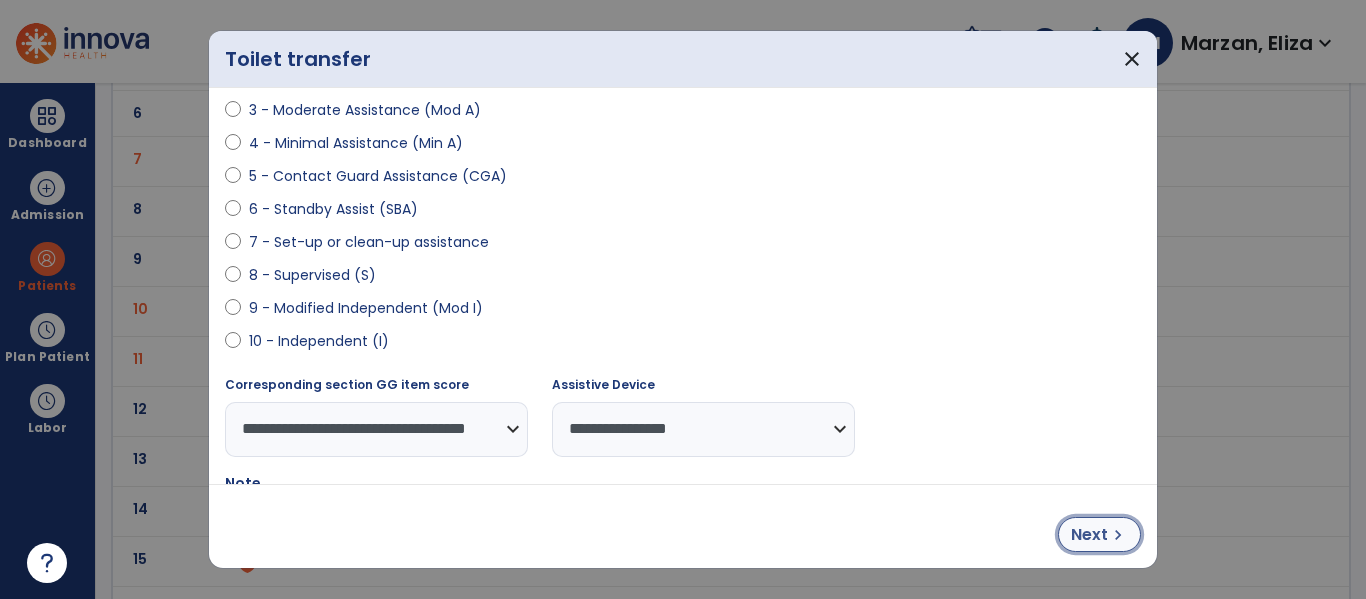 click on "chevron_right" at bounding box center [1118, 535] 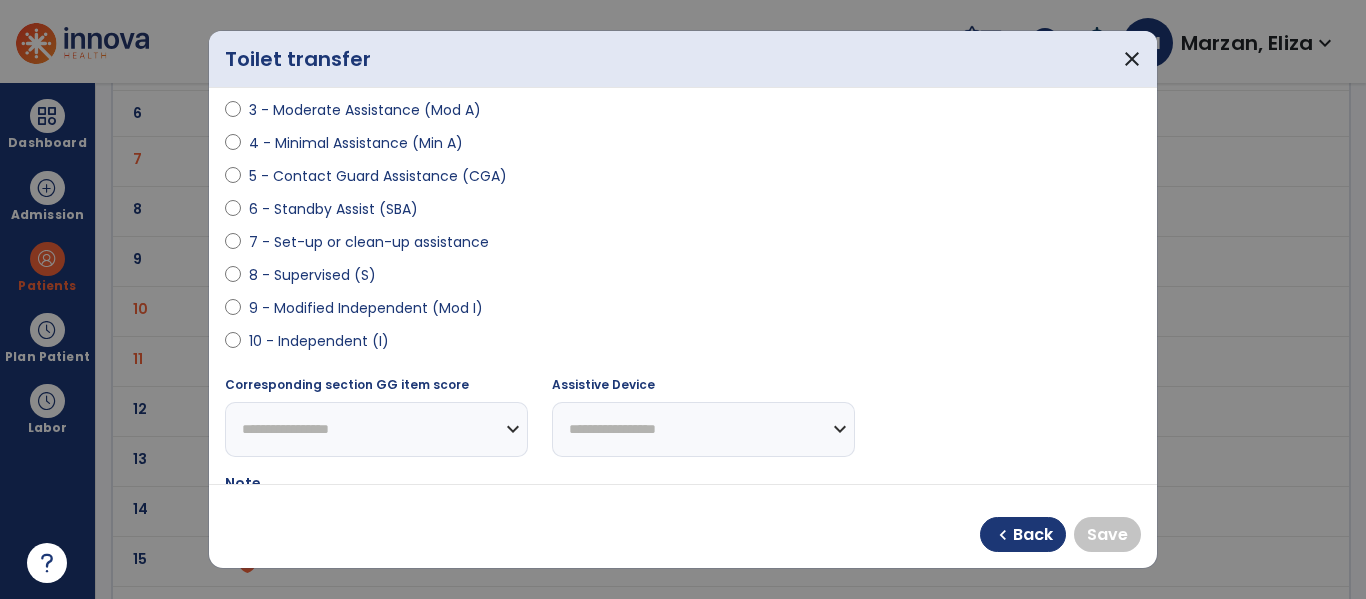 click on "10 - Independent (I)" at bounding box center [319, 341] 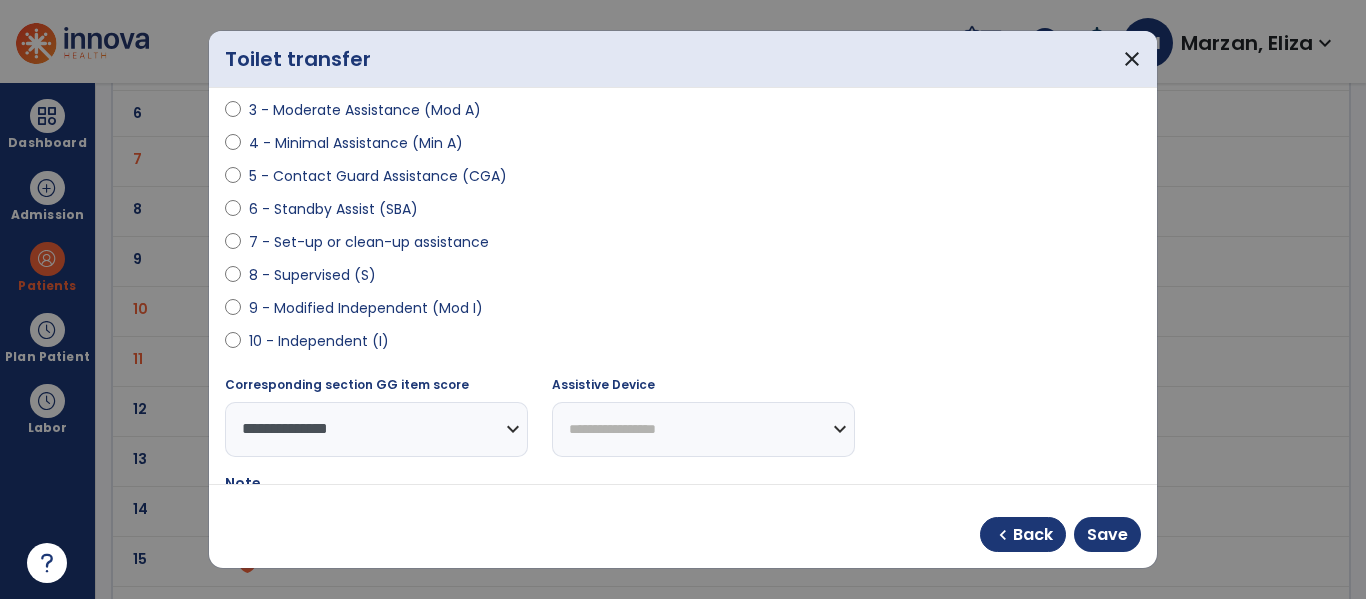 click on "**********" at bounding box center (703, 429) 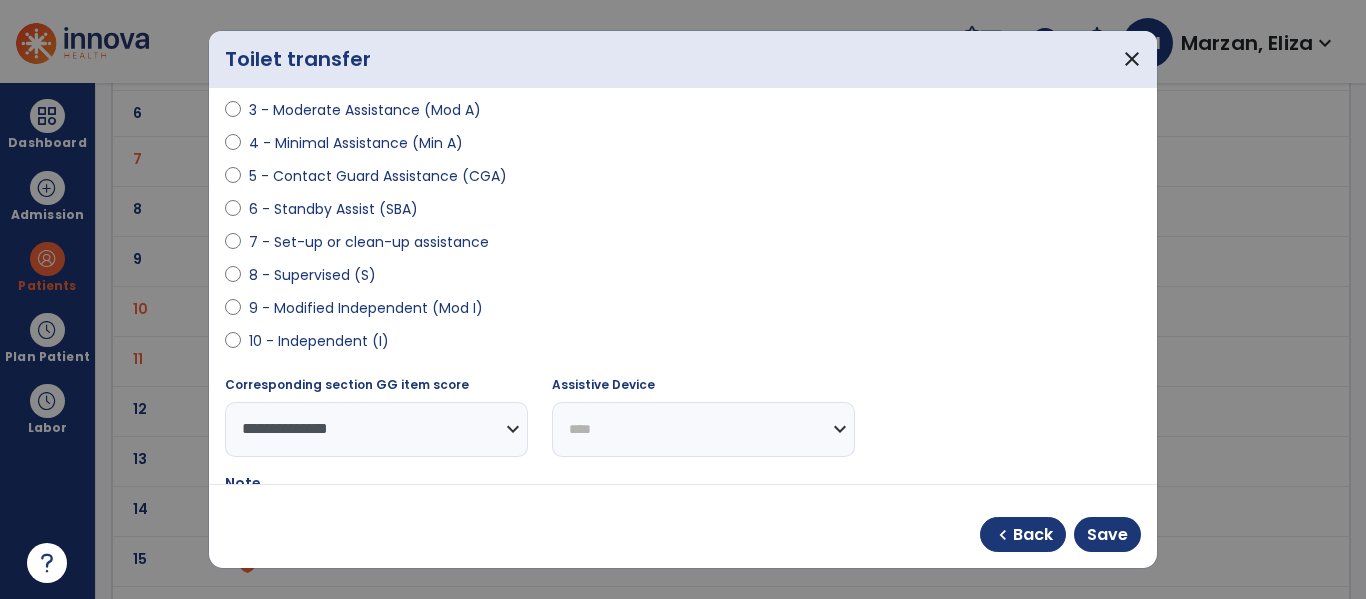click on "**********" at bounding box center (703, 429) 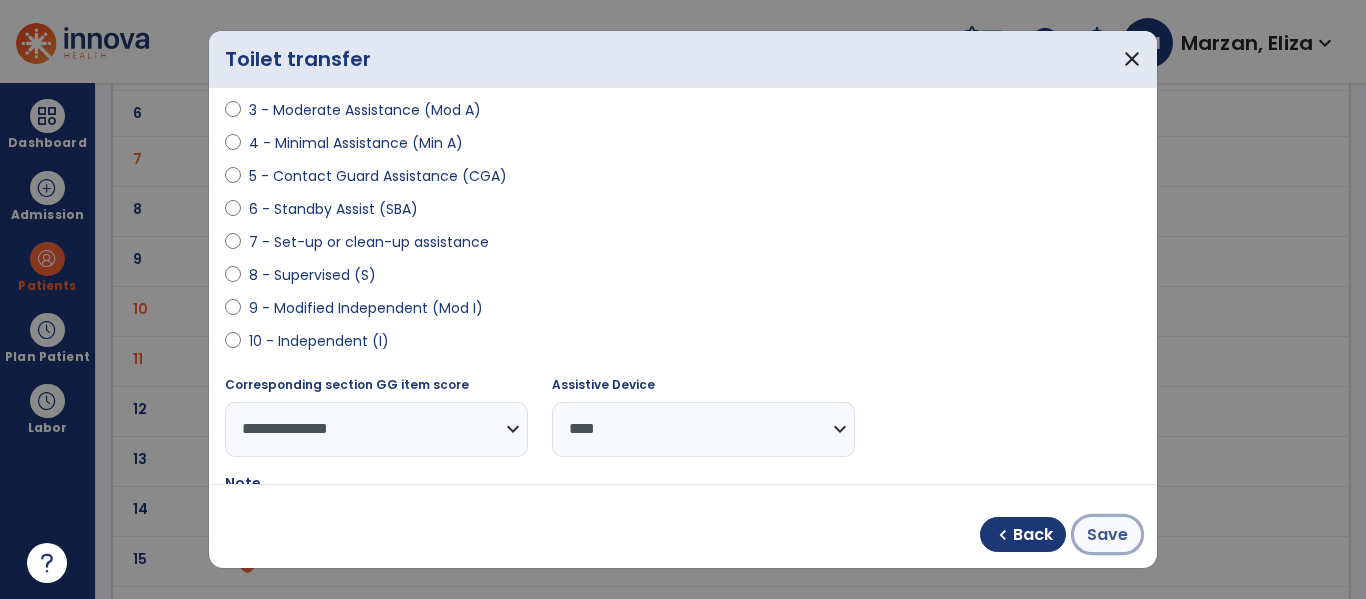 click on "Save" at bounding box center (1107, 535) 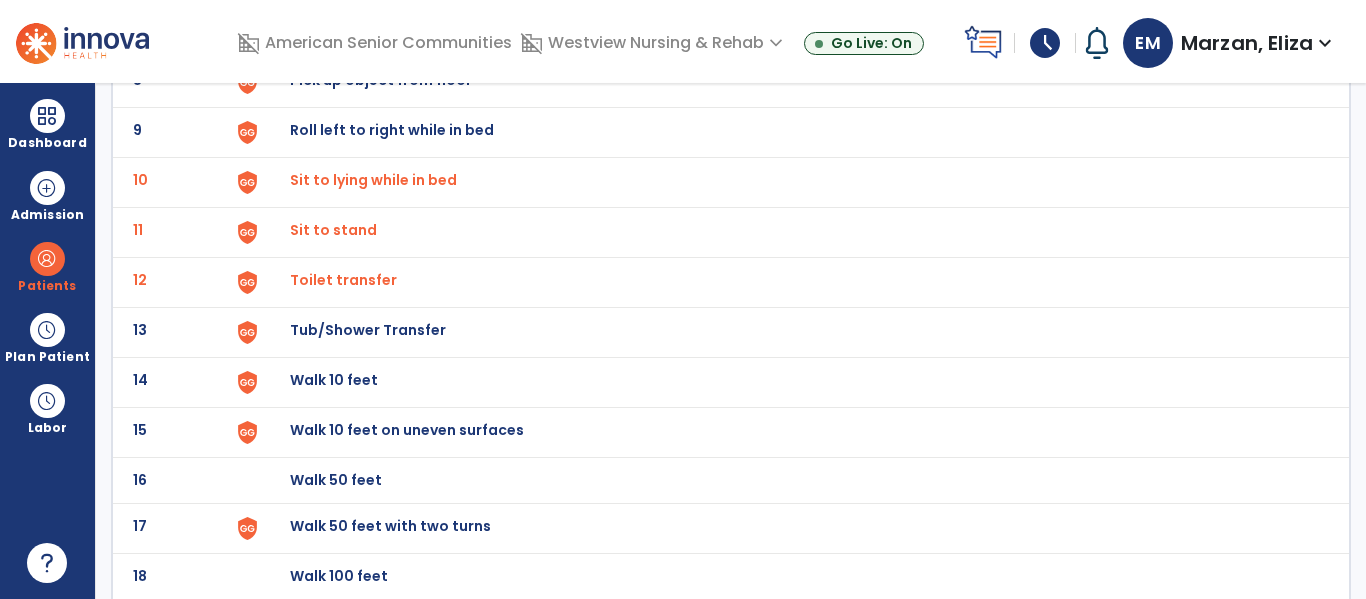 scroll, scrollTop: 534, scrollLeft: 0, axis: vertical 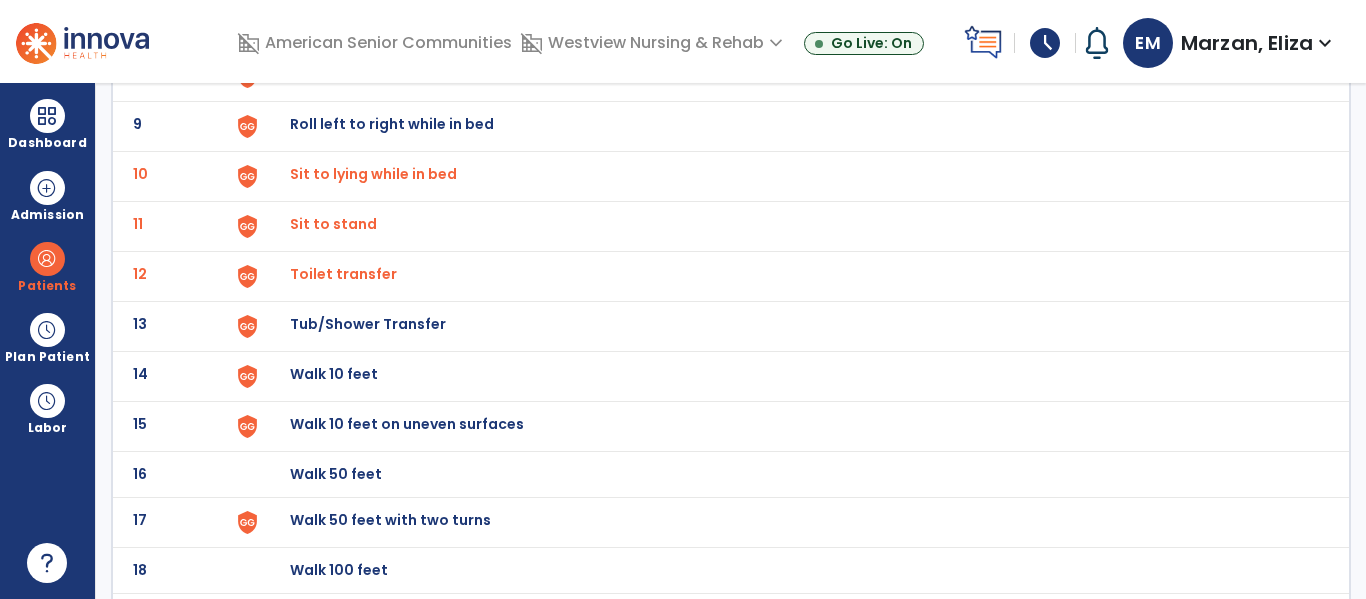 click on "Walk 10 feet" at bounding box center (789, -270) 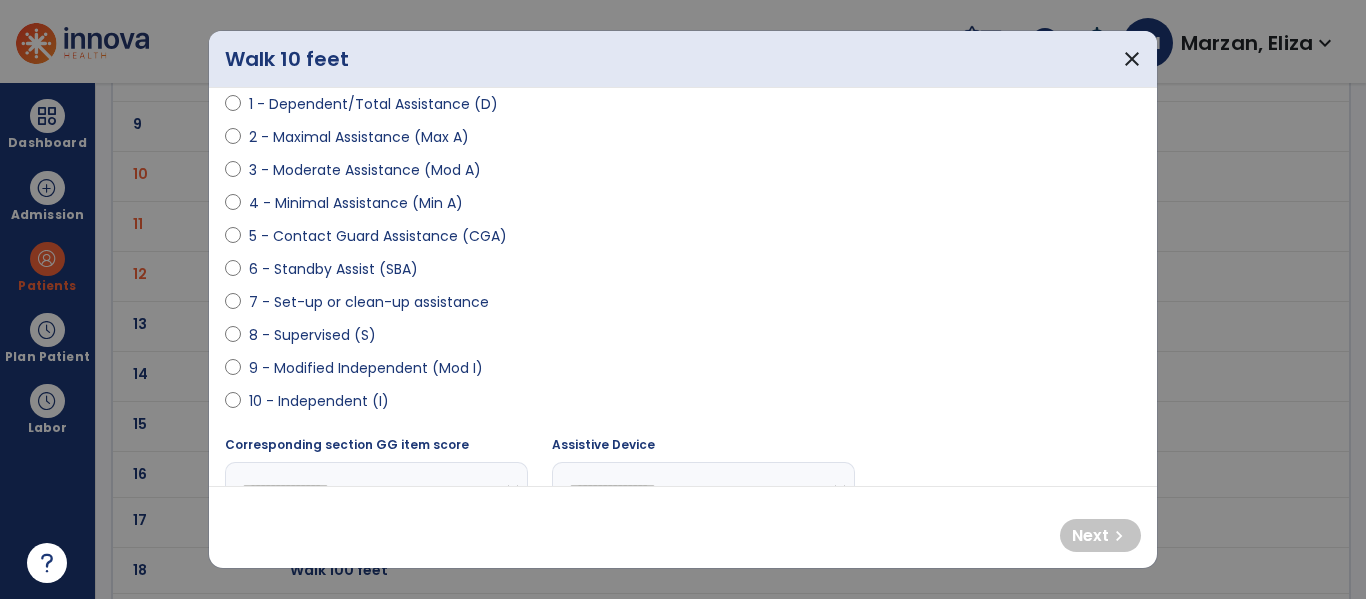 scroll, scrollTop: 238, scrollLeft: 0, axis: vertical 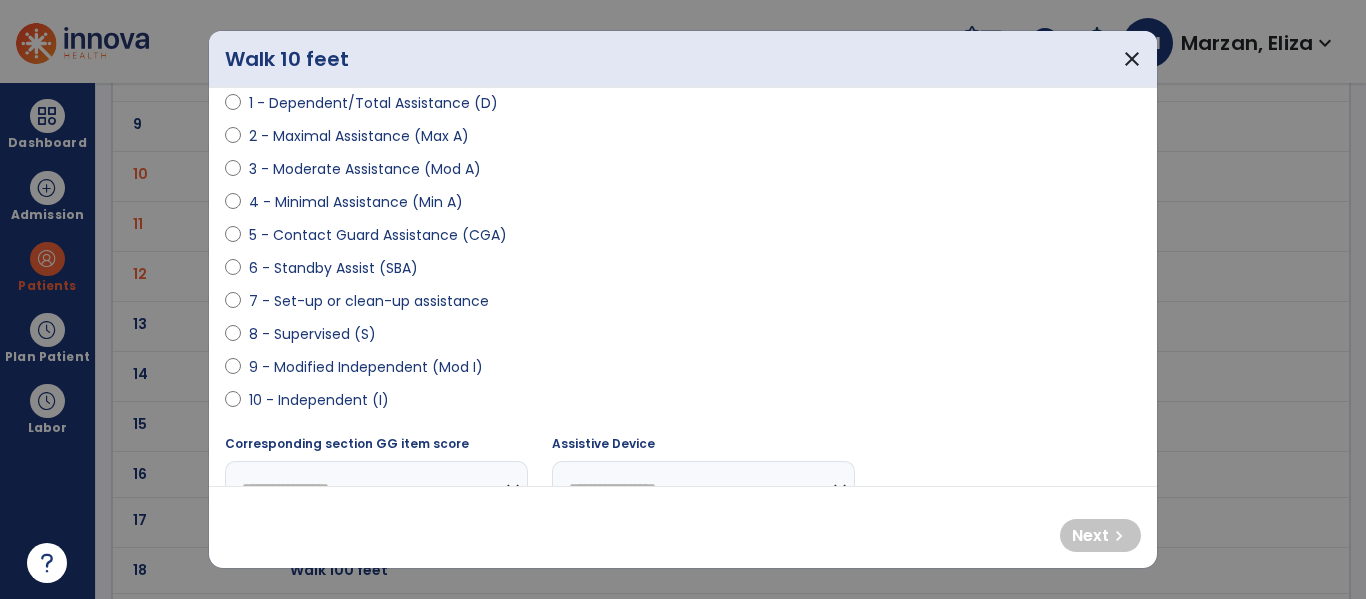select on "**********" 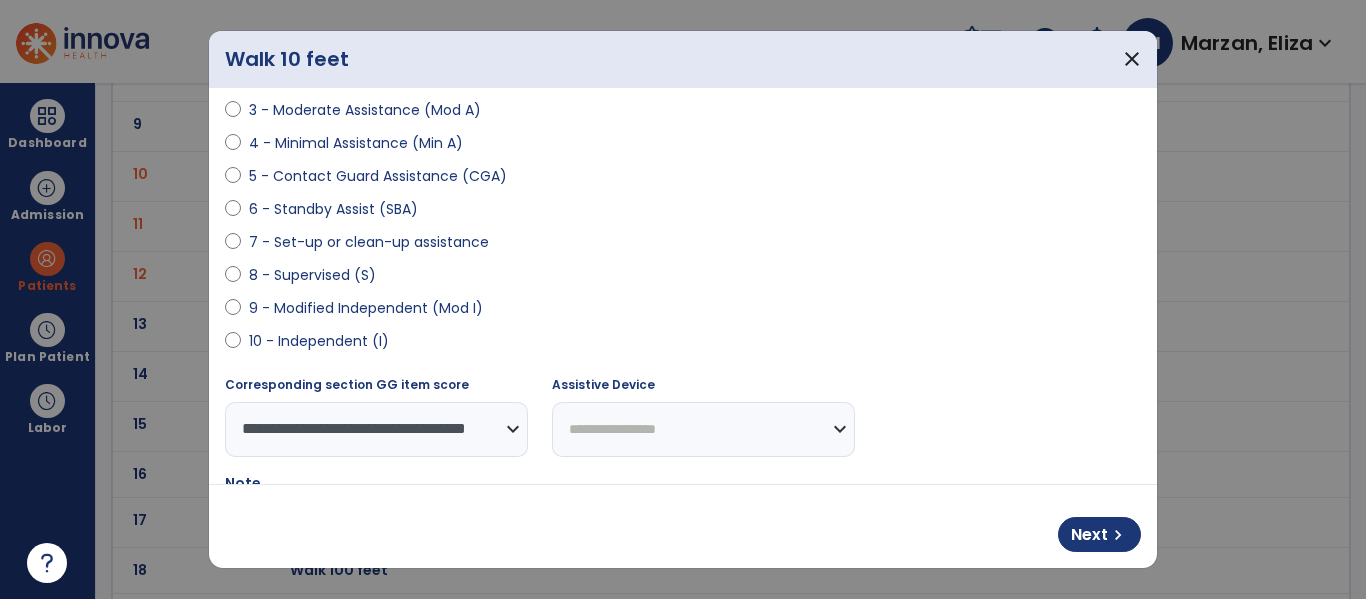 scroll, scrollTop: 321, scrollLeft: 0, axis: vertical 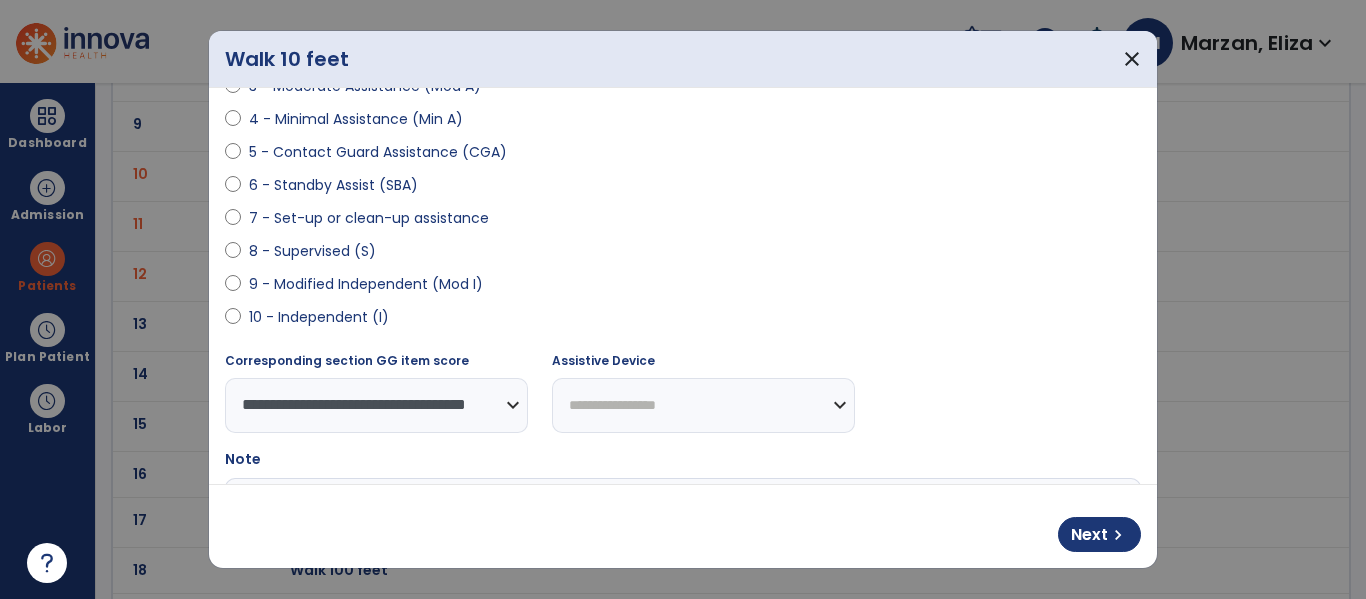 click on "**********" at bounding box center [703, 405] 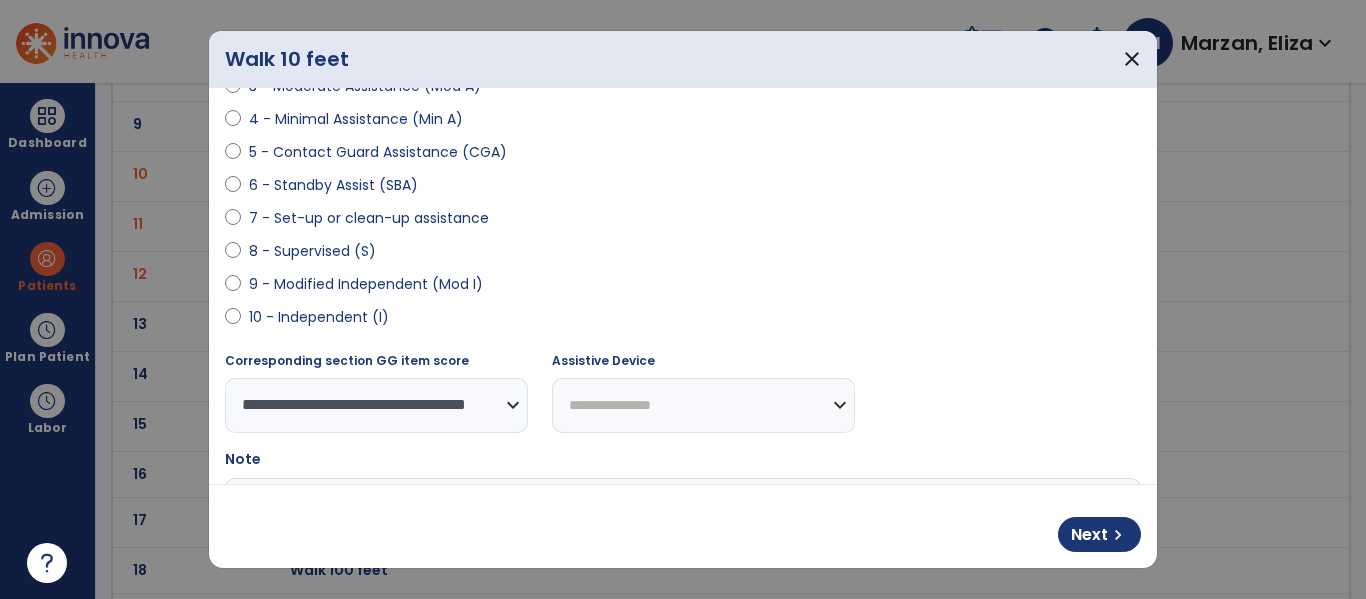 click on "**********" at bounding box center (703, 405) 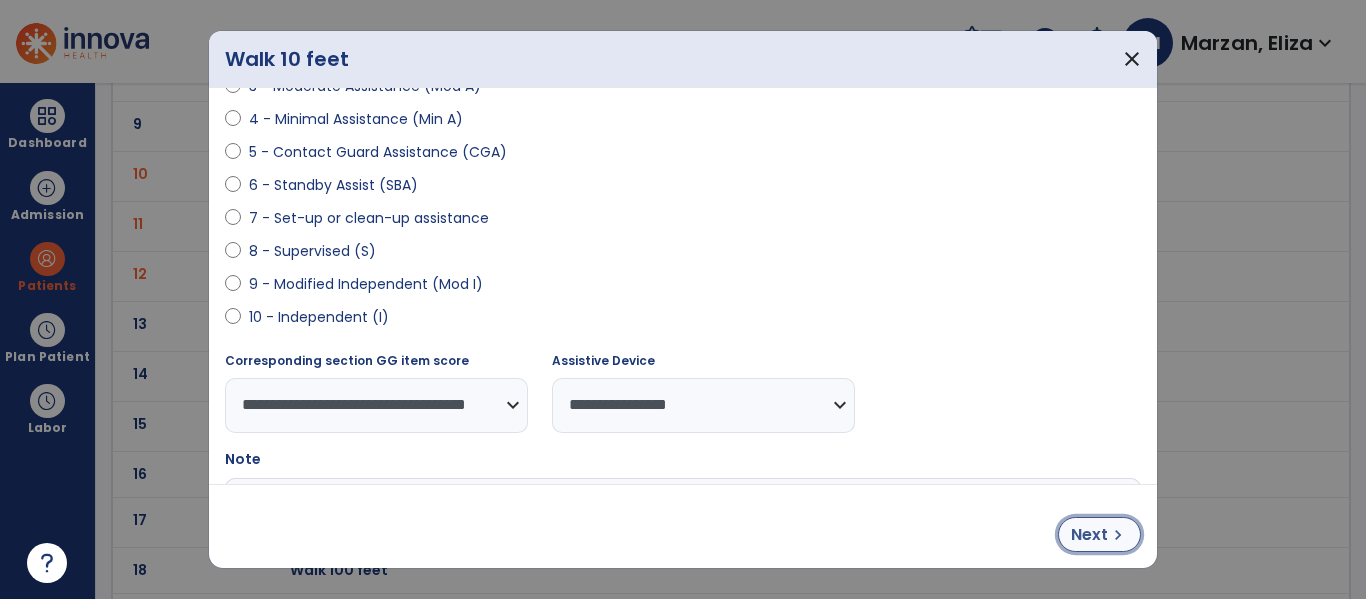 click on "chevron_right" at bounding box center (1118, 535) 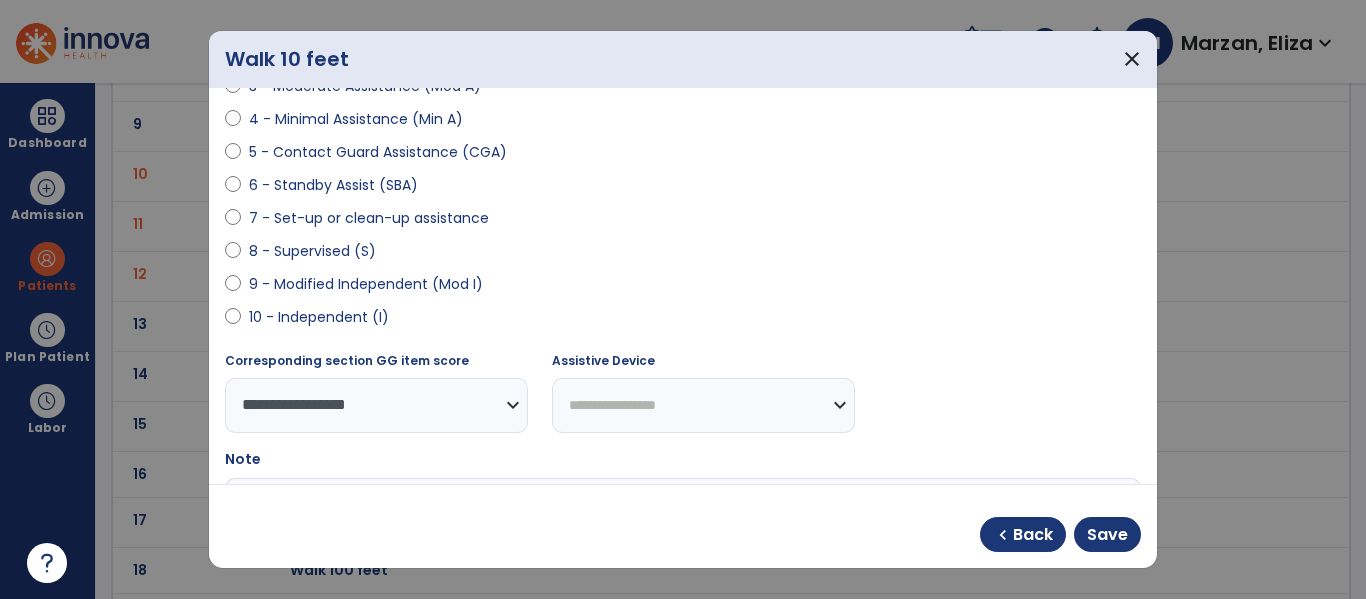 select on "**********" 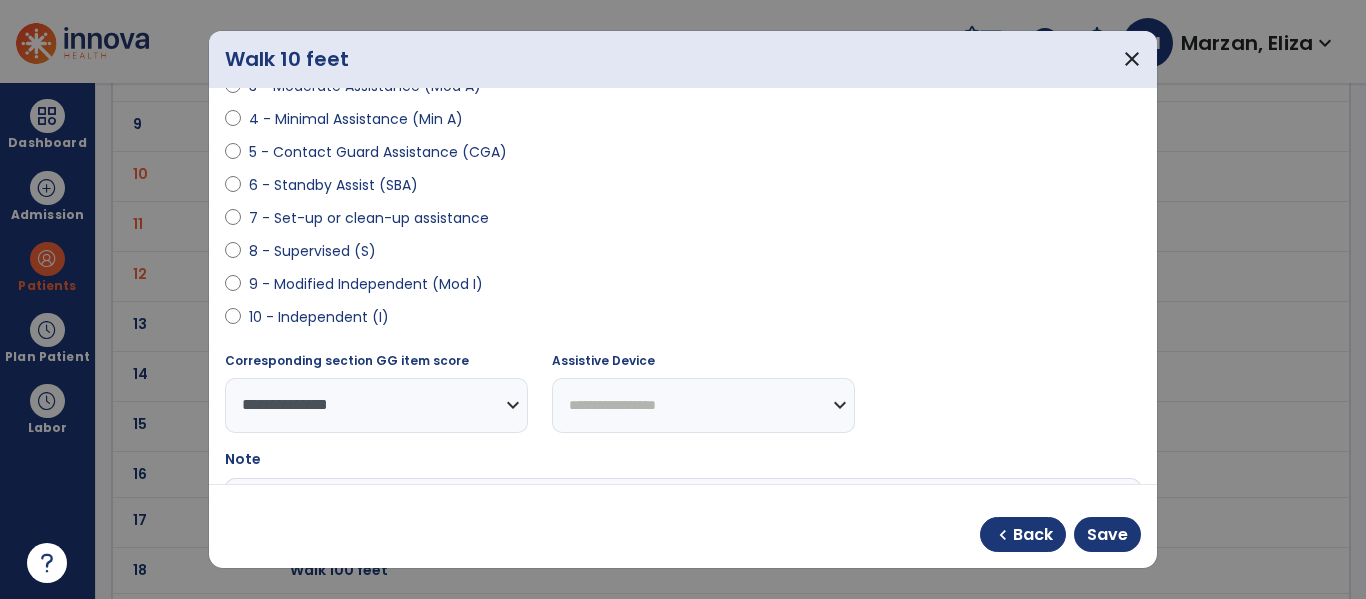 click on "**********" at bounding box center (703, 405) 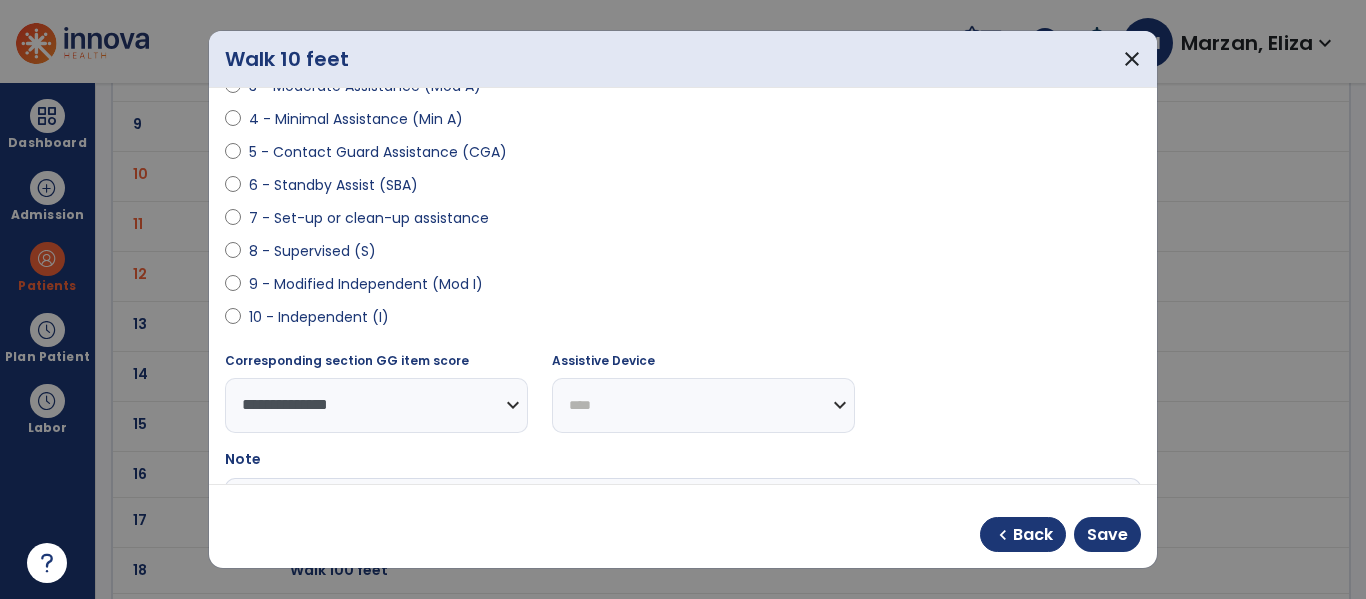 click on "**********" at bounding box center [703, 405] 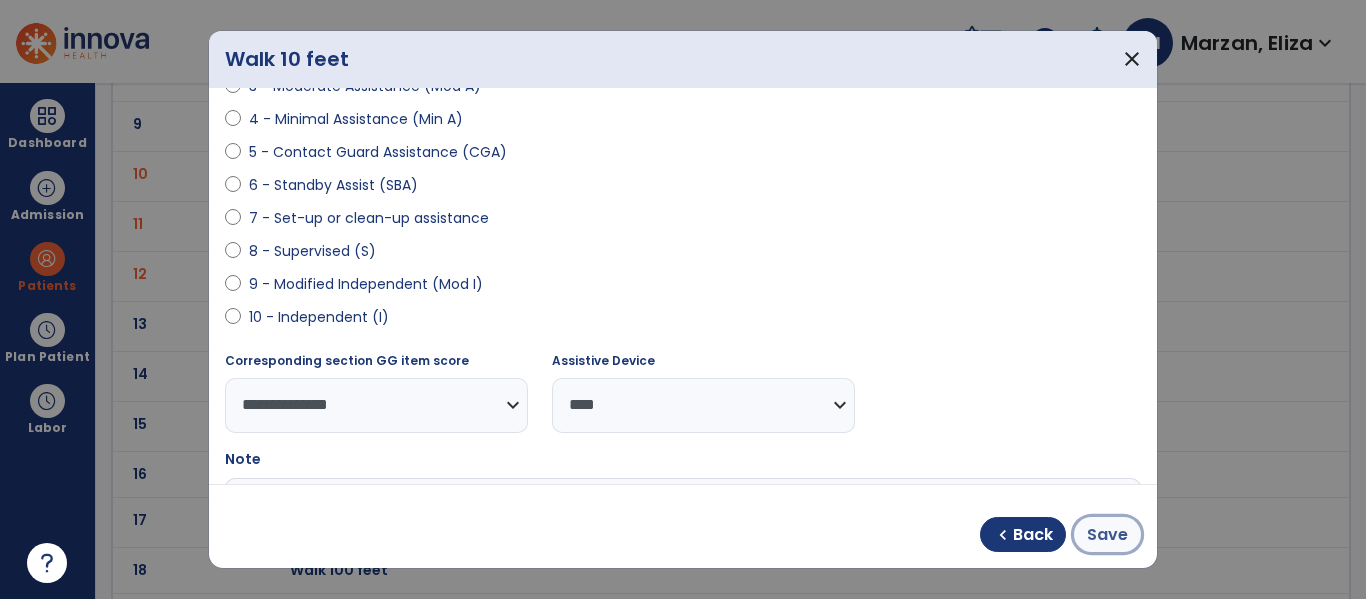 click on "Save" at bounding box center (1107, 535) 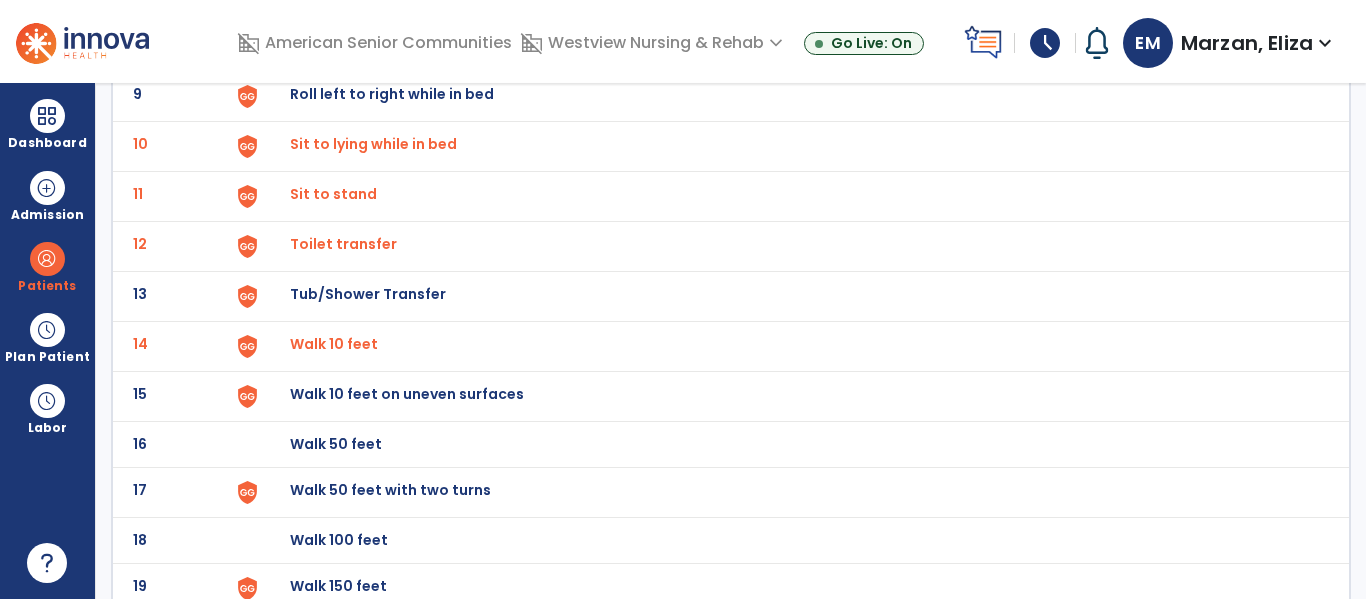 scroll, scrollTop: 565, scrollLeft: 0, axis: vertical 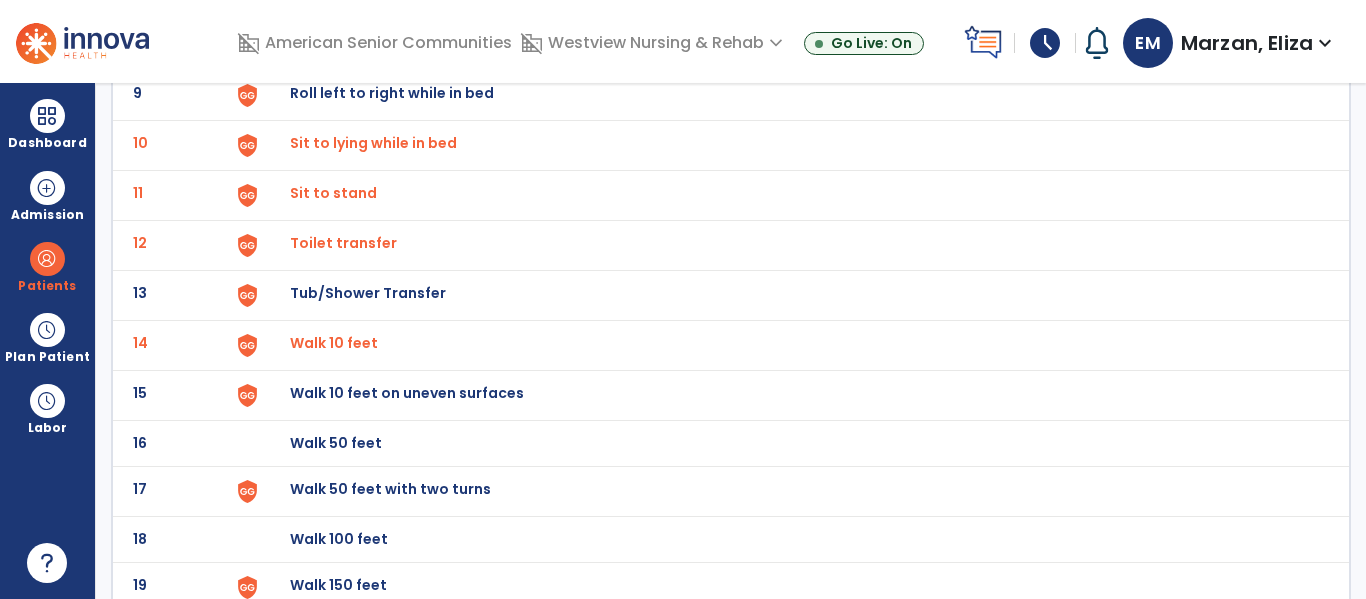 click on "Walk 50 feet with two turns" at bounding box center (789, -301) 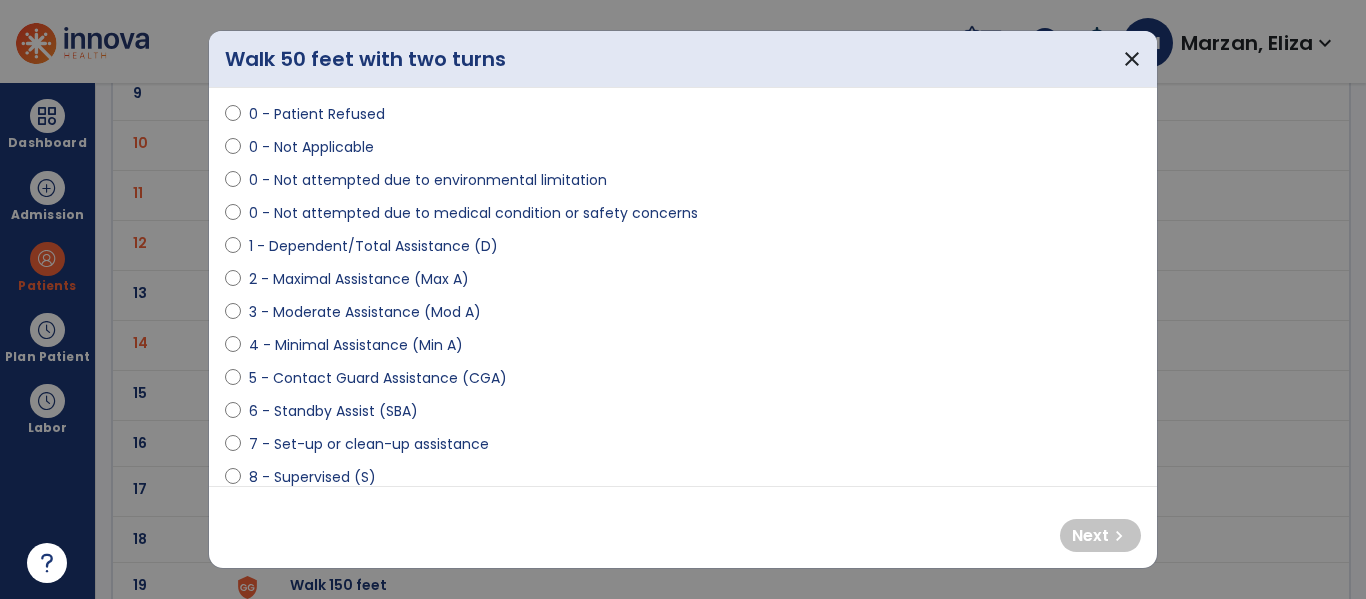 scroll, scrollTop: 102, scrollLeft: 0, axis: vertical 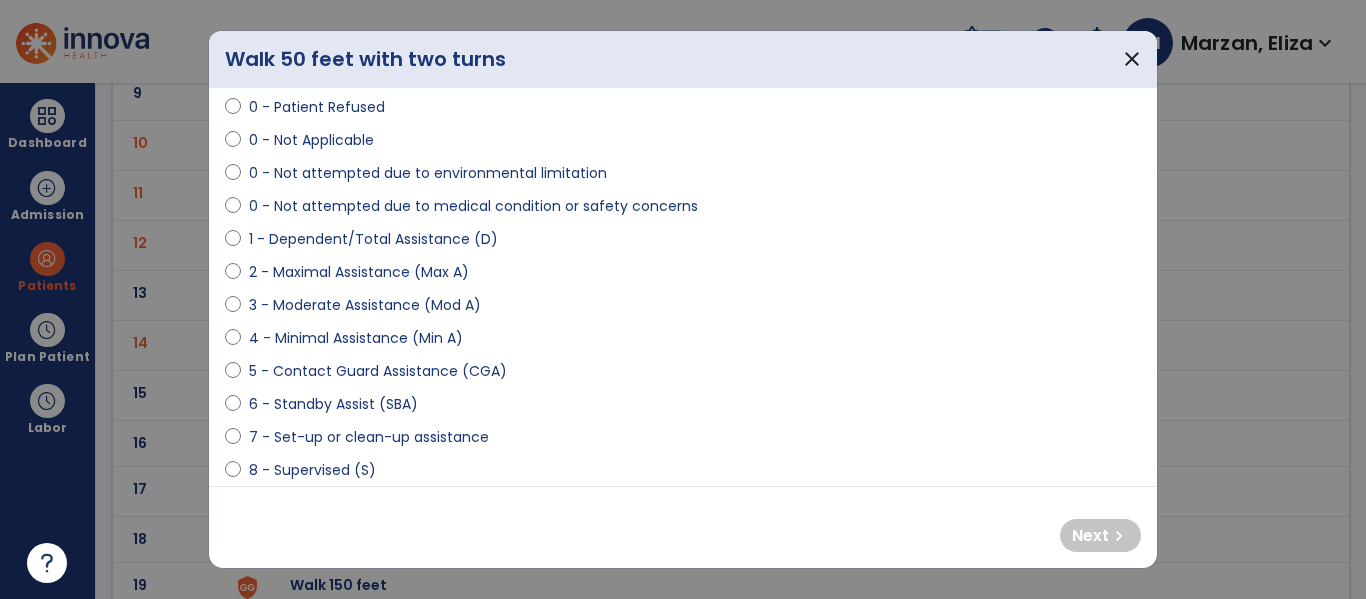 select on "**********" 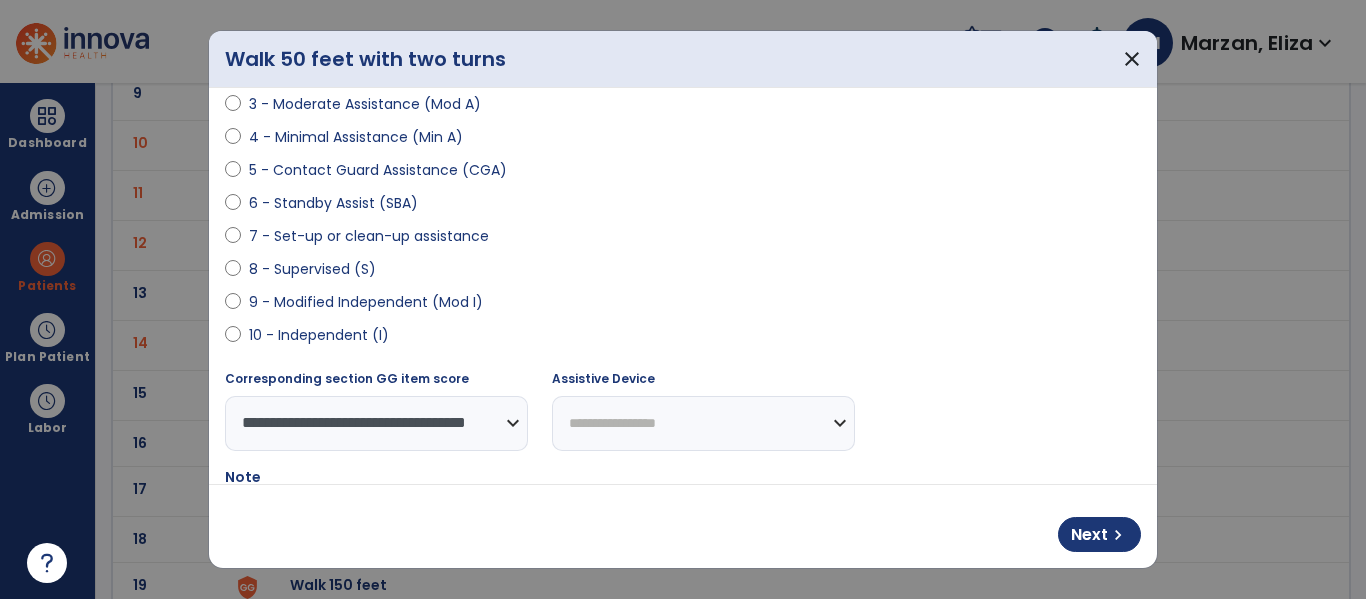 scroll, scrollTop: 312, scrollLeft: 0, axis: vertical 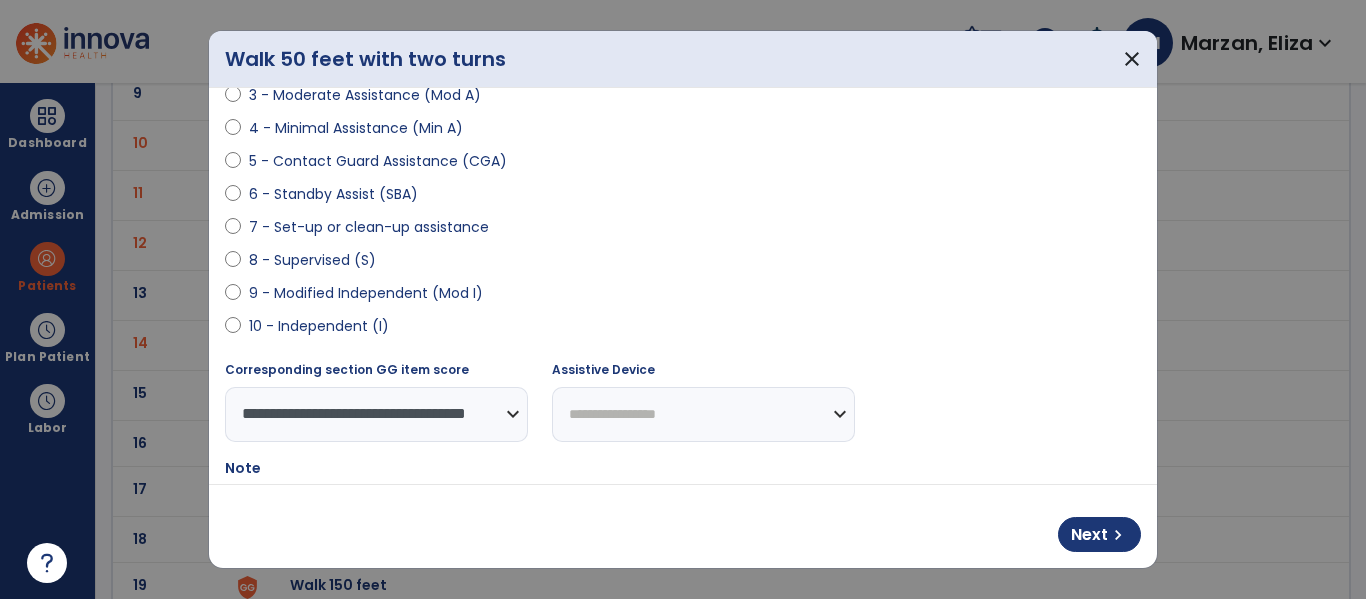 click on "**********" at bounding box center (703, 414) 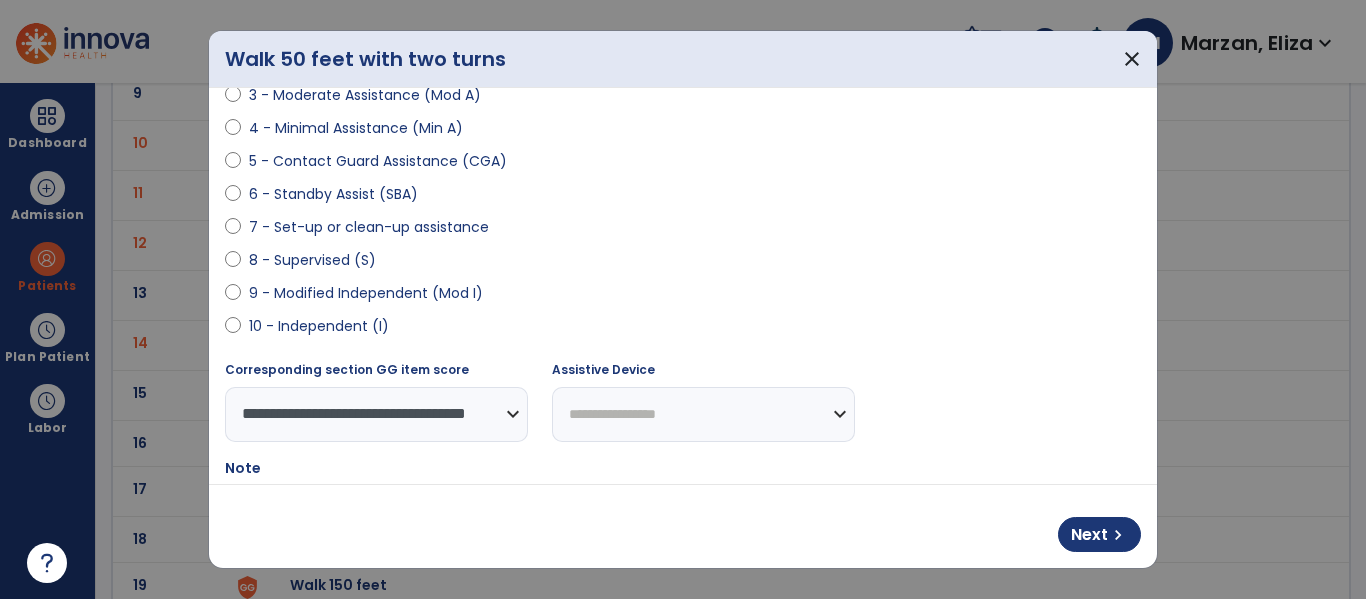select on "**********" 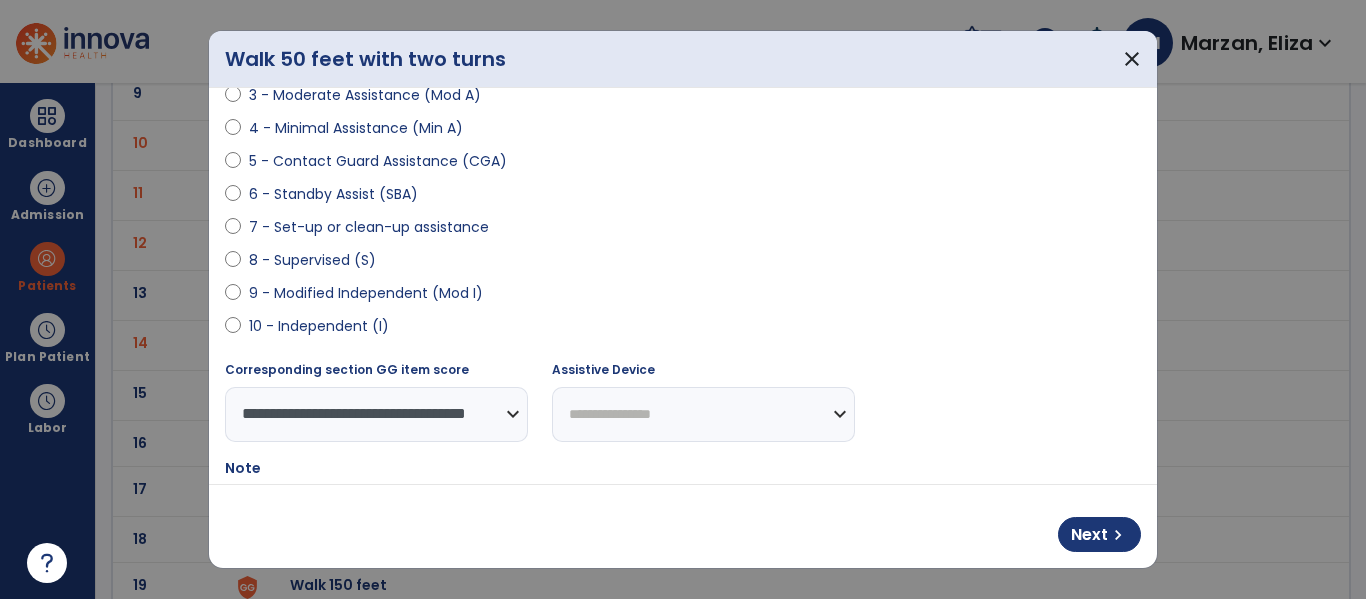 click on "**********" at bounding box center (703, 414) 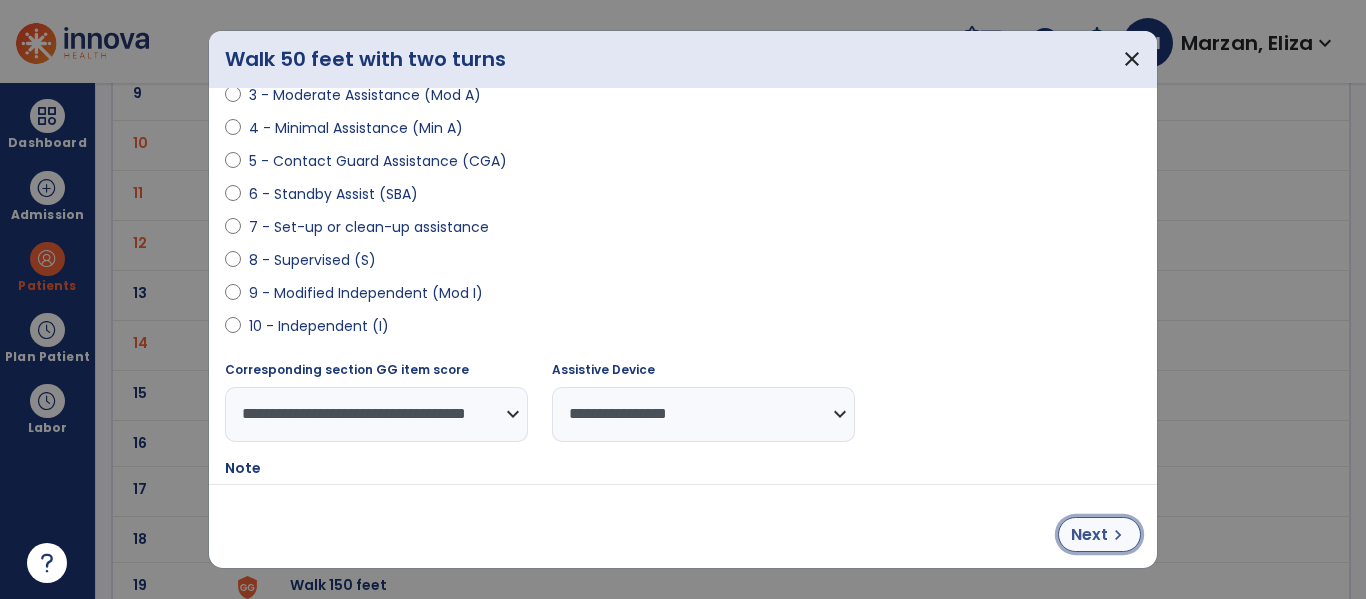 click on "chevron_right" at bounding box center (1118, 535) 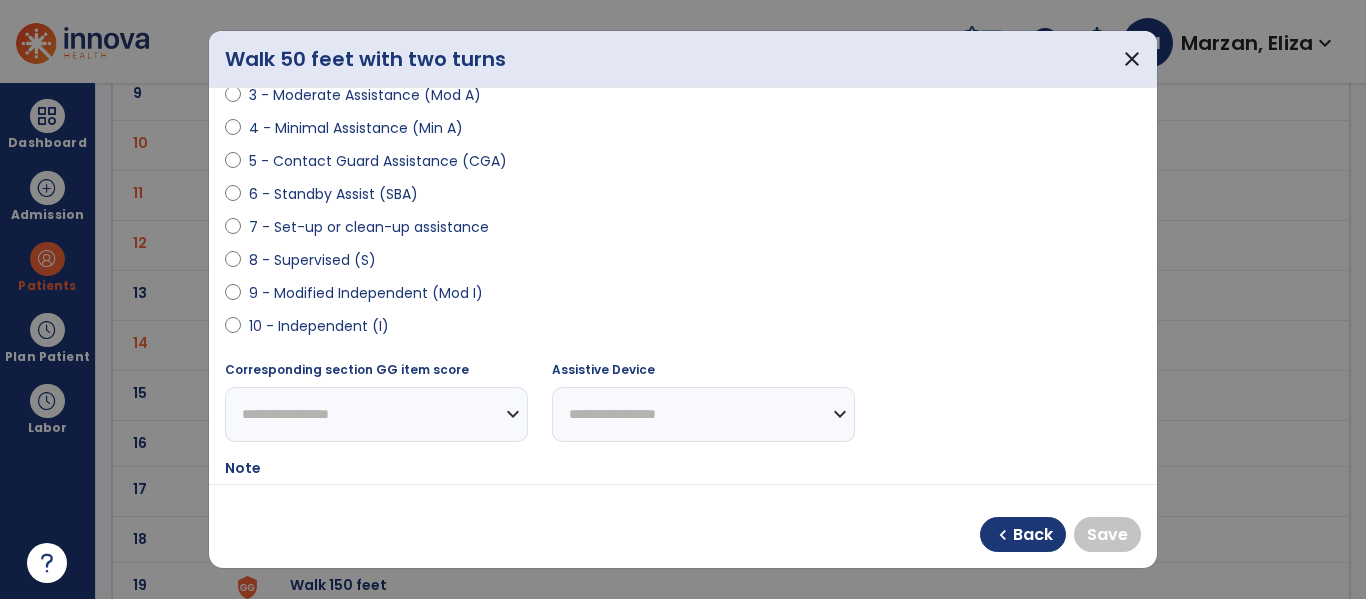 click on "10 - Independent (I)" at bounding box center [319, 326] 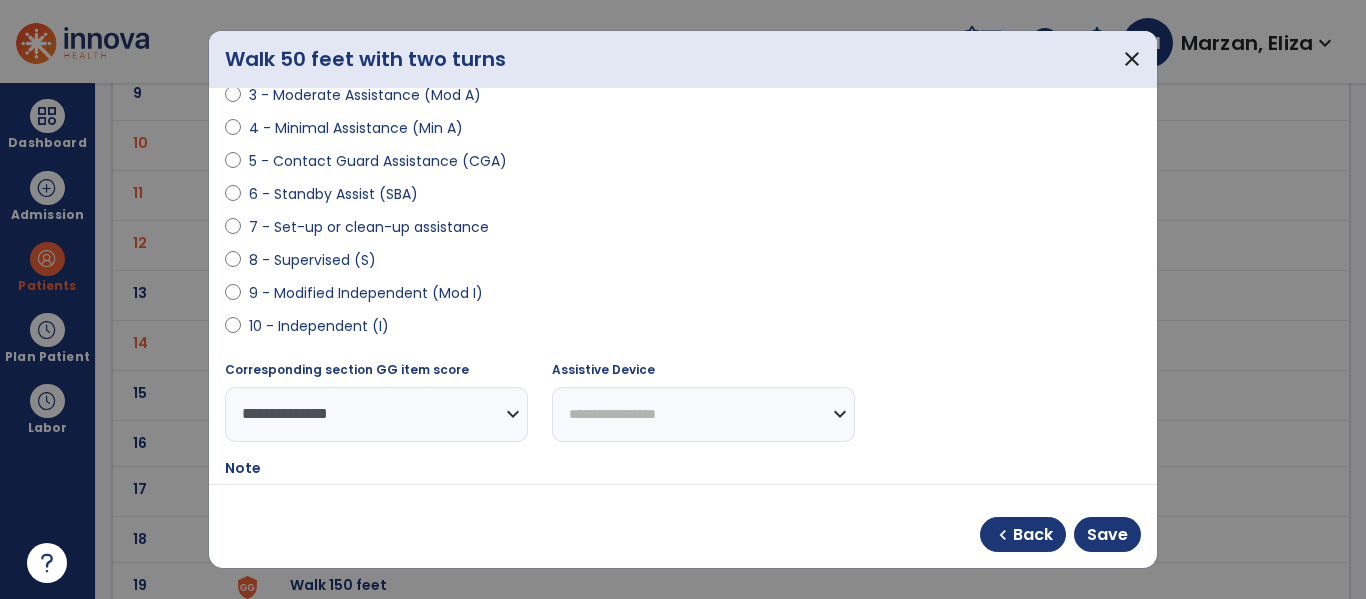 click on "10 - Independent (I)" at bounding box center [683, 330] 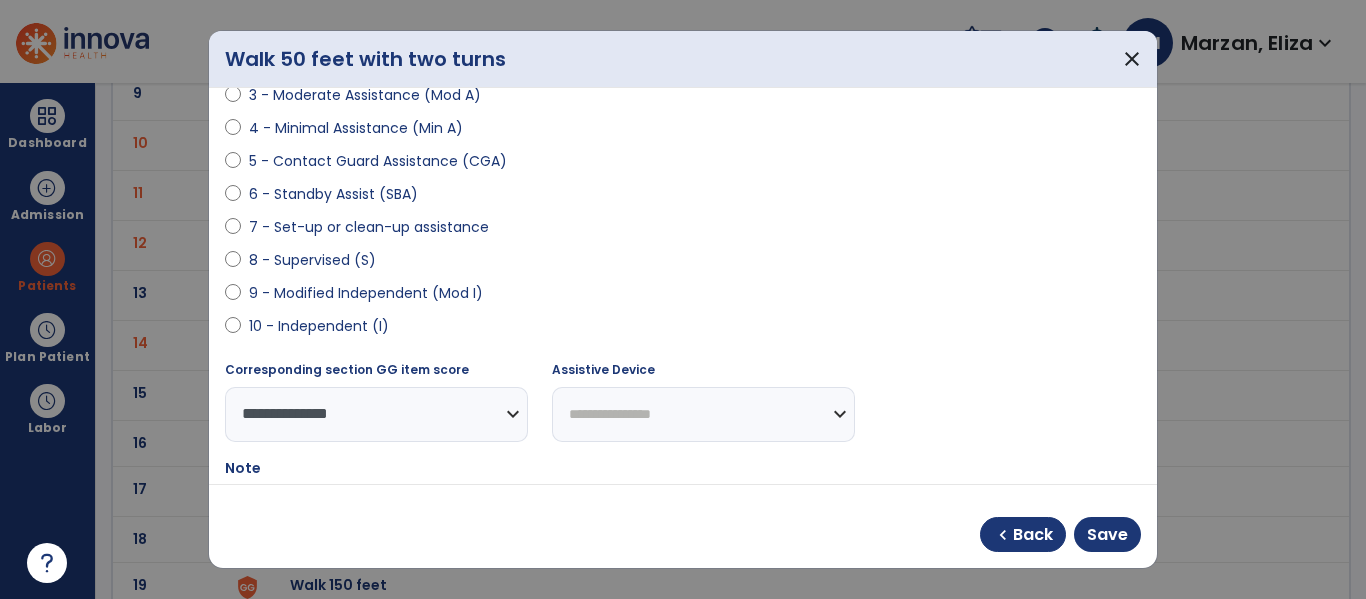click on "**********" at bounding box center [703, 414] 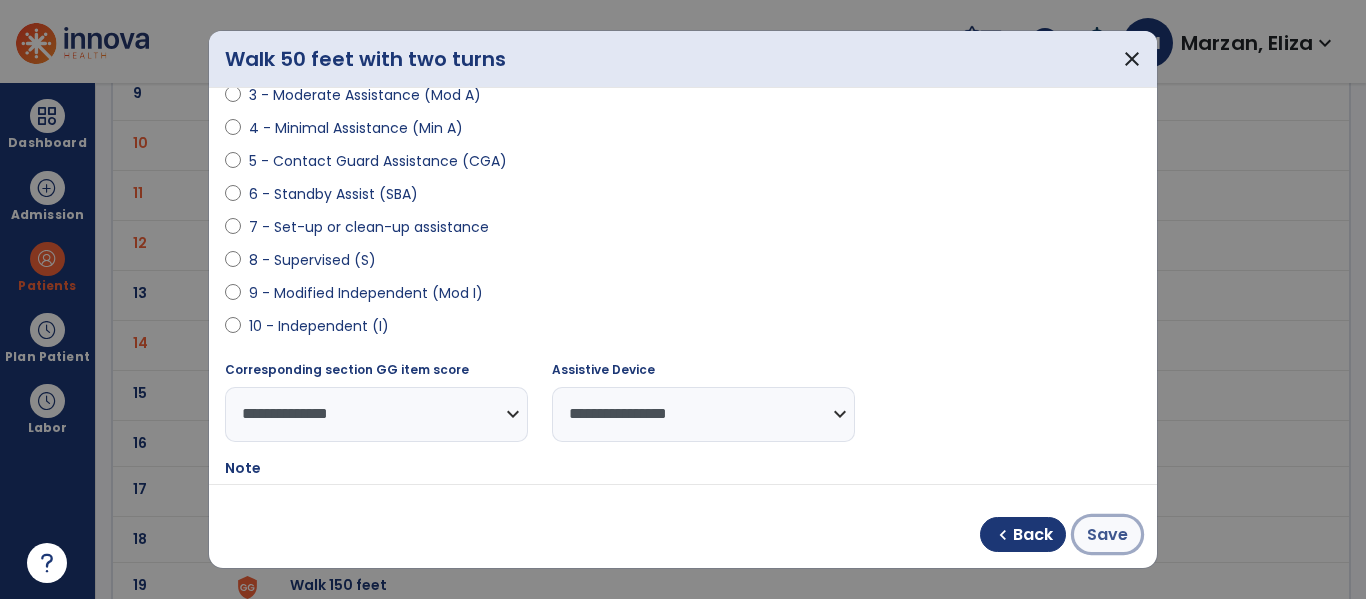 click on "Save" at bounding box center [1107, 535] 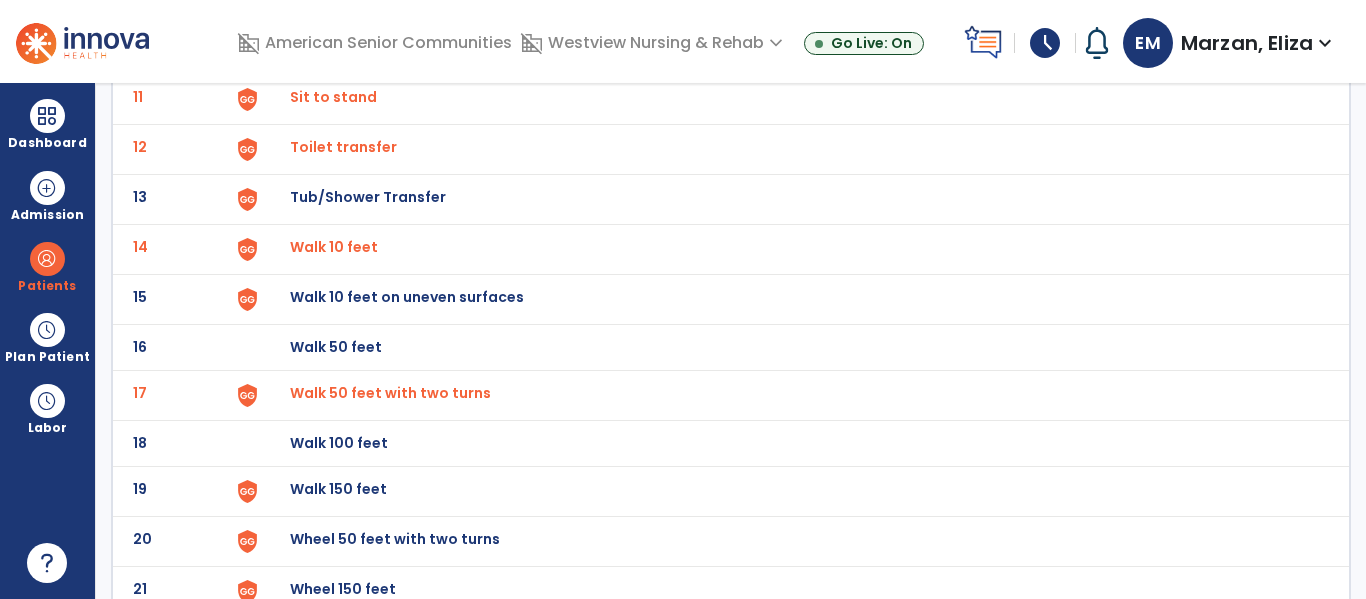 scroll, scrollTop: 662, scrollLeft: 0, axis: vertical 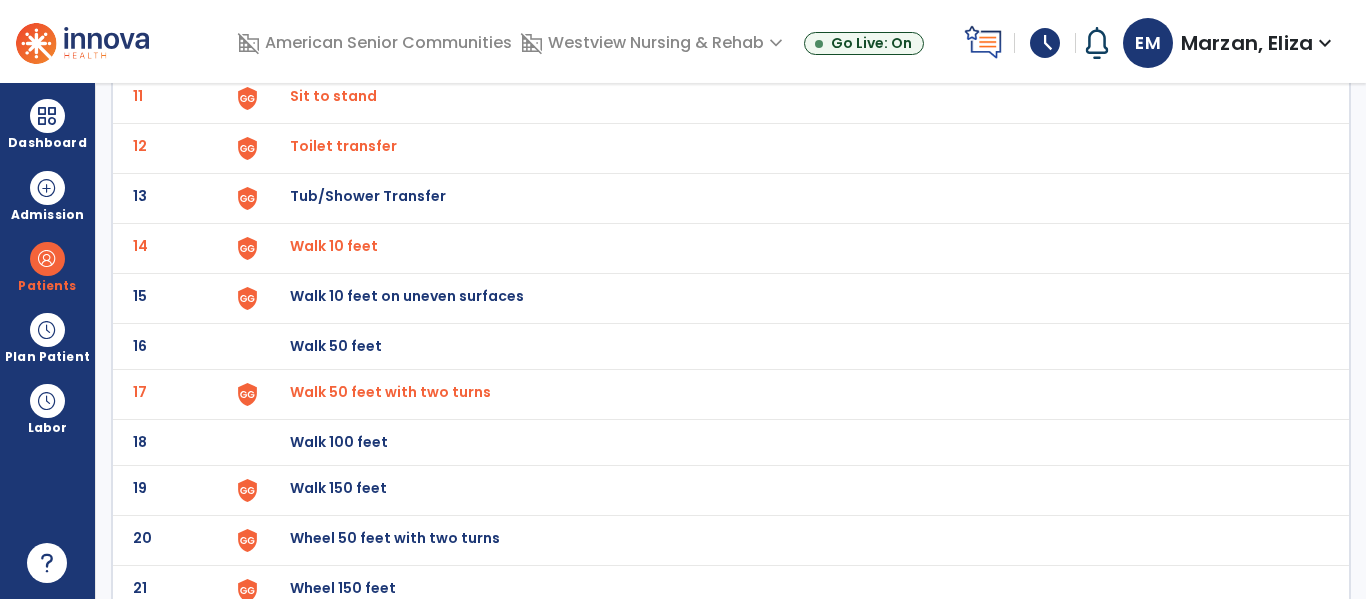 click on "Walk 150 feet" at bounding box center [789, -398] 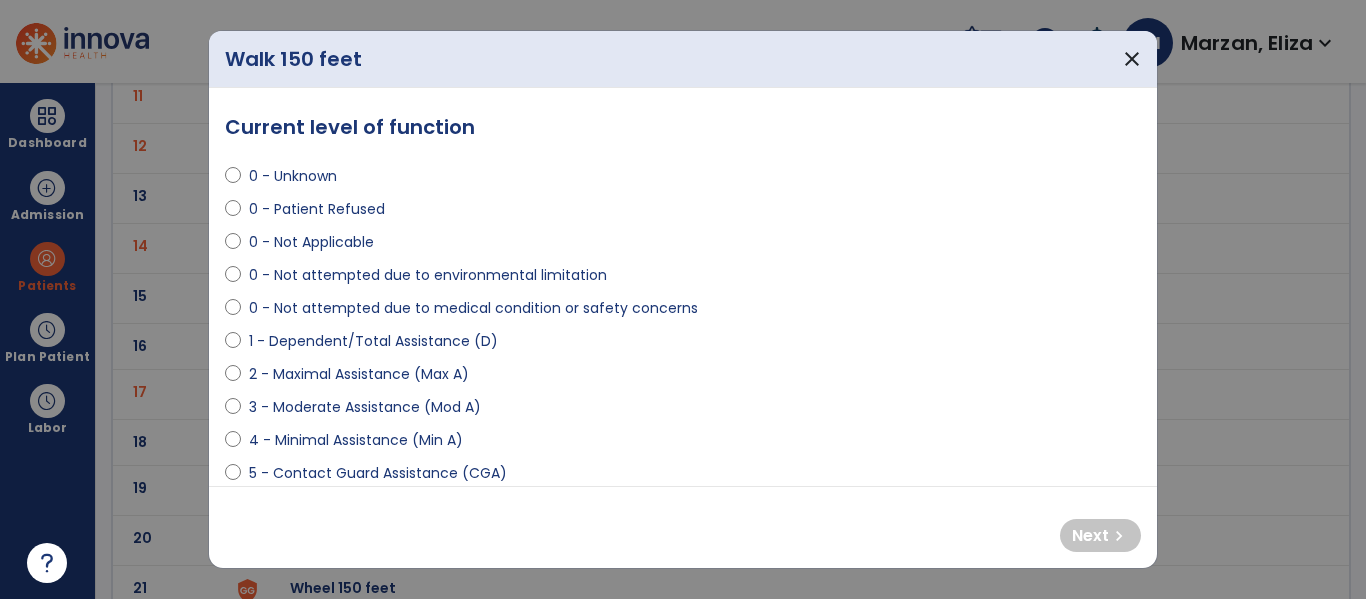 click on "5 - Contact Guard Assistance (CGA)" at bounding box center [378, 473] 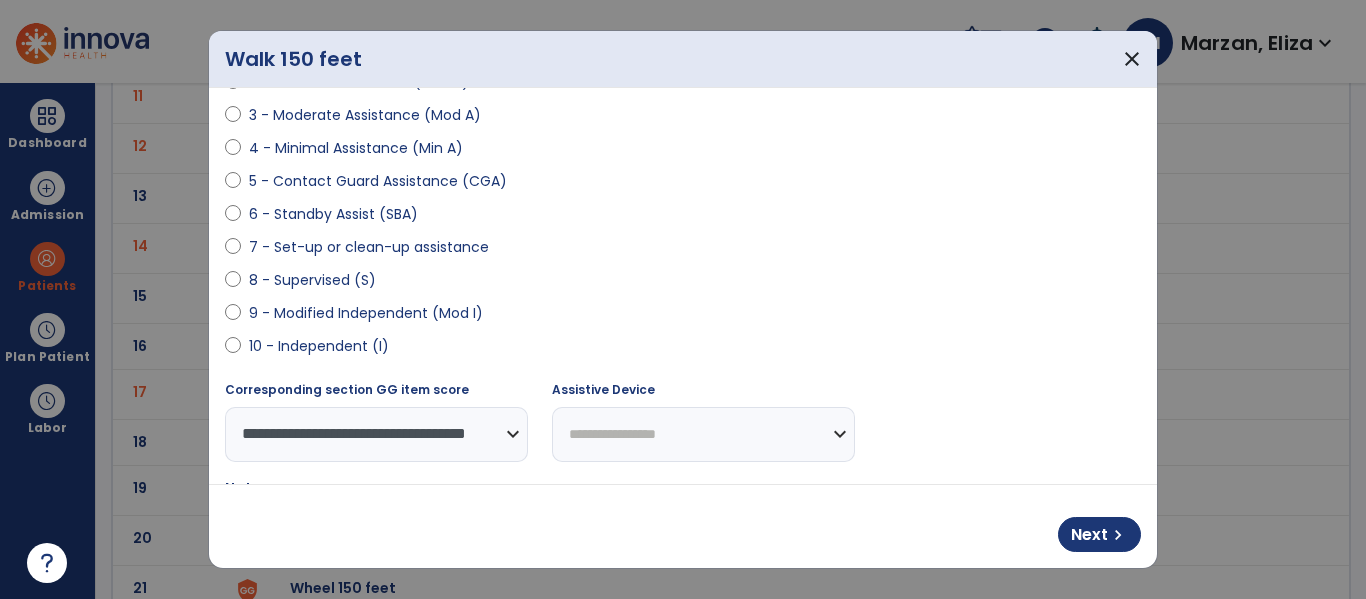 scroll, scrollTop: 296, scrollLeft: 0, axis: vertical 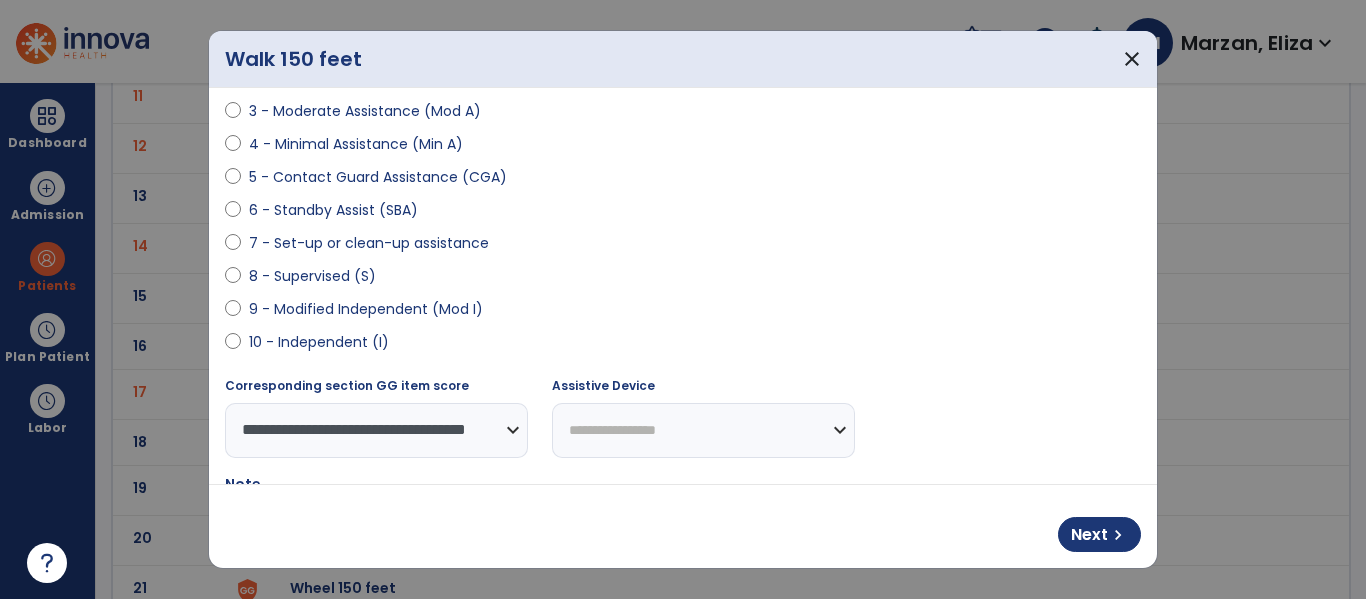 click on "**********" at bounding box center (703, 430) 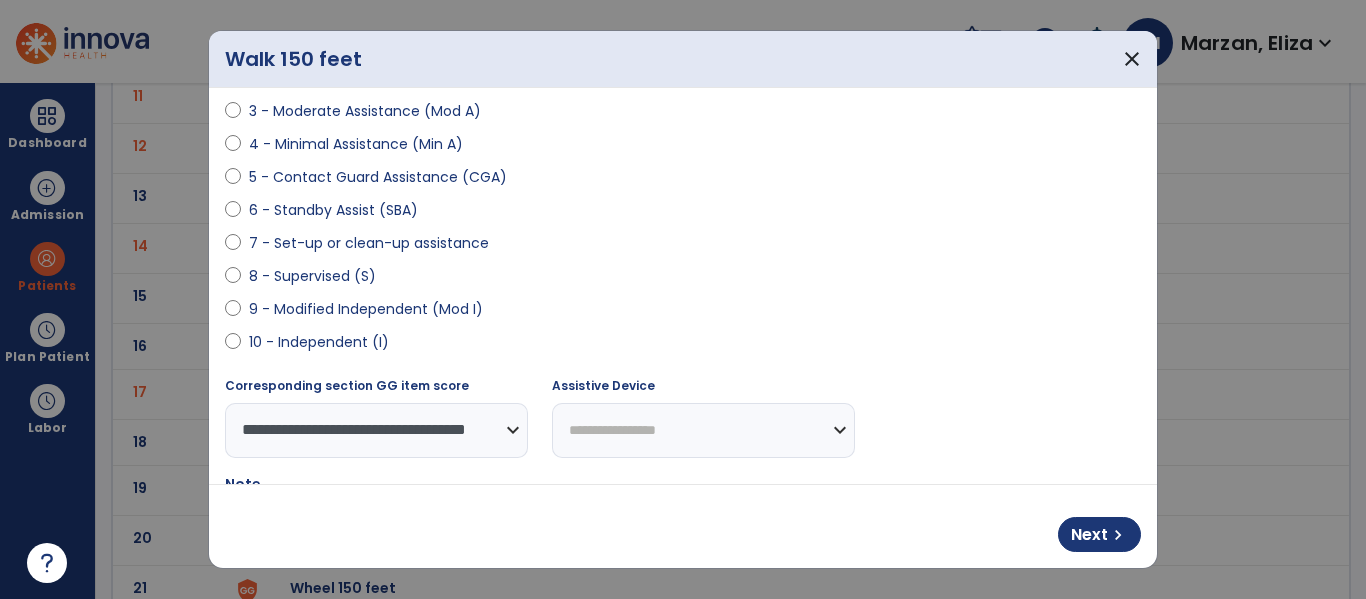 select on "**********" 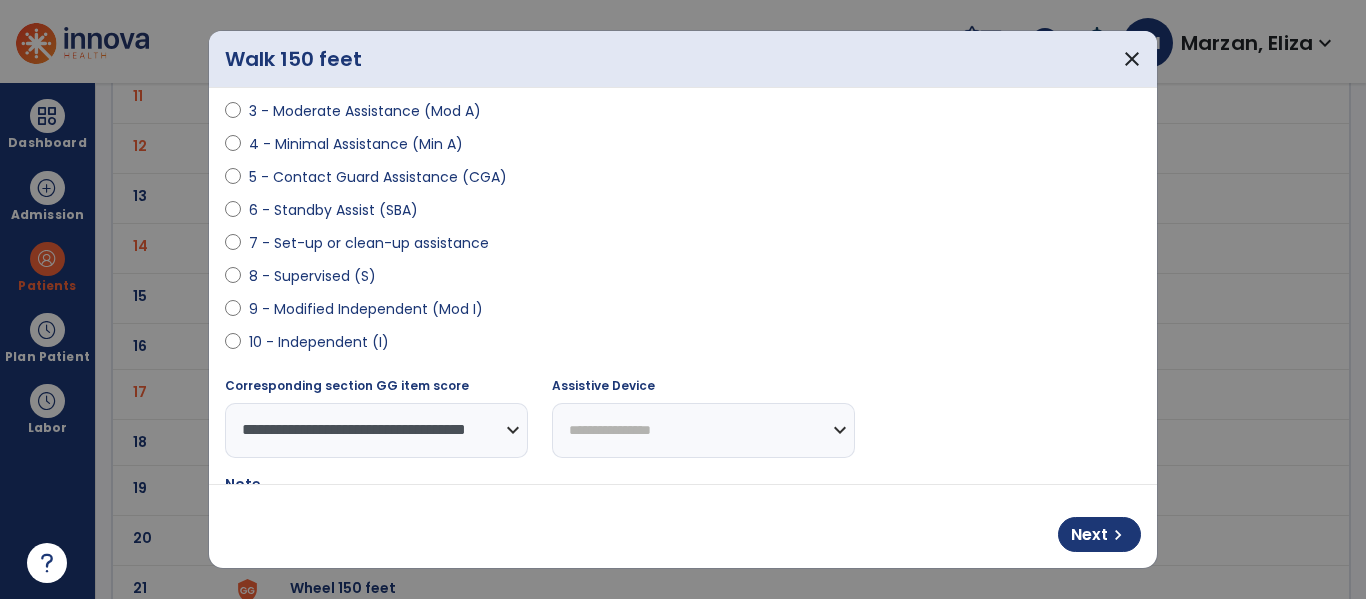 click on "**********" at bounding box center [703, 430] 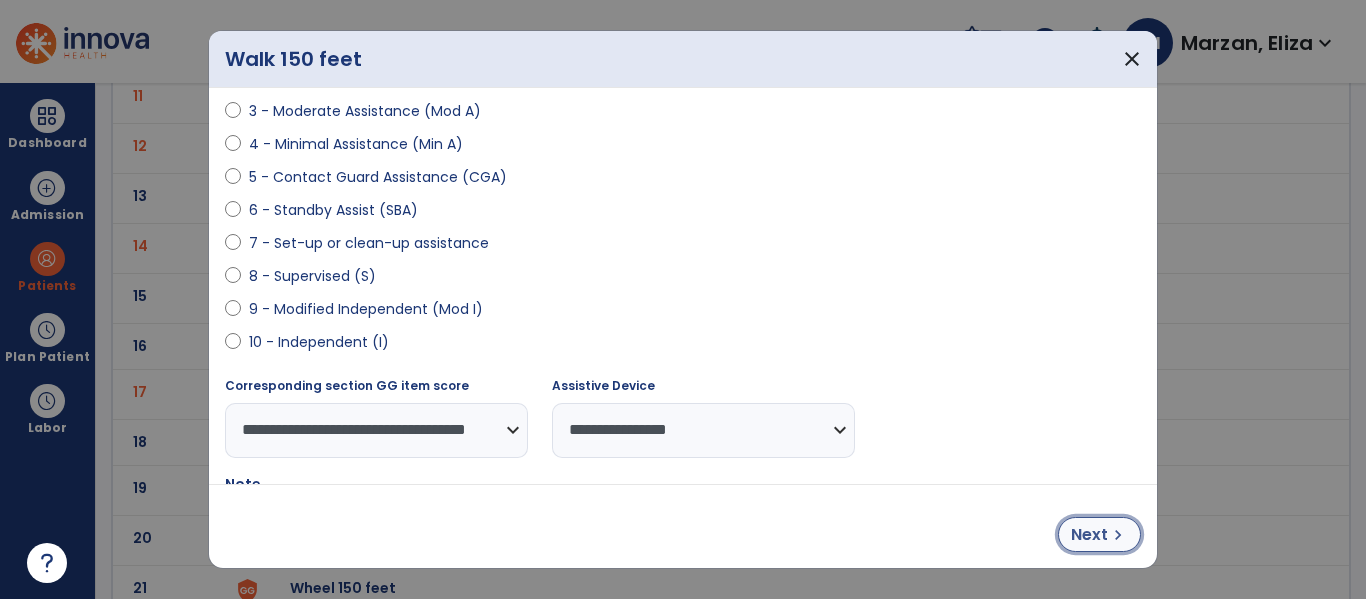 click on "chevron_right" at bounding box center (1118, 535) 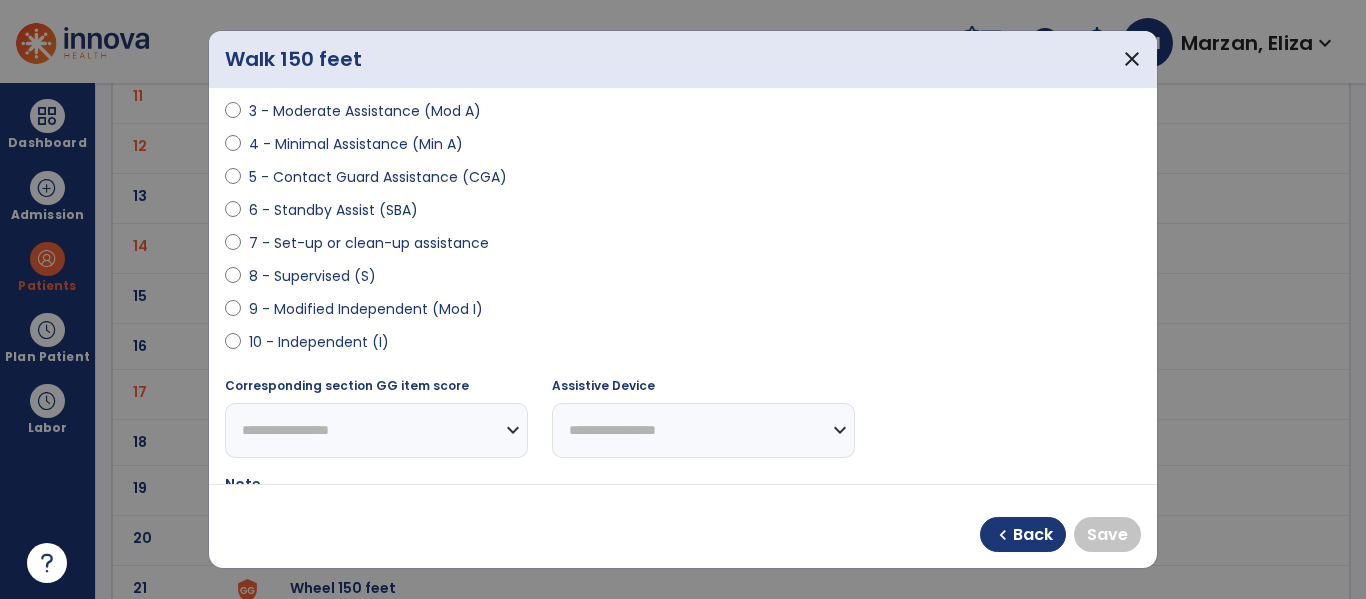 click on "10 - Independent (I)" at bounding box center [319, 342] 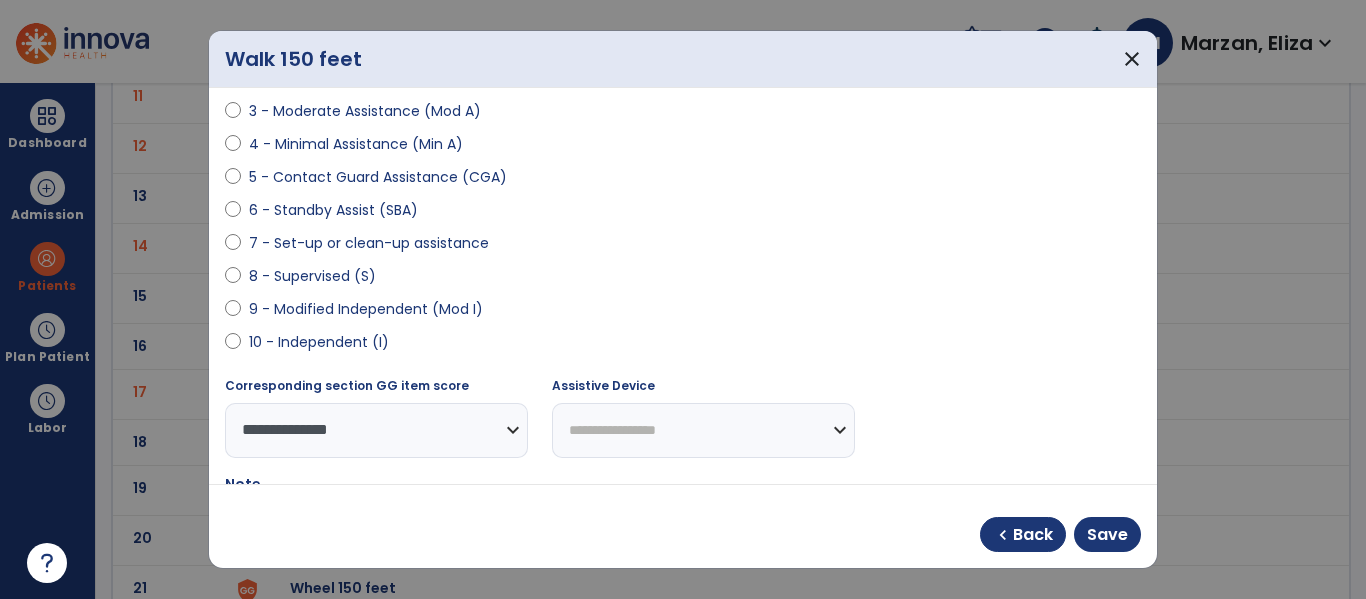 click on "**********" at bounding box center [703, 430] 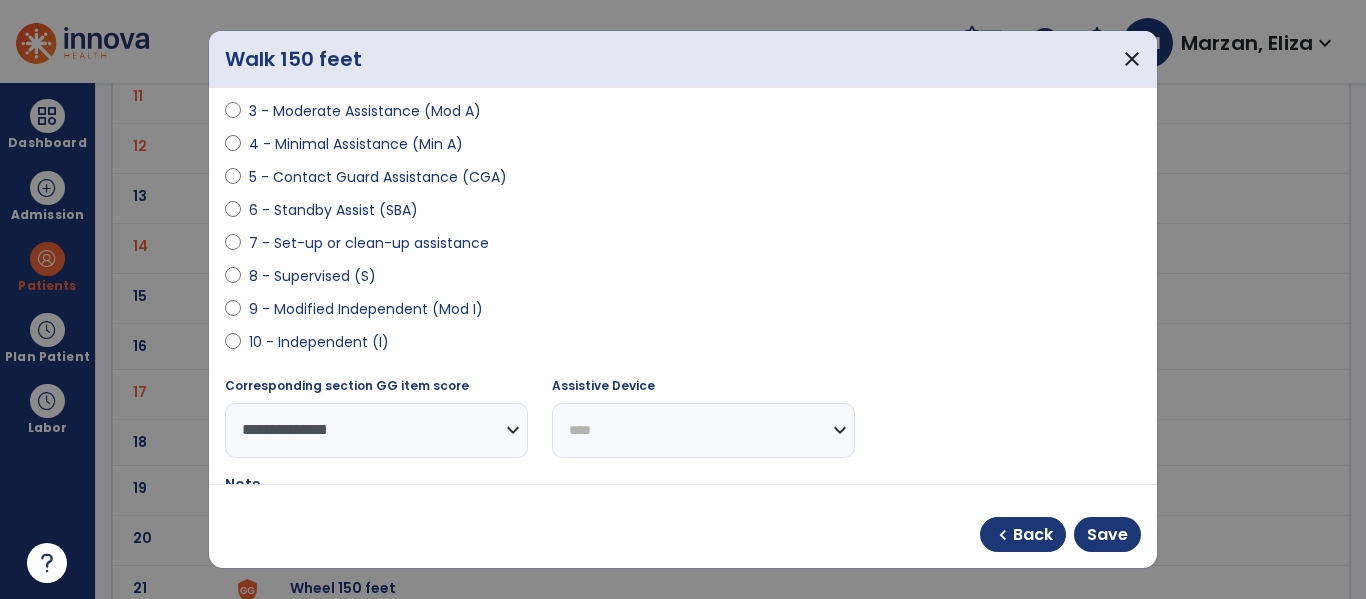 click on "**********" at bounding box center [703, 430] 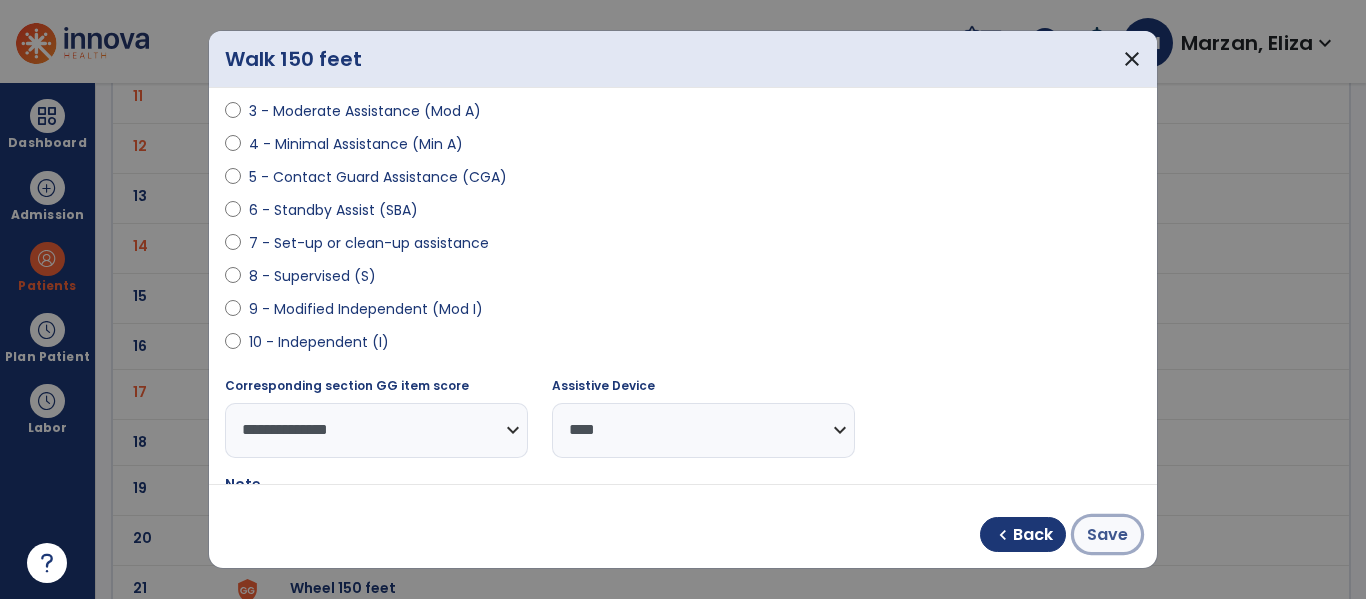 click on "Save" at bounding box center (1107, 535) 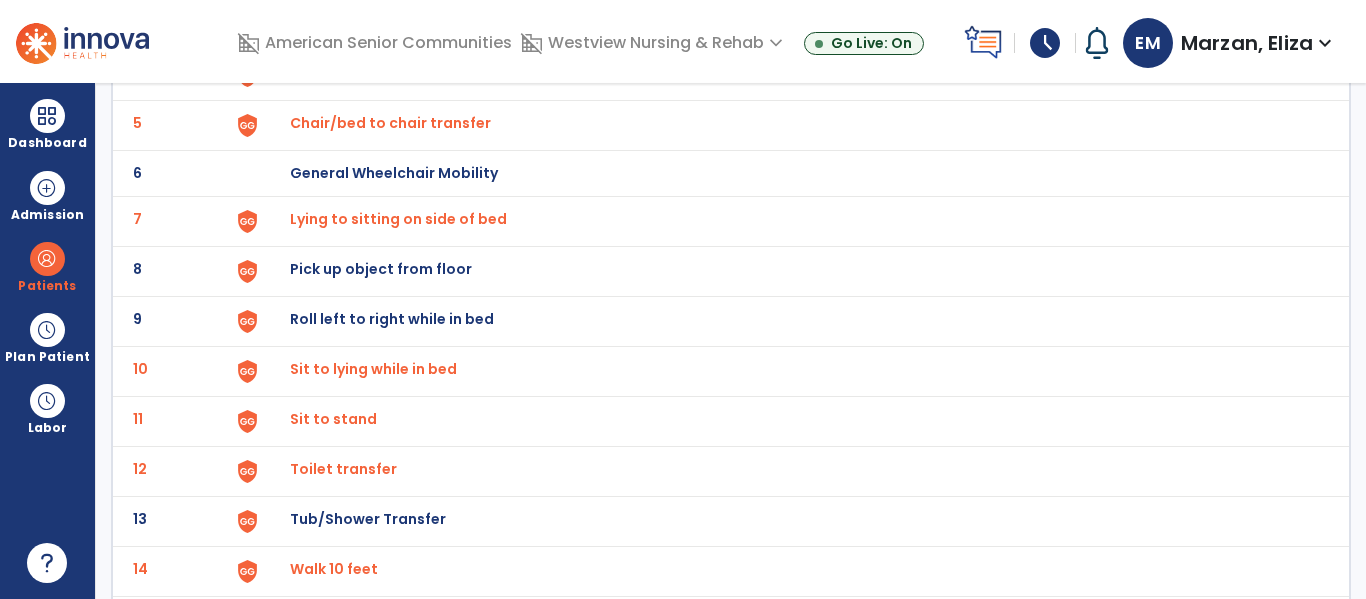 scroll, scrollTop: 0, scrollLeft: 0, axis: both 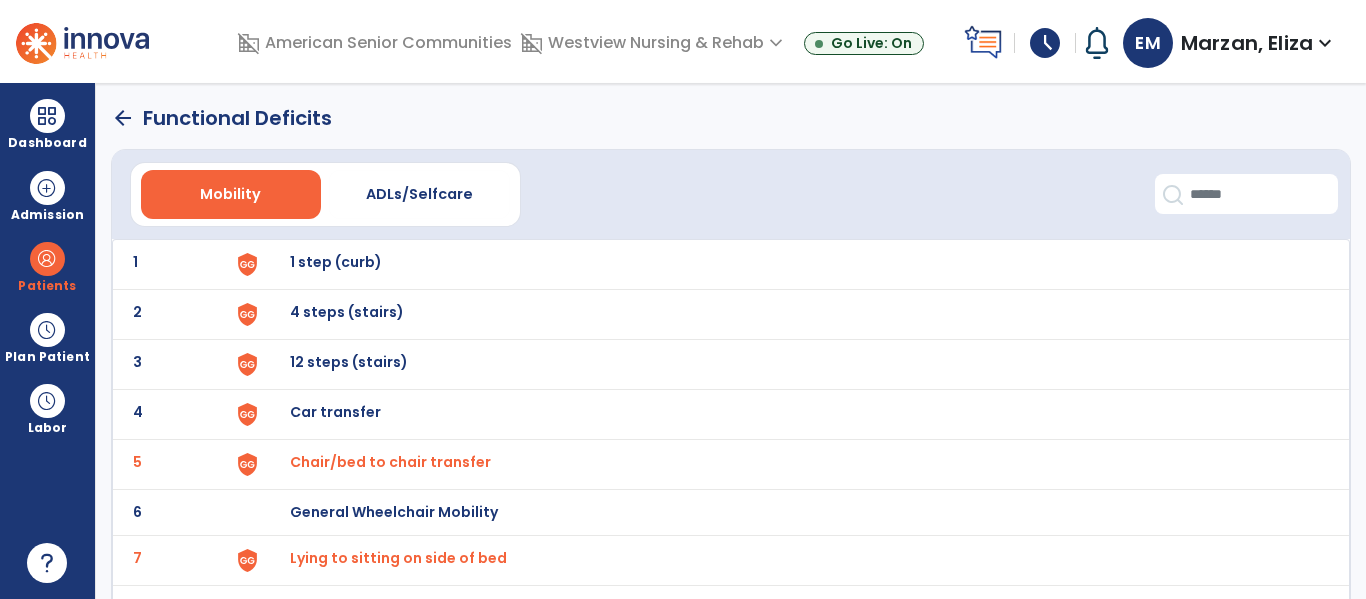 click on "arrow_back" 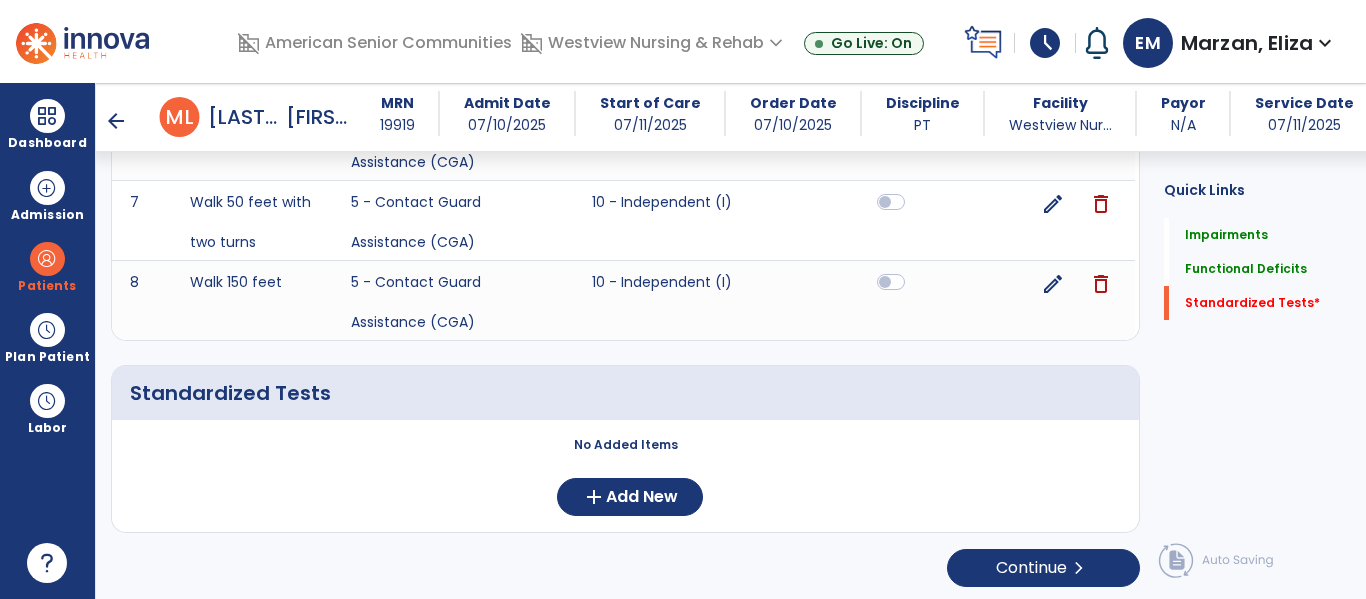 scroll, scrollTop: 1445, scrollLeft: 0, axis: vertical 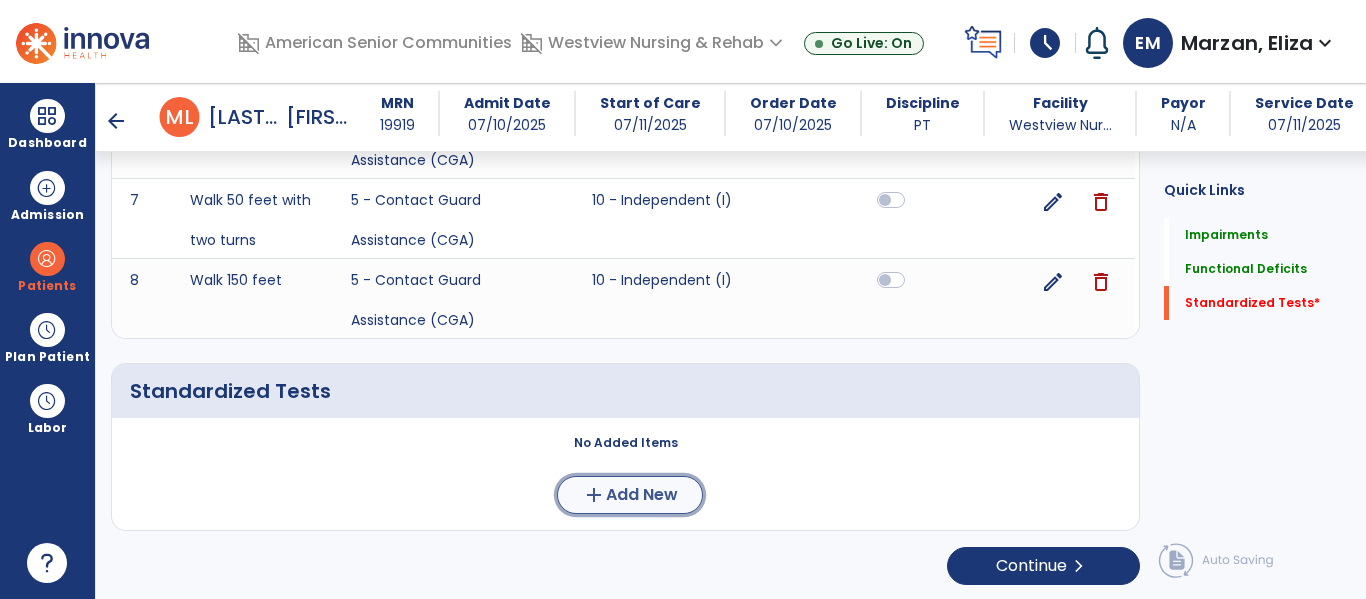 click on "add  Add New" 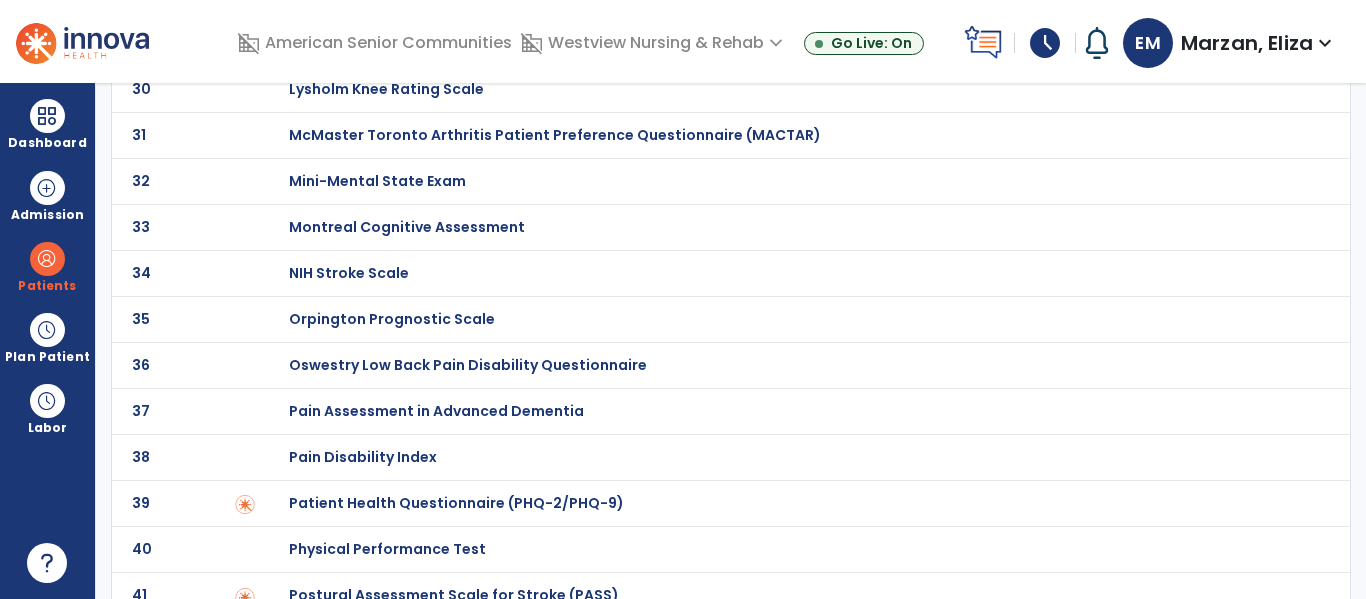 scroll, scrollTop: 0, scrollLeft: 0, axis: both 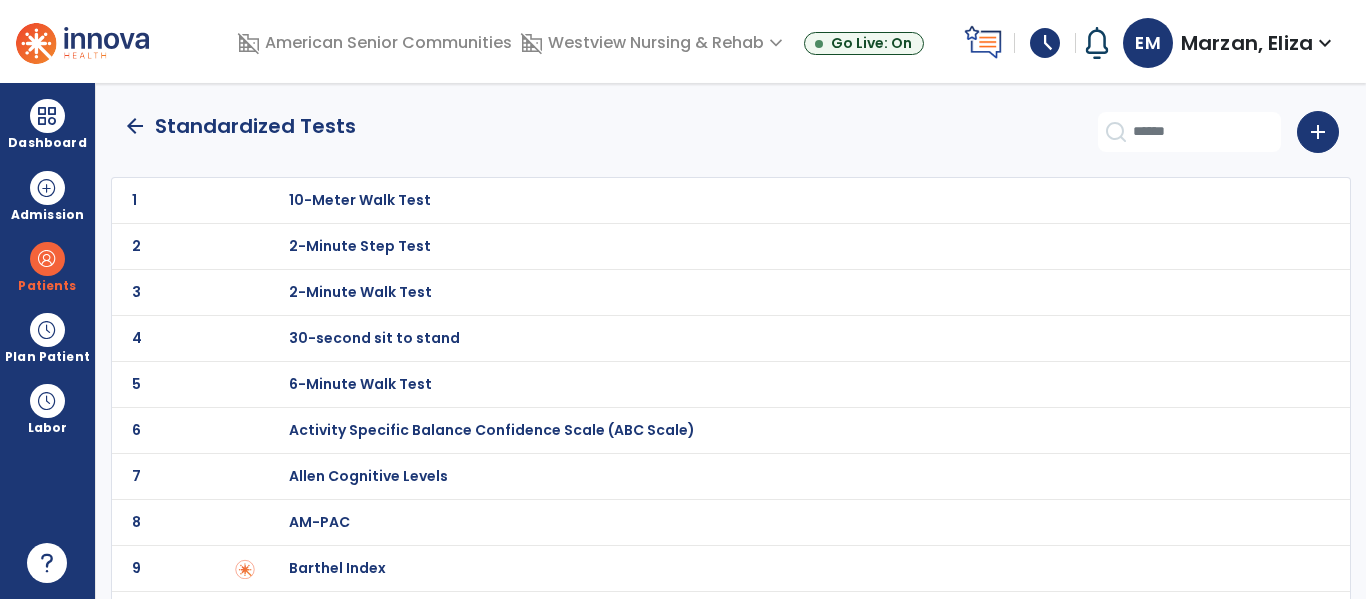click on "30-second sit to stand" at bounding box center (360, 200) 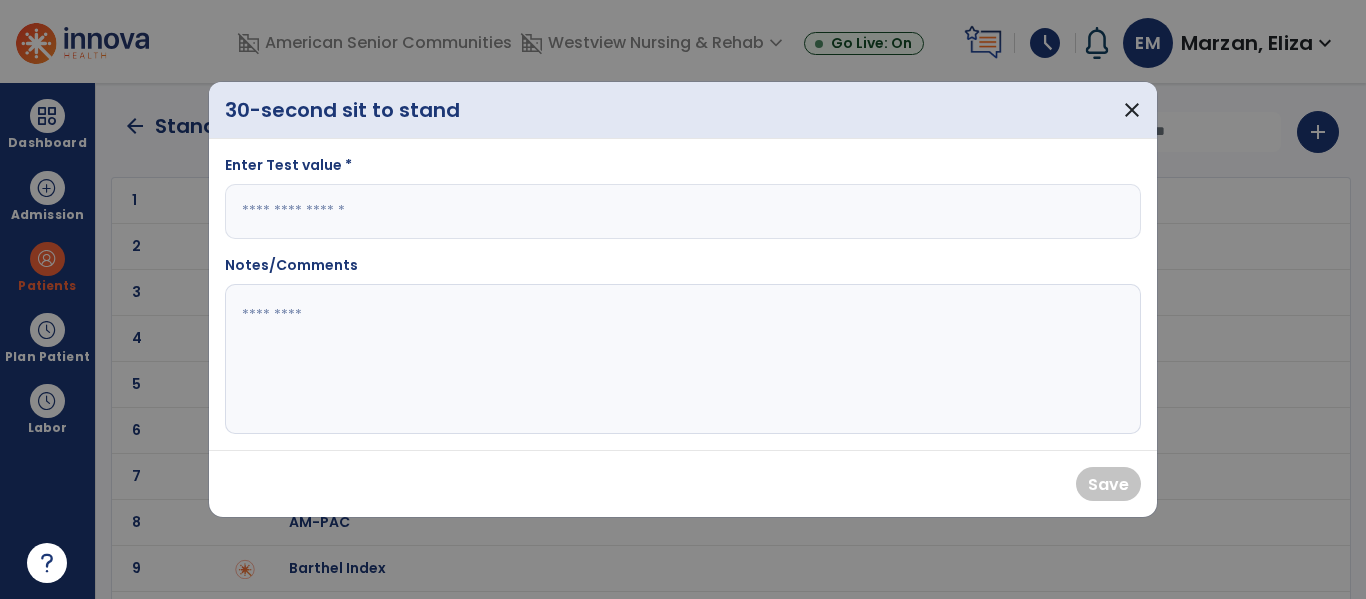 click at bounding box center (683, 211) 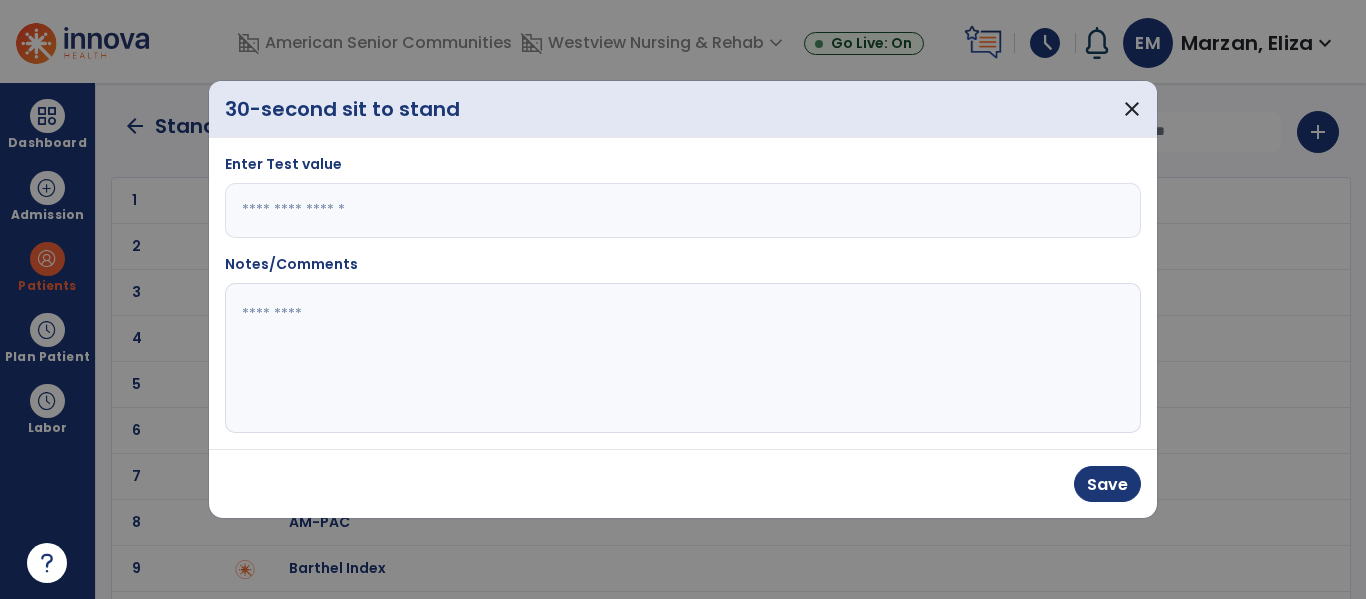 type on "*" 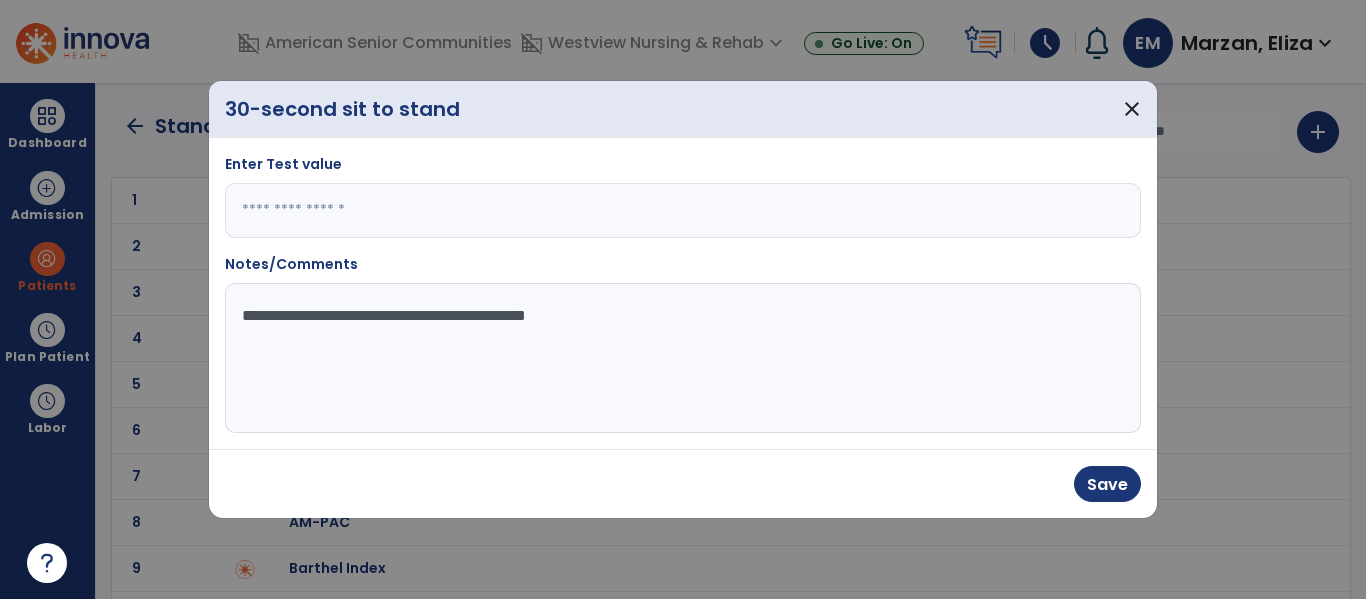 type on "**********" 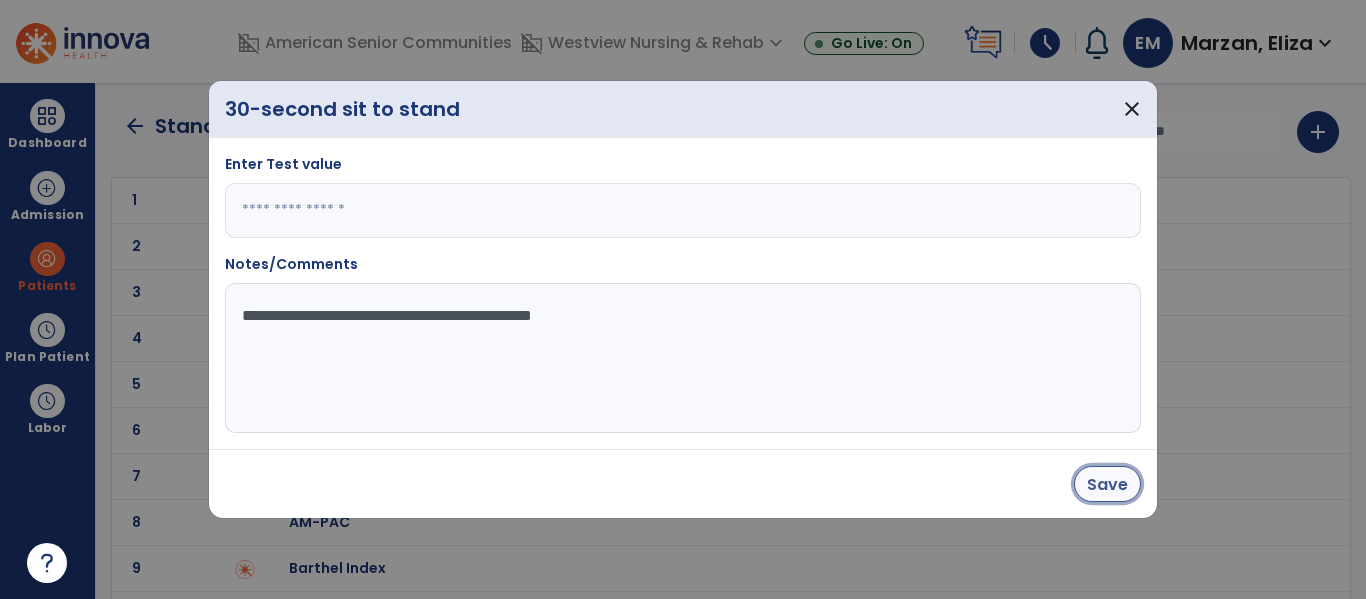 click on "Save" at bounding box center (1107, 484) 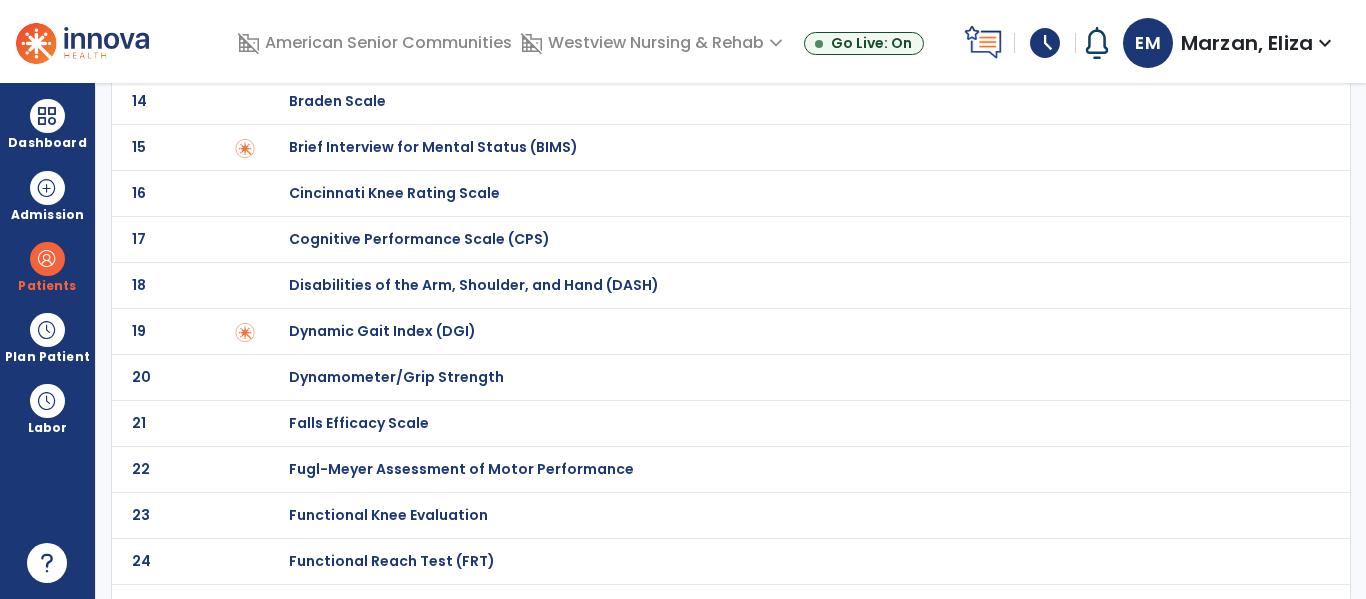 scroll, scrollTop: 719, scrollLeft: 0, axis: vertical 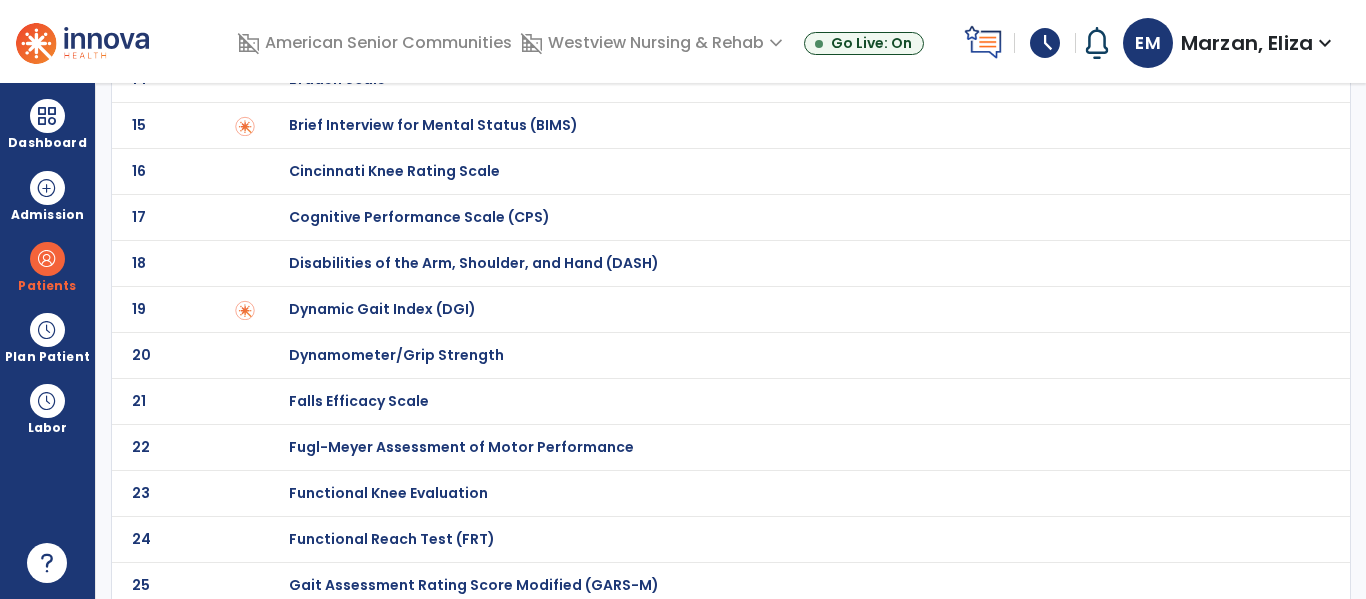click on "Functional Reach Test (FRT)" at bounding box center (789, -519) 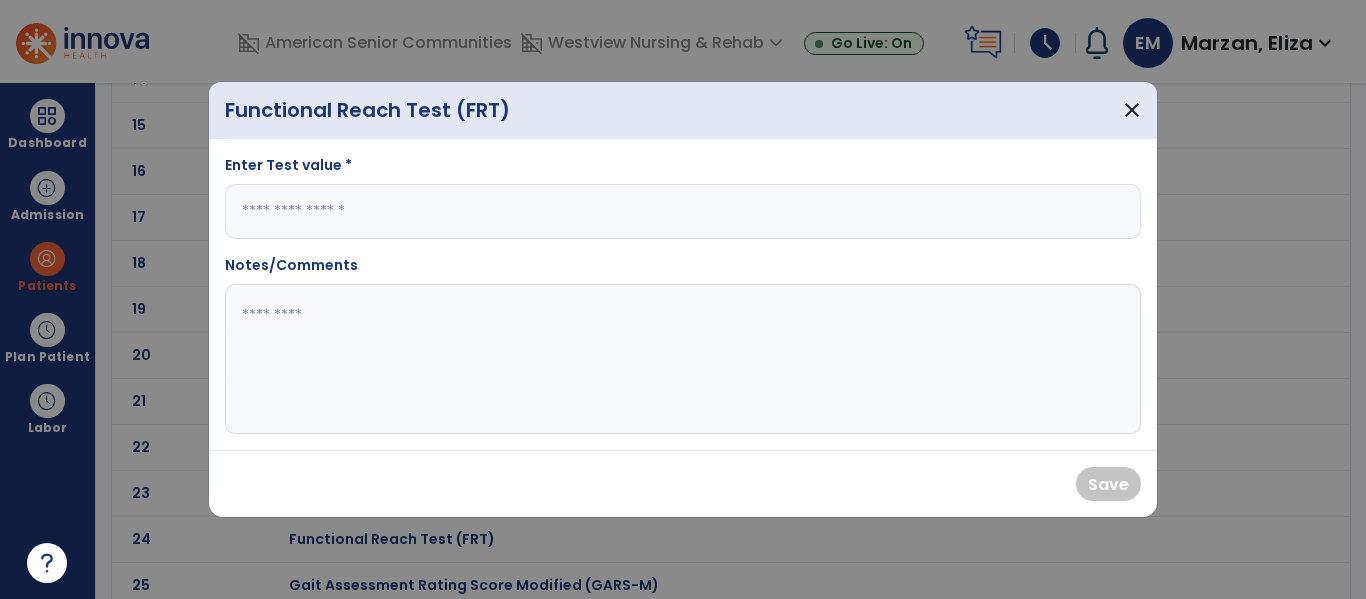 click at bounding box center [683, 211] 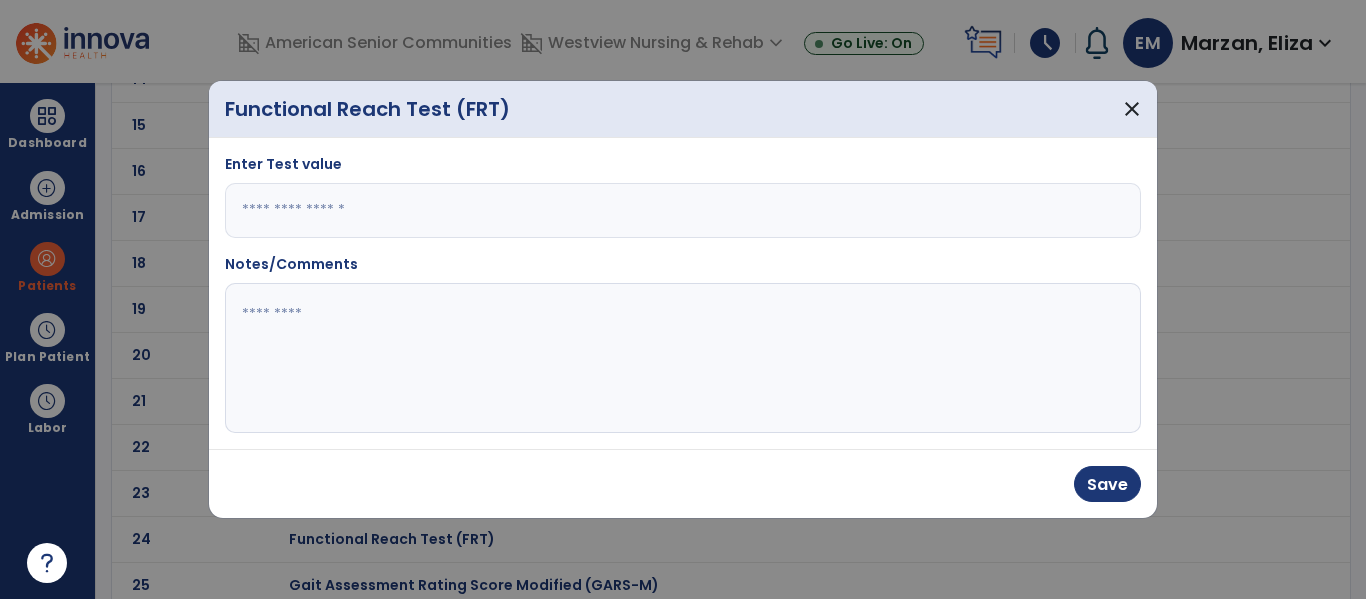 type on "*" 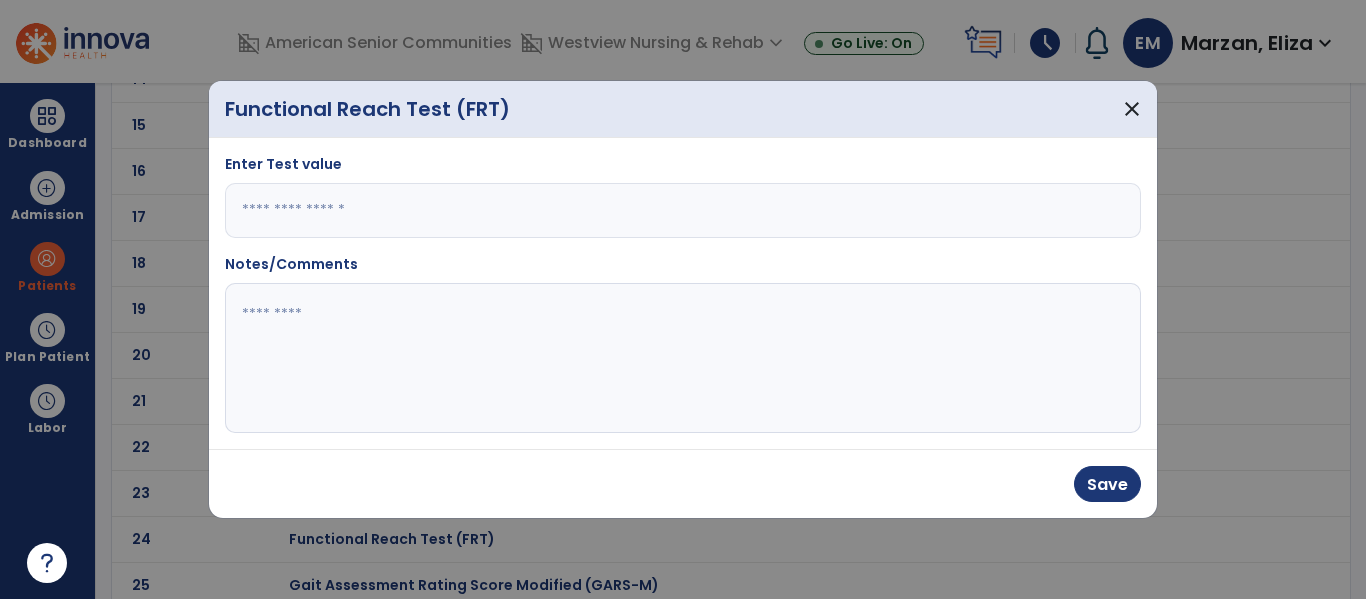 click 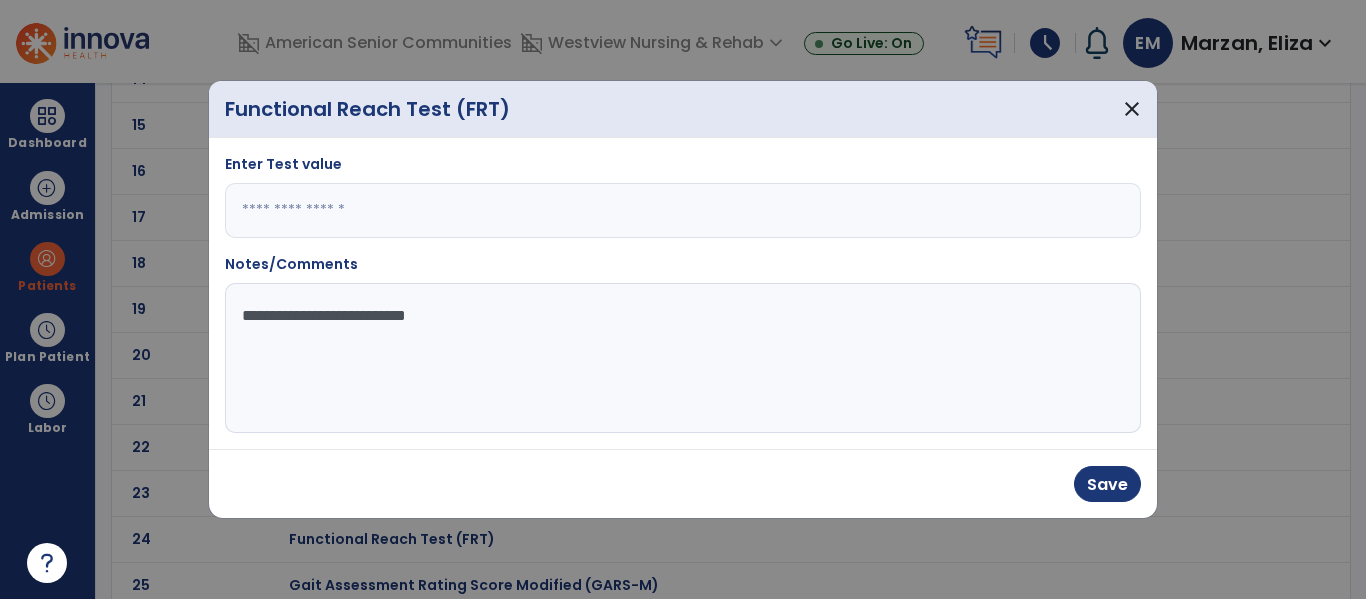 type on "**********" 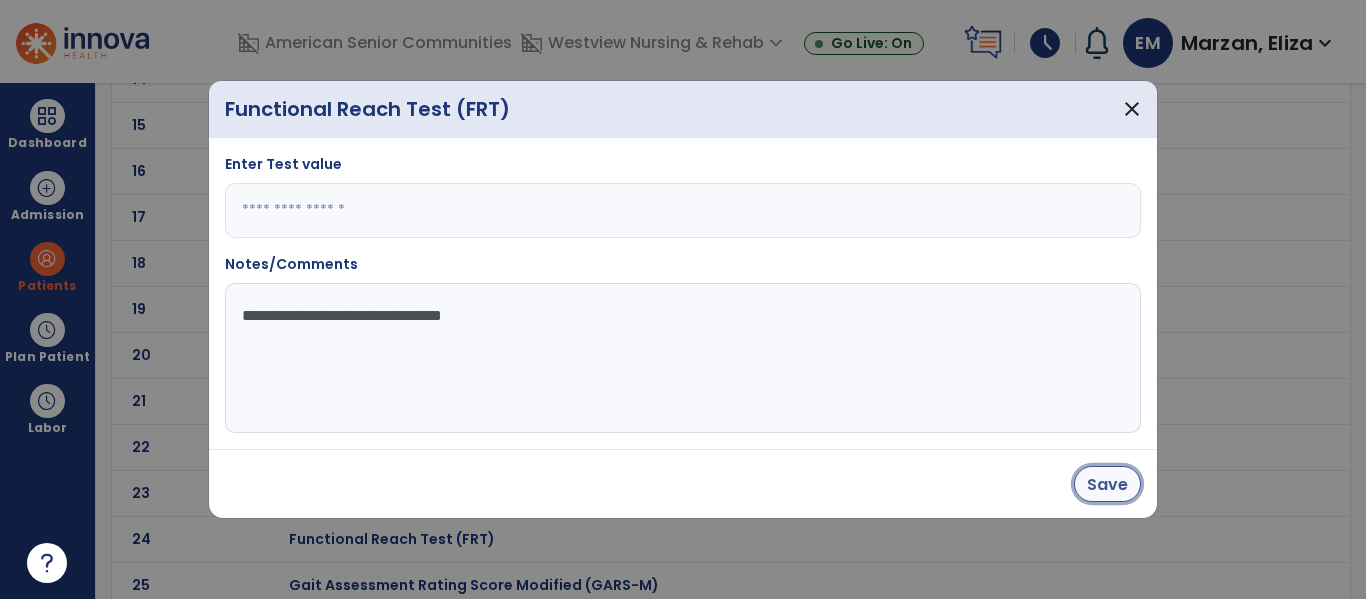 click on "Save" at bounding box center (1107, 484) 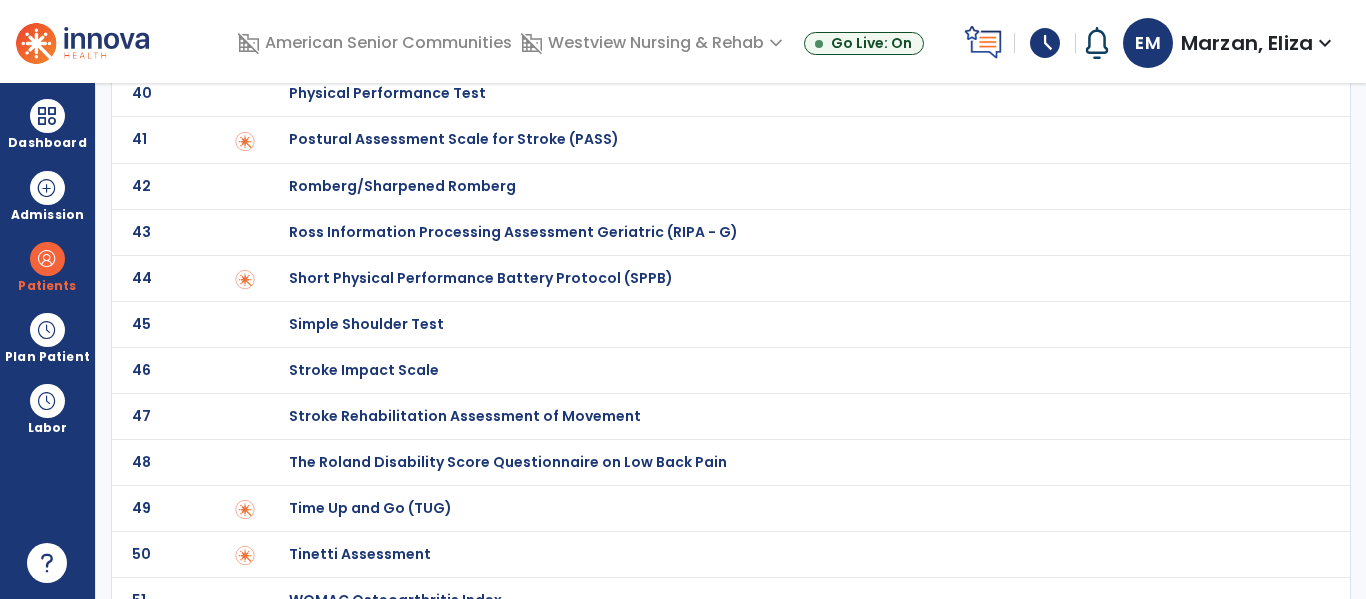 scroll, scrollTop: 1926, scrollLeft: 0, axis: vertical 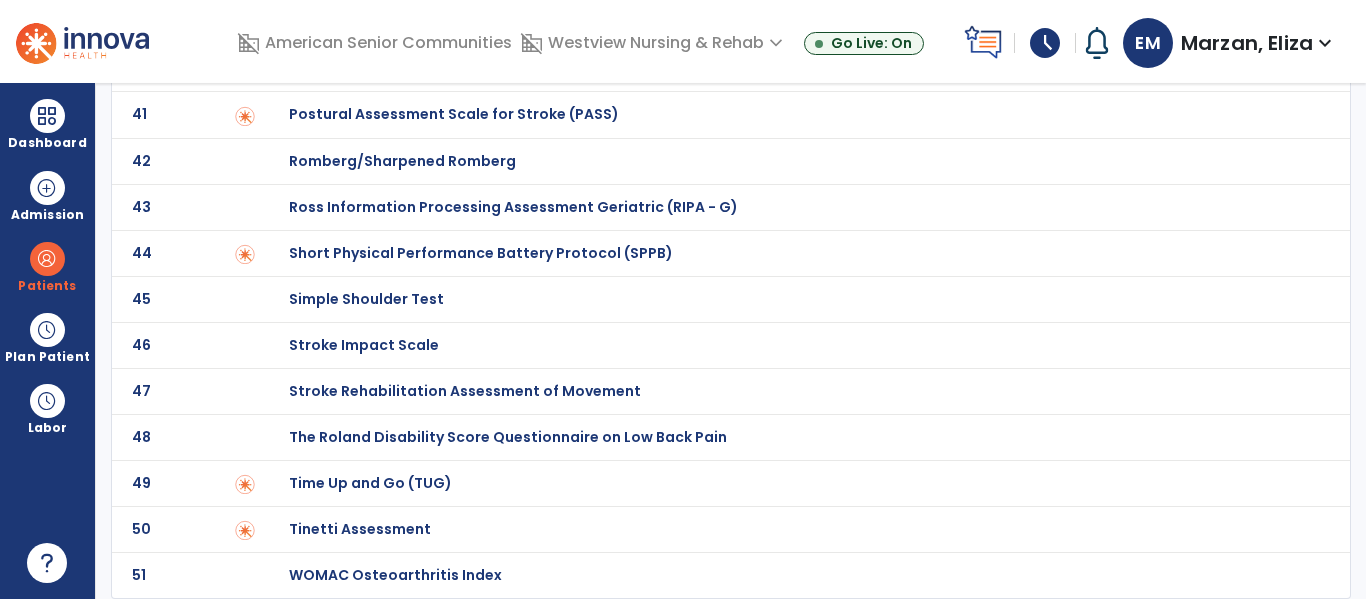 click on "Time Up and Go (TUG)" at bounding box center (789, -1726) 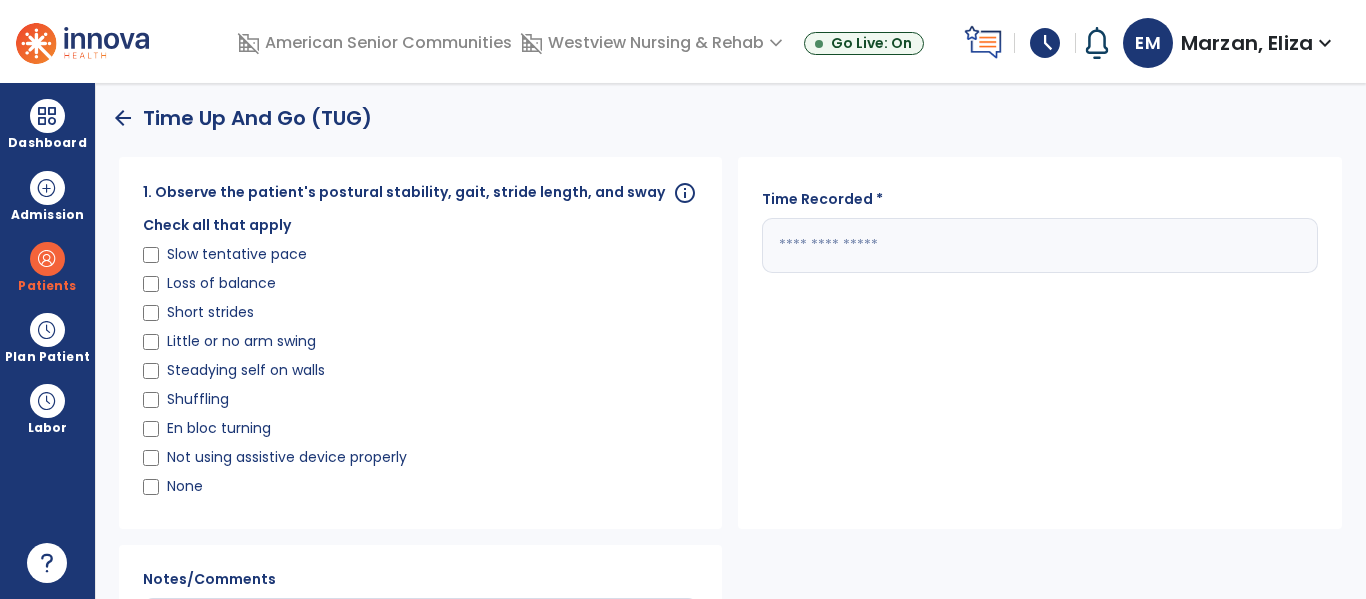 click 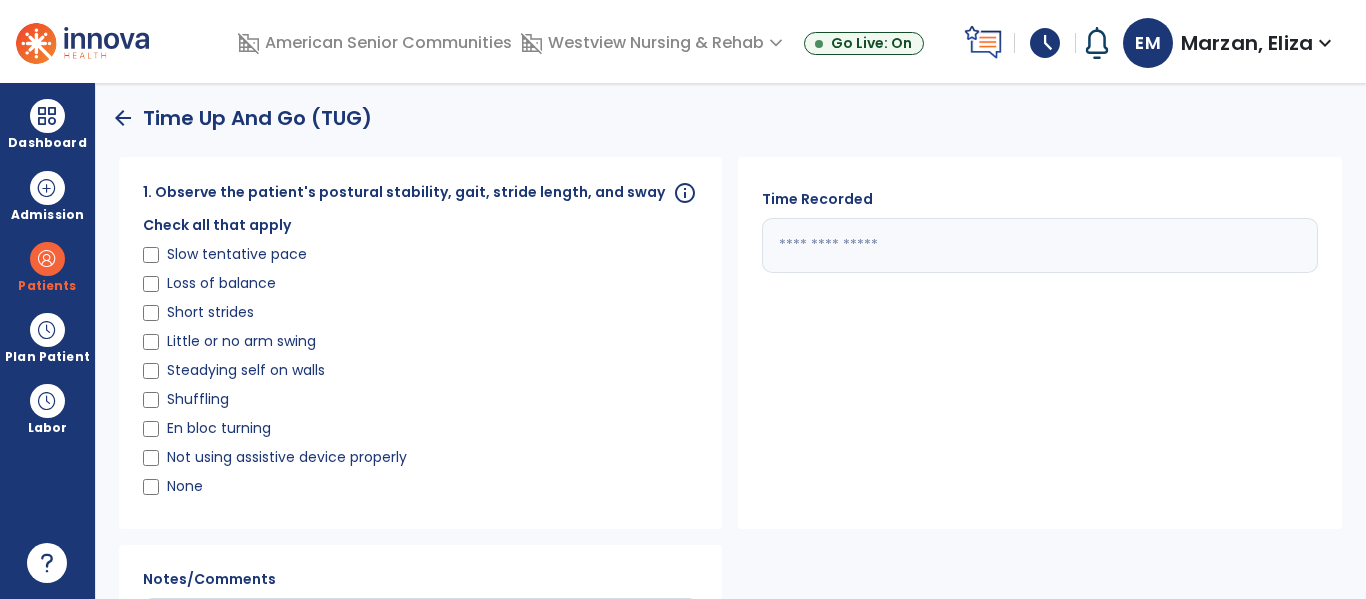 type on "**" 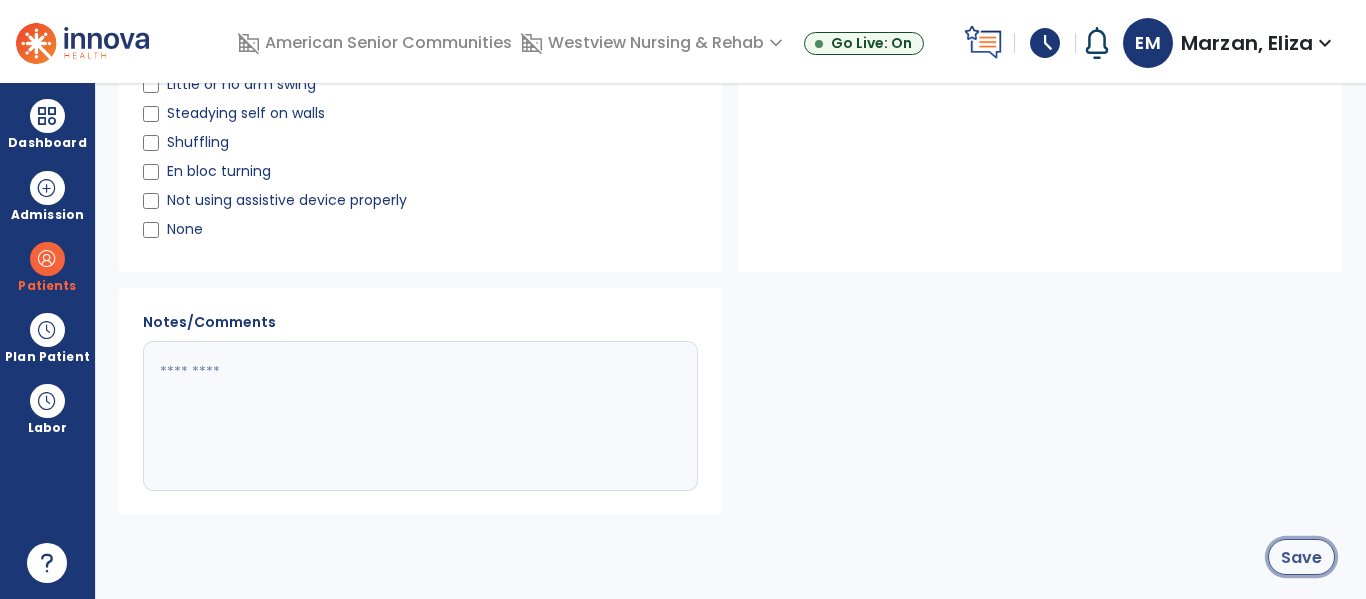 click on "Save" 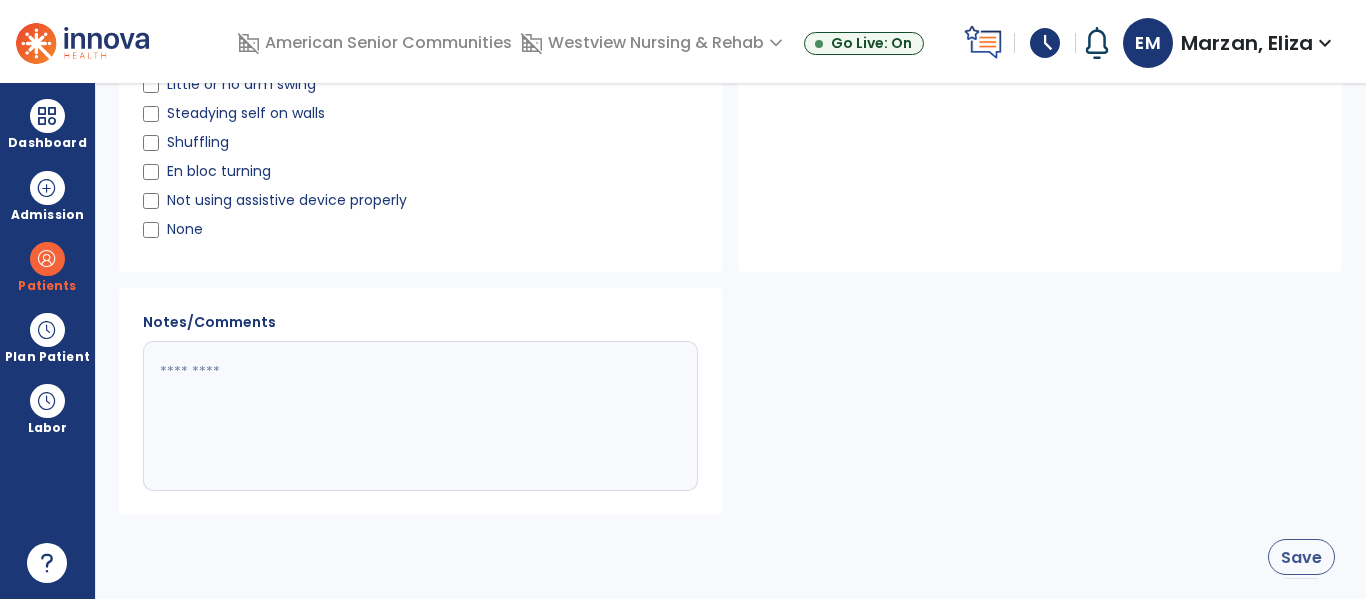 scroll, scrollTop: 1926, scrollLeft: 0, axis: vertical 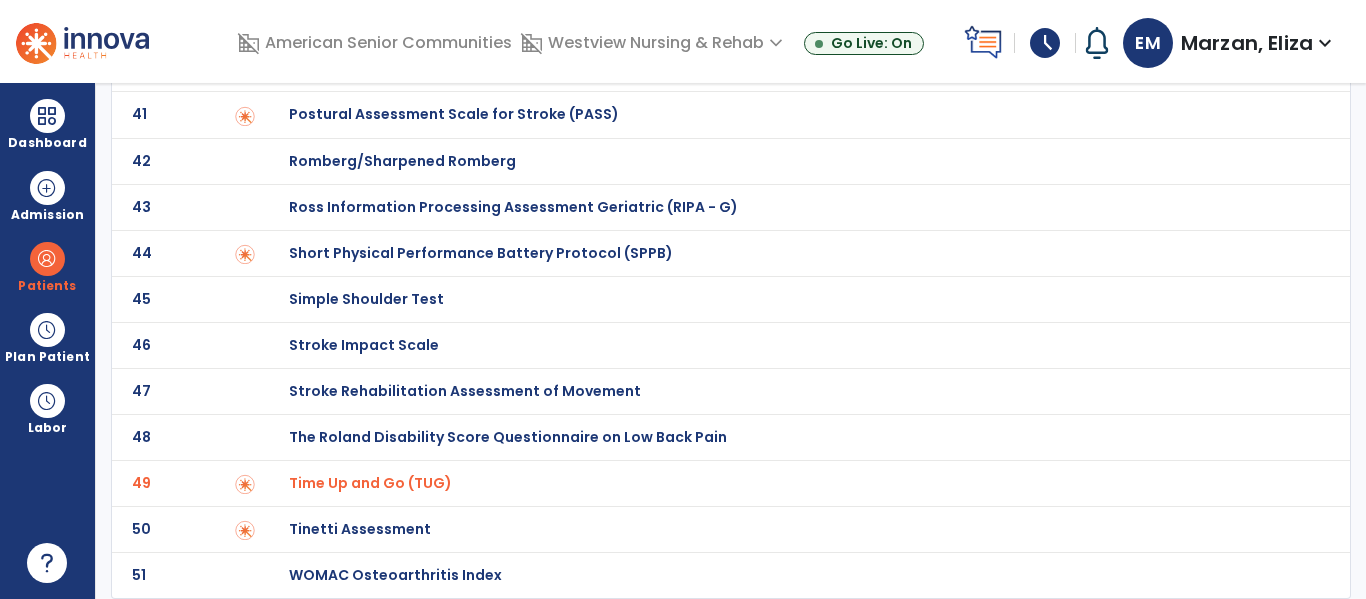 click on "50 Tinetti Assessment" 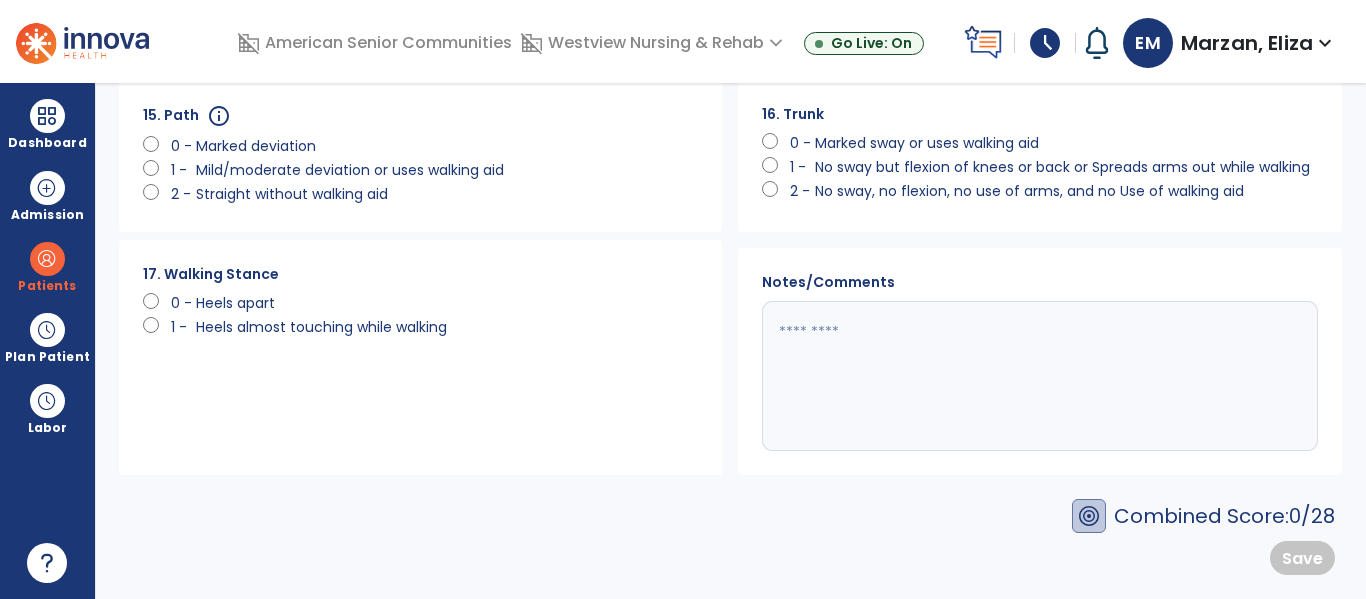 scroll, scrollTop: 0, scrollLeft: 0, axis: both 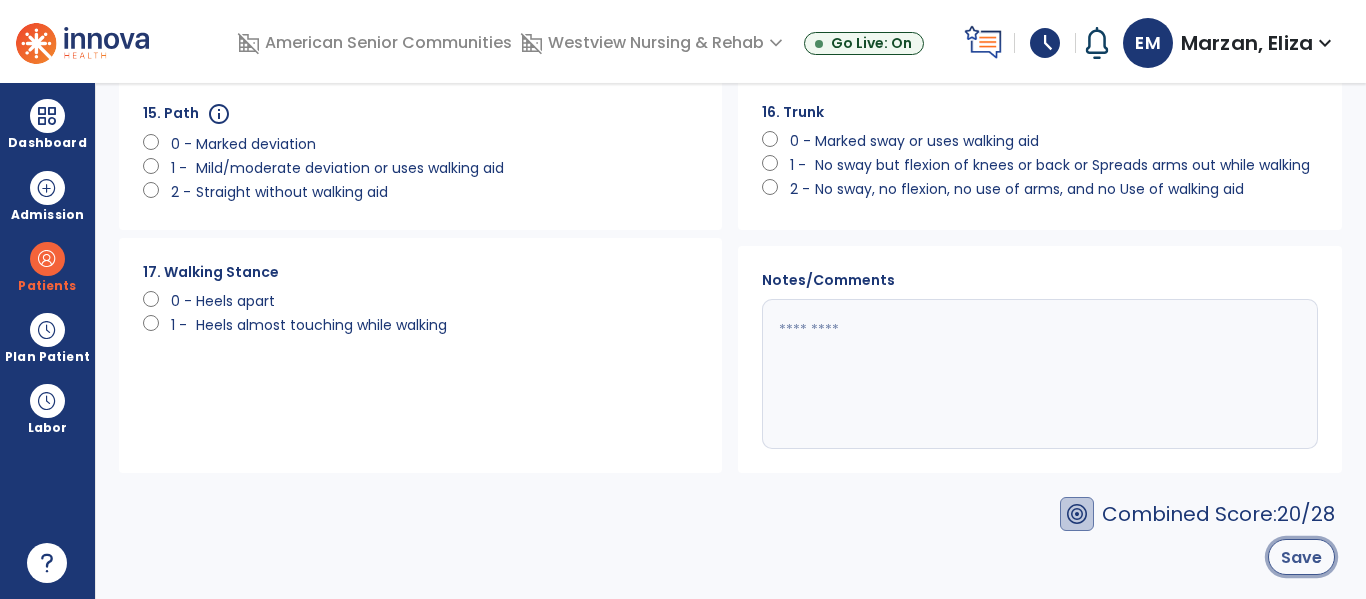 click on "Save" 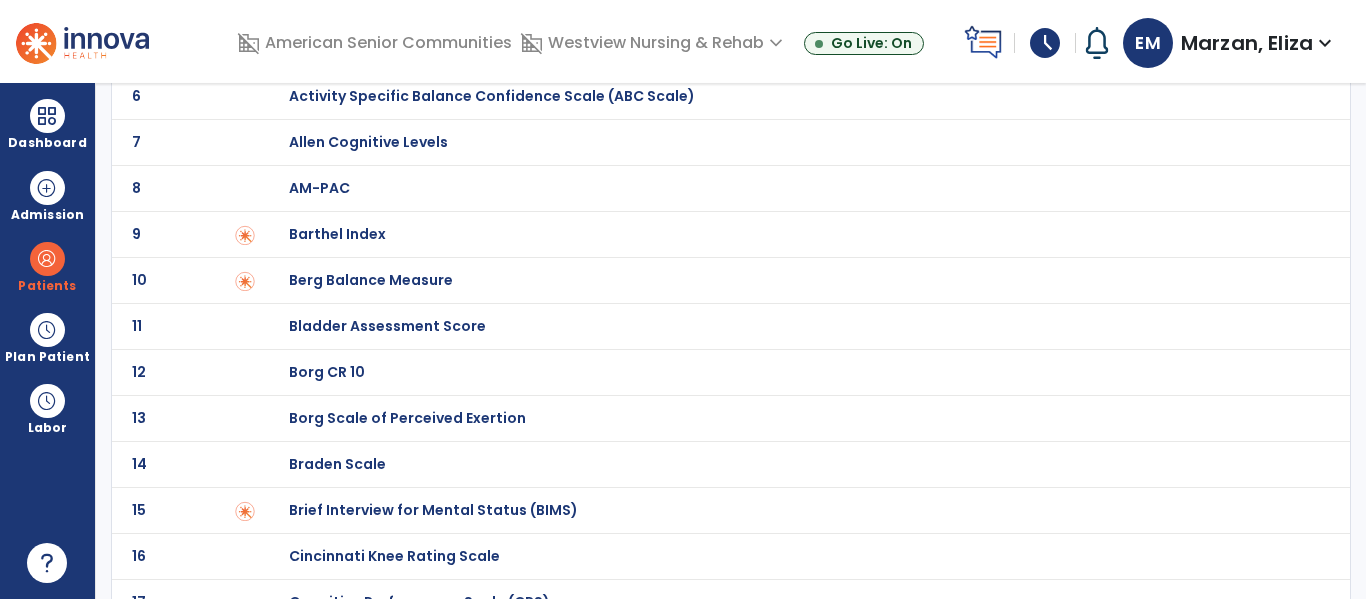 scroll, scrollTop: 0, scrollLeft: 0, axis: both 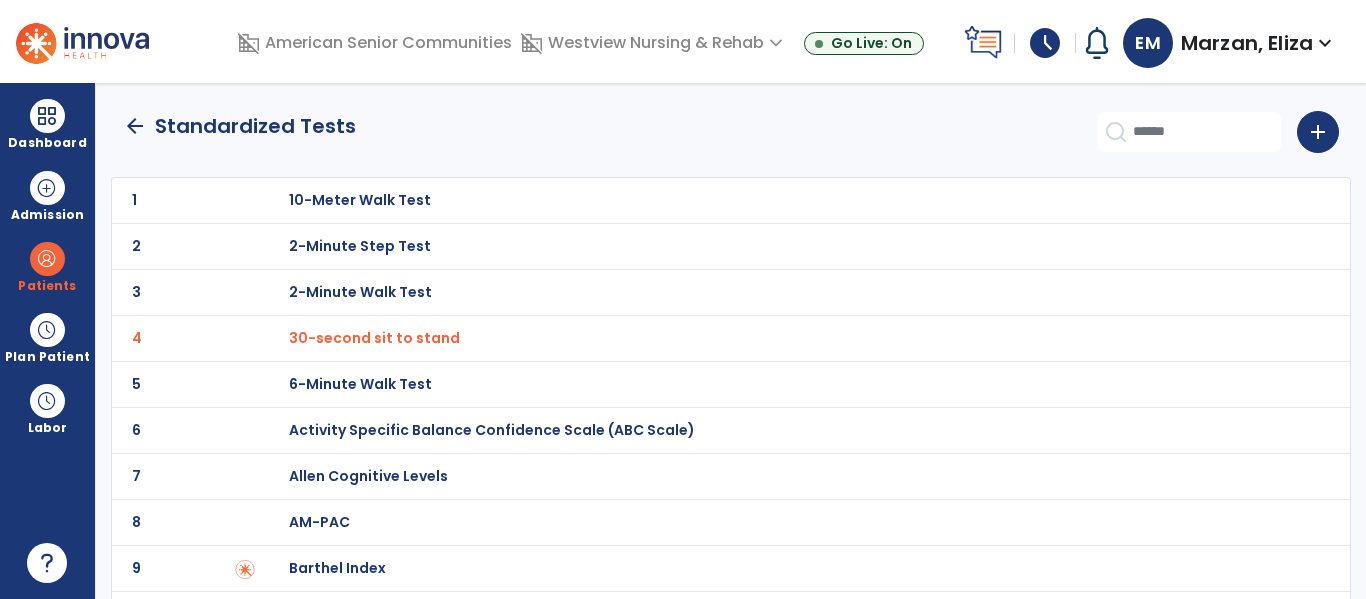 click on "arrow_back" 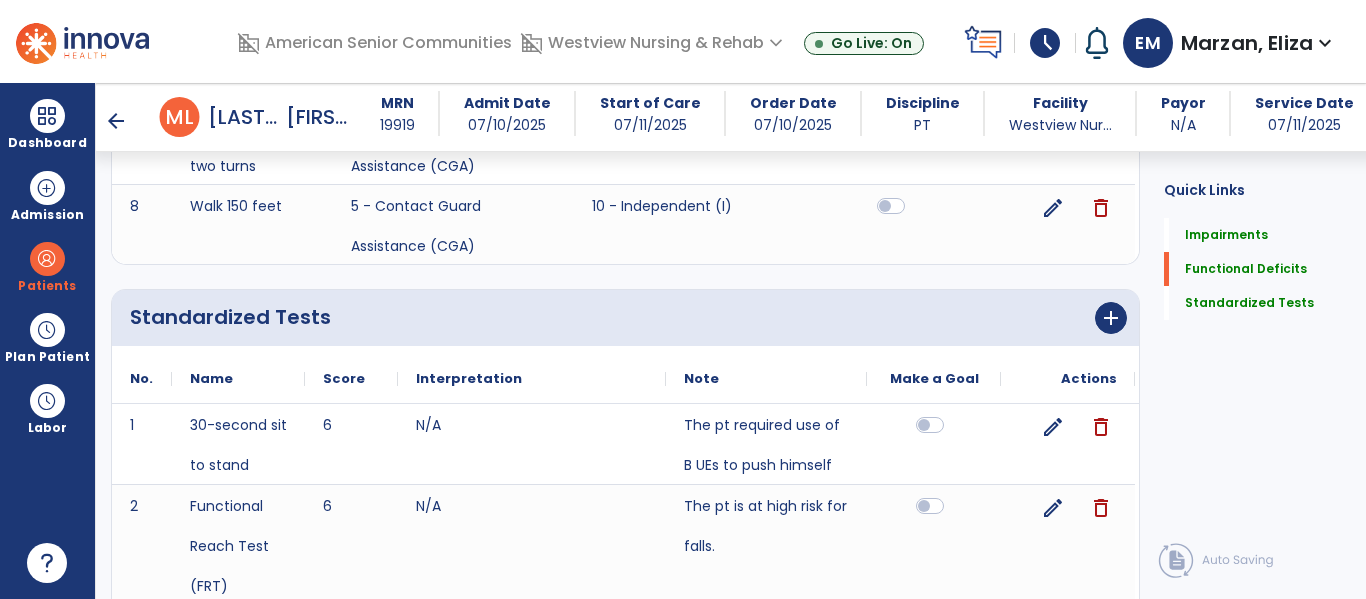 scroll, scrollTop: 1755, scrollLeft: 0, axis: vertical 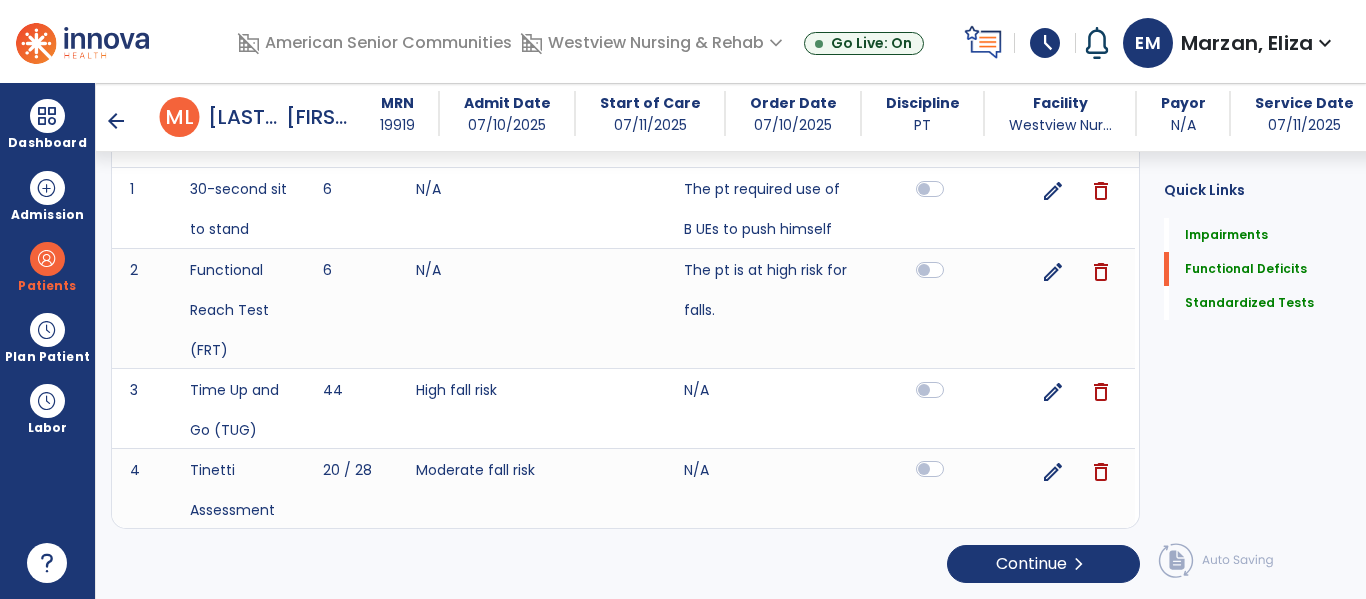 click 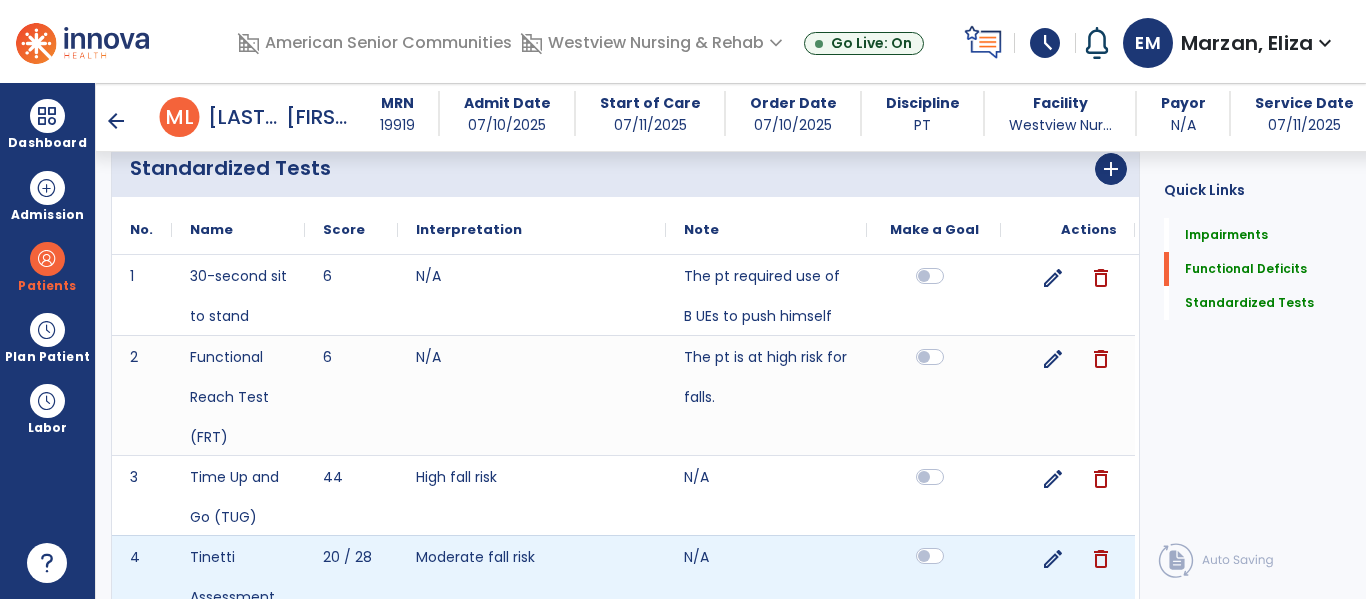 scroll, scrollTop: 1658, scrollLeft: 0, axis: vertical 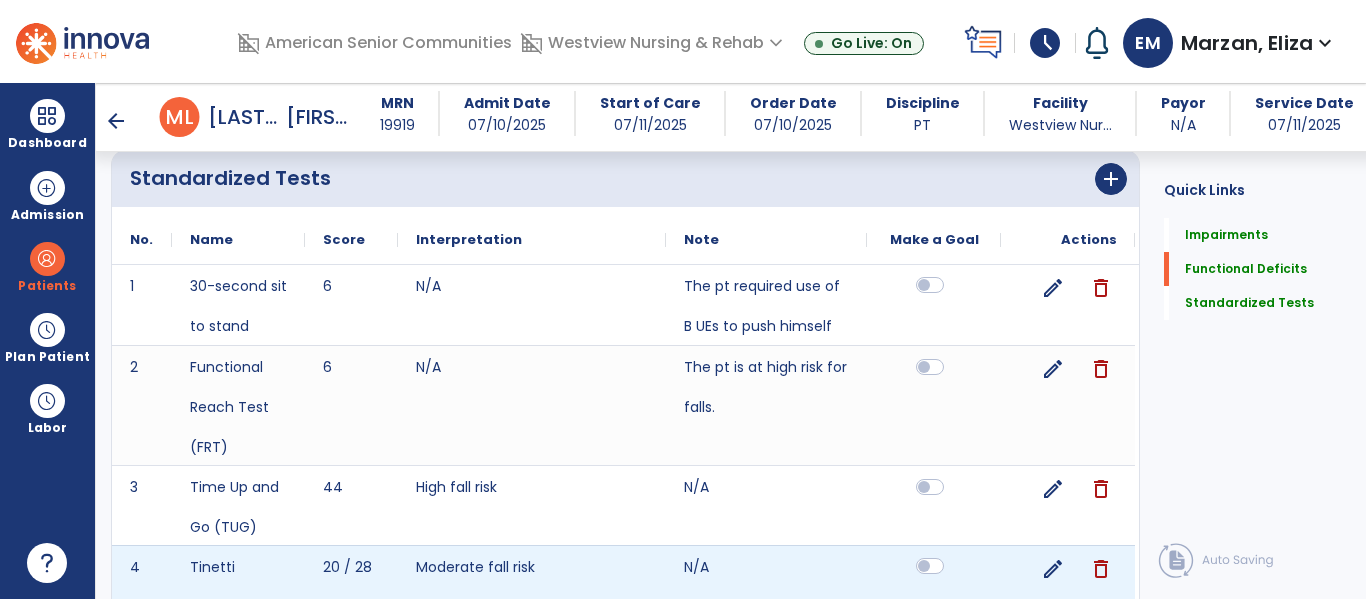 click 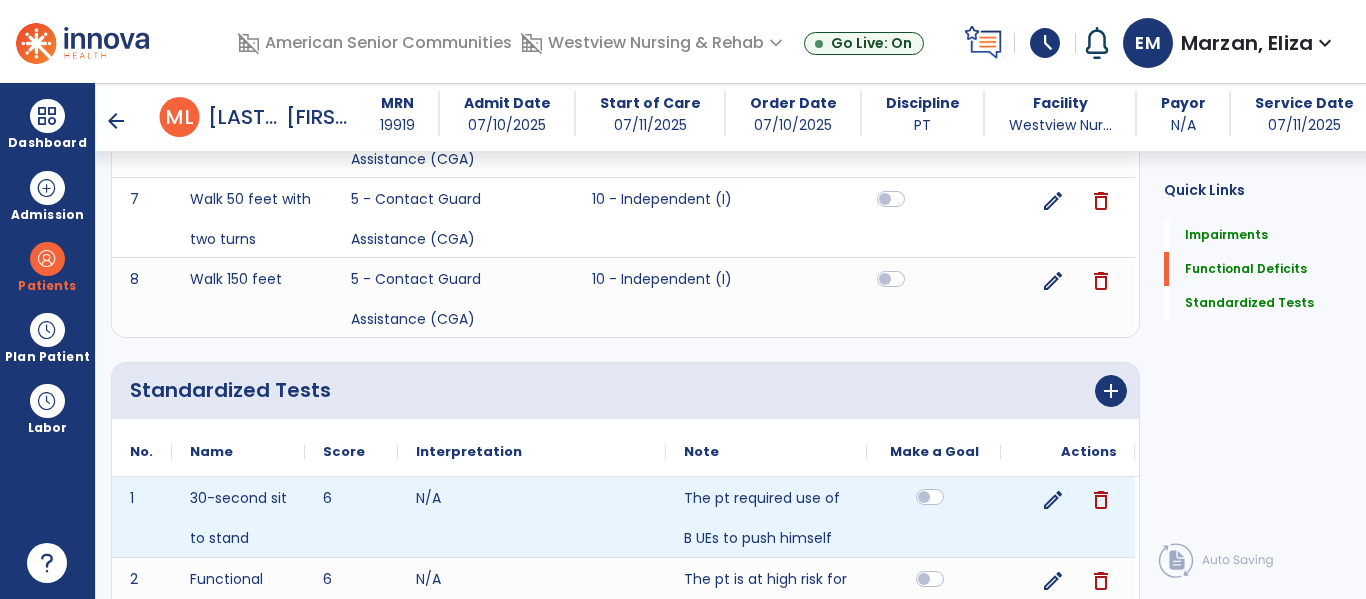 scroll, scrollTop: 1444, scrollLeft: 0, axis: vertical 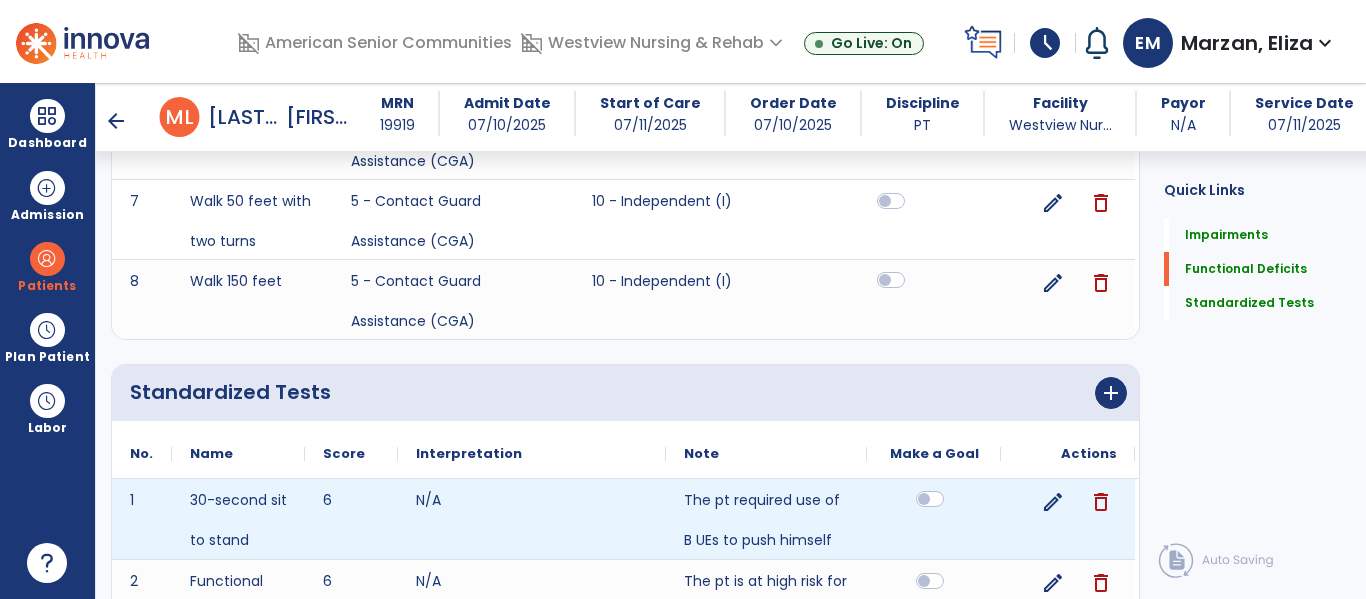 click 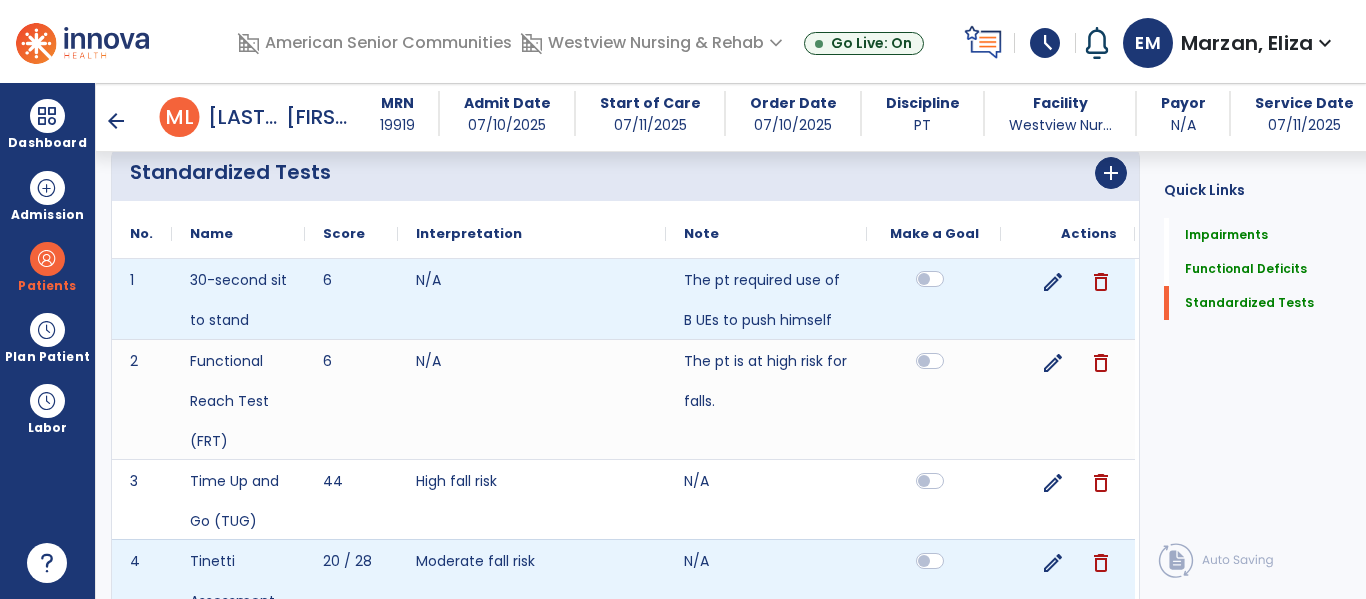 scroll, scrollTop: 1755, scrollLeft: 0, axis: vertical 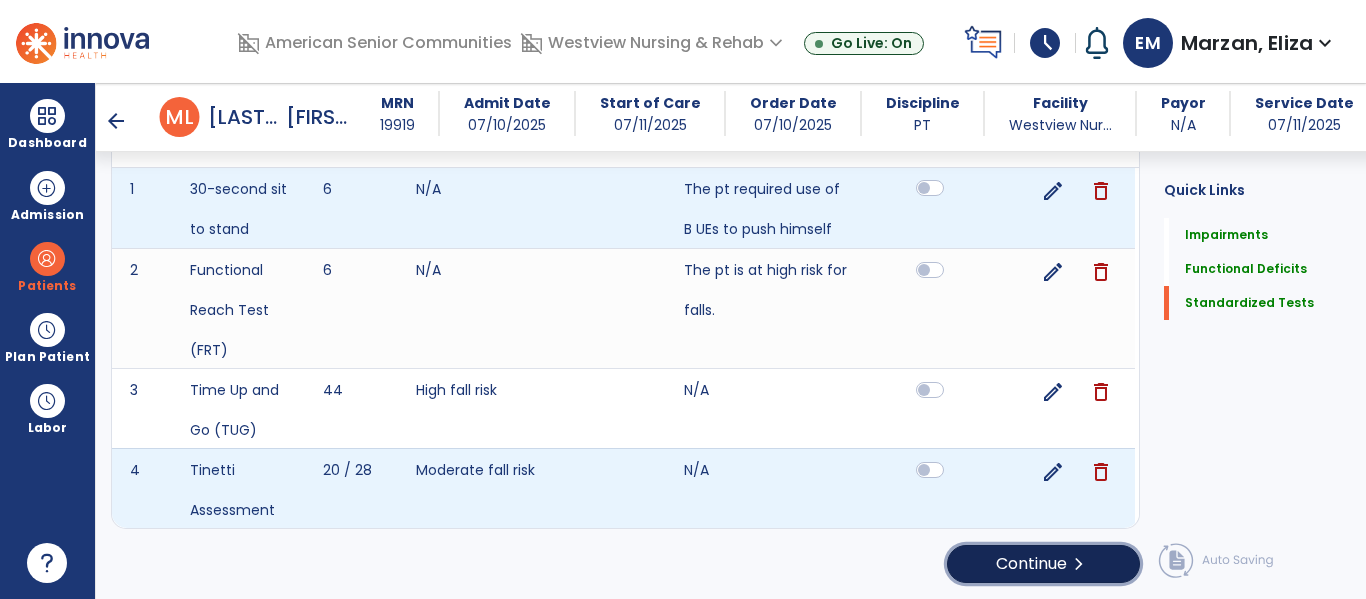 click on "chevron_right" 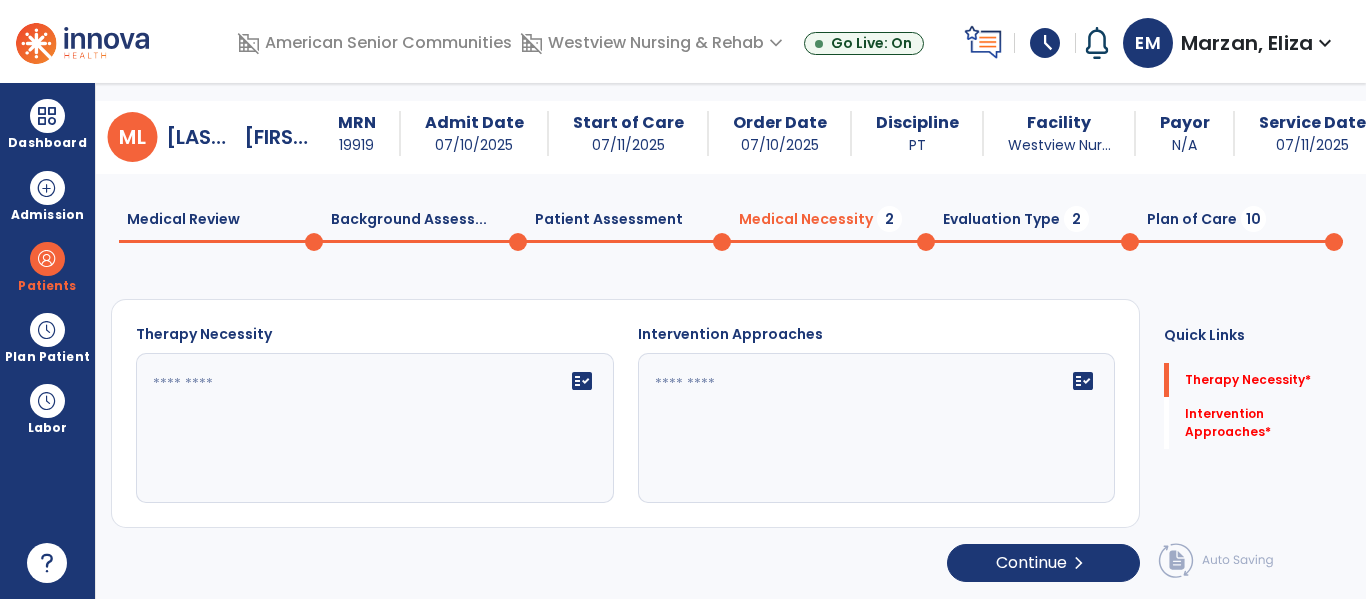 scroll, scrollTop: 29, scrollLeft: 0, axis: vertical 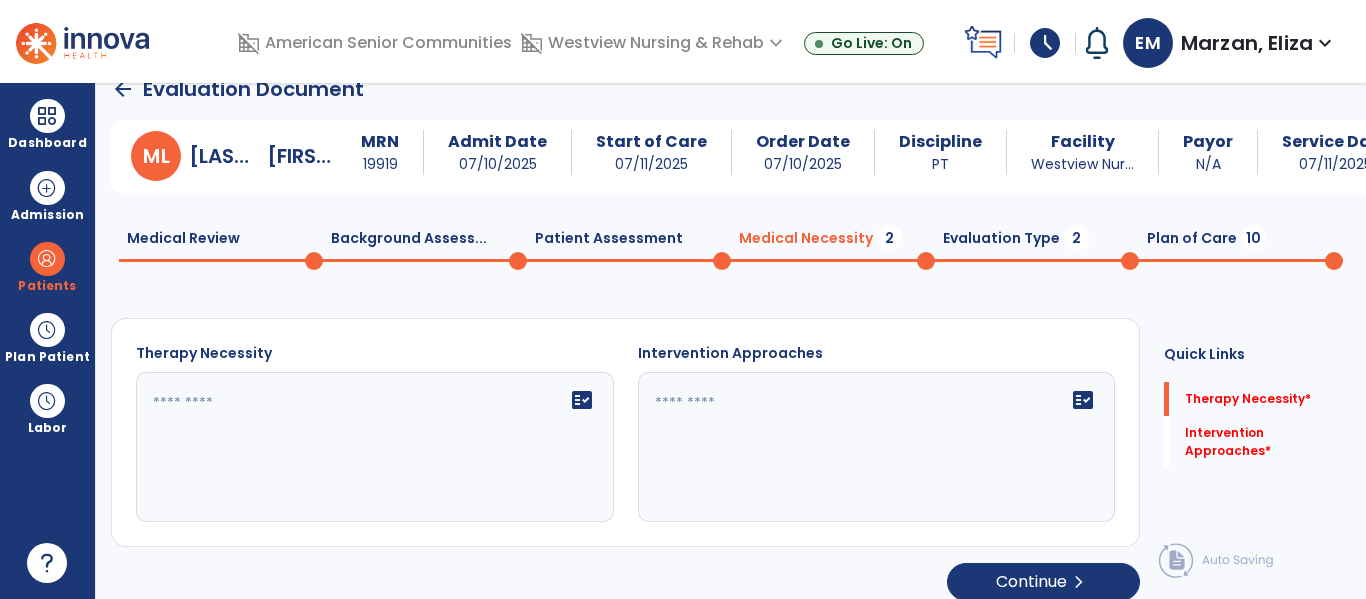 click on "fact_check" 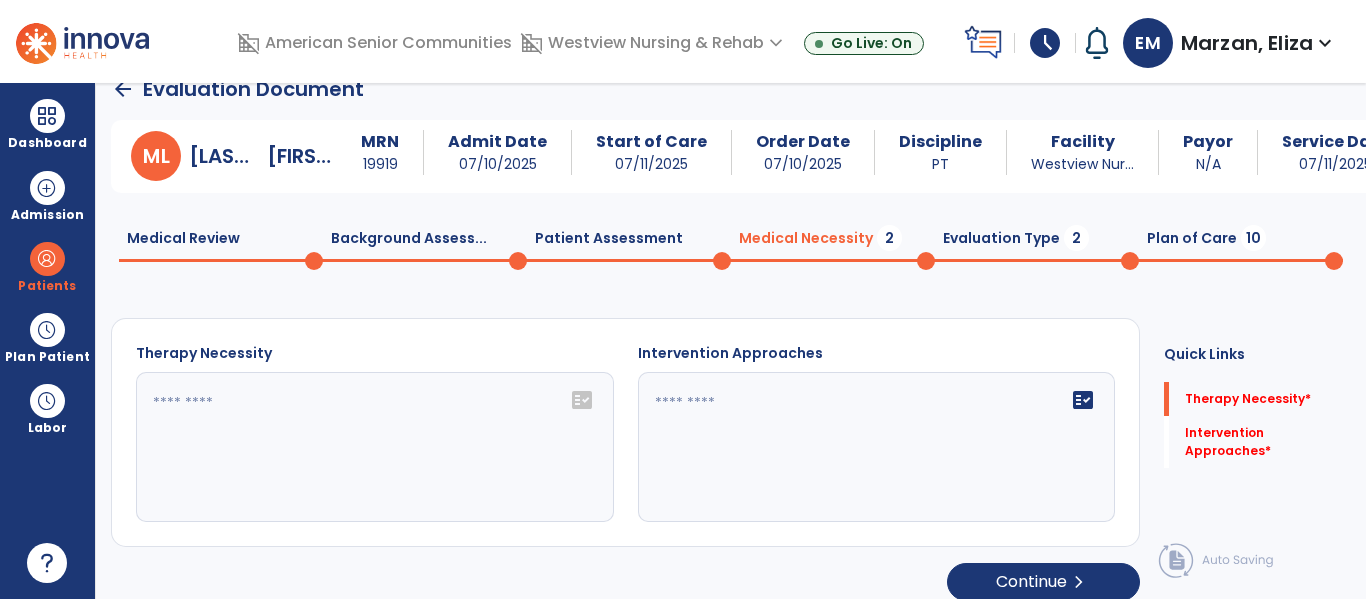 click 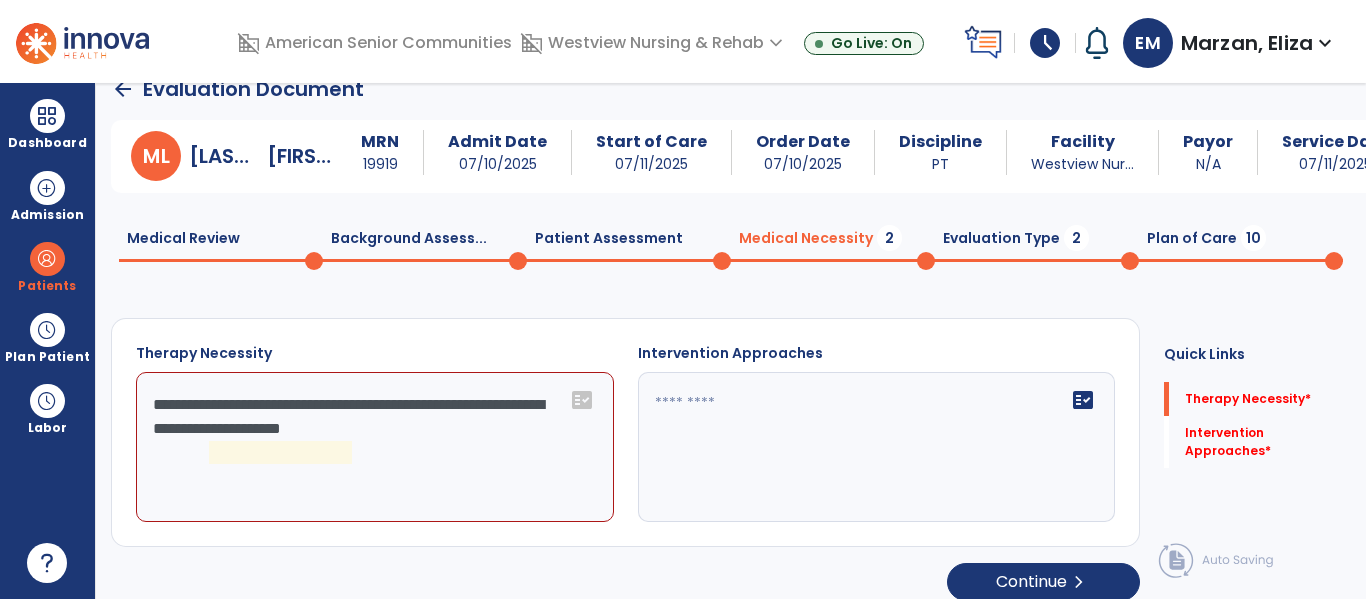 click on "**********" 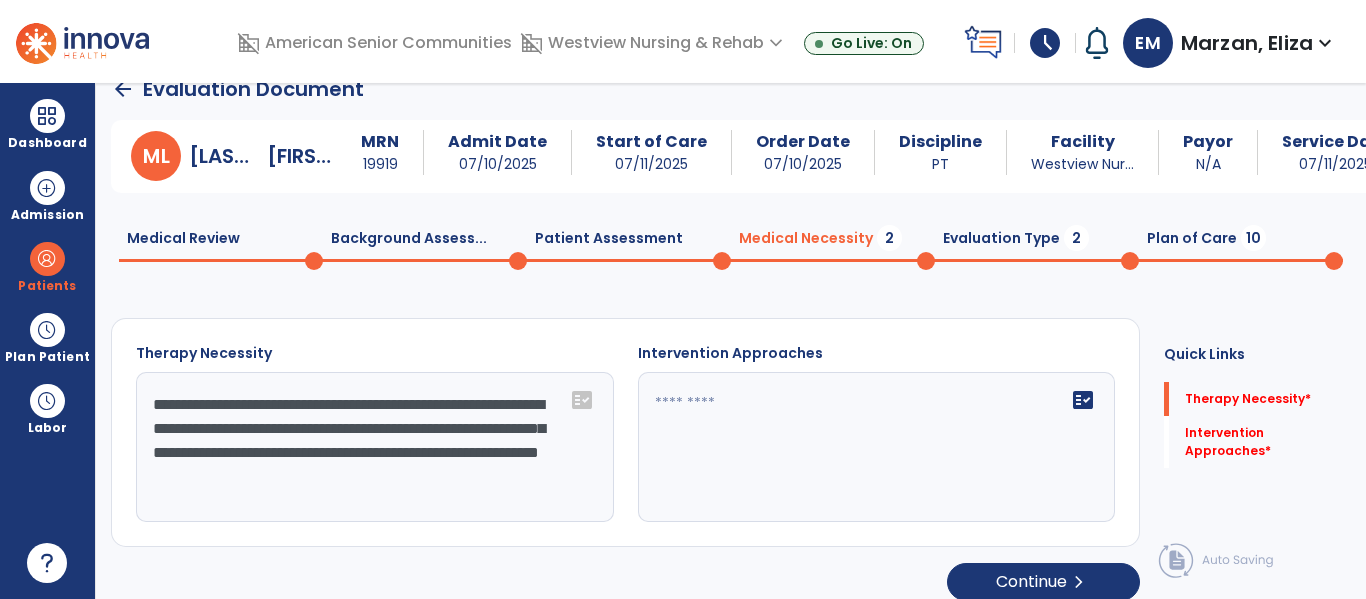 type on "**********" 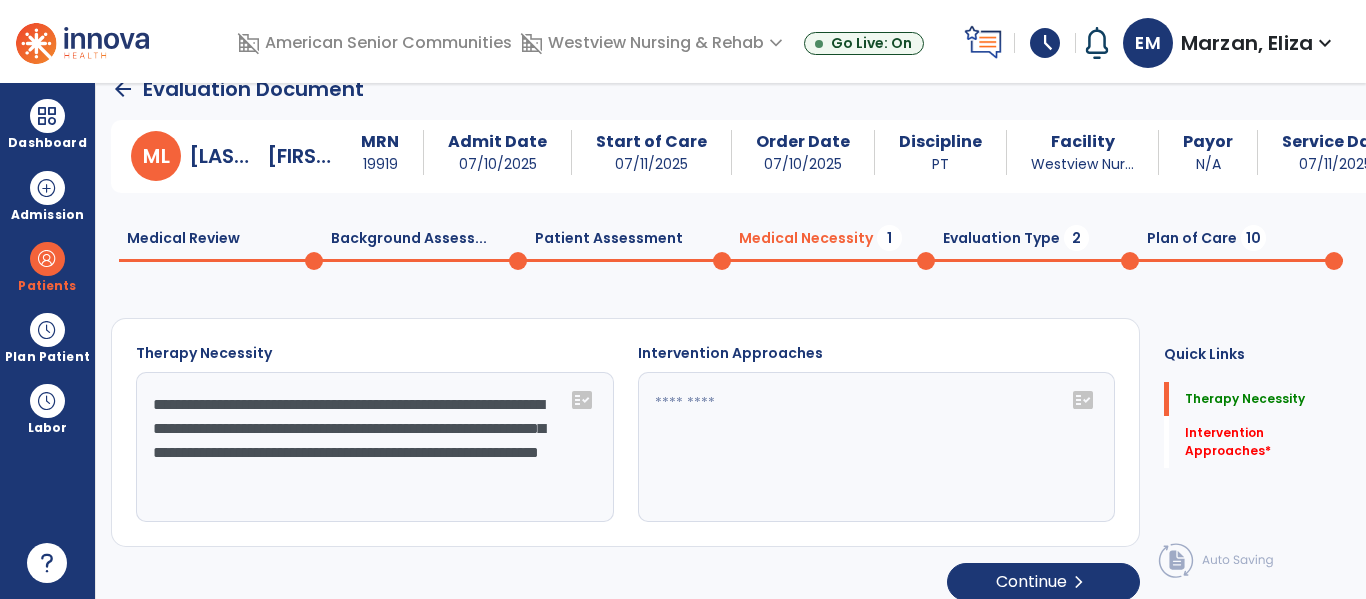 click on "fact_check" 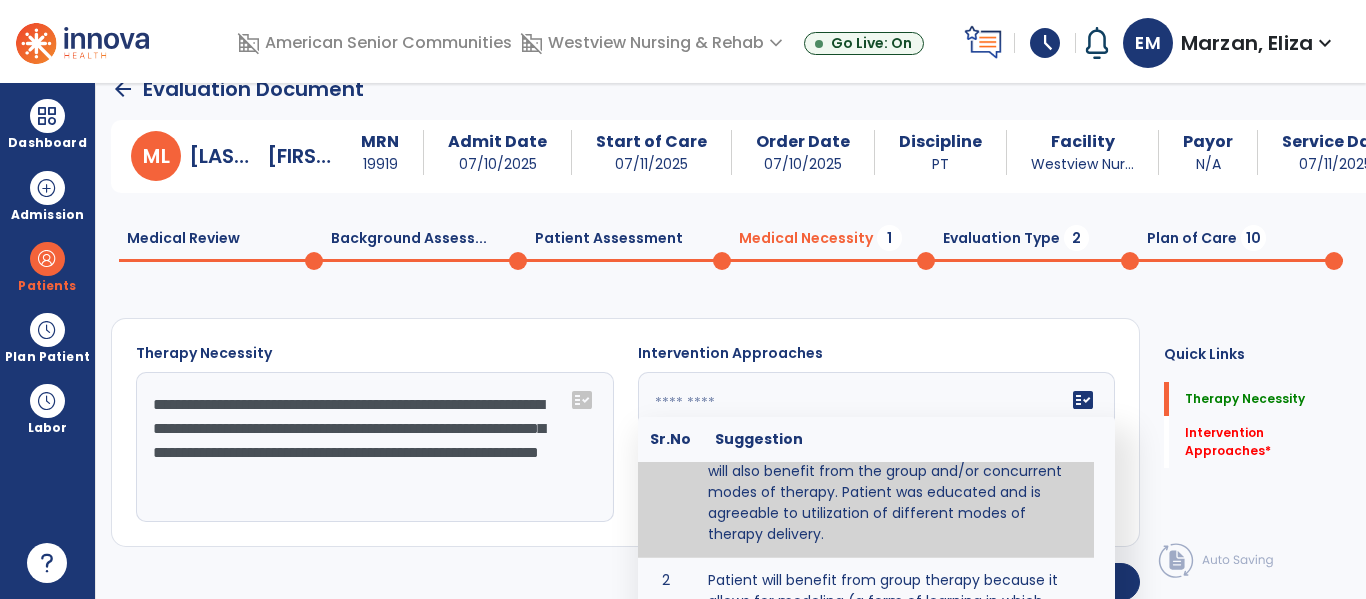 scroll, scrollTop: 115, scrollLeft: 0, axis: vertical 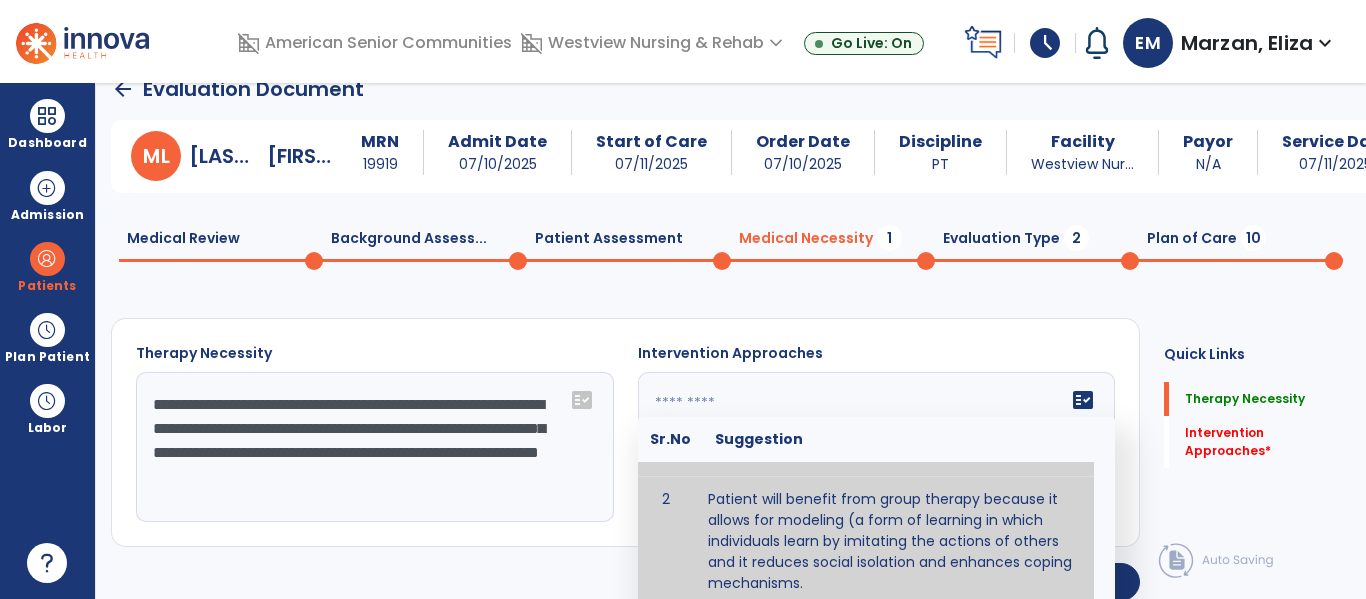 type on "**********" 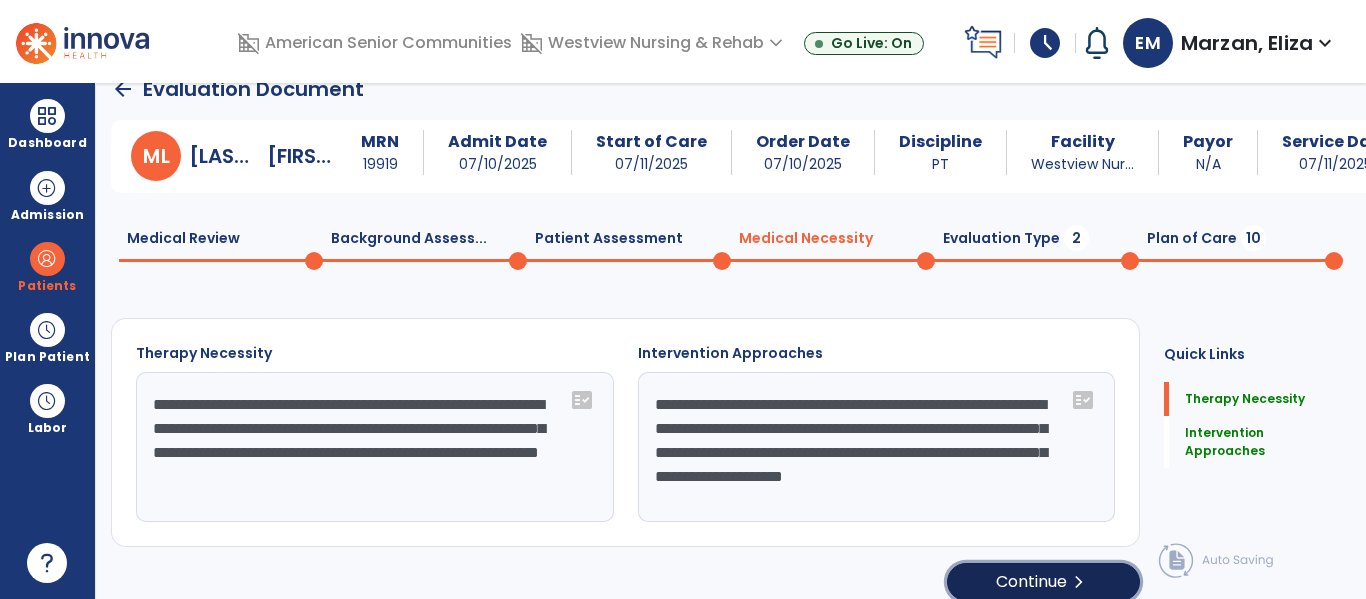 click on "Continue  chevron_right" 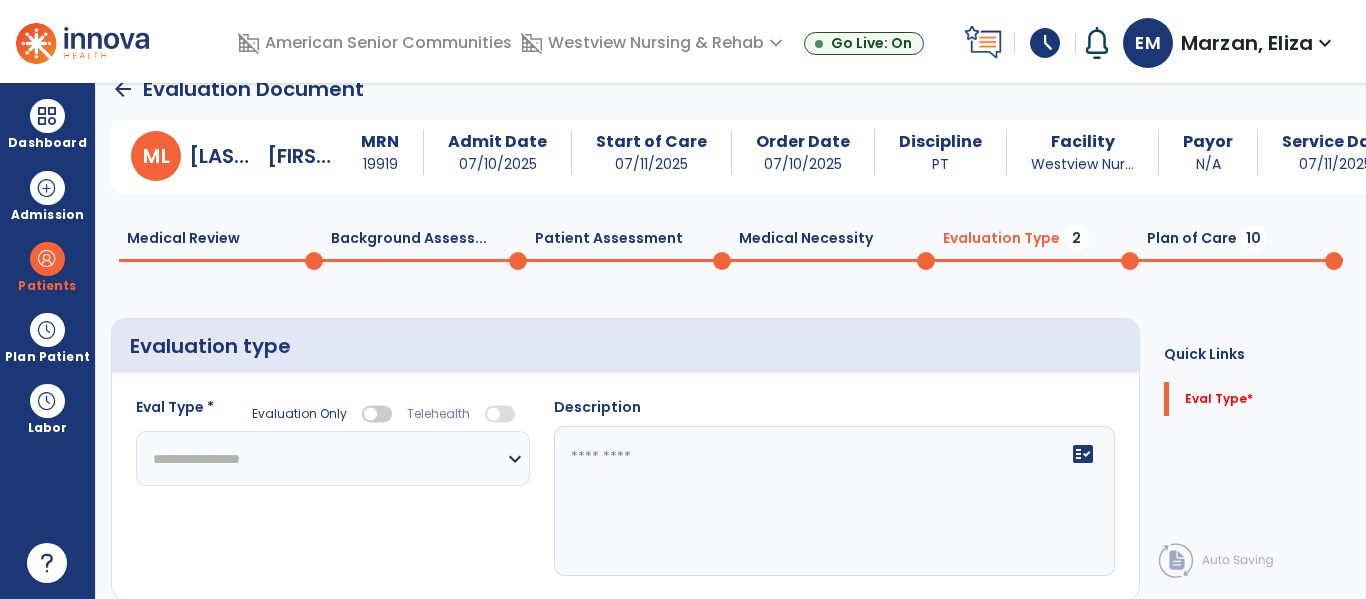 click on "**********" 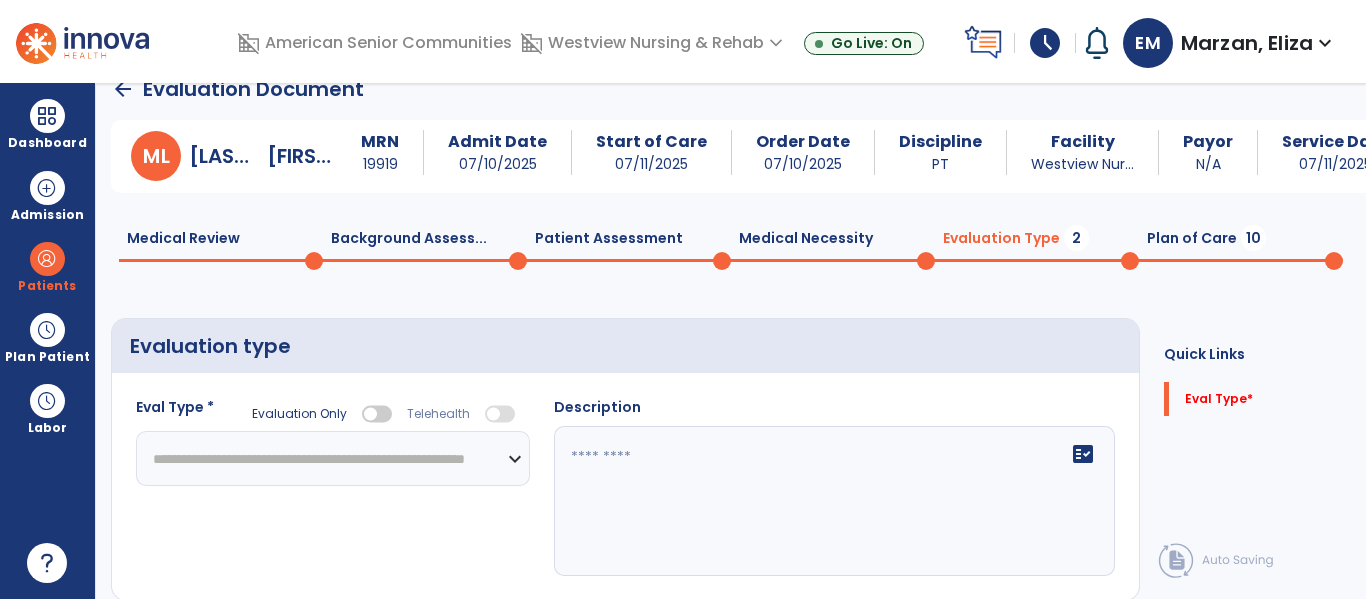 click on "**********" 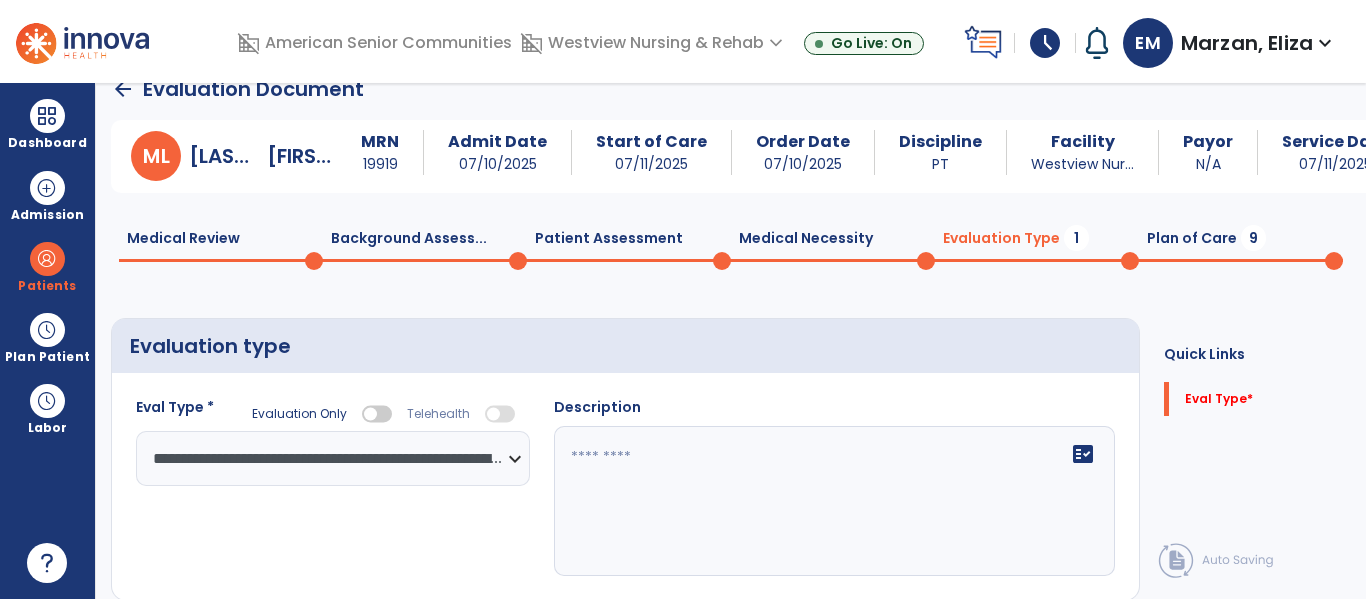 click on "fact_check" 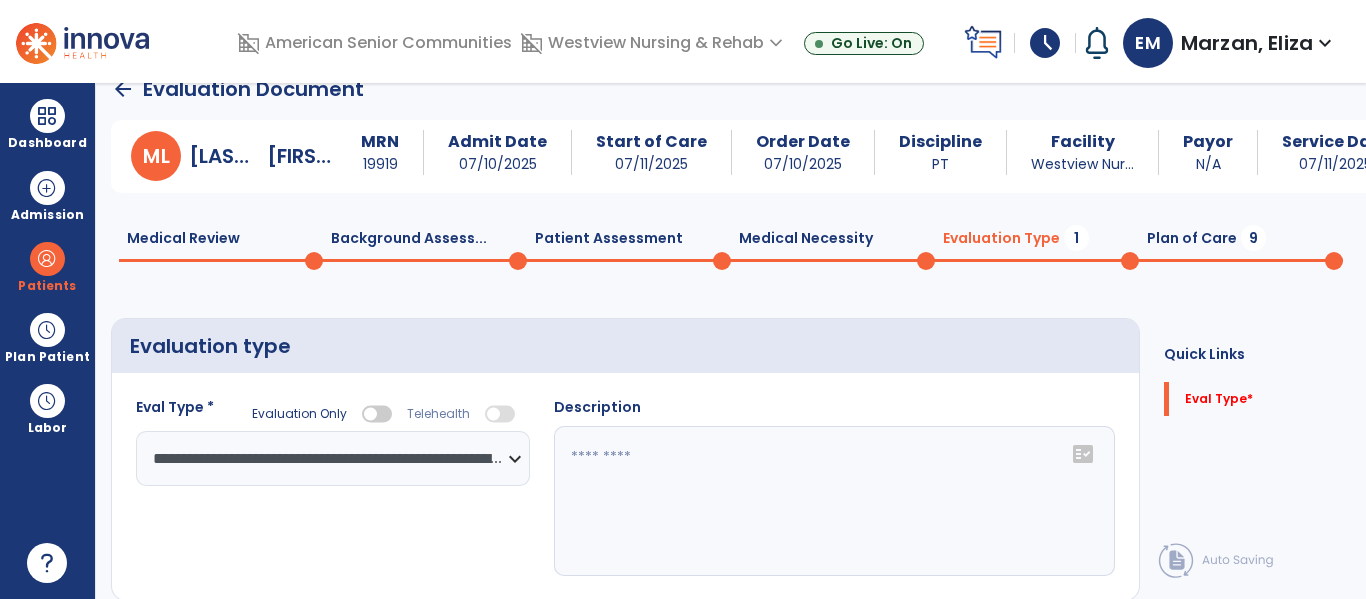 click on "fact_check" 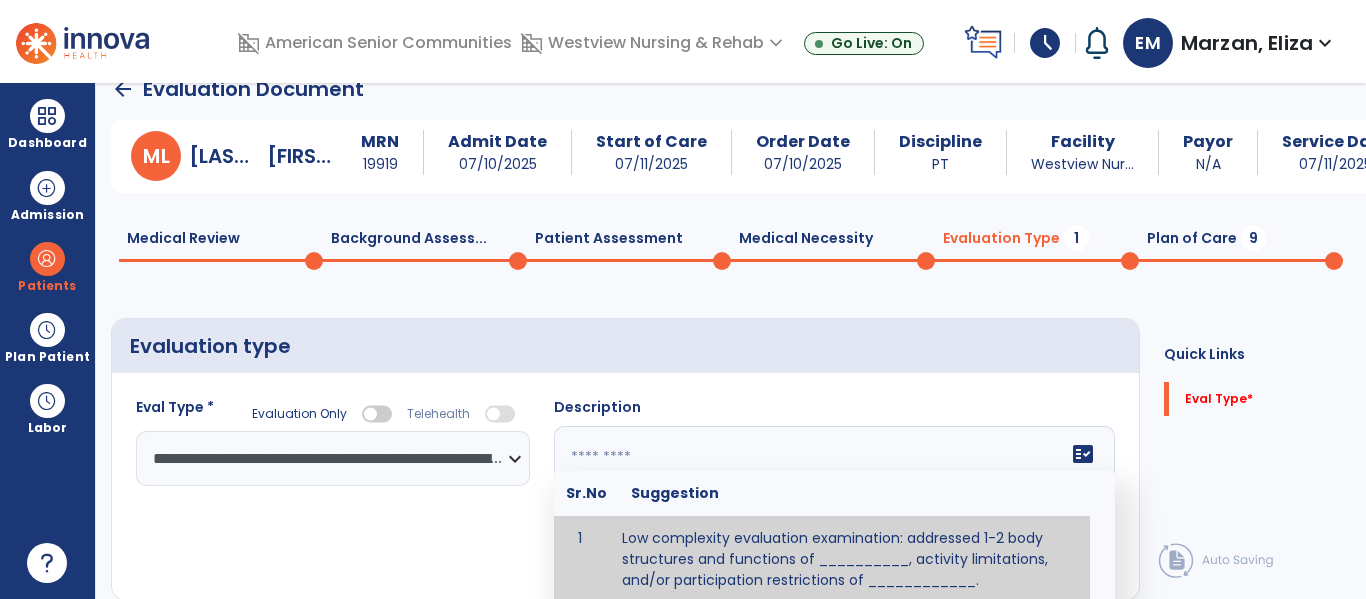 scroll, scrollTop: 14, scrollLeft: 0, axis: vertical 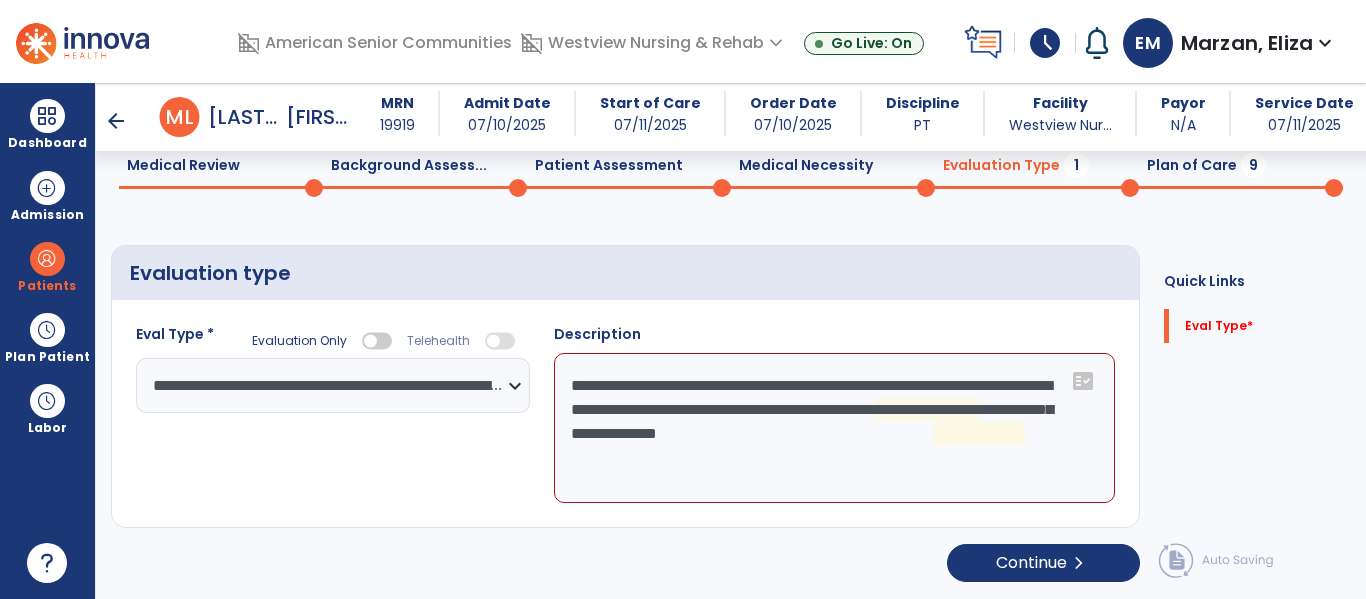 click on "**********" 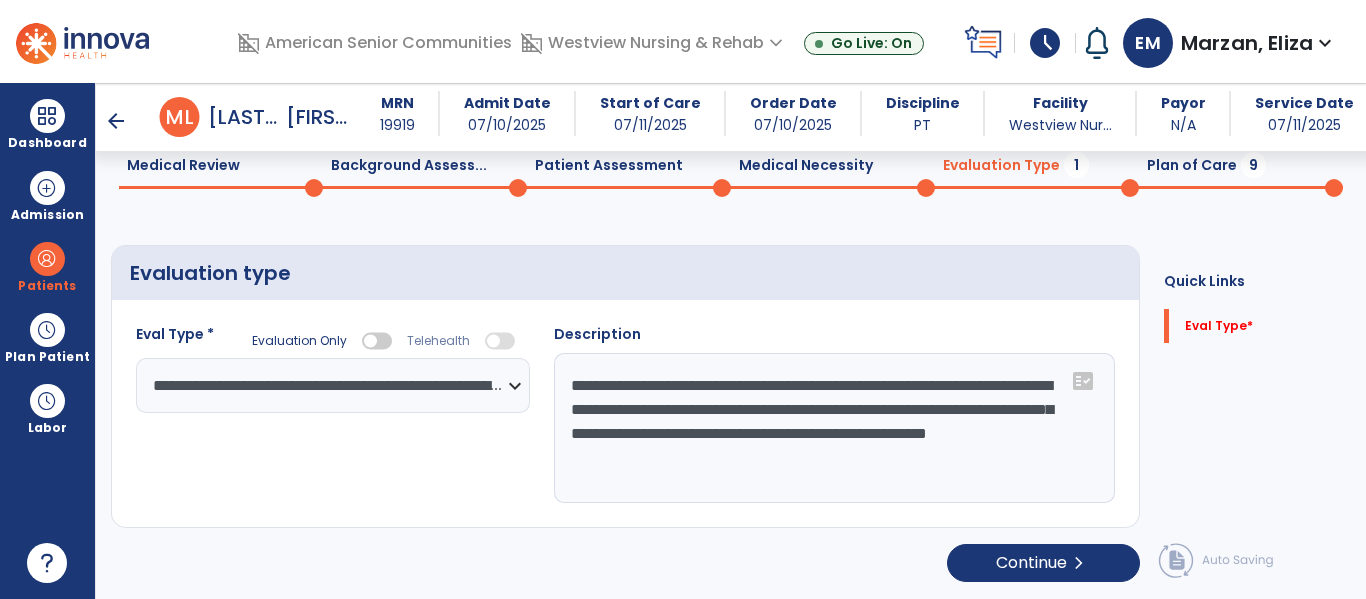 type on "**********" 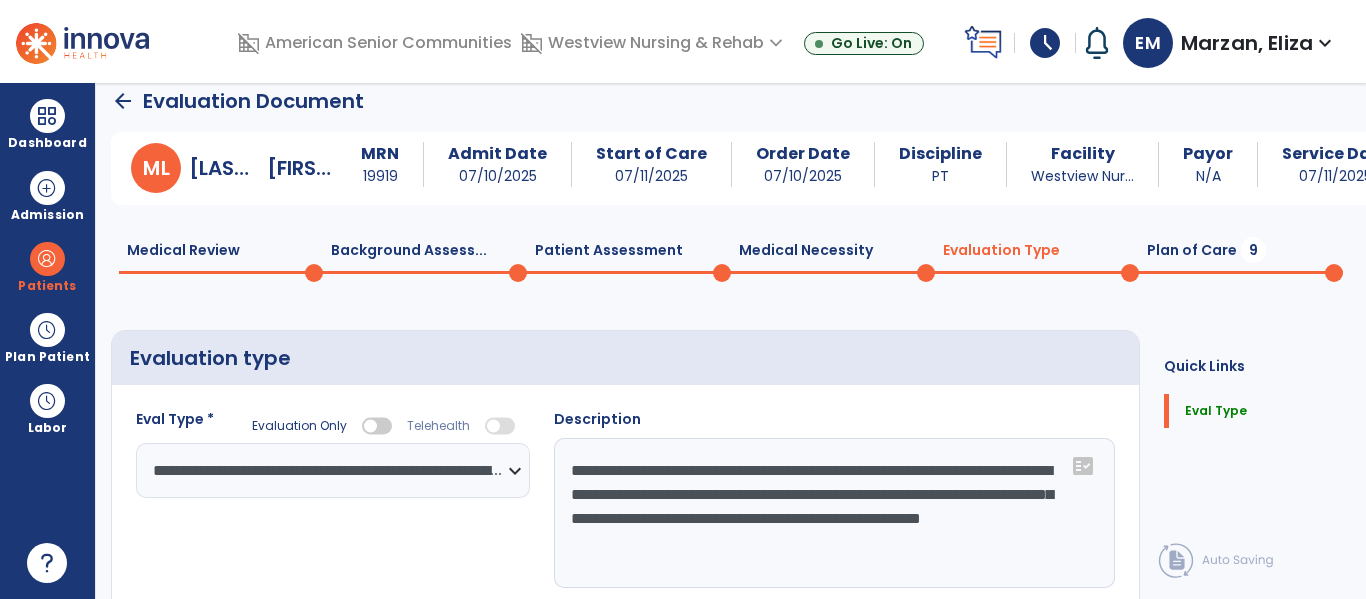 scroll, scrollTop: 15, scrollLeft: 0, axis: vertical 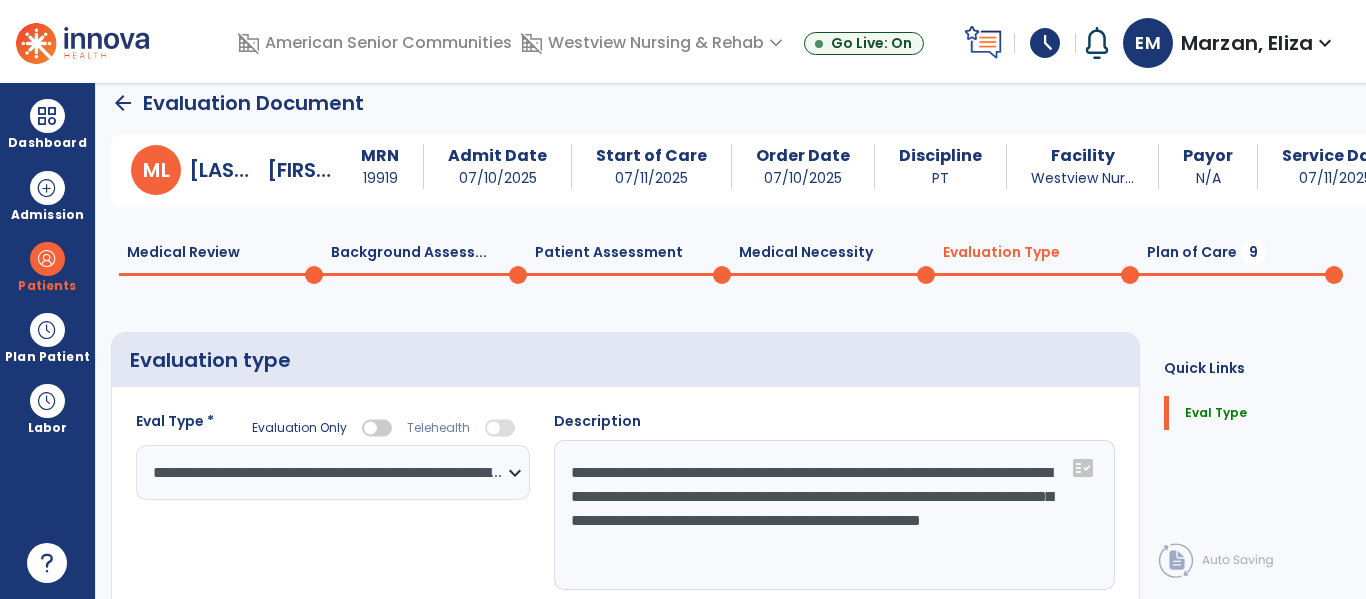 click on "Patient Assessment  0" 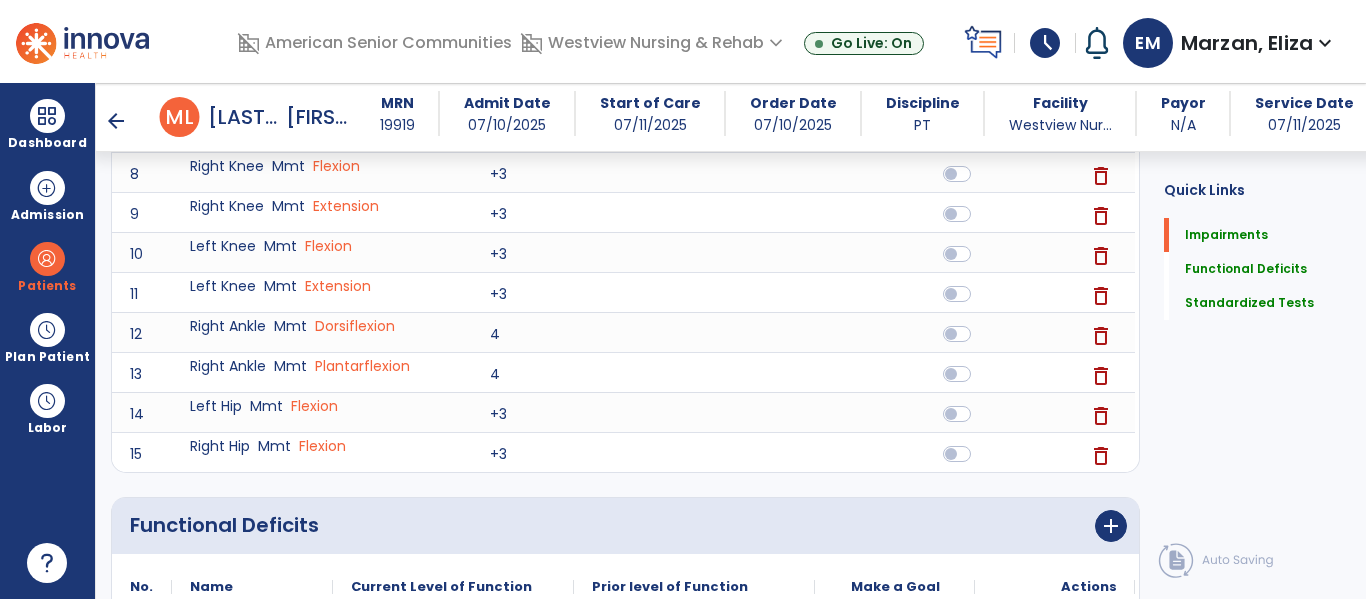 scroll, scrollTop: 873, scrollLeft: 0, axis: vertical 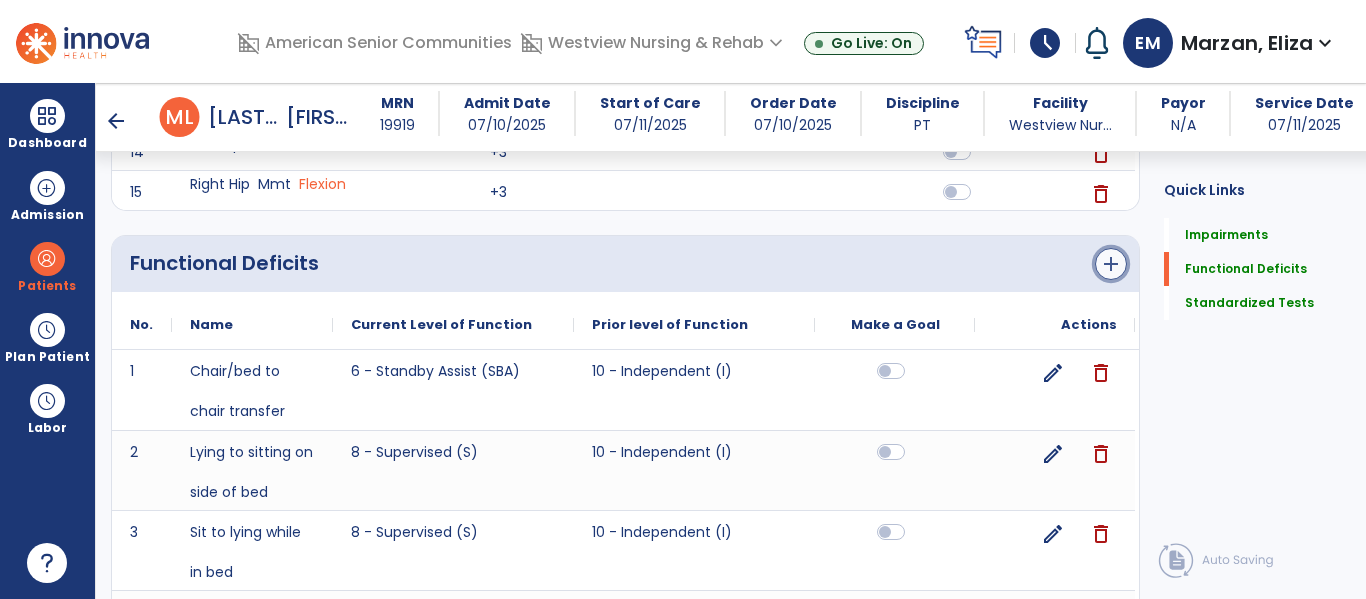 click on "add" 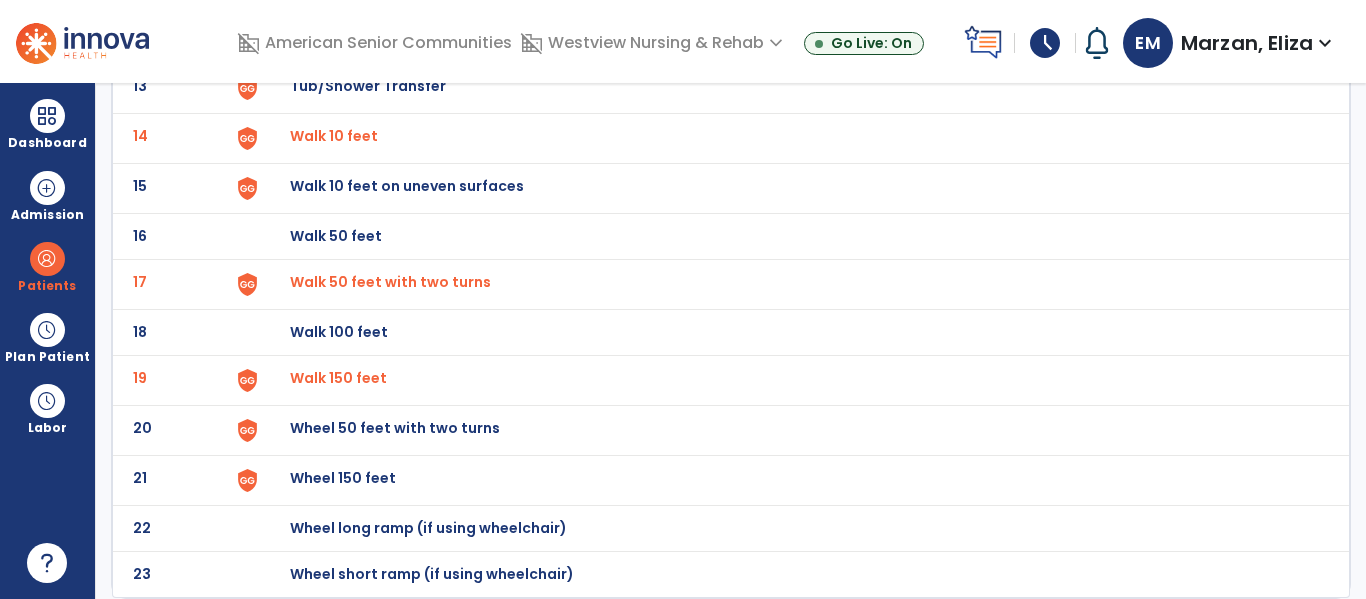 scroll, scrollTop: 0, scrollLeft: 0, axis: both 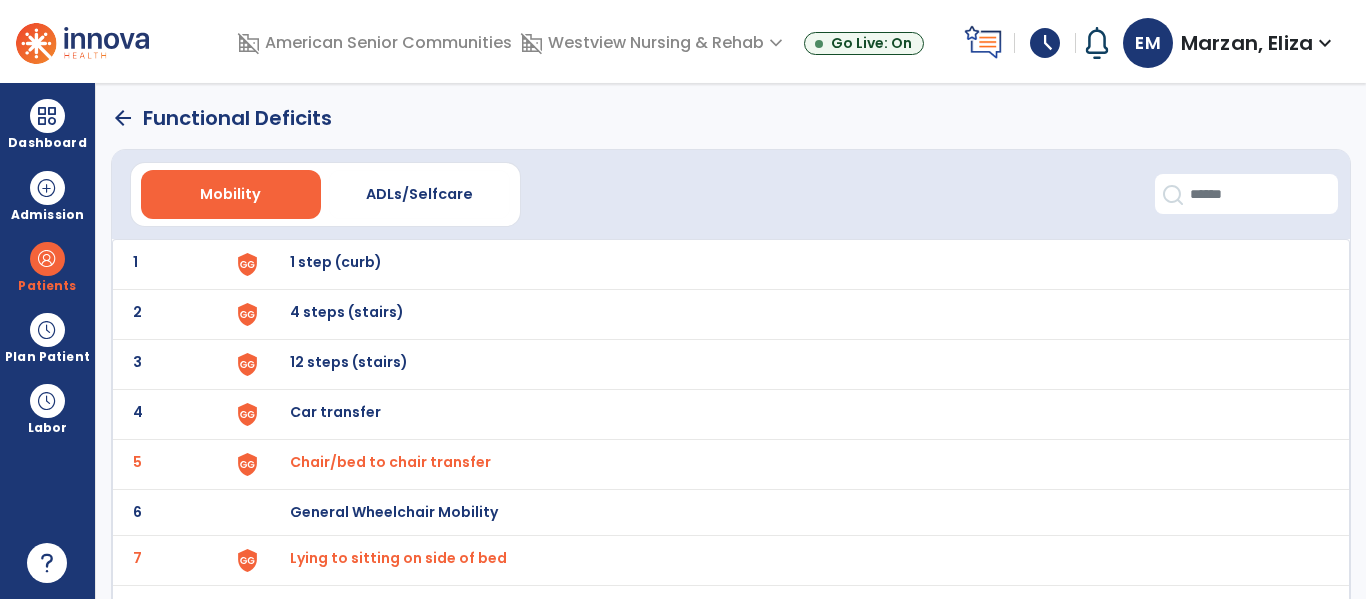 click on "2 4 steps (stairs)" 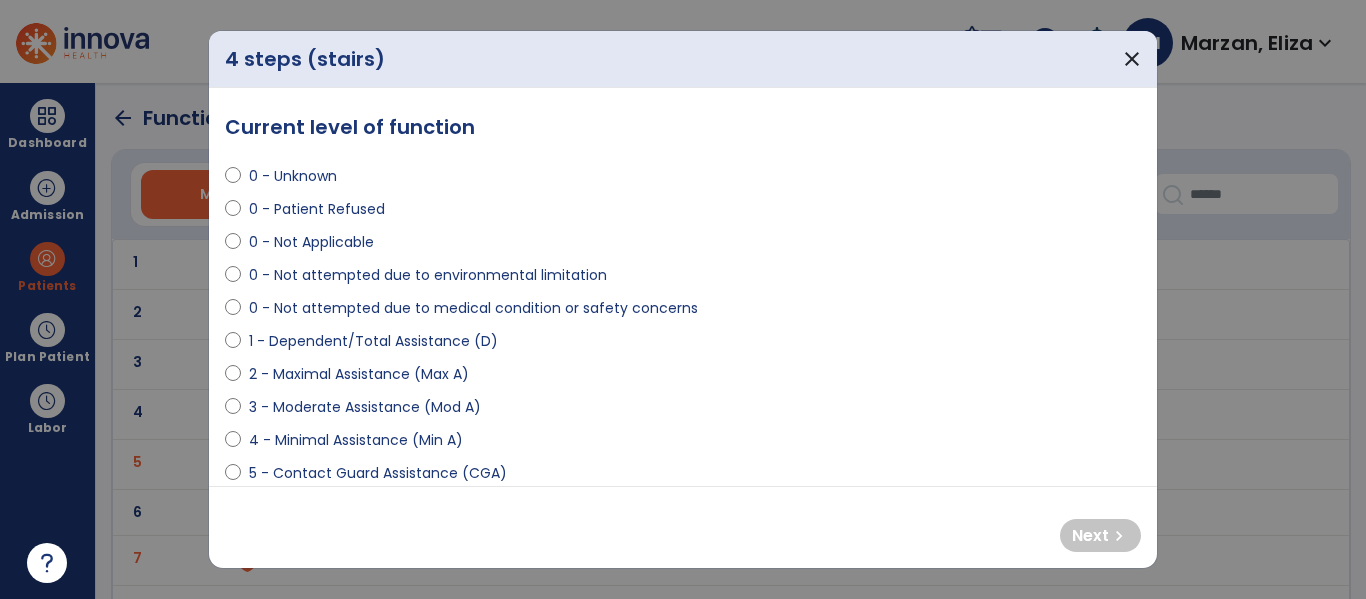 click on "0 - Not attempted due to medical condition or safety concerns" at bounding box center (473, 308) 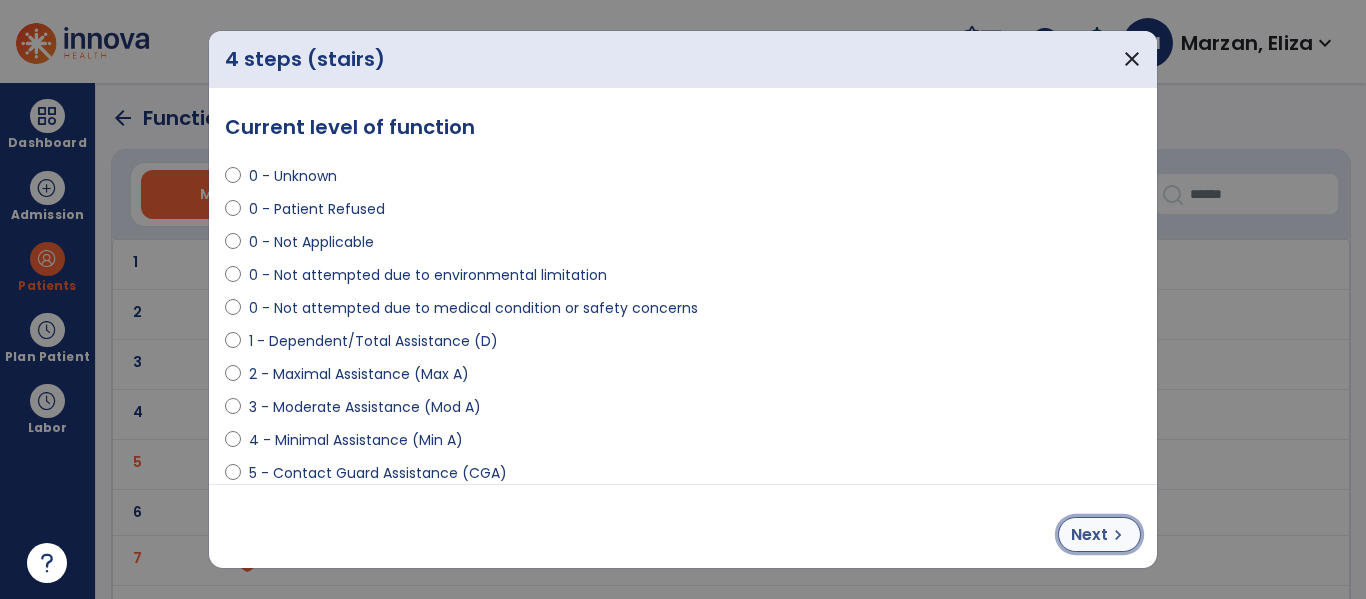 click on "chevron_right" at bounding box center [1118, 535] 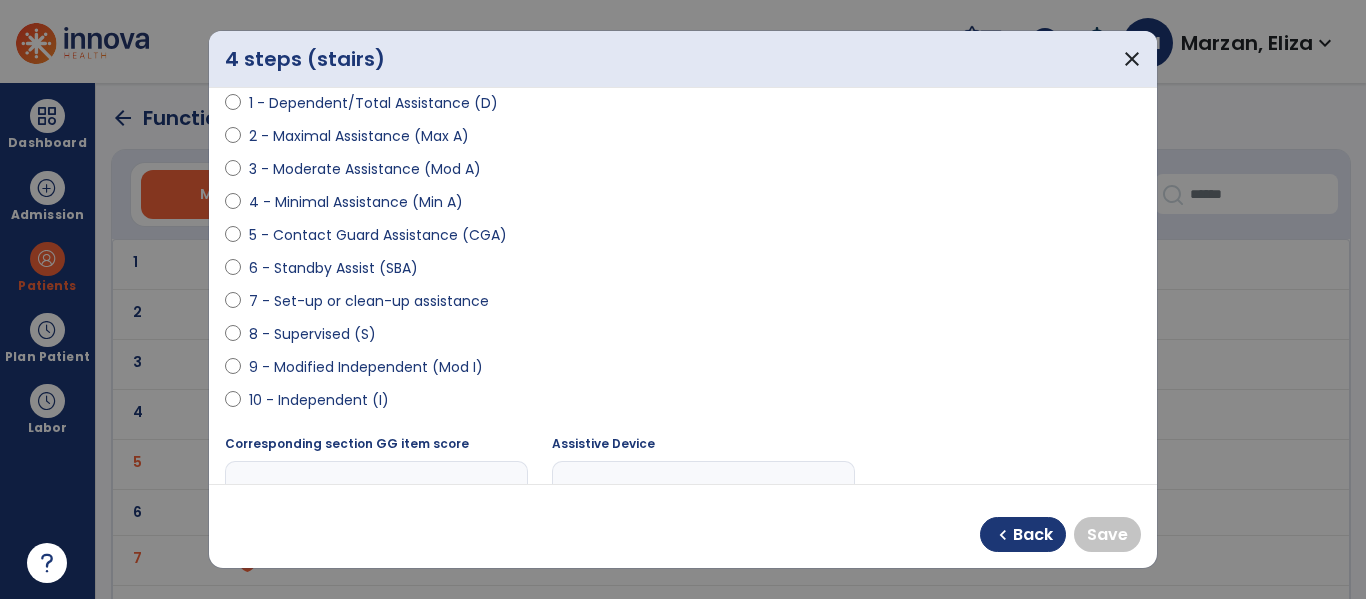 scroll, scrollTop: 263, scrollLeft: 0, axis: vertical 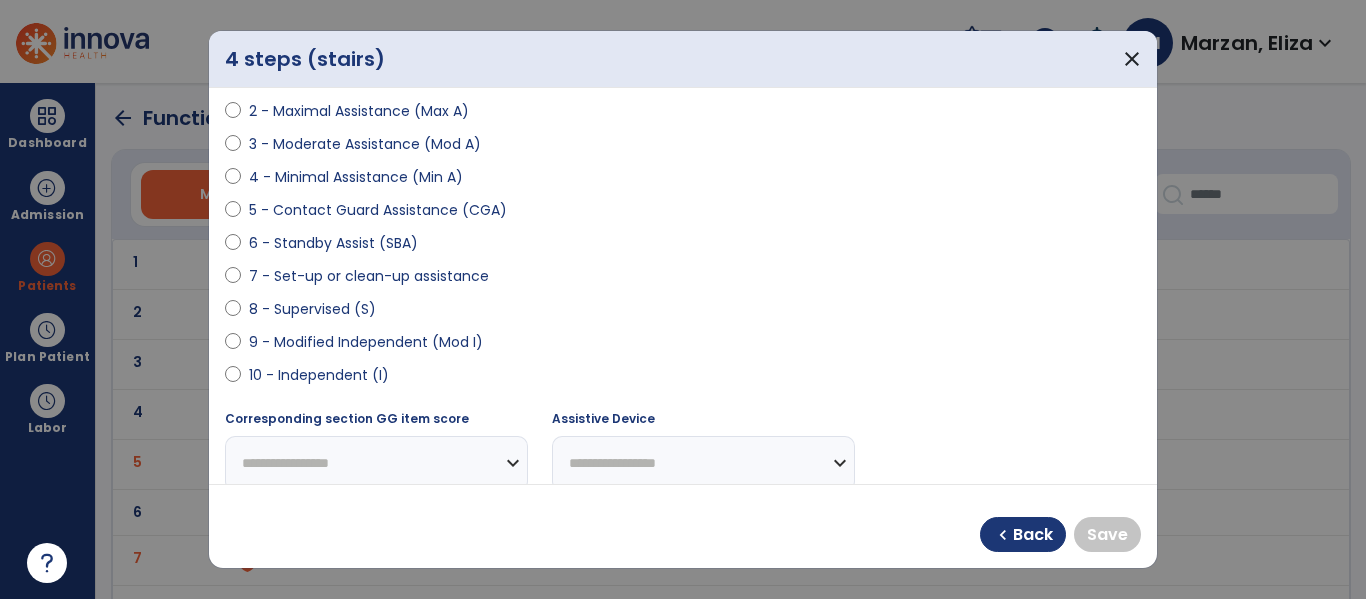 click on "10 - Independent (I)" at bounding box center (319, 375) 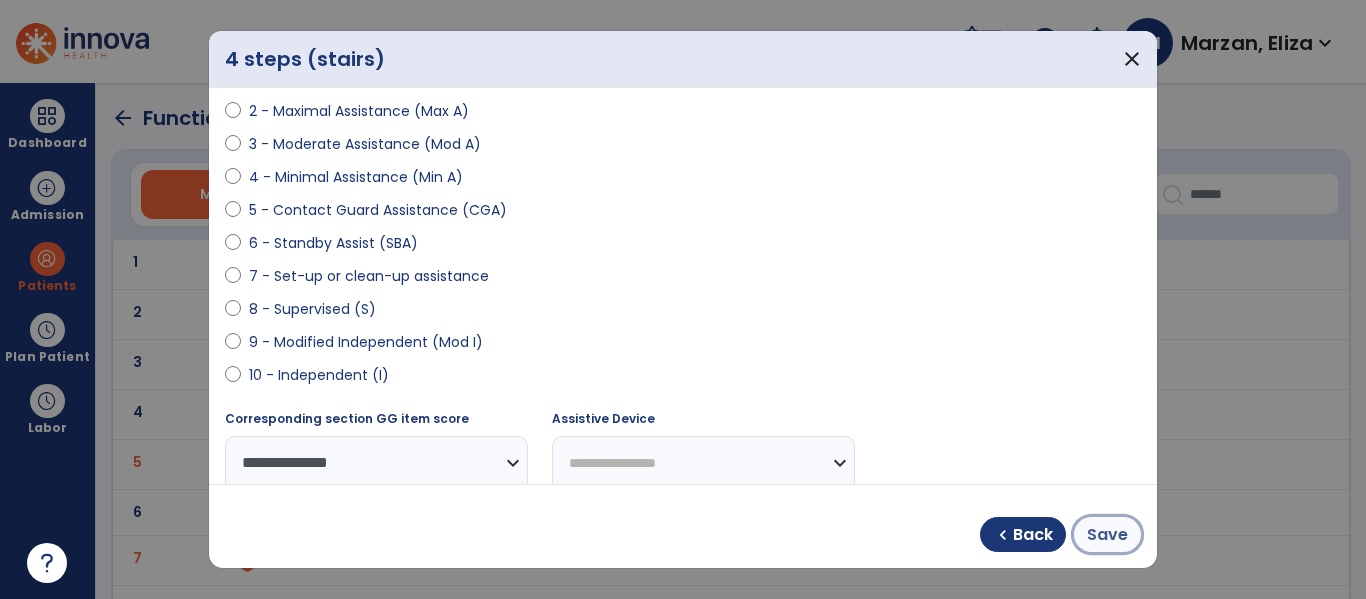 click on "Save" at bounding box center [1107, 534] 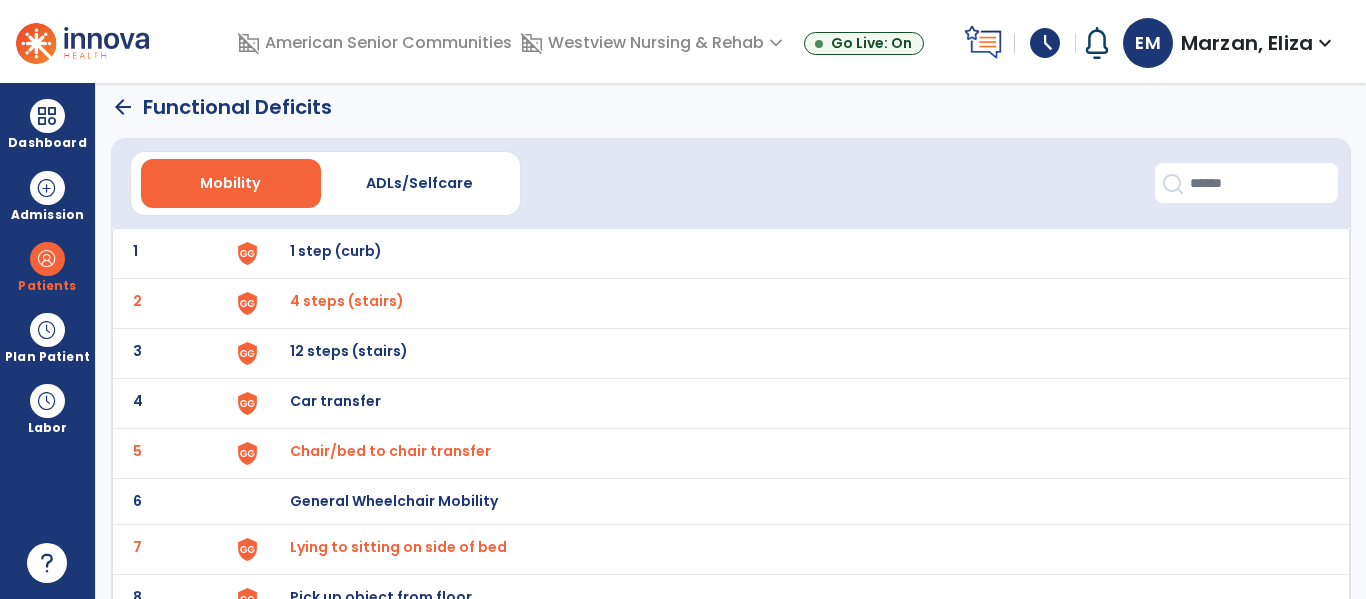 scroll, scrollTop: 0, scrollLeft: 0, axis: both 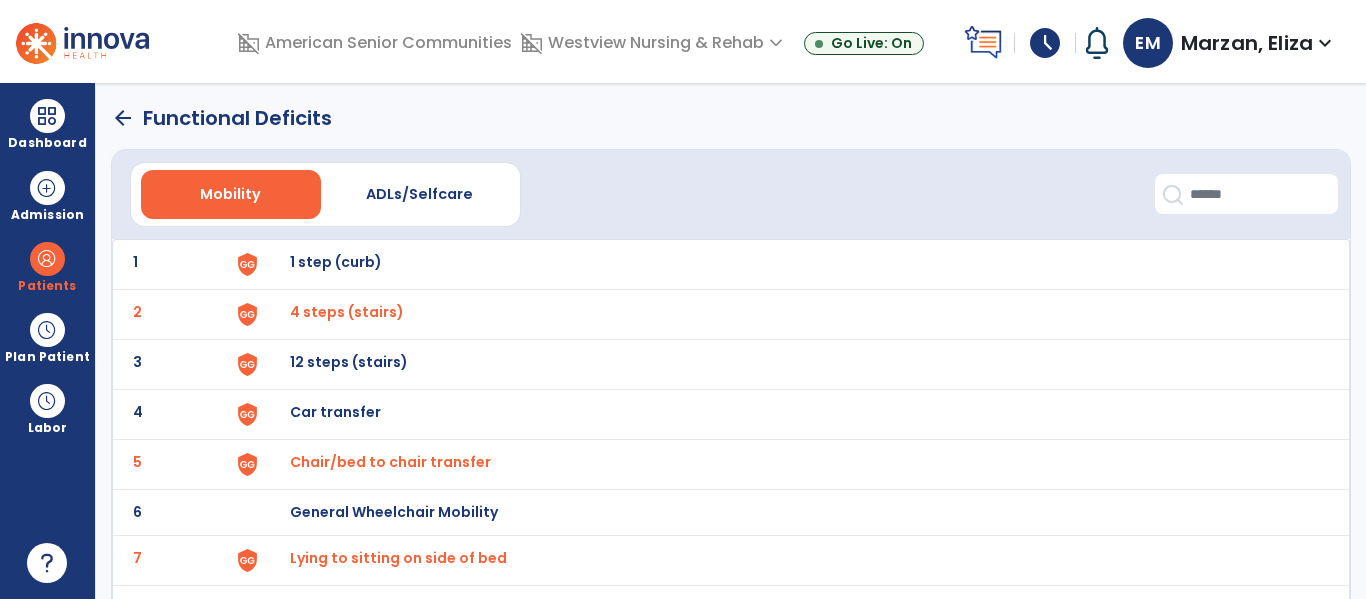 click on "arrow_back" 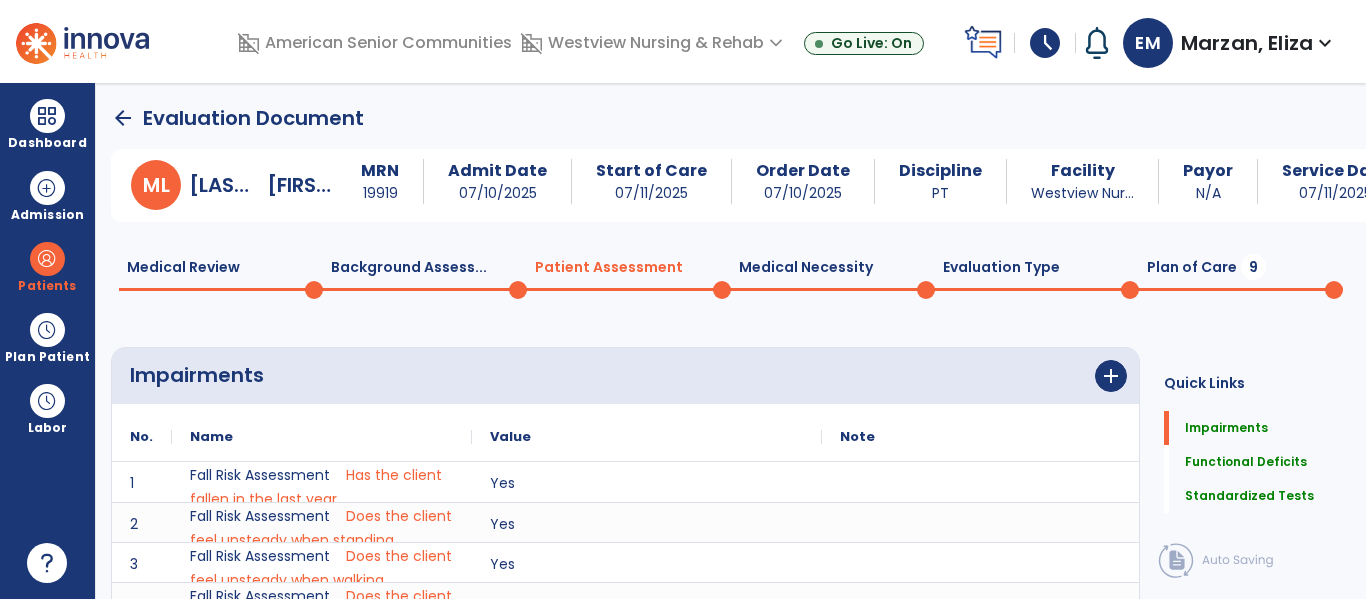 scroll, scrollTop: 20, scrollLeft: 0, axis: vertical 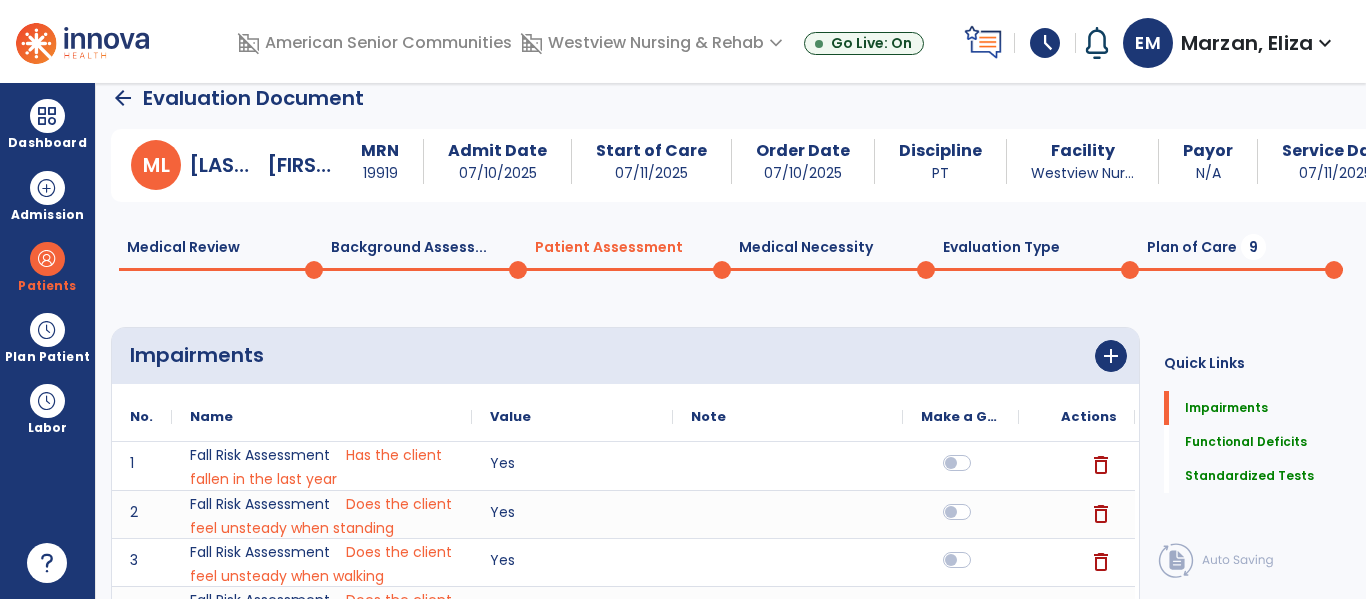 click on "Evaluation Type  0" 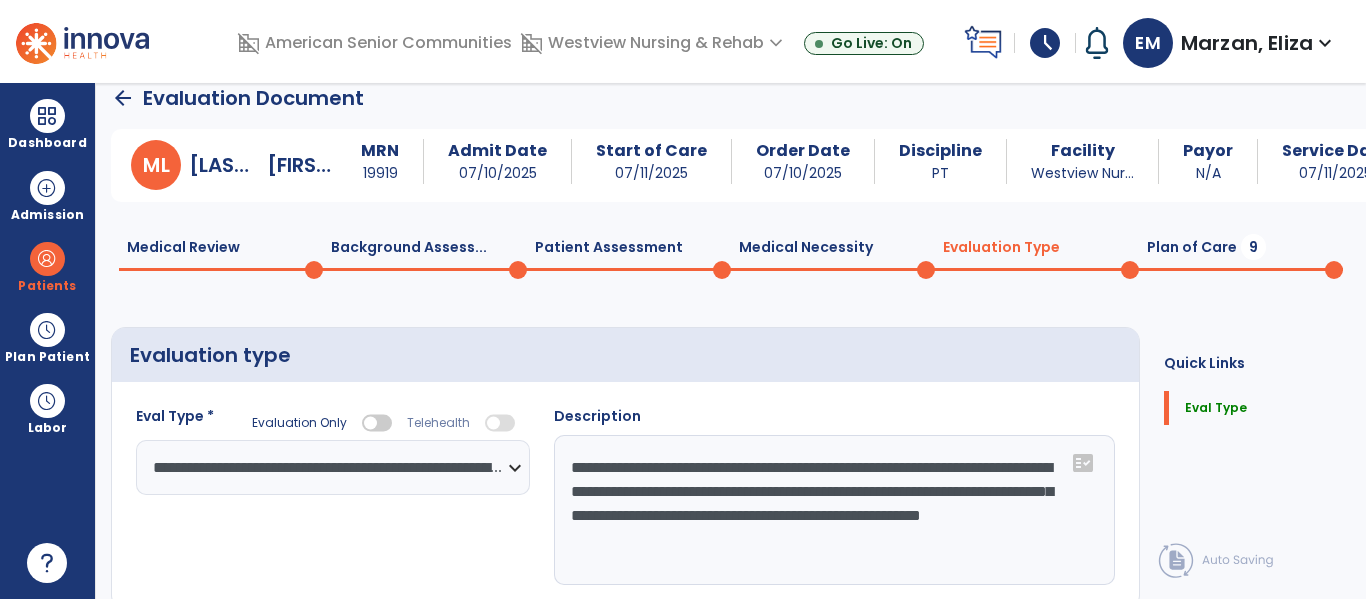 scroll, scrollTop: 82, scrollLeft: 0, axis: vertical 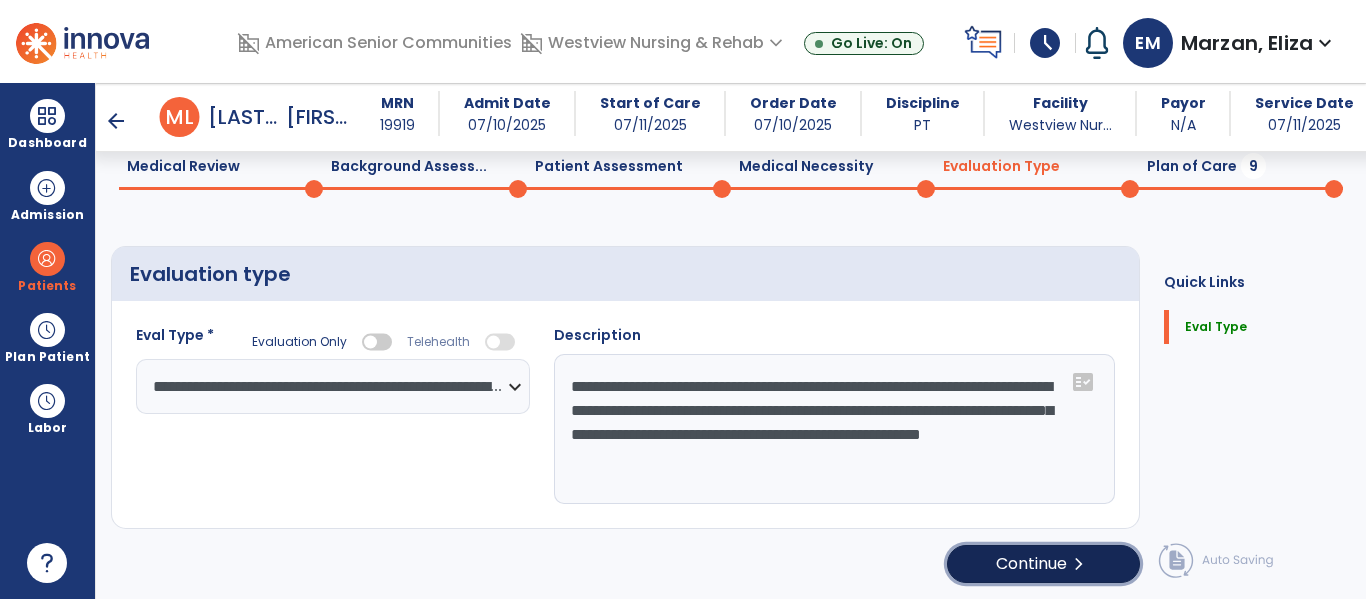 click on "Continue  chevron_right" 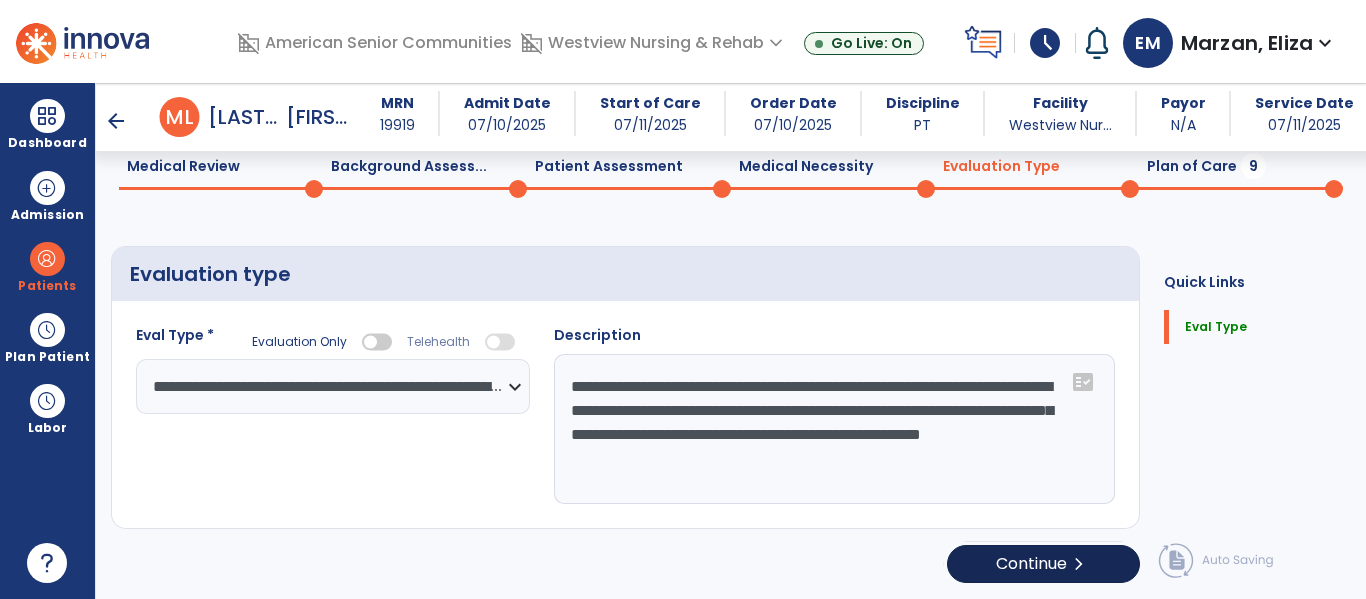 select on "*****" 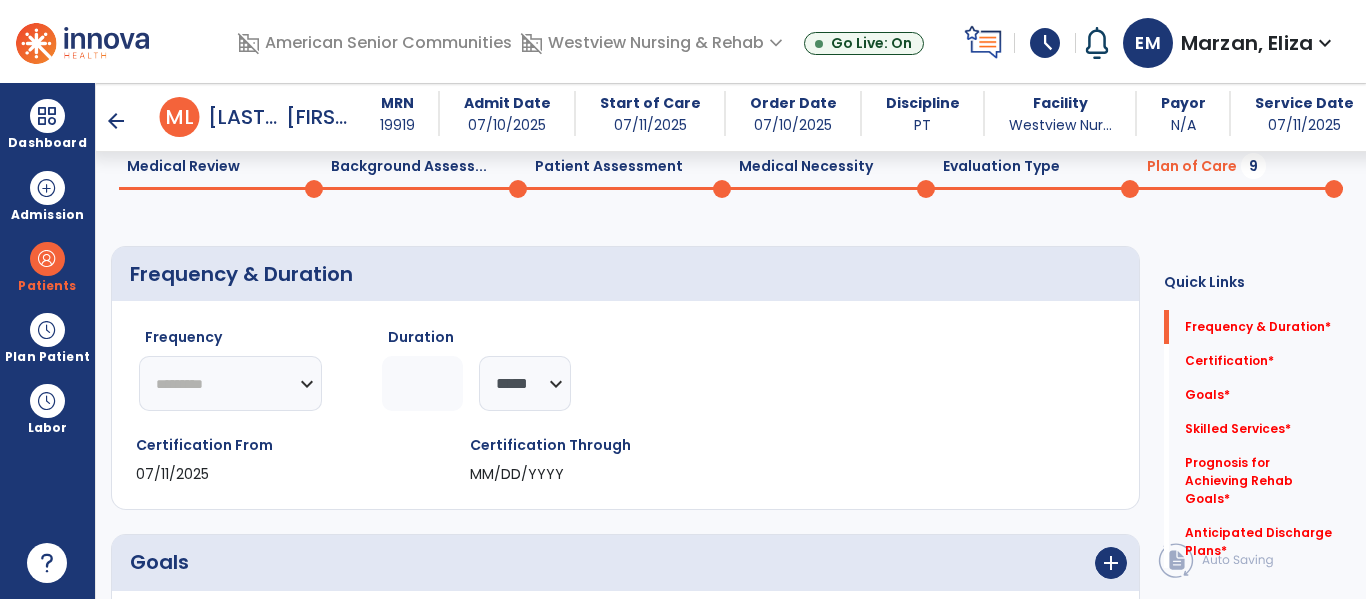 click on "********* ** ** ** ** ** ** **" 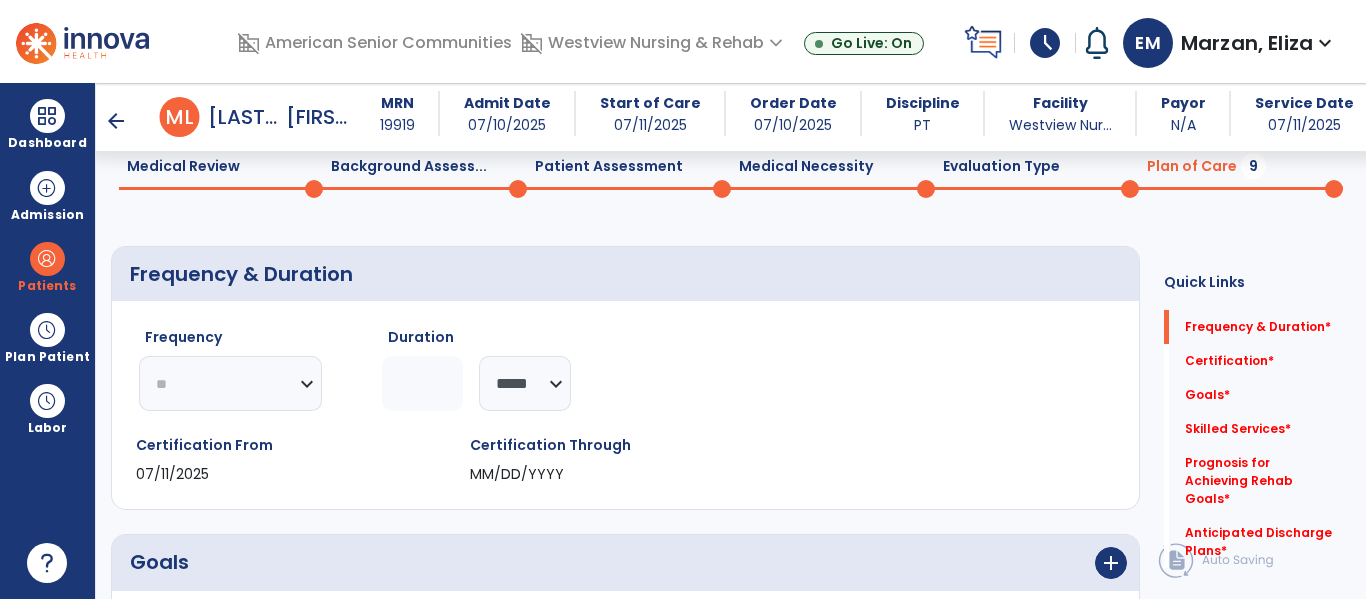 click on "********* ** ** ** ** ** ** **" 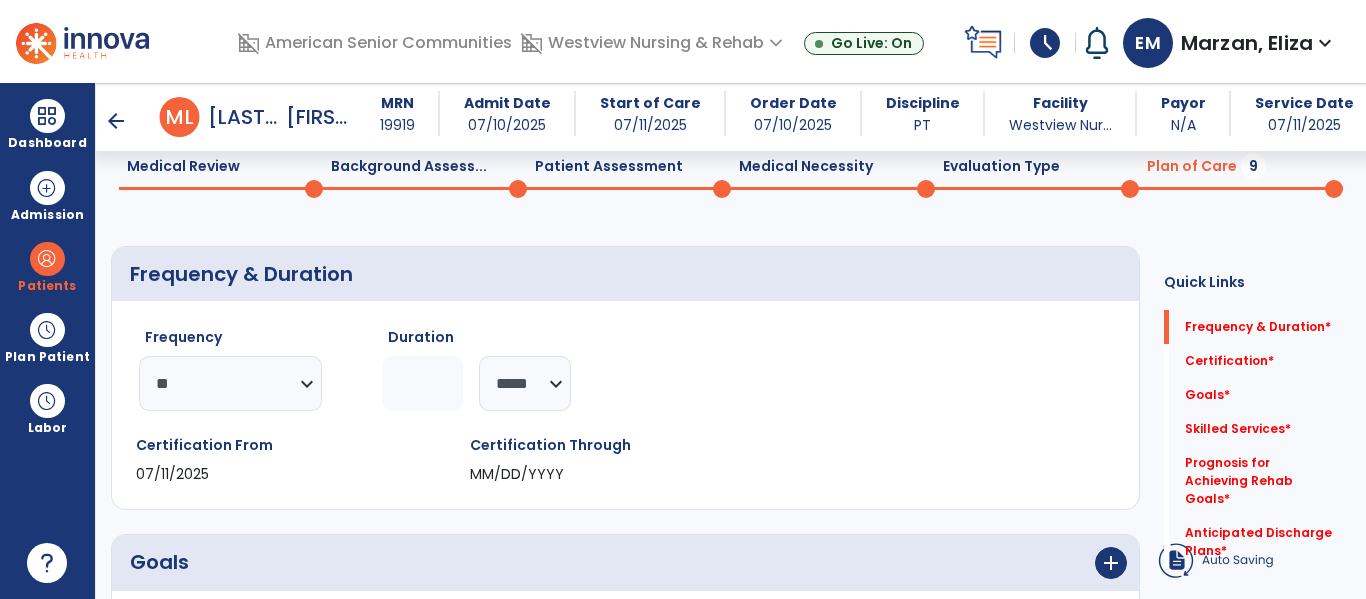 click 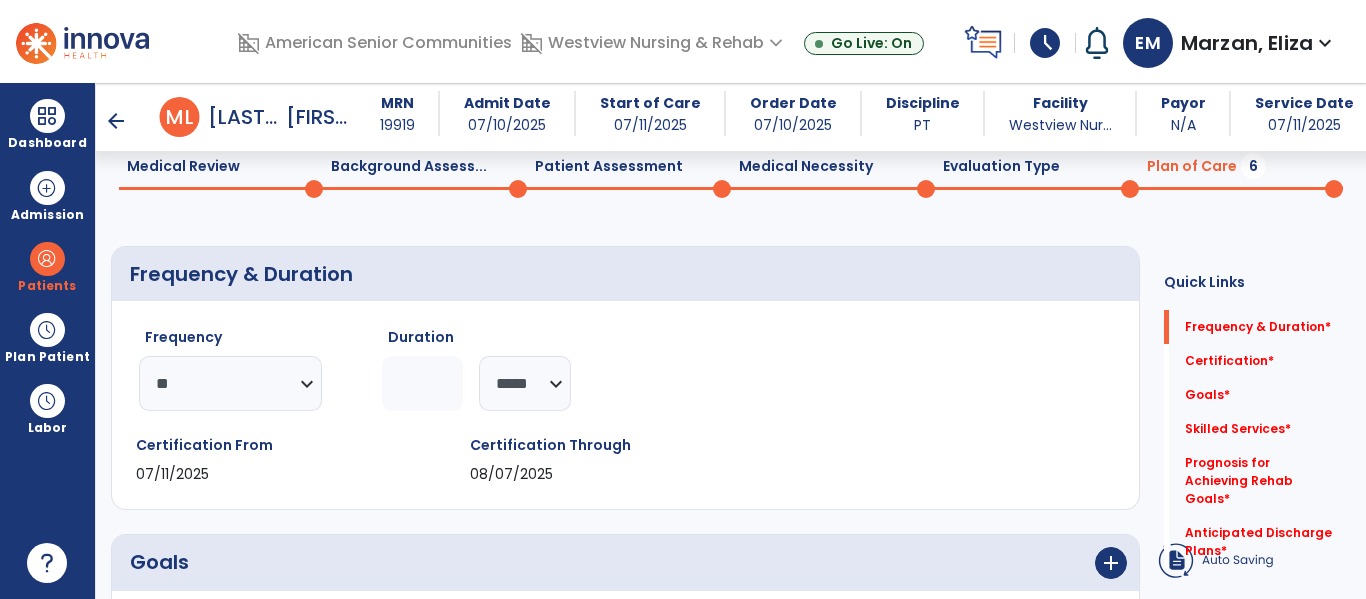 type on "*" 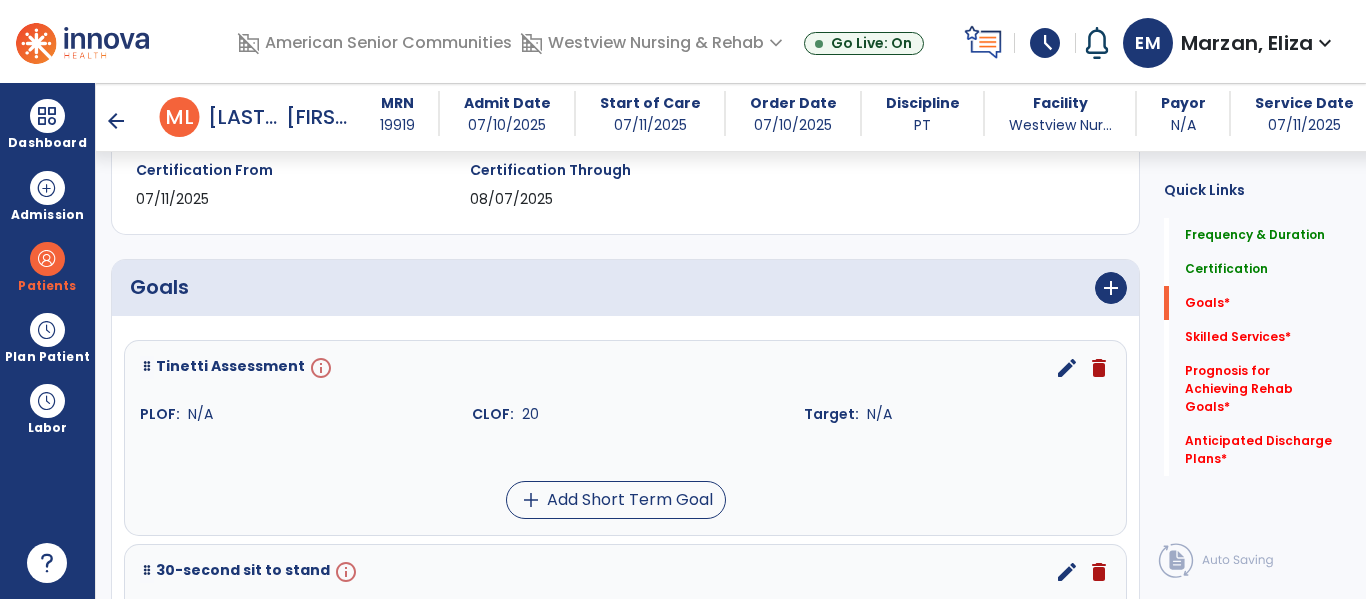 scroll, scrollTop: 354, scrollLeft: 0, axis: vertical 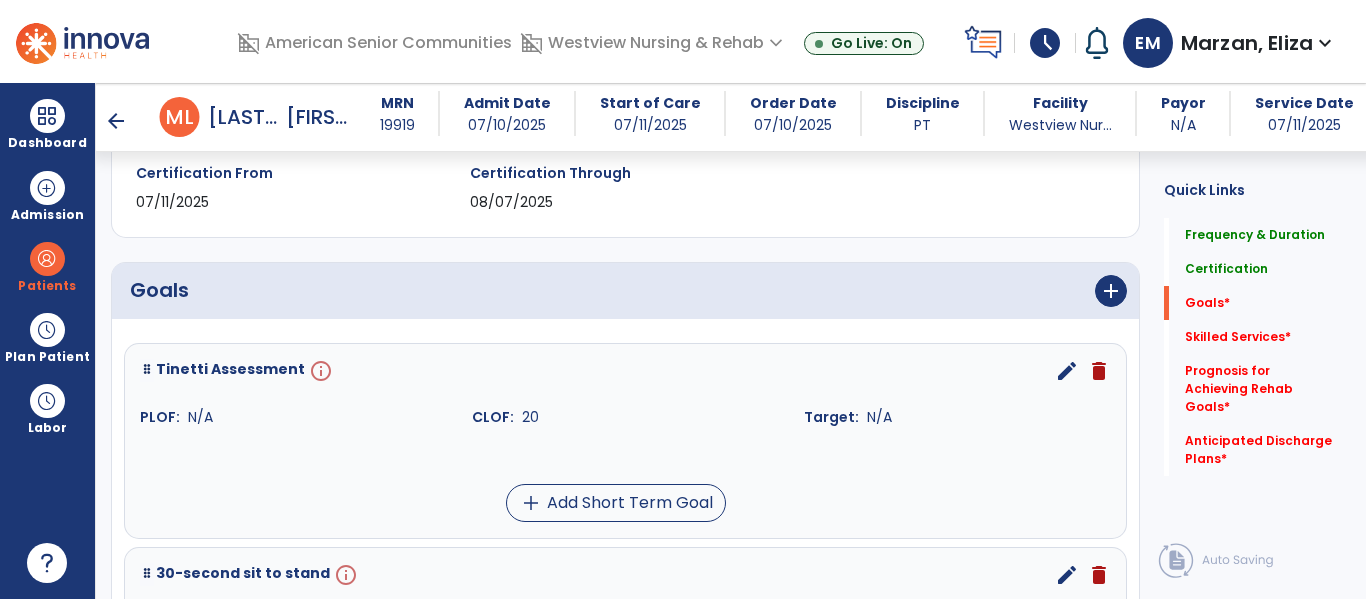 click on "edit" at bounding box center [1067, 371] 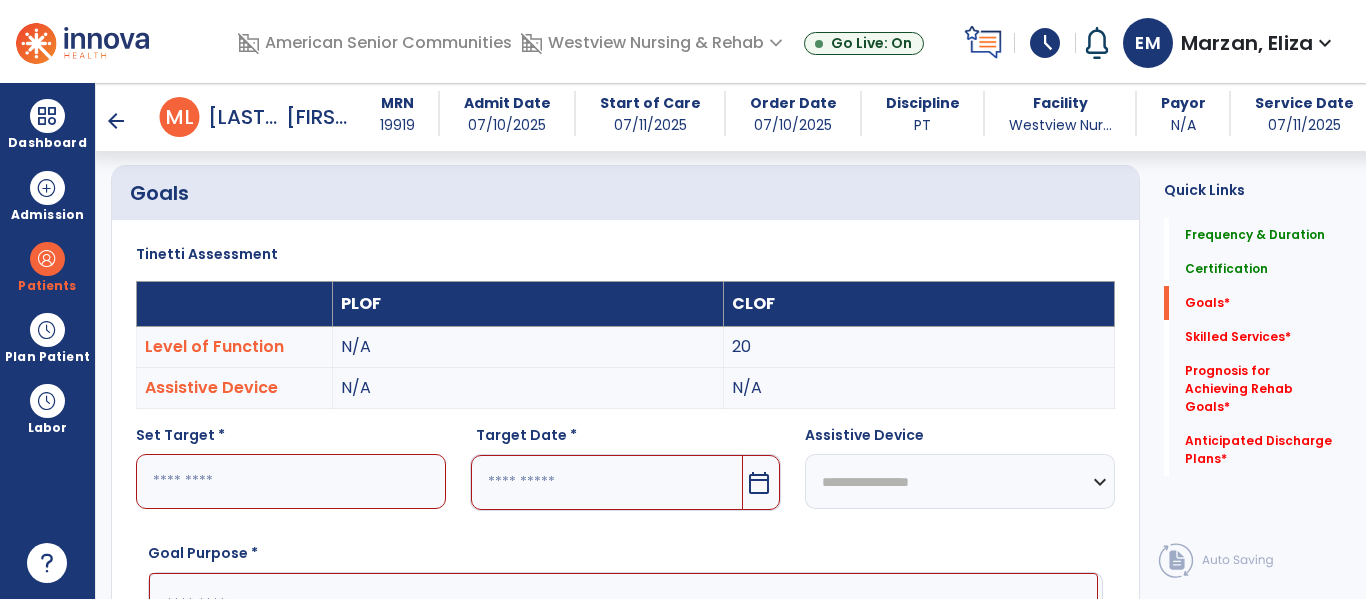 scroll, scrollTop: 534, scrollLeft: 0, axis: vertical 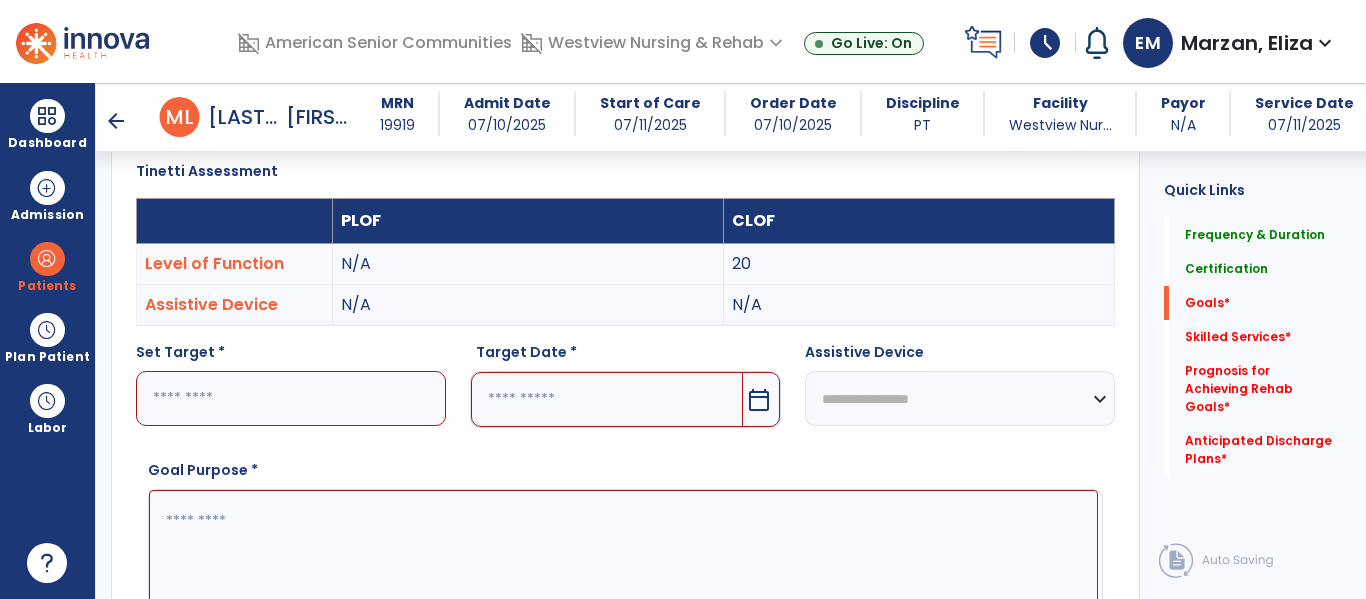click at bounding box center [291, 398] 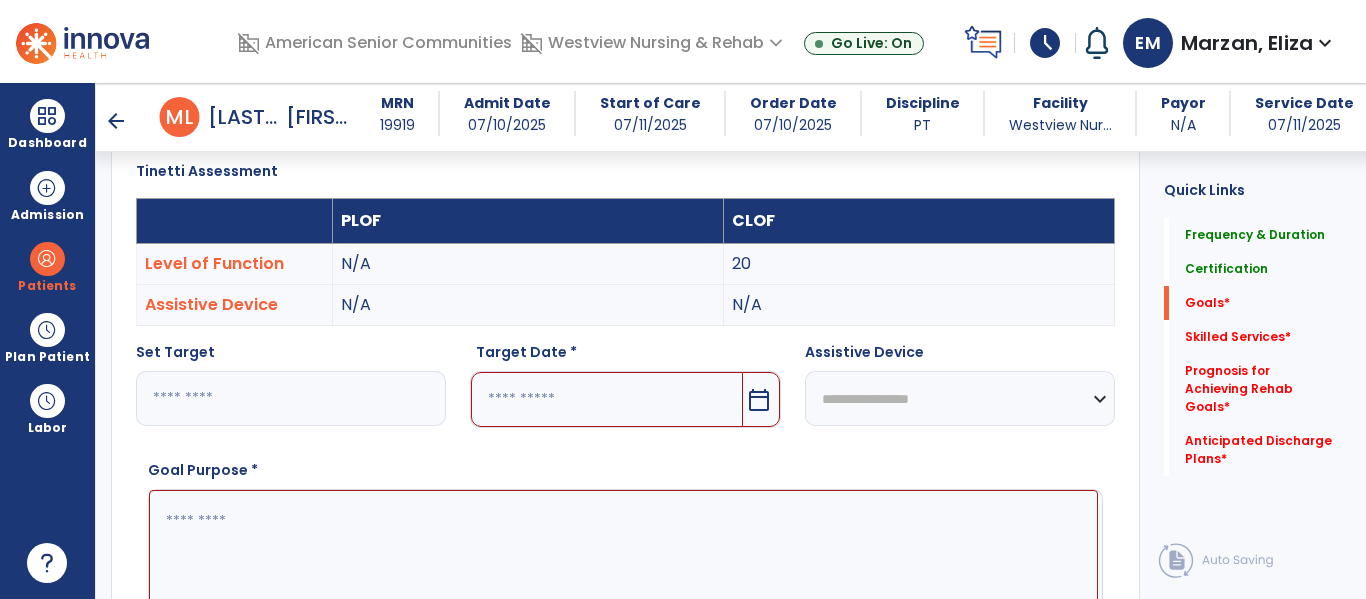 type on "**" 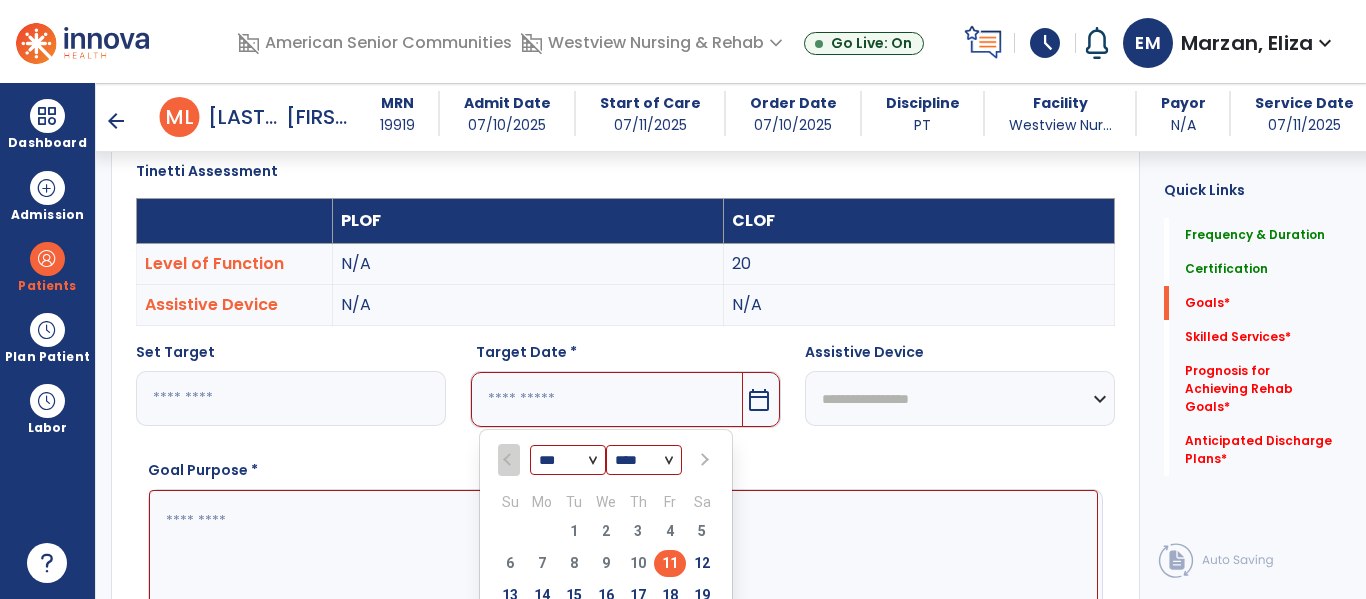 click at bounding box center [703, 460] 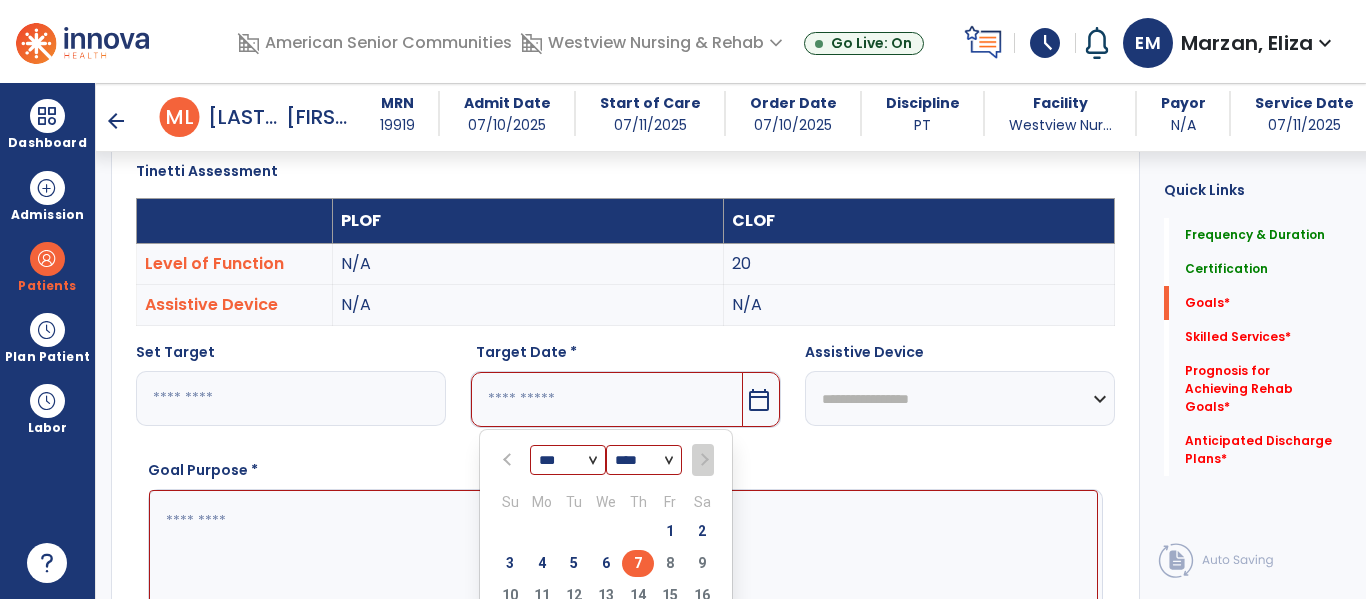 click on "7" at bounding box center [638, 563] 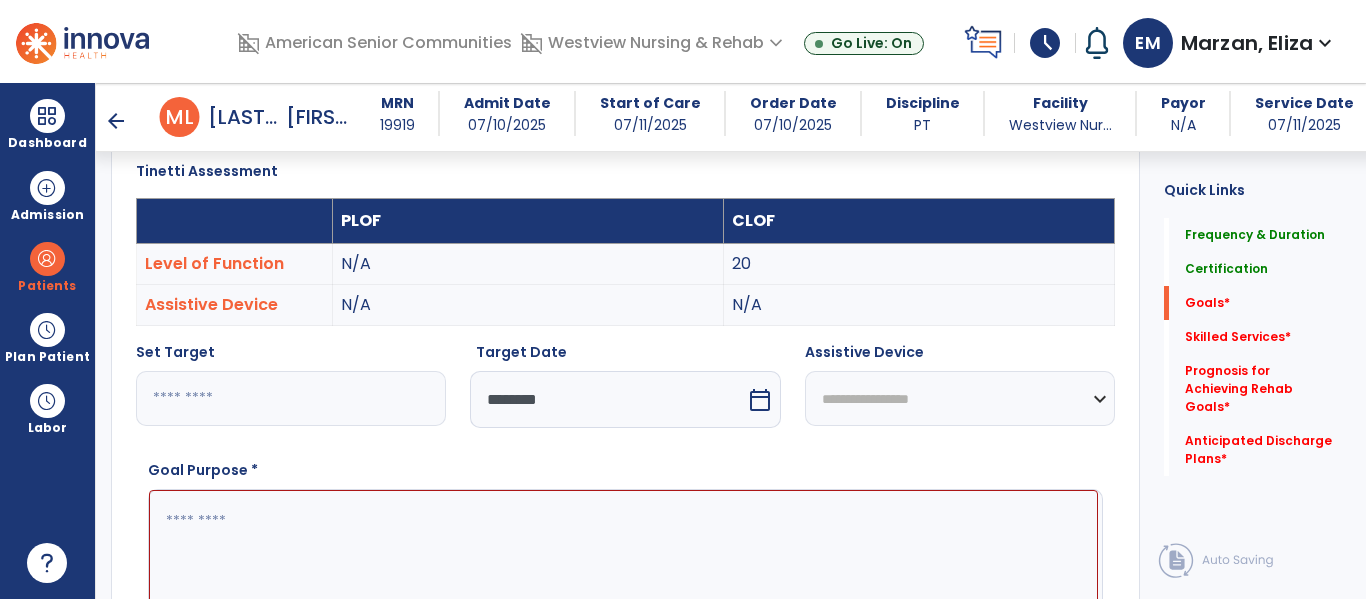 click on "**********" at bounding box center (960, 398) 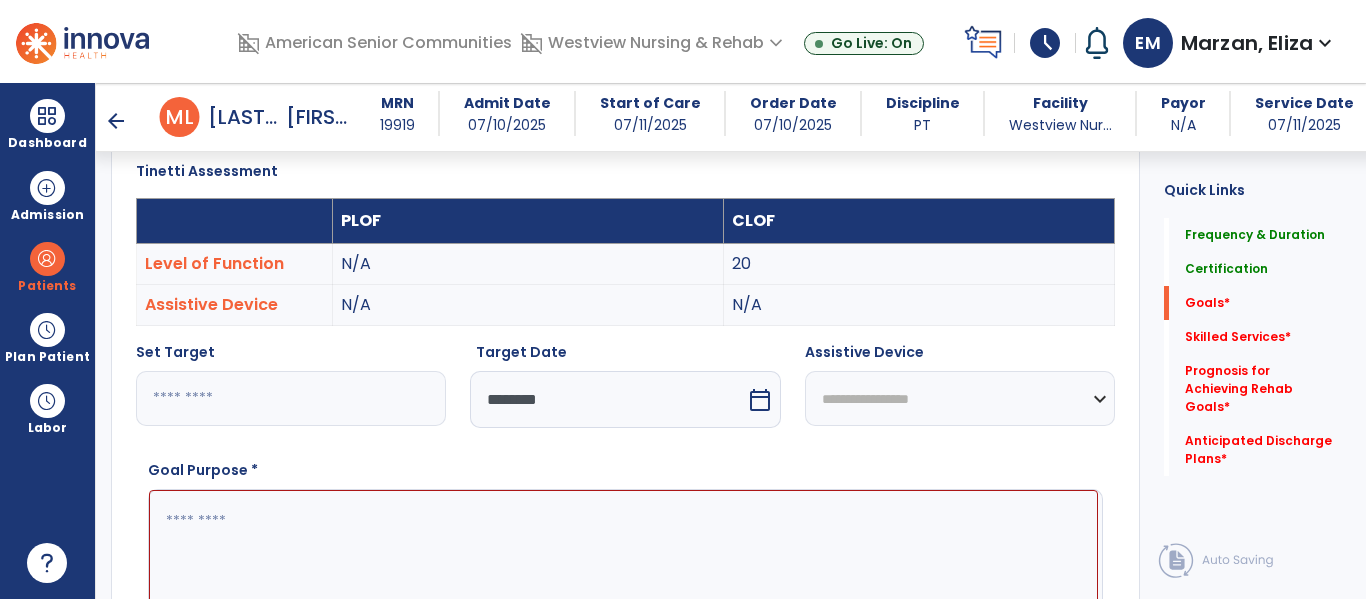 select on "**********" 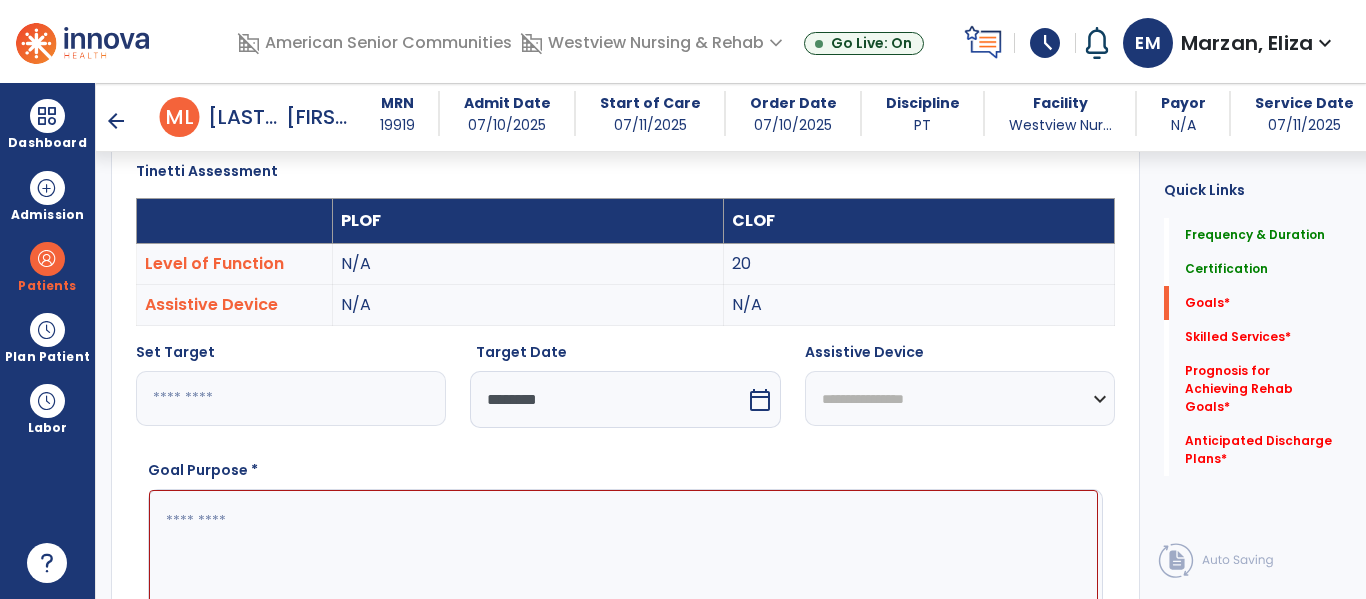 click on "**********" at bounding box center [960, 398] 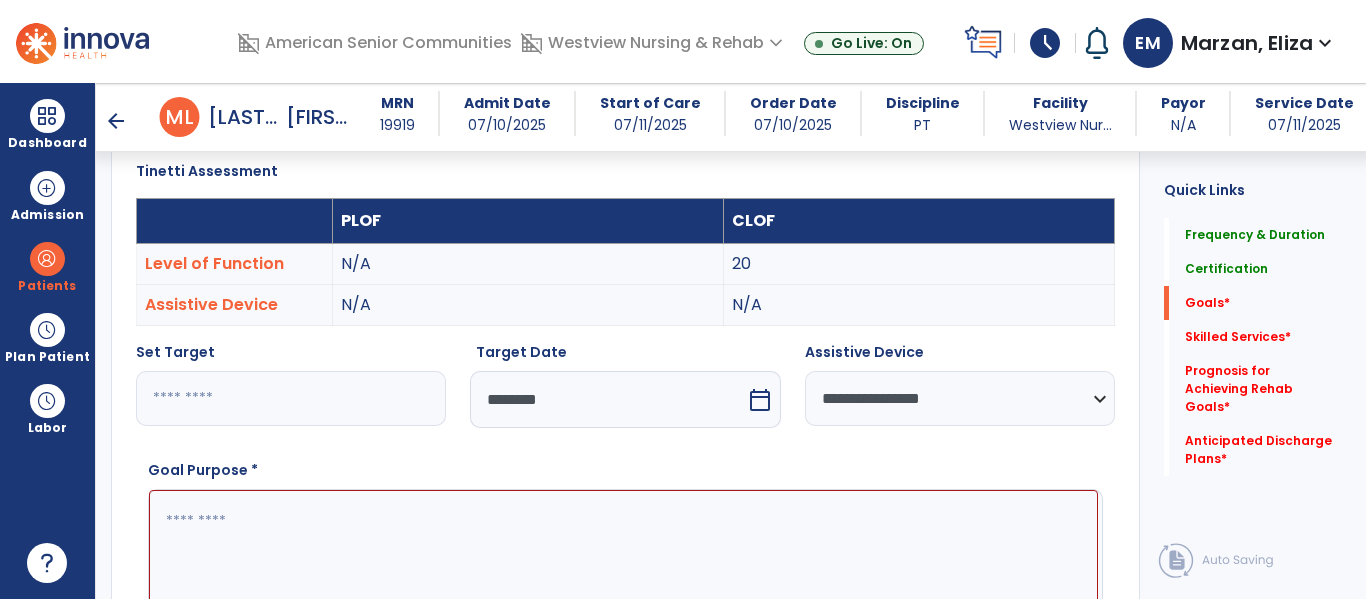 click at bounding box center (623, 565) 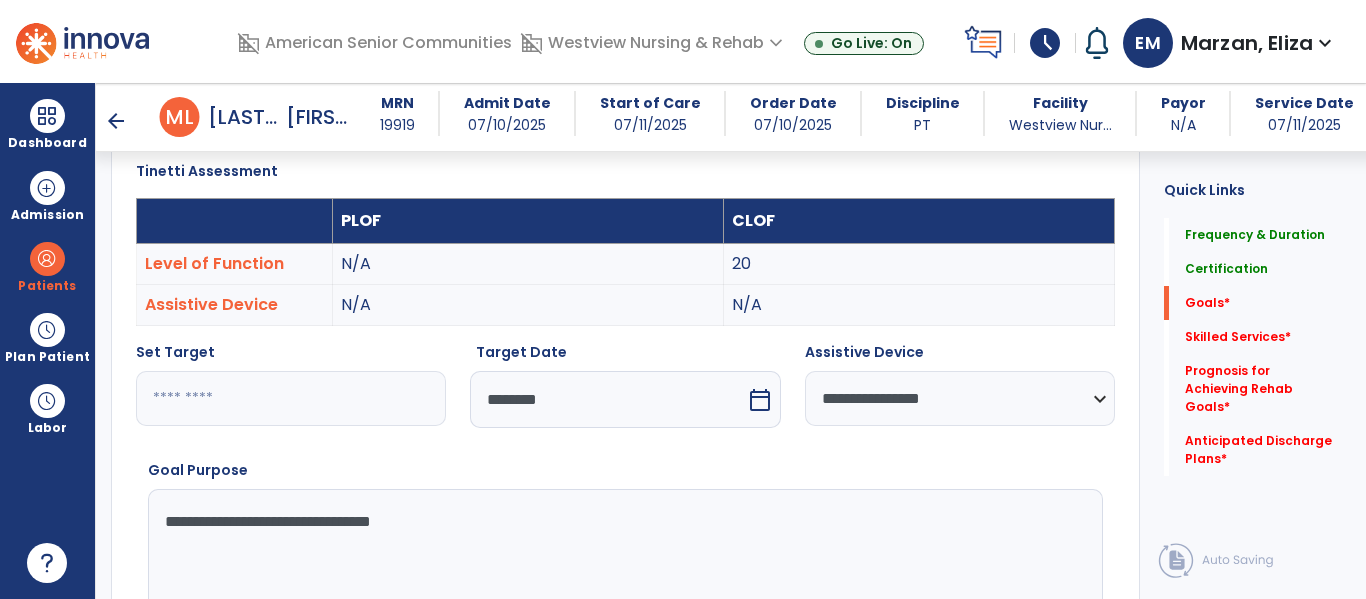 type on "**********" 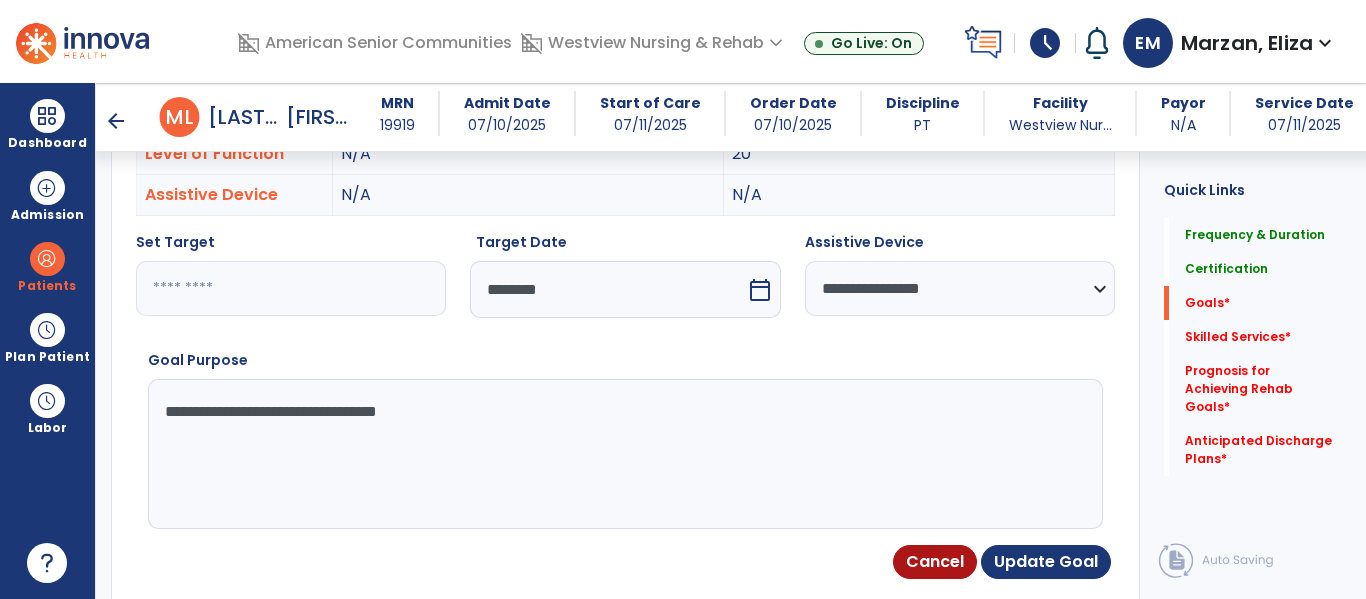 scroll, scrollTop: 647, scrollLeft: 0, axis: vertical 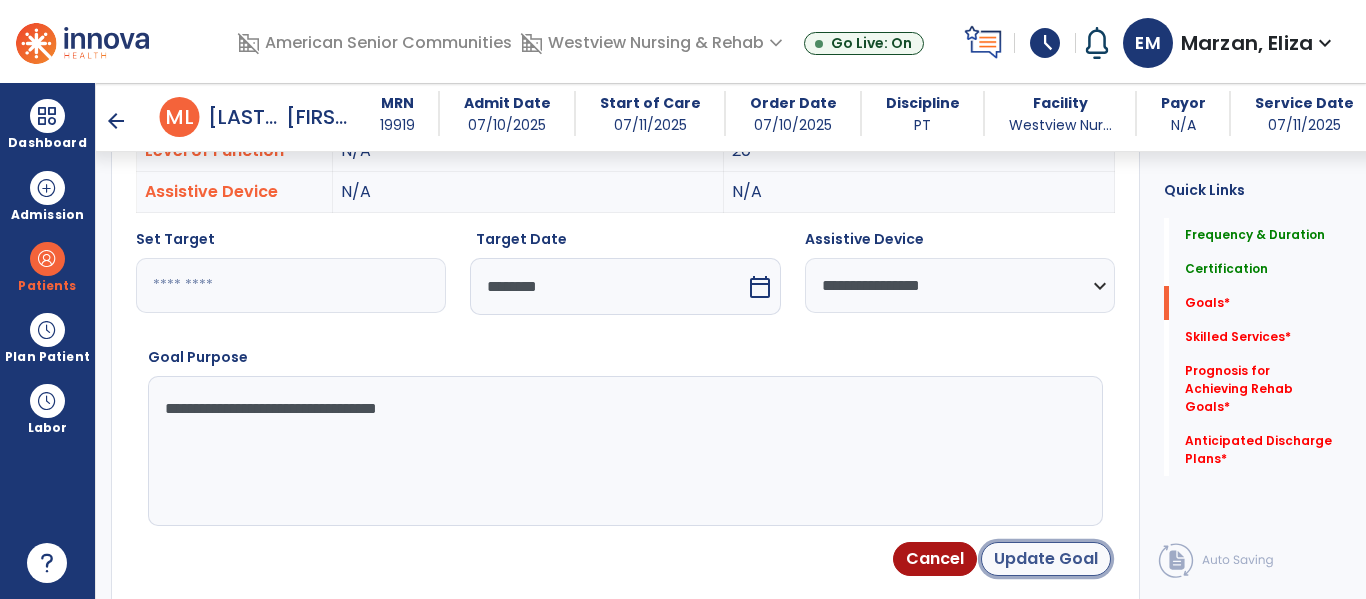 click on "Update Goal" at bounding box center [1046, 559] 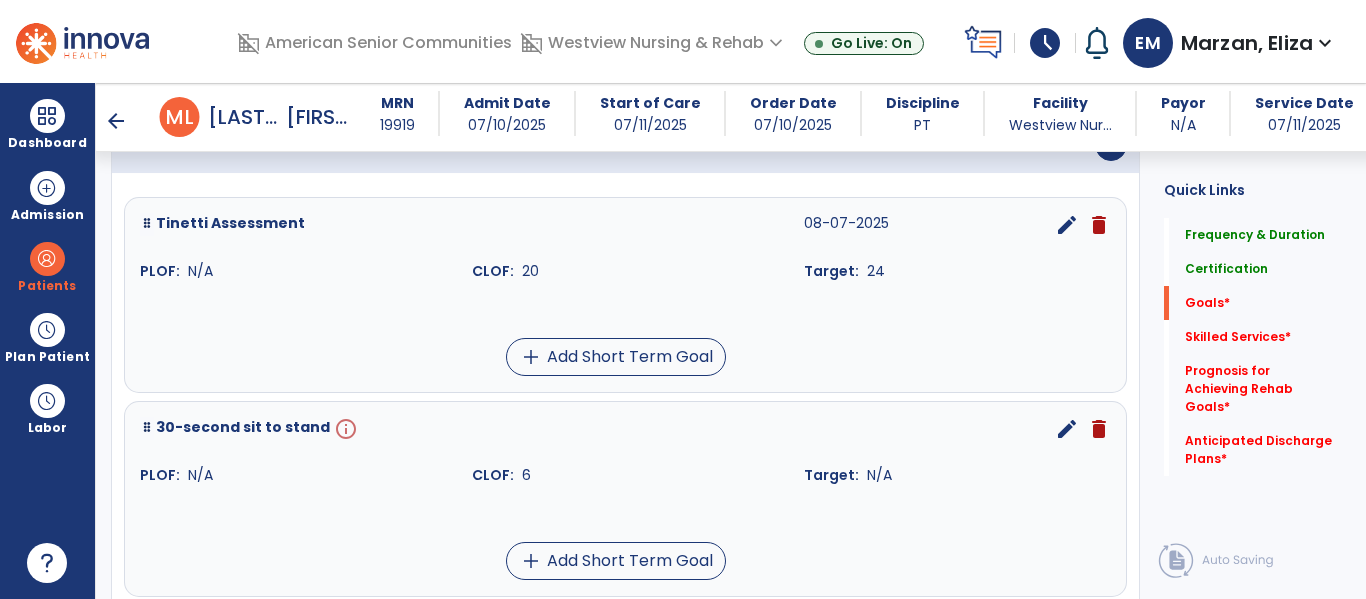 scroll, scrollTop: 489, scrollLeft: 0, axis: vertical 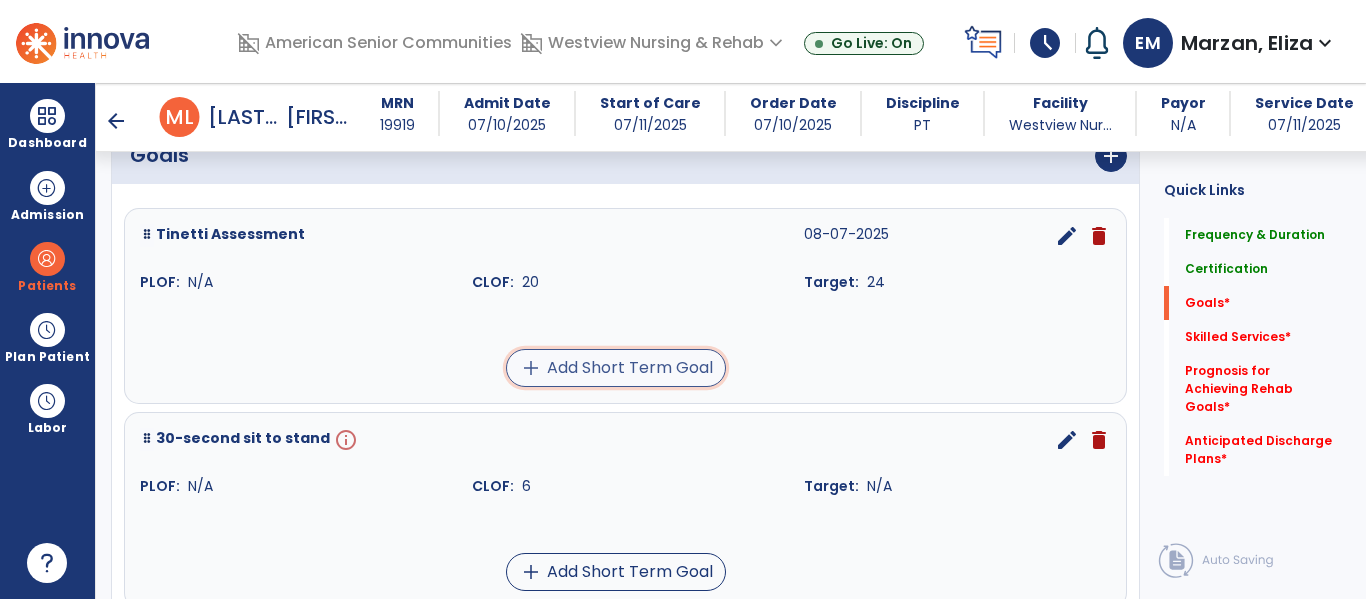 click on "add  Add Short Term Goal" at bounding box center (616, 368) 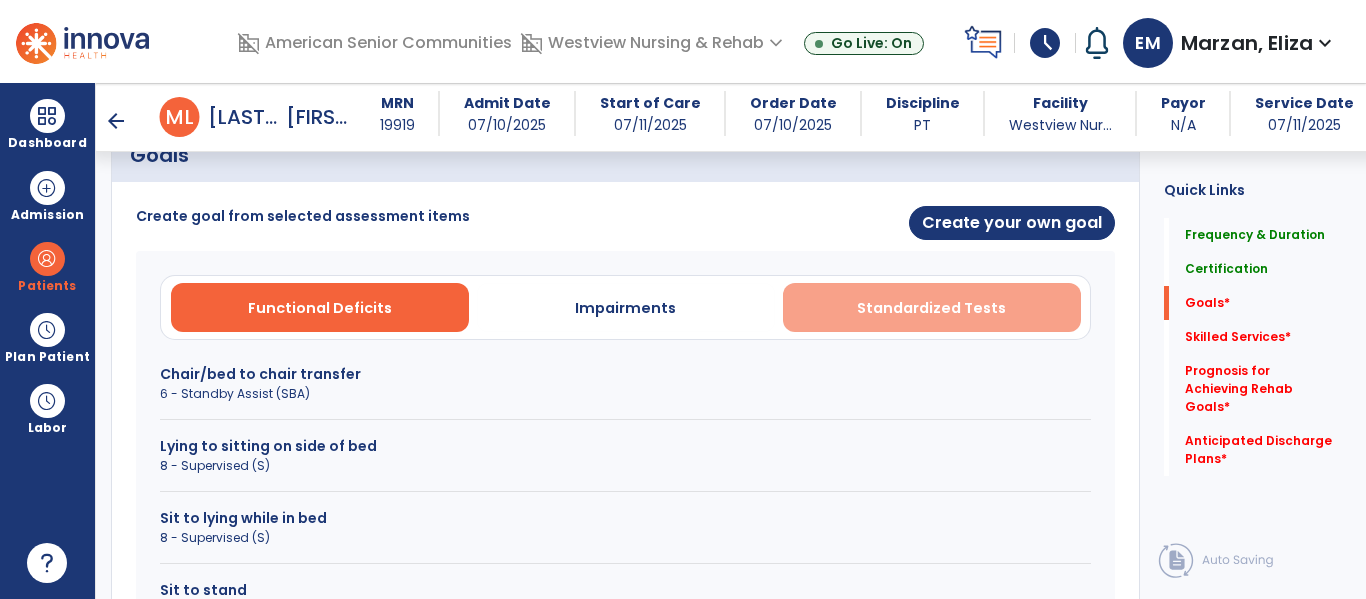 click on "Standardized Tests" at bounding box center (931, 308) 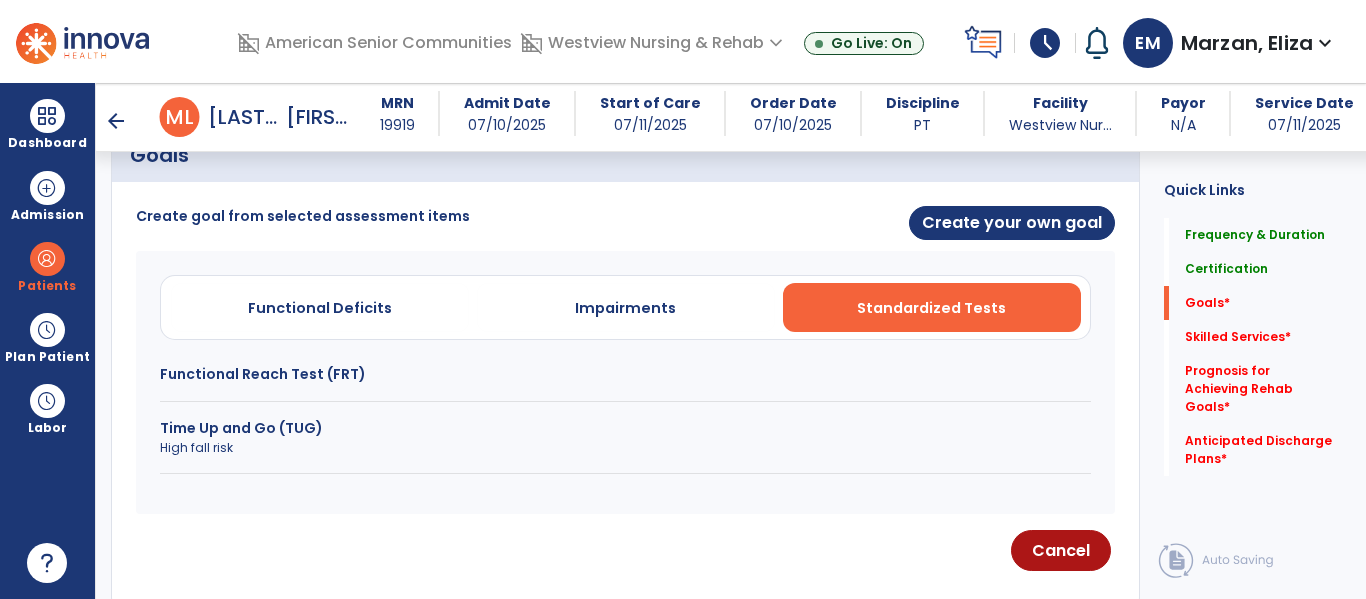 click on "High fall risk" at bounding box center (625, 448) 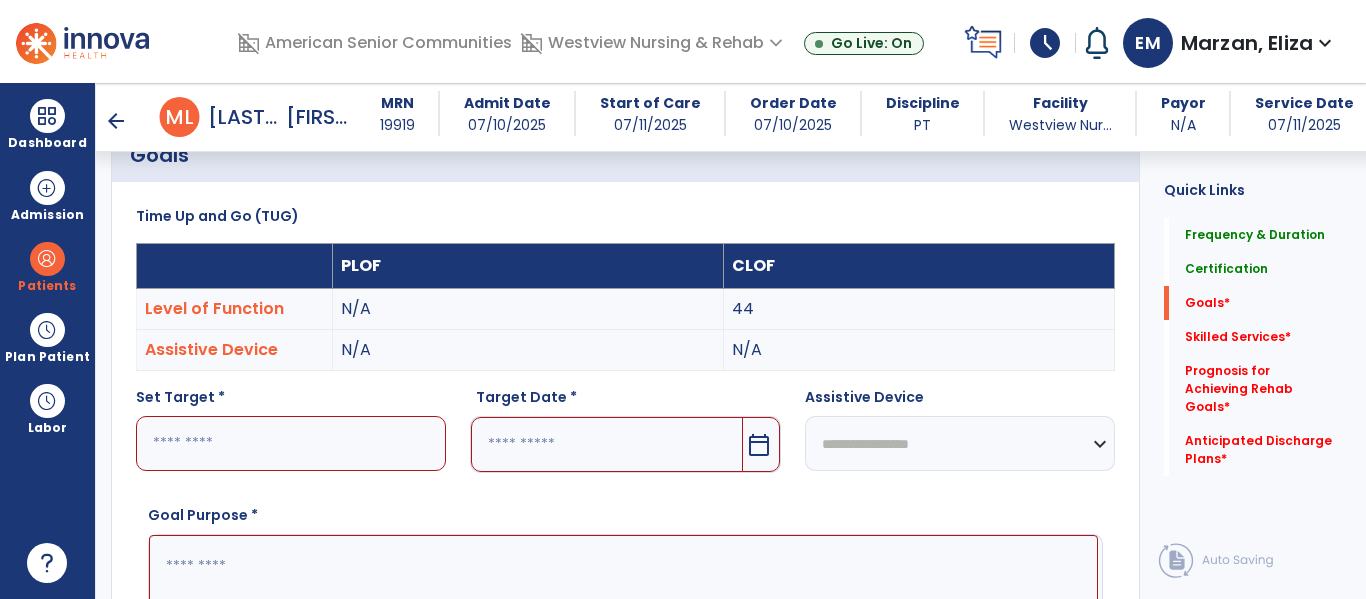 click at bounding box center (291, 443) 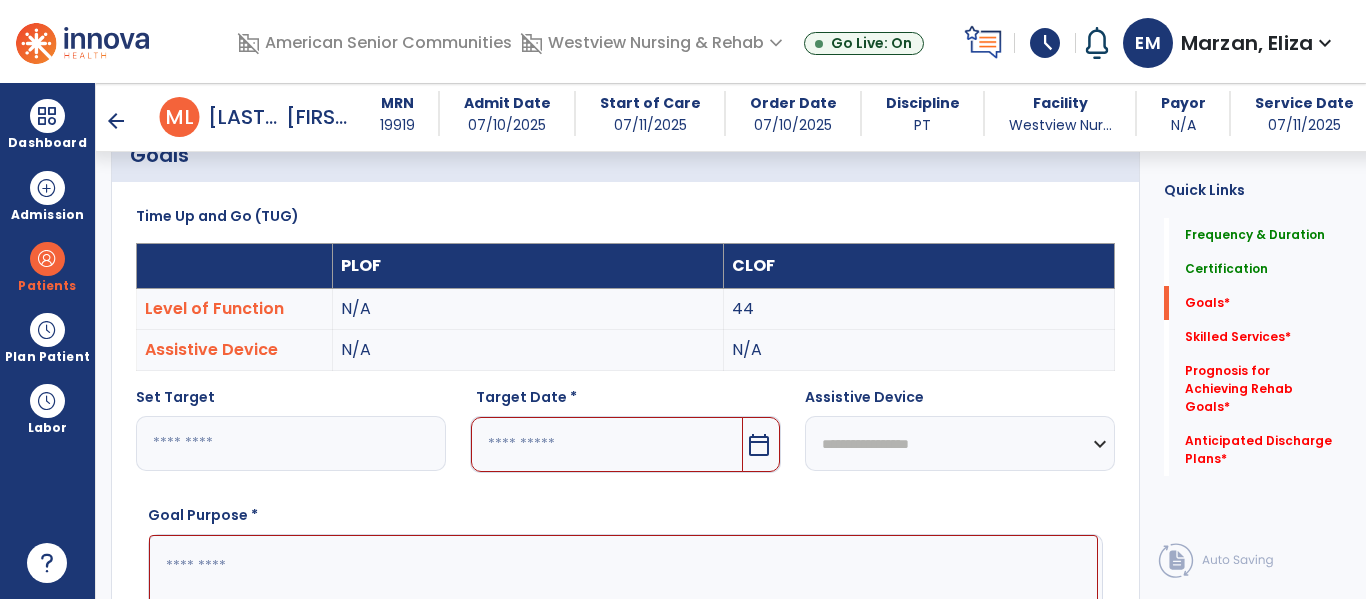 type on "**" 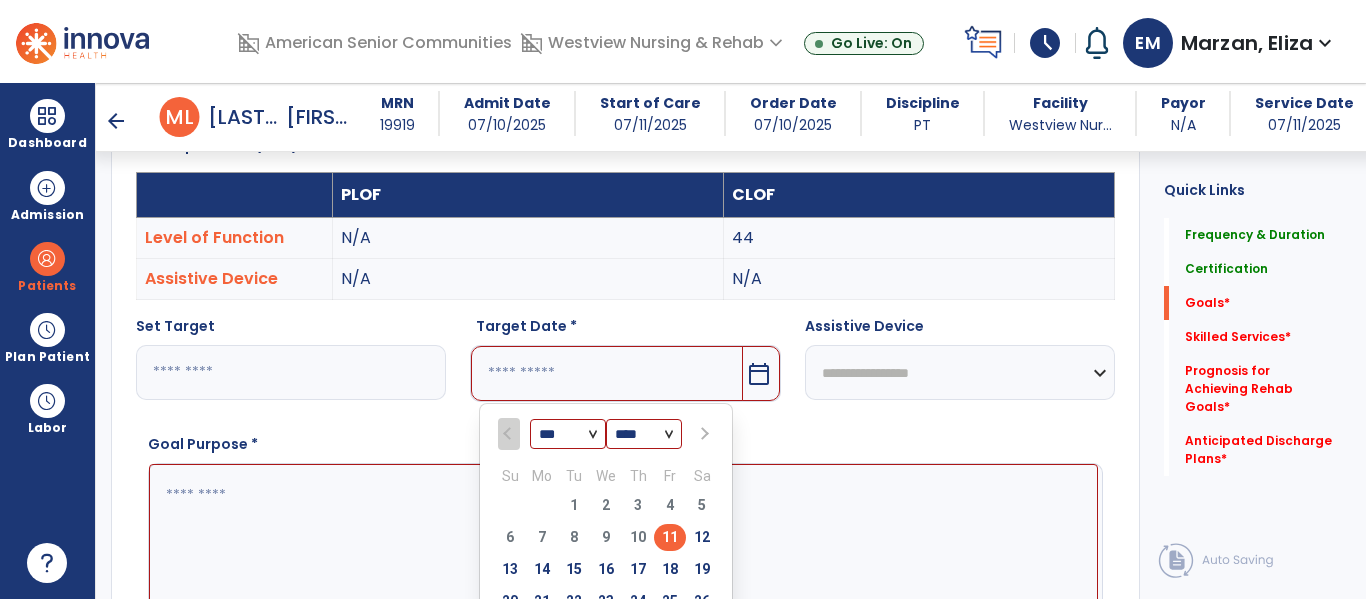 scroll, scrollTop: 608, scrollLeft: 0, axis: vertical 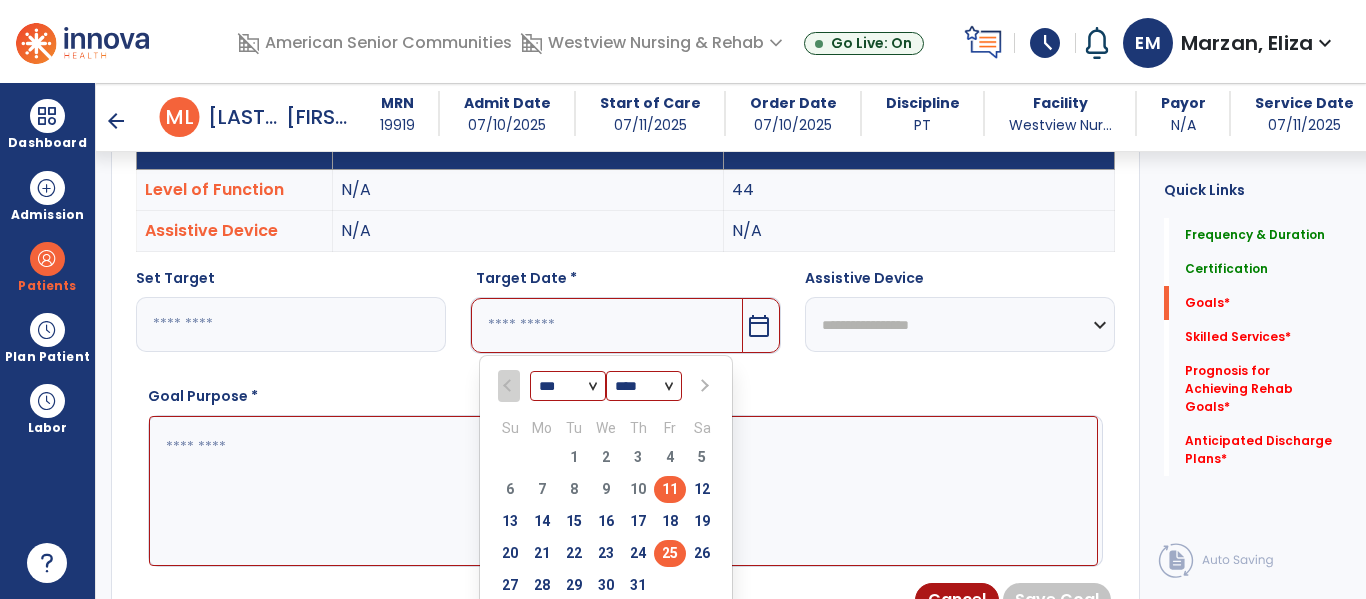 click on "25" at bounding box center [670, 553] 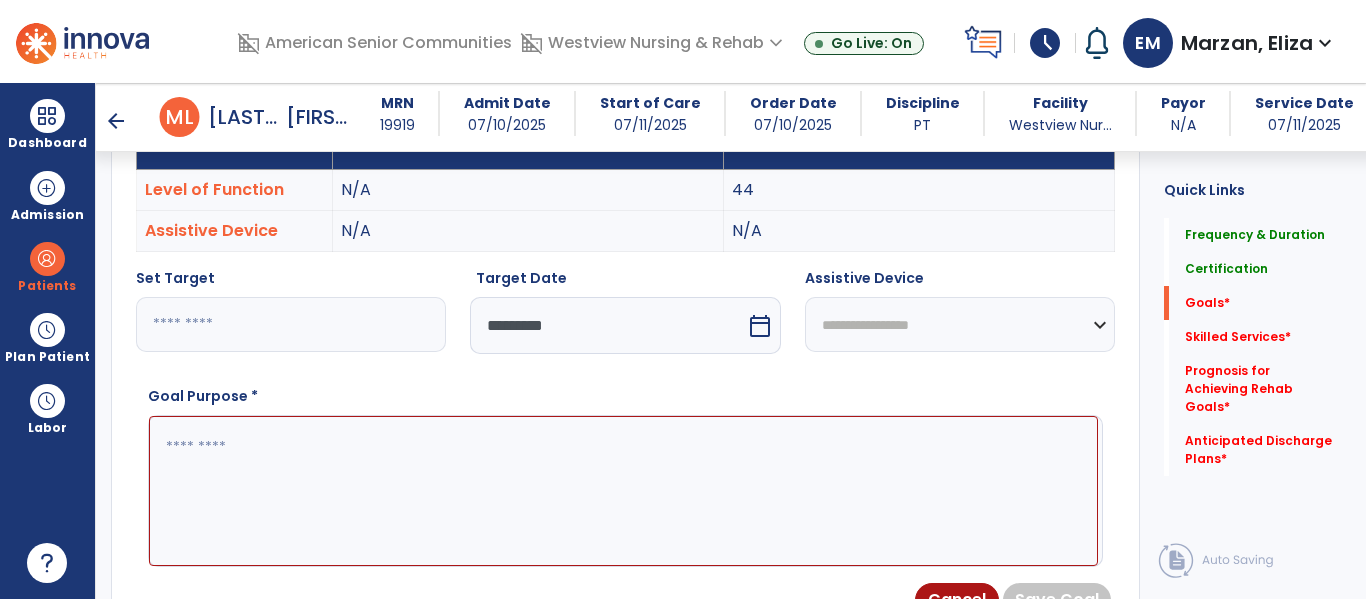 click on "**********" at bounding box center [960, 324] 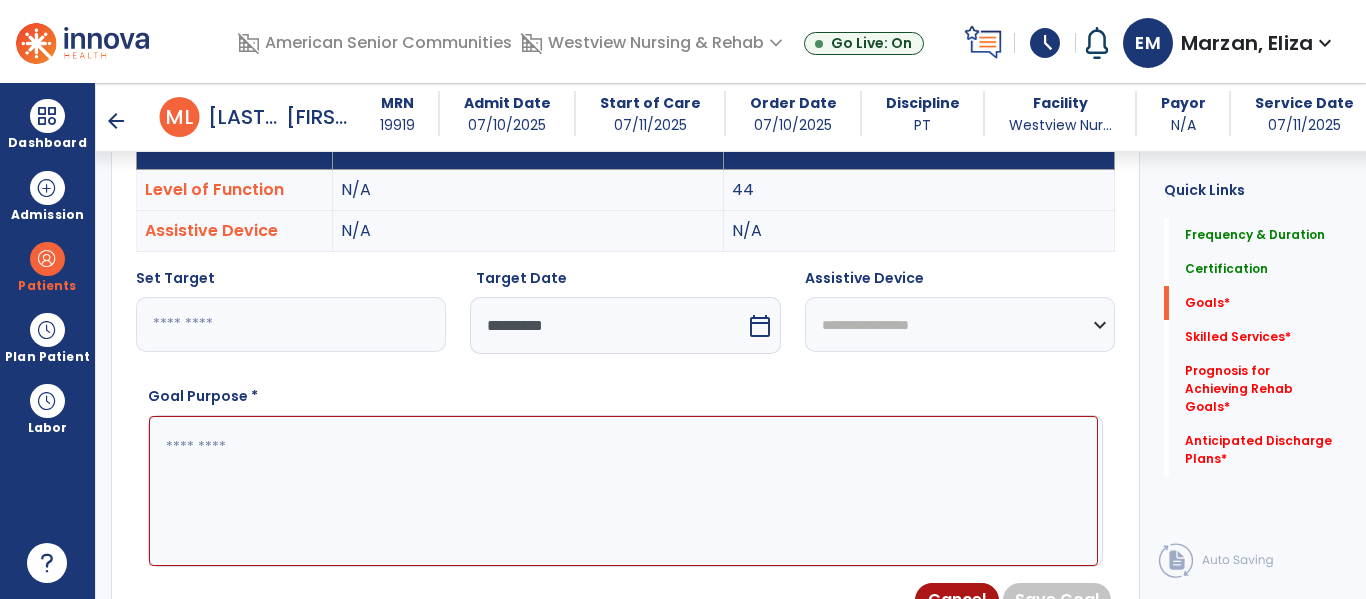 select on "**********" 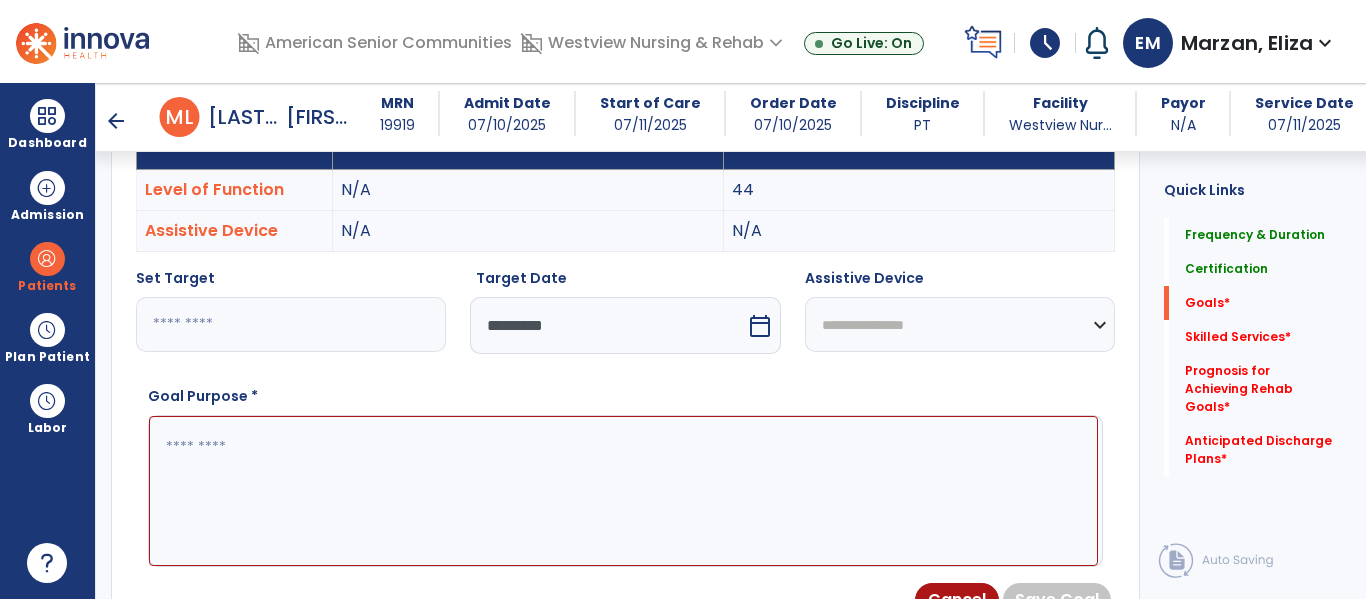 click on "**********" at bounding box center [960, 324] 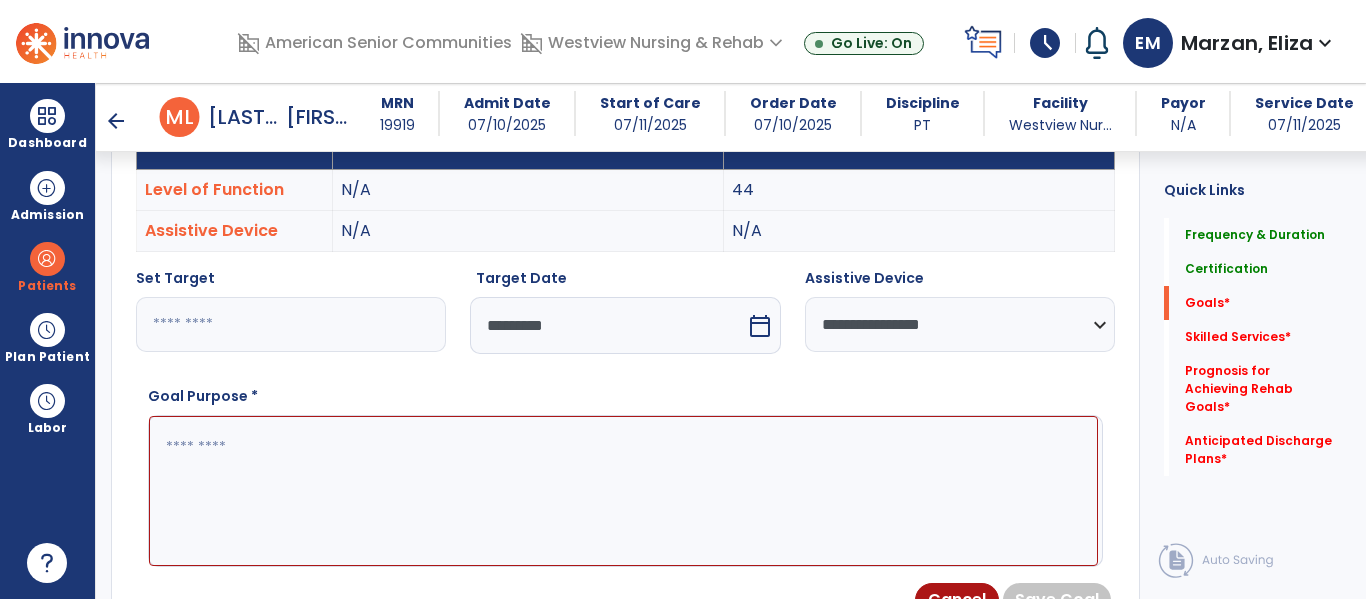 click at bounding box center (623, 491) 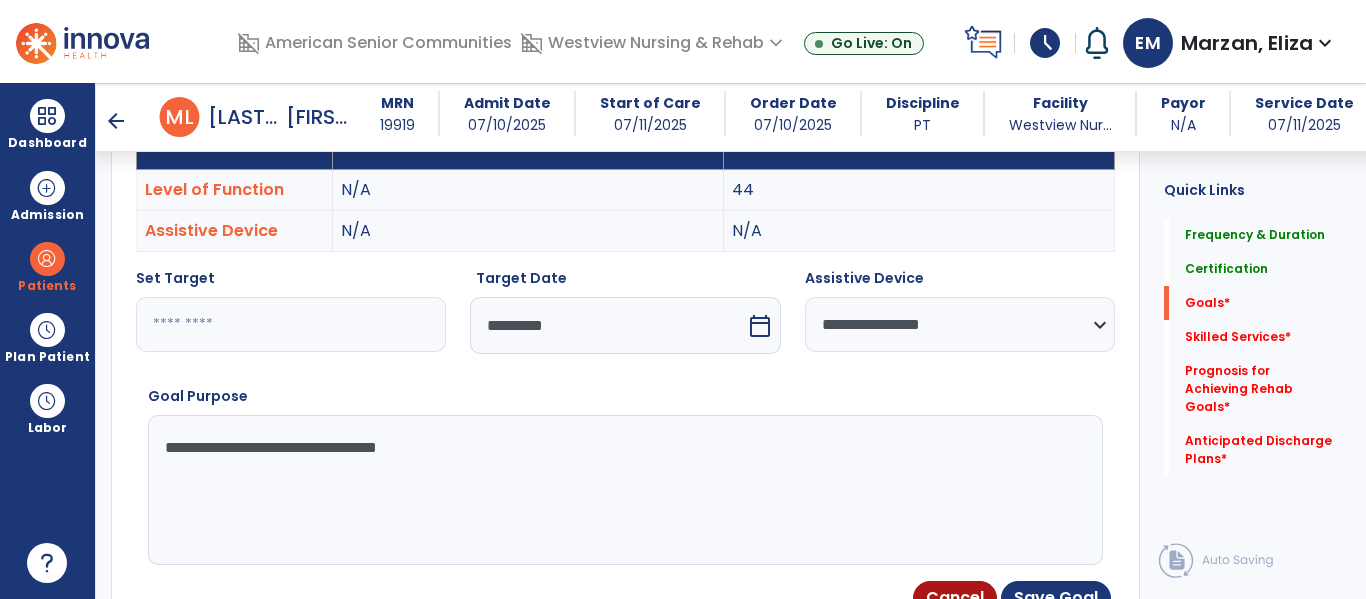 type on "**********" 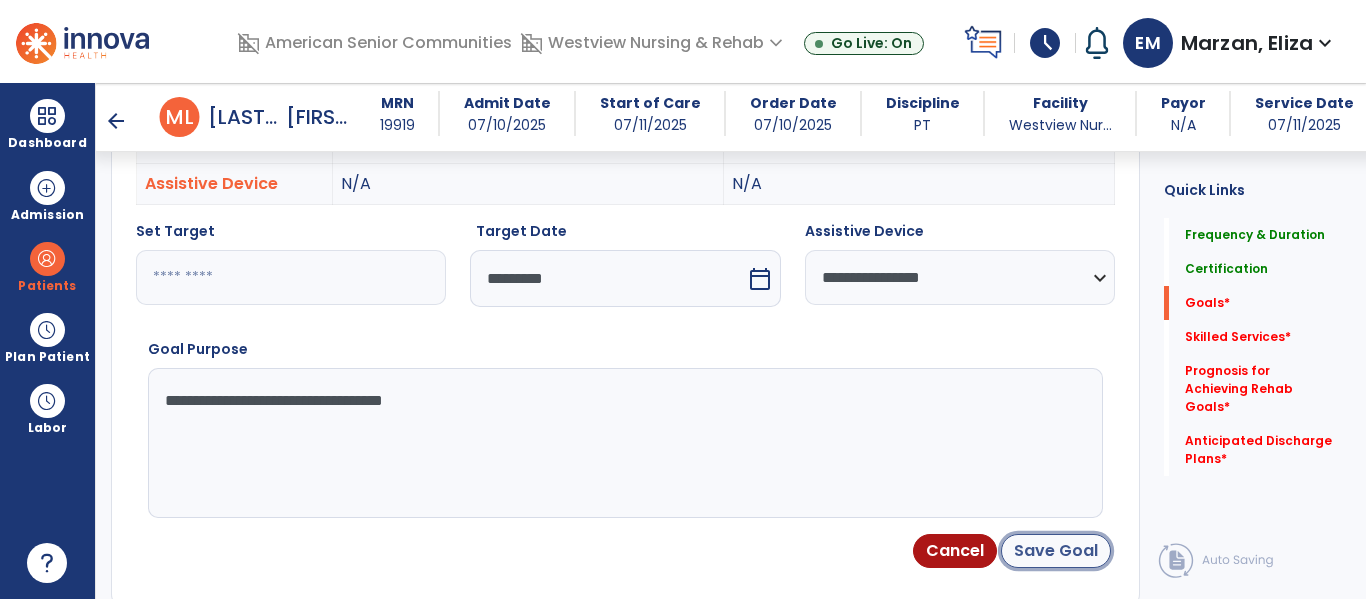 click on "Save Goal" at bounding box center [1056, 551] 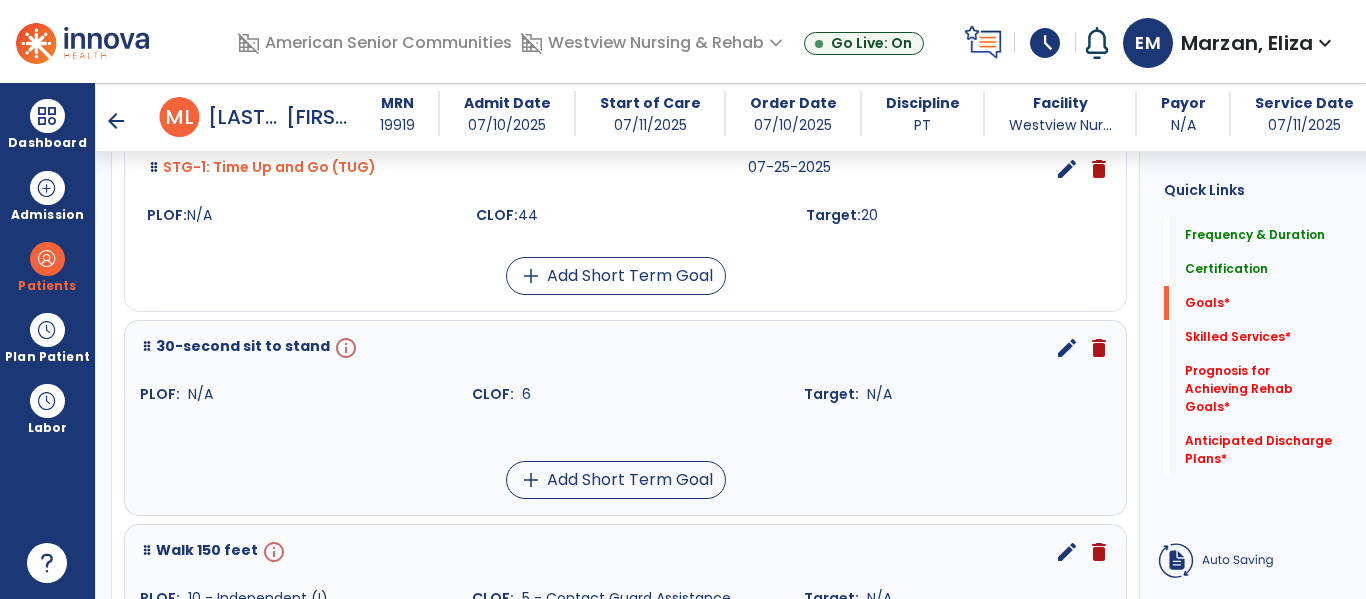 scroll, scrollTop: 657, scrollLeft: 0, axis: vertical 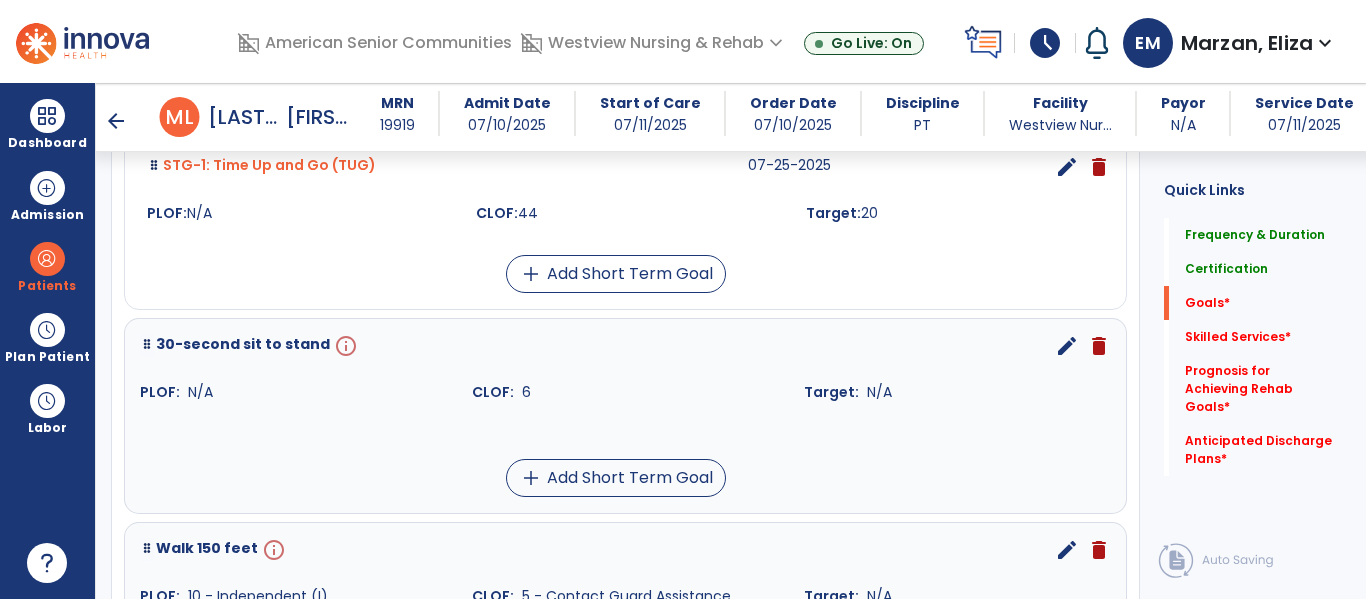 click on "edit" at bounding box center [1067, 346] 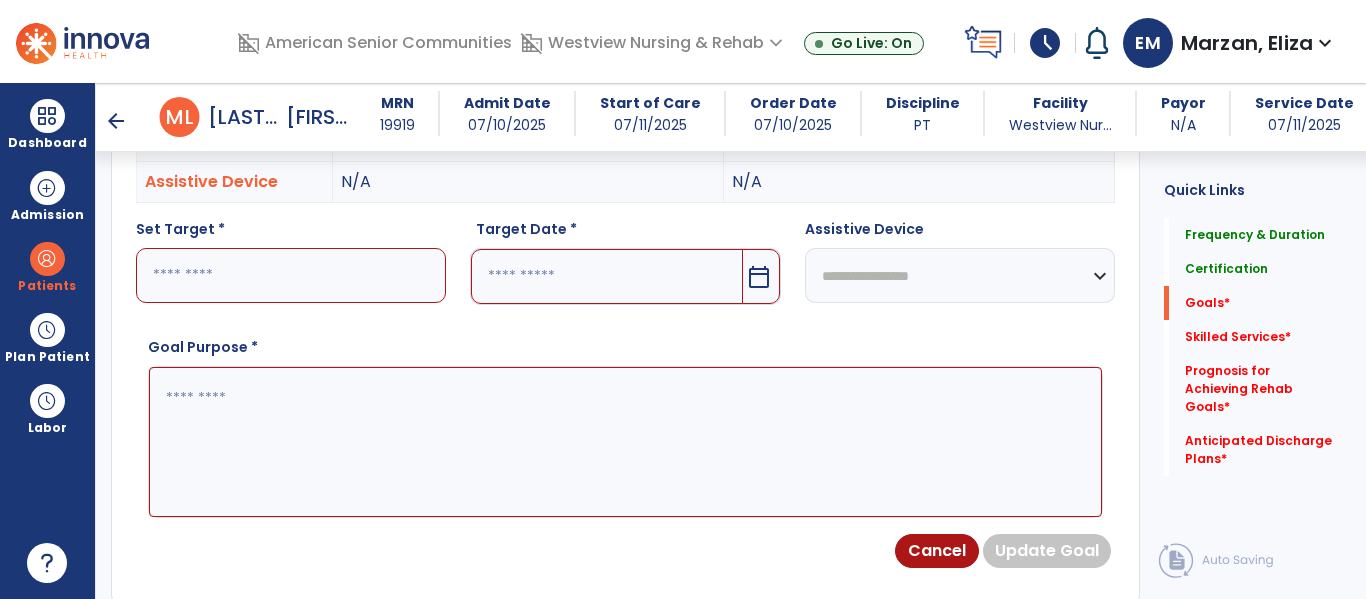 scroll, scrollTop: 534, scrollLeft: 0, axis: vertical 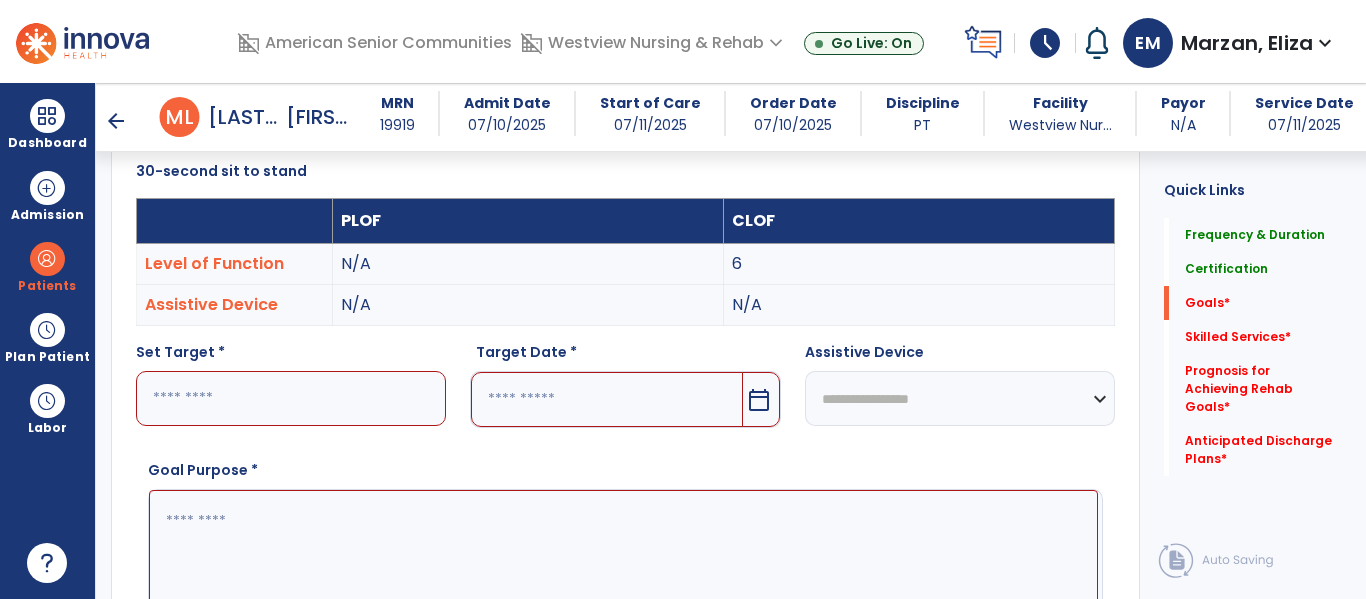 click at bounding box center [291, 398] 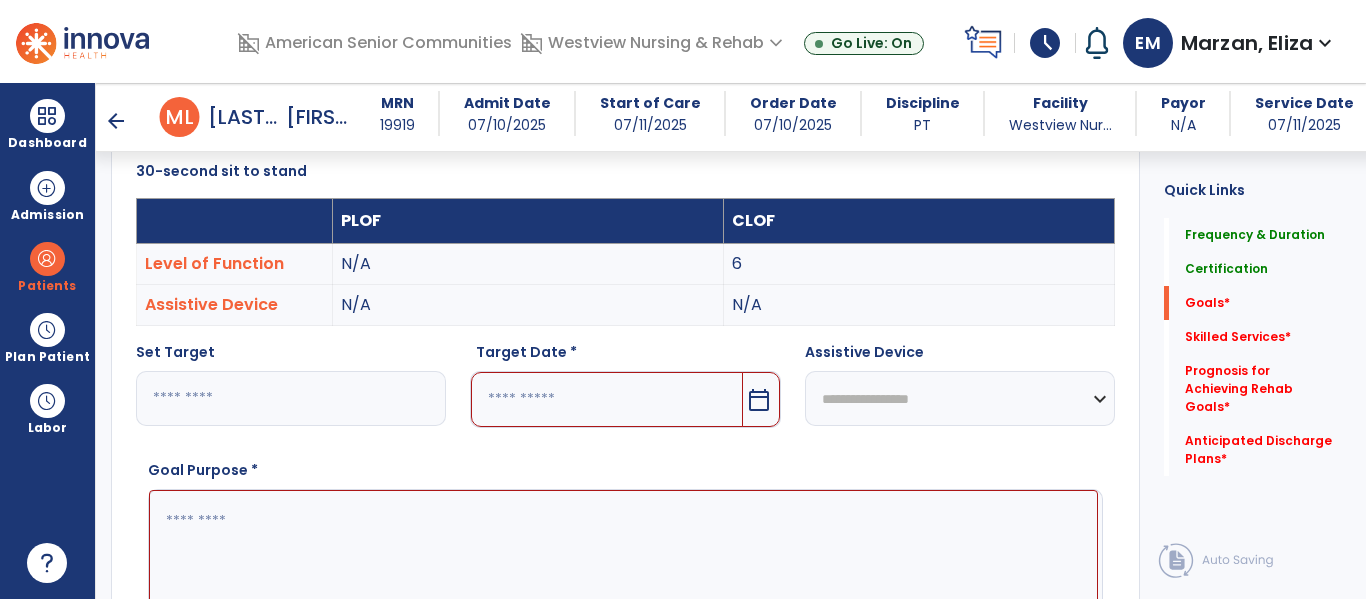 type on "**" 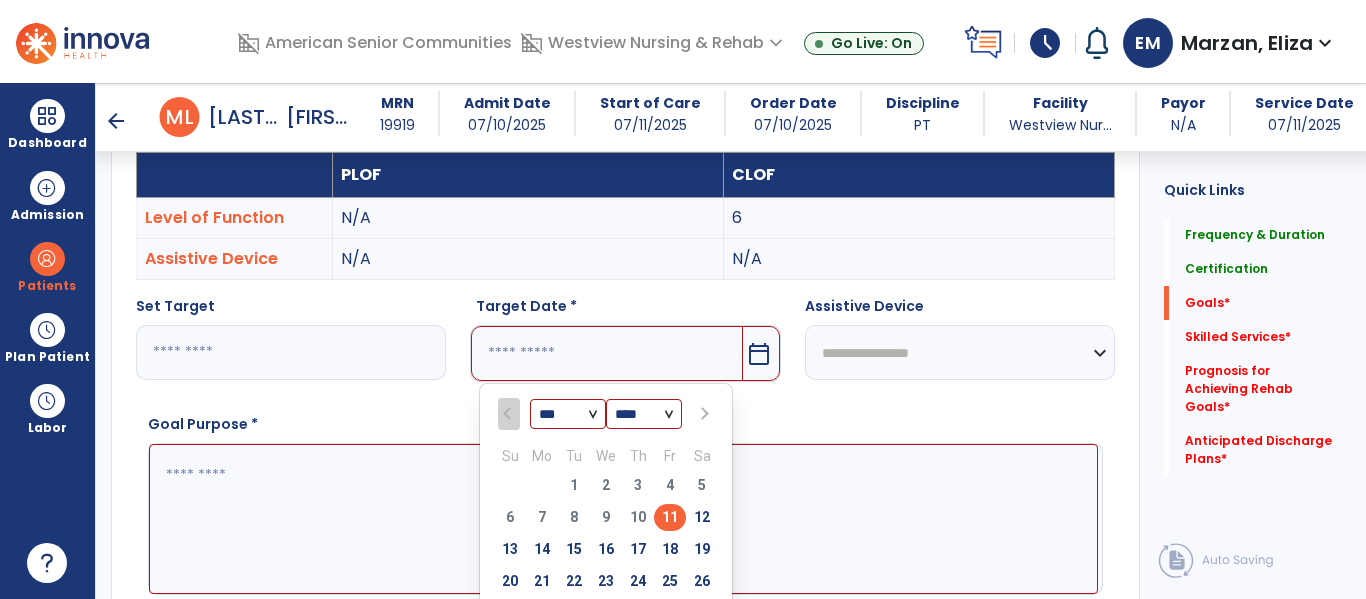 scroll, scrollTop: 608, scrollLeft: 0, axis: vertical 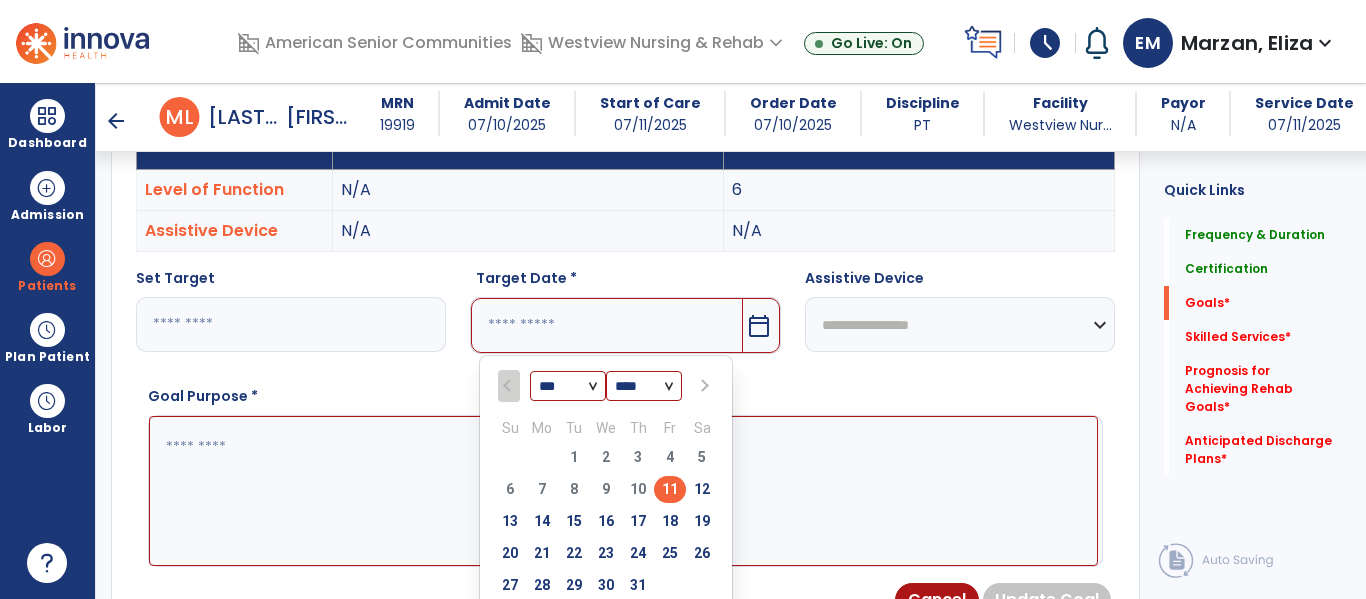 click at bounding box center (703, 386) 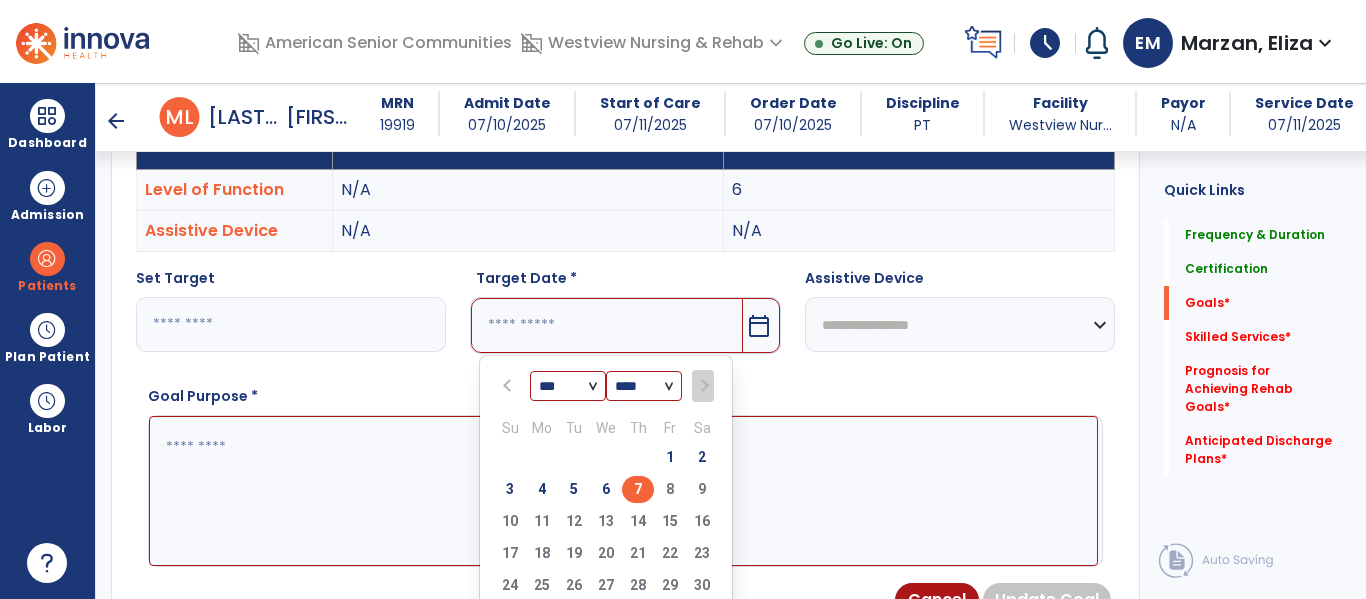 click on "7" at bounding box center (638, 489) 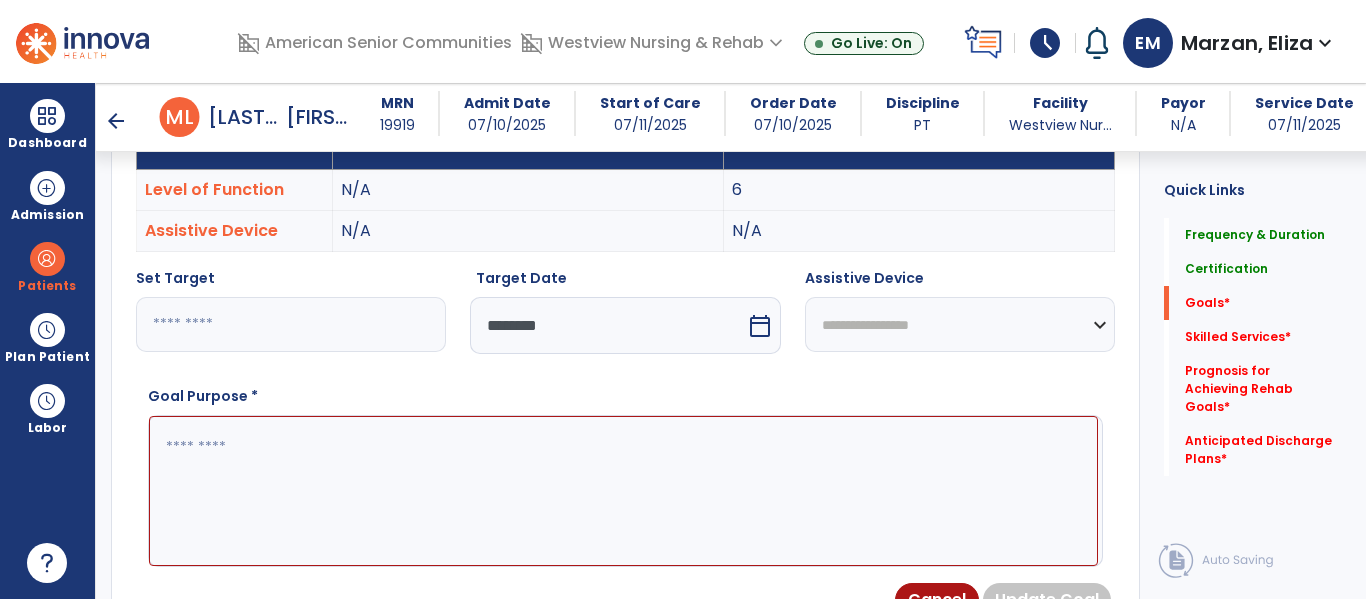 click on "**********" at bounding box center [960, 324] 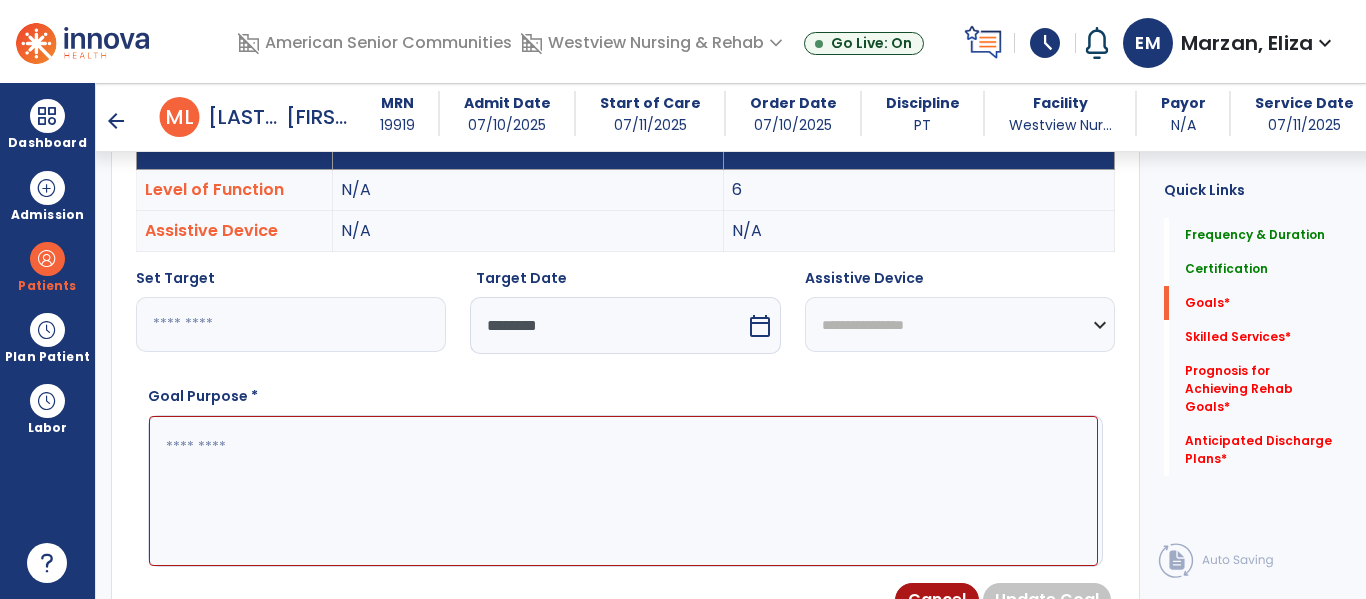 click on "**********" at bounding box center (960, 324) 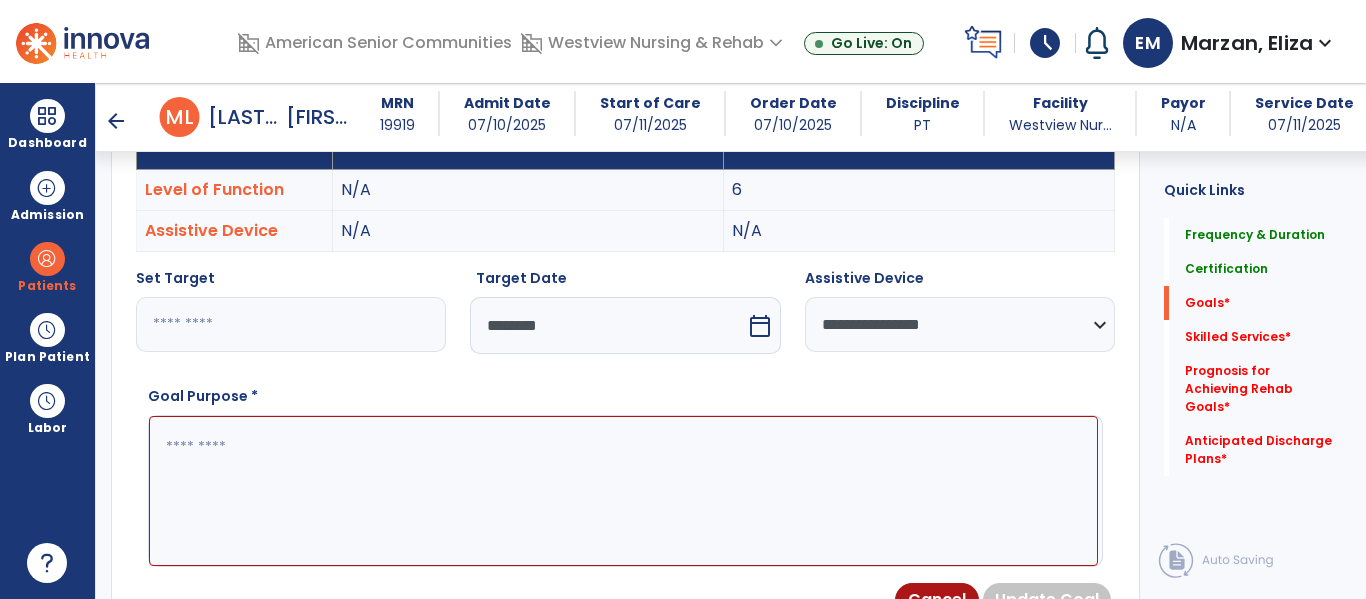 click at bounding box center [623, 491] 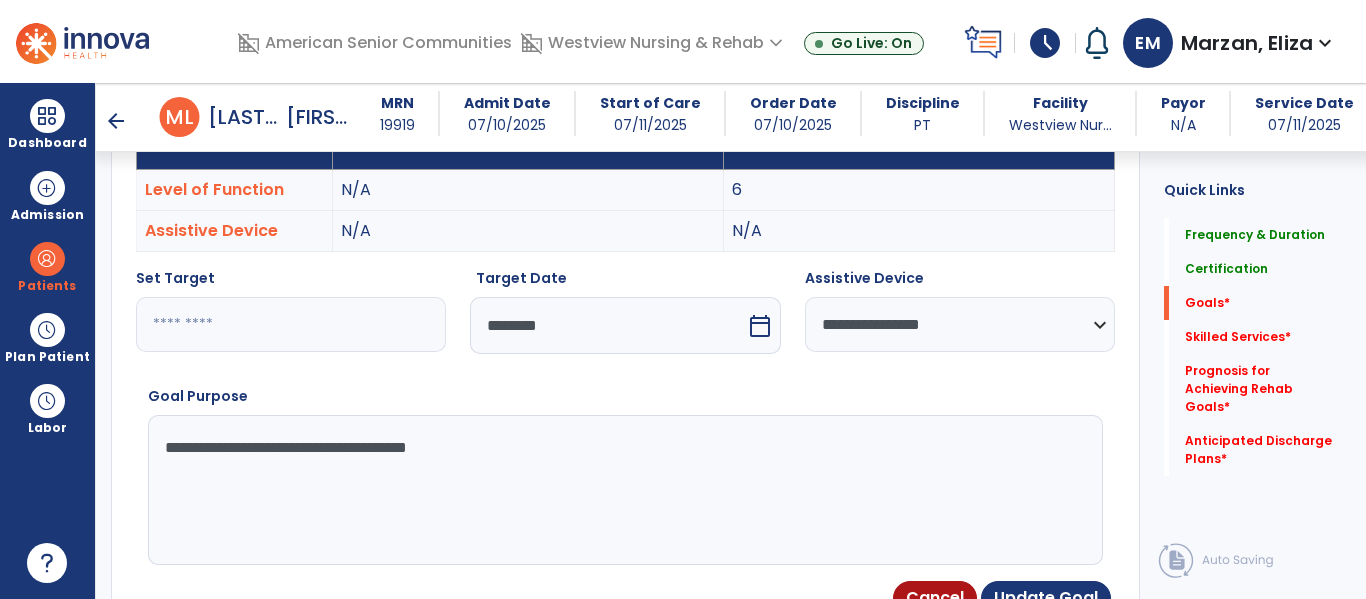 type on "**********" 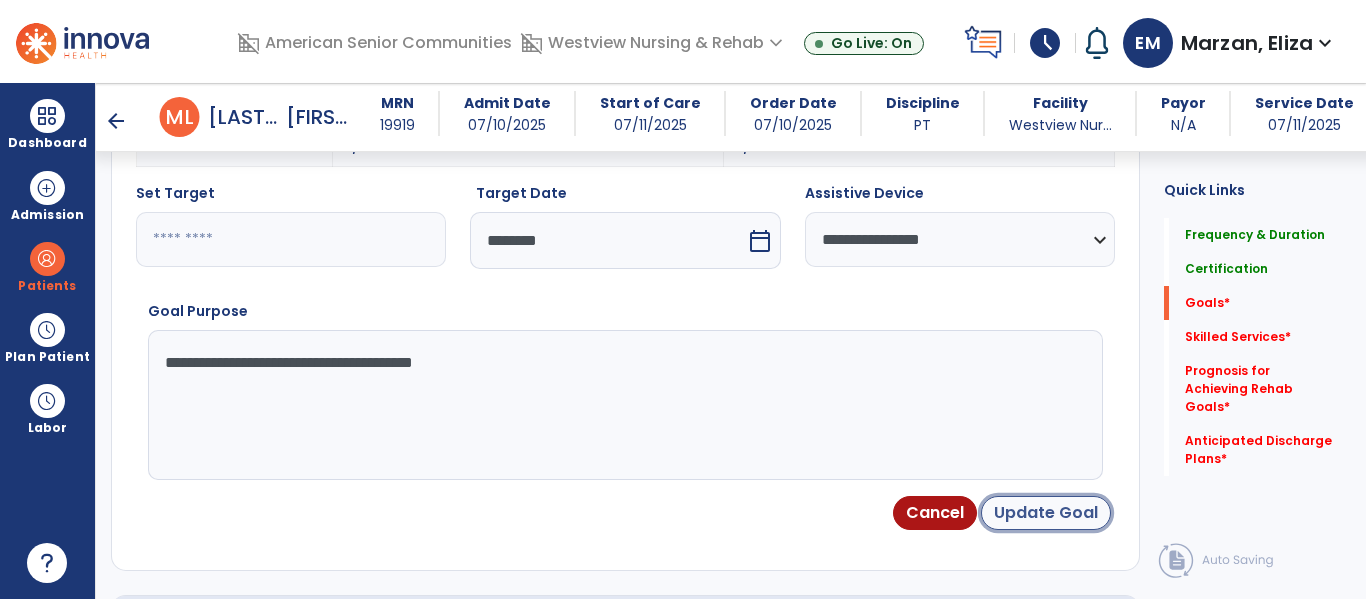 click on "Update Goal" at bounding box center [1046, 513] 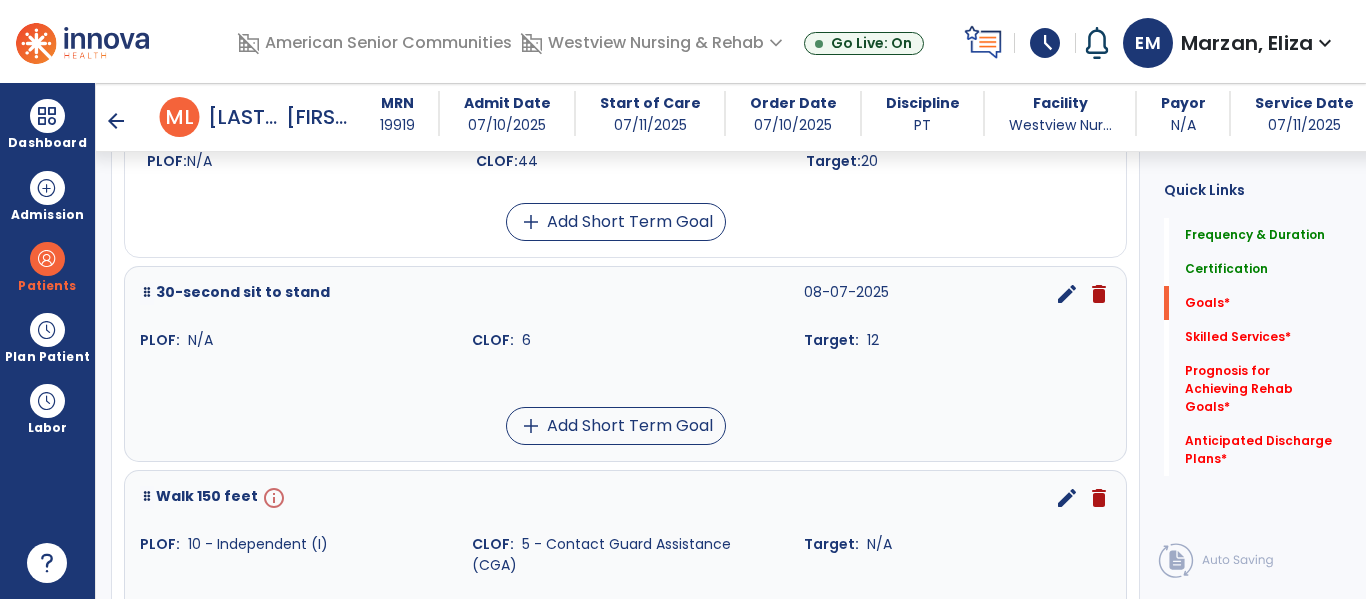 scroll, scrollTop: 685, scrollLeft: 0, axis: vertical 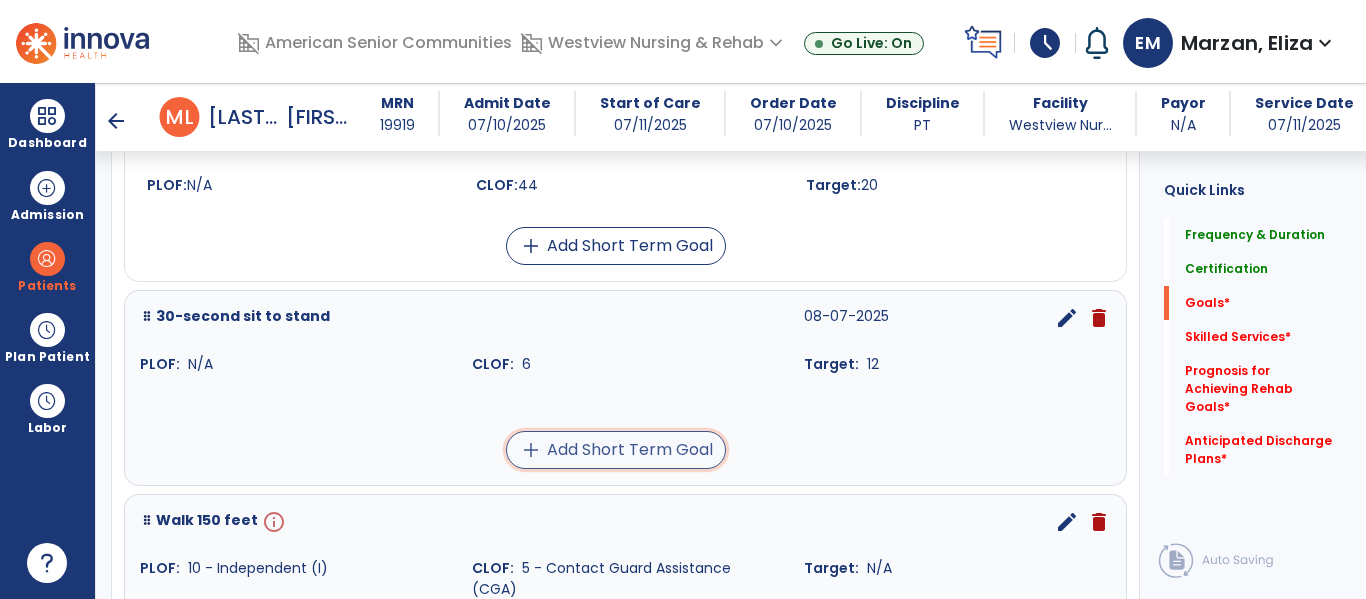 click on "add  Add Short Term Goal" at bounding box center (616, 450) 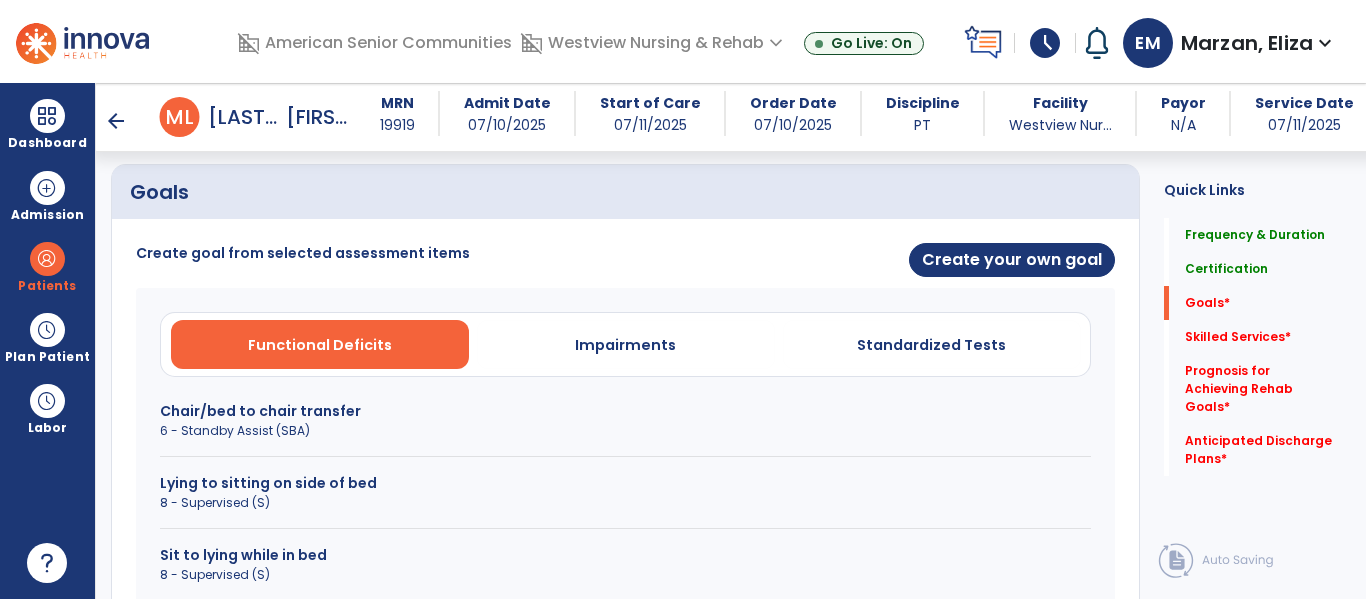 scroll, scrollTop: 435, scrollLeft: 0, axis: vertical 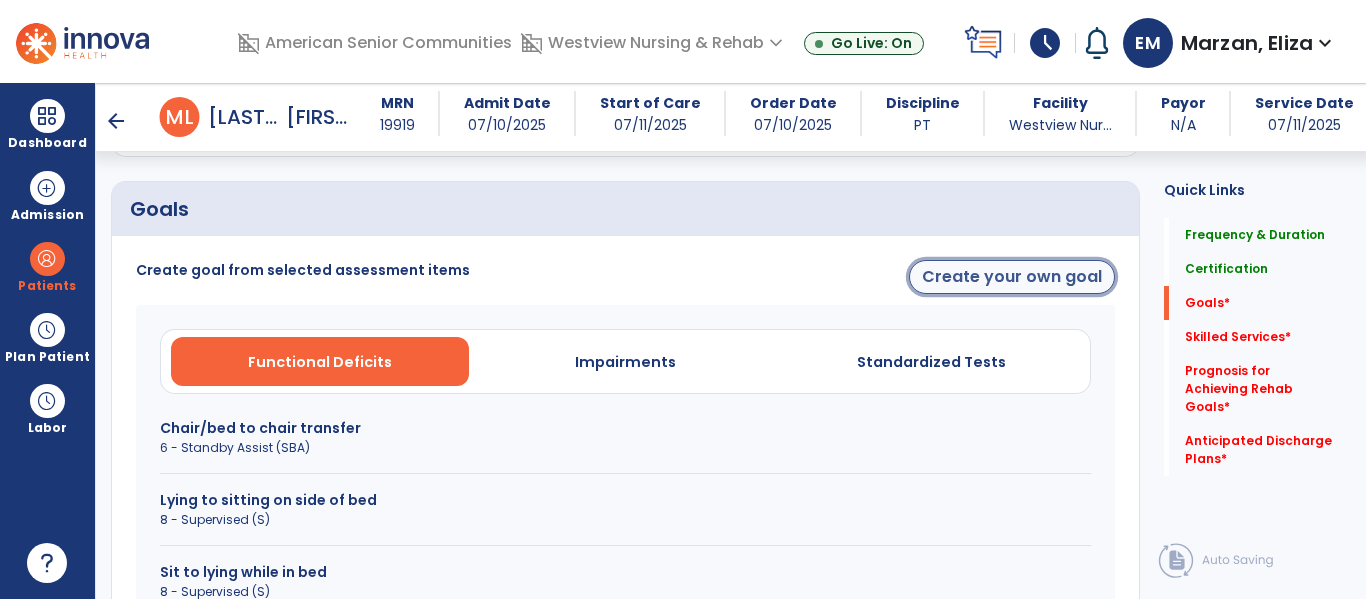click on "Create your own goal" at bounding box center [1012, 277] 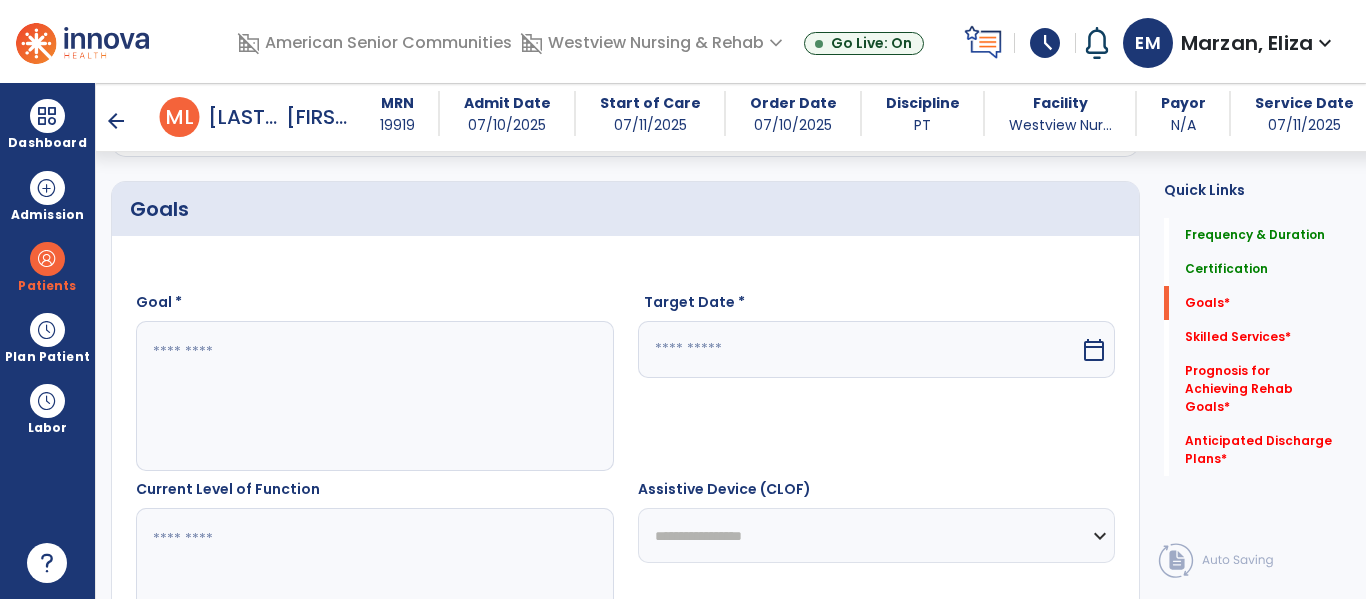 click at bounding box center [374, 396] 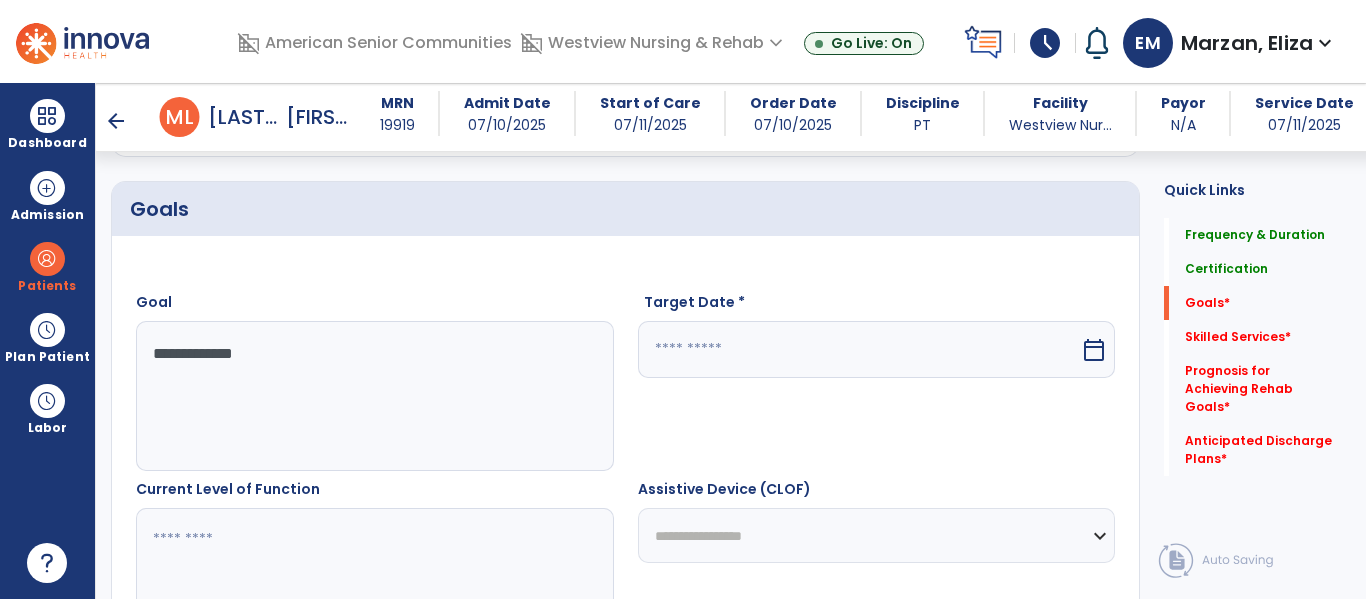 type on "**********" 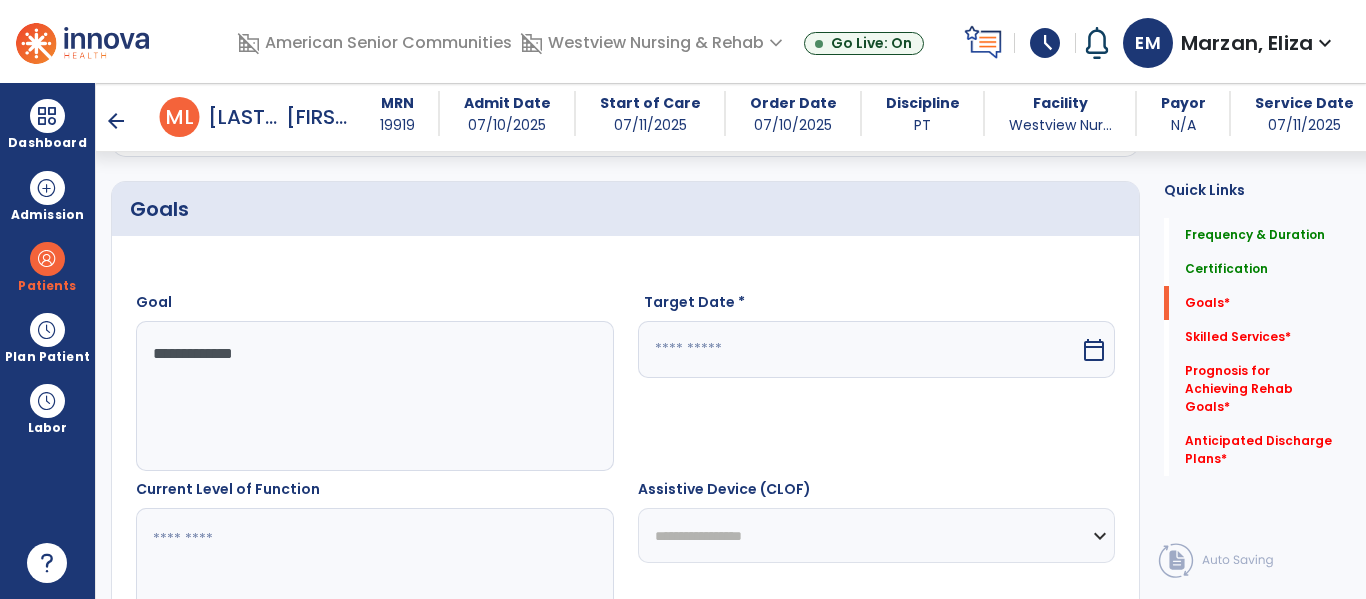 click on "calendar_today" at bounding box center (1094, 350) 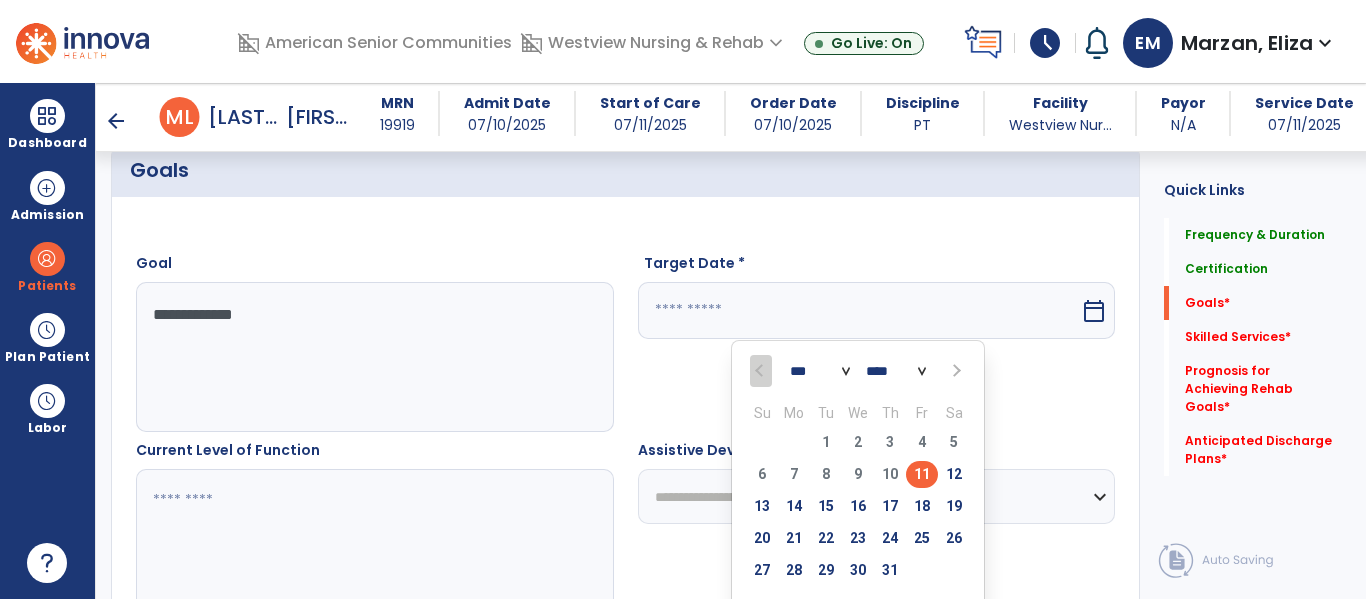 scroll, scrollTop: 481, scrollLeft: 0, axis: vertical 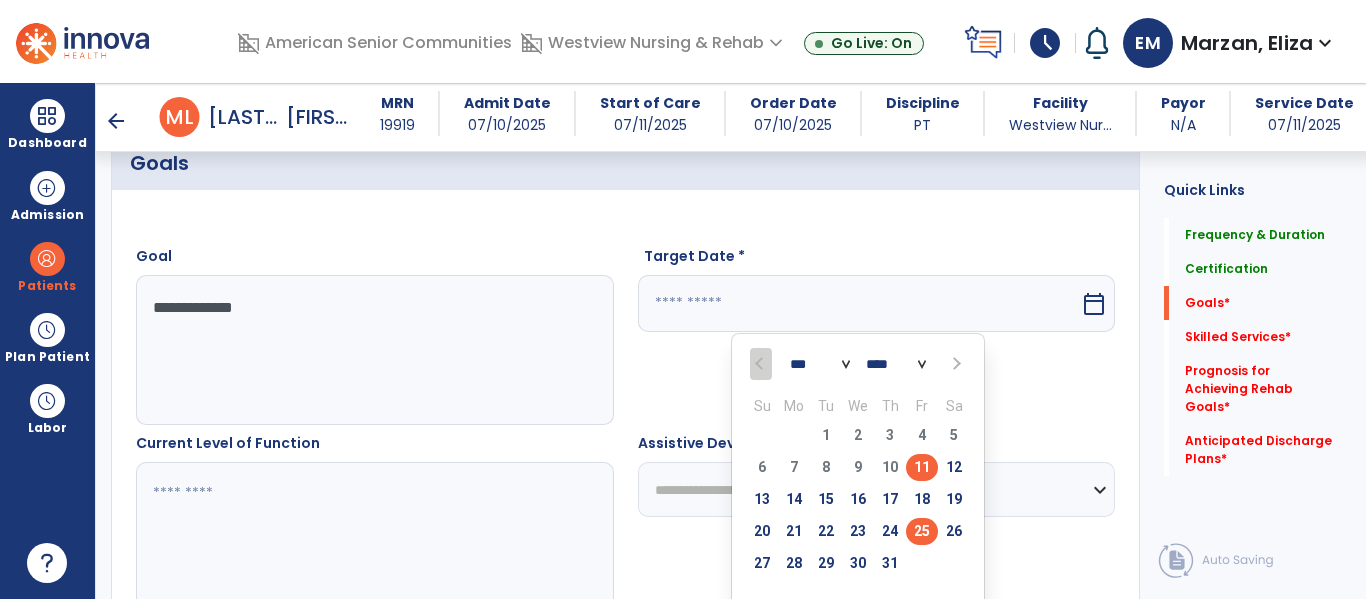 click on "25" at bounding box center (922, 531) 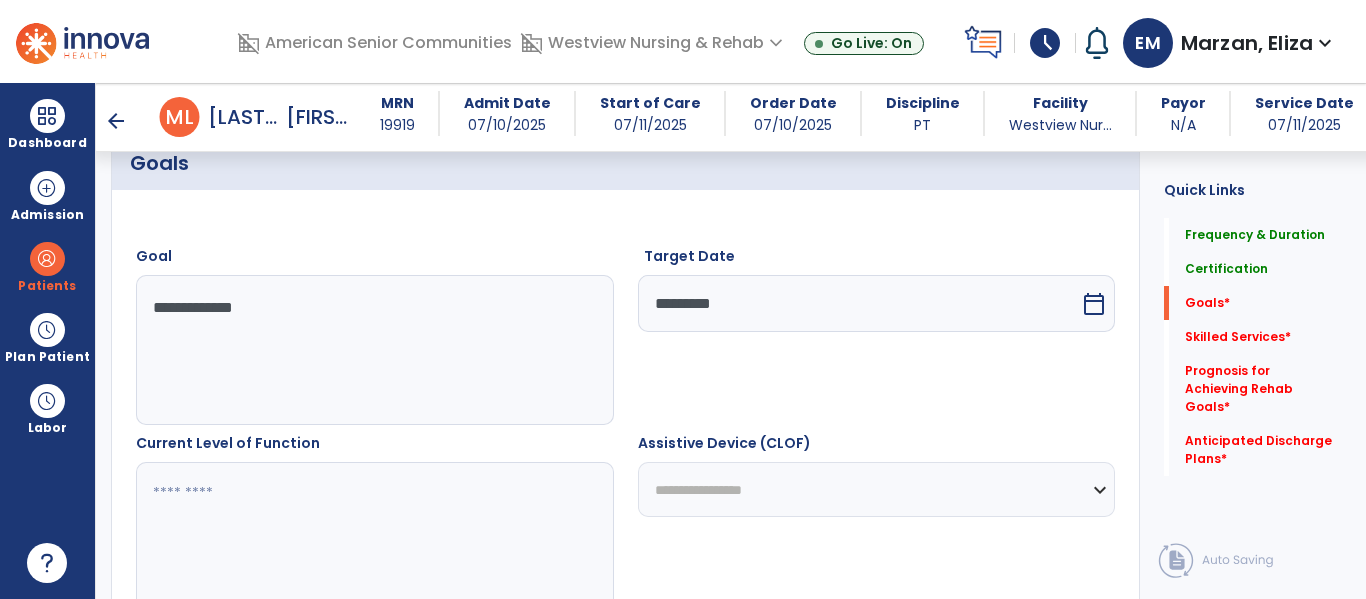 click at bounding box center (374, 537) 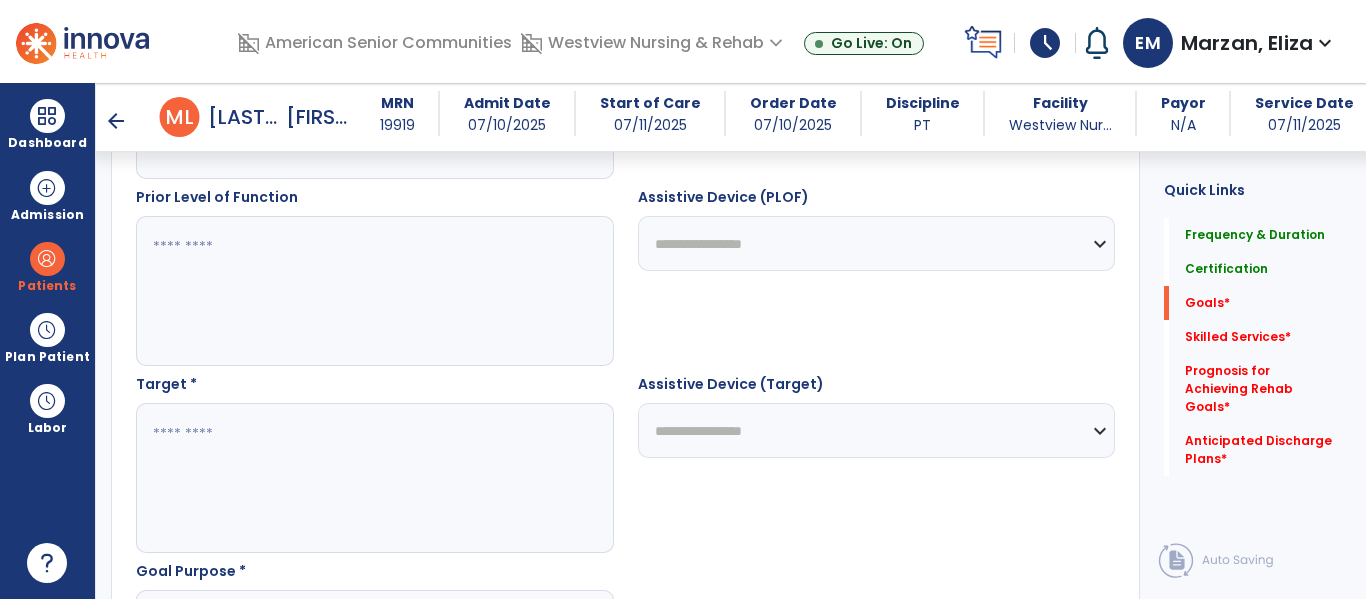scroll, scrollTop: 939, scrollLeft: 0, axis: vertical 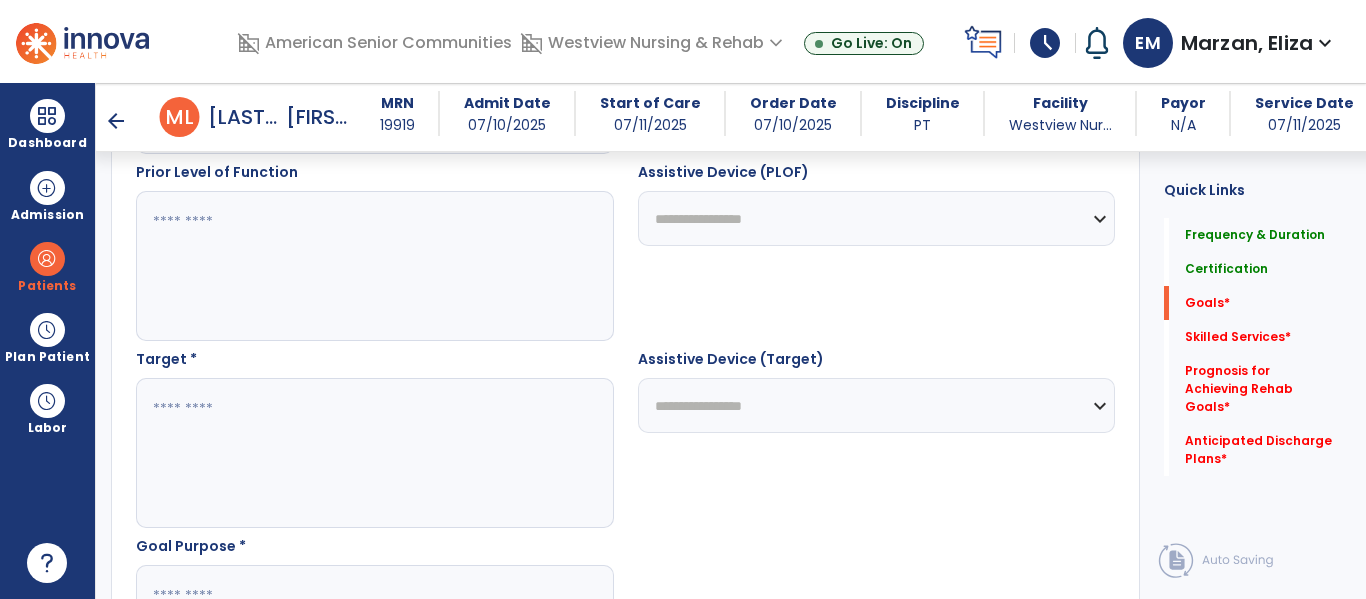type on "**********" 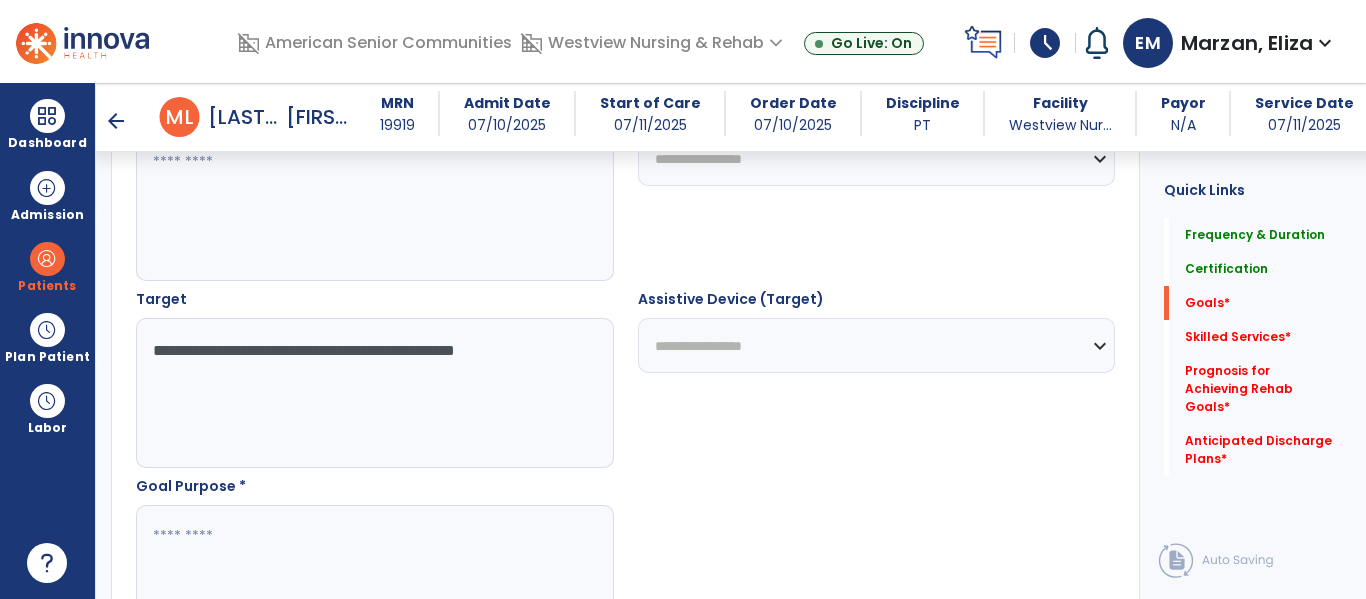 scroll, scrollTop: 1077, scrollLeft: 0, axis: vertical 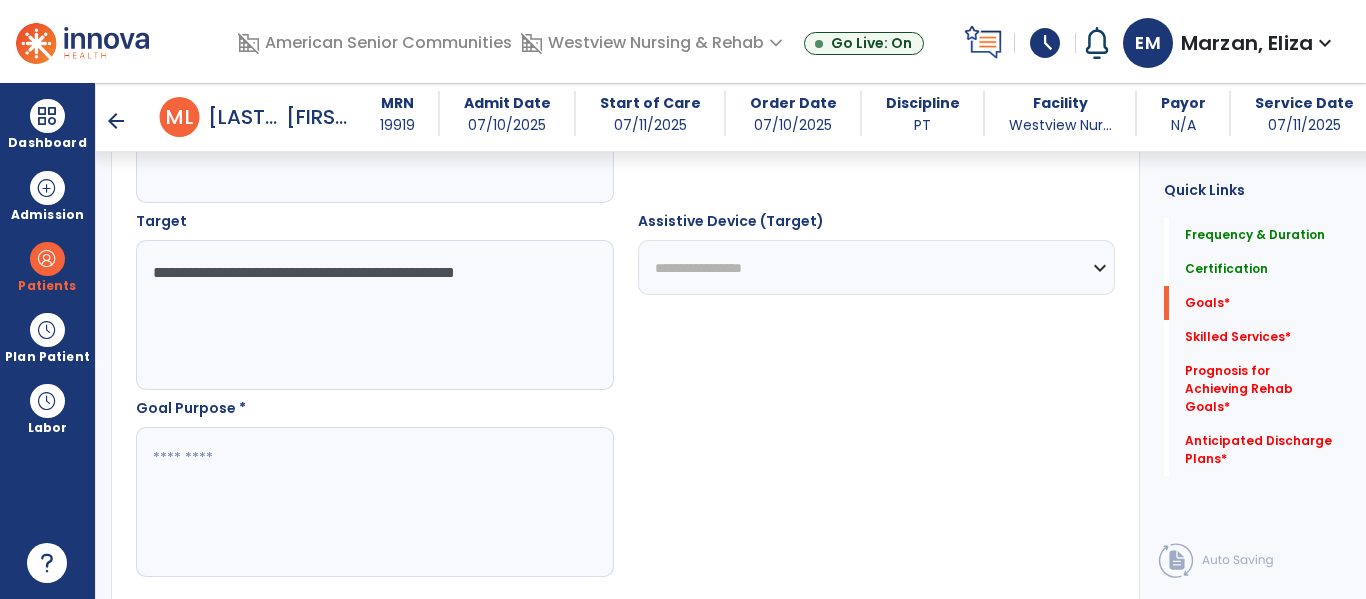 type on "**********" 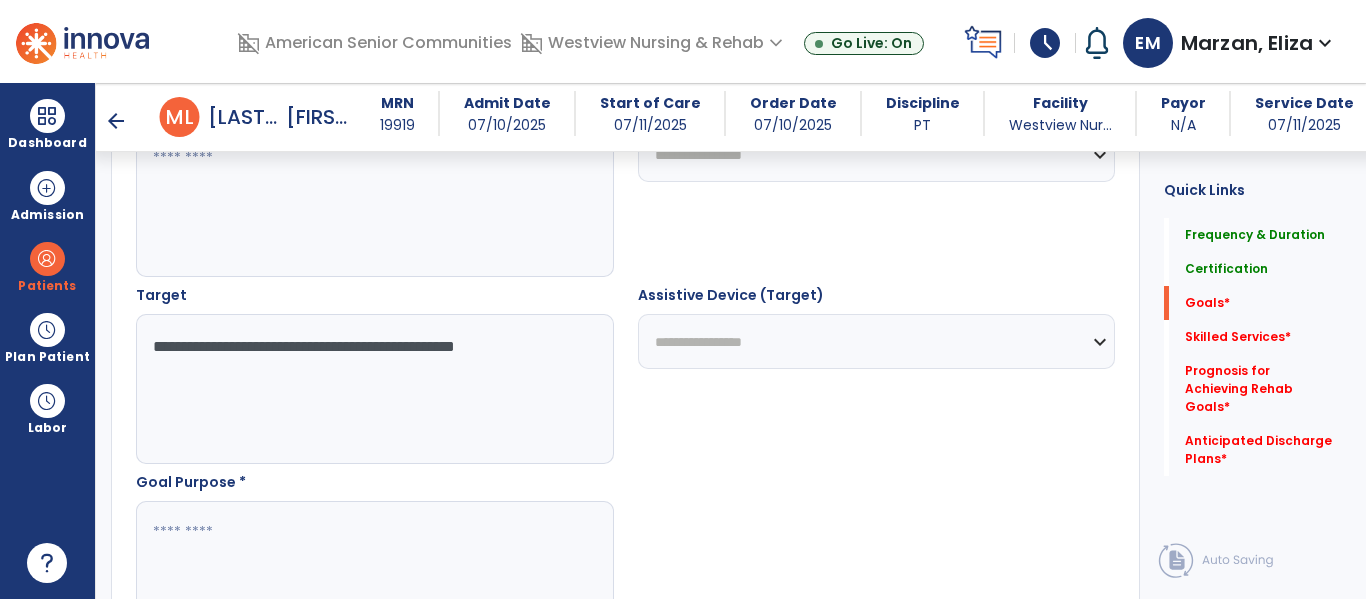 paste on "**********" 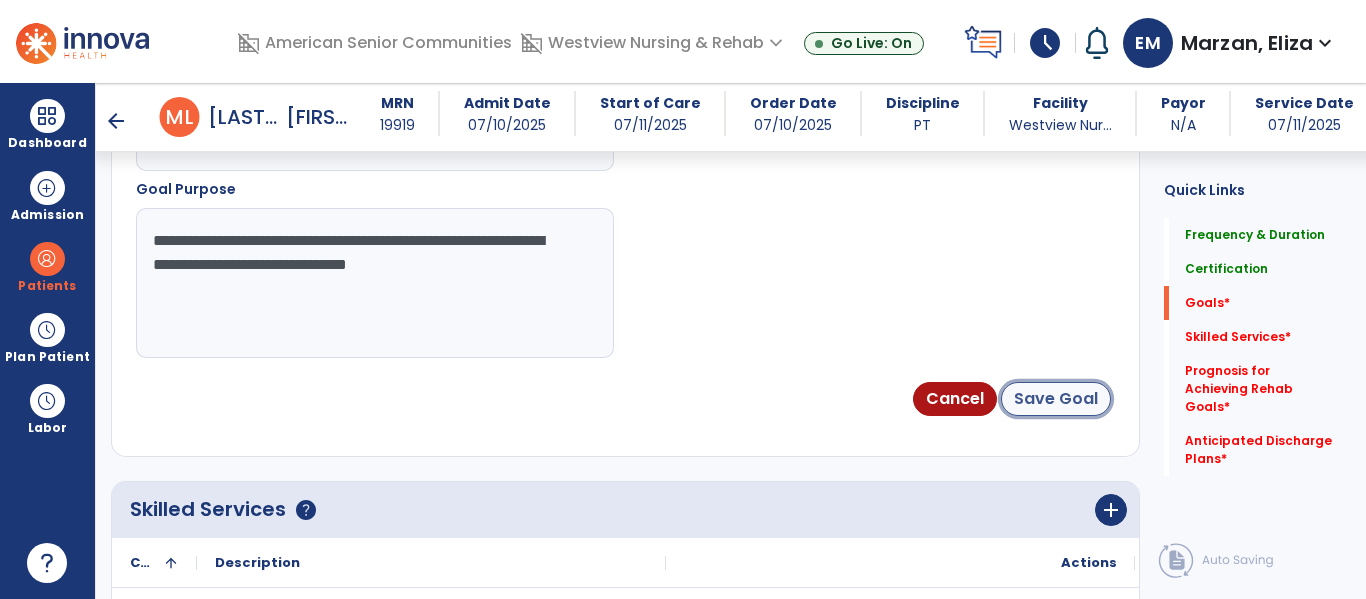 click on "Save Goal" at bounding box center (1056, 399) 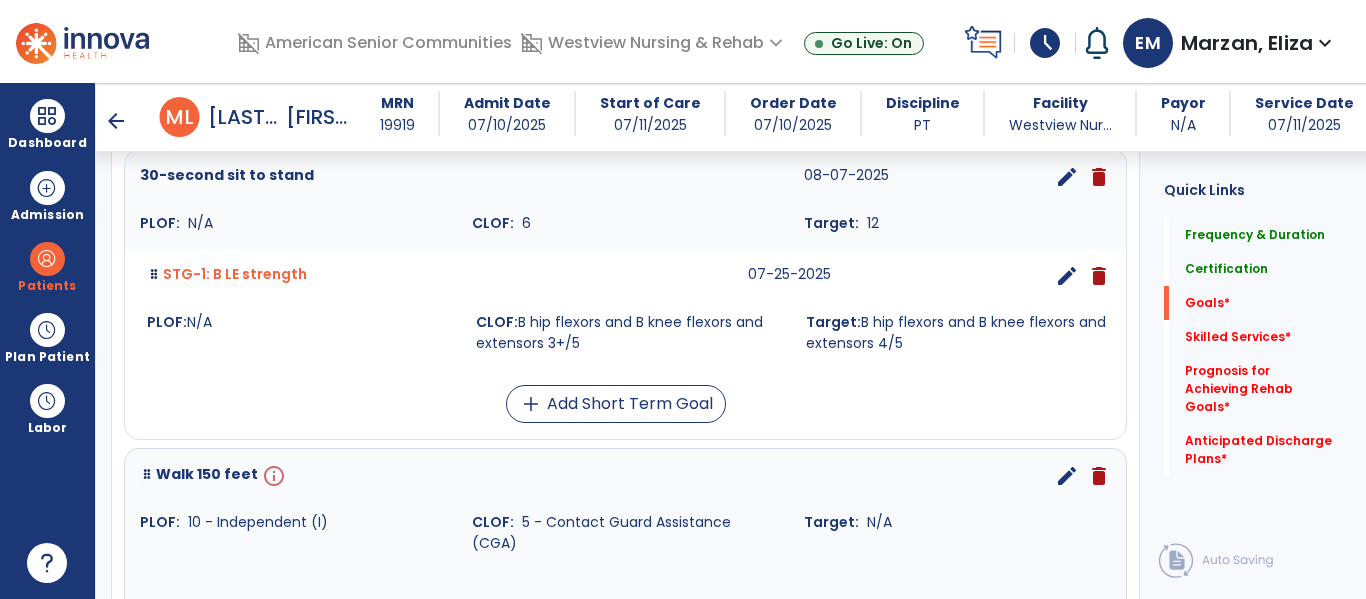 scroll, scrollTop: 825, scrollLeft: 0, axis: vertical 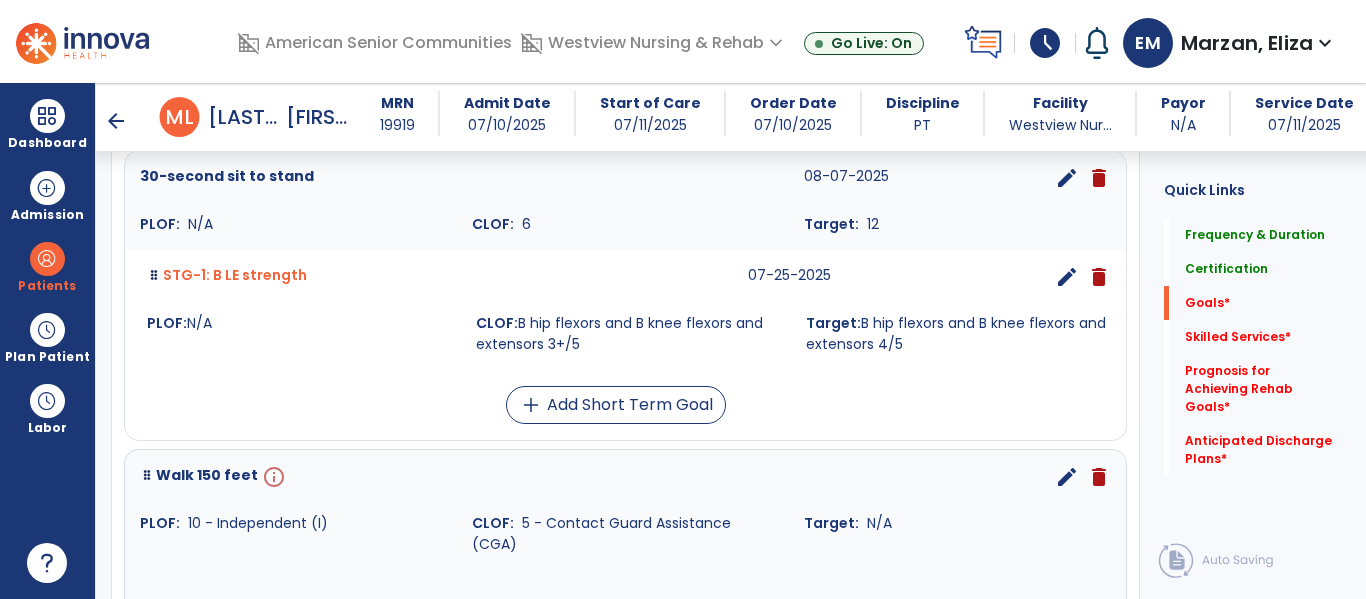 click on "edit" at bounding box center (1067, 477) 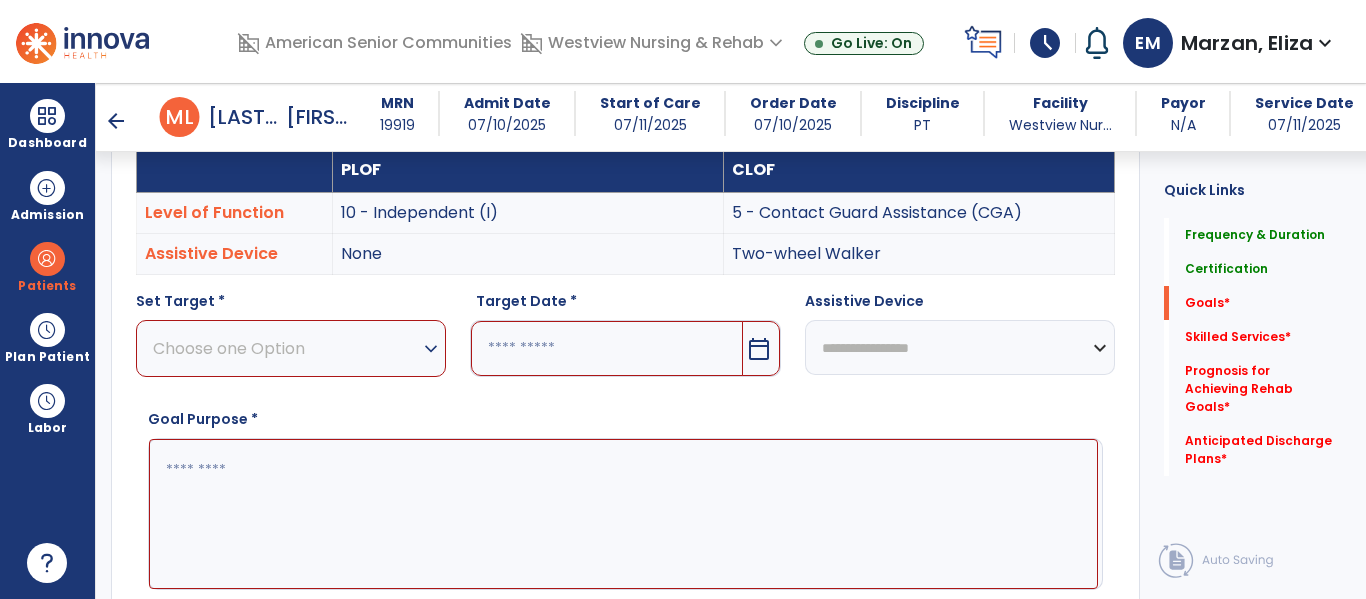 scroll, scrollTop: 534, scrollLeft: 0, axis: vertical 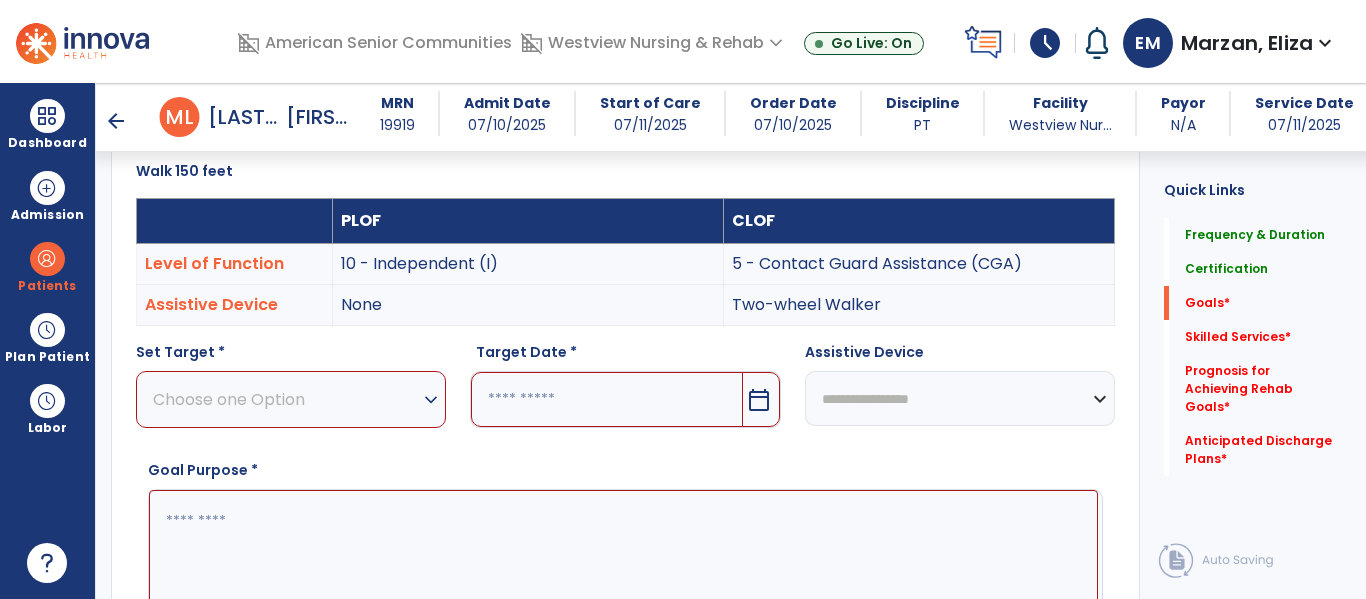 click on "expand_more" at bounding box center [431, 400] 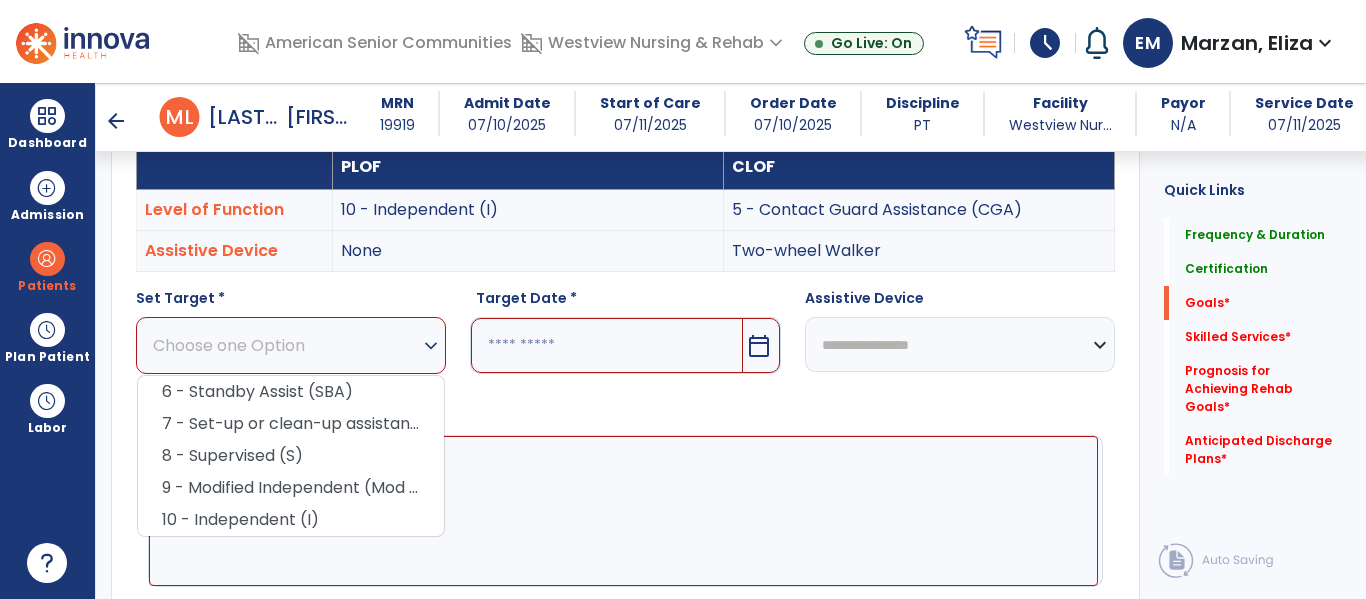 scroll, scrollTop: 595, scrollLeft: 0, axis: vertical 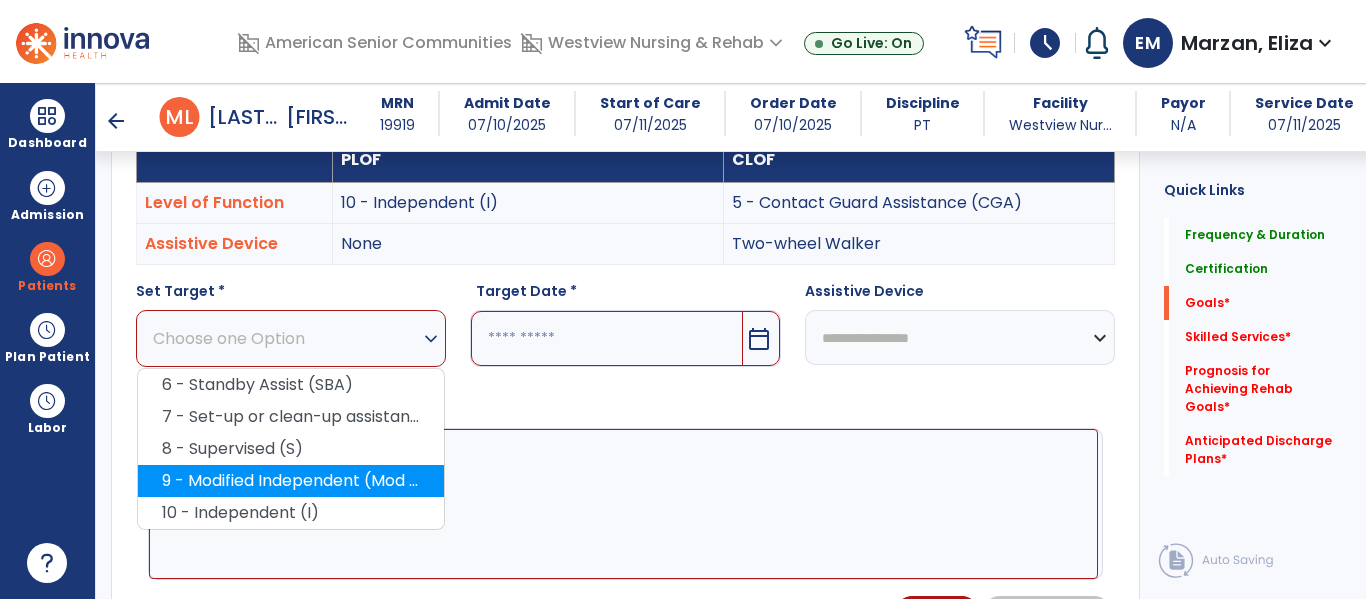click on "9 - Modified Independent (Mod I)" at bounding box center (291, 481) 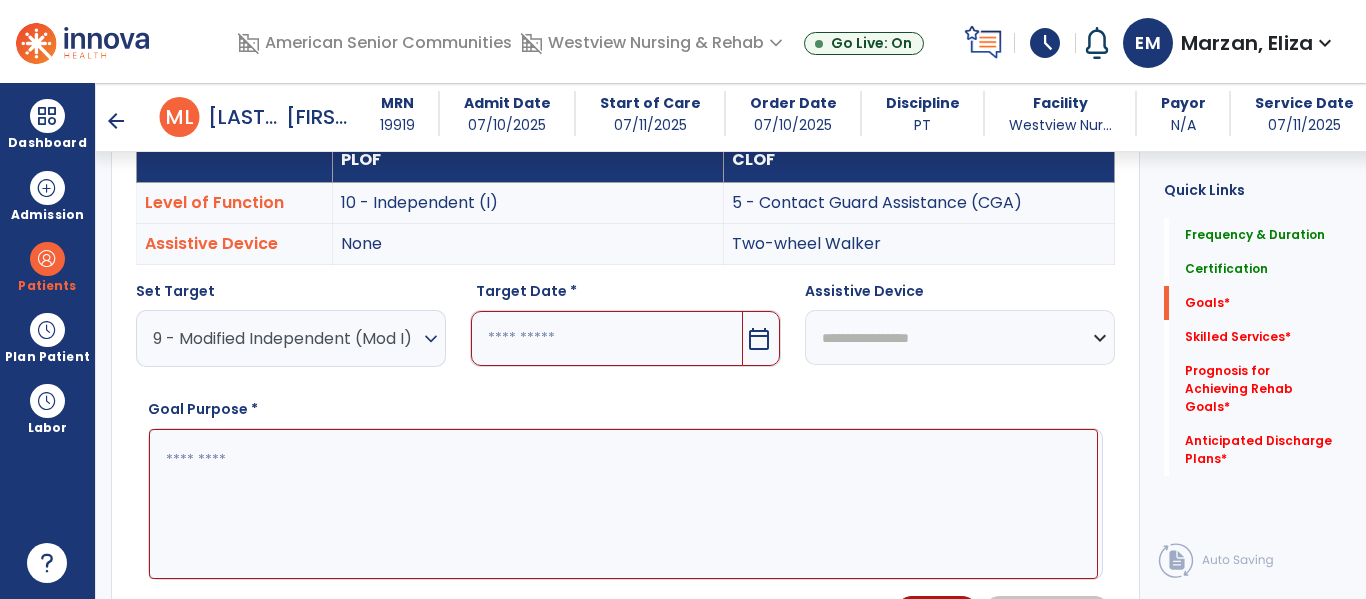 click on "calendar_today" at bounding box center [759, 339] 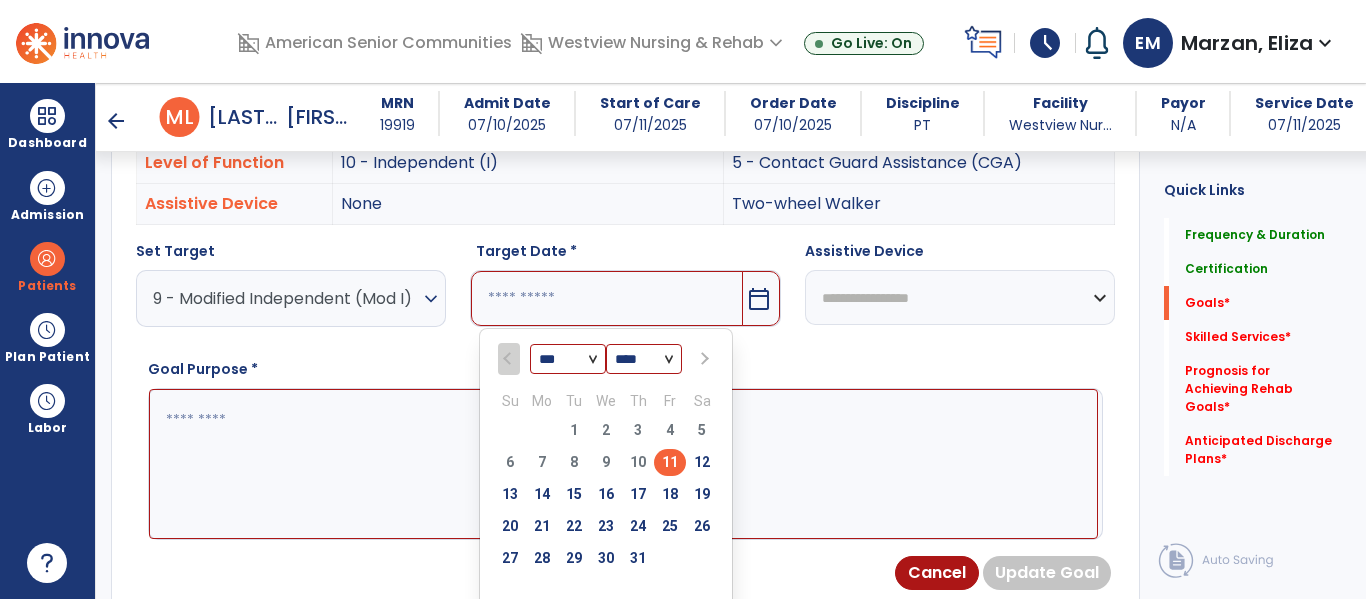 scroll, scrollTop: 646, scrollLeft: 0, axis: vertical 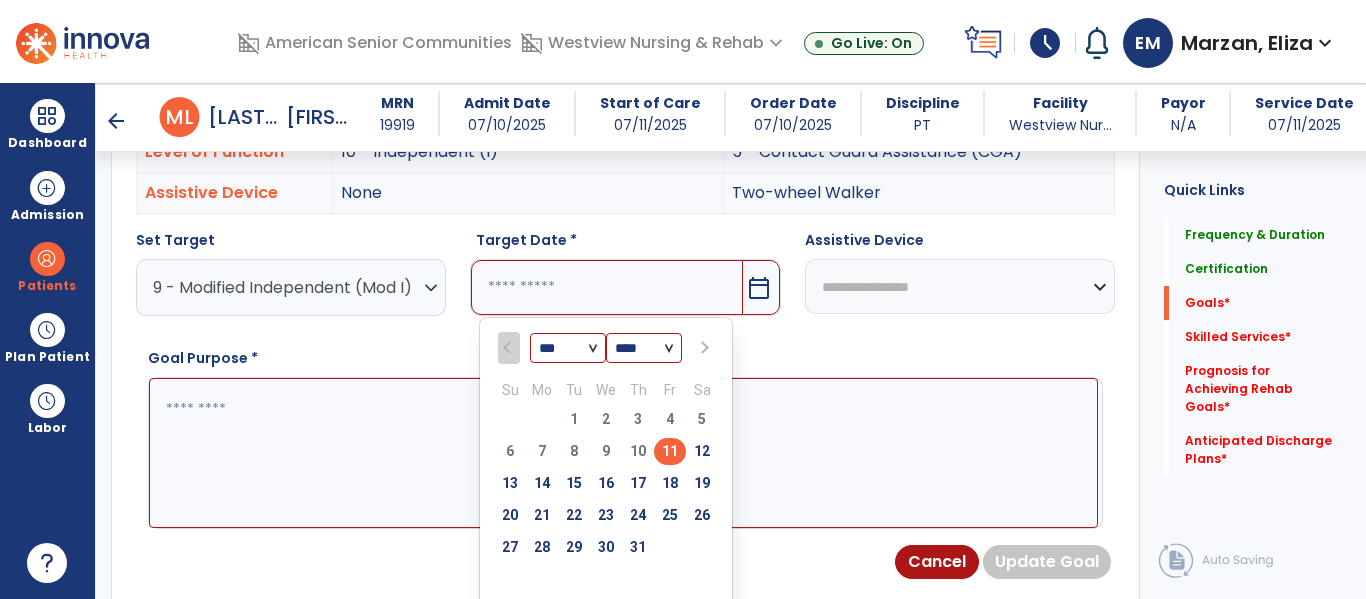 click at bounding box center (703, 348) 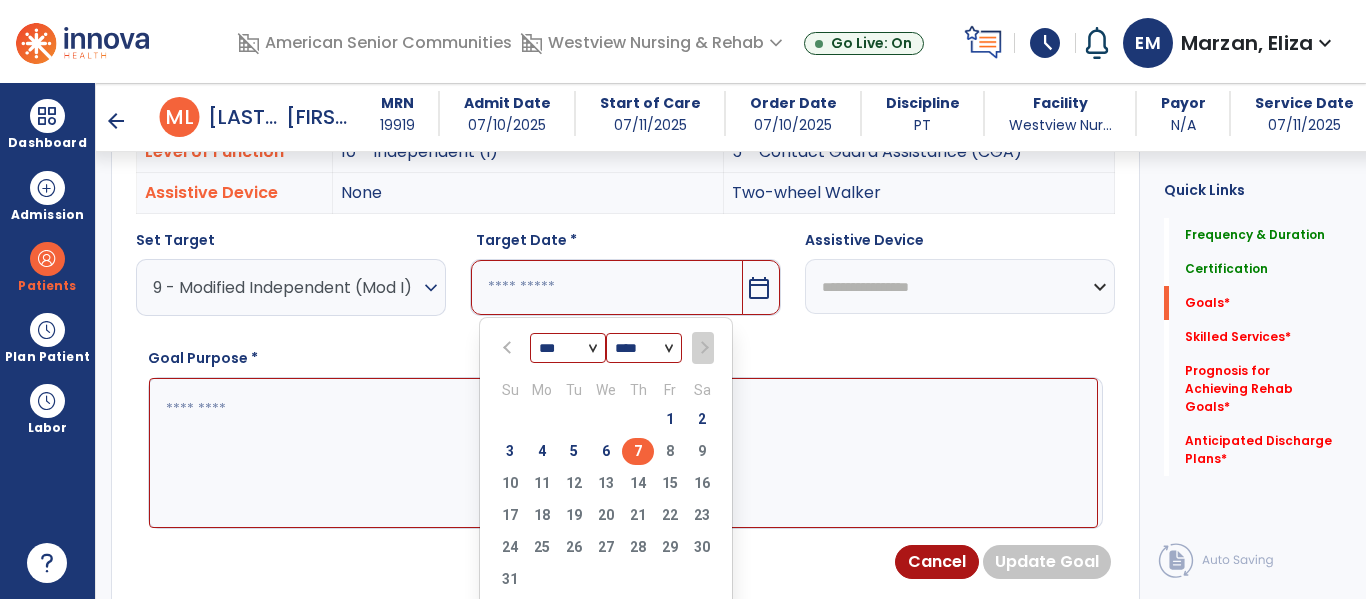 click on "7" at bounding box center [638, 451] 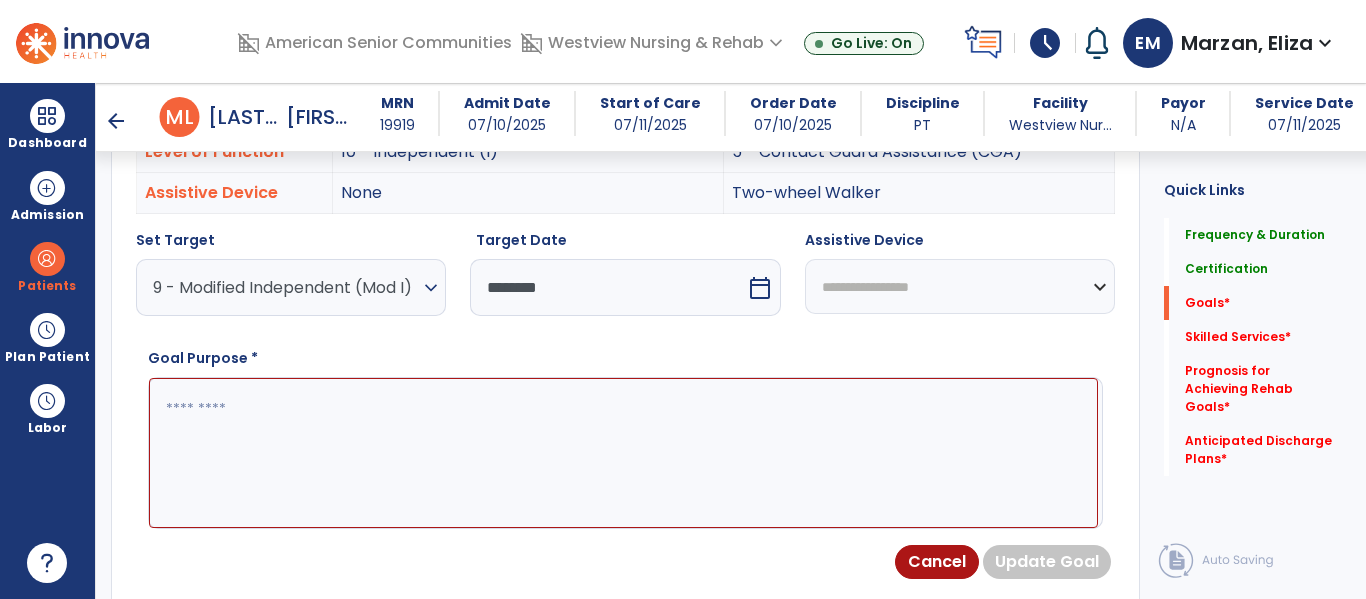 click on "**********" at bounding box center (960, 286) 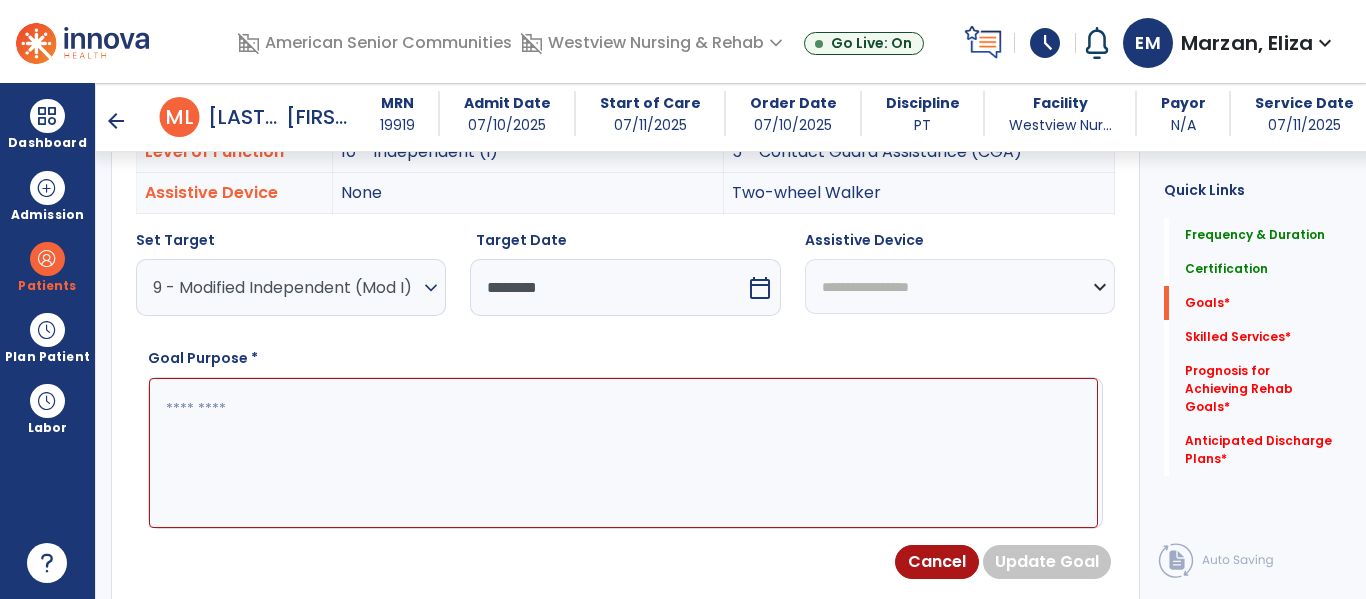 select on "**********" 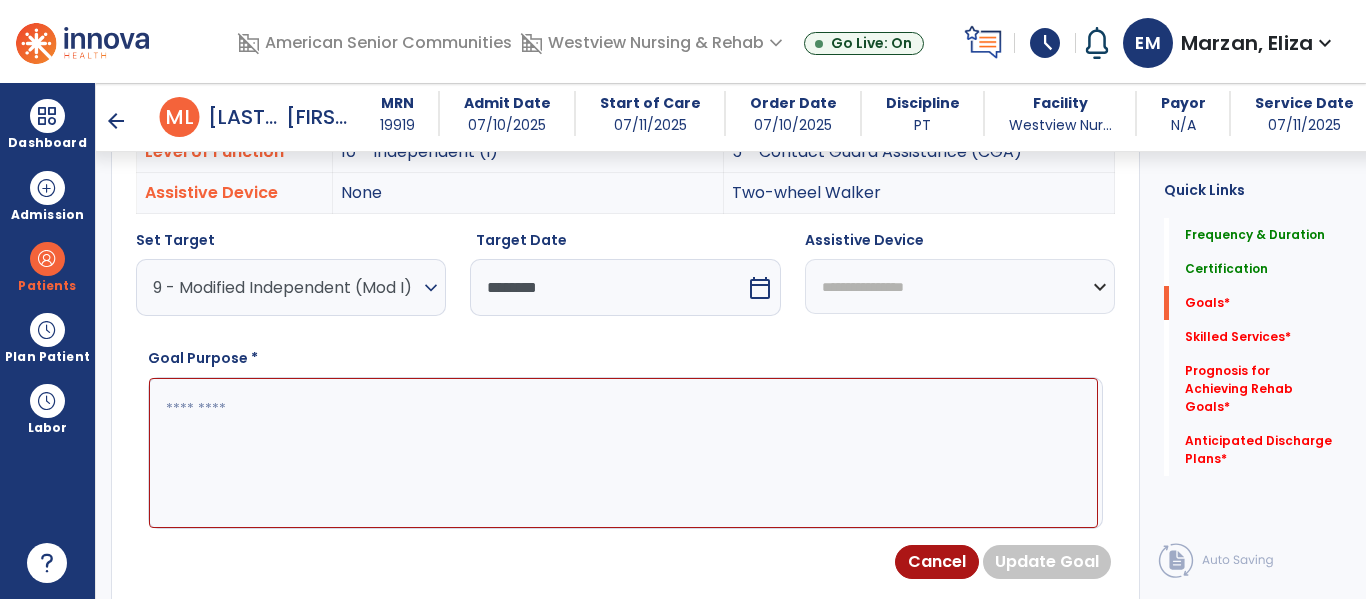 click on "**********" at bounding box center (960, 286) 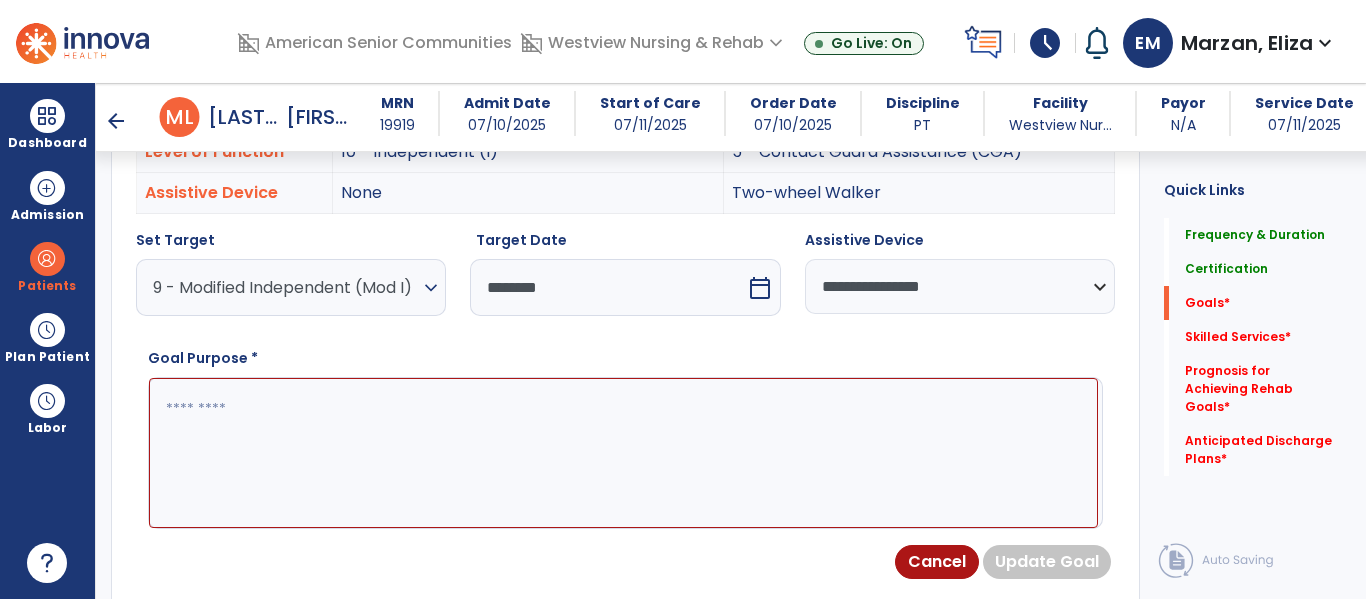 click at bounding box center [623, 453] 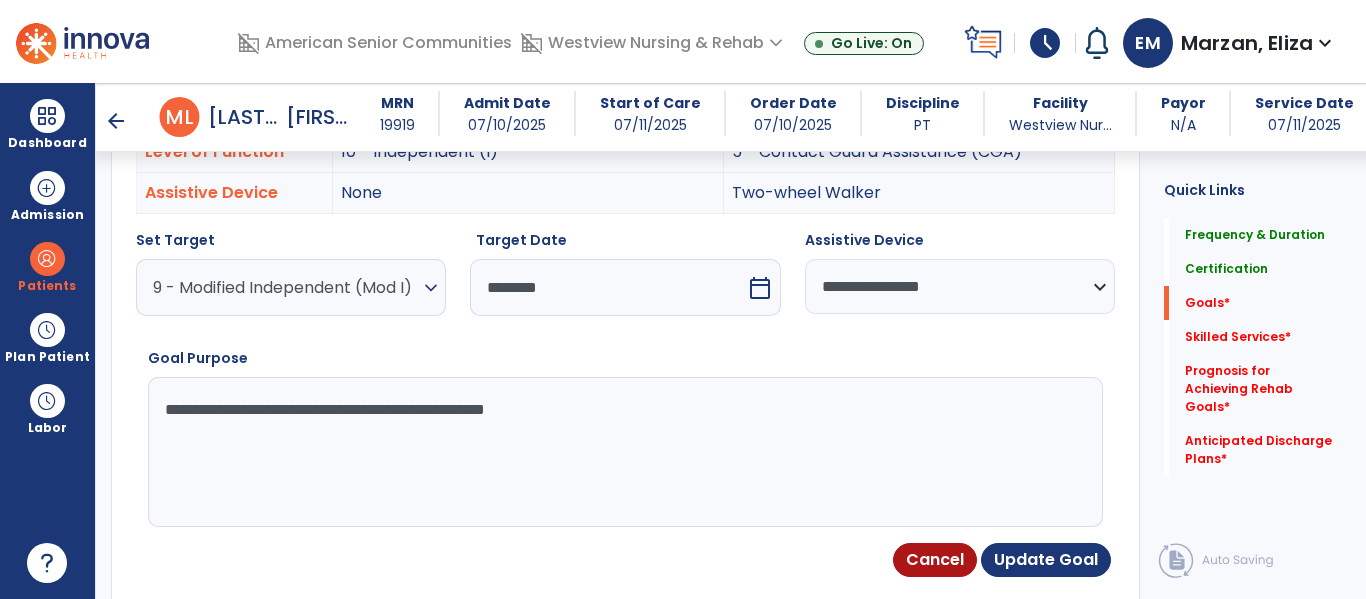type on "**********" 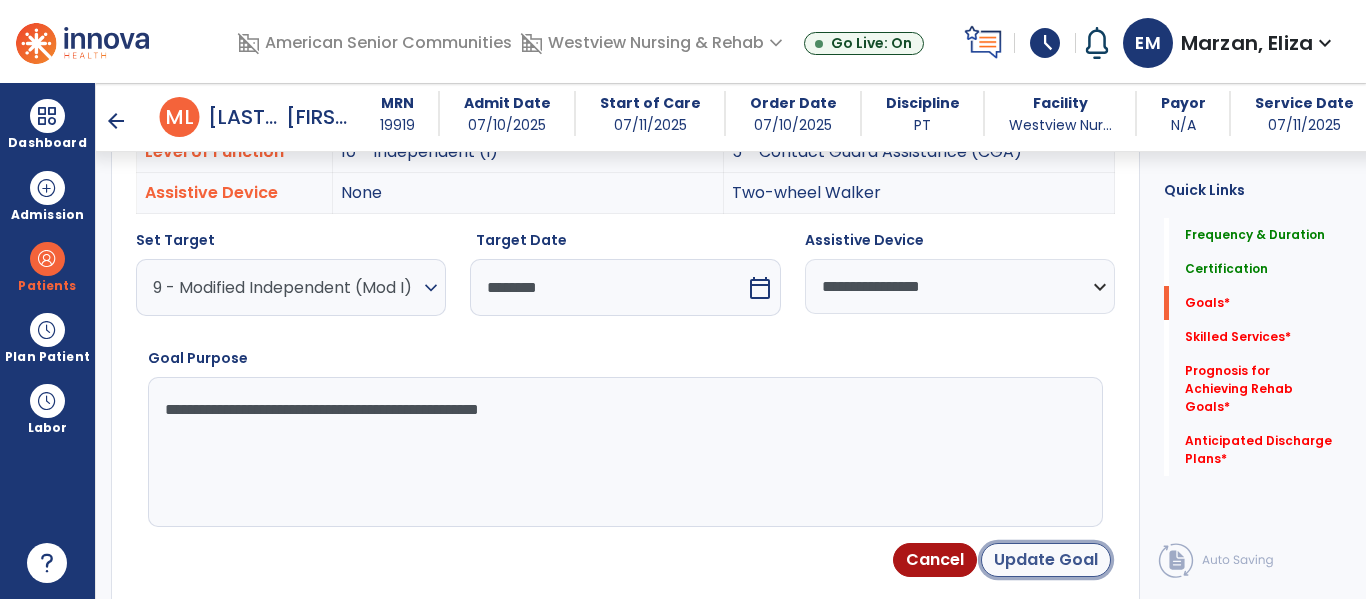 click on "Update Goal" at bounding box center [1046, 560] 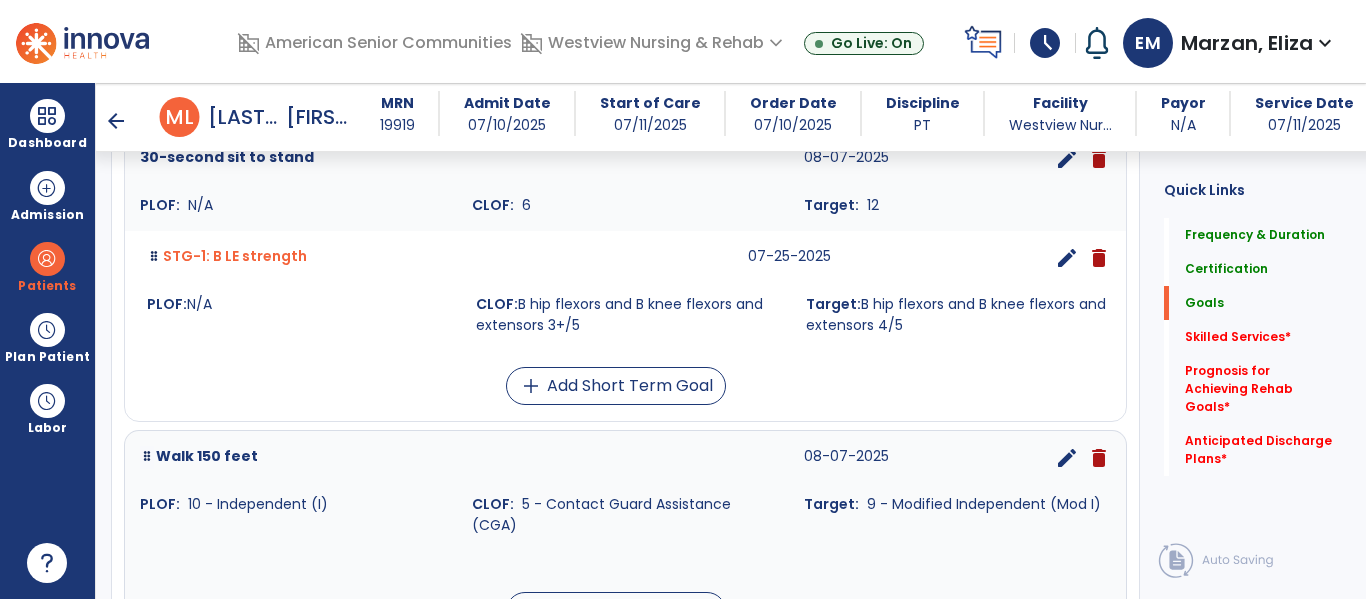 scroll, scrollTop: 853, scrollLeft: 0, axis: vertical 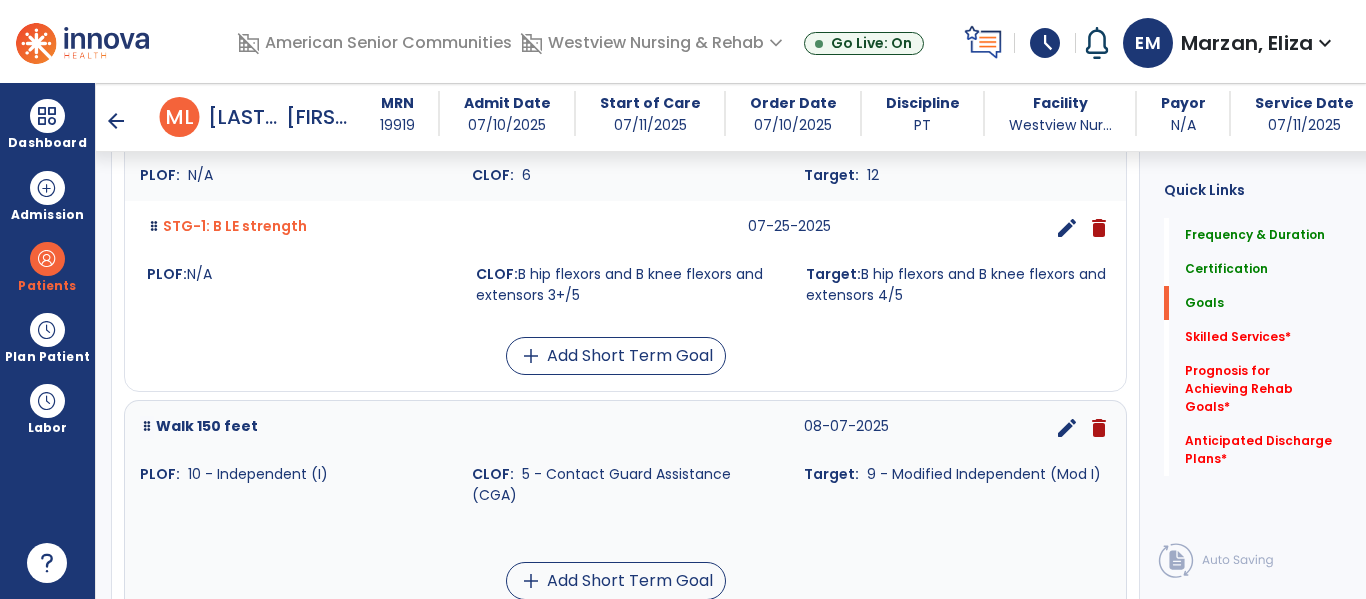 click on "edit" at bounding box center (1067, 428) 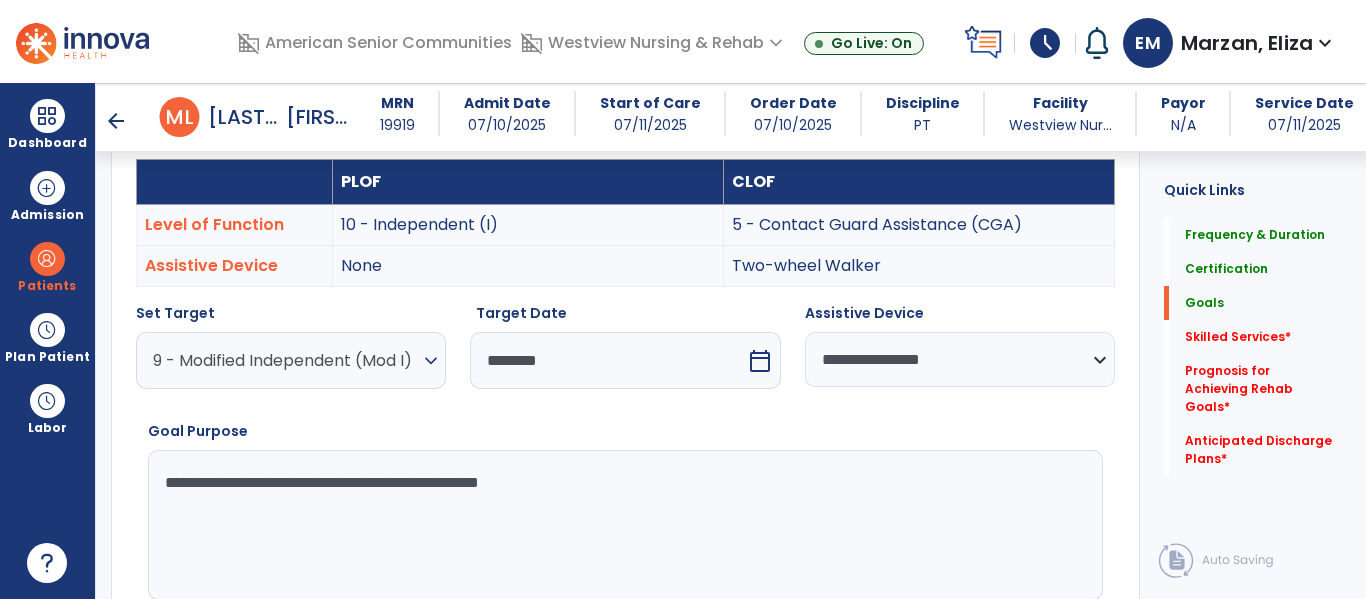 scroll, scrollTop: 534, scrollLeft: 0, axis: vertical 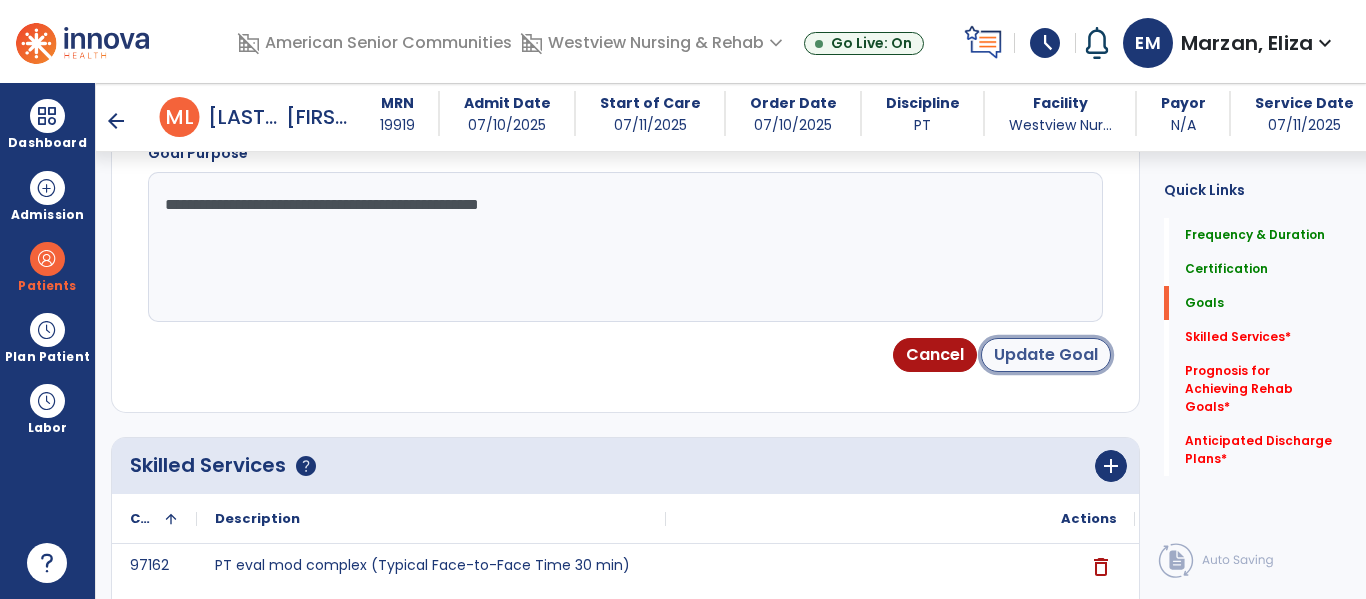 click on "Update Goal" at bounding box center [1046, 355] 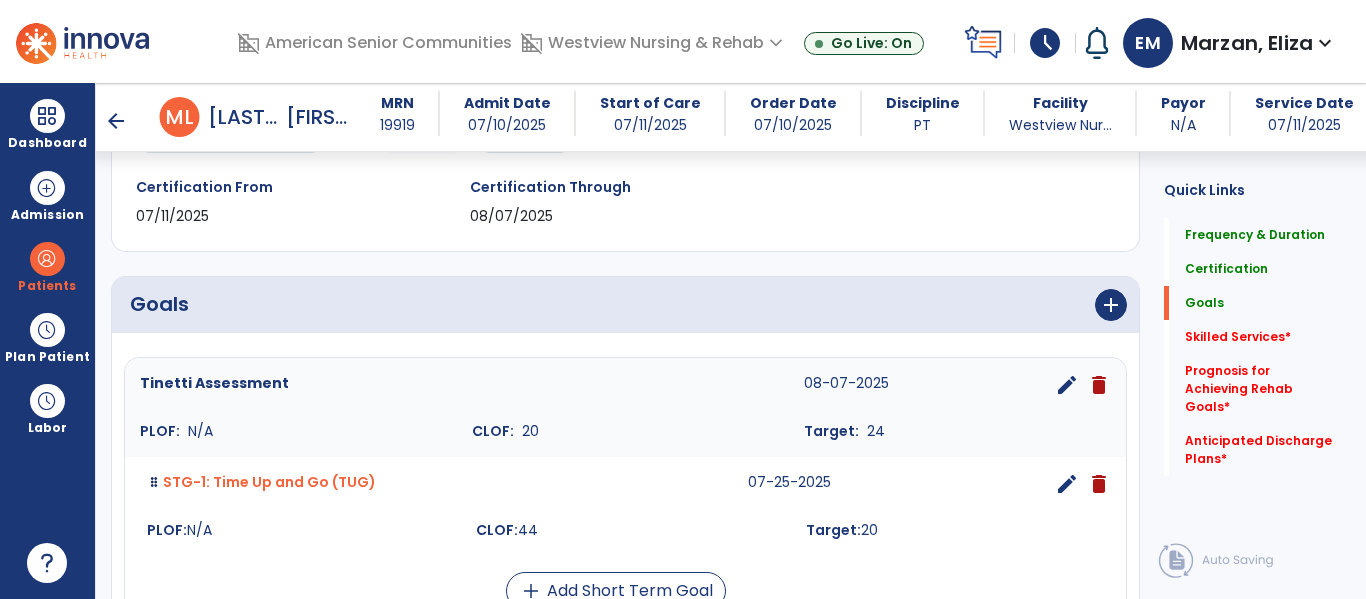 scroll, scrollTop: 340, scrollLeft: 0, axis: vertical 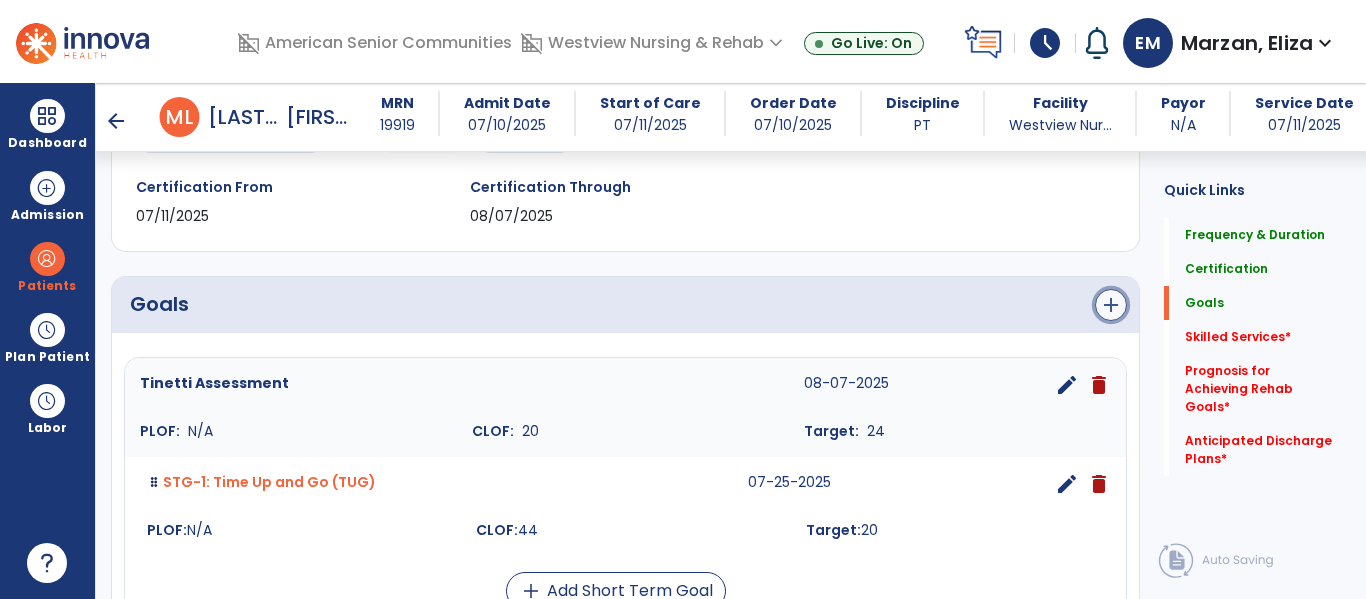 click on "add" at bounding box center [1111, 305] 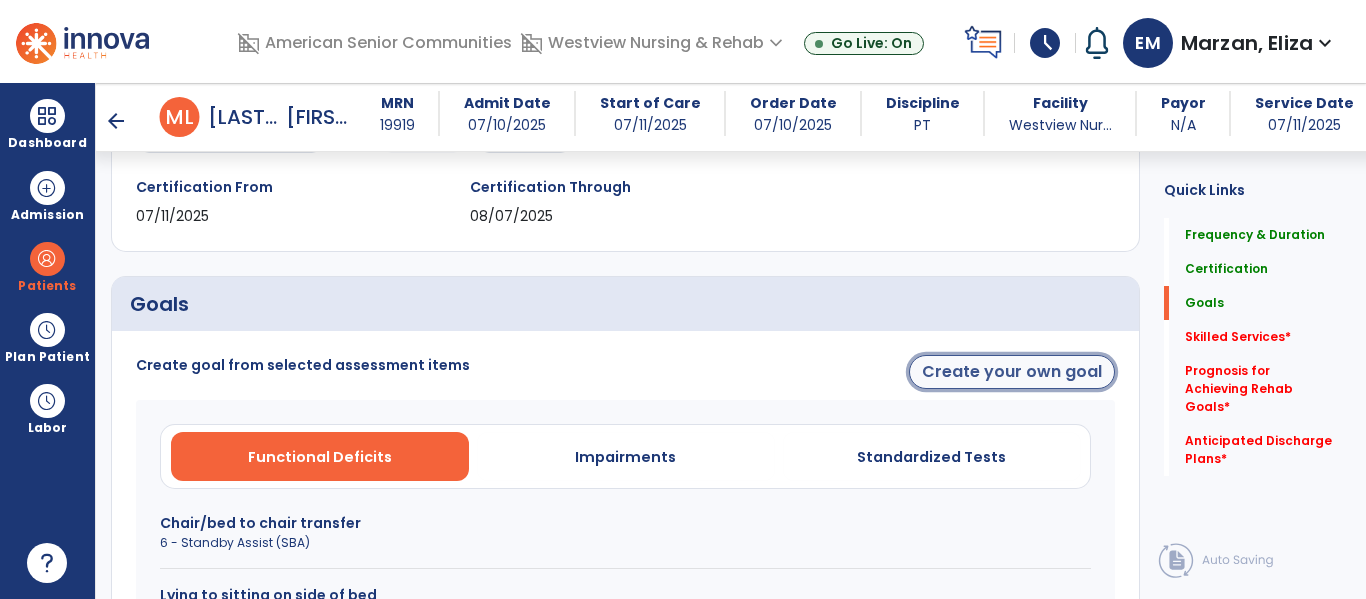click on "Create your own goal" at bounding box center [1012, 372] 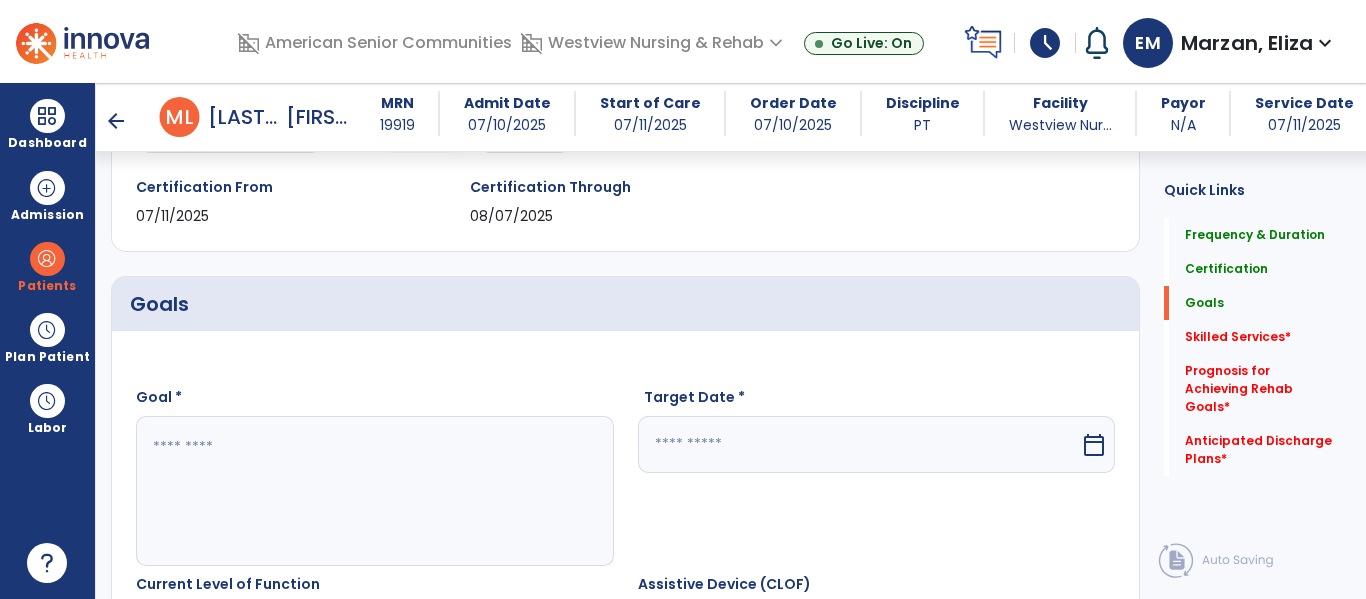 click at bounding box center (374, 491) 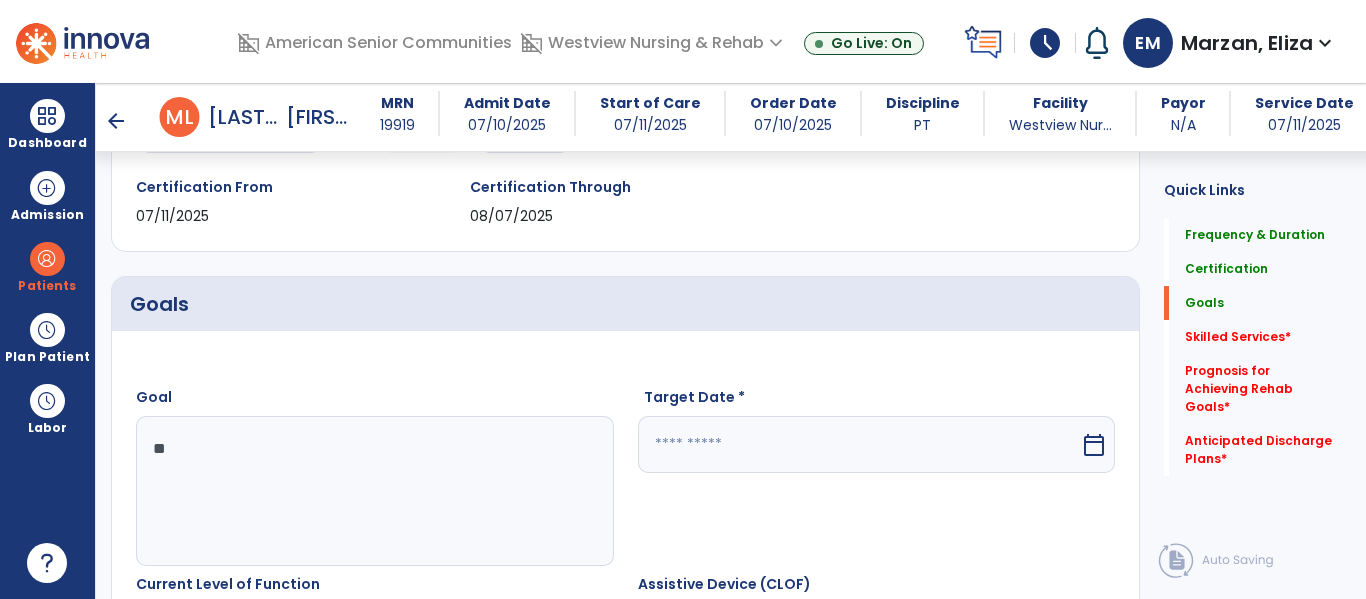 type on "*" 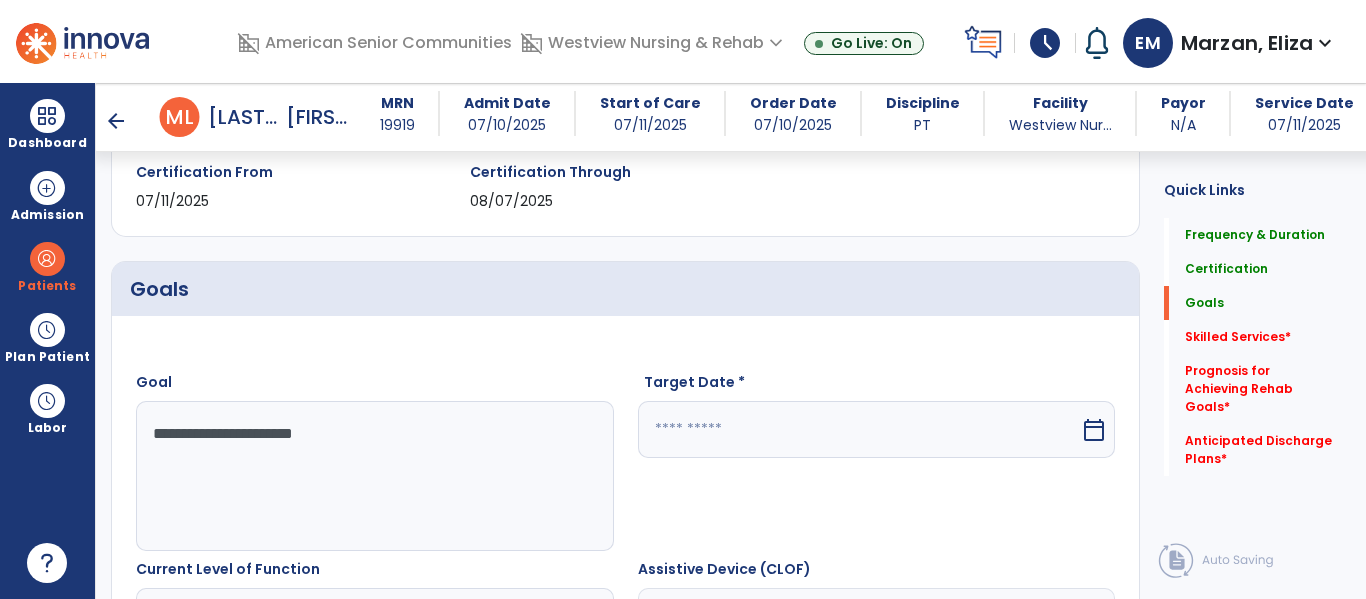 type on "**********" 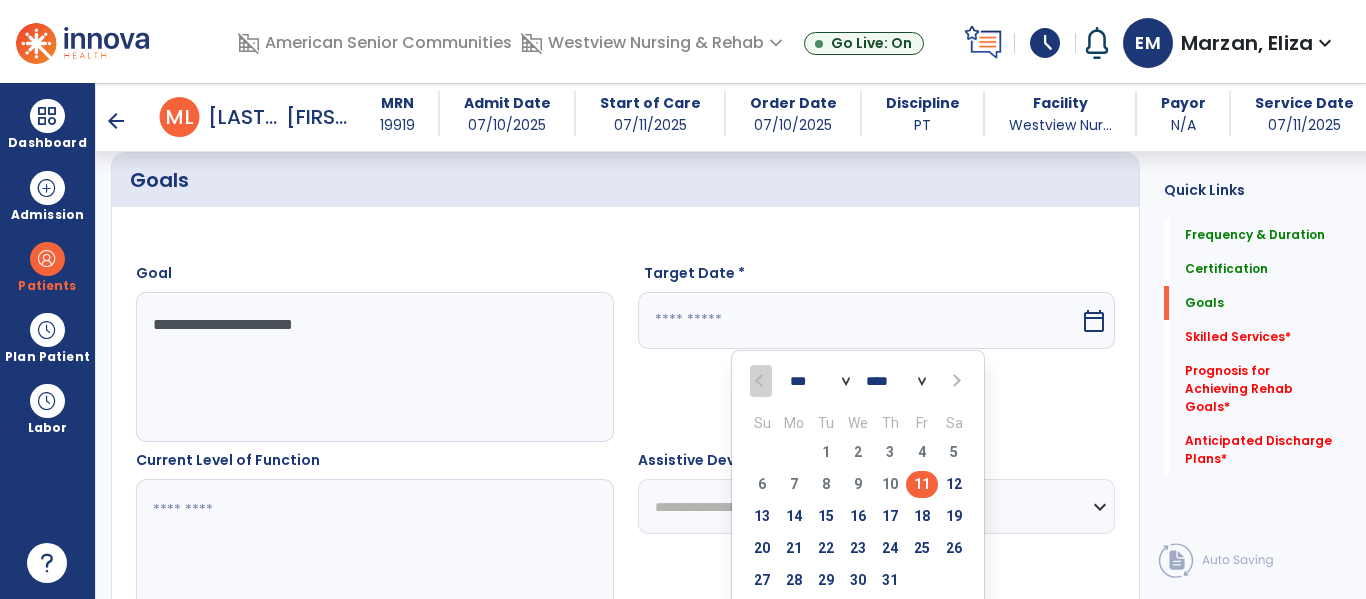 scroll, scrollTop: 465, scrollLeft: 0, axis: vertical 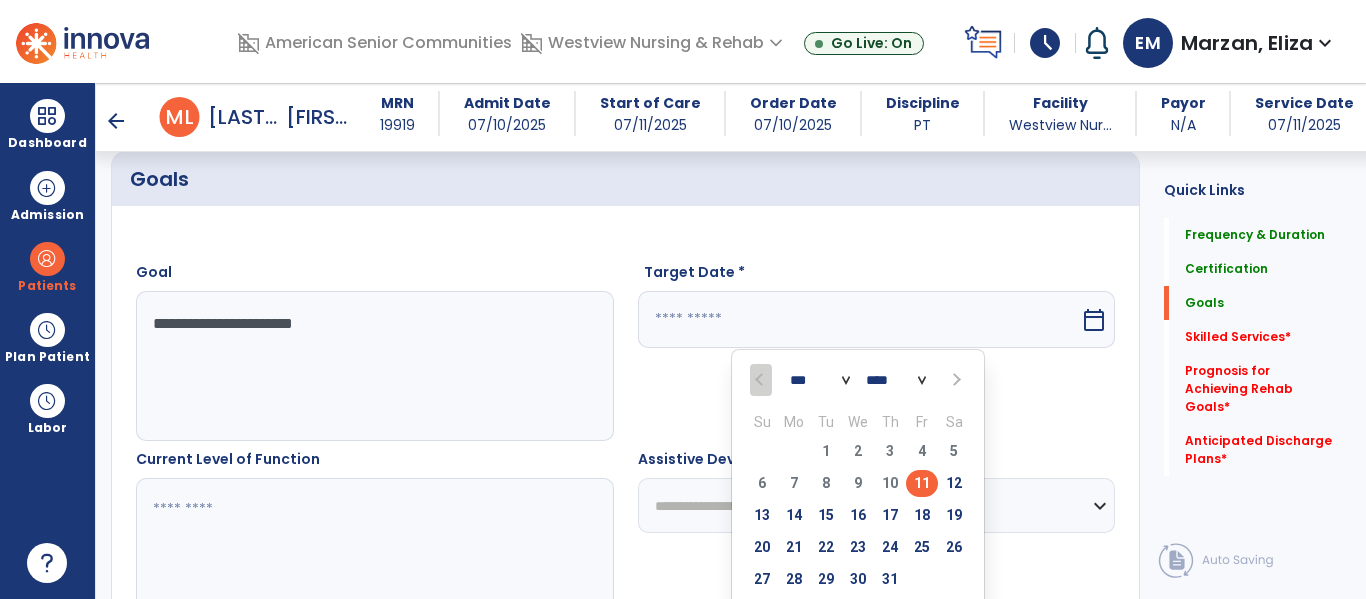 click at bounding box center [954, 380] 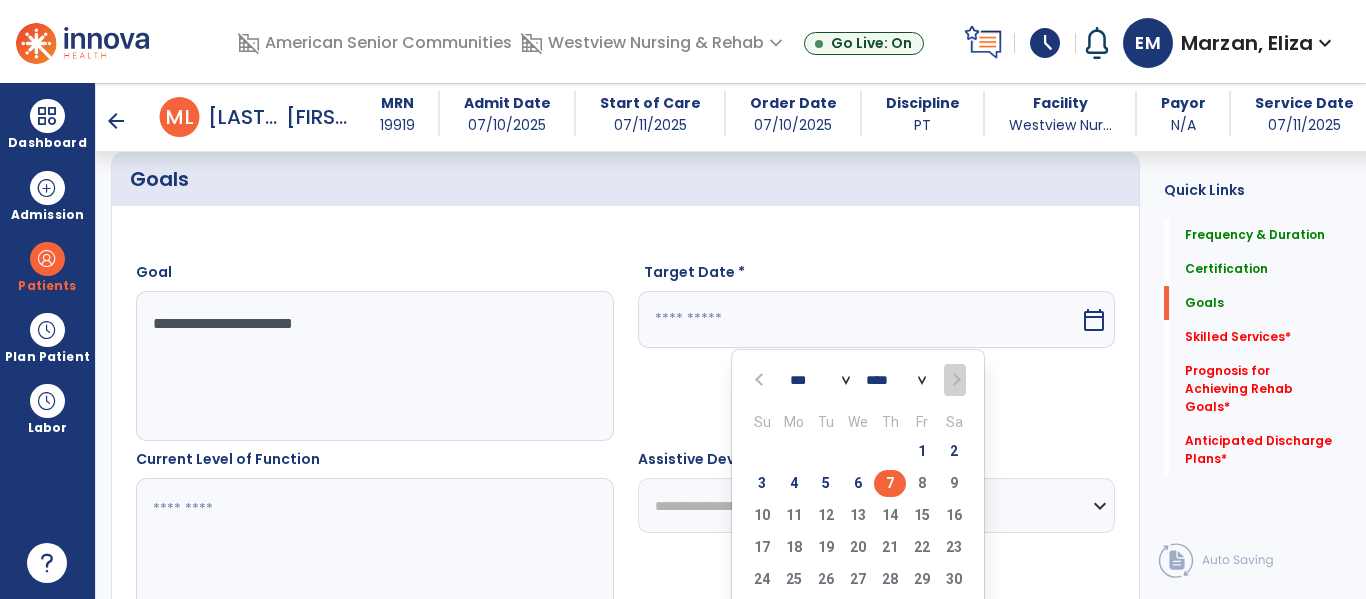 click on "7" at bounding box center [890, 483] 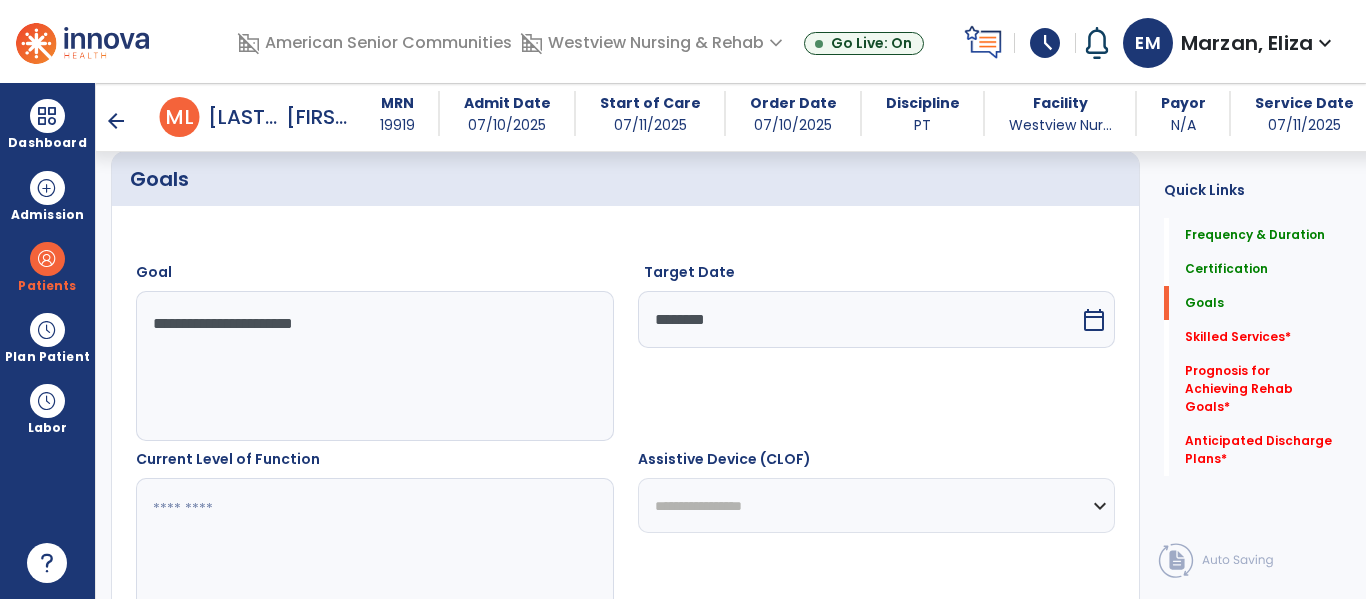 click at bounding box center [374, 553] 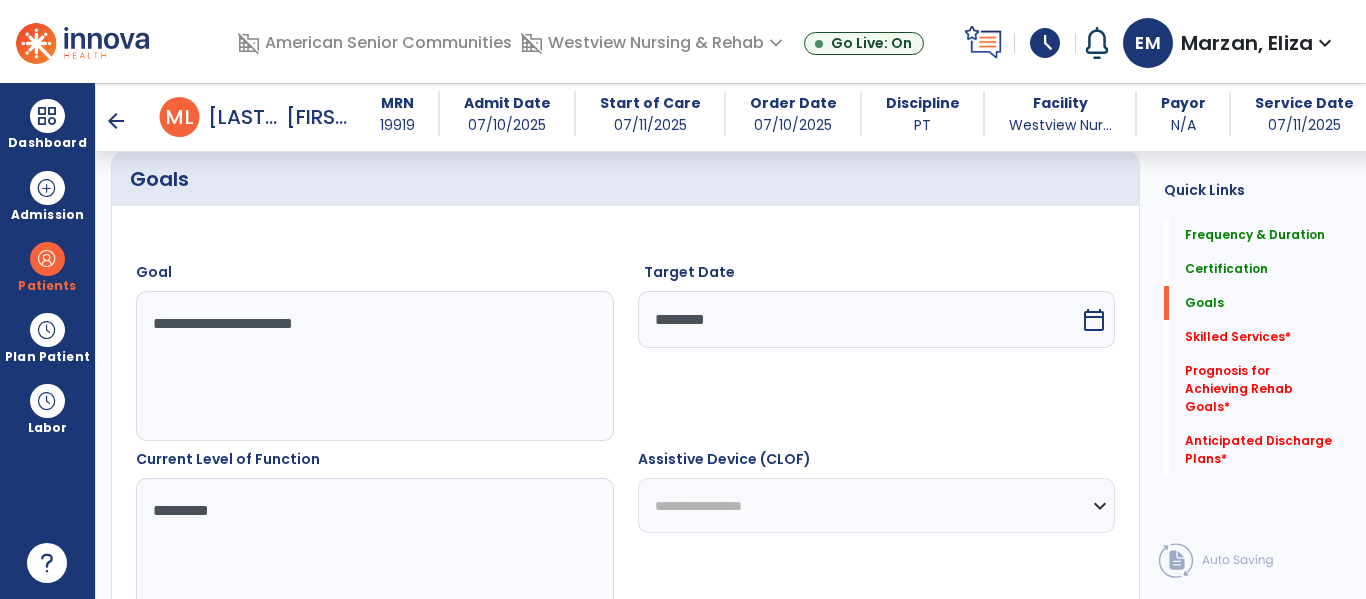 type on "*********" 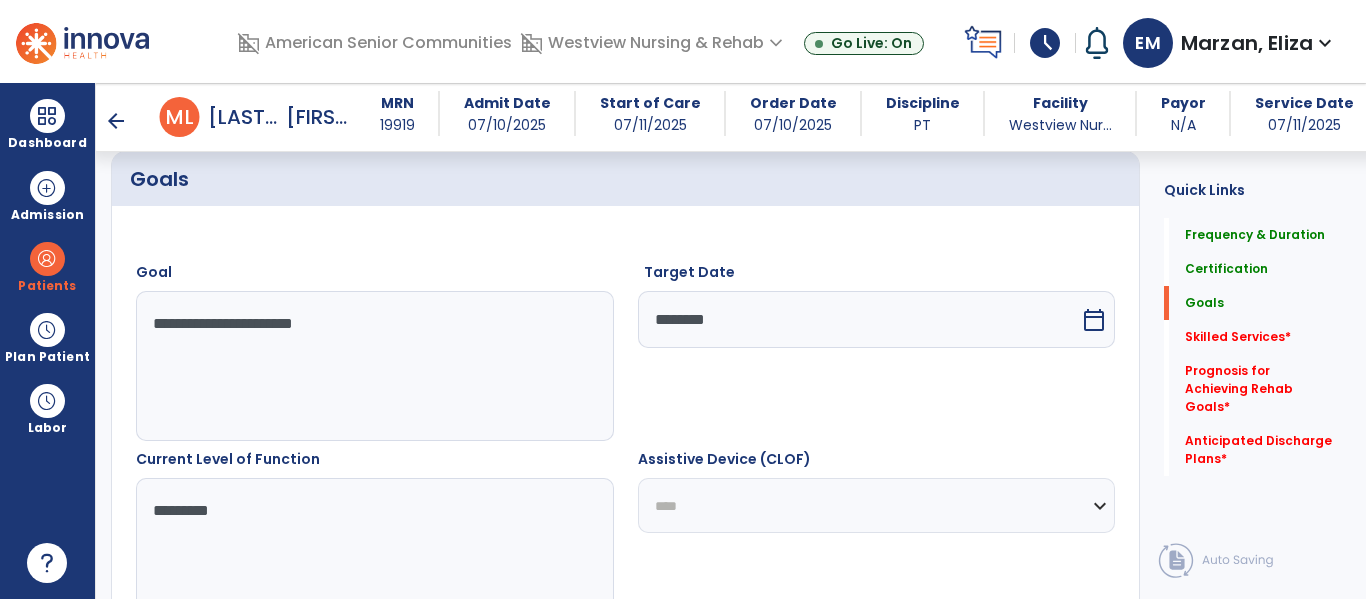 click on "**********" at bounding box center (877, 505) 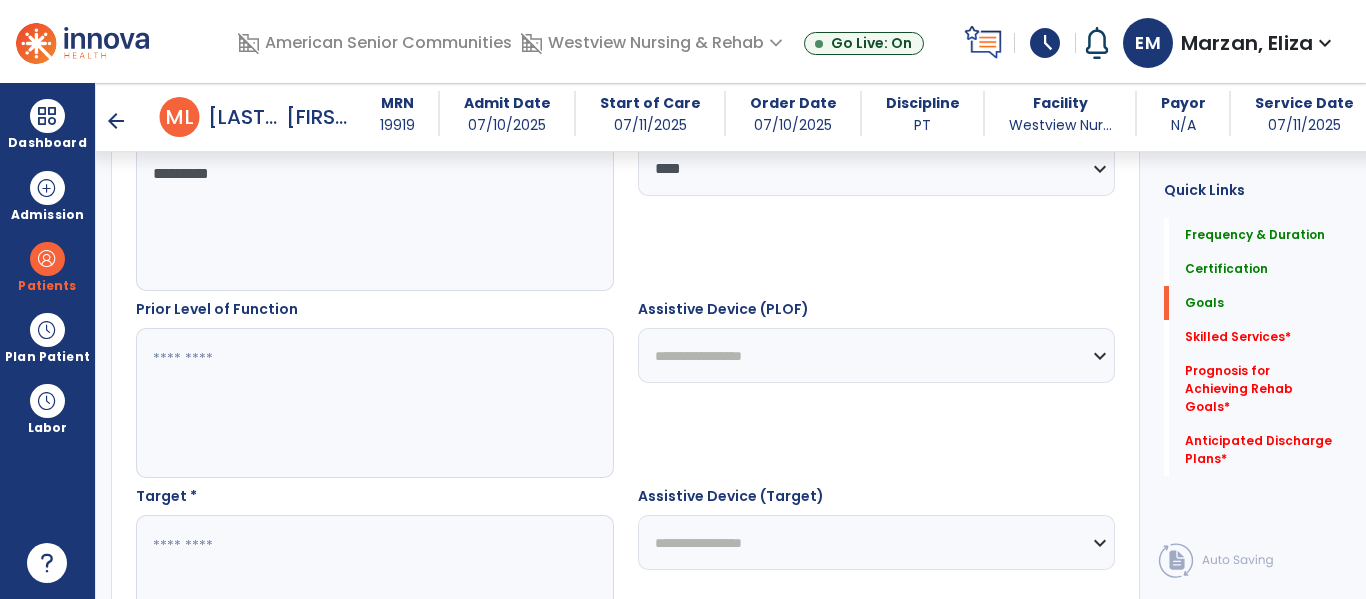 scroll, scrollTop: 889, scrollLeft: 0, axis: vertical 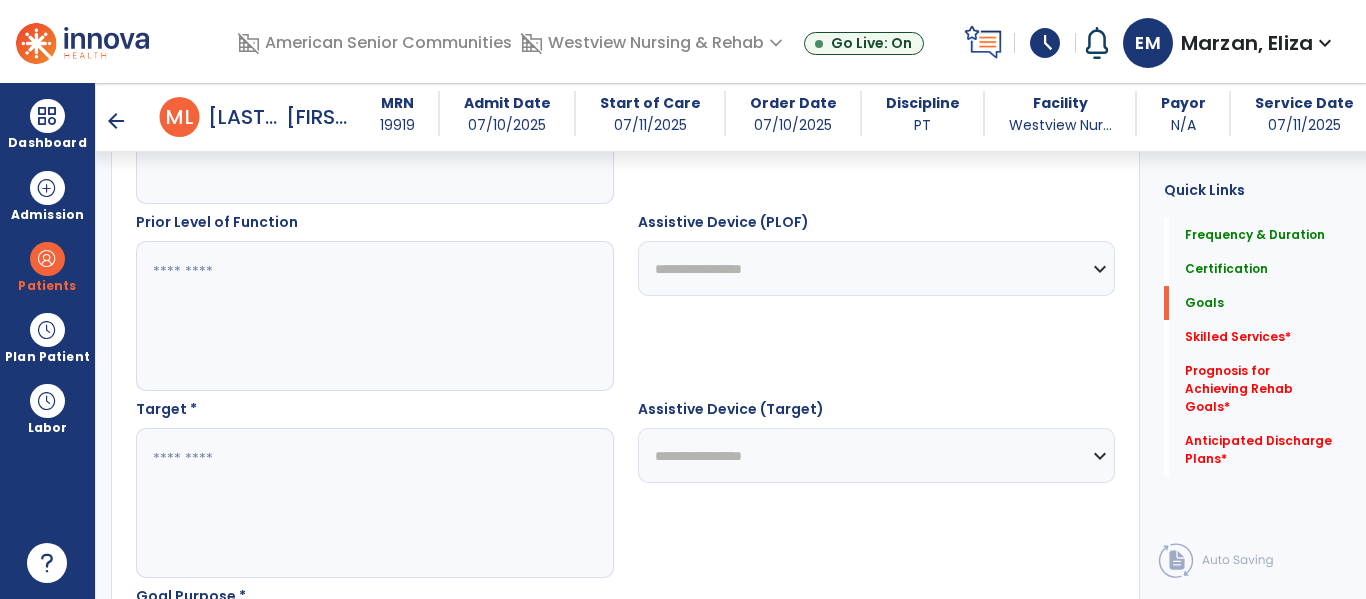 click at bounding box center [374, 503] 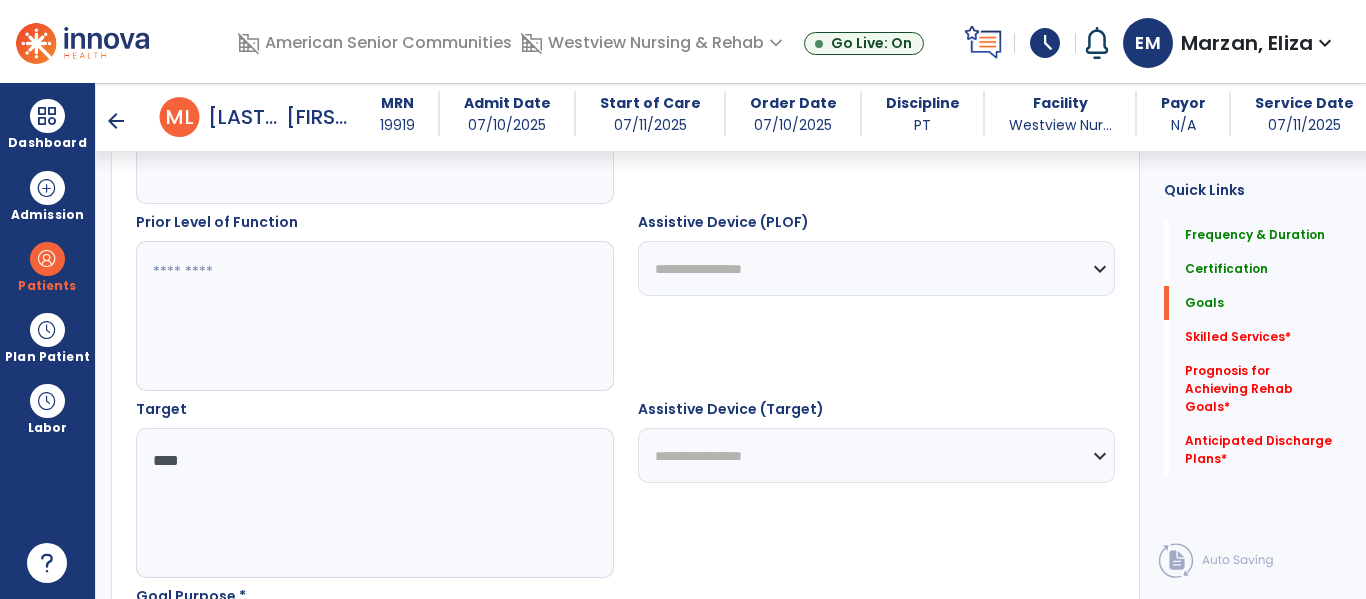 type on "****" 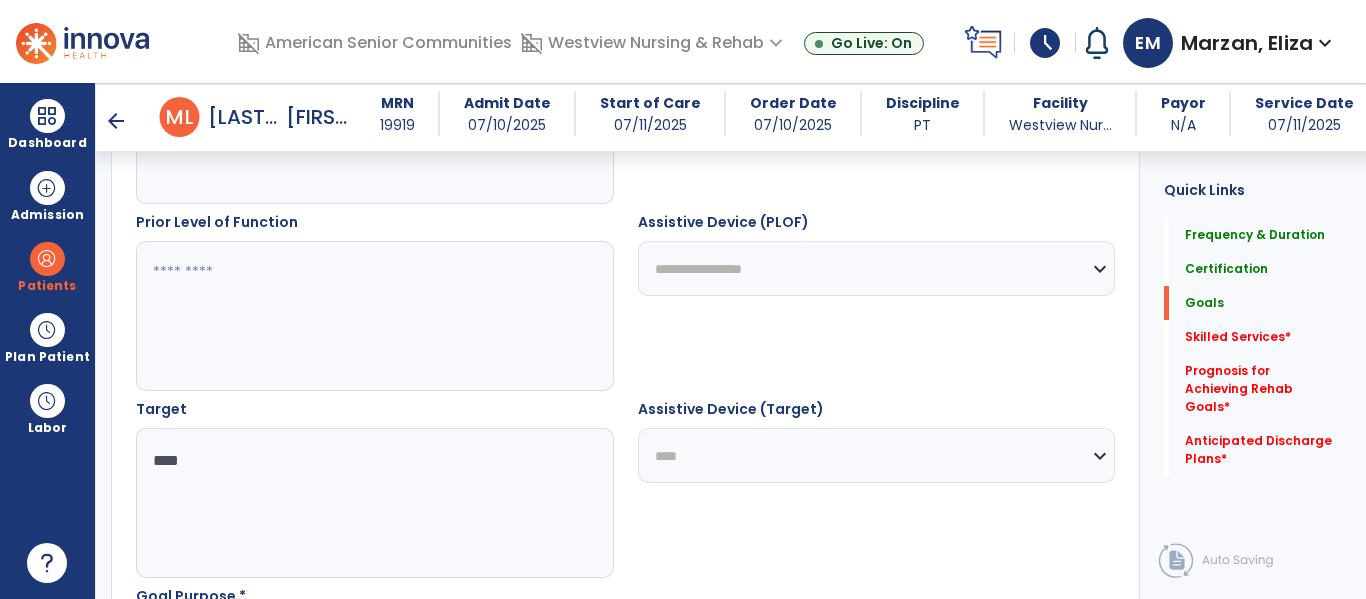 click on "**********" at bounding box center (877, 455) 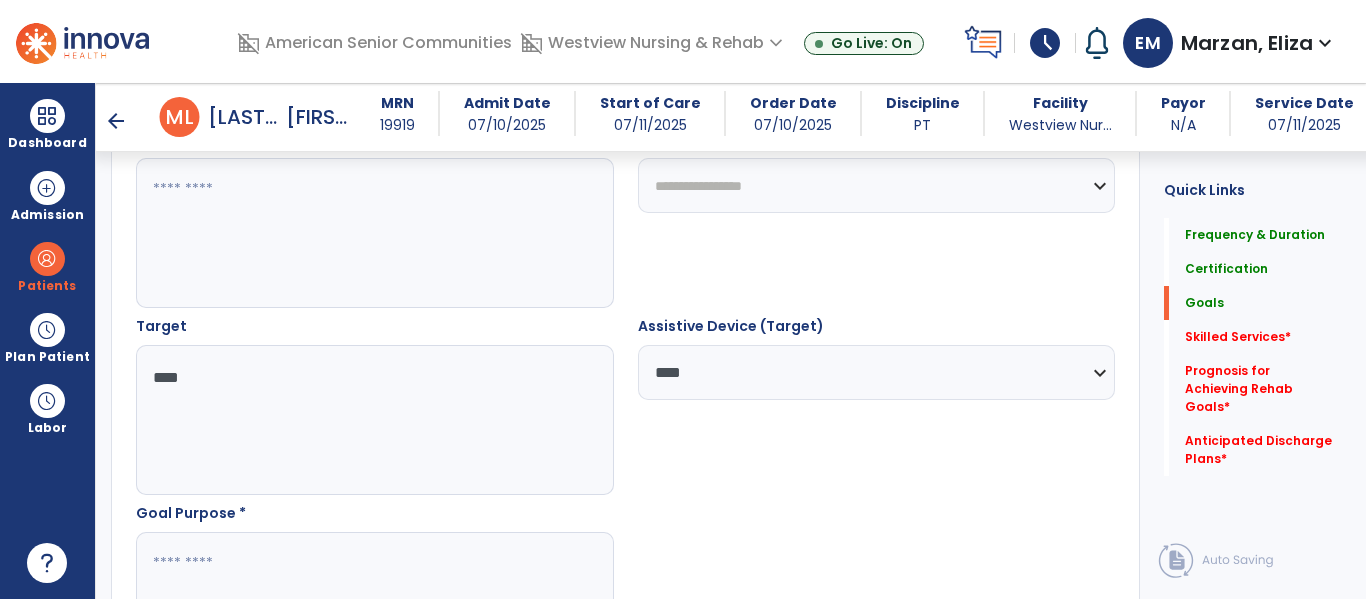 scroll, scrollTop: 1047, scrollLeft: 0, axis: vertical 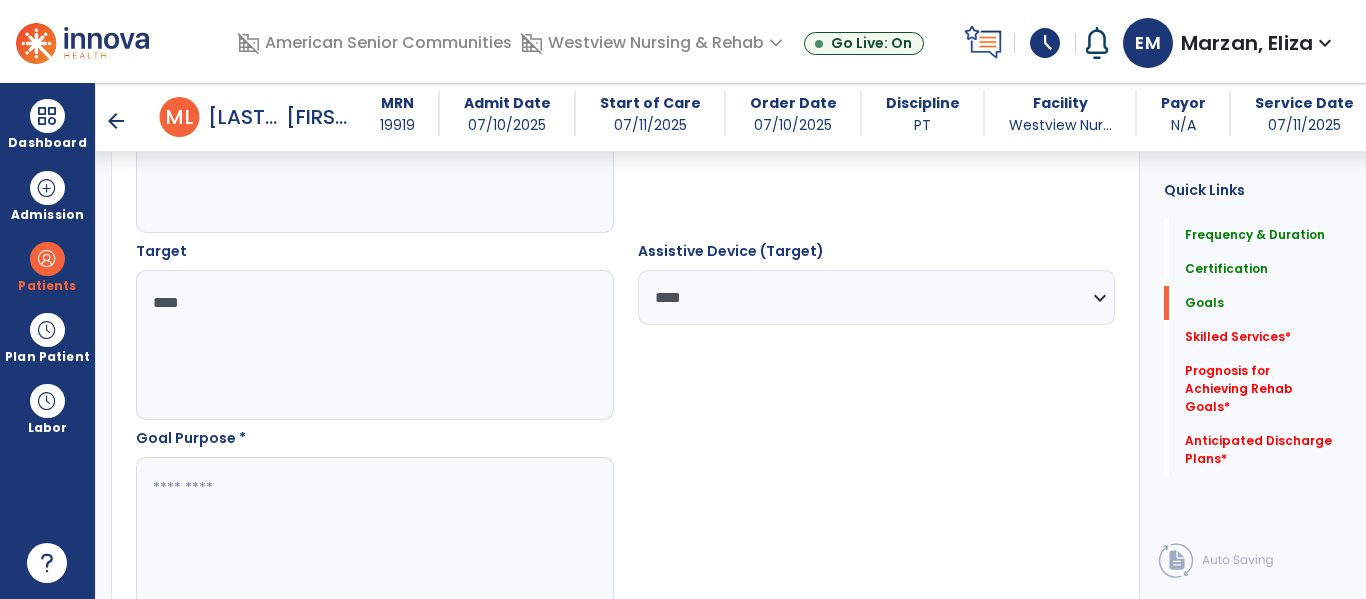 click at bounding box center (374, 532) 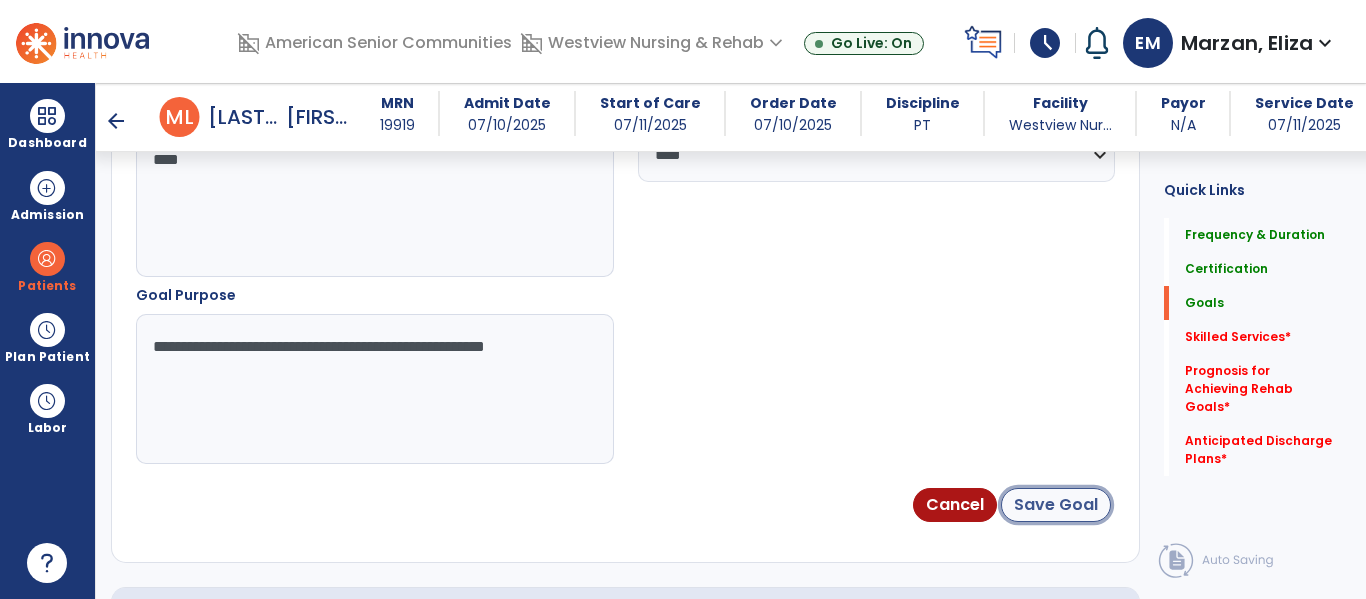 click on "Save Goal" at bounding box center [1056, 505] 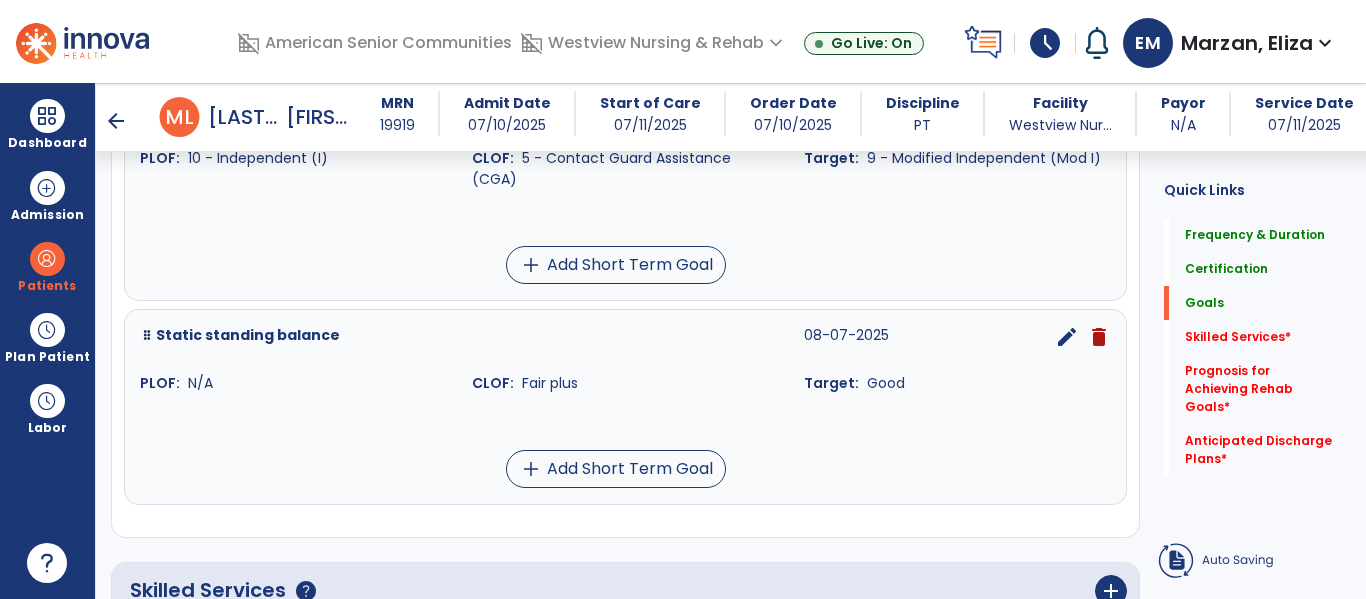 scroll, scrollTop: 111, scrollLeft: 0, axis: vertical 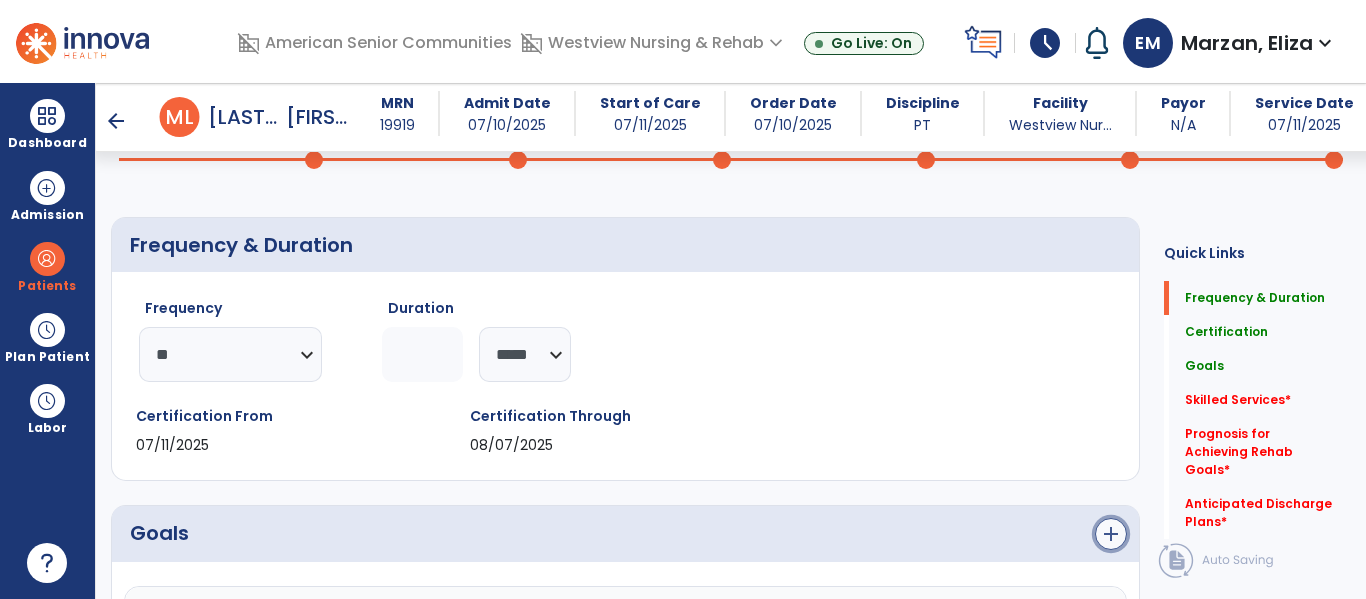 click on "add" at bounding box center [1111, 534] 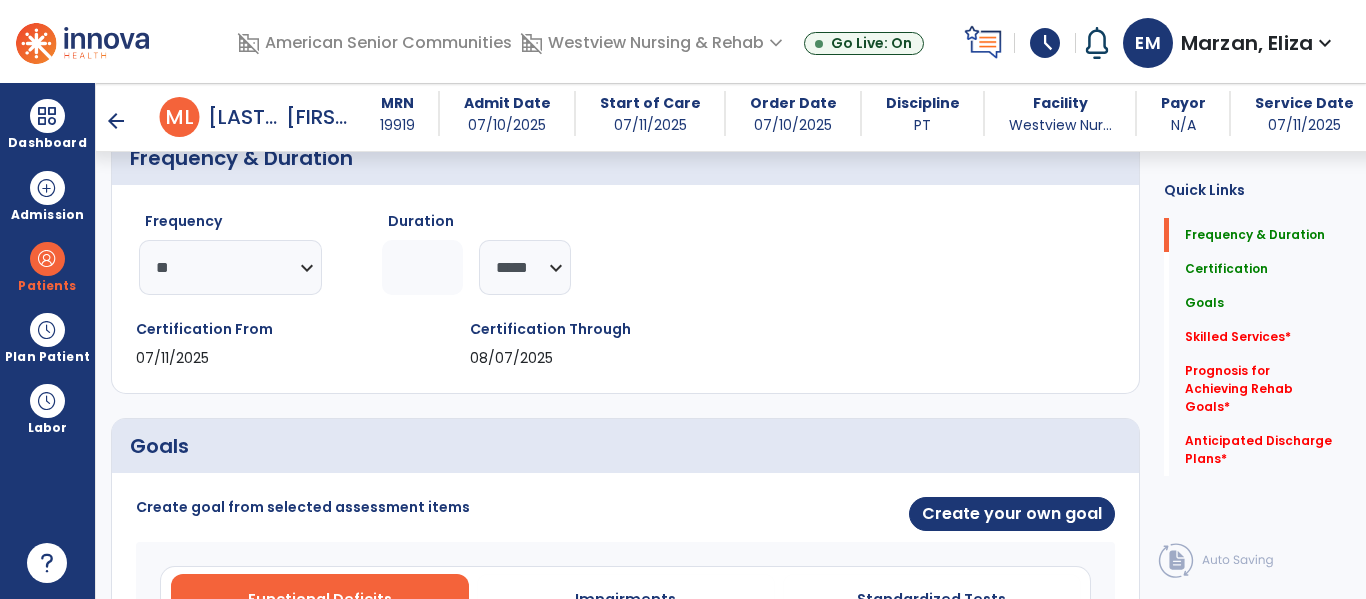 scroll, scrollTop: 218, scrollLeft: 0, axis: vertical 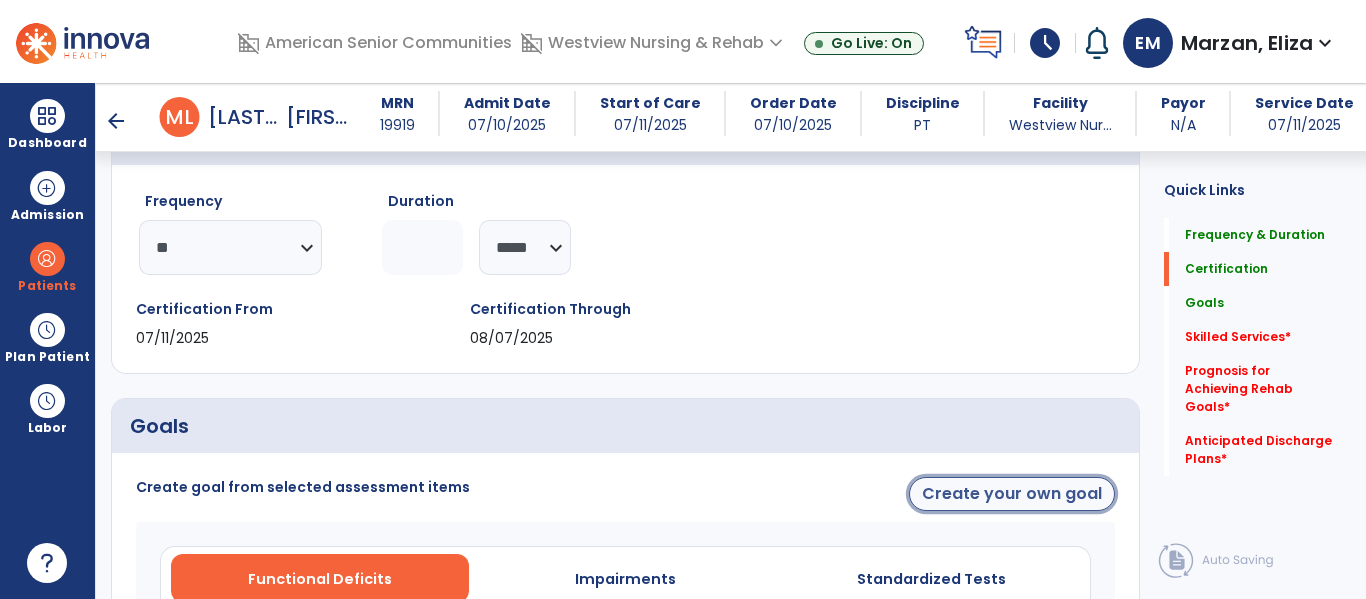 click on "Create your own goal" at bounding box center [1012, 494] 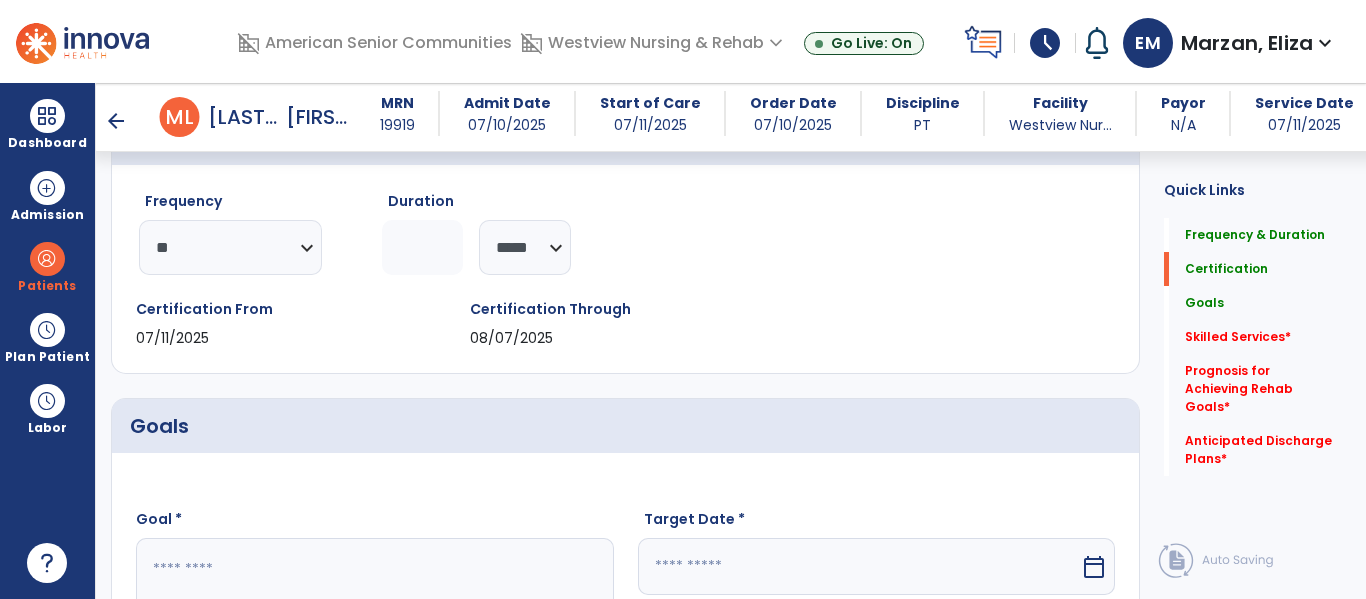 click at bounding box center (374, 613) 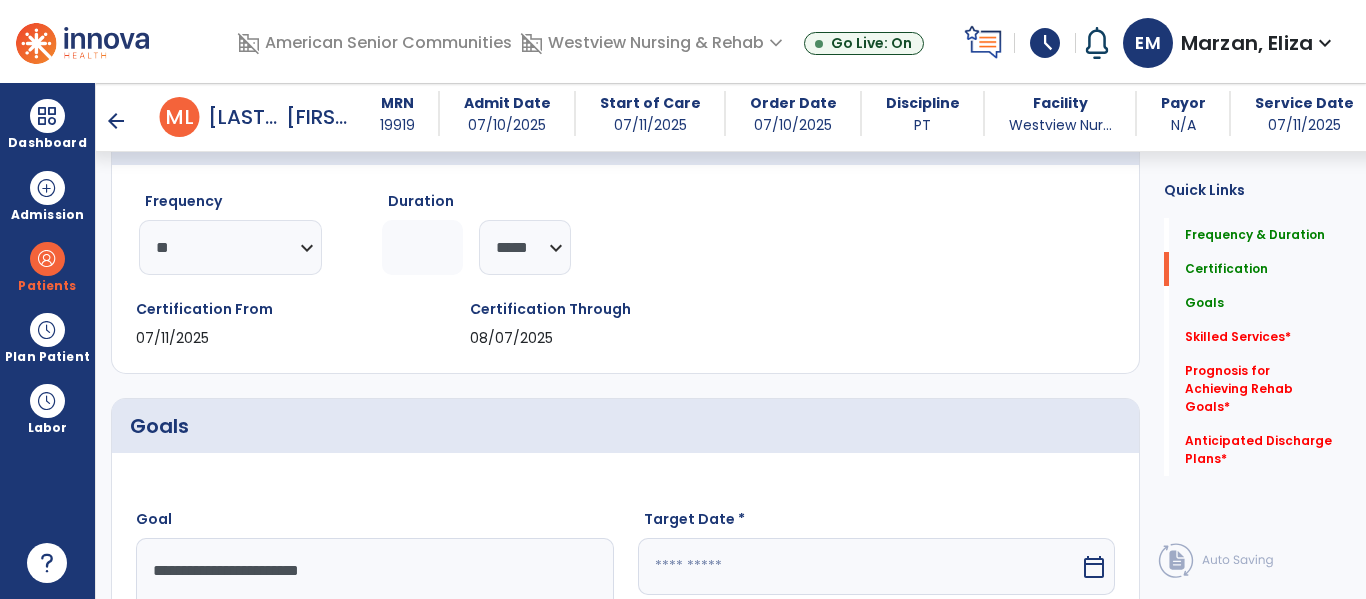 type on "**********" 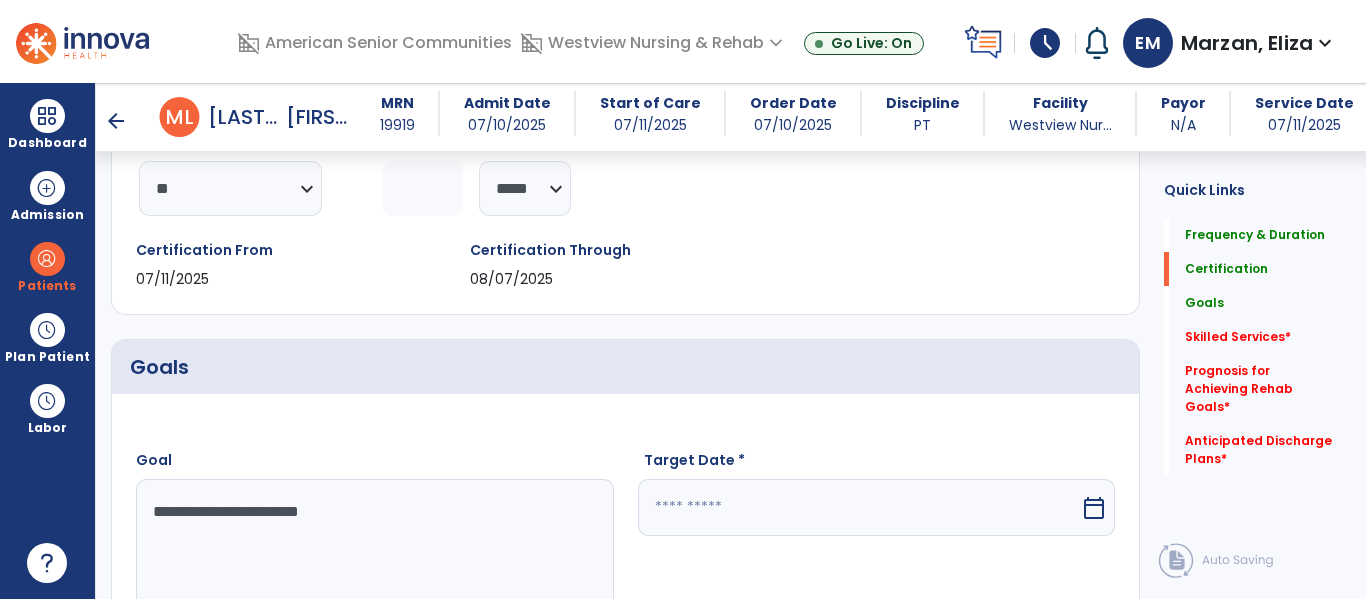 click on "calendar_today" at bounding box center (1094, 508) 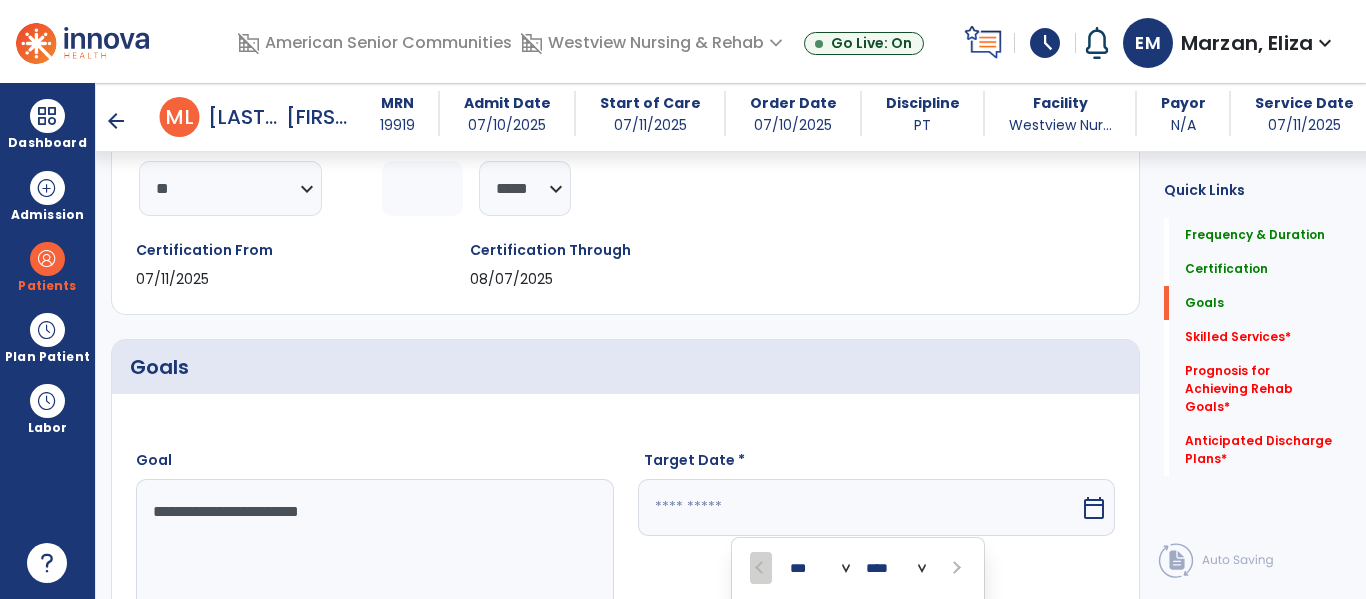 scroll, scrollTop: 611, scrollLeft: 0, axis: vertical 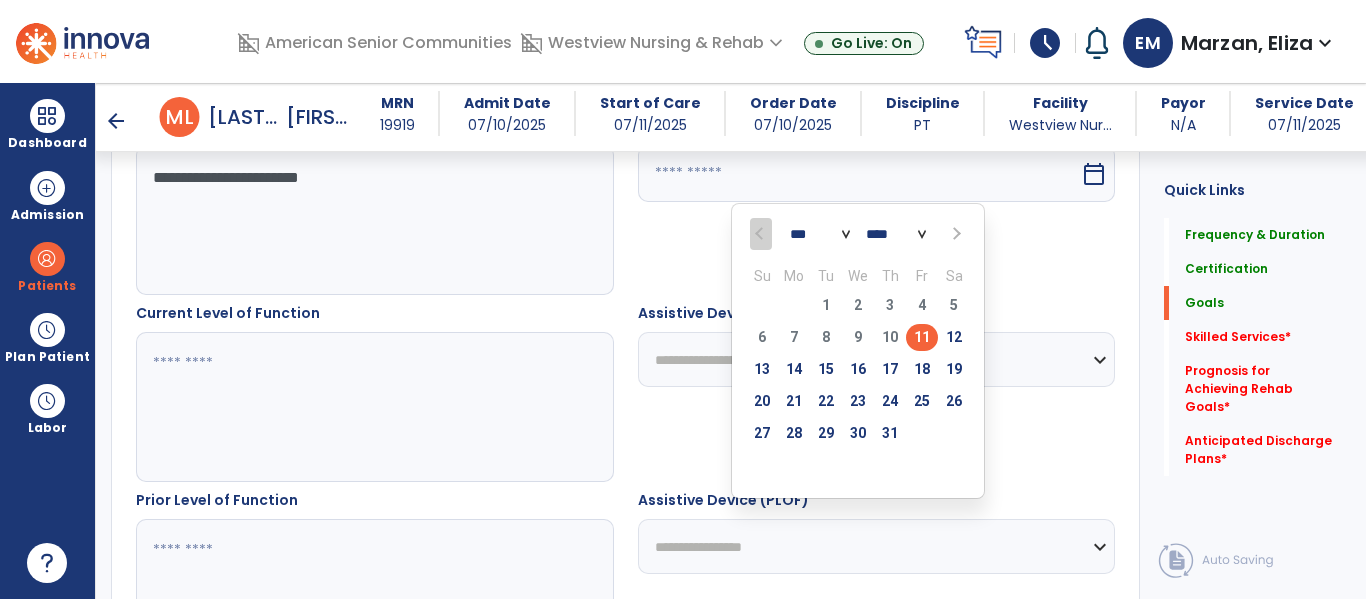 click at bounding box center [954, 234] 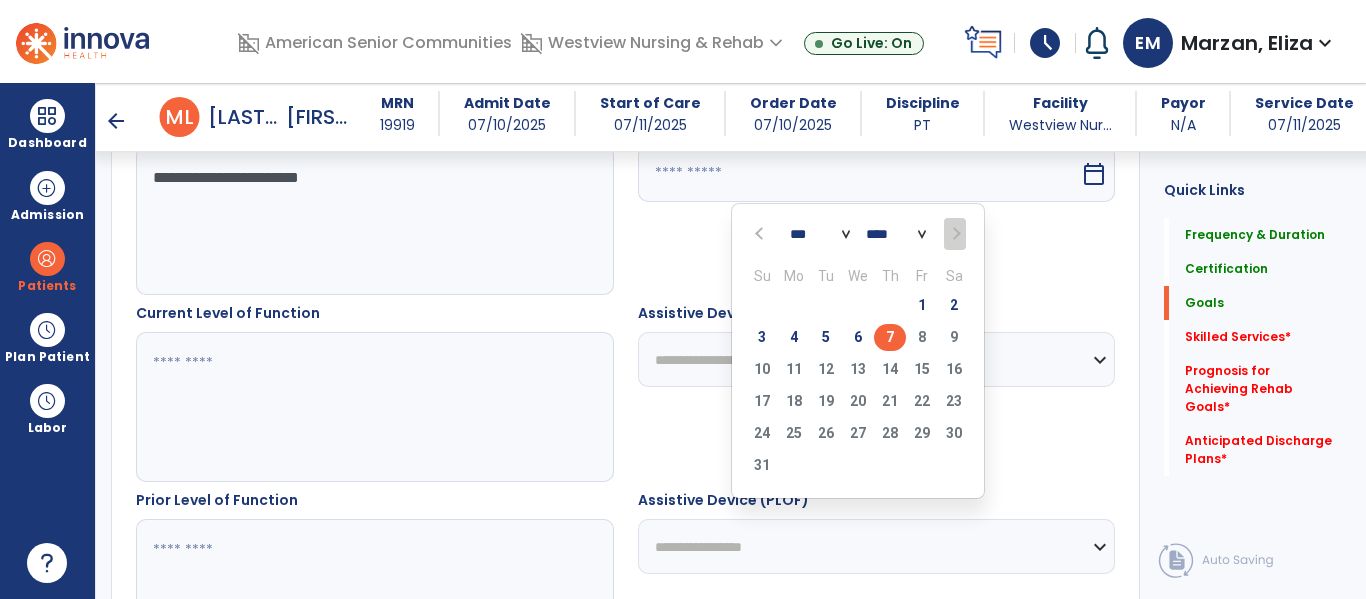 click on "7" at bounding box center (890, 337) 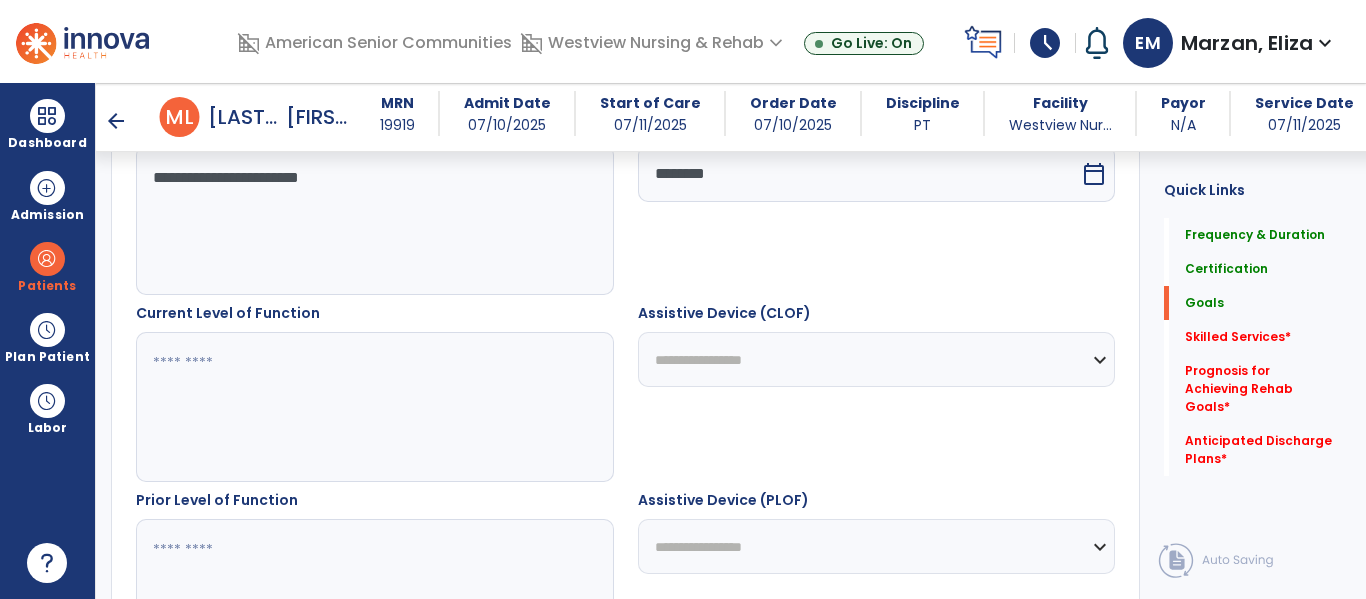 click at bounding box center (374, 407) 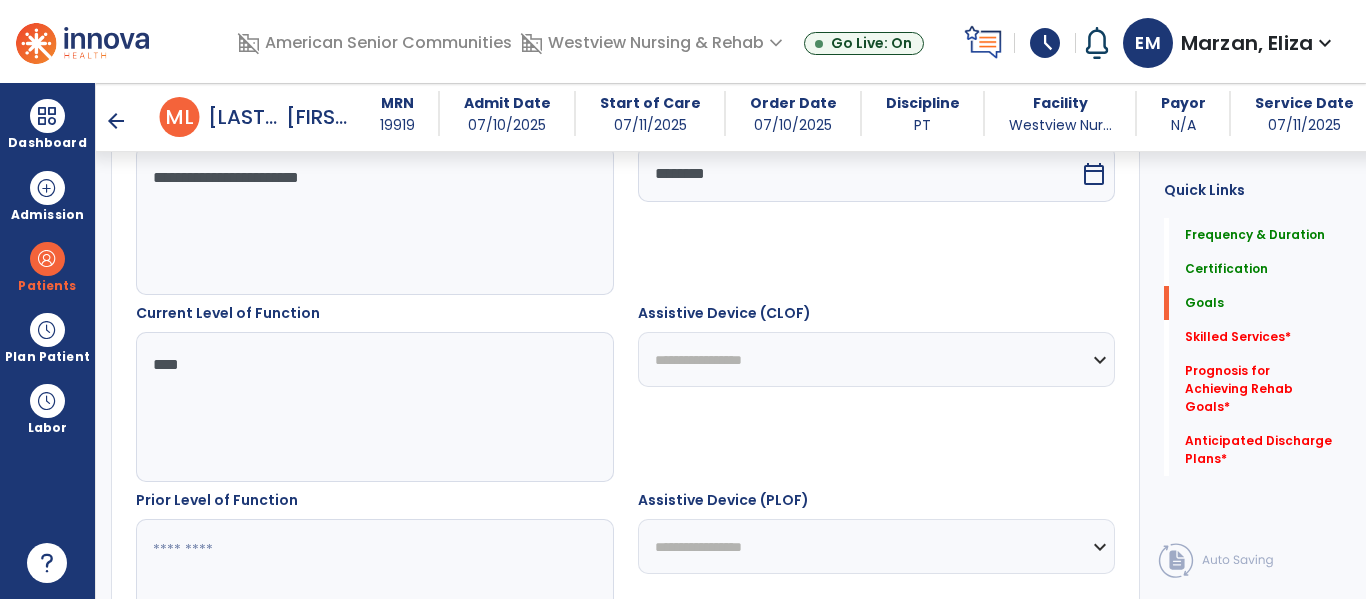 type on "****" 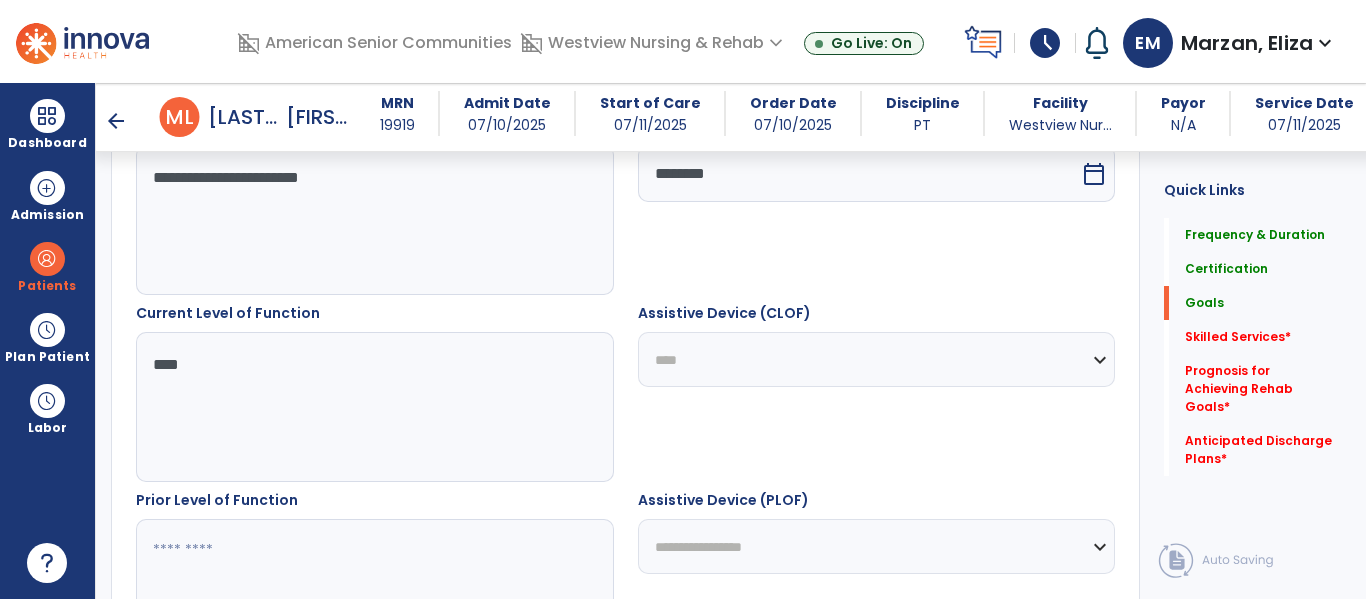 click on "**********" at bounding box center [877, 359] 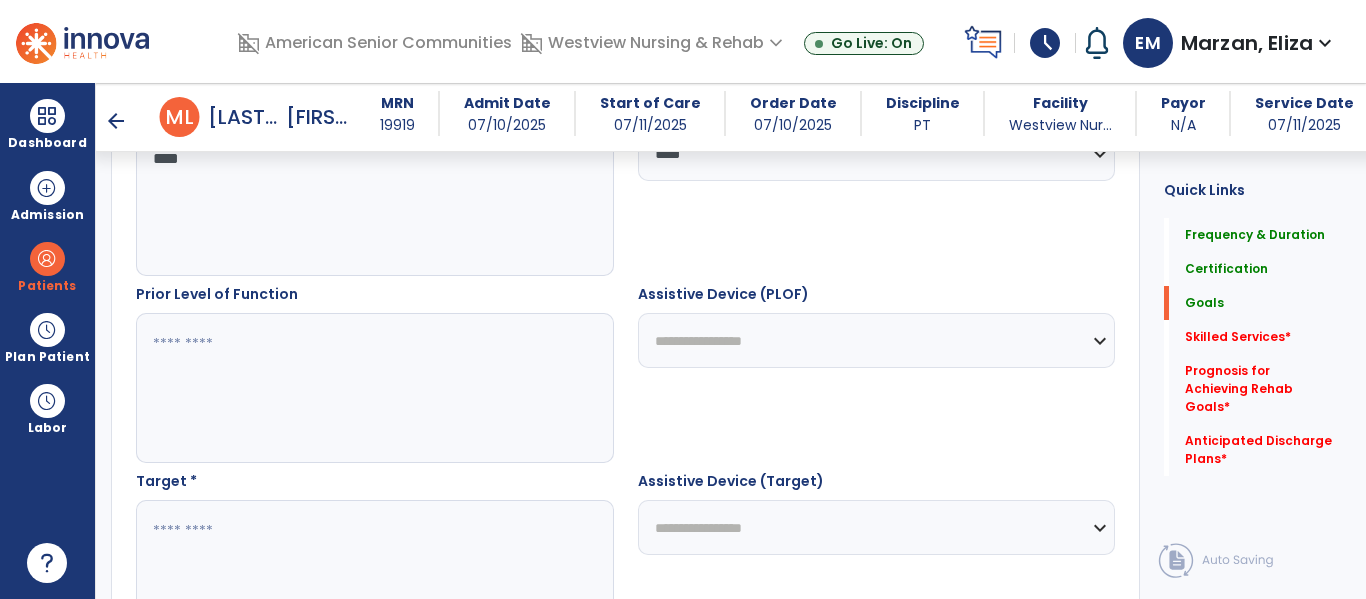 click at bounding box center [374, 575] 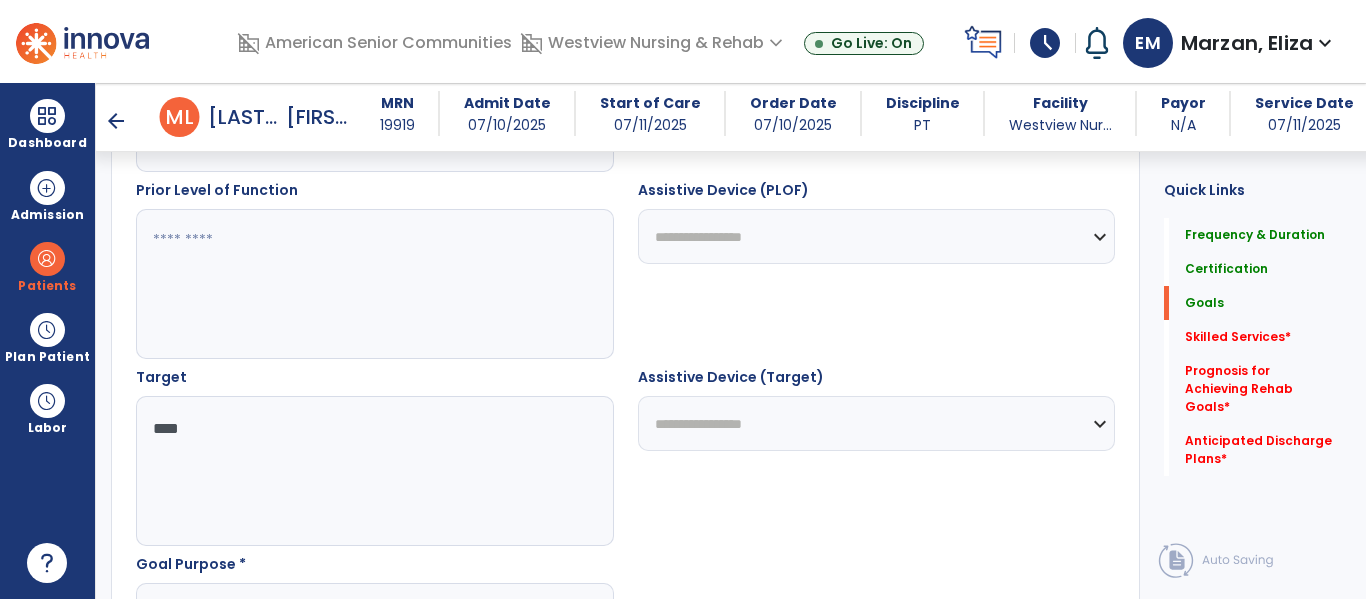 type on "****" 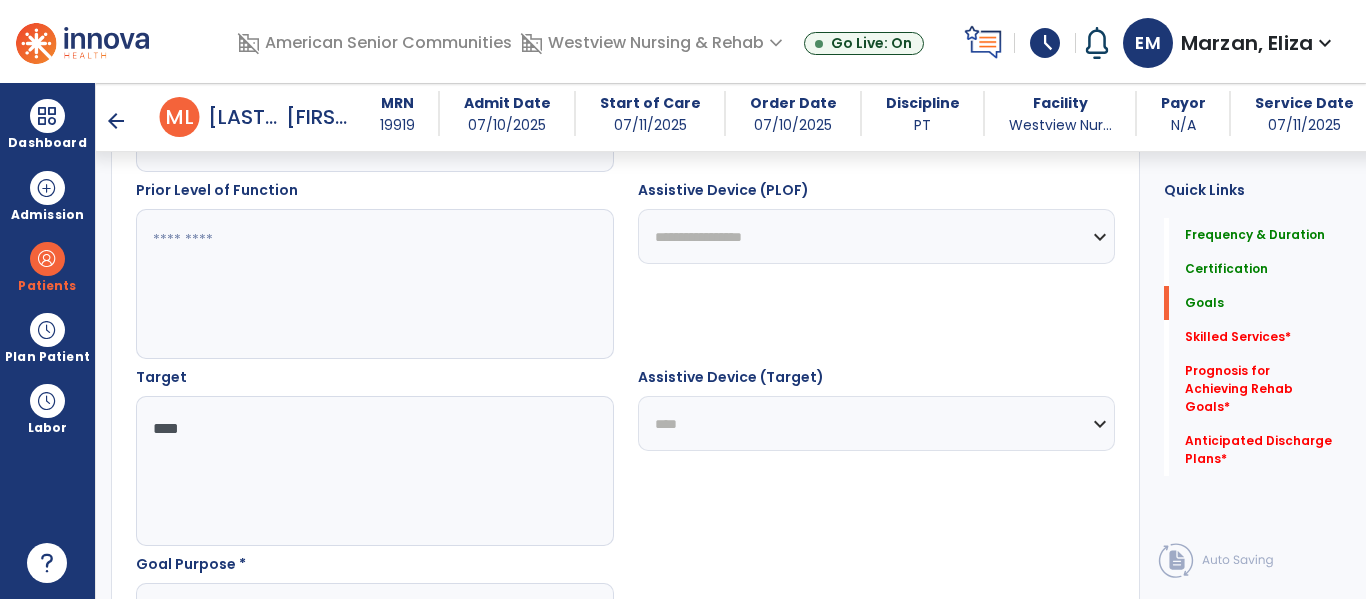 click on "**********" at bounding box center (877, 423) 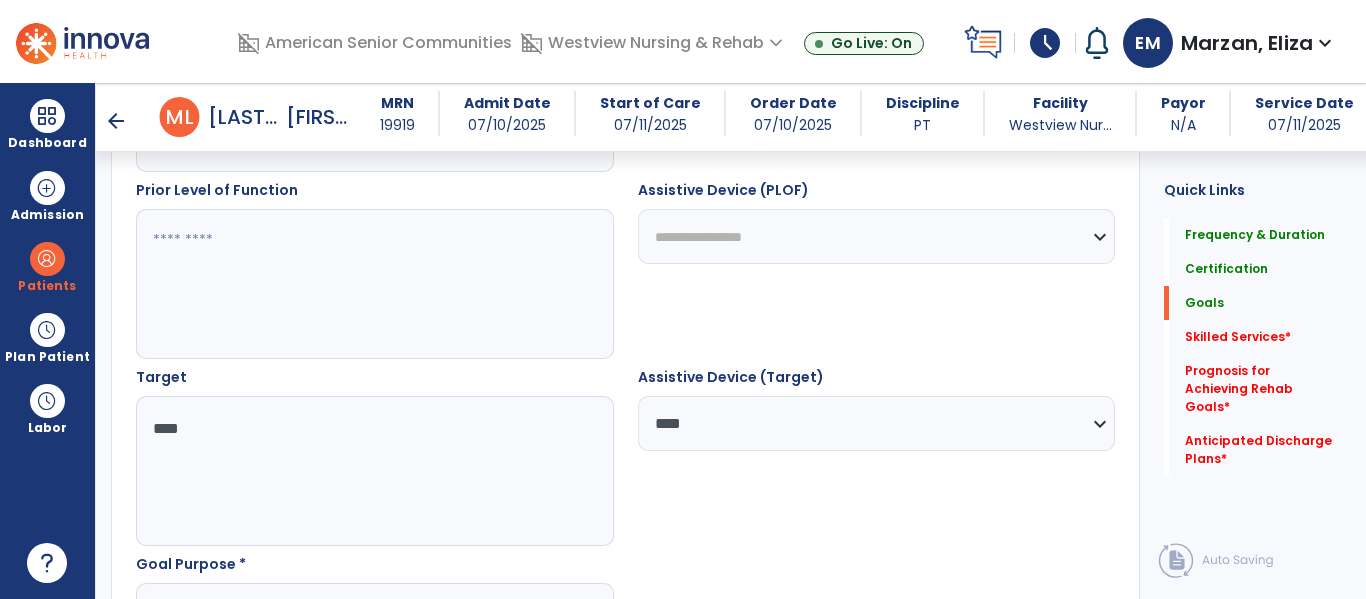 scroll, scrollTop: 1092, scrollLeft: 0, axis: vertical 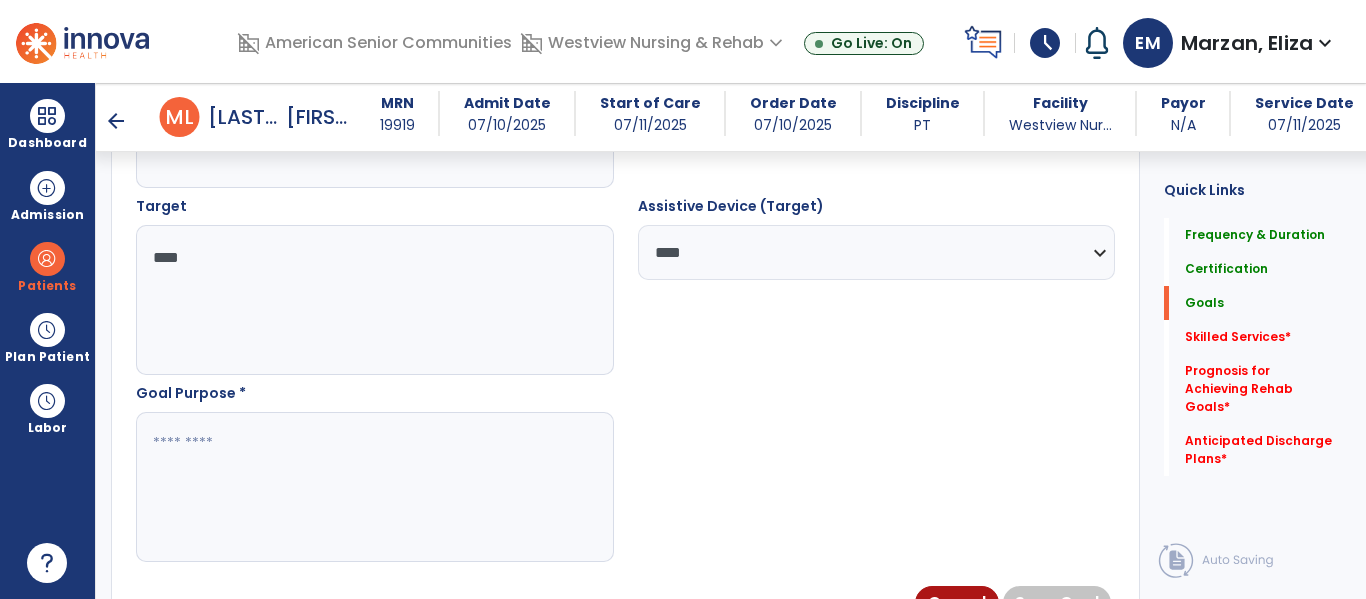 click at bounding box center (374, 487) 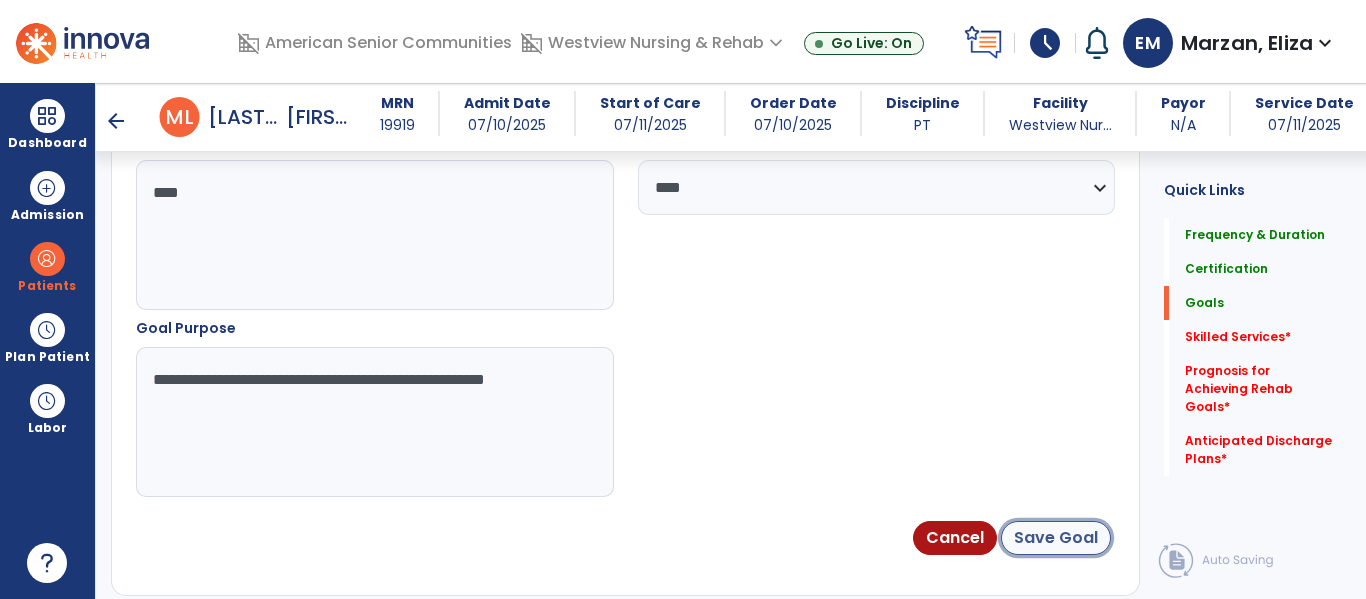 click on "Save Goal" at bounding box center [1056, 538] 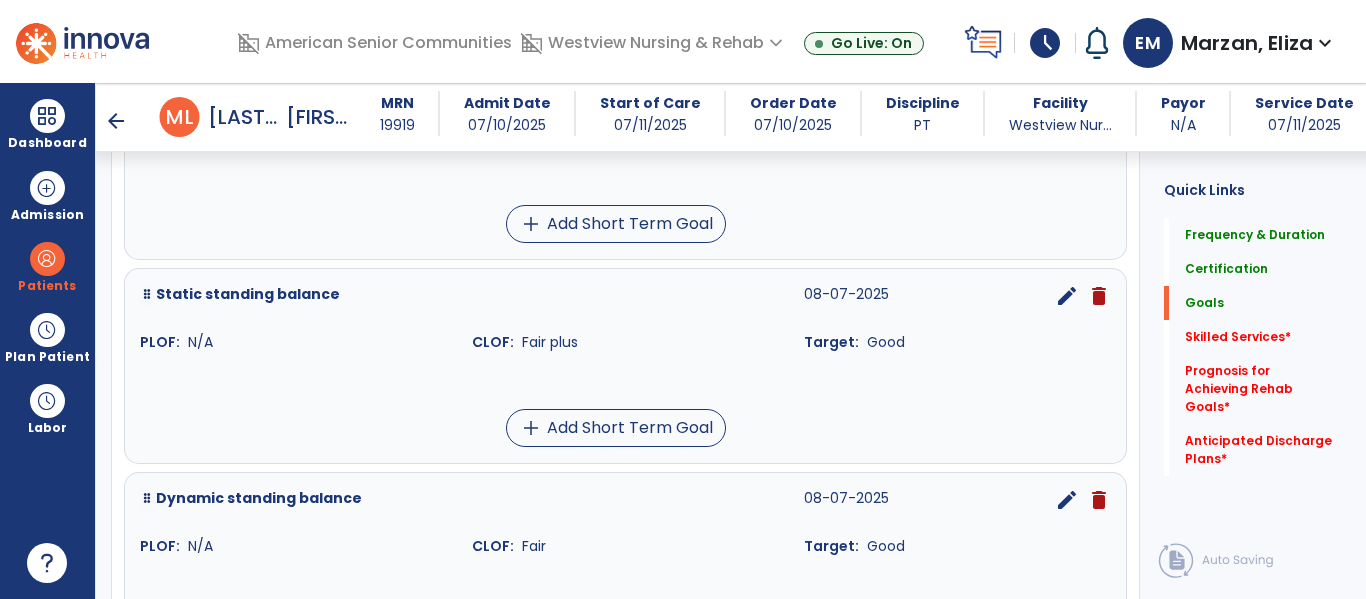 scroll, scrollTop: 1241, scrollLeft: 0, axis: vertical 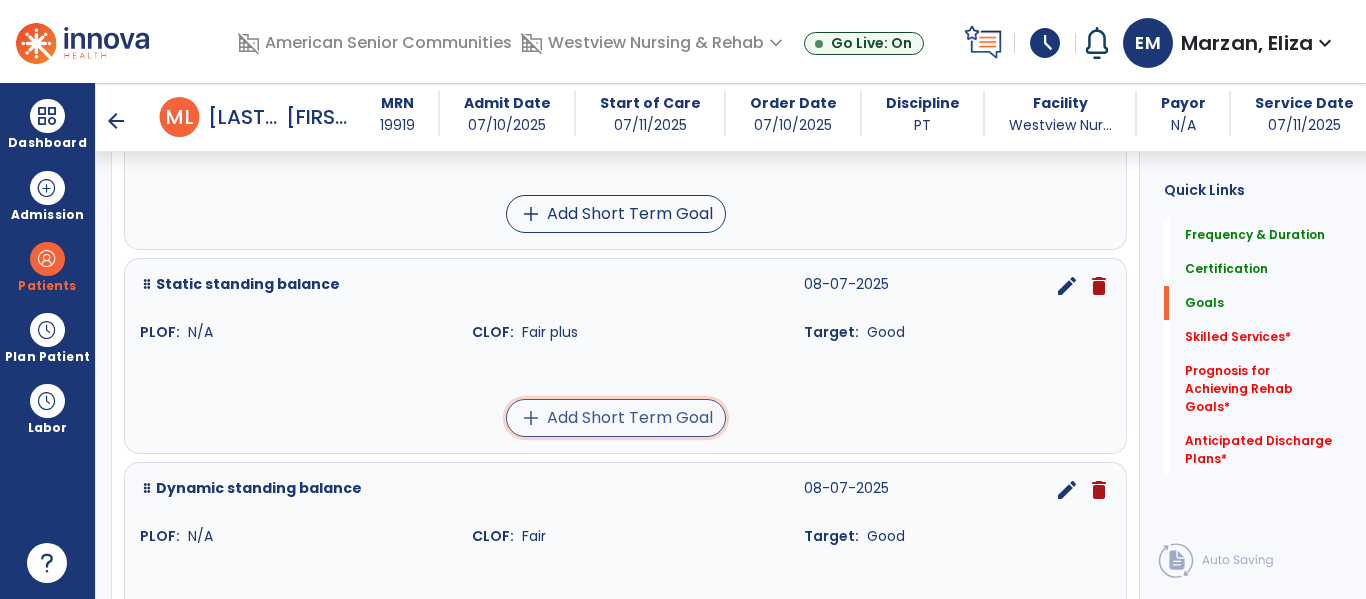 click on "add  Add Short Term Goal" at bounding box center [616, 418] 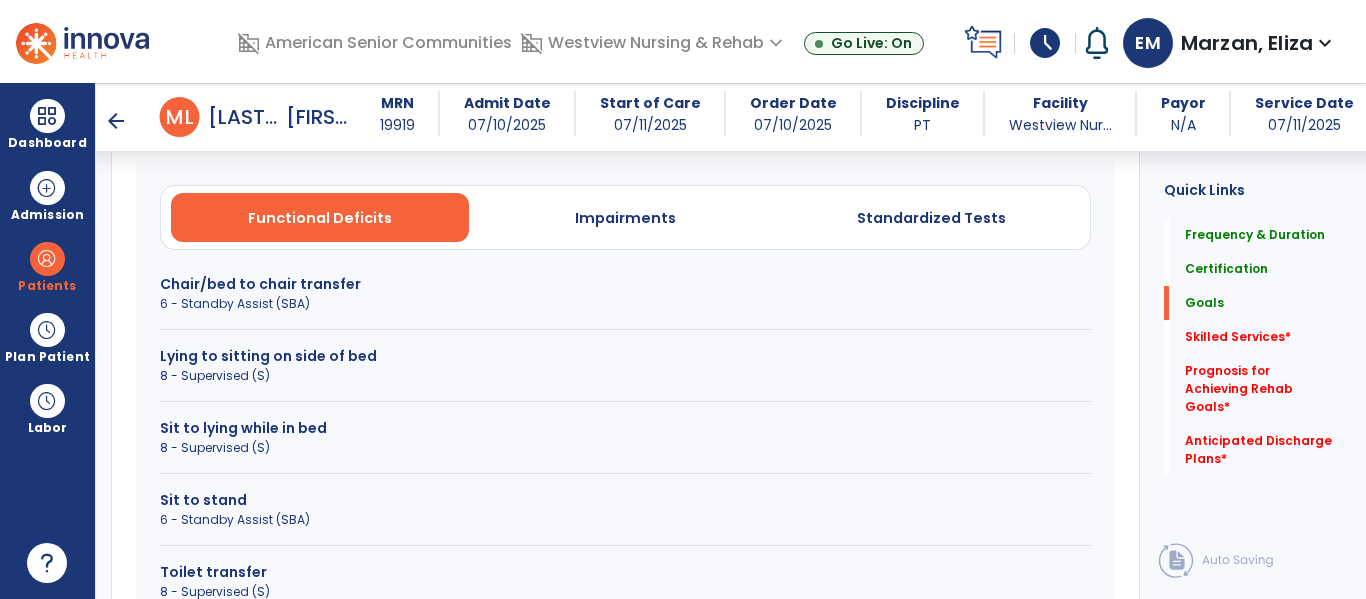 scroll, scrollTop: 513, scrollLeft: 0, axis: vertical 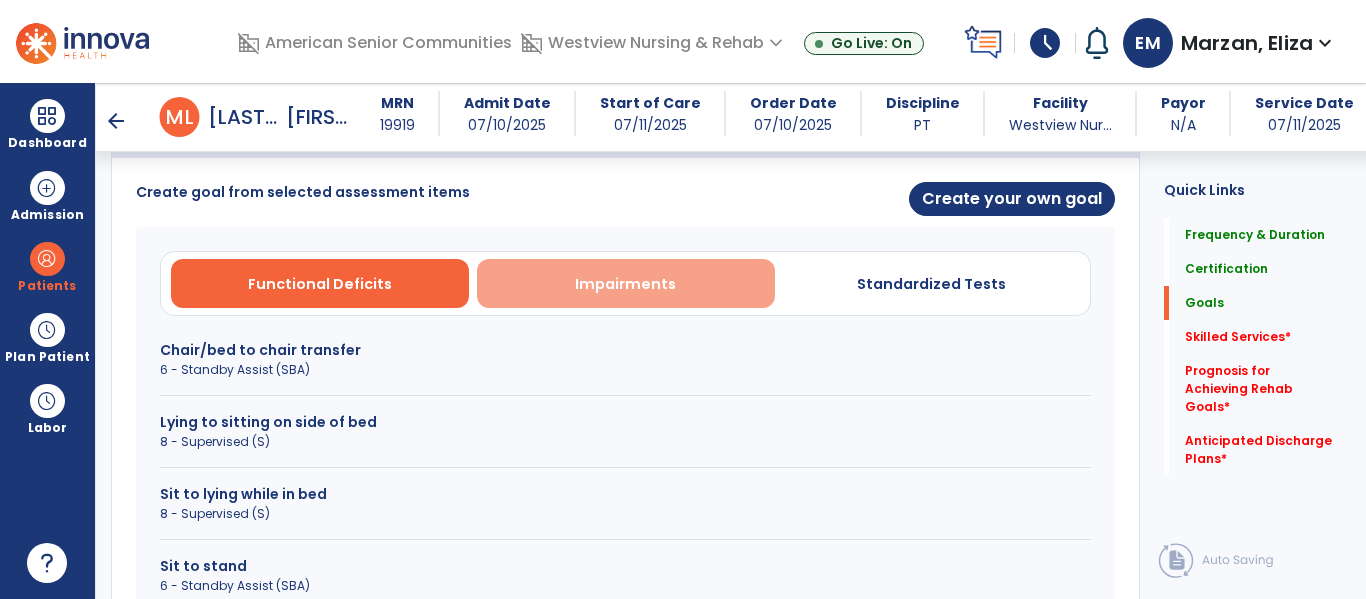 click on "Impairments" at bounding box center (626, 283) 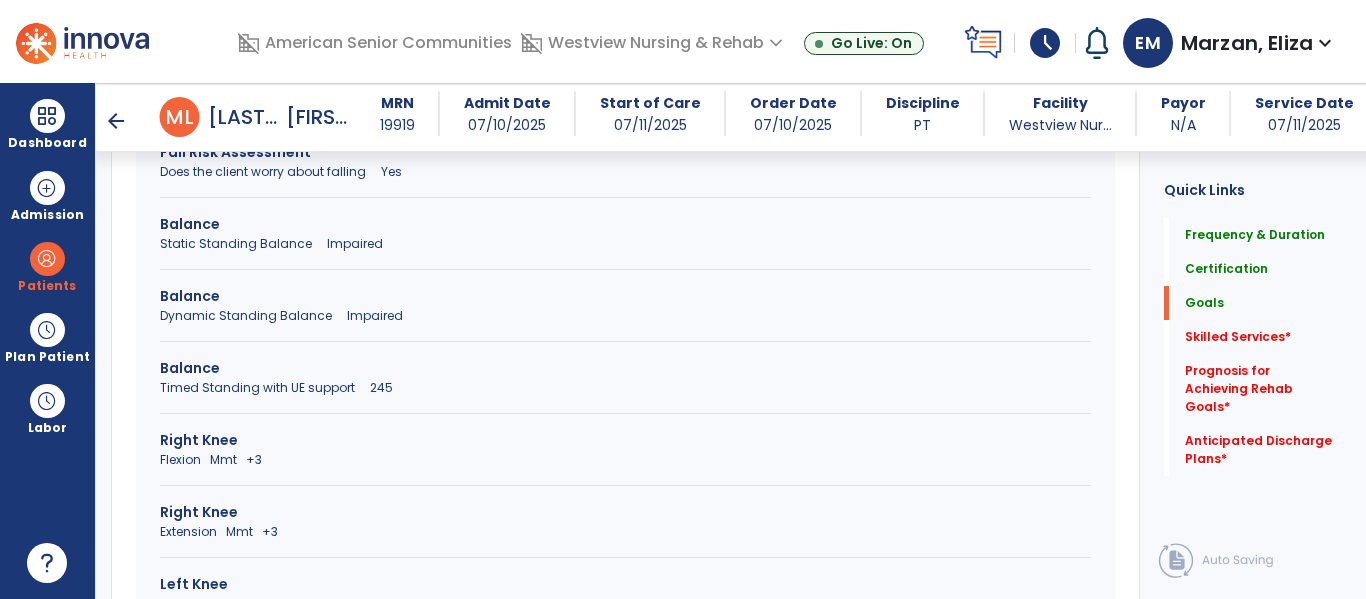 scroll, scrollTop: 919, scrollLeft: 0, axis: vertical 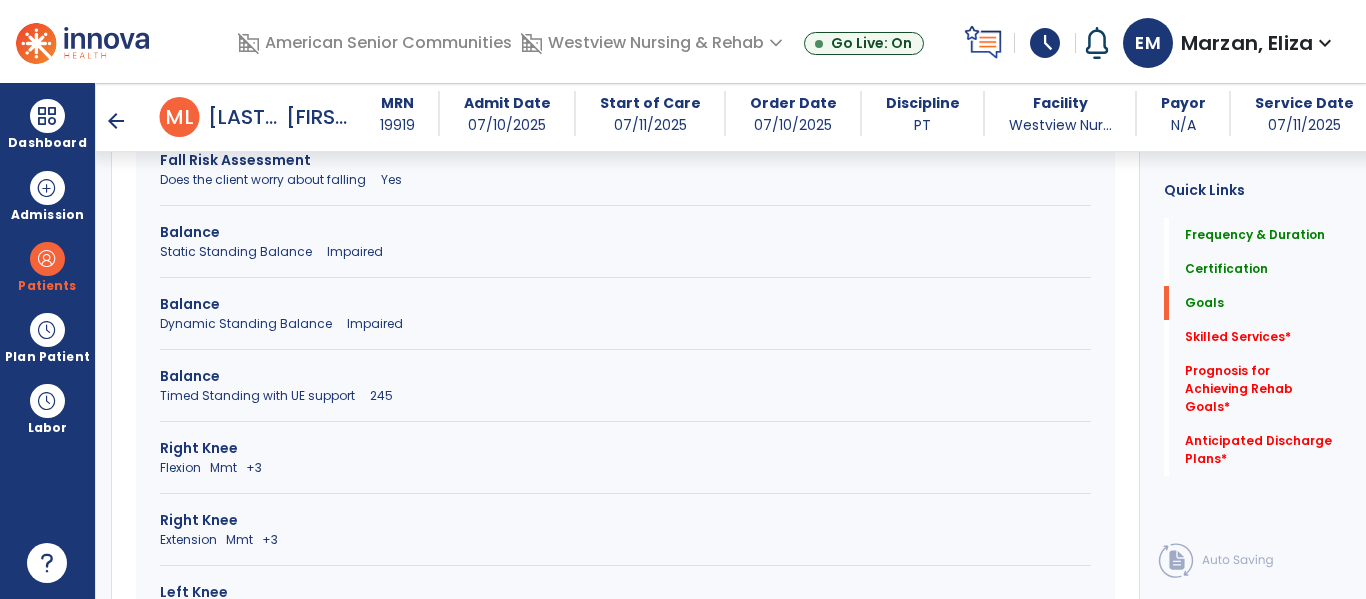 click on "Balance" at bounding box center (625, 376) 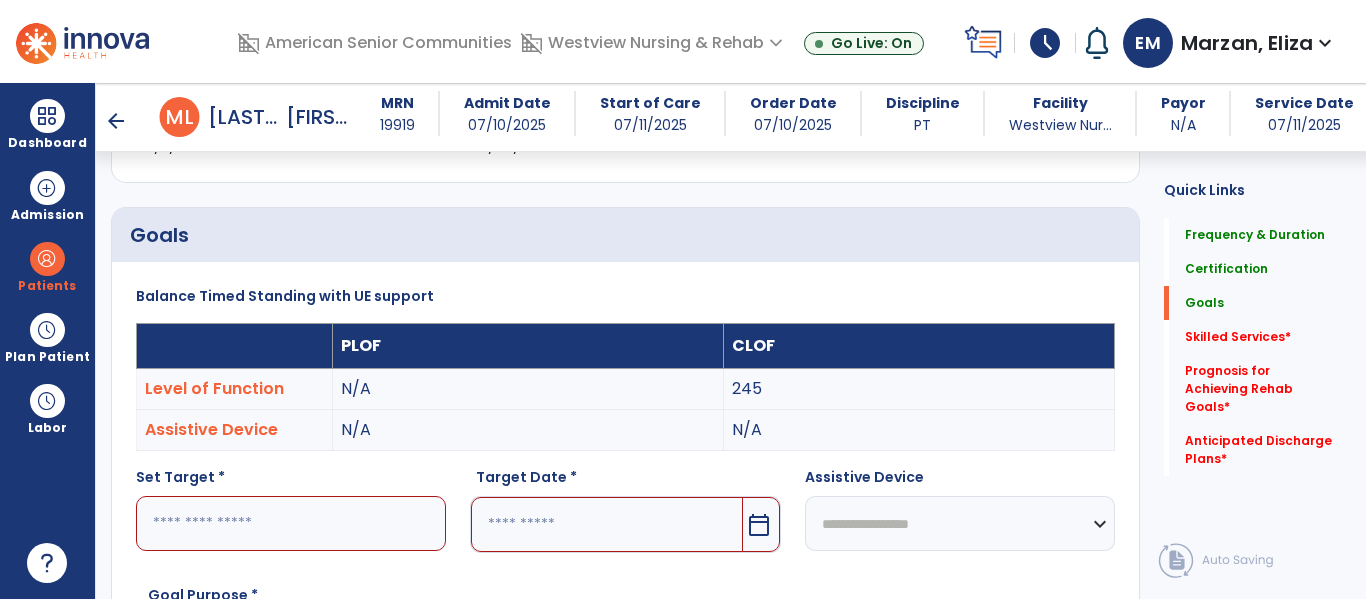 scroll, scrollTop: 440, scrollLeft: 0, axis: vertical 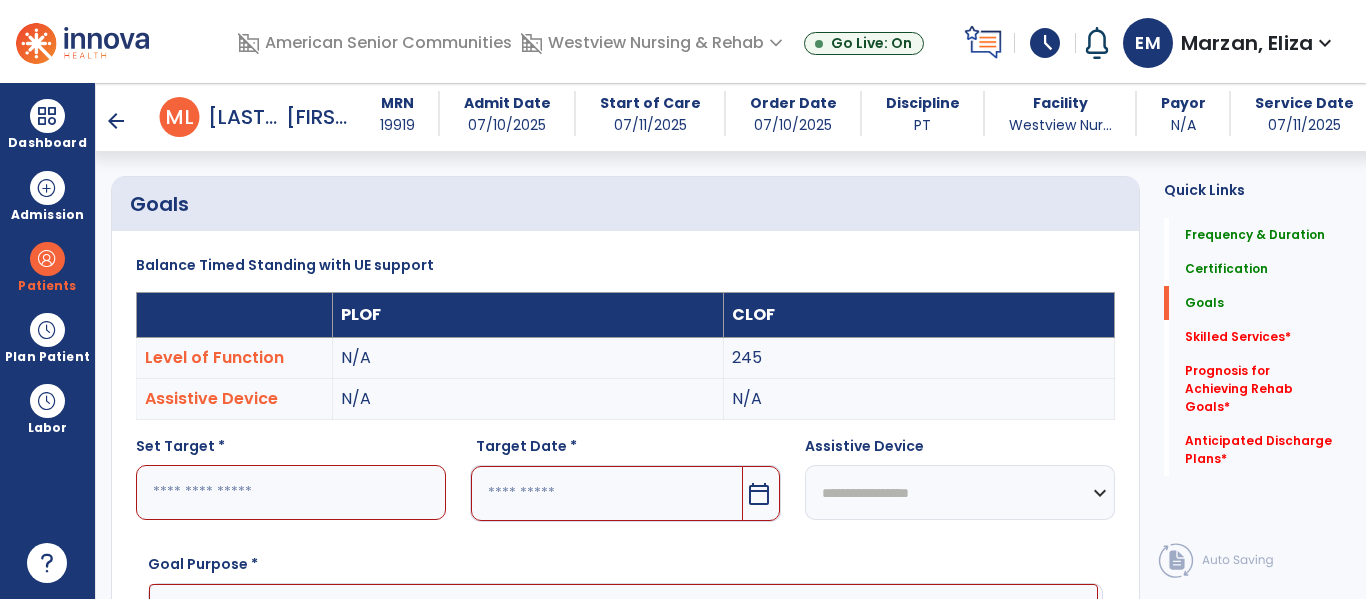 click at bounding box center (291, 492) 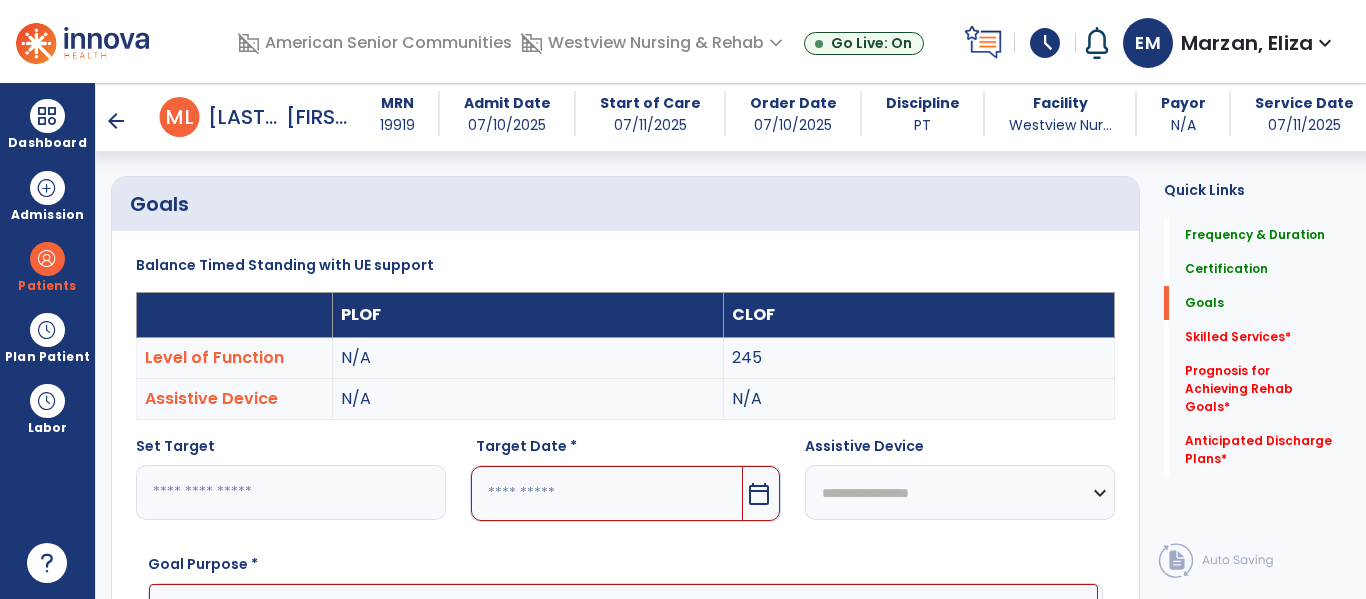 type on "***" 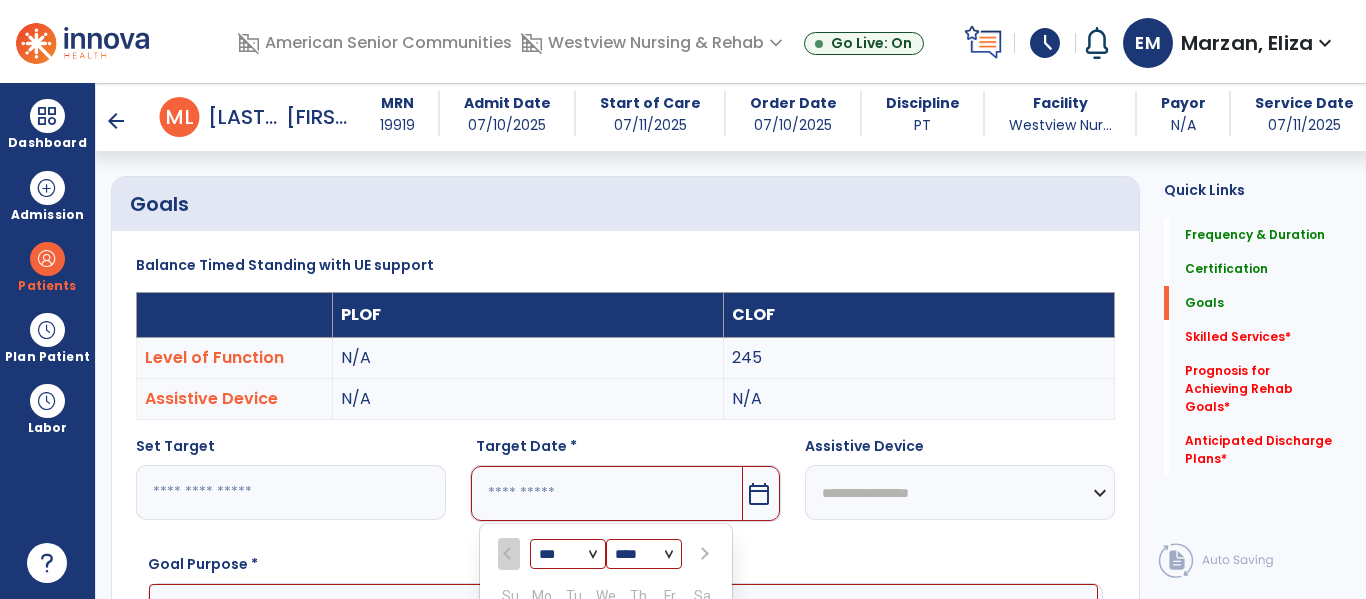 scroll, scrollTop: 760, scrollLeft: 0, axis: vertical 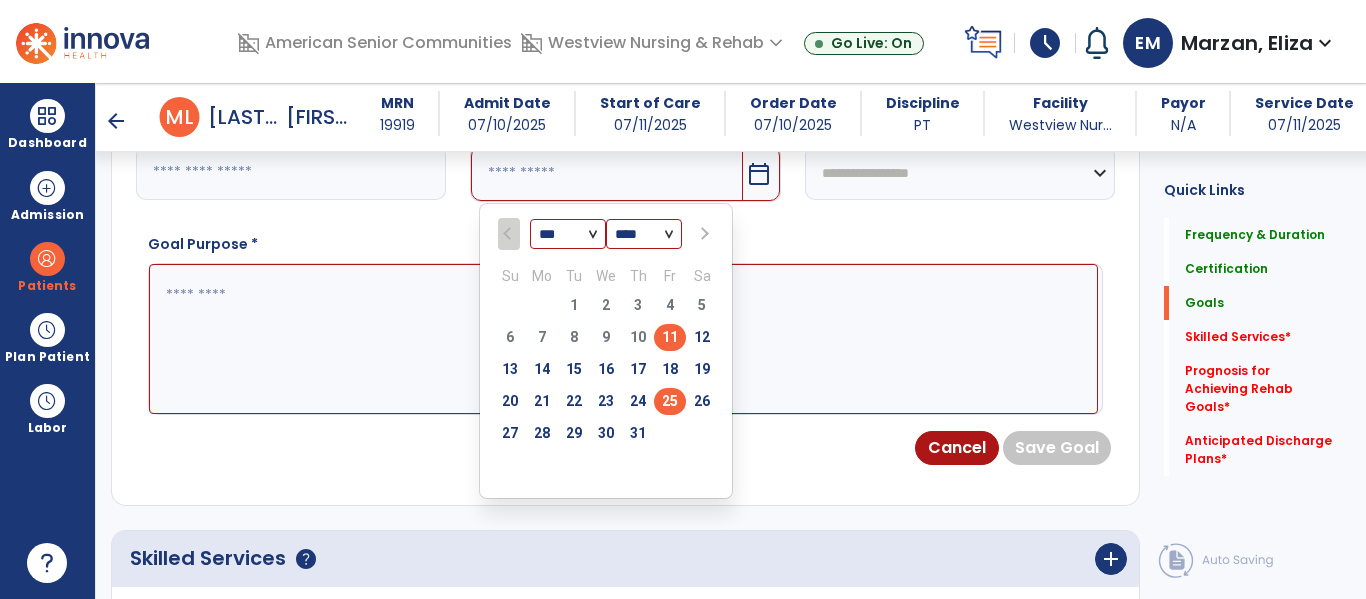 click on "25" at bounding box center [670, 401] 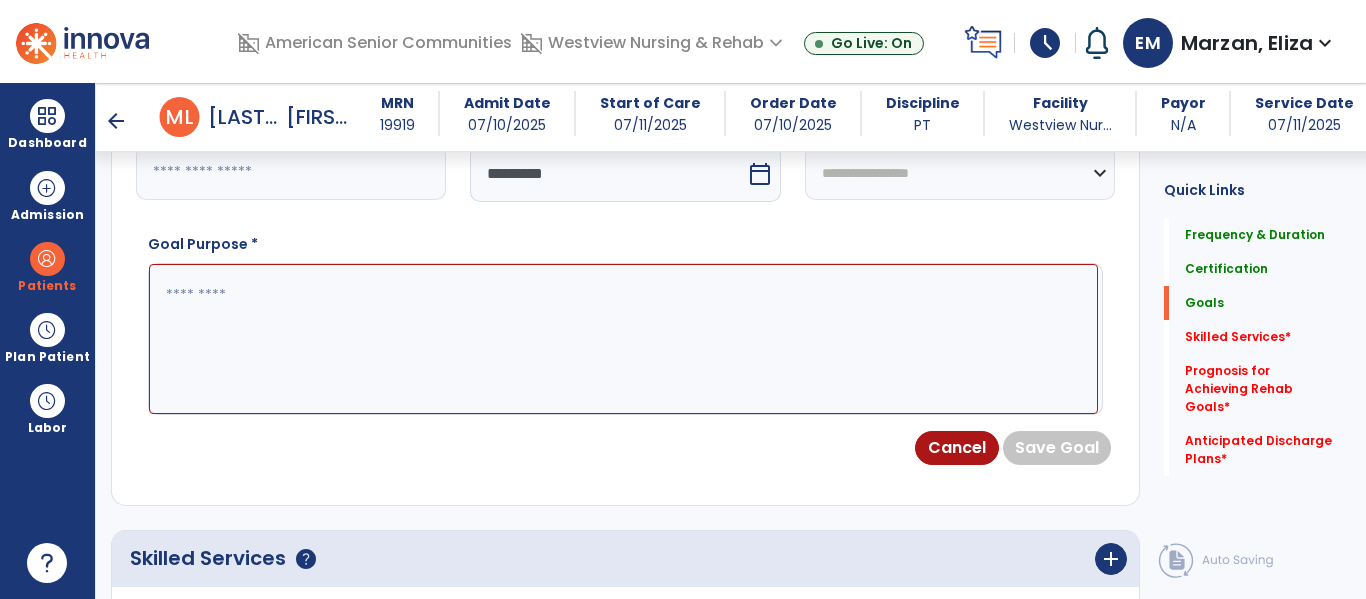 click on "**********" at bounding box center (960, 172) 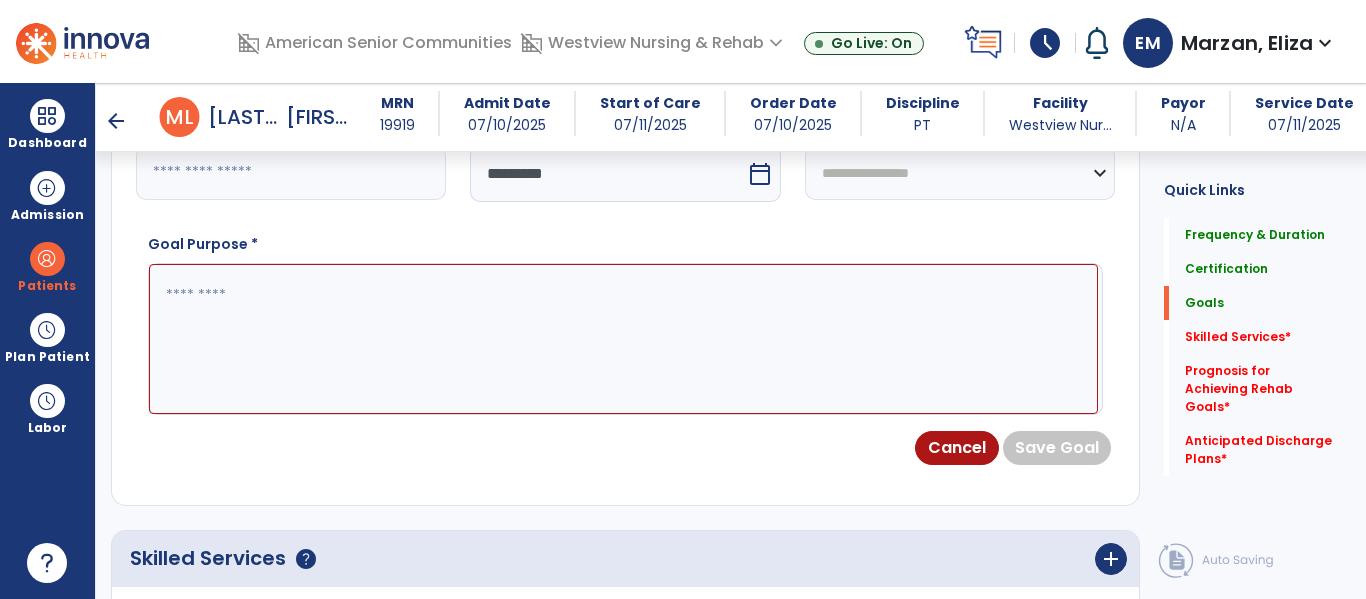 select on "**********" 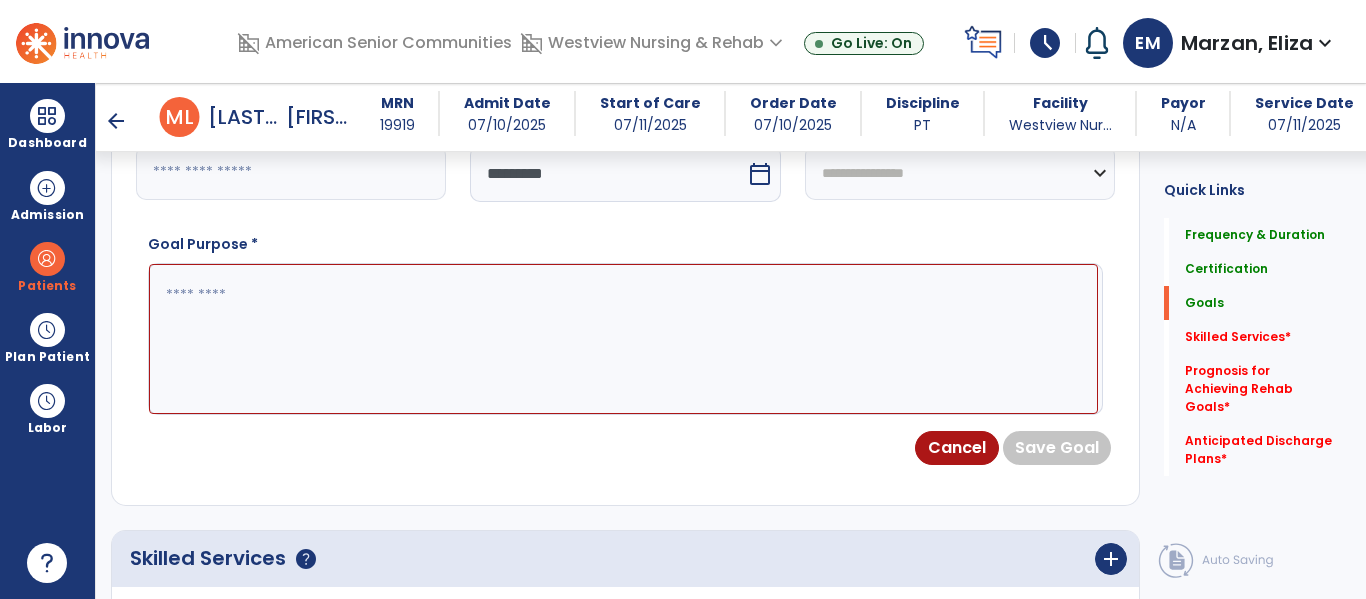 click on "**********" at bounding box center [960, 172] 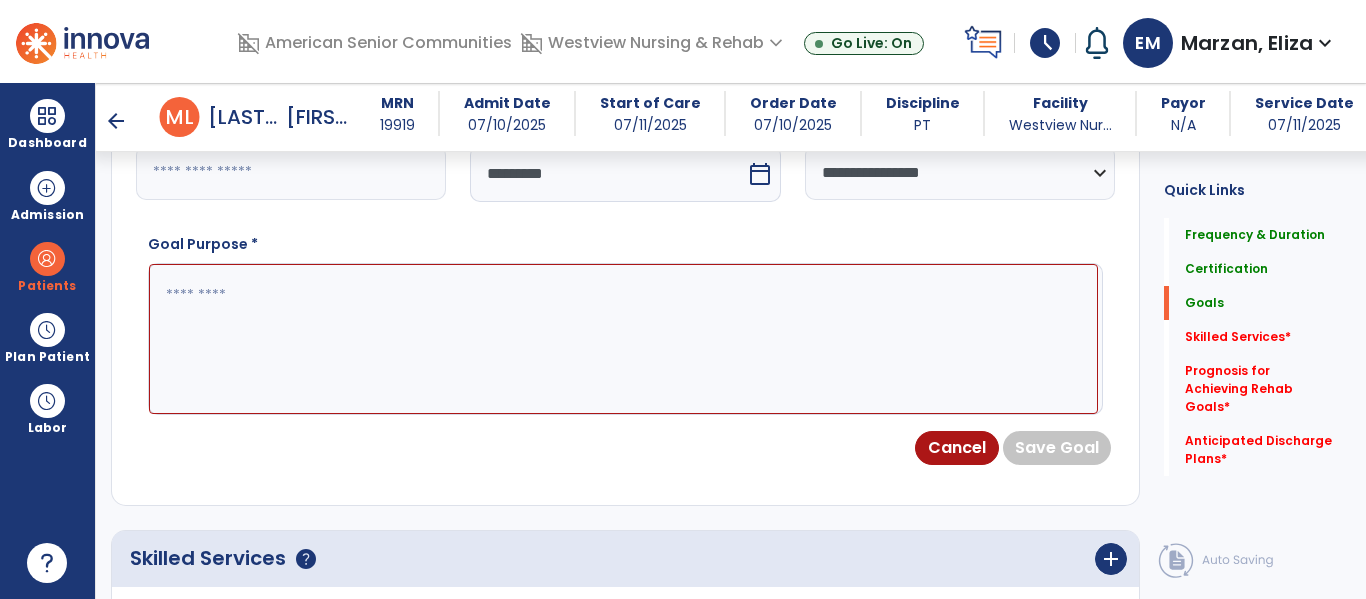 click at bounding box center [623, 339] 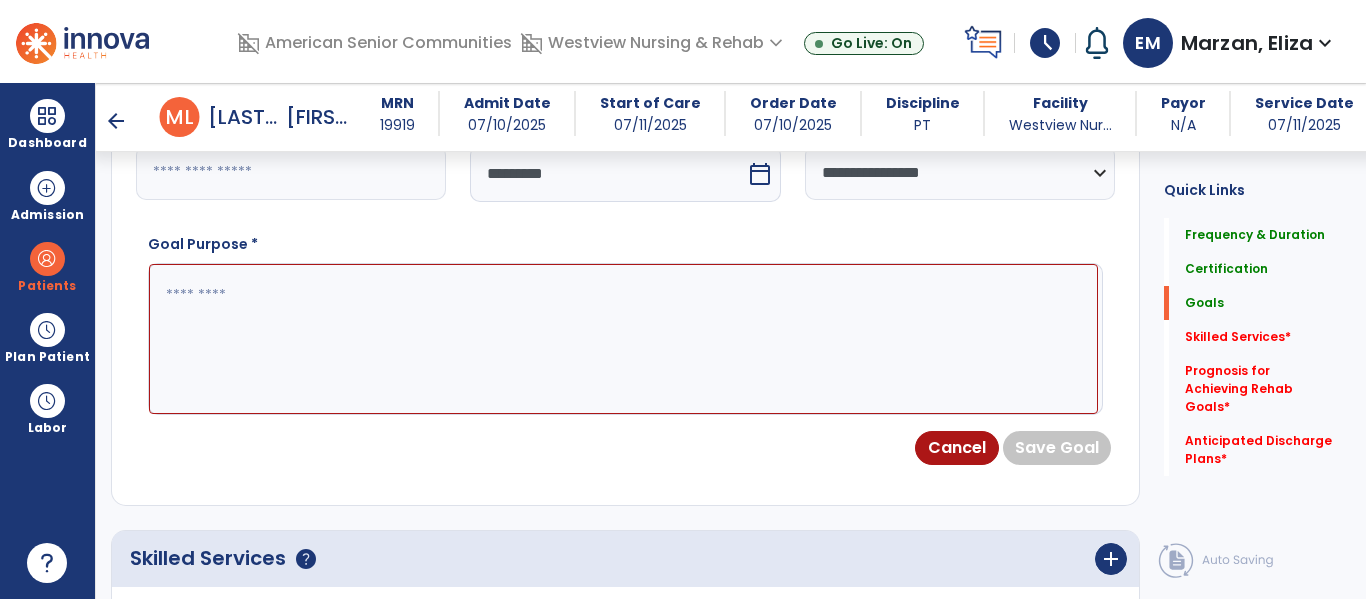 paste on "**********" 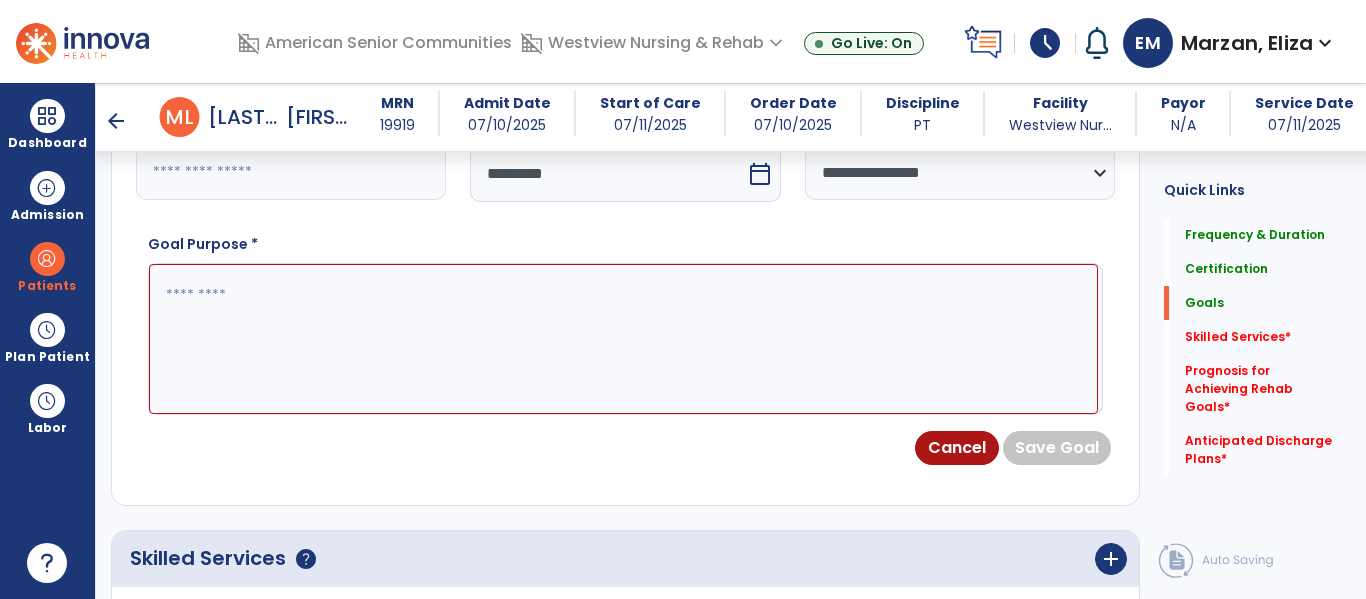 type on "**********" 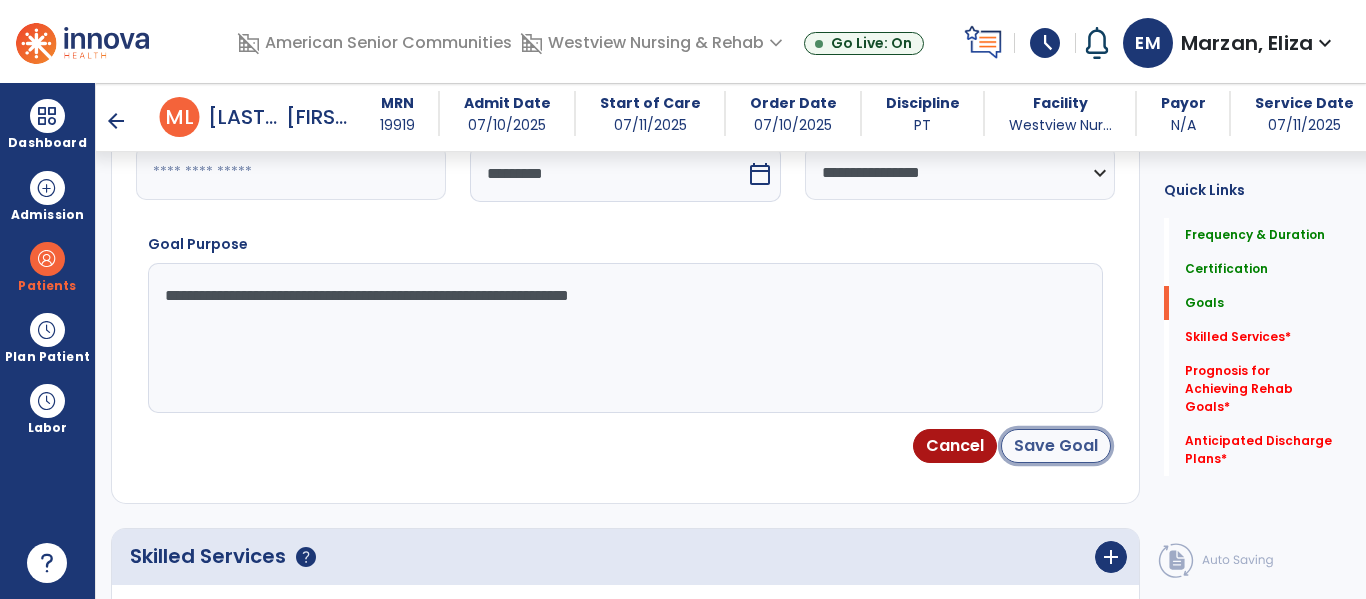 click on "Save Goal" at bounding box center [1056, 446] 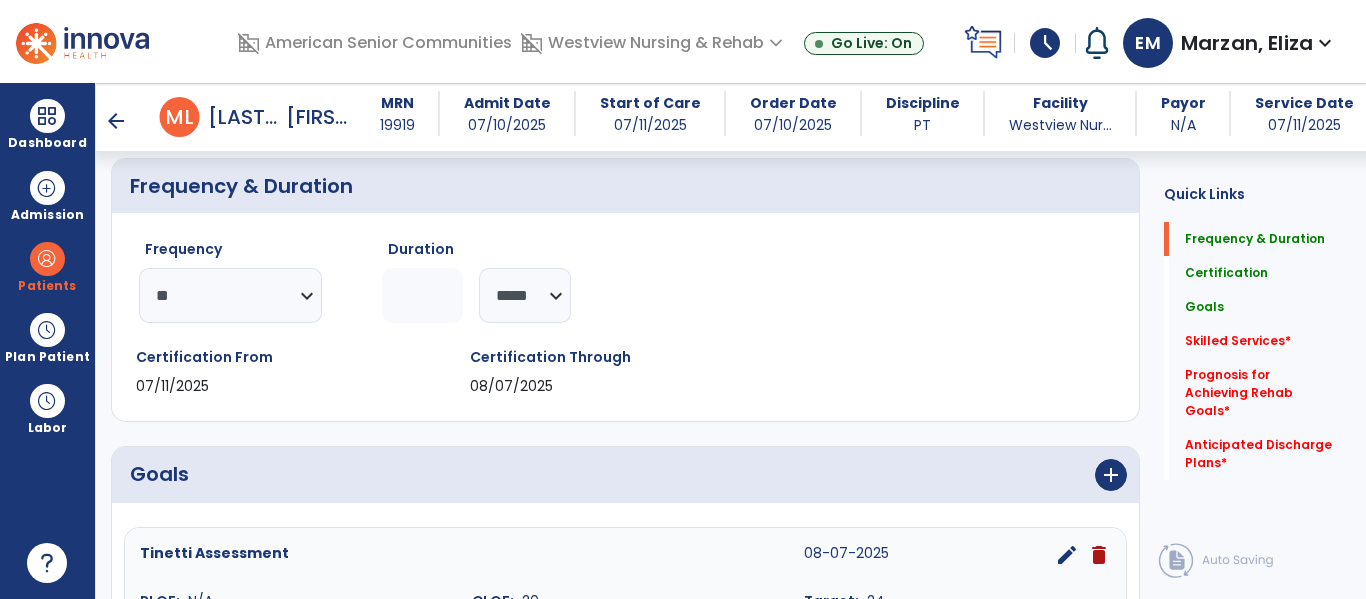 scroll, scrollTop: 236, scrollLeft: 0, axis: vertical 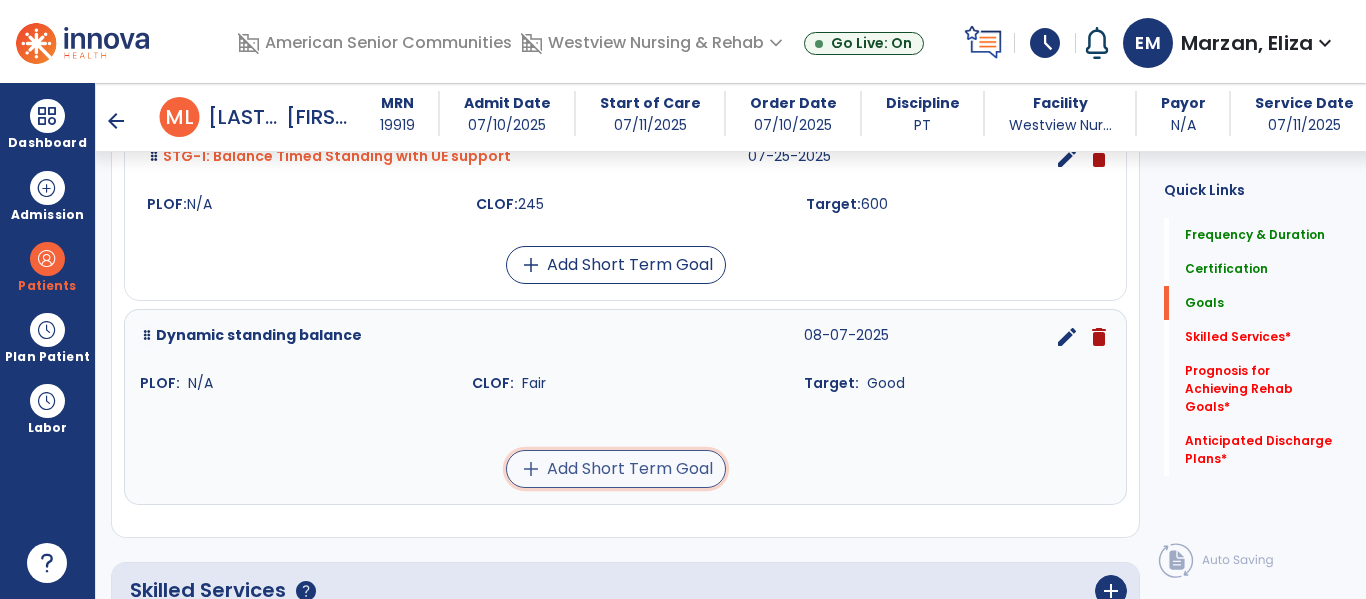 click on "add  Add Short Term Goal" at bounding box center [616, 469] 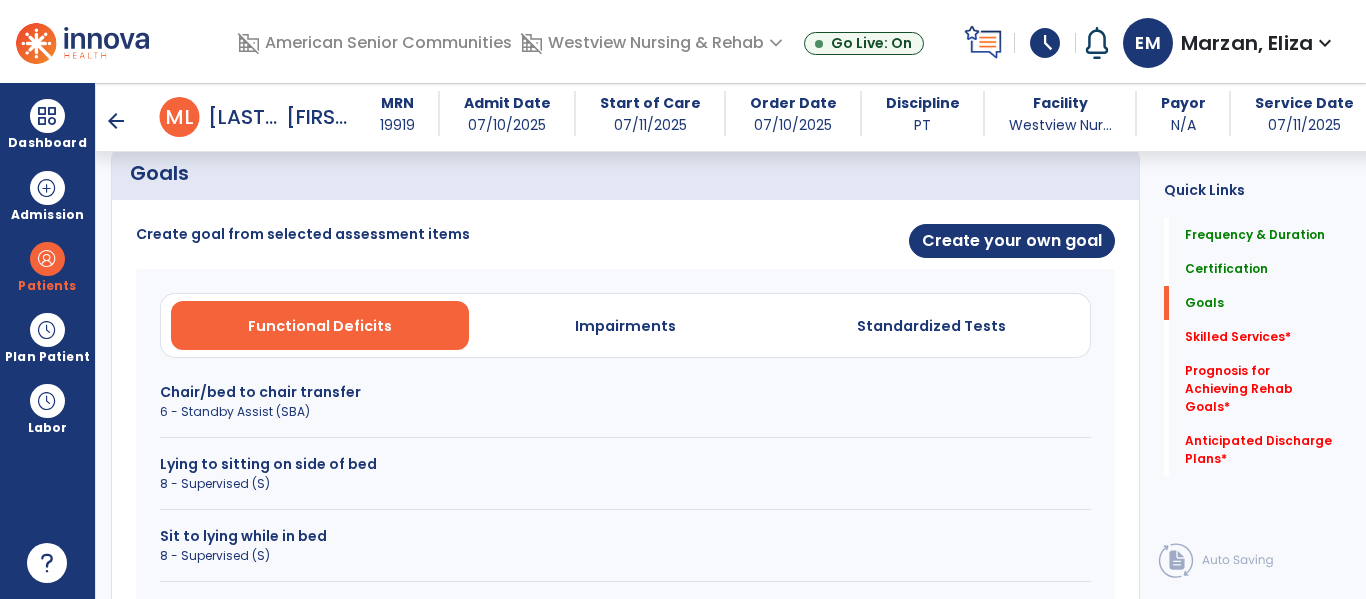 scroll, scrollTop: 471, scrollLeft: 0, axis: vertical 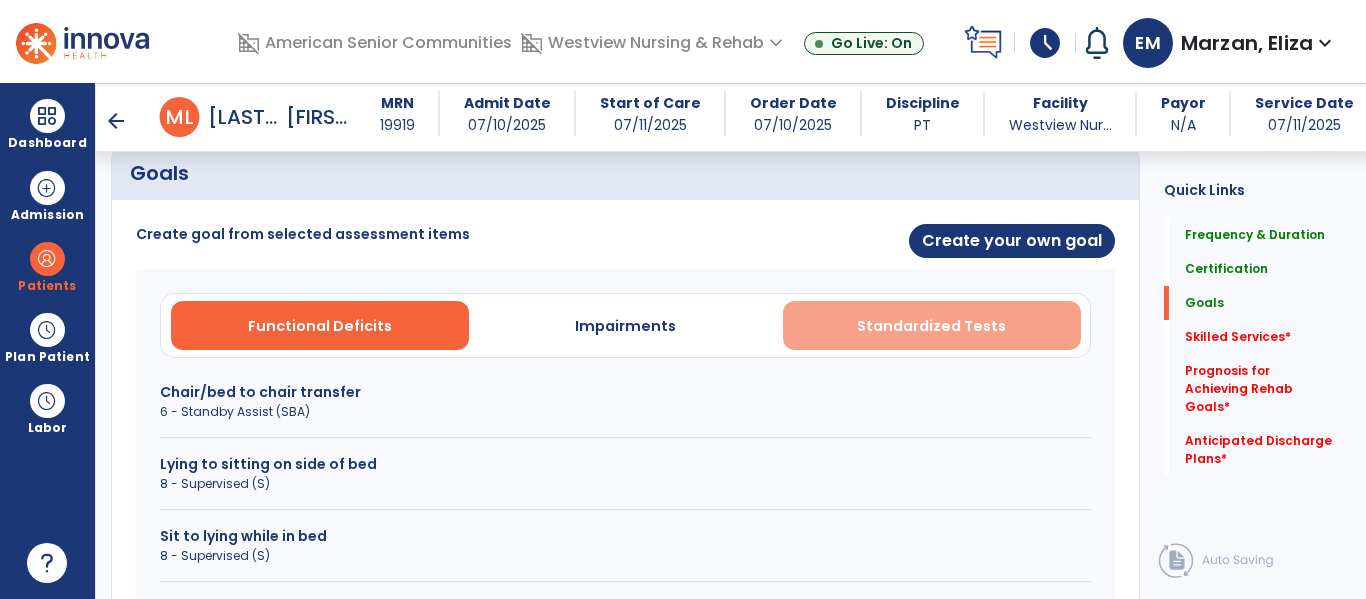 click on "Standardized Tests" at bounding box center (931, 326) 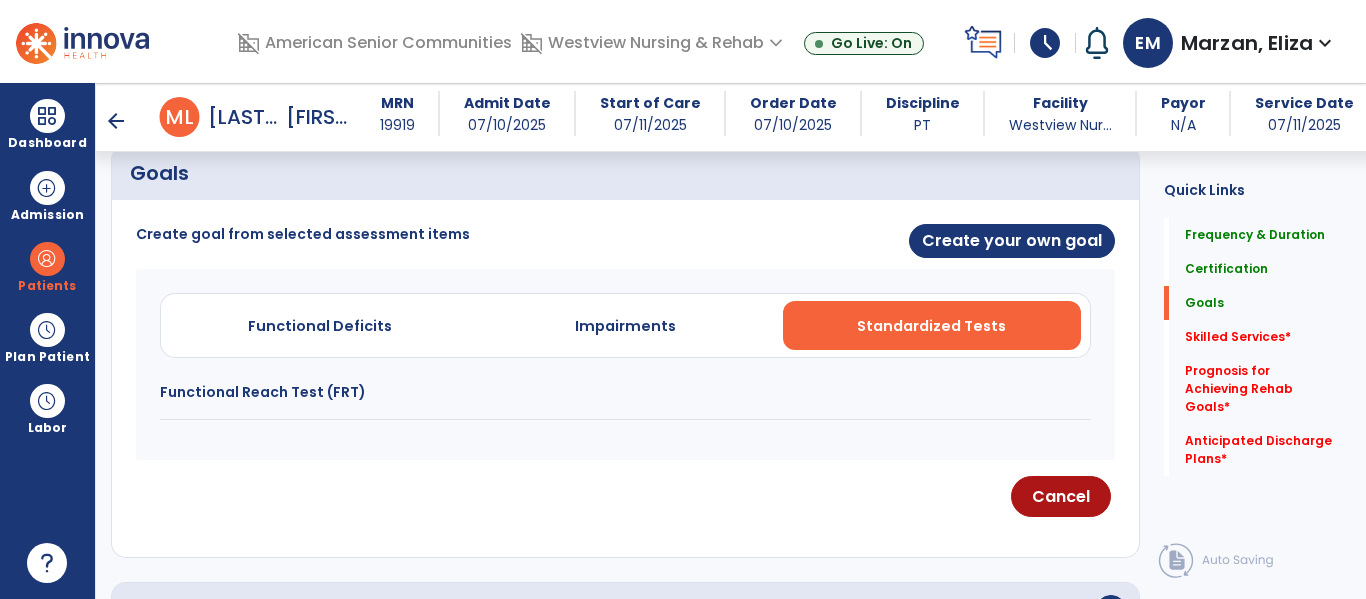 click on "Functional Reach Test (FRT)" at bounding box center (625, 392) 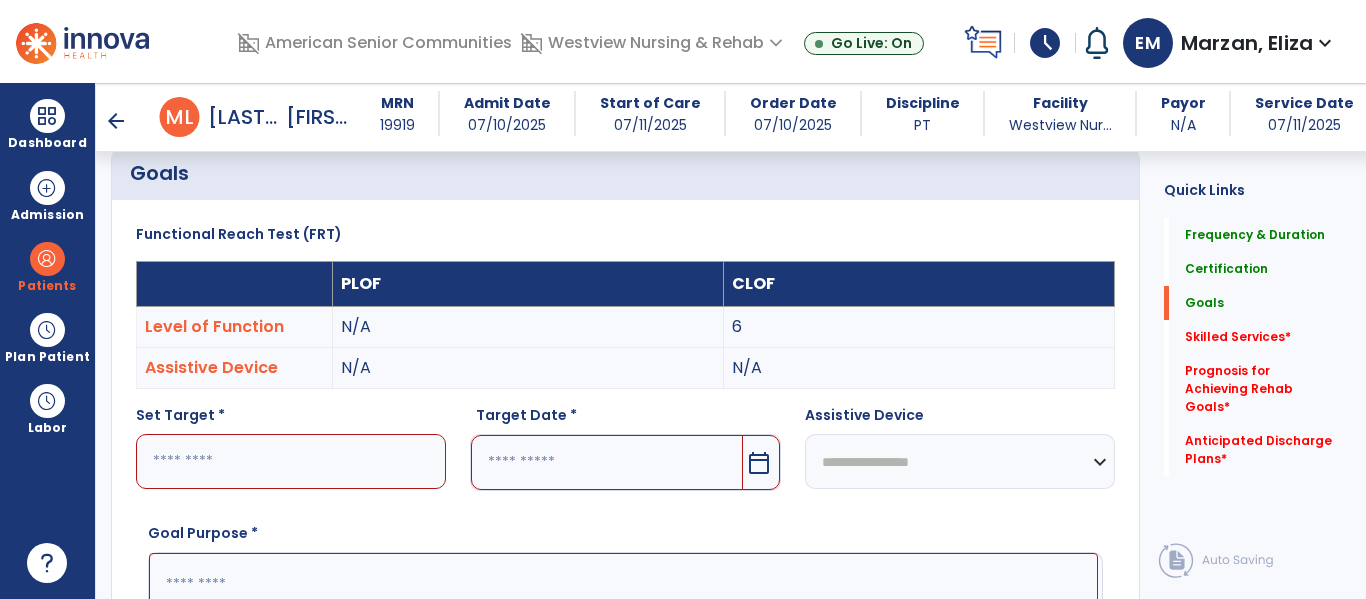 click at bounding box center (291, 461) 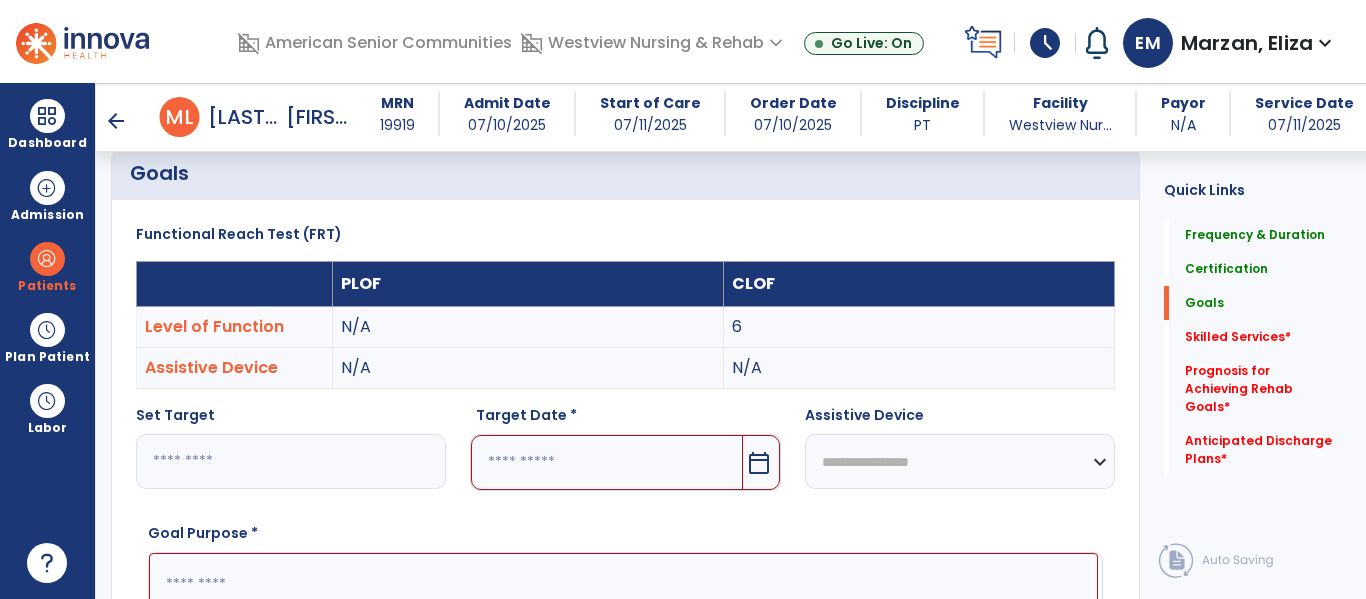 type on "**" 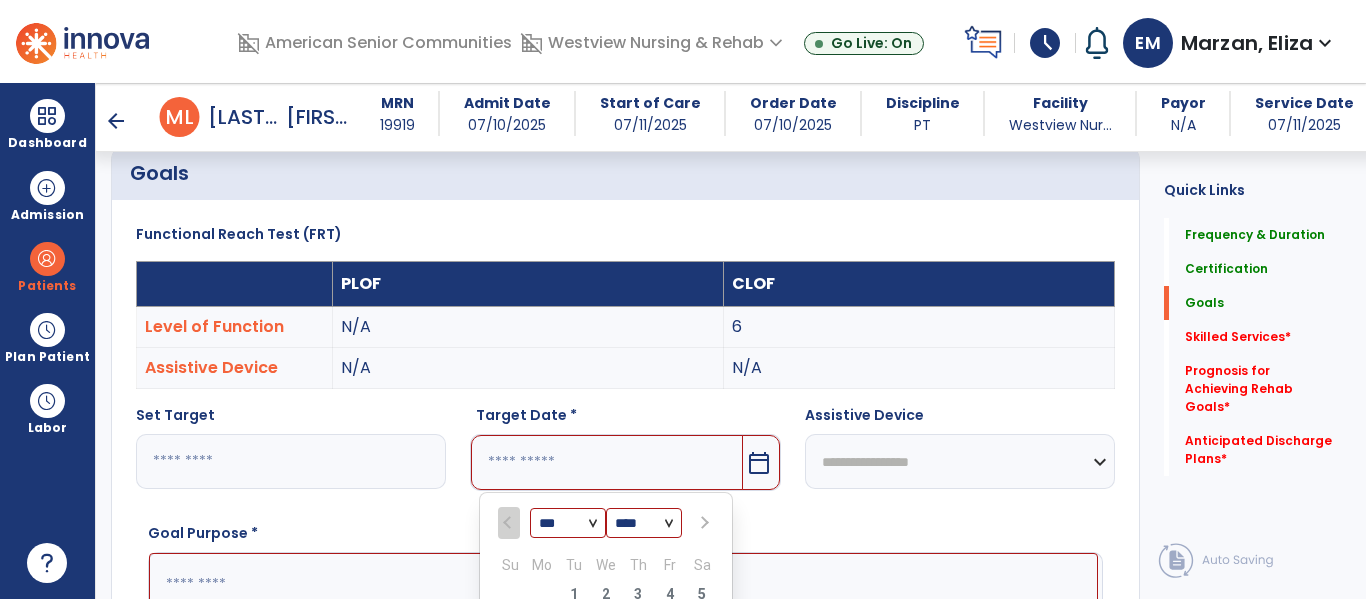 scroll, scrollTop: 760, scrollLeft: 0, axis: vertical 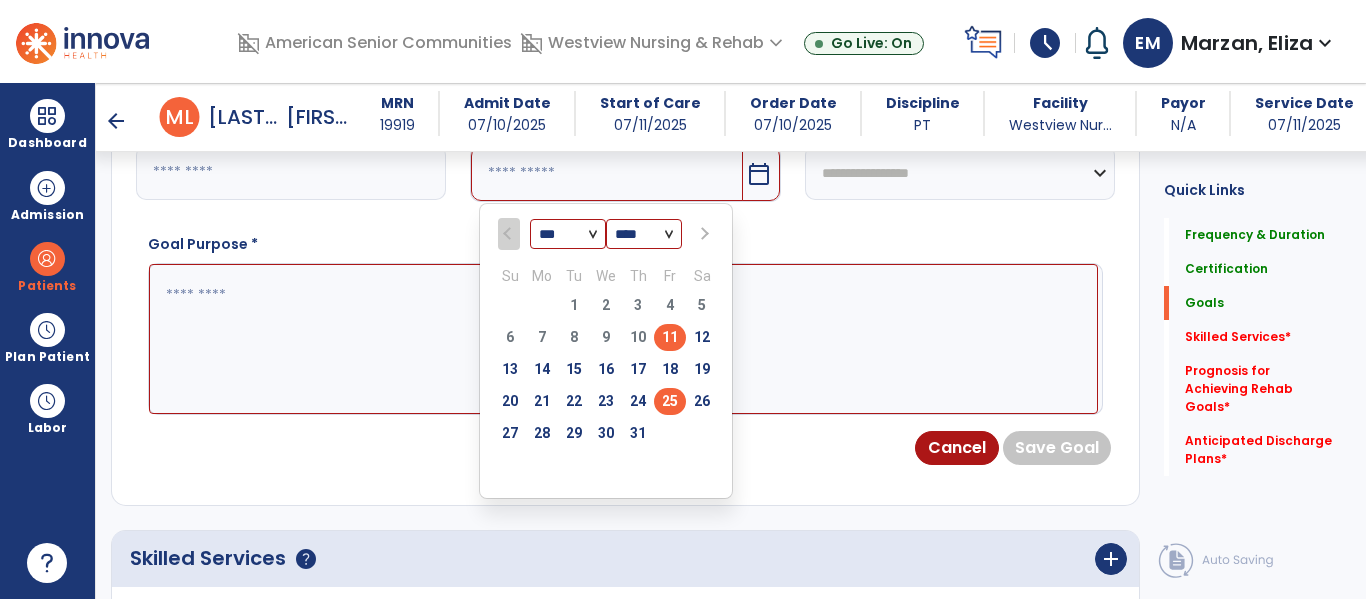click on "25" at bounding box center [670, 401] 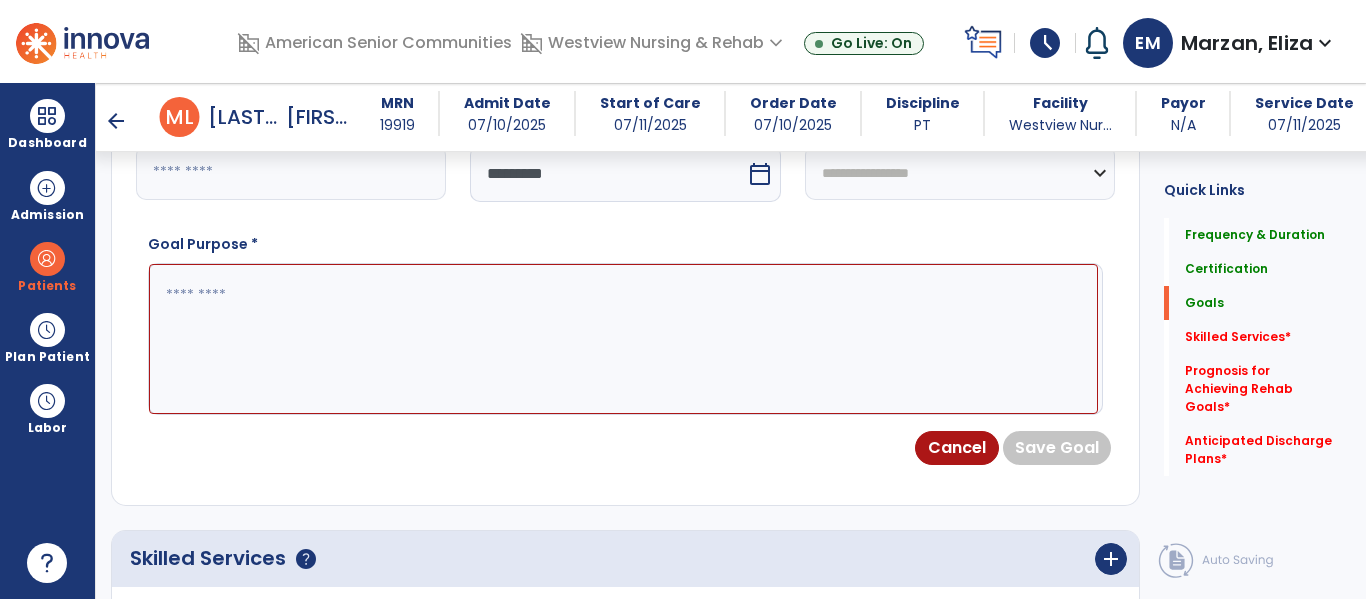 click on "**********" at bounding box center [960, 172] 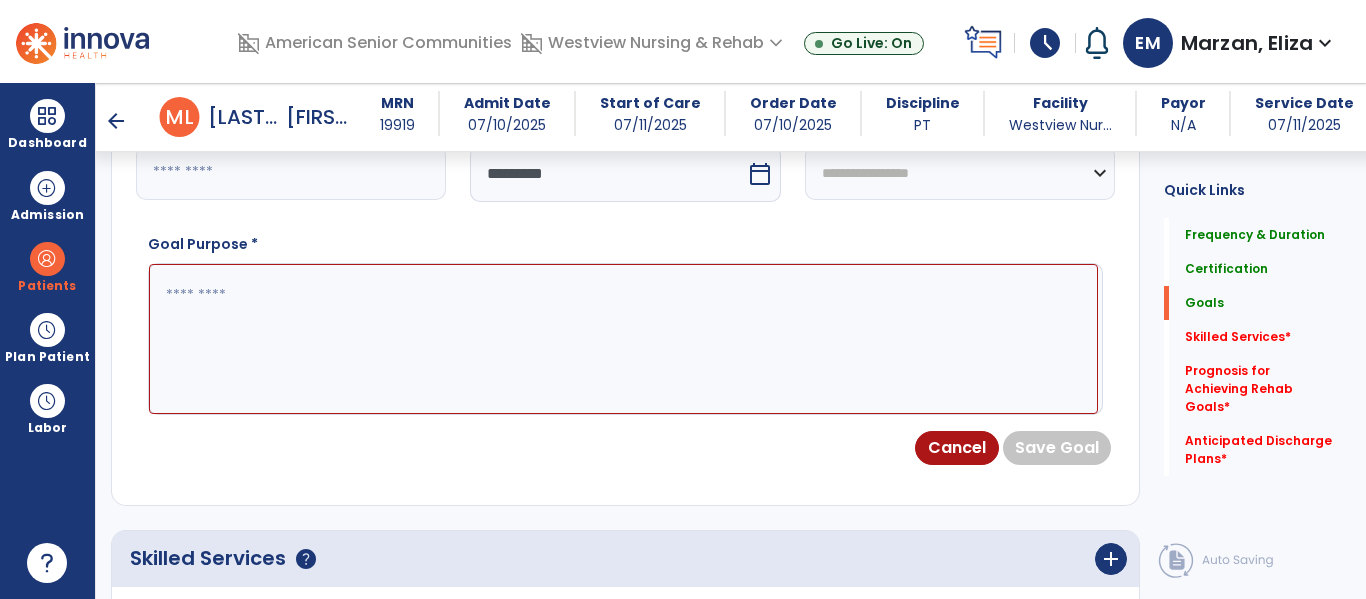 select on "**********" 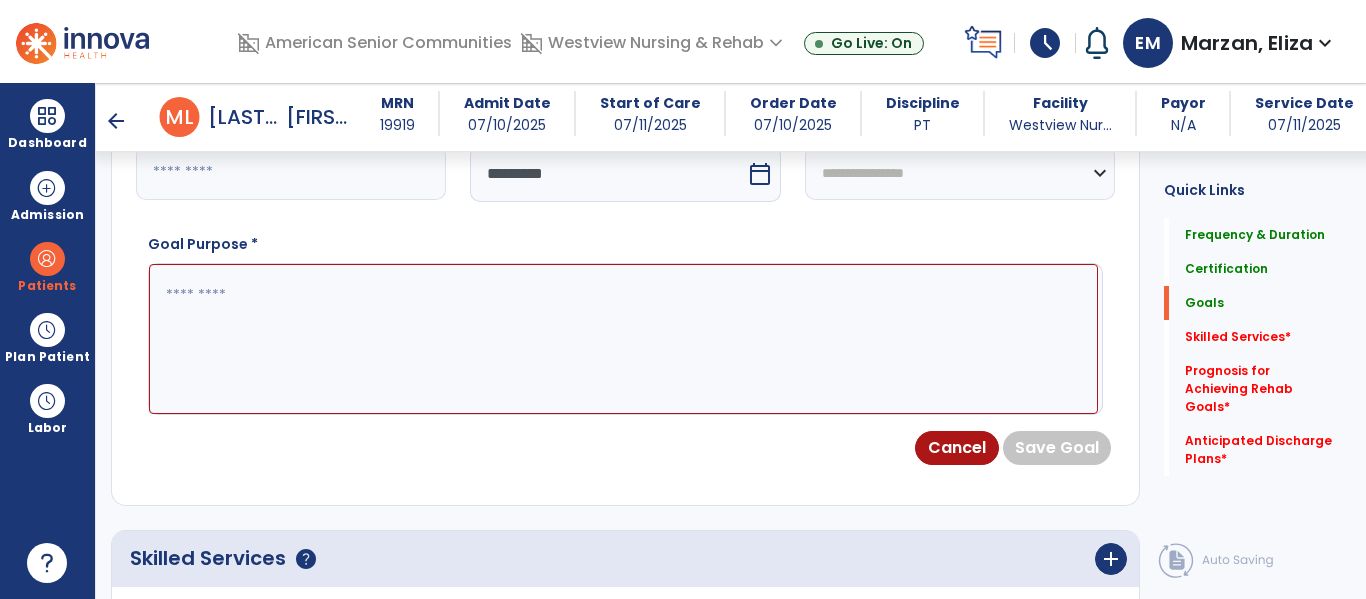 click on "**********" at bounding box center [960, 172] 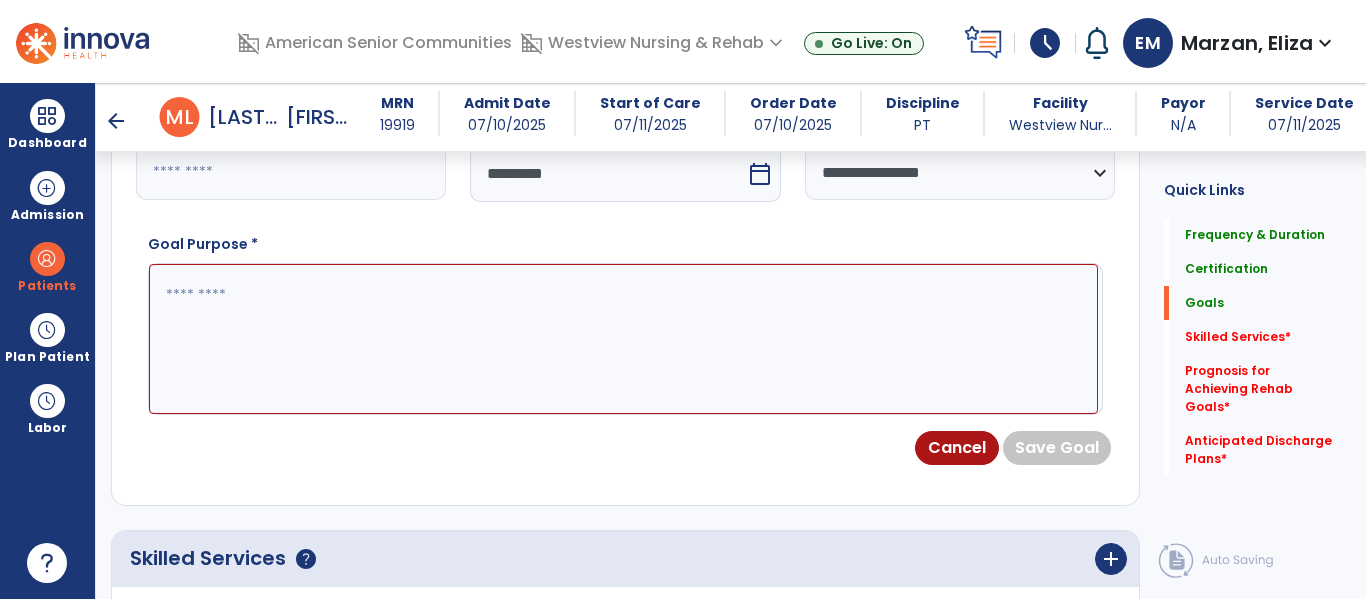 click at bounding box center [623, 339] 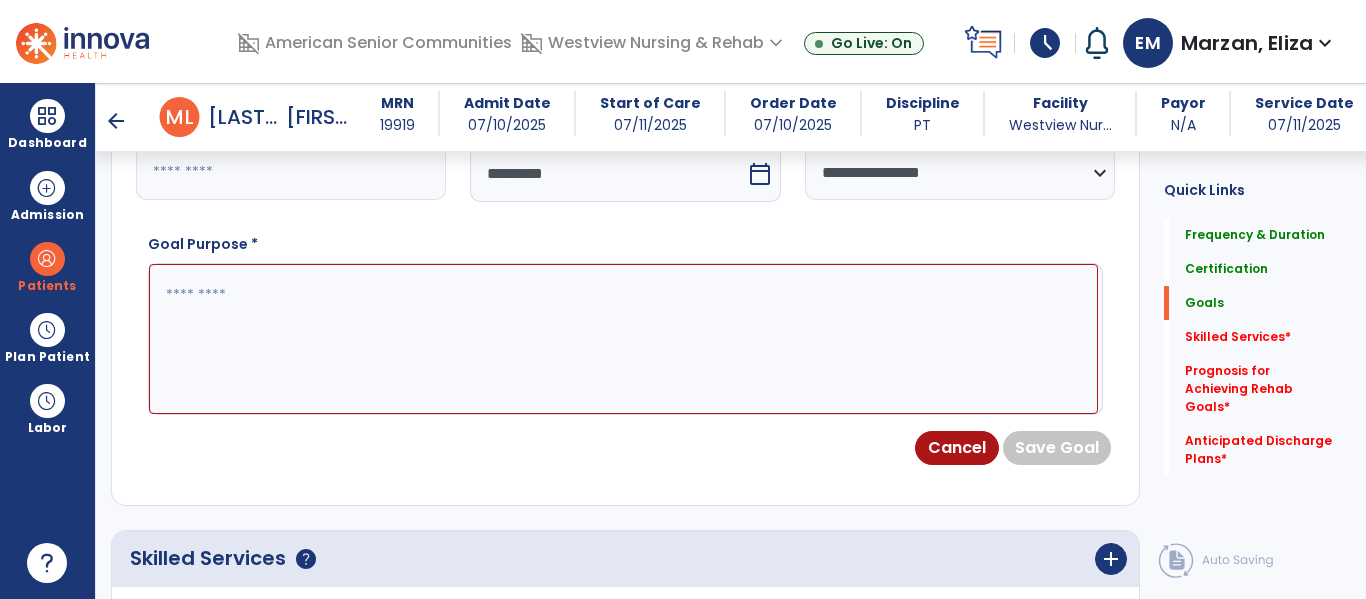 paste on "**********" 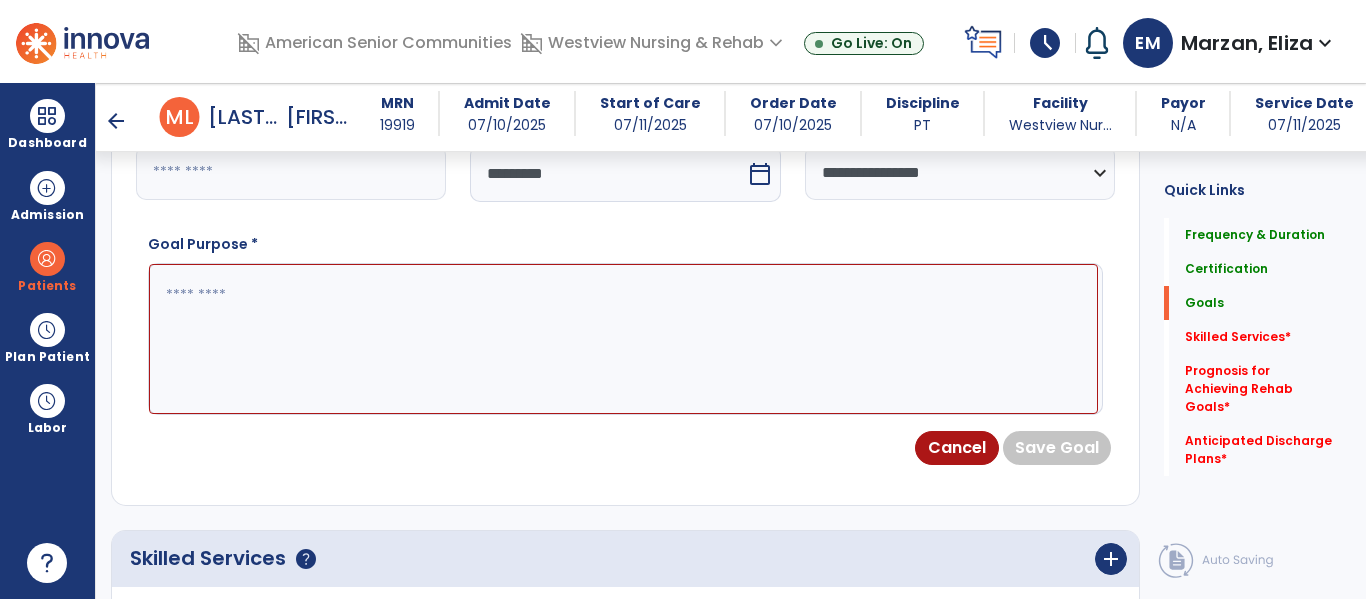 type on "**********" 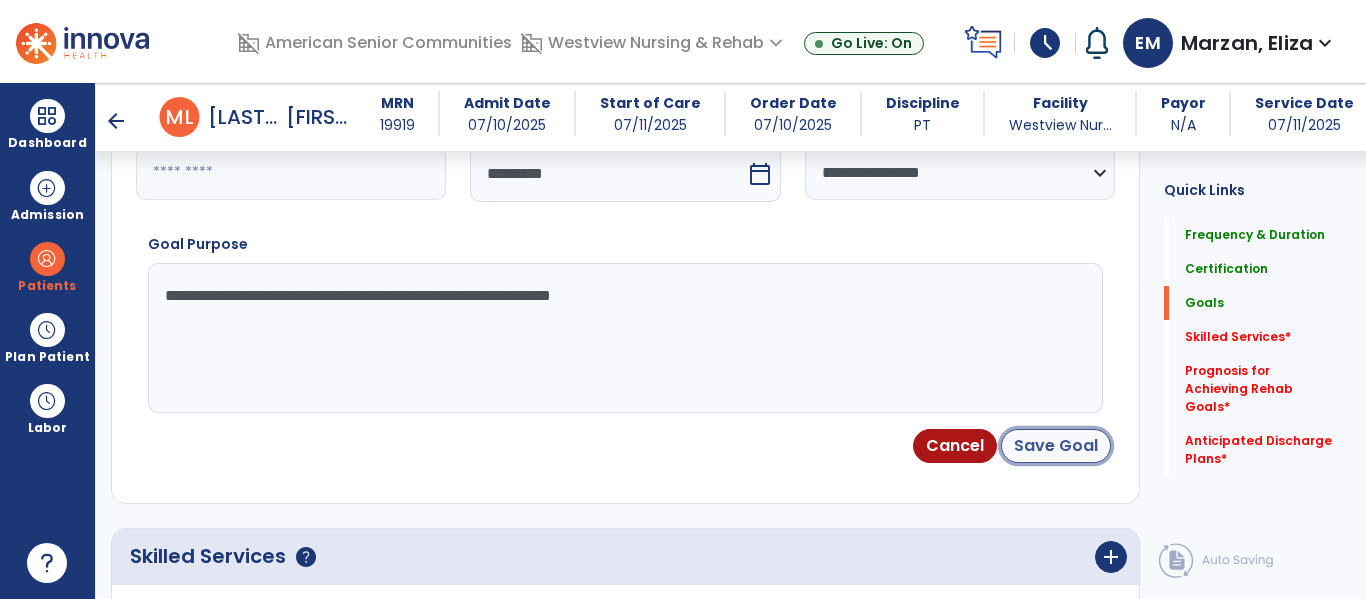 click on "Save Goal" at bounding box center [1056, 446] 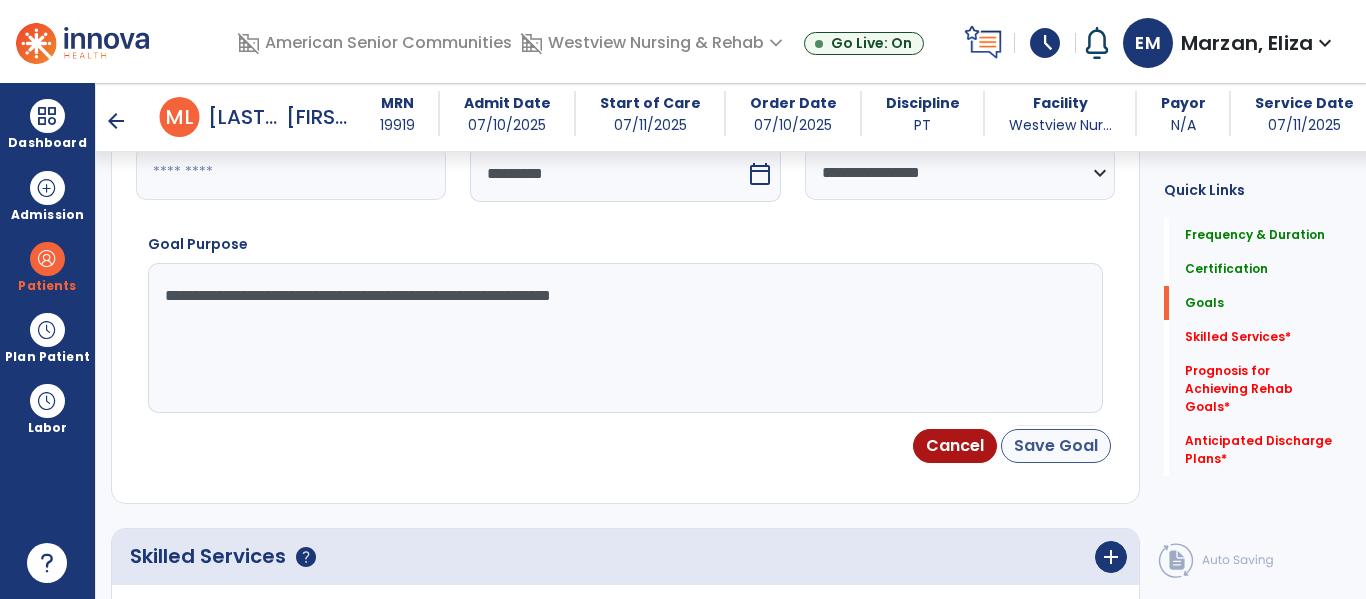 scroll, scrollTop: 170, scrollLeft: 0, axis: vertical 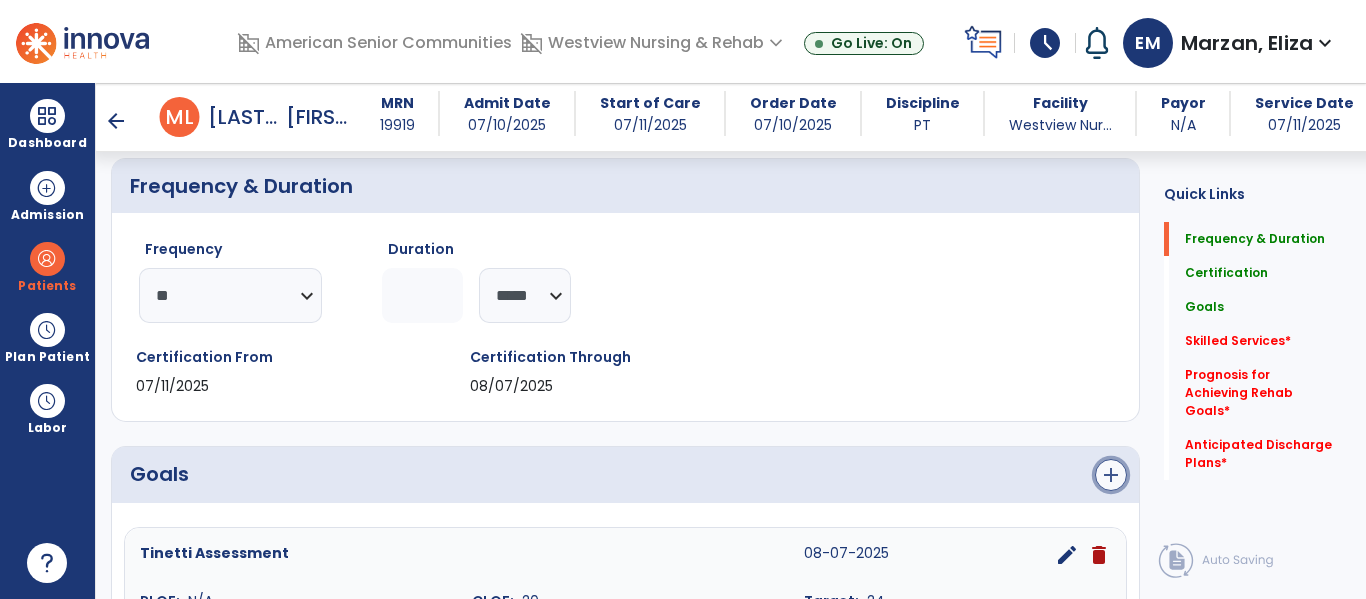 click on "add" at bounding box center (1111, 475) 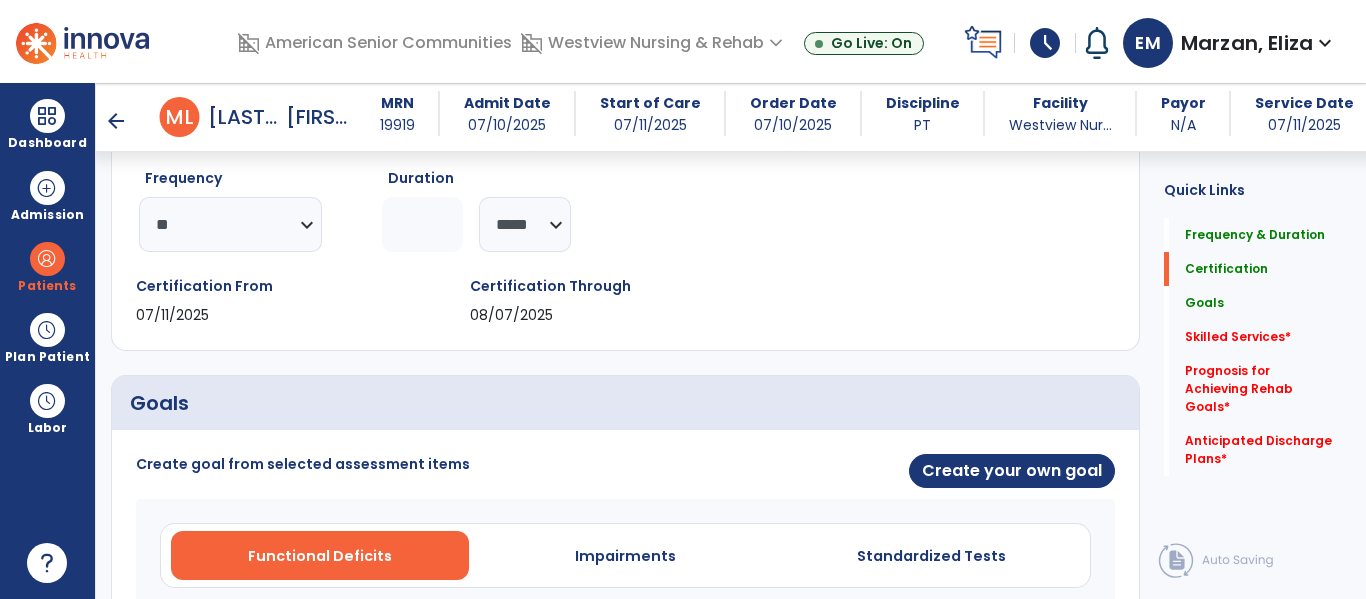scroll, scrollTop: 231, scrollLeft: 0, axis: vertical 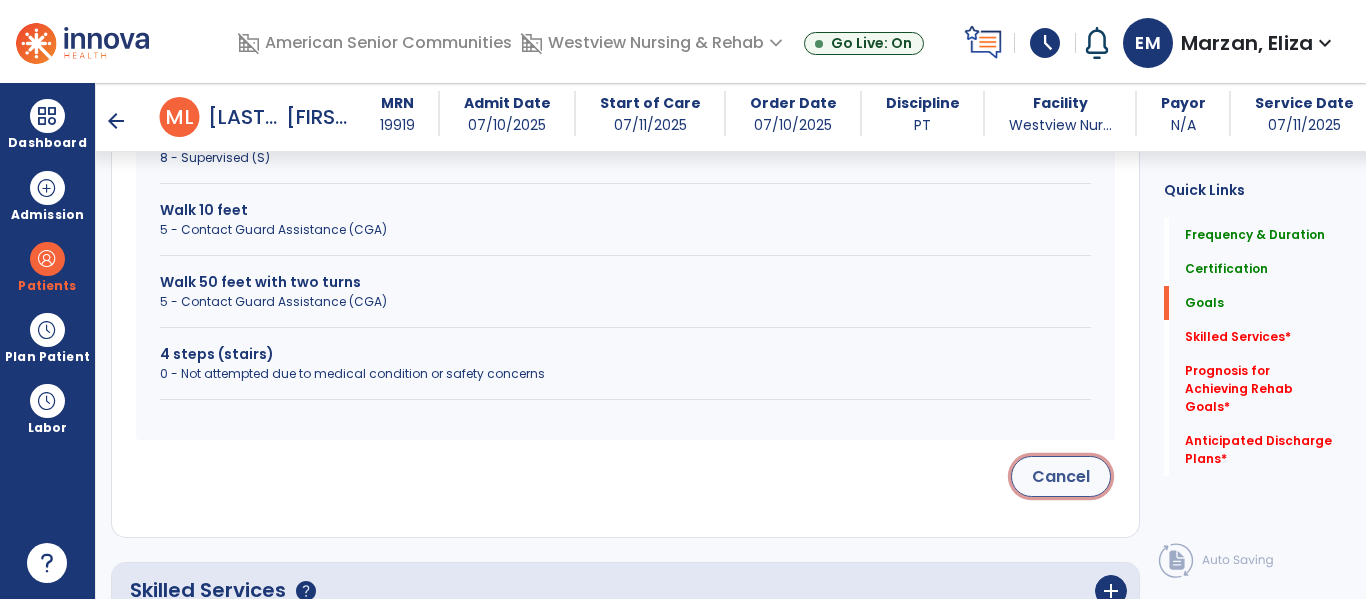 click on "Cancel" at bounding box center (1061, 476) 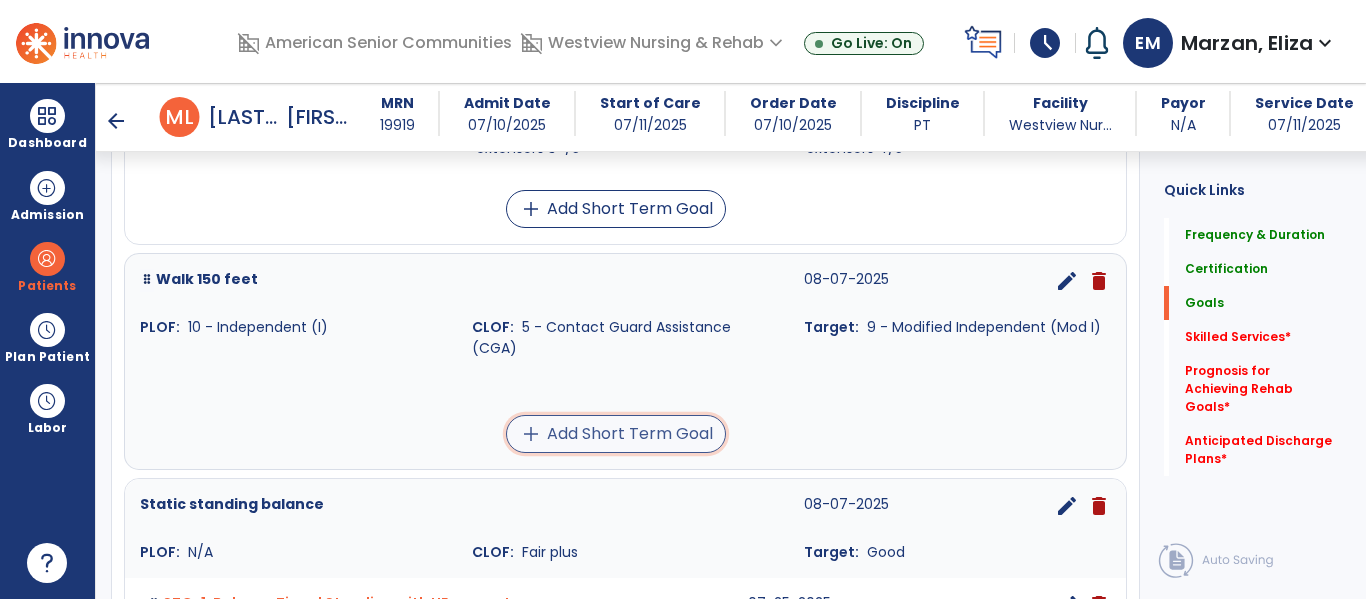 click on "add  Add Short Term Goal" at bounding box center (616, 434) 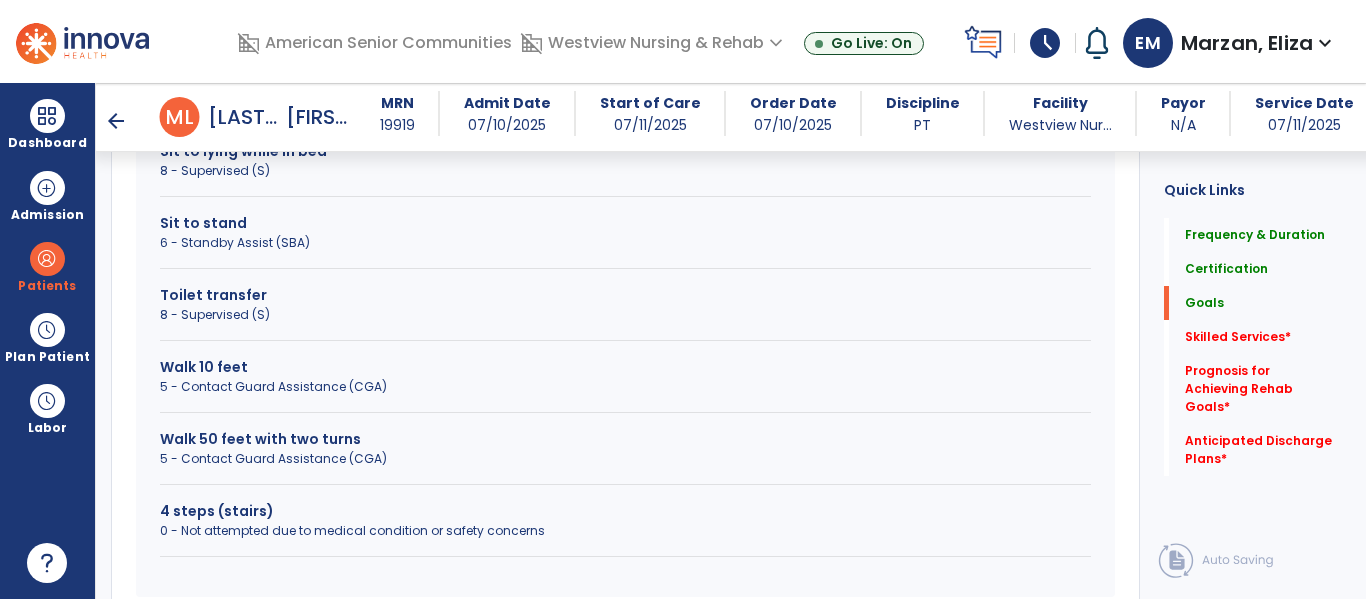 scroll, scrollTop: 867, scrollLeft: 0, axis: vertical 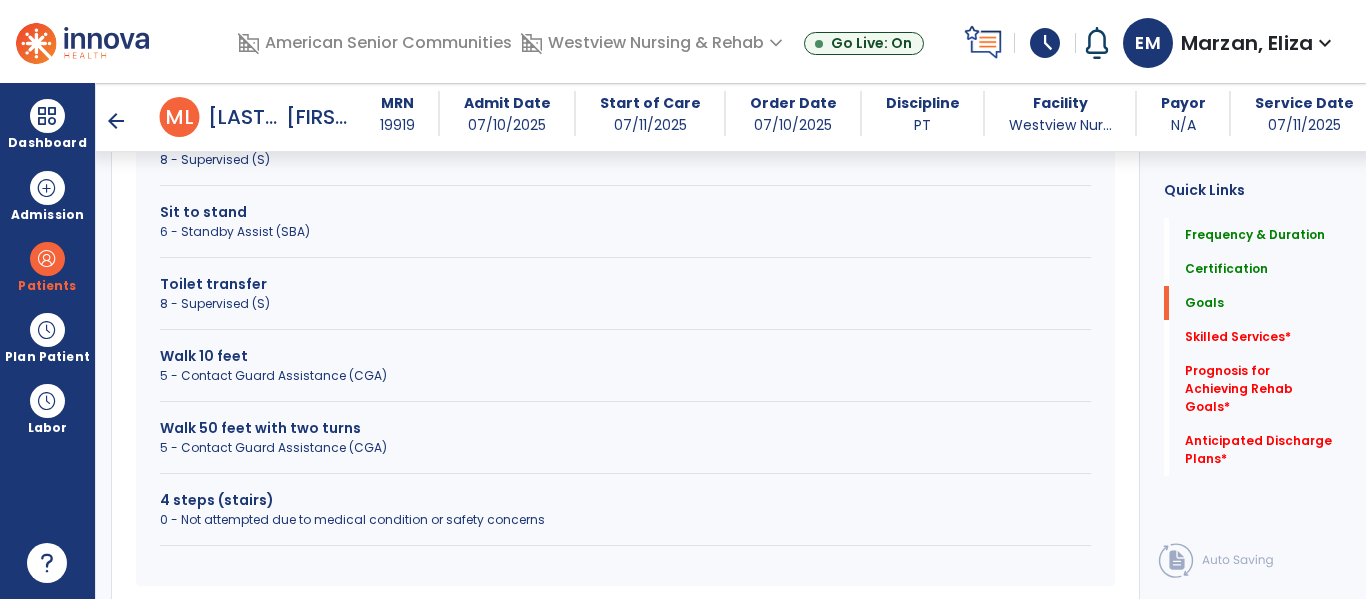 click on "0 - Not attempted due to medical condition or safety concerns" at bounding box center [625, 520] 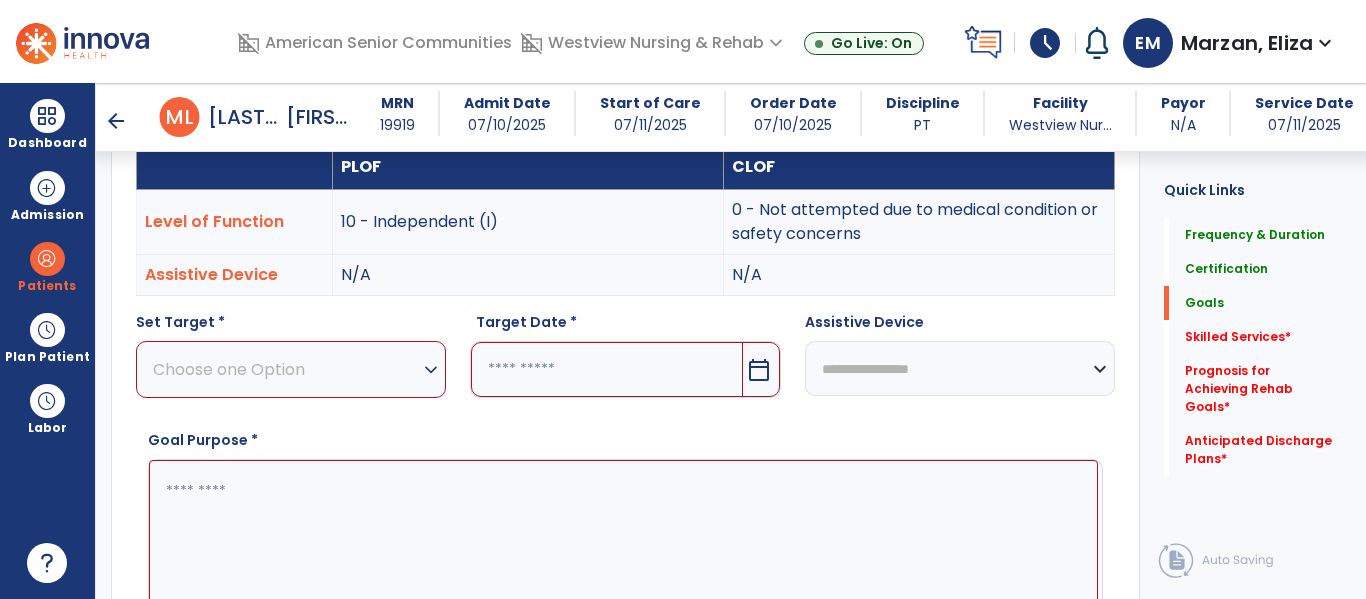 scroll, scrollTop: 587, scrollLeft: 0, axis: vertical 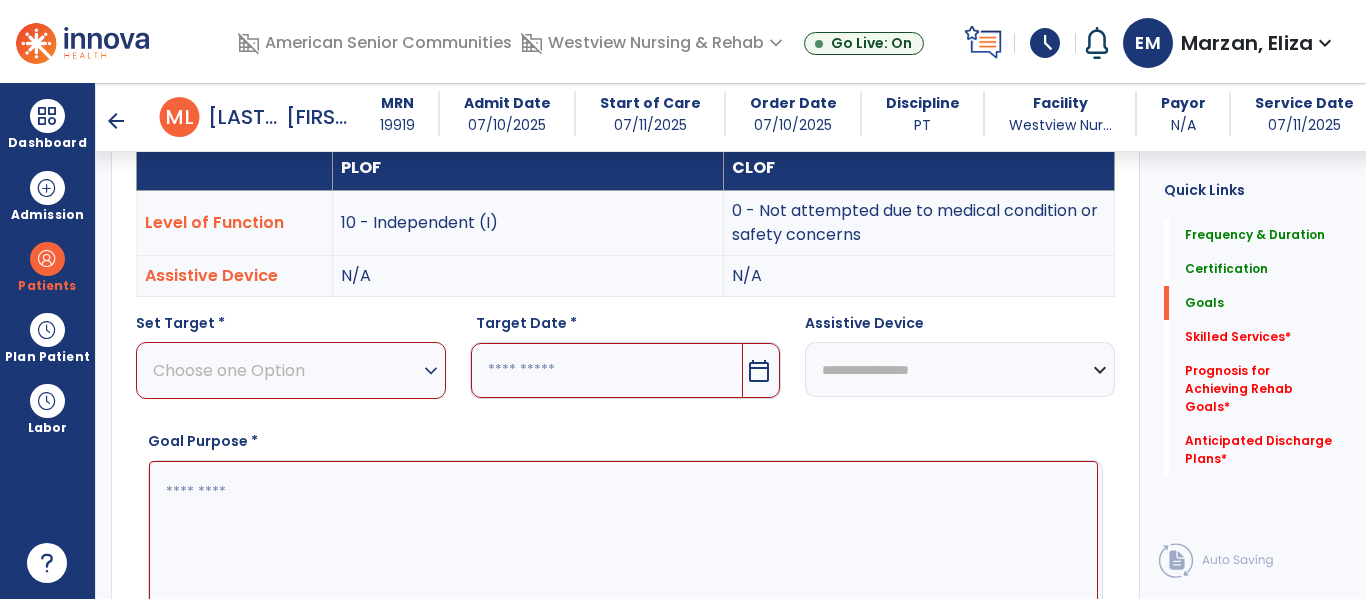 click on "expand_more" at bounding box center (431, 371) 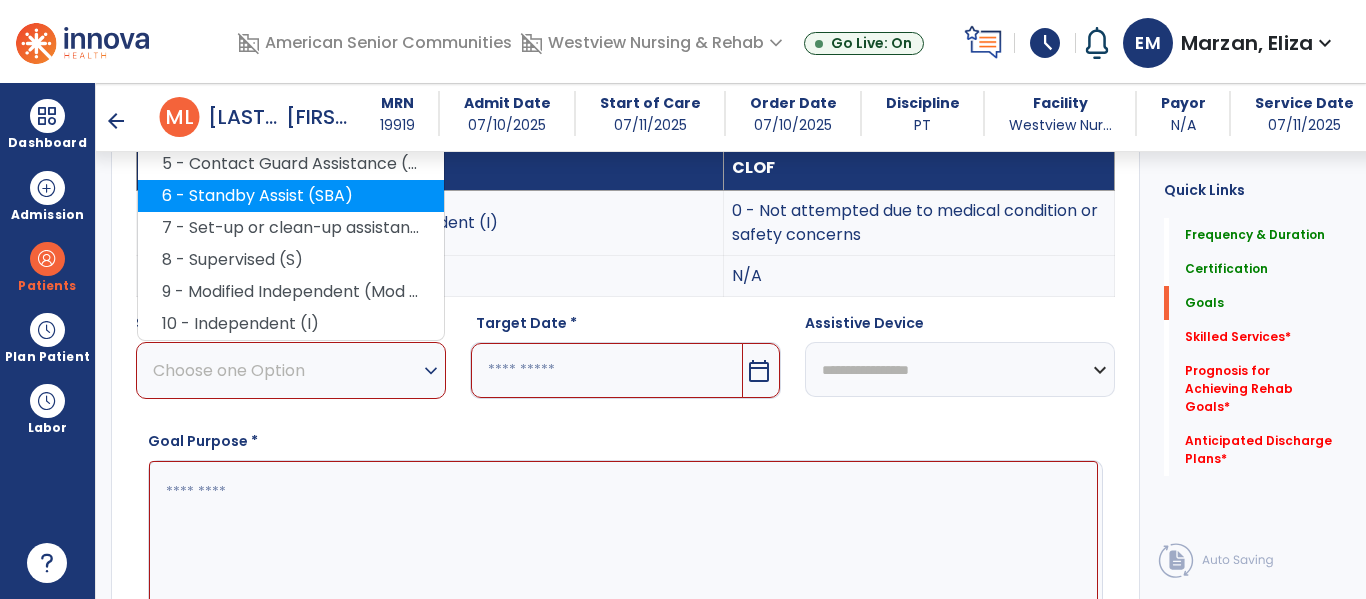 click on "6 - Standby Assist (SBA)" at bounding box center [291, 196] 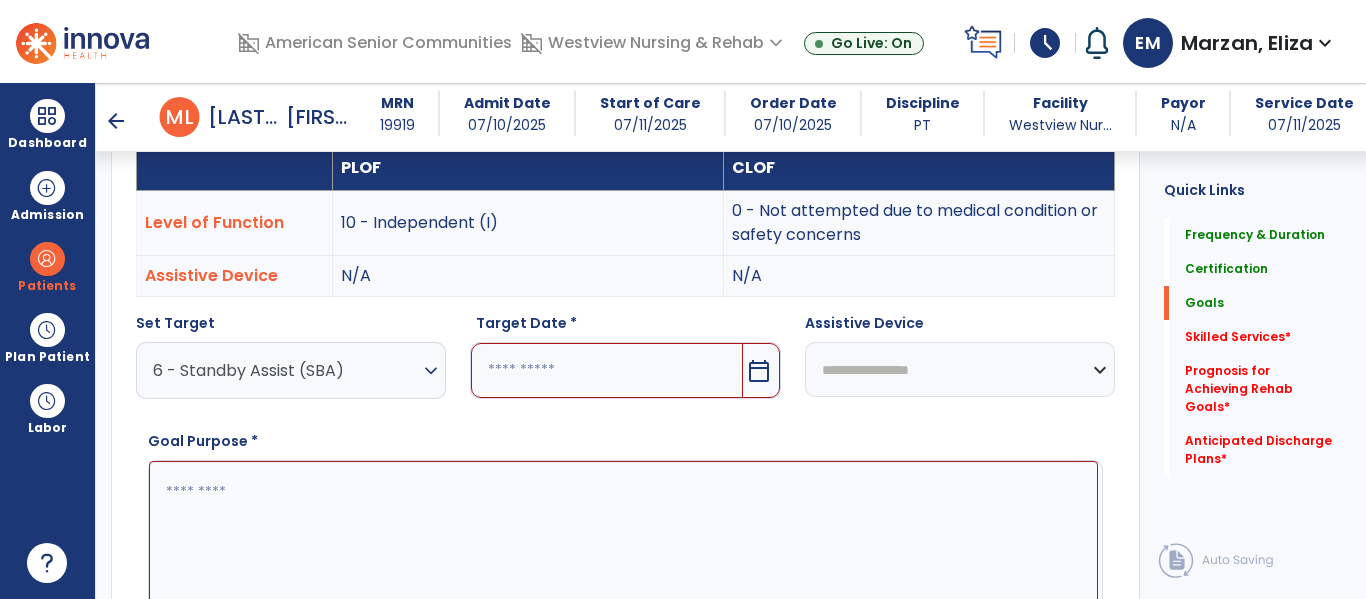 click on "calendar_today" at bounding box center [761, 370] 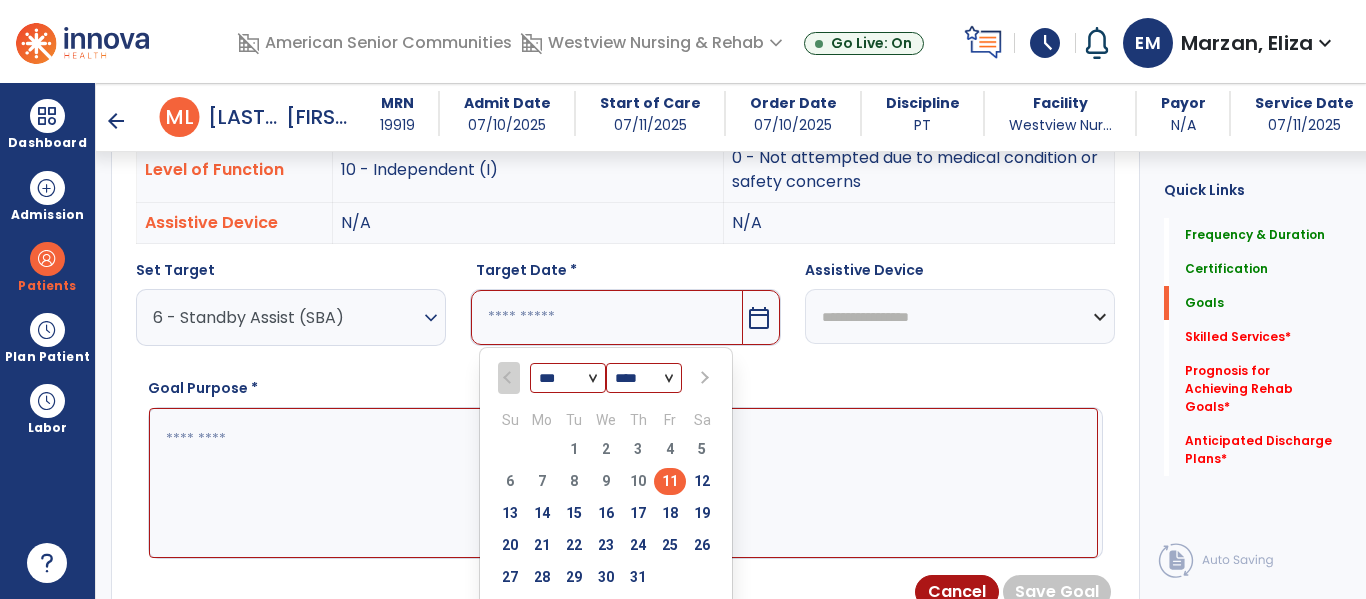 scroll, scrollTop: 647, scrollLeft: 0, axis: vertical 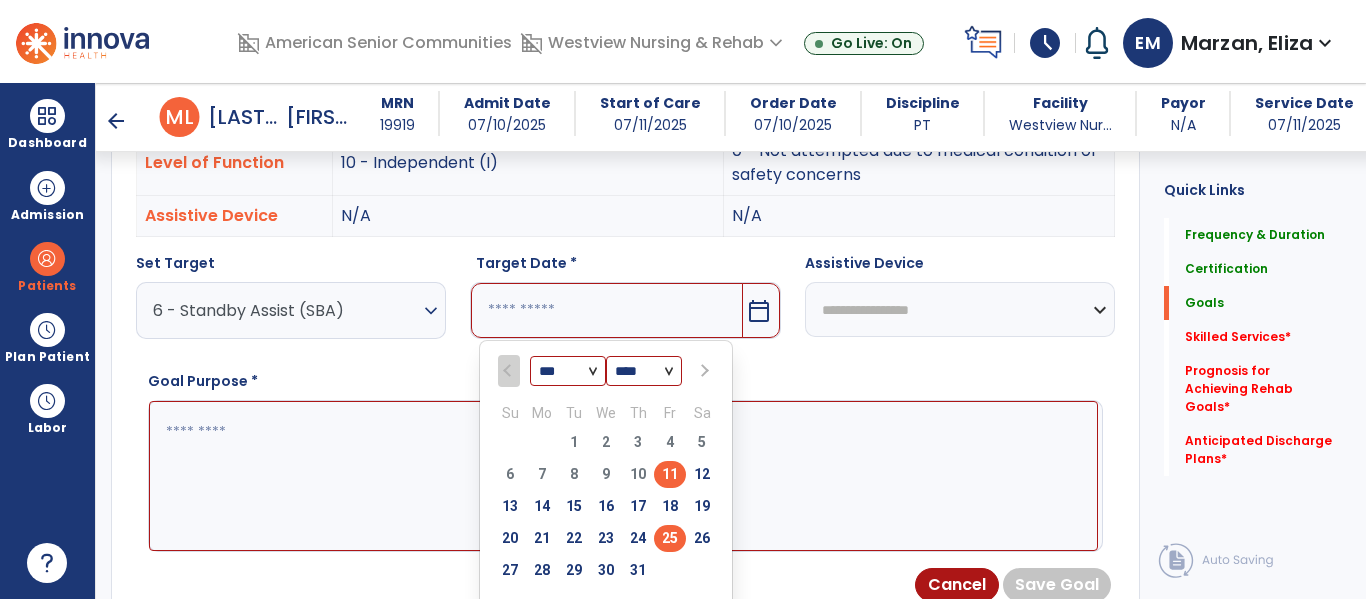 click on "25" at bounding box center (670, 538) 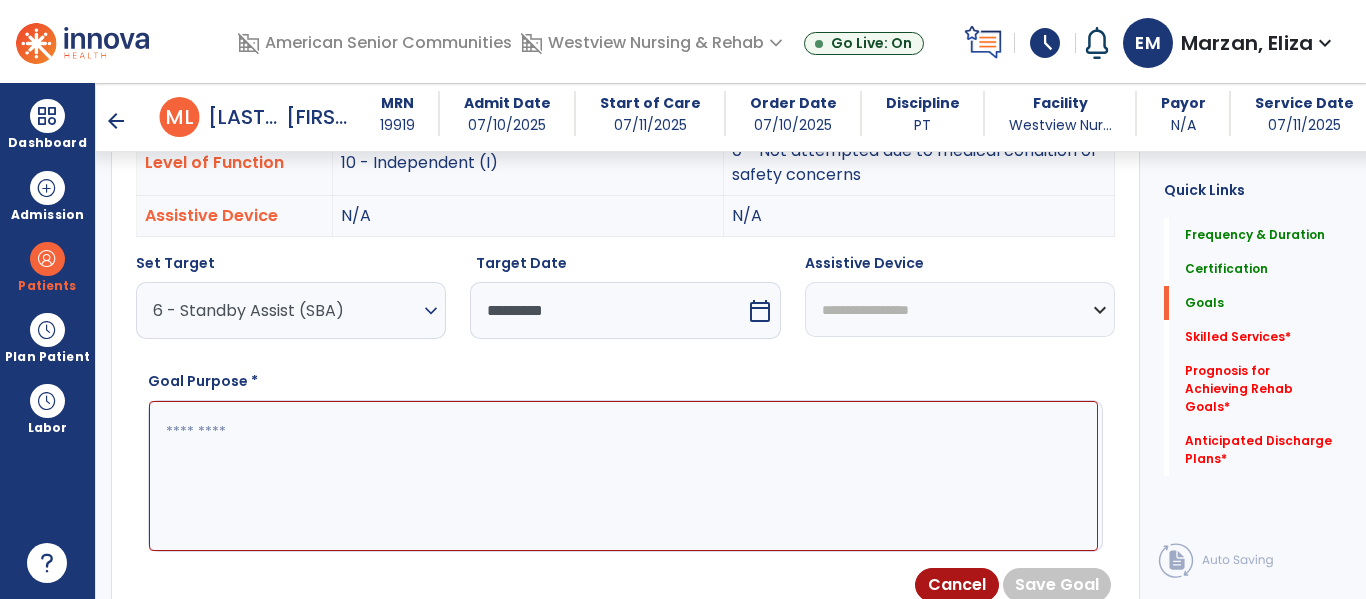 click on "**********" at bounding box center [960, 309] 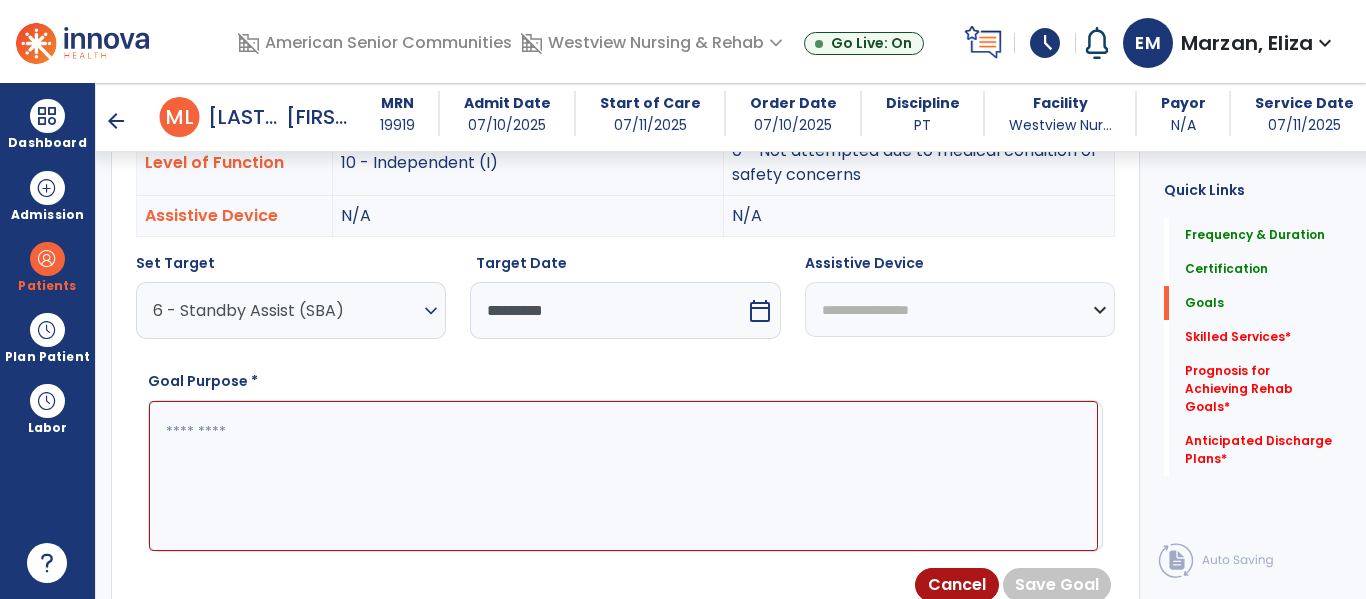 click at bounding box center [623, 476] 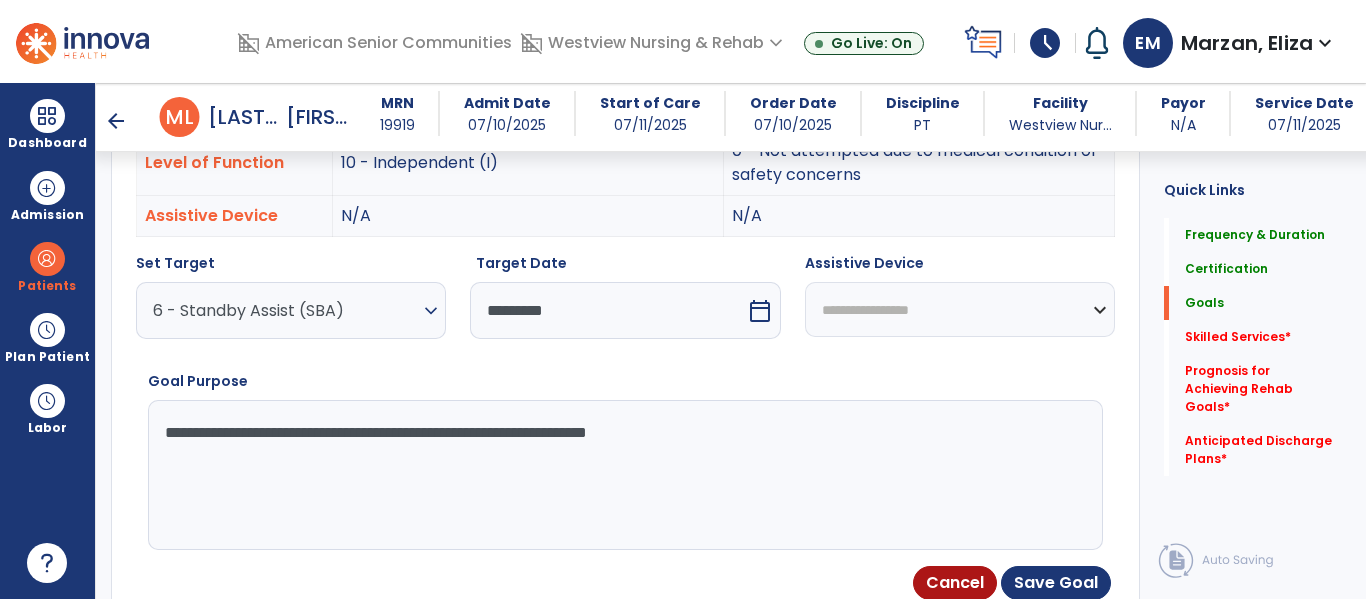 type on "**********" 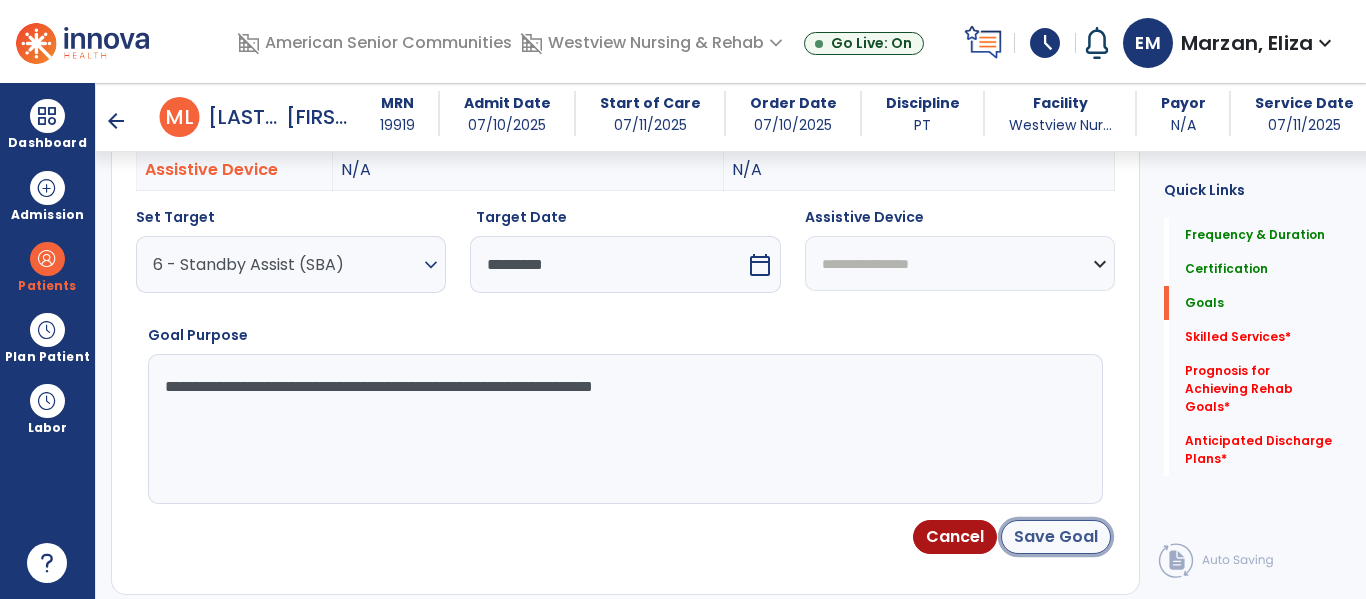 click on "Save Goal" at bounding box center (1056, 537) 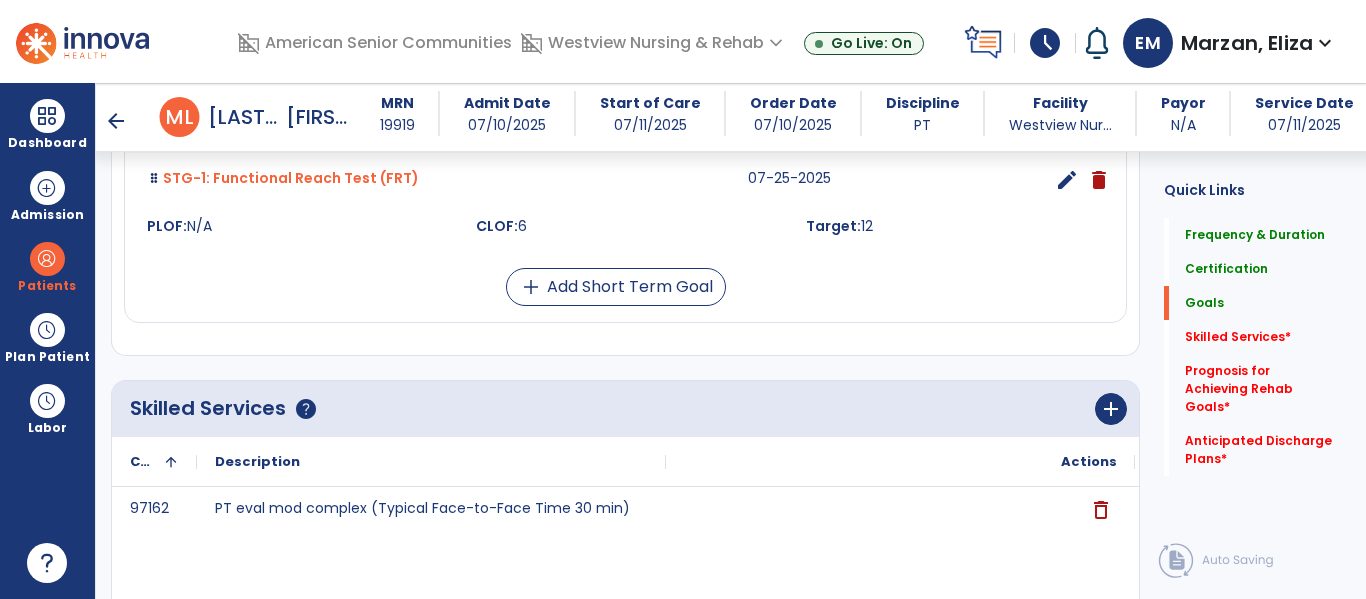 scroll, scrollTop: 1824, scrollLeft: 0, axis: vertical 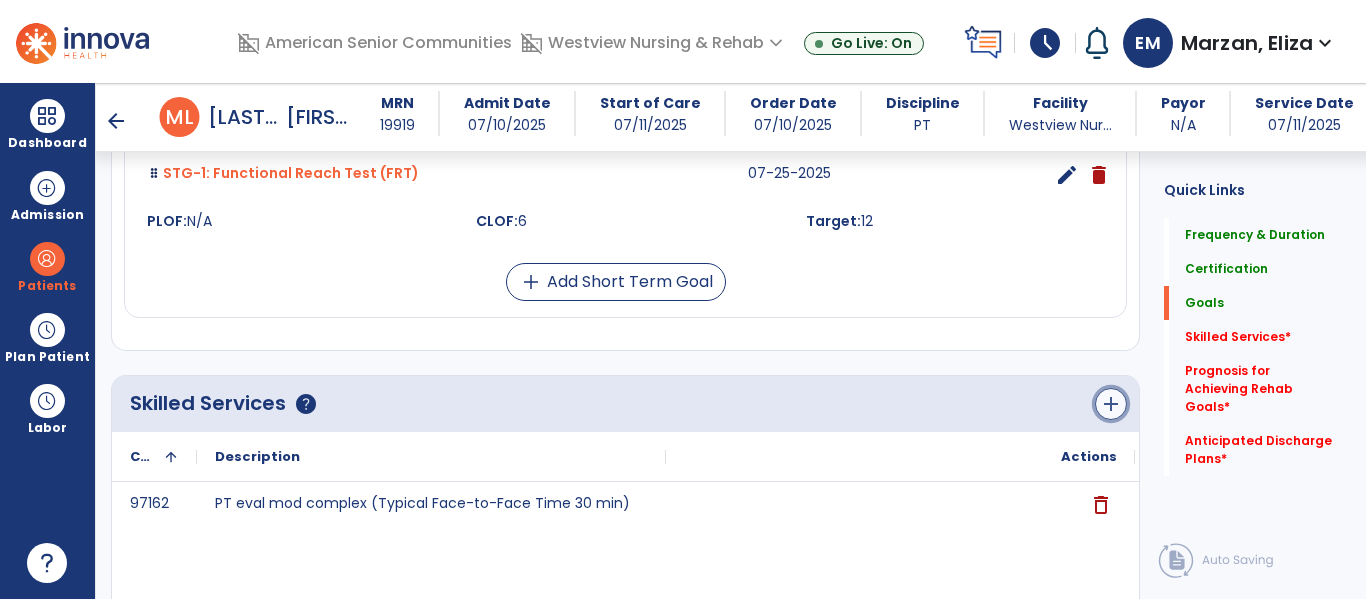 click on "add" 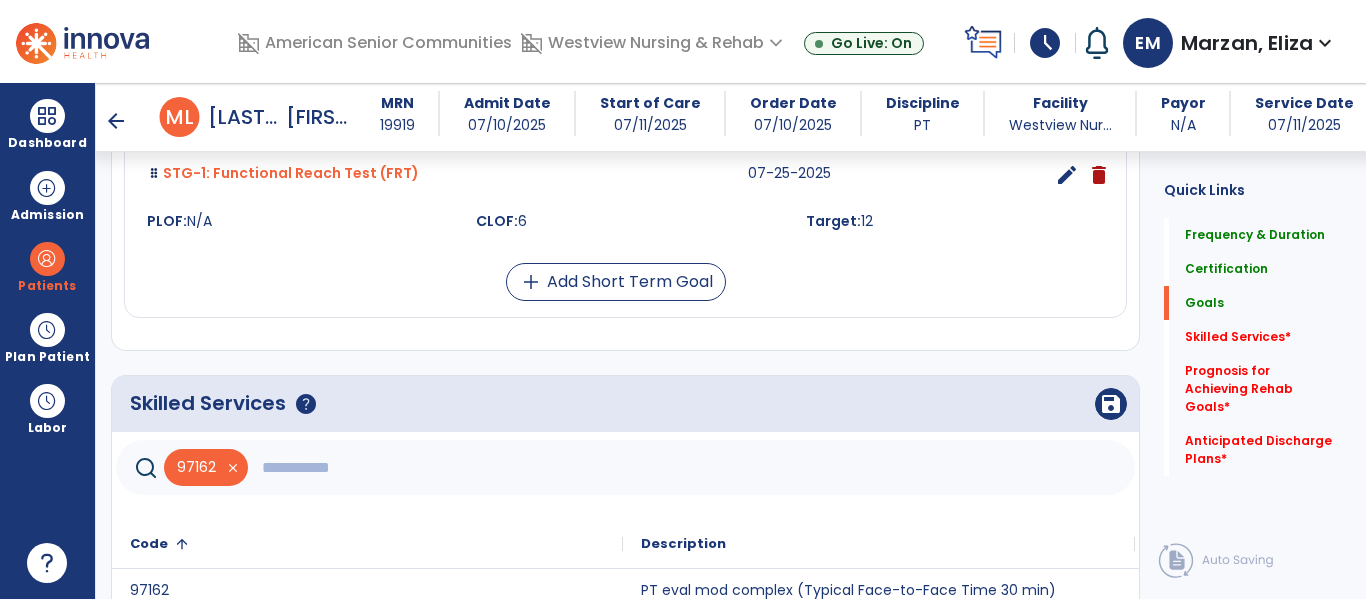 click 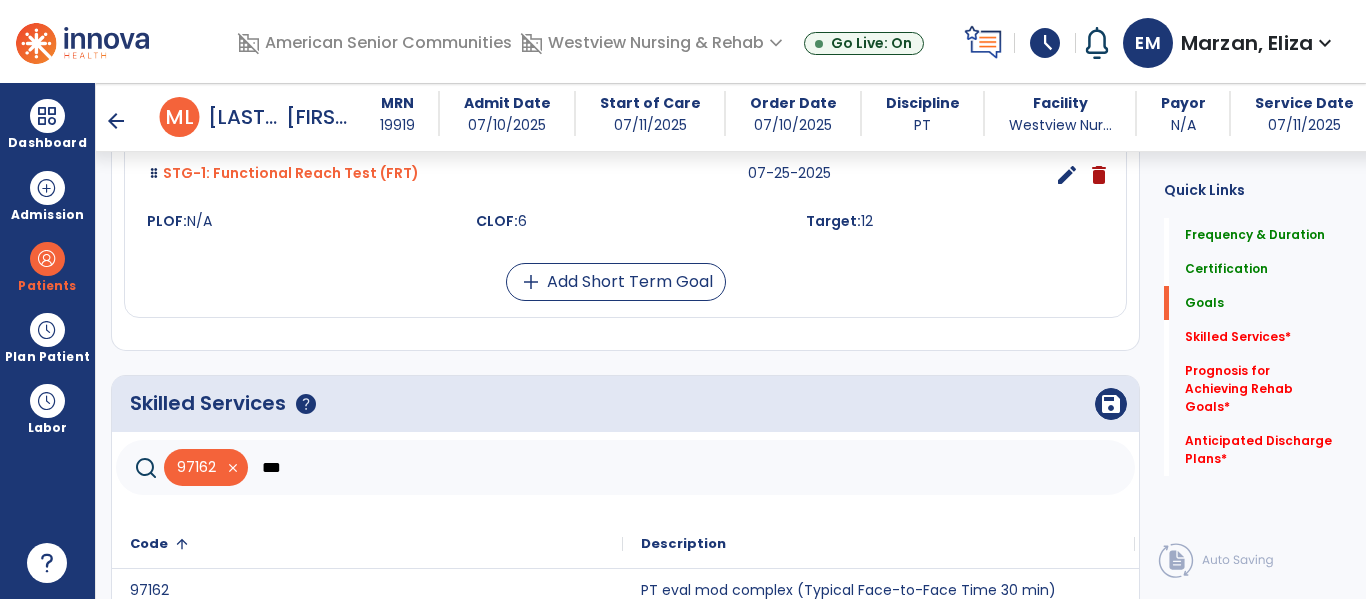 type on "***" 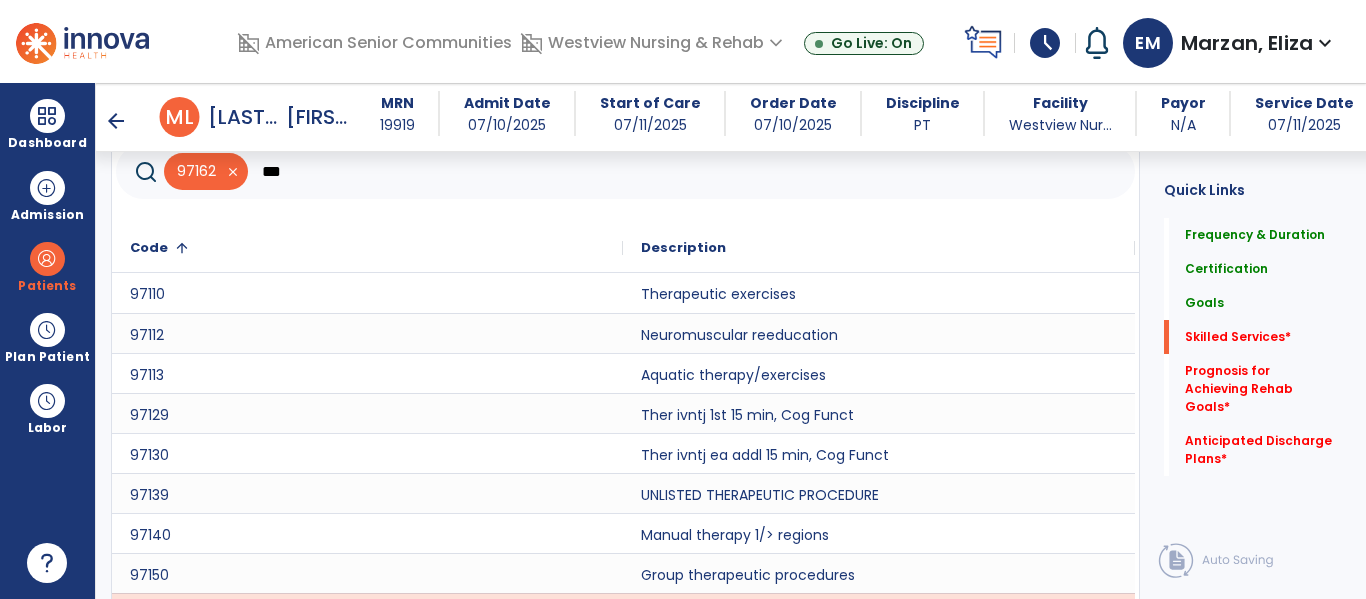scroll, scrollTop: 2103, scrollLeft: 0, axis: vertical 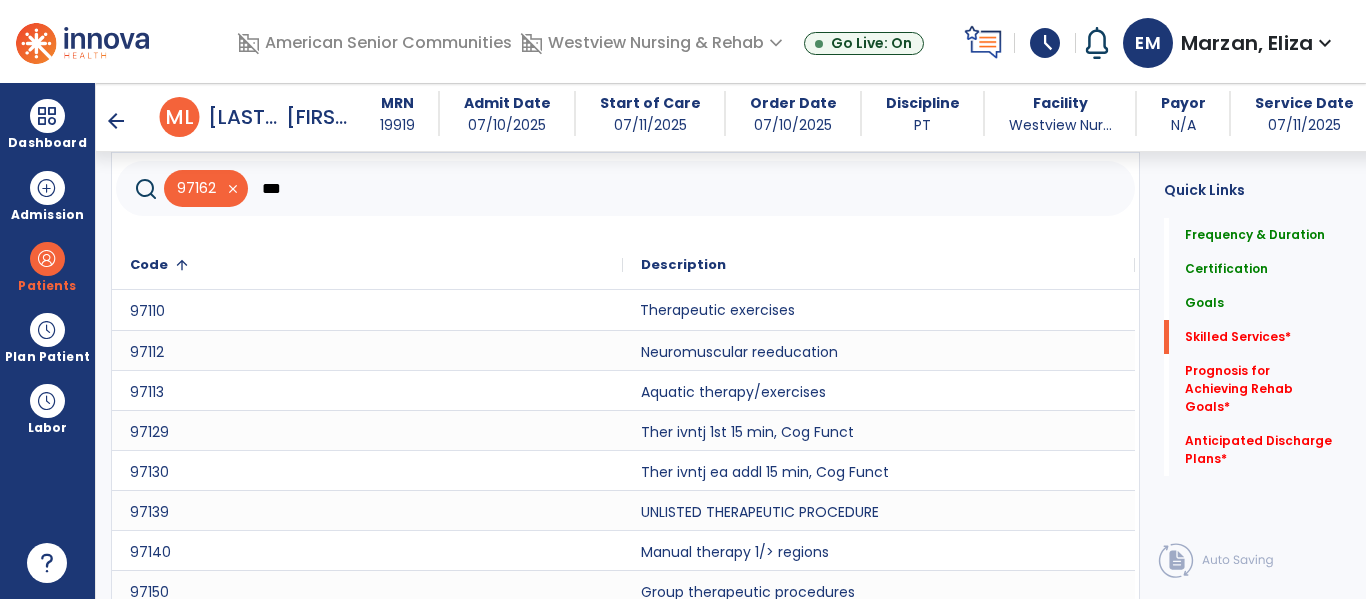 click on "Therapeutic exercises" 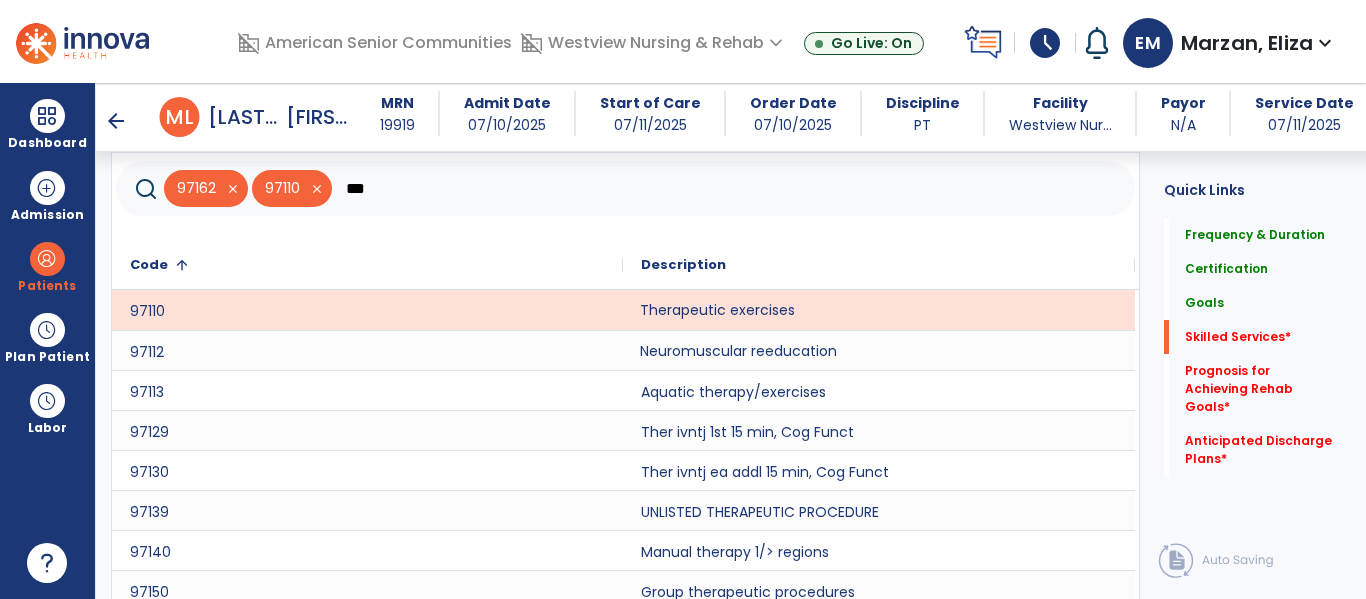 click on "Neuromuscular reeducation" 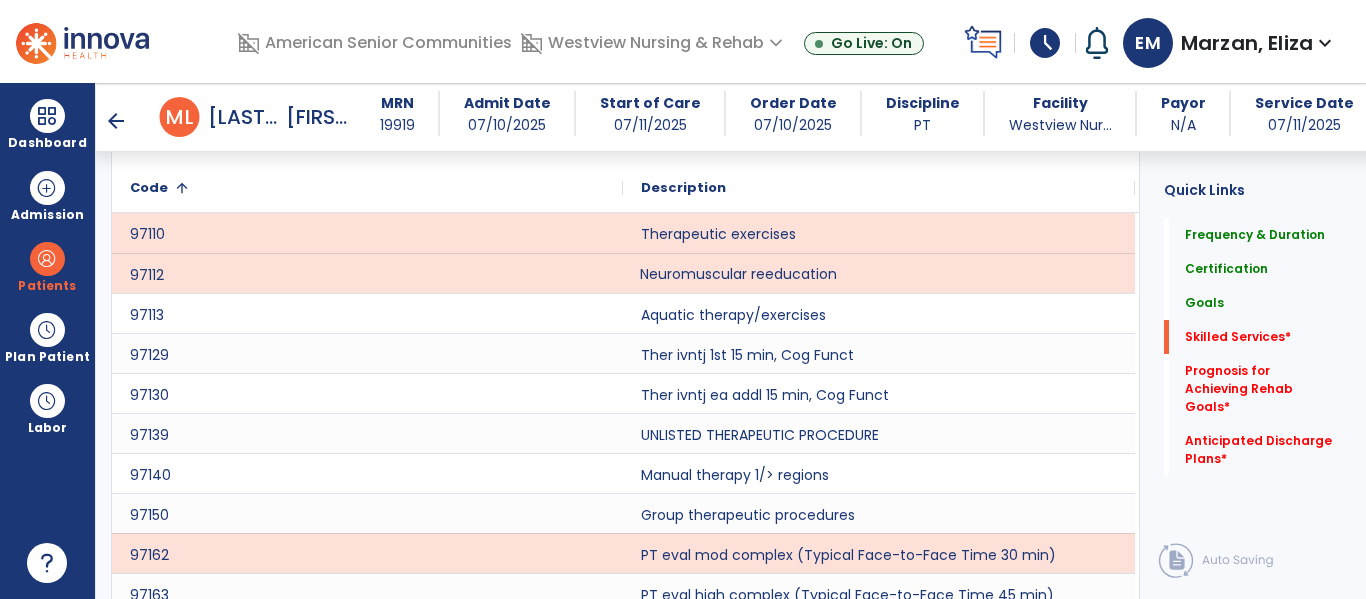 scroll, scrollTop: 2197, scrollLeft: 0, axis: vertical 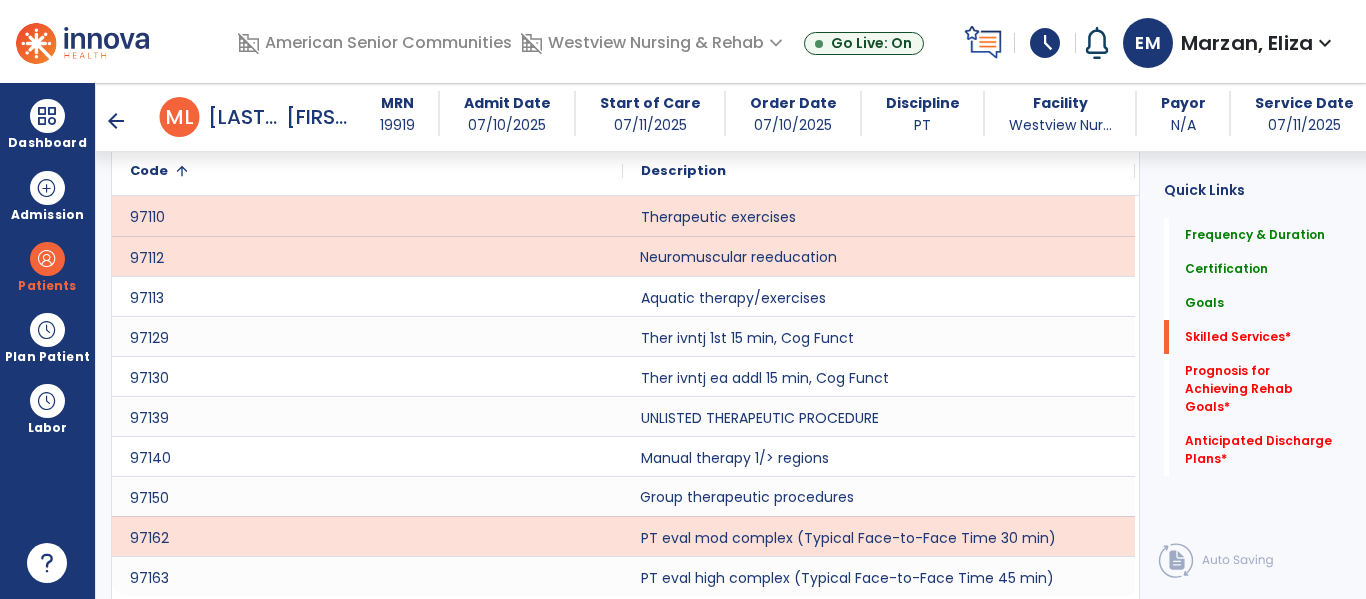 click on "Group therapeutic procedures" 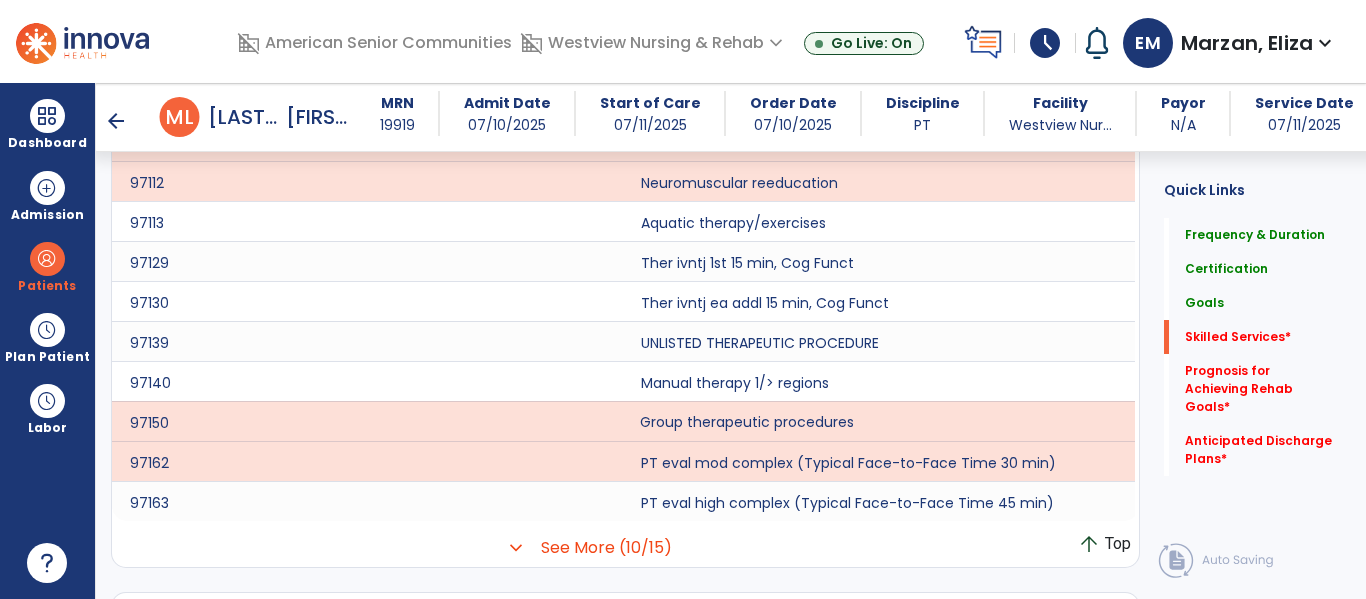 scroll, scrollTop: 2281, scrollLeft: 0, axis: vertical 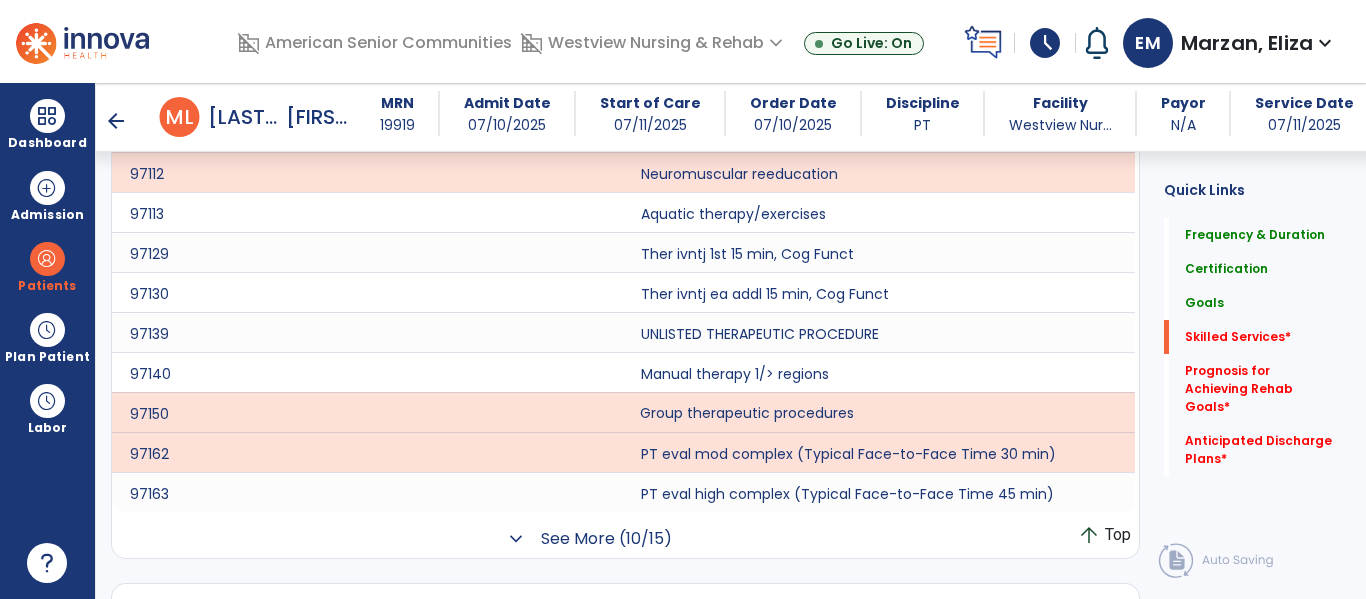 click on "See More (10/15)" 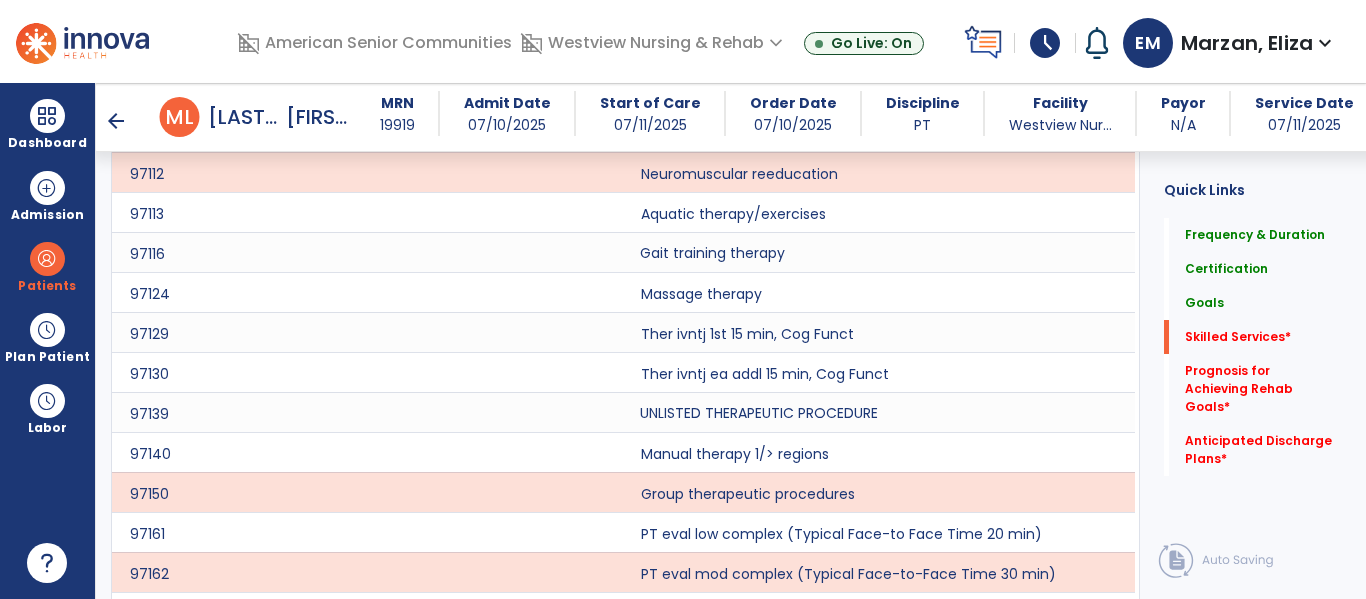 click on "Gait training therapy" 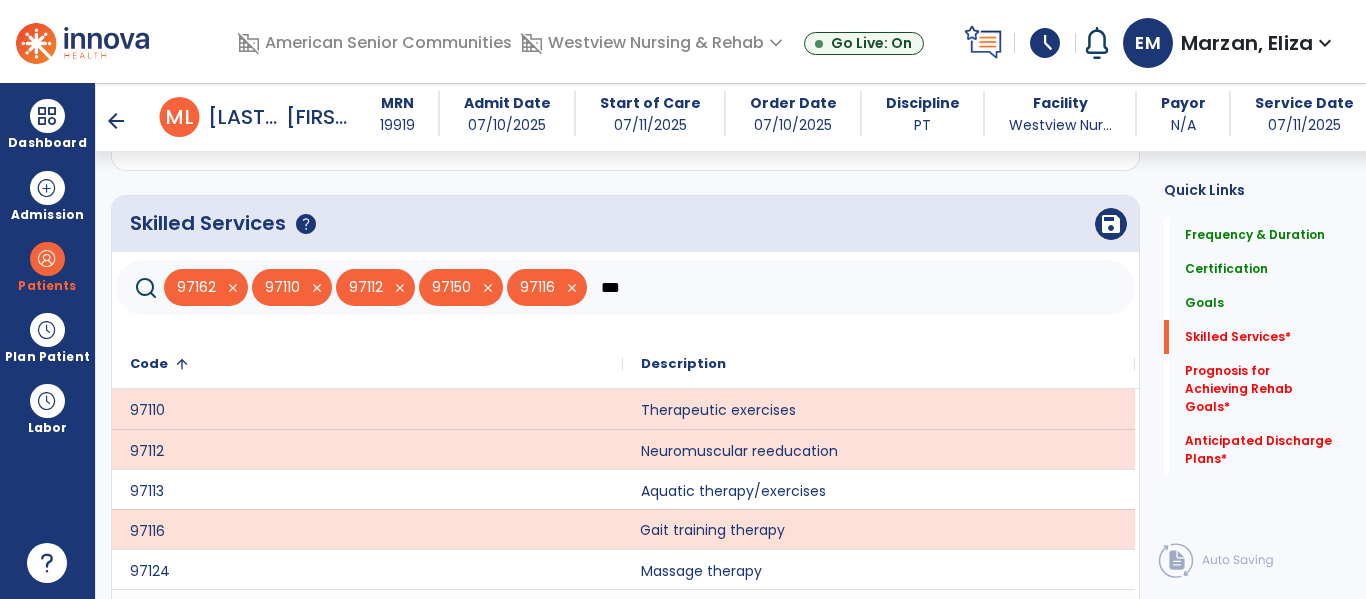 scroll, scrollTop: 1995, scrollLeft: 0, axis: vertical 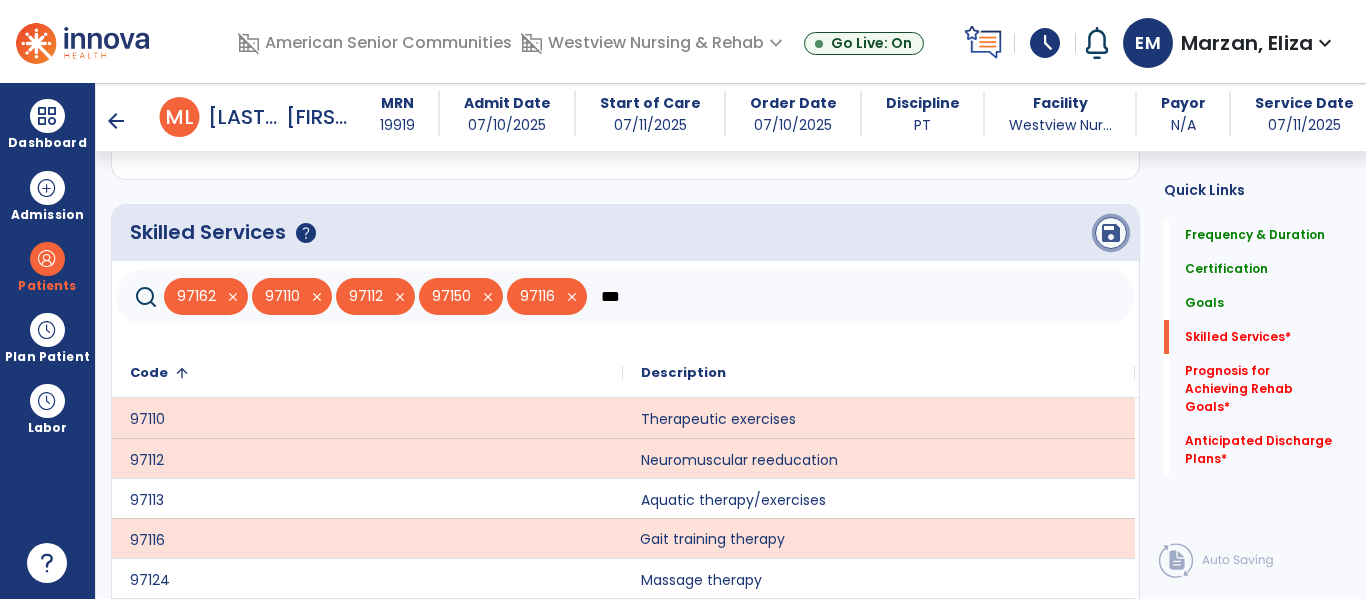 click on "save" 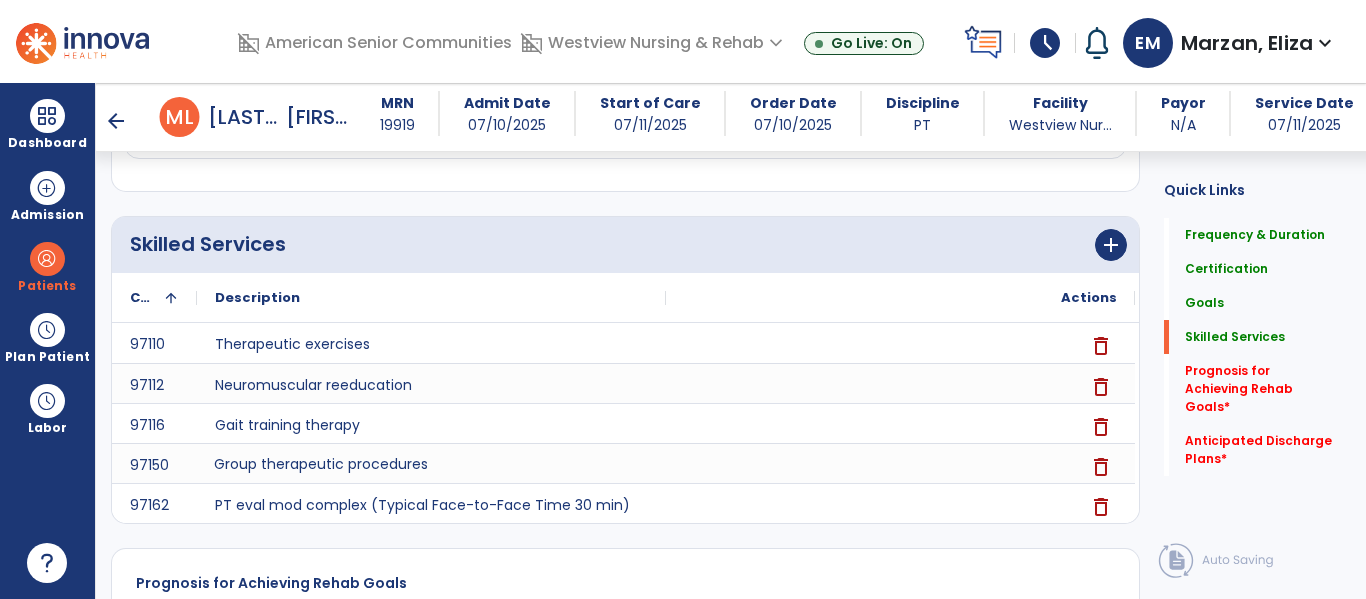 scroll, scrollTop: 1985, scrollLeft: 0, axis: vertical 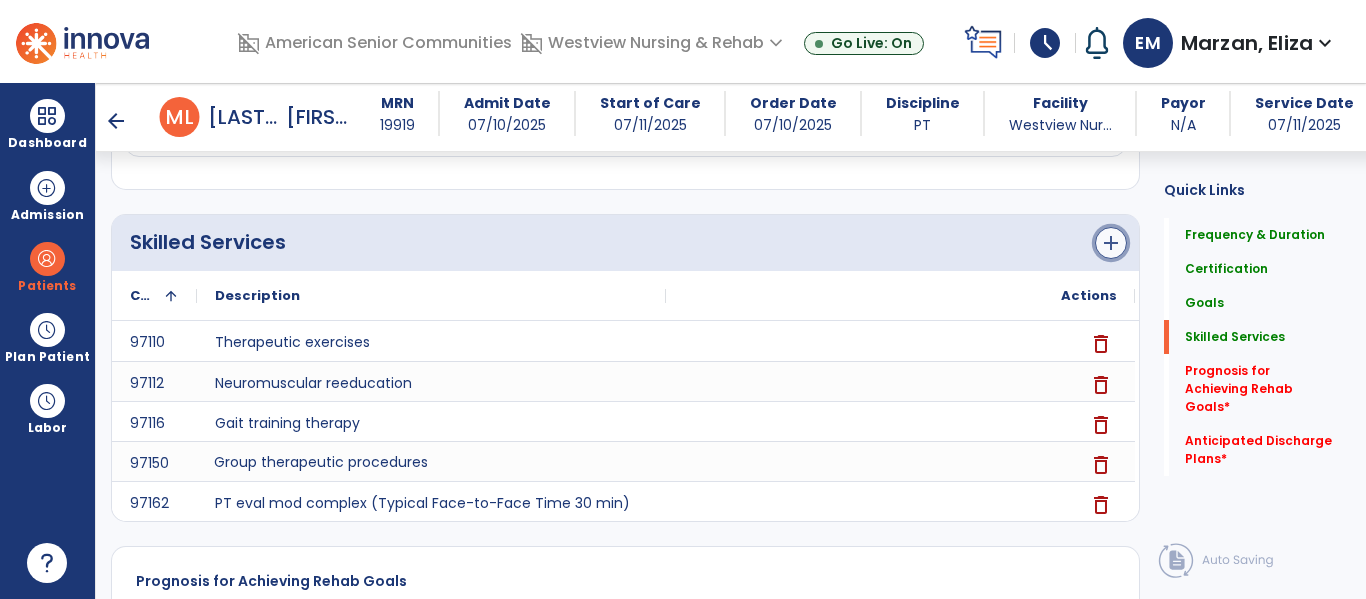 click on "add" 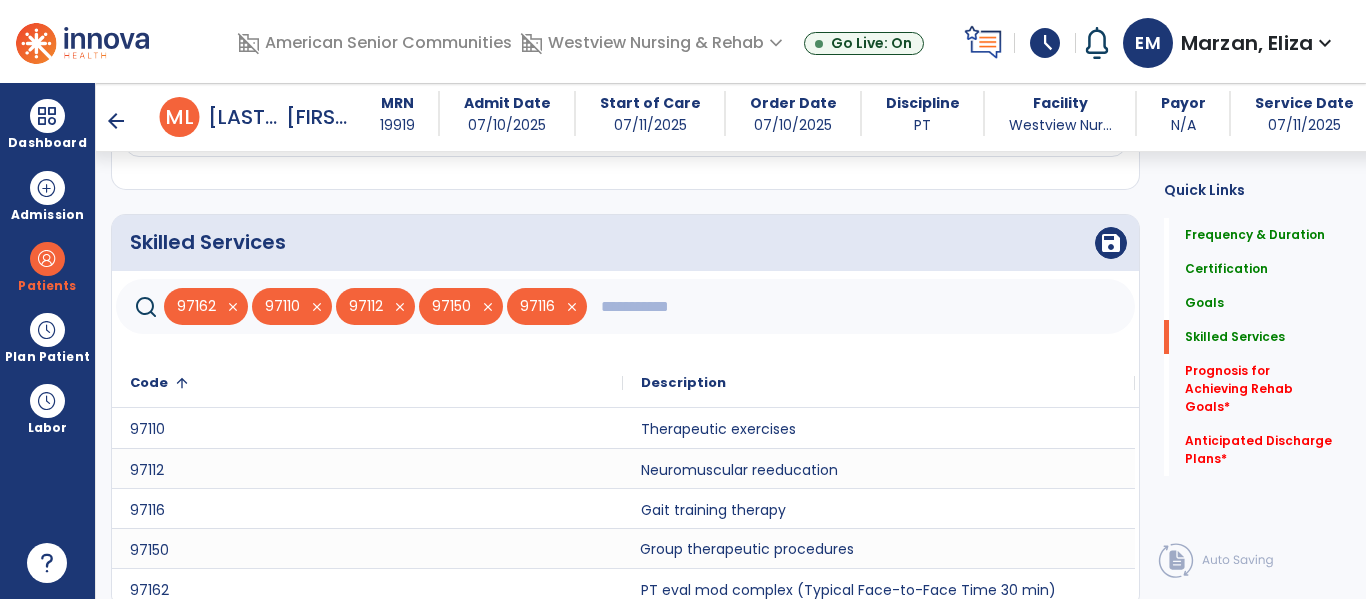 click 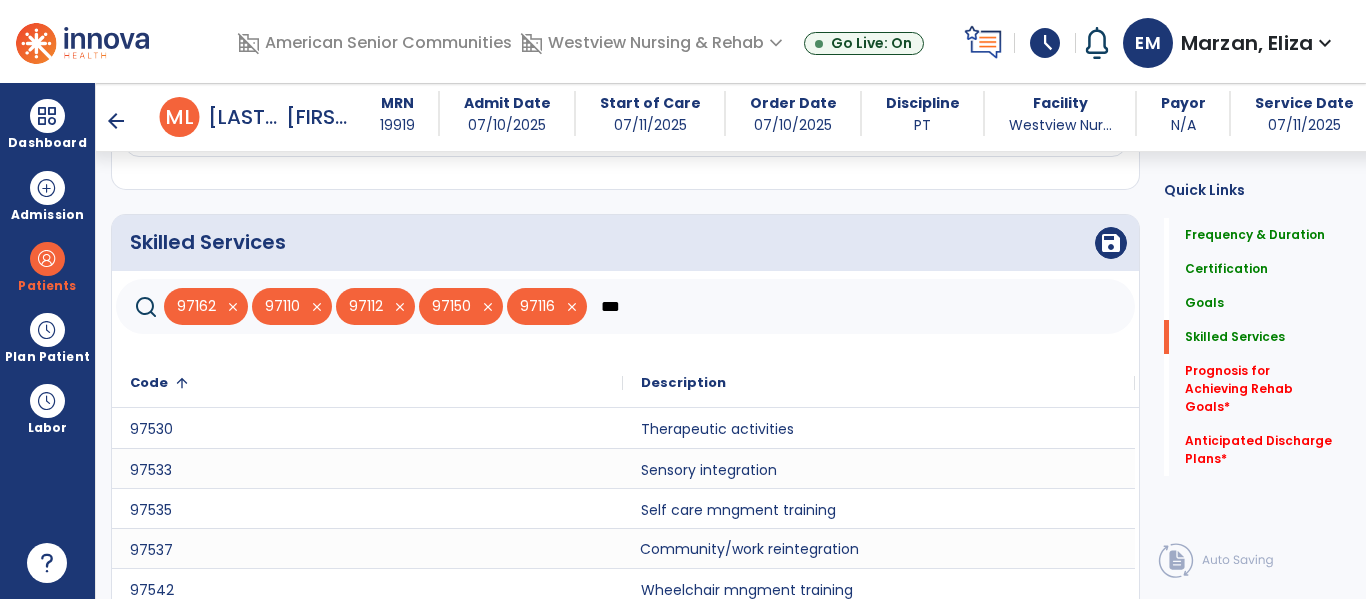 type on "***" 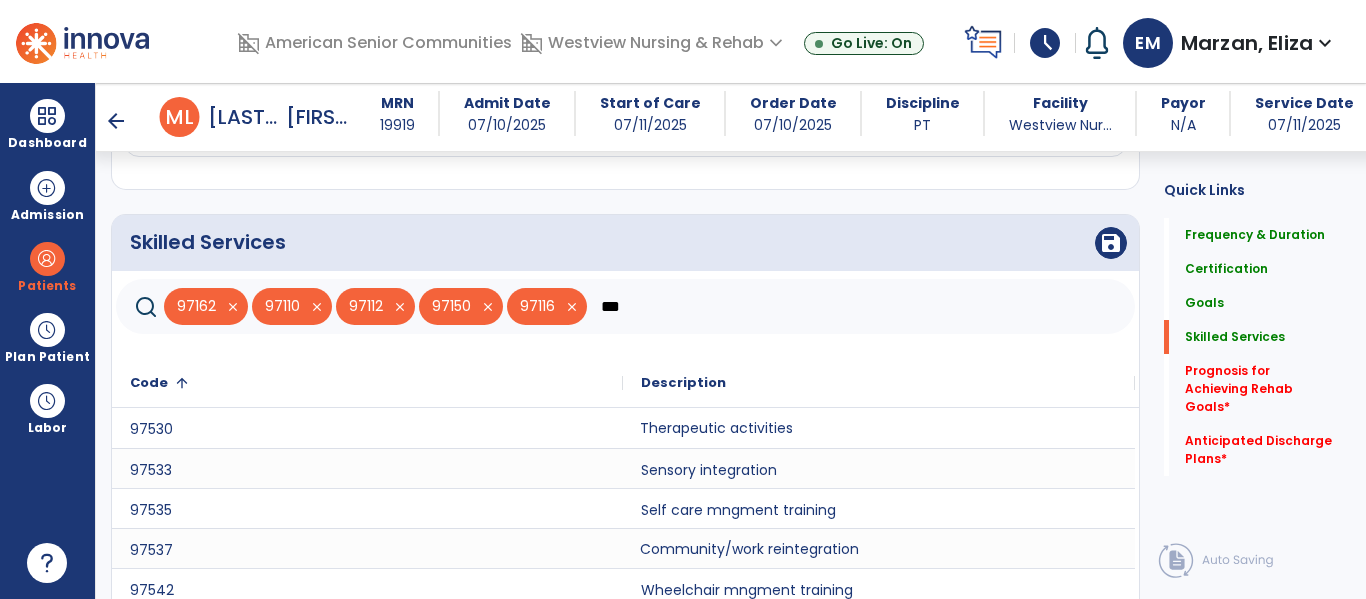 click on "Therapeutic activities" 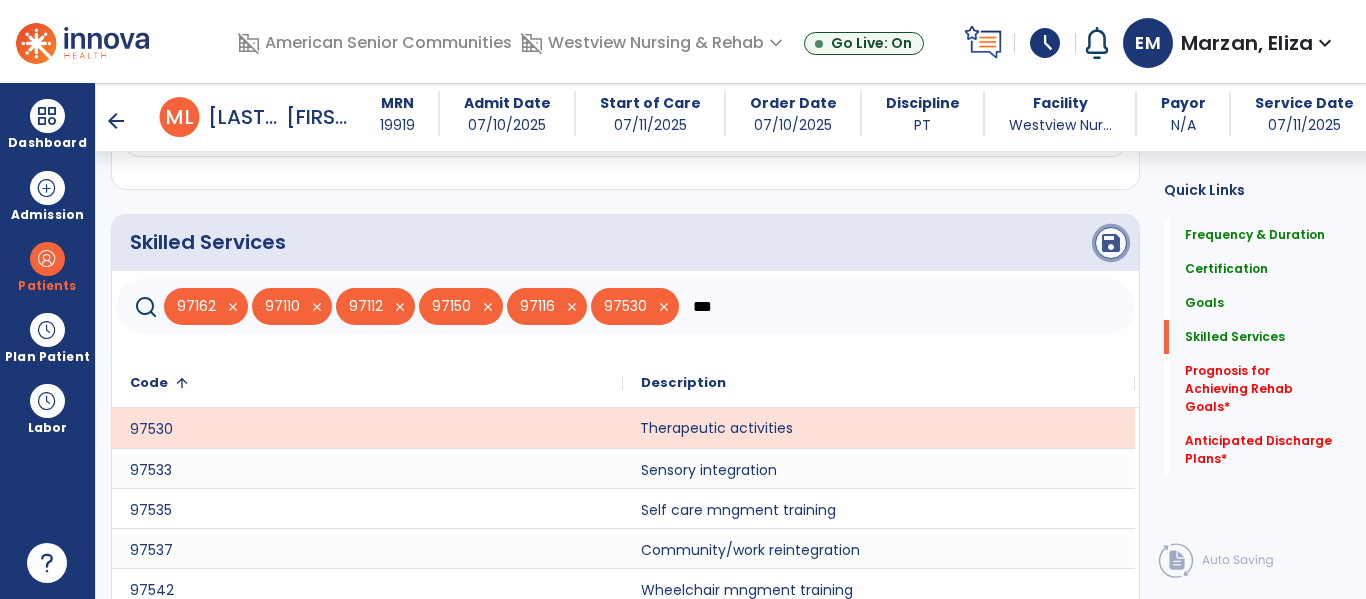 click on "save" 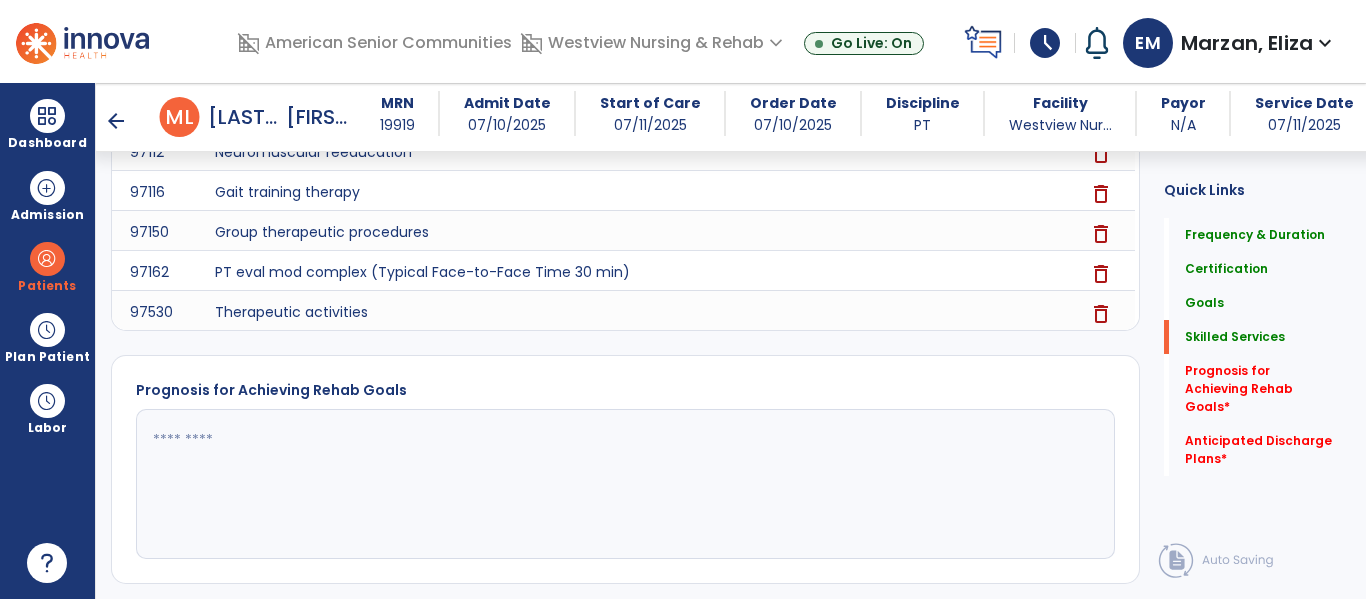 scroll, scrollTop: 2224, scrollLeft: 0, axis: vertical 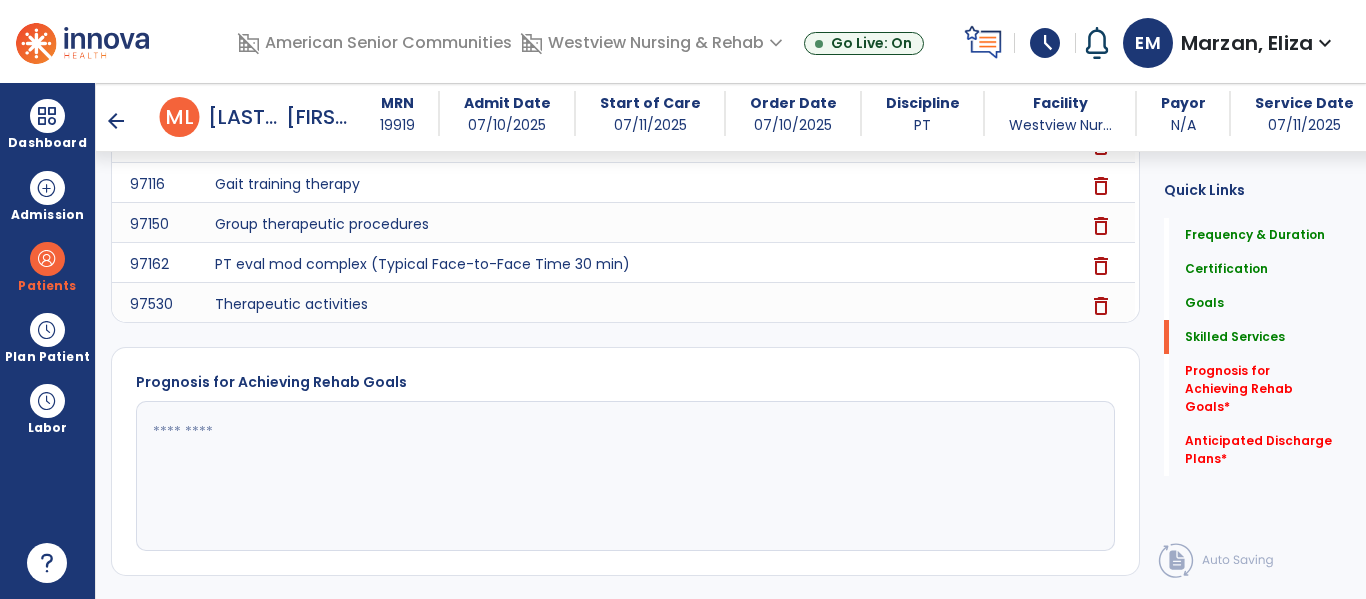 click 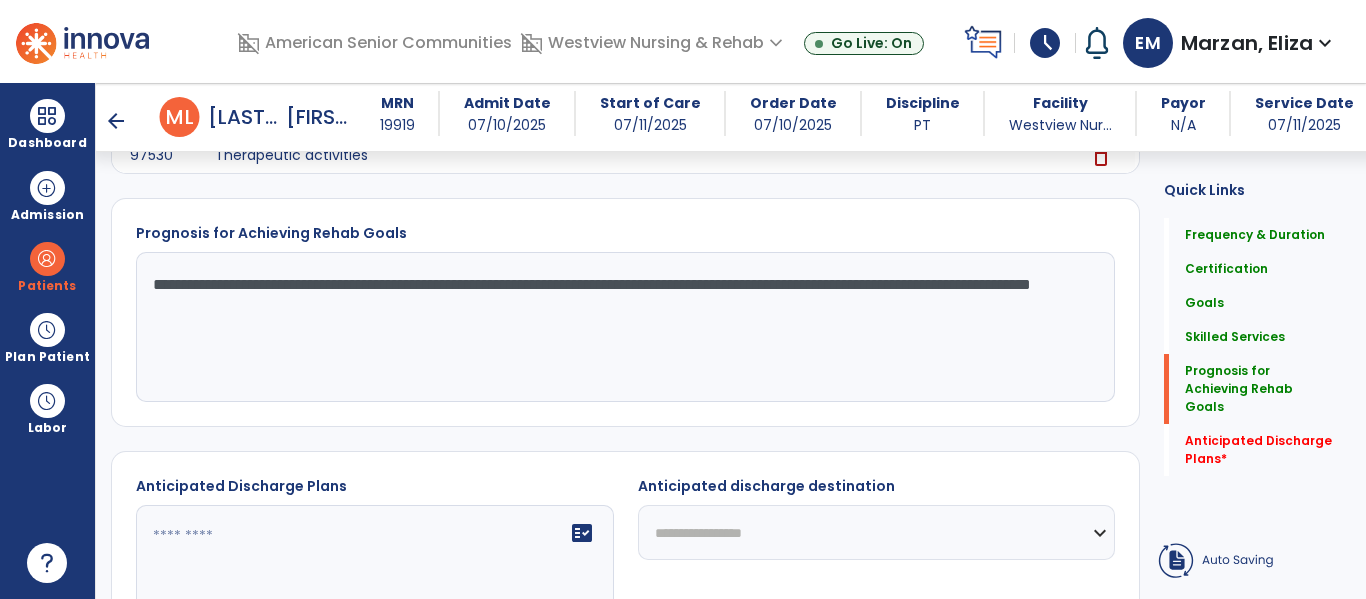 scroll, scrollTop: 2377, scrollLeft: 0, axis: vertical 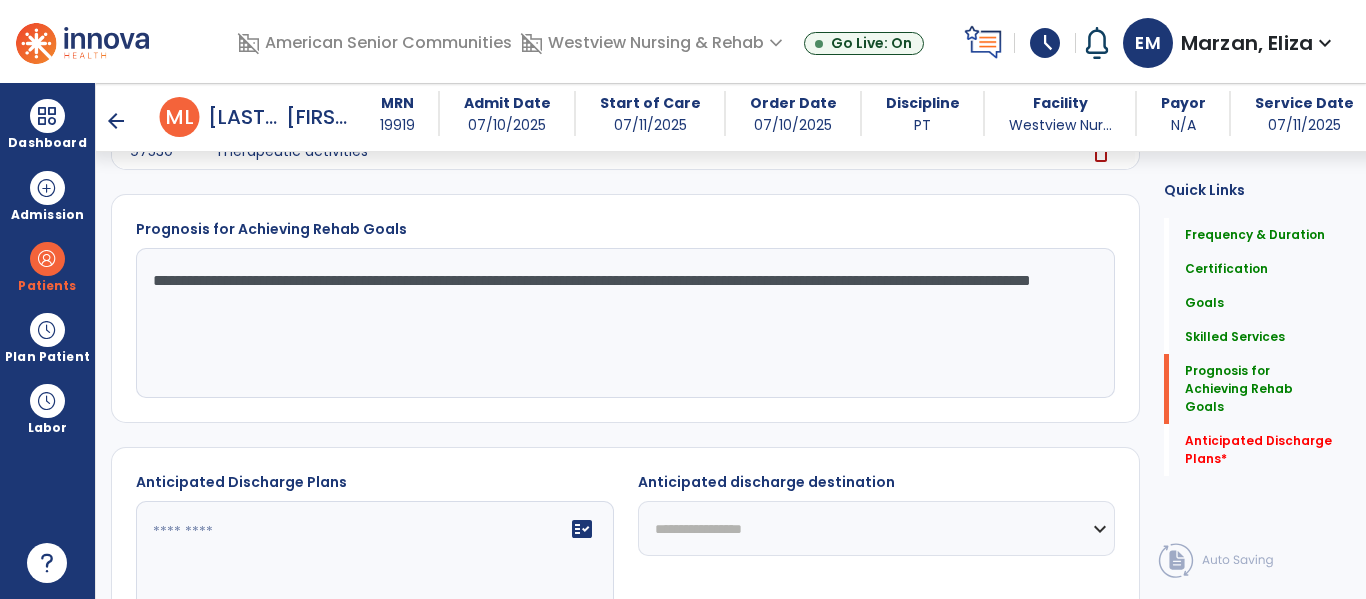 type on "**********" 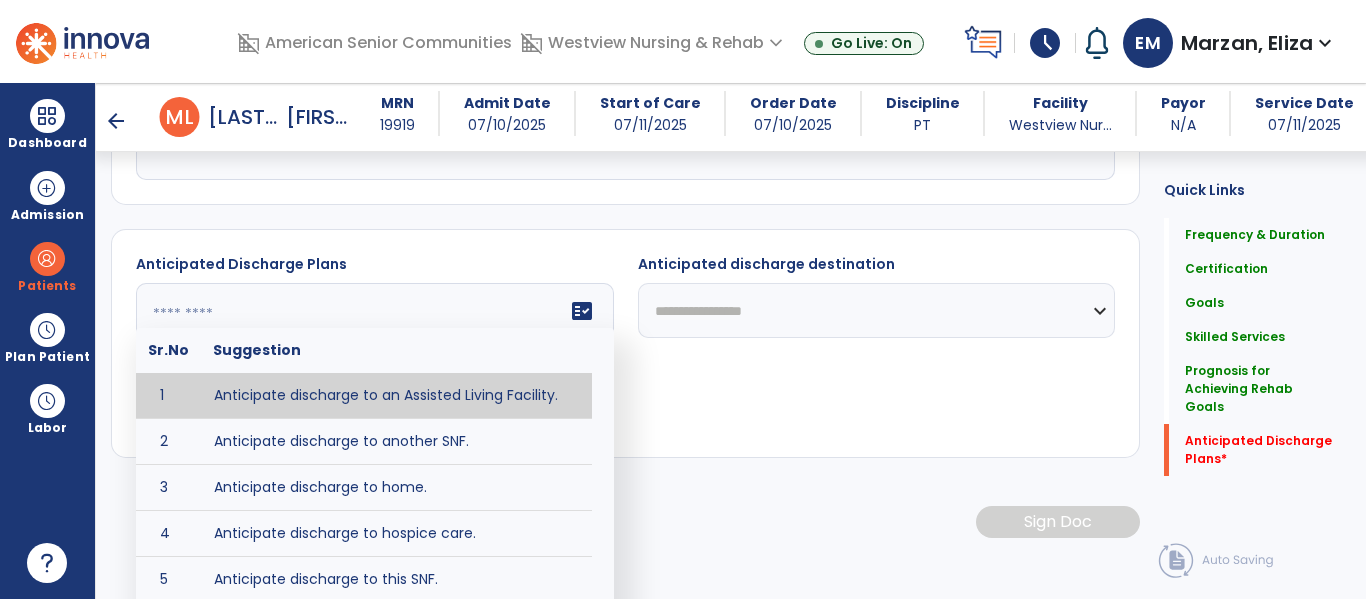 scroll, scrollTop: 2600, scrollLeft: 0, axis: vertical 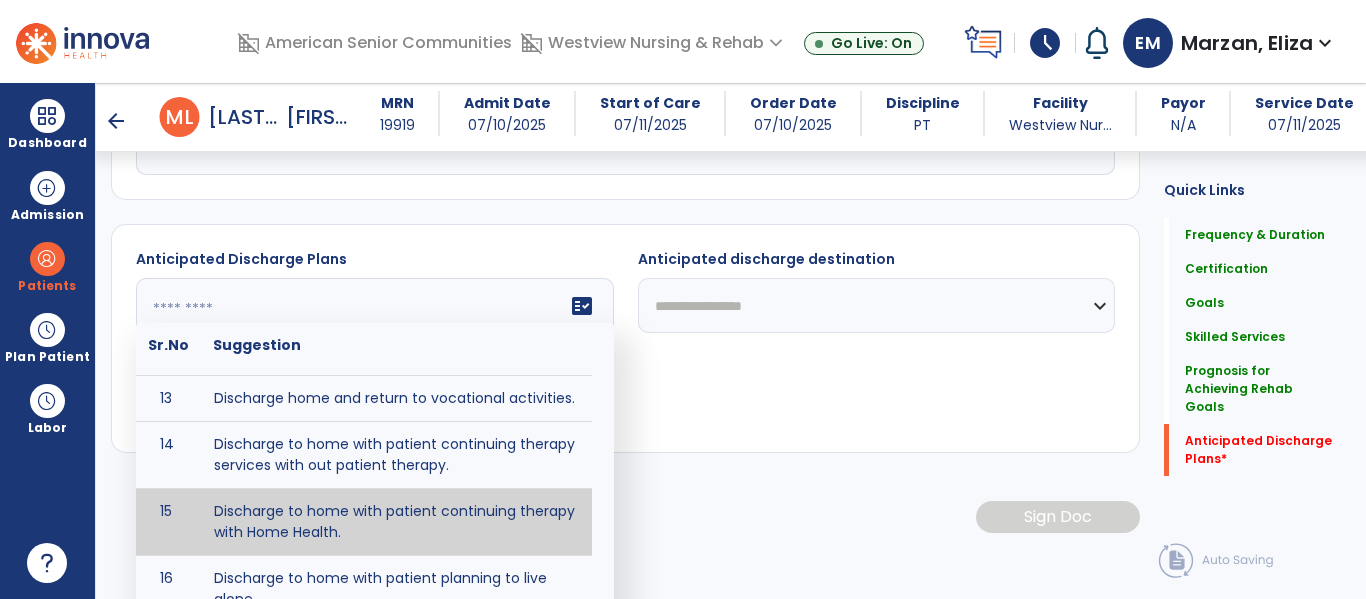 type on "**********" 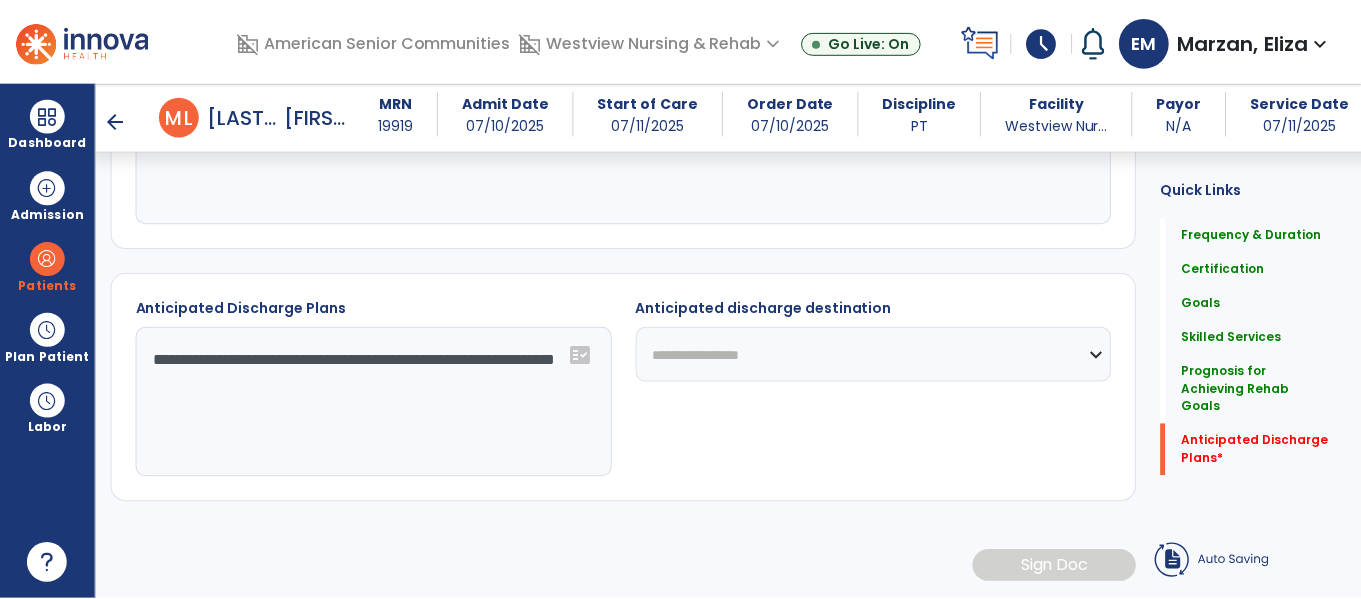 scroll, scrollTop: 2530, scrollLeft: 0, axis: vertical 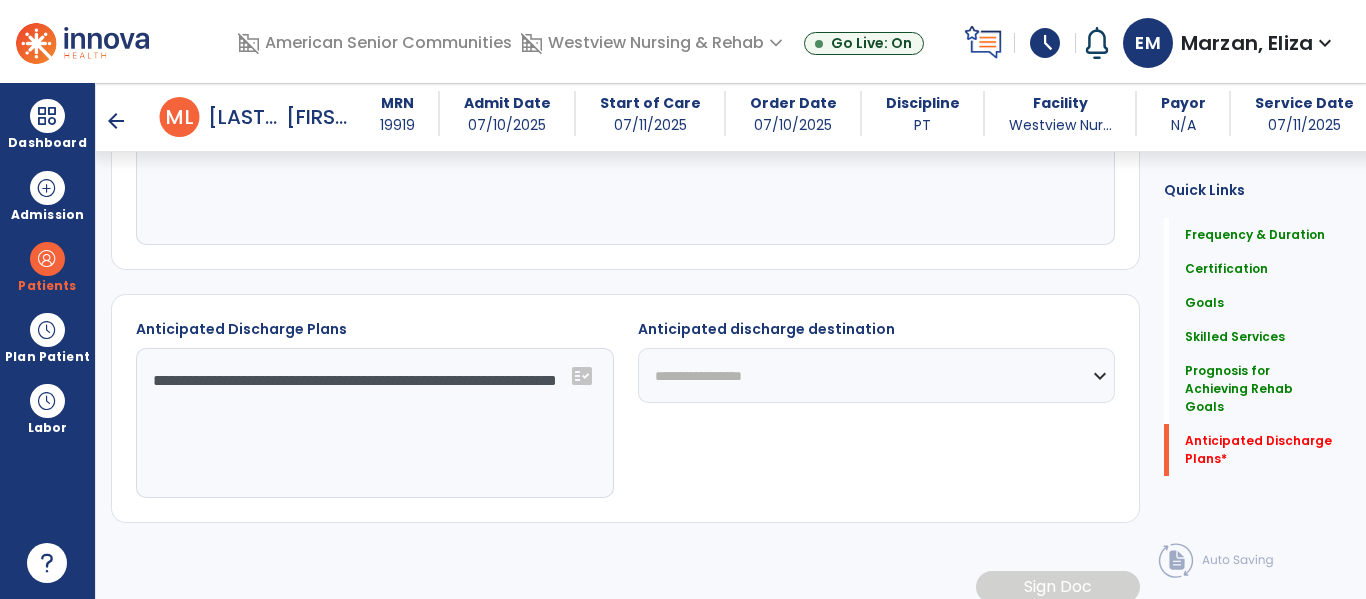 click on "**********" 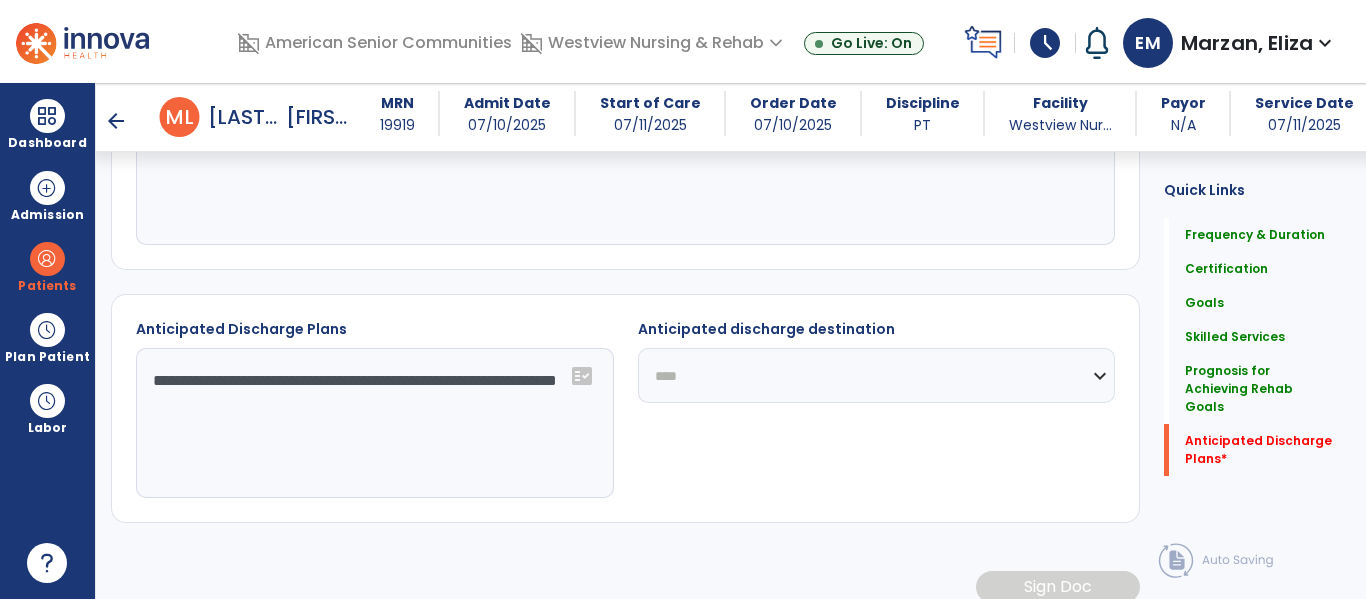click on "**********" 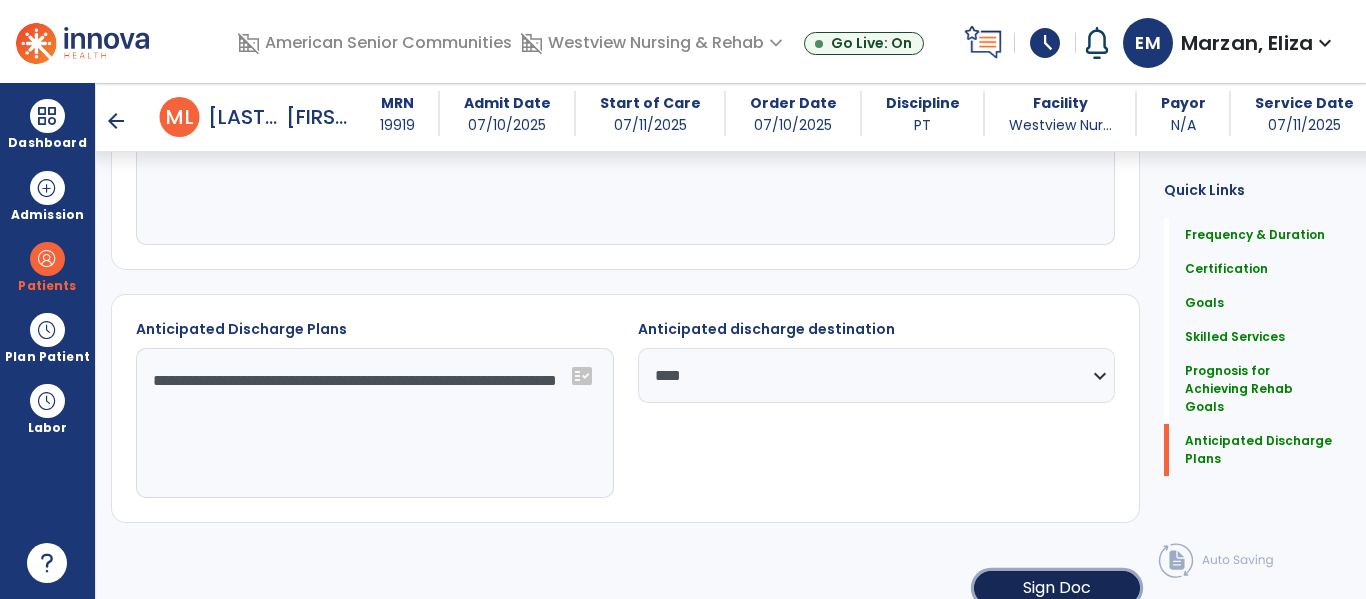 click on "Sign Doc" 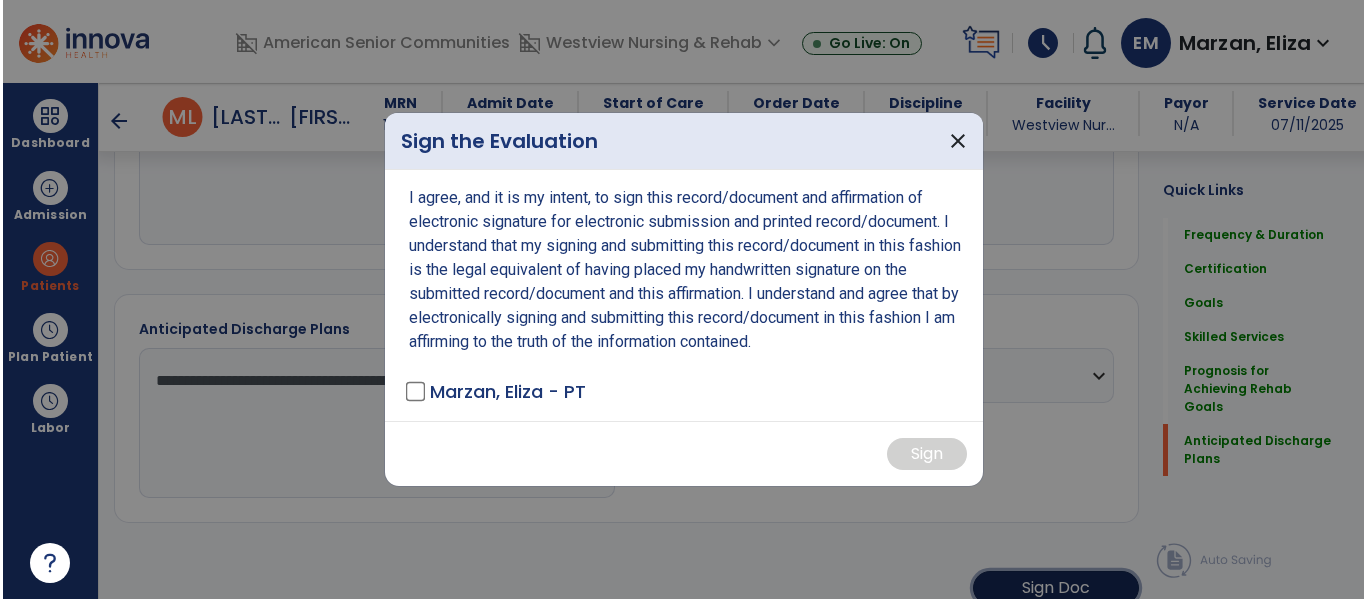 scroll, scrollTop: 2530, scrollLeft: 0, axis: vertical 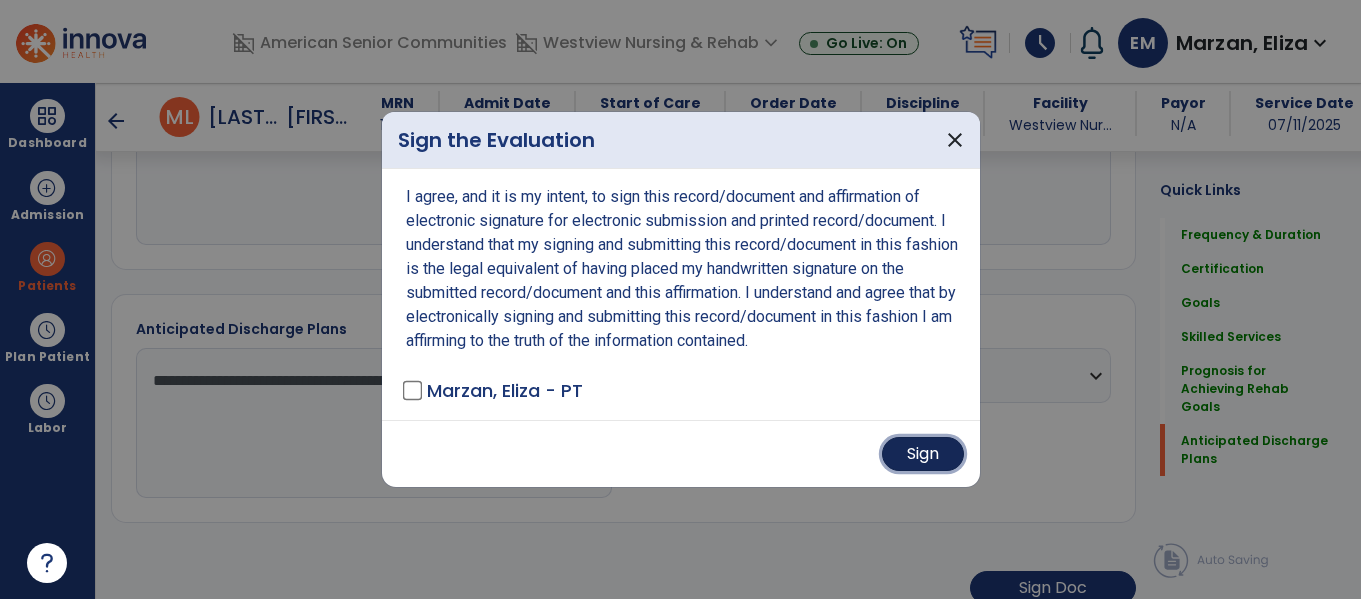 click on "Sign" at bounding box center (923, 454) 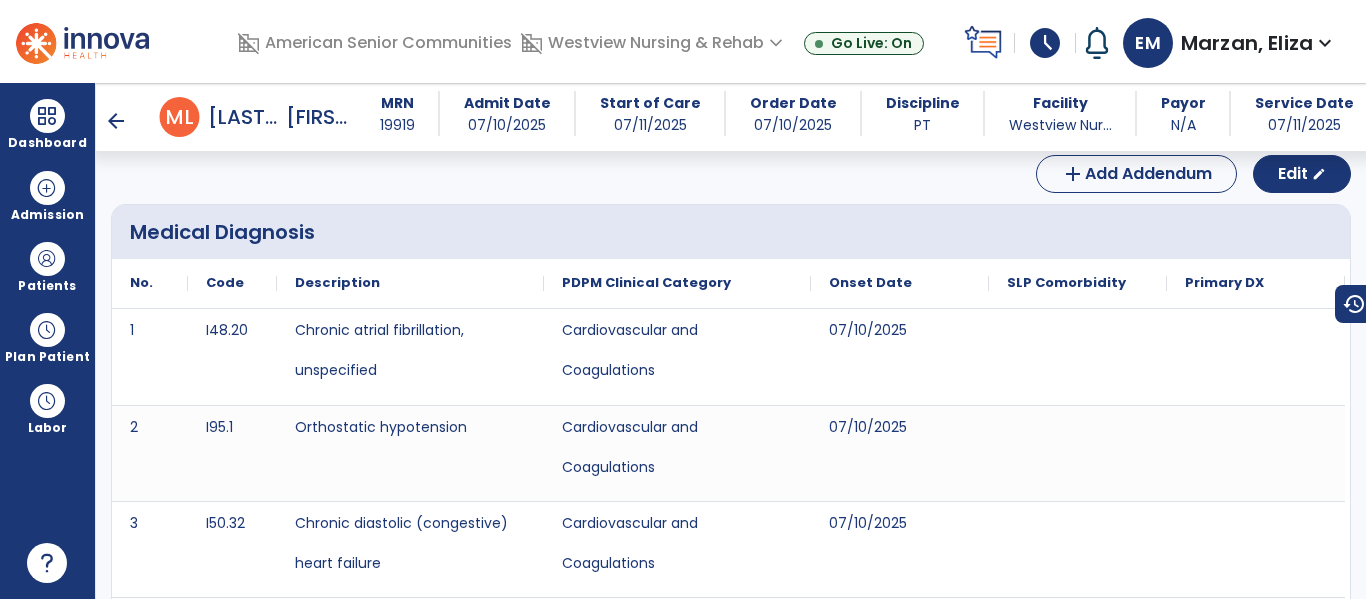 scroll, scrollTop: 0, scrollLeft: 0, axis: both 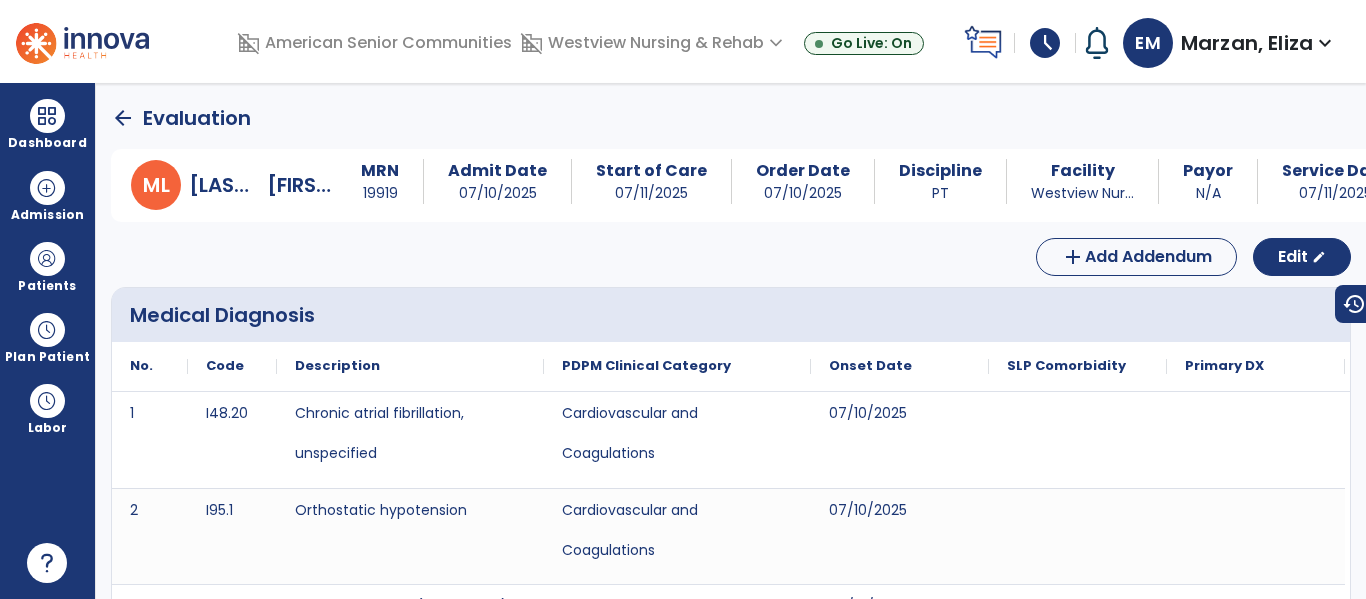 click on "arrow_back" 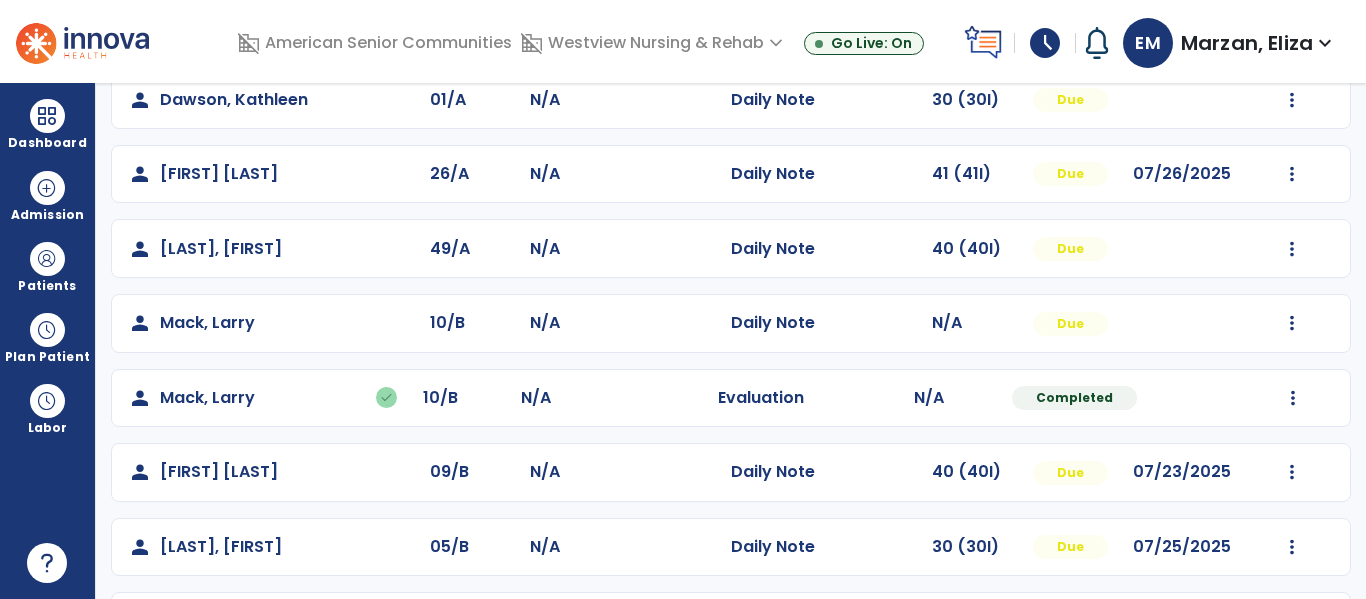 scroll, scrollTop: 343, scrollLeft: 0, axis: vertical 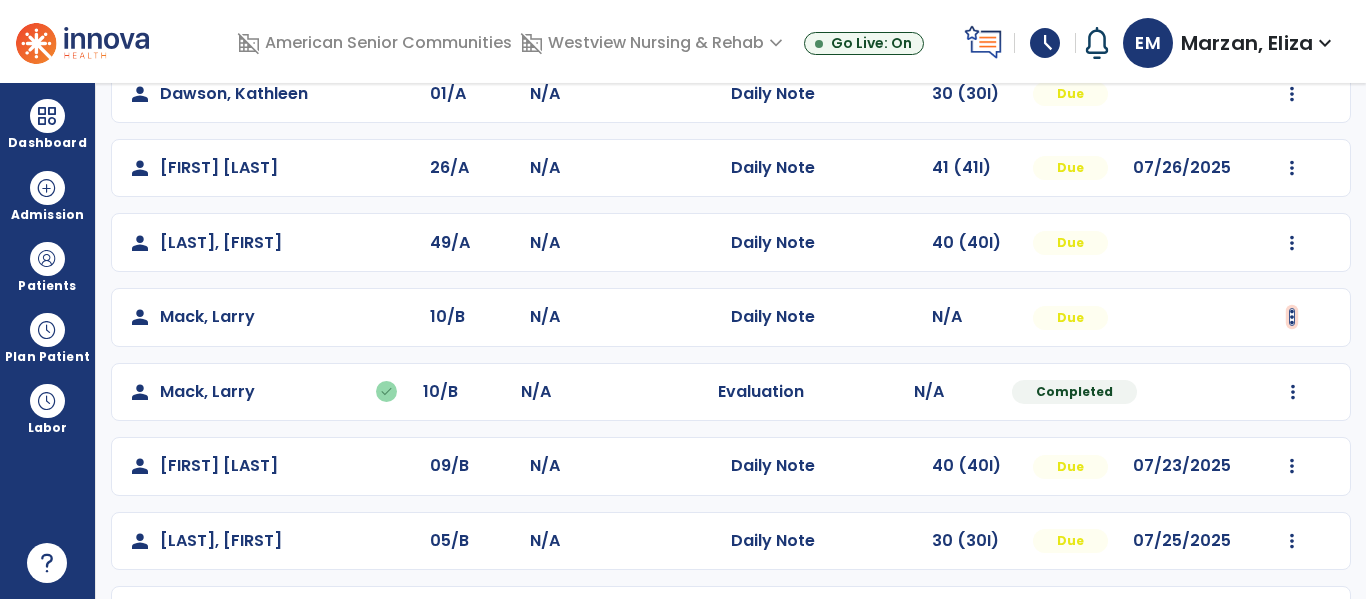 click at bounding box center (1292, -55) 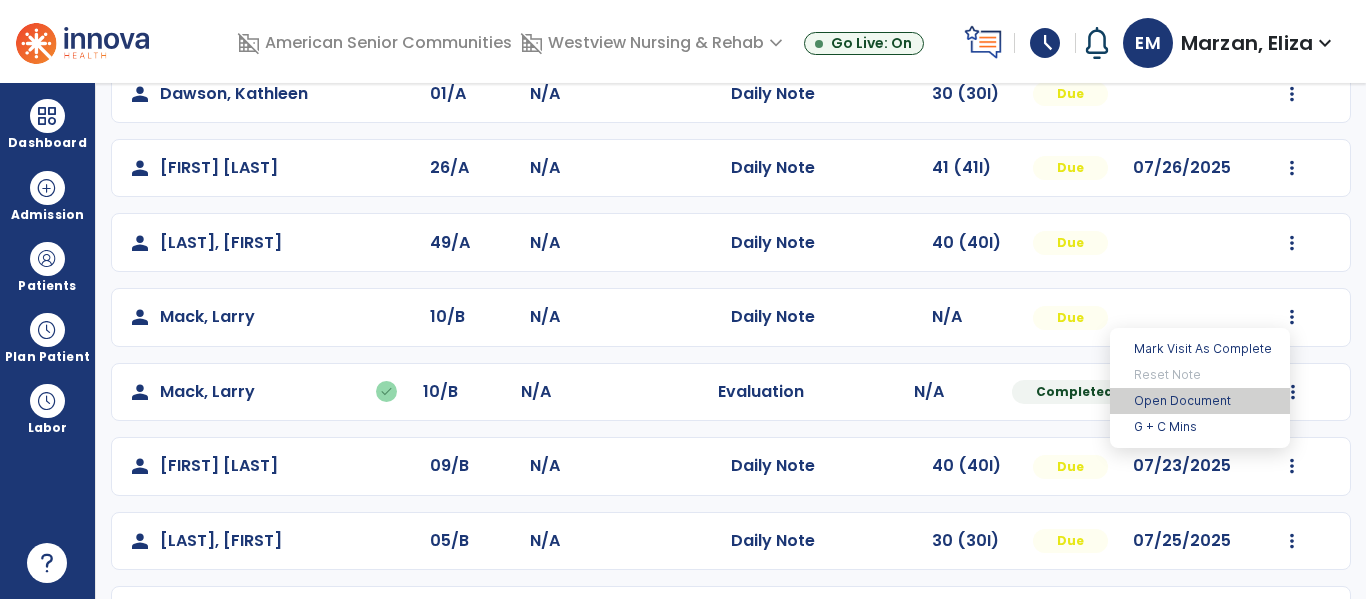 click on "Open Document" at bounding box center (1200, 401) 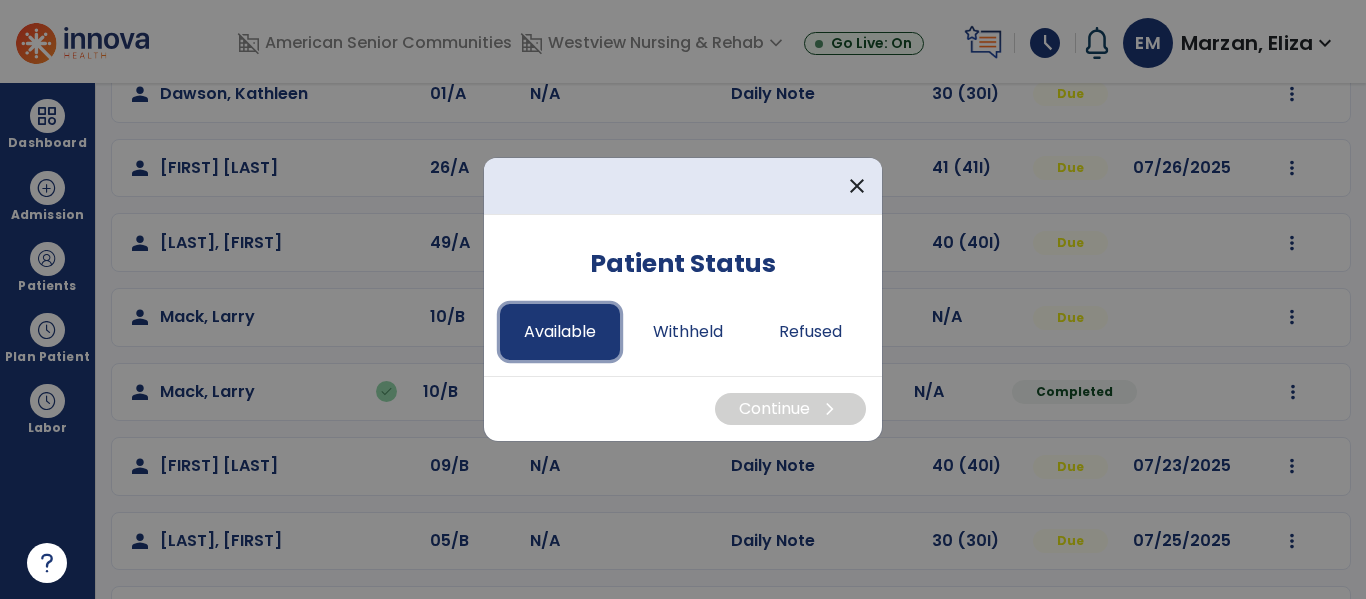 click on "Available" at bounding box center [560, 332] 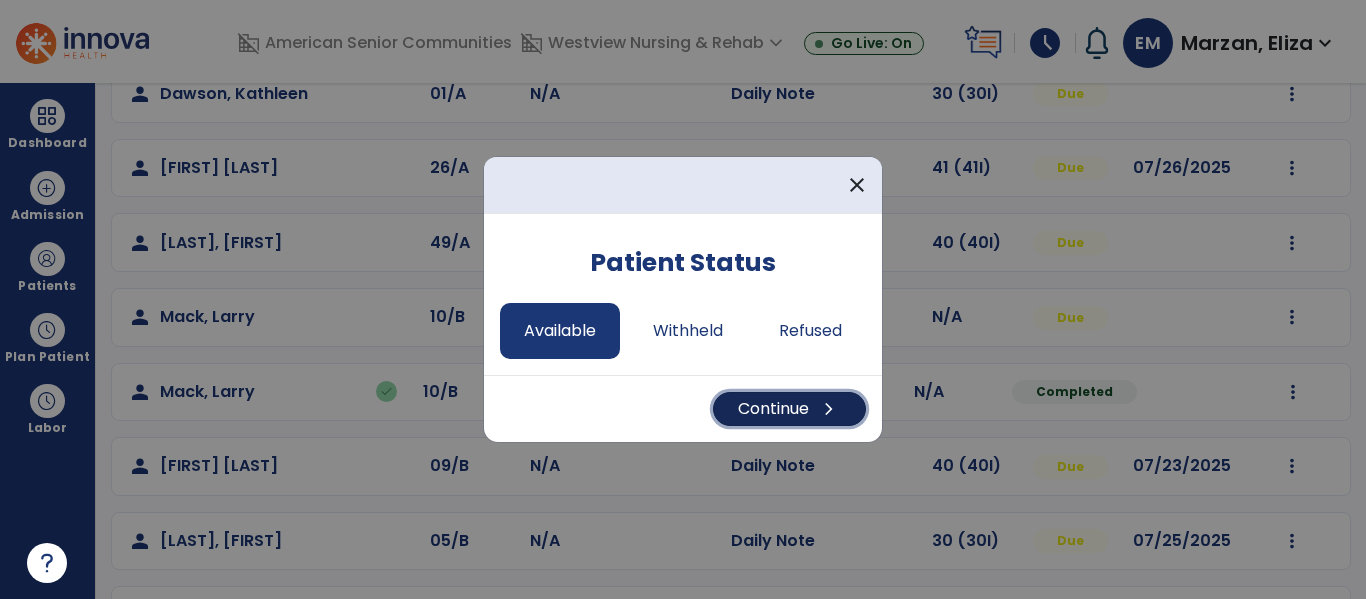 click on "chevron_right" at bounding box center [829, 409] 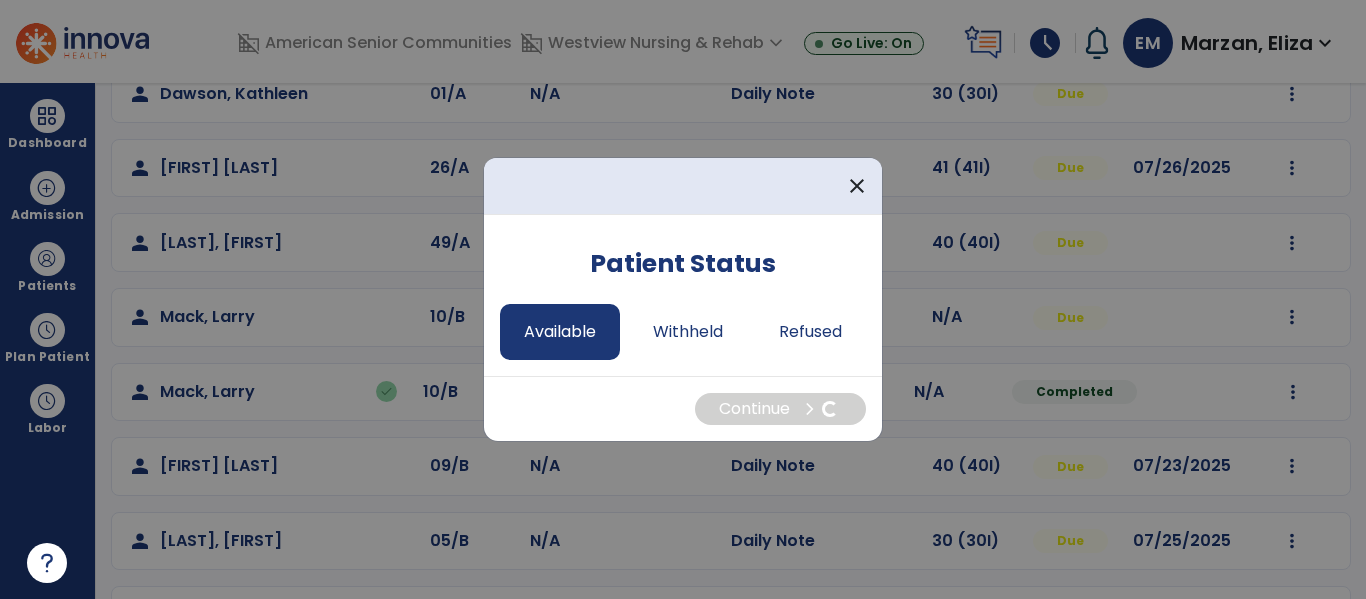 select on "*" 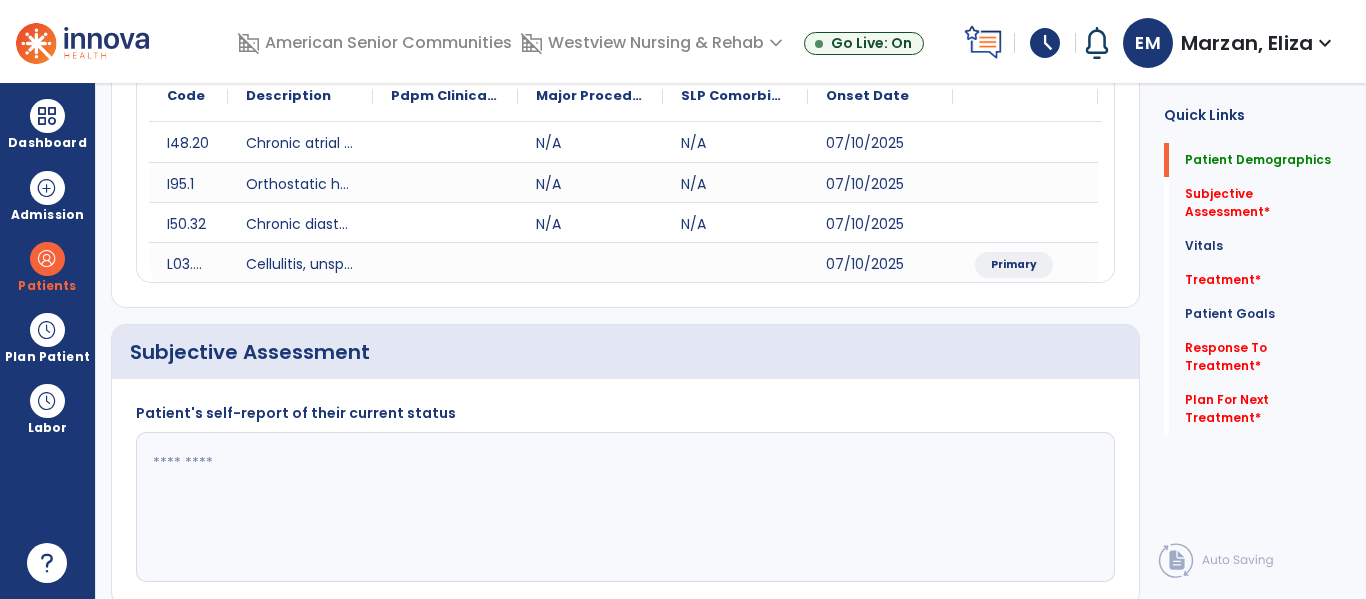 click 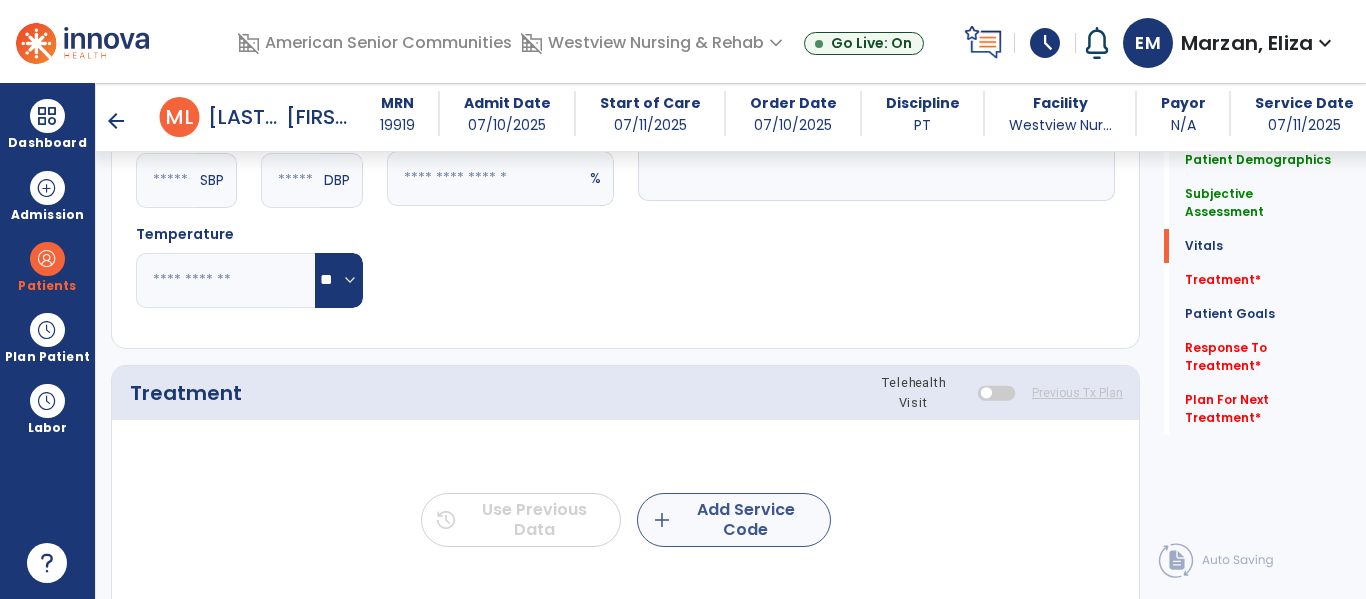 type on "**********" 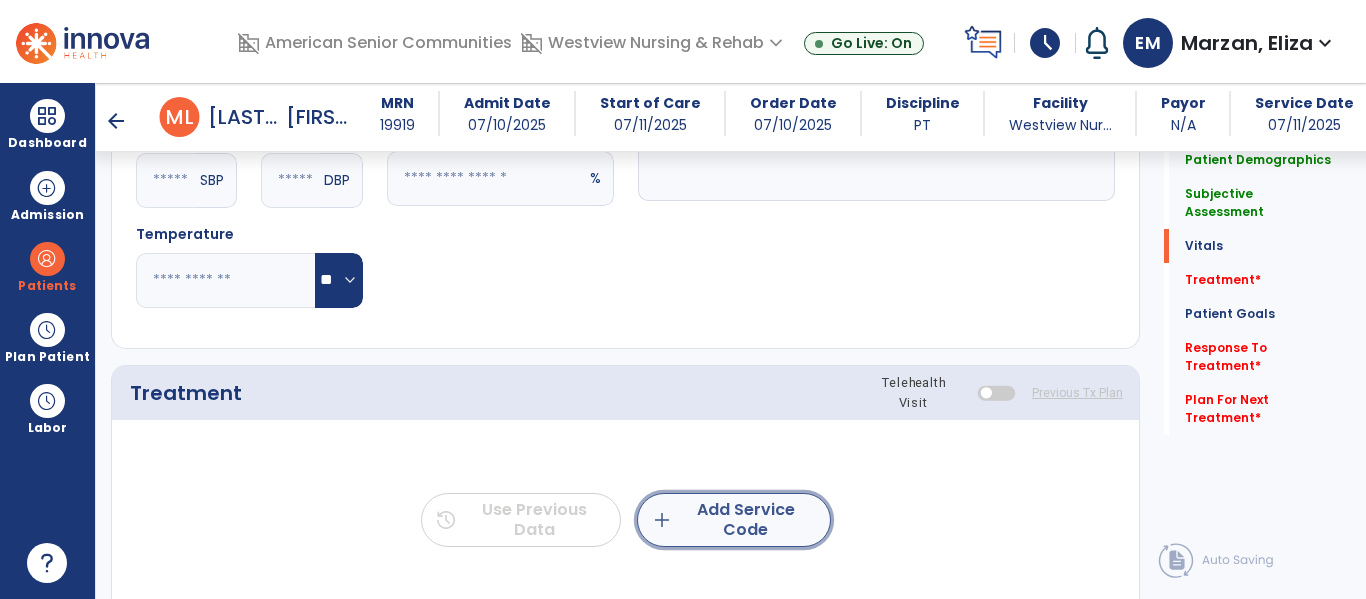 click on "add  Add Service Code" 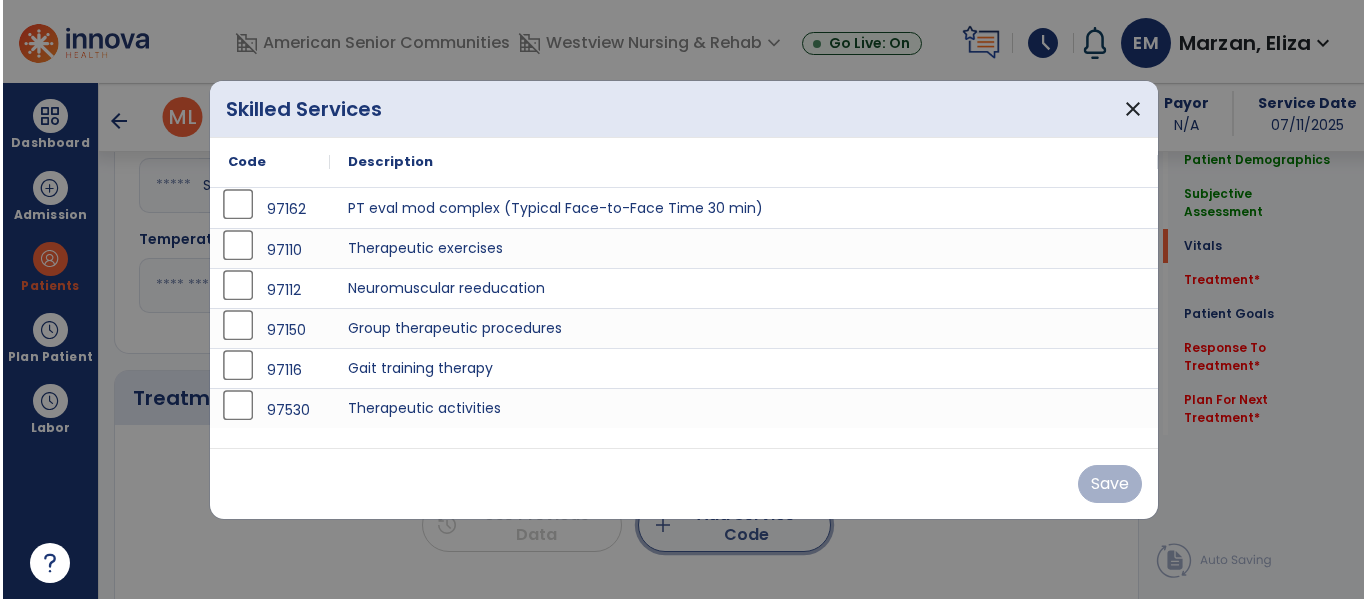 scroll, scrollTop: 1004, scrollLeft: 0, axis: vertical 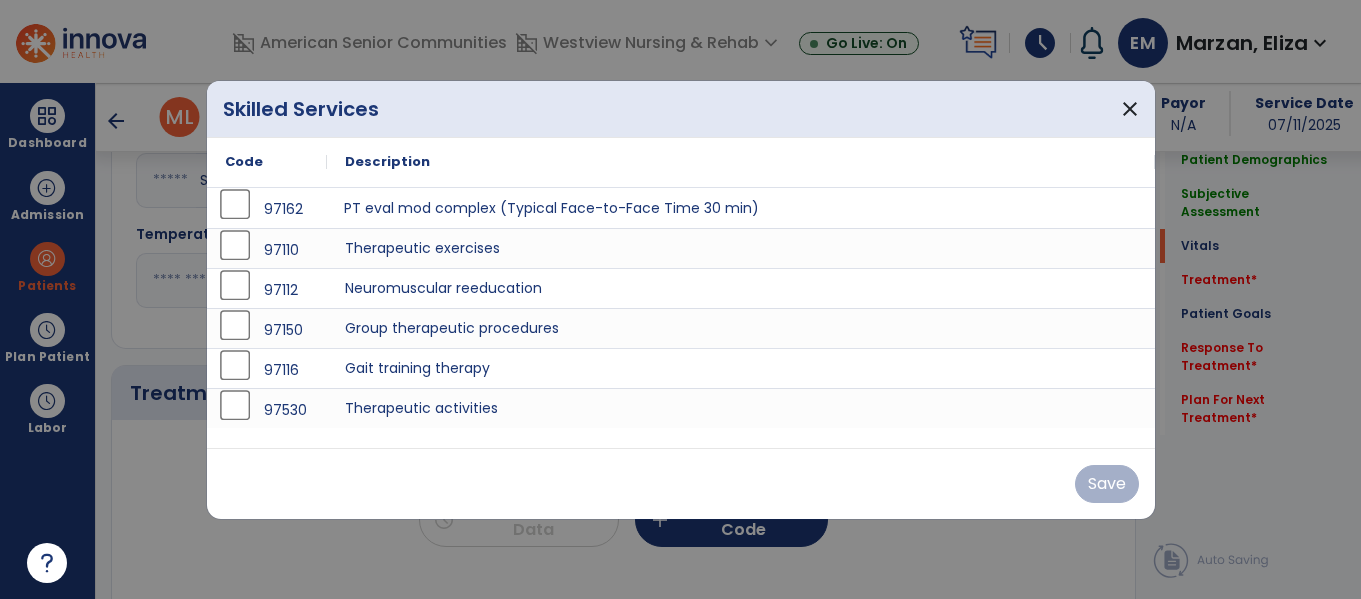 click on "PT eval mod complex (Typical Face-to-Face Time 30 min)" at bounding box center [741, 208] 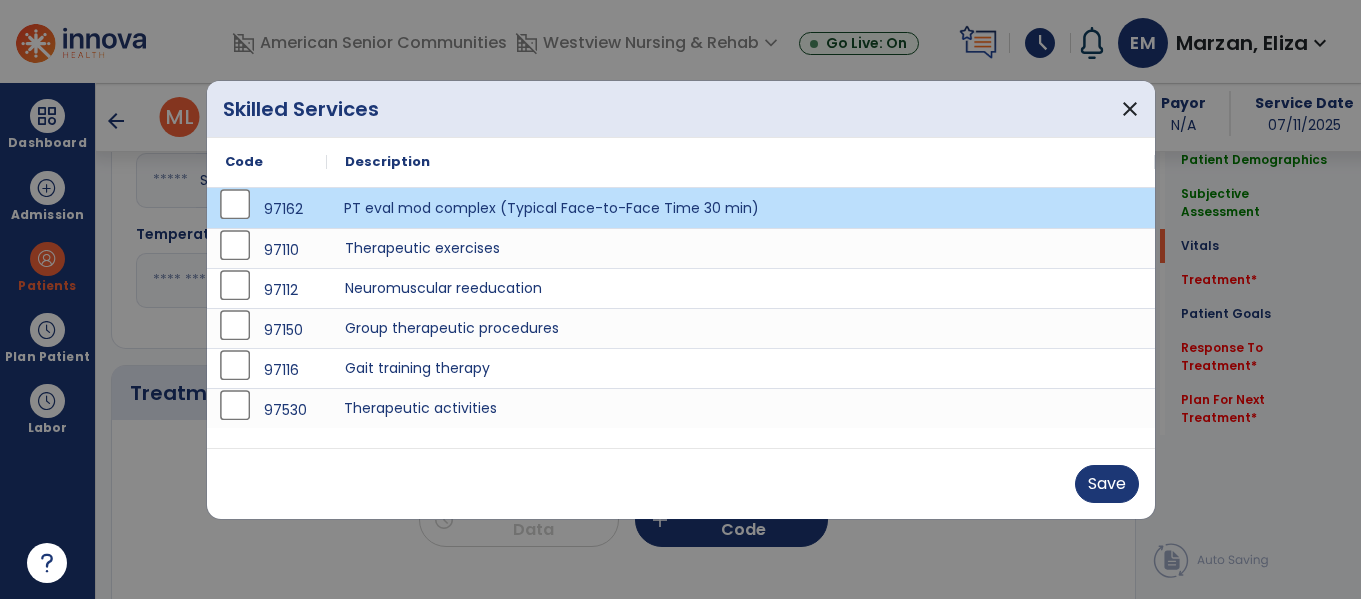 click on "Therapeutic activities" at bounding box center [741, 408] 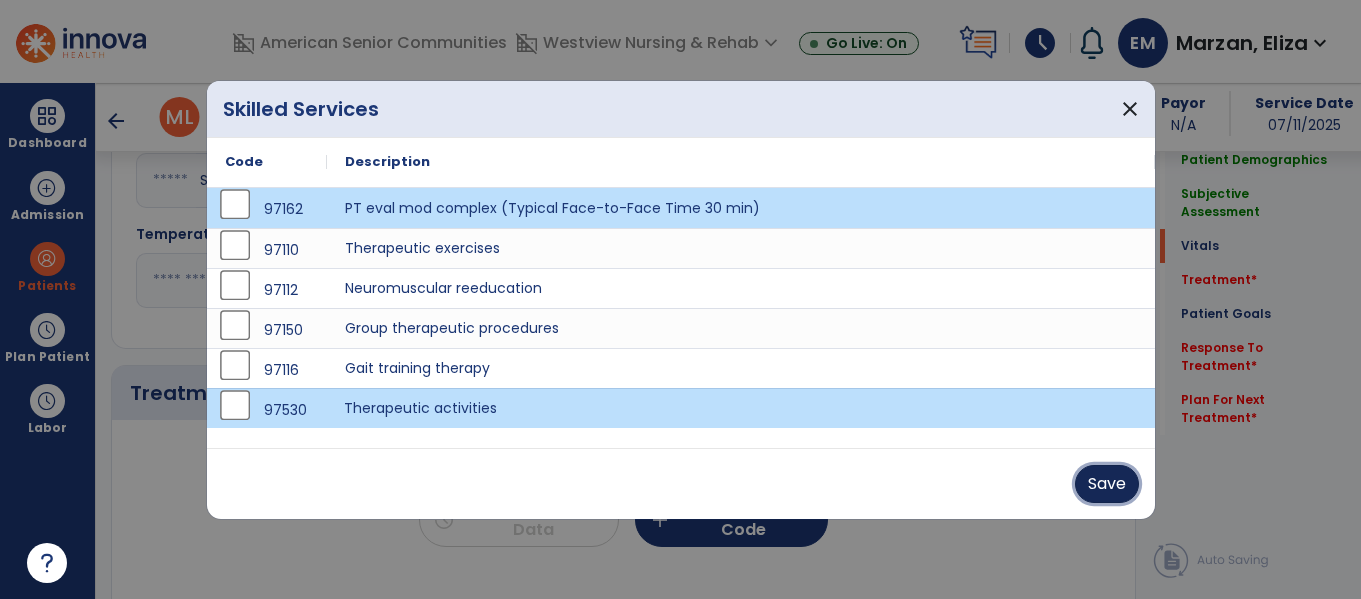 click on "Save" at bounding box center [1107, 484] 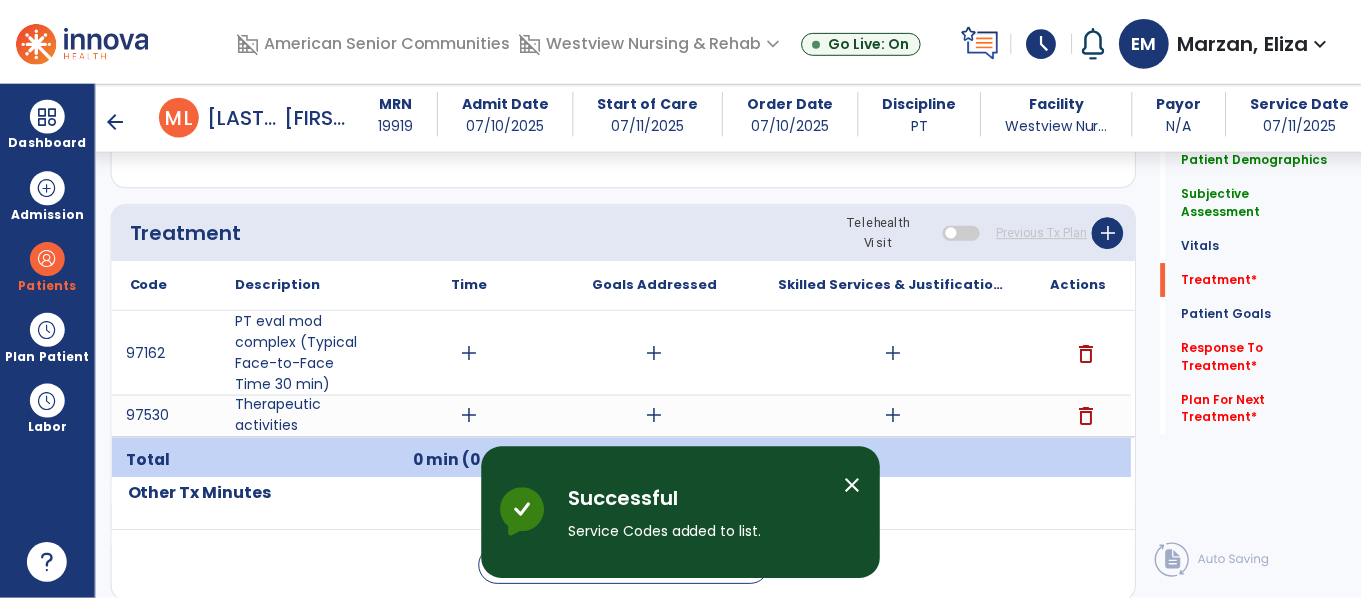 scroll, scrollTop: 1170, scrollLeft: 0, axis: vertical 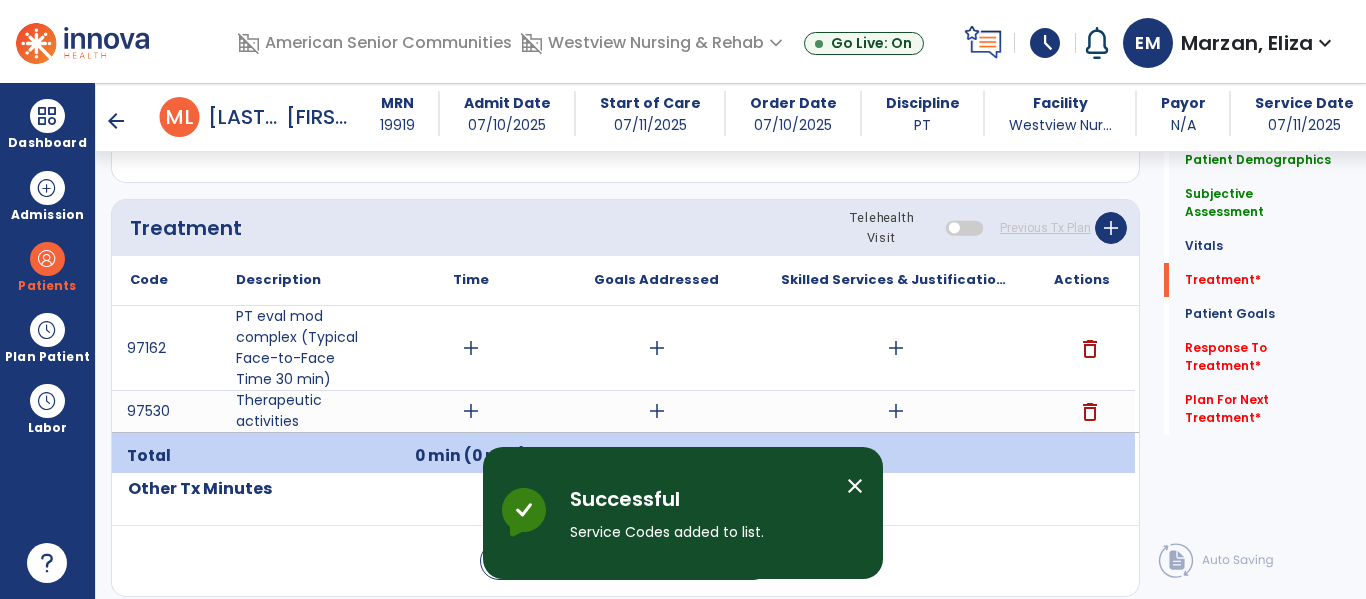 click on "add" at bounding box center (896, 348) 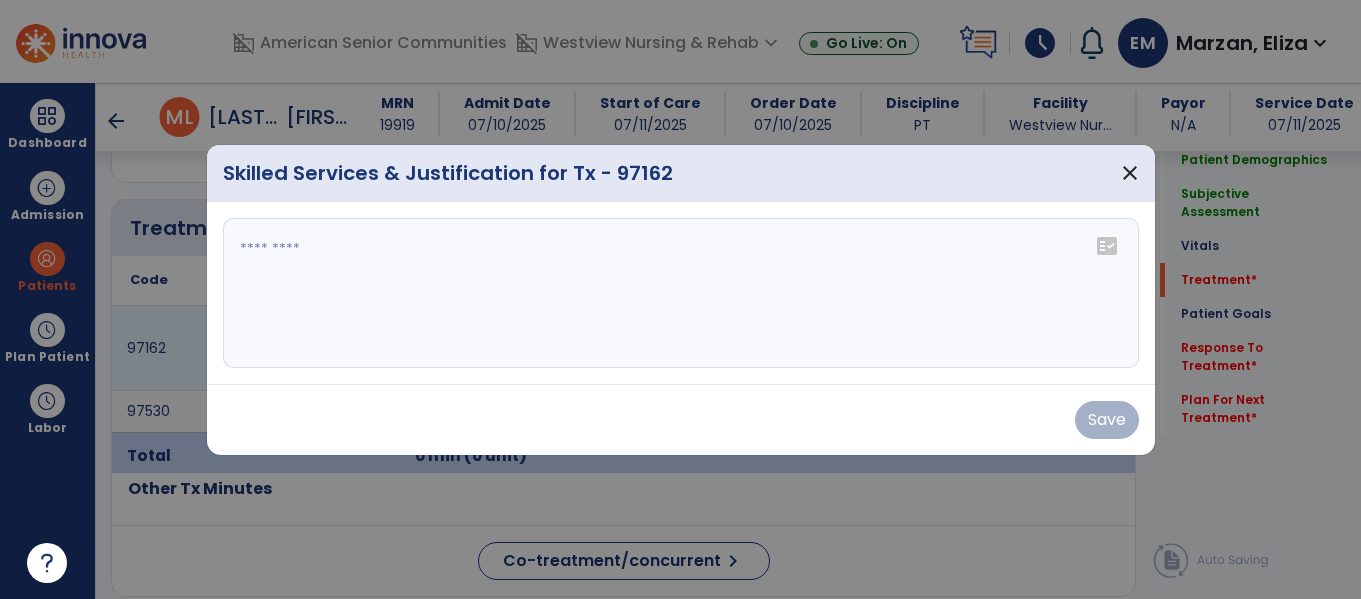 click at bounding box center [681, 293] 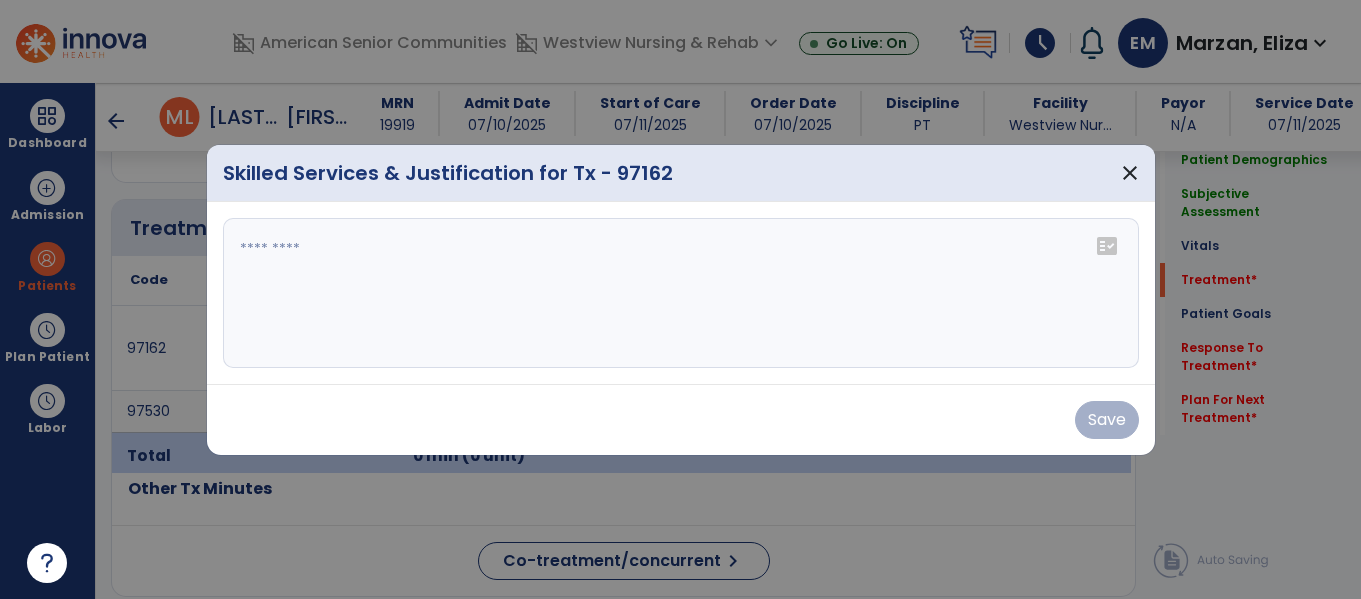 scroll, scrollTop: 1170, scrollLeft: 0, axis: vertical 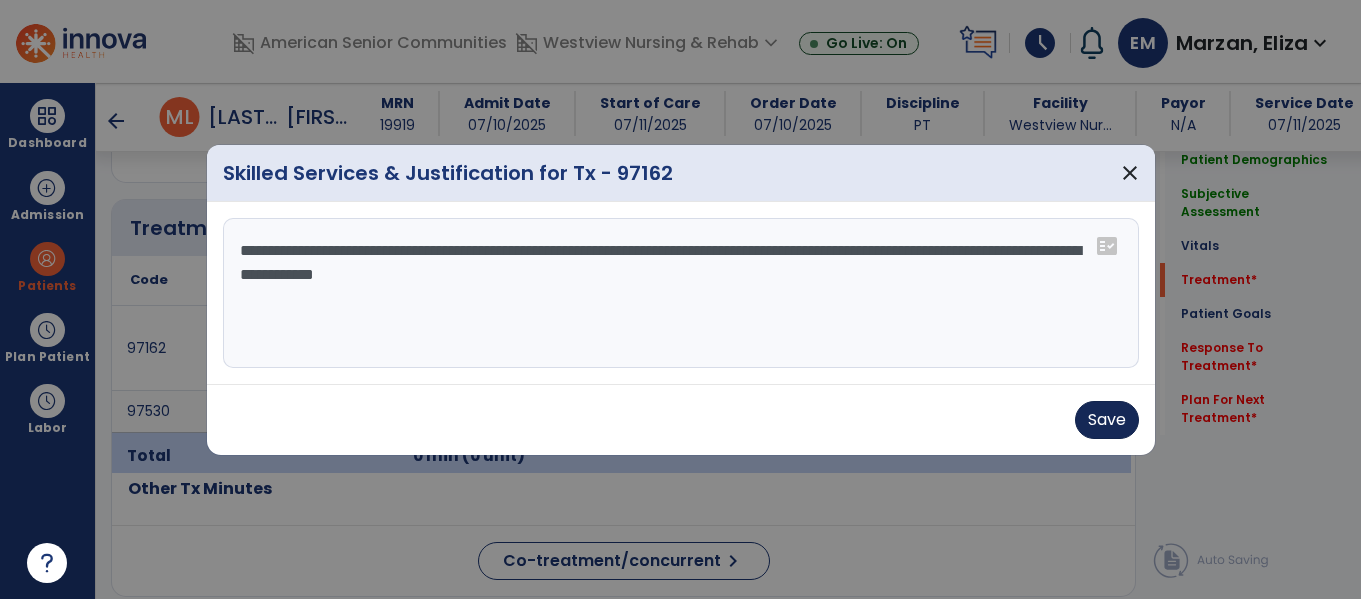 type on "**********" 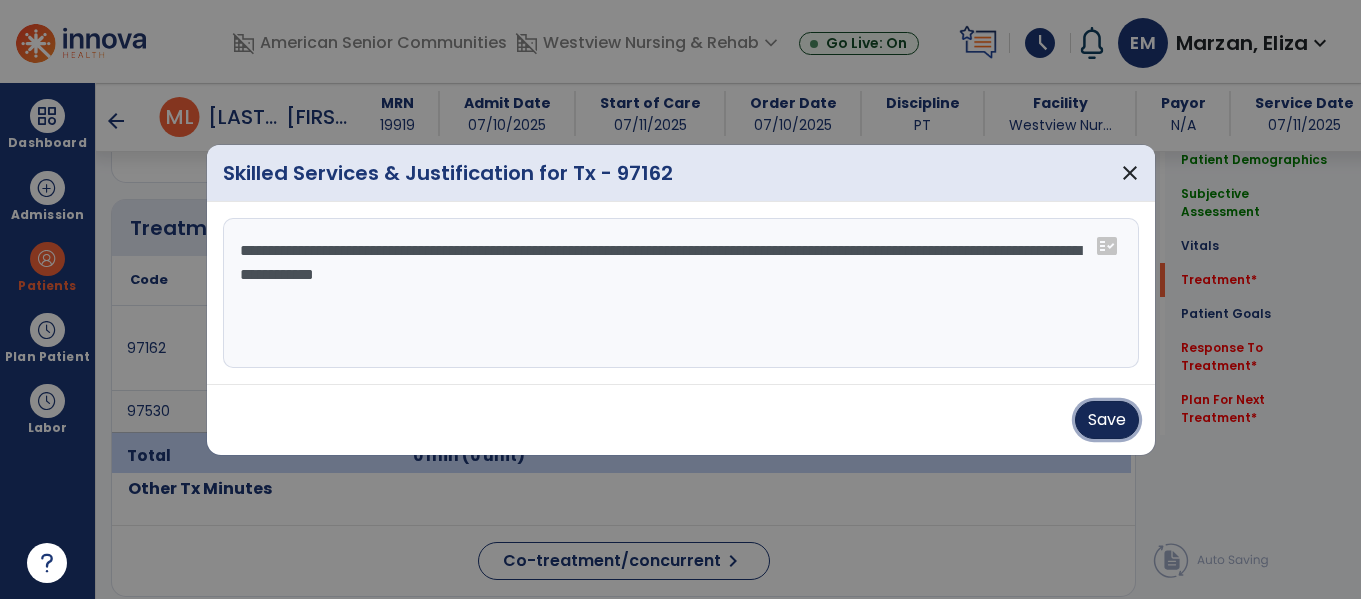 click on "Save" at bounding box center (1107, 420) 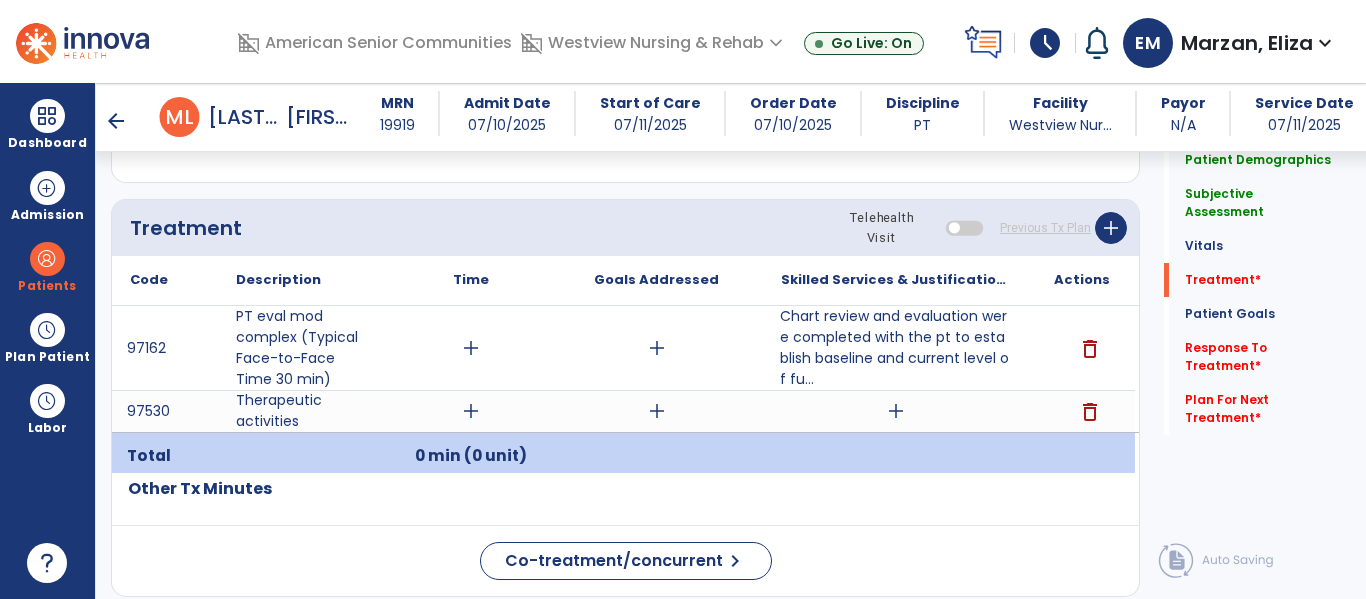 click on "add" at bounding box center [657, 411] 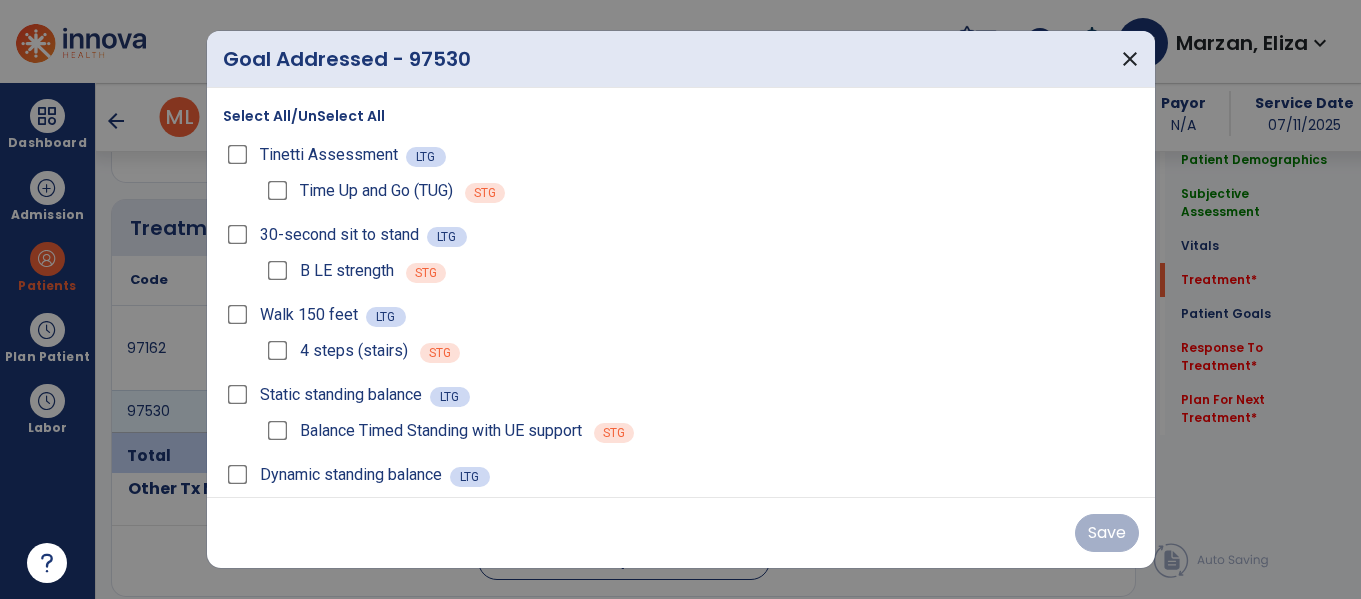 scroll, scrollTop: 1170, scrollLeft: 0, axis: vertical 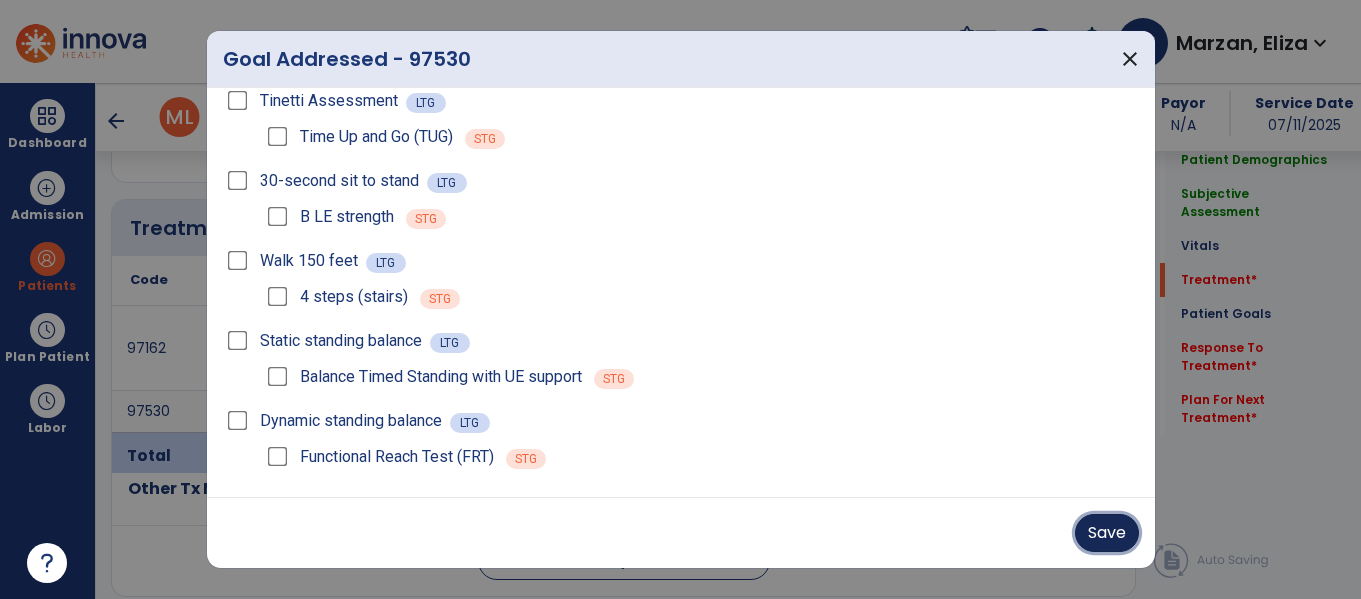 click on "Save" at bounding box center (1107, 533) 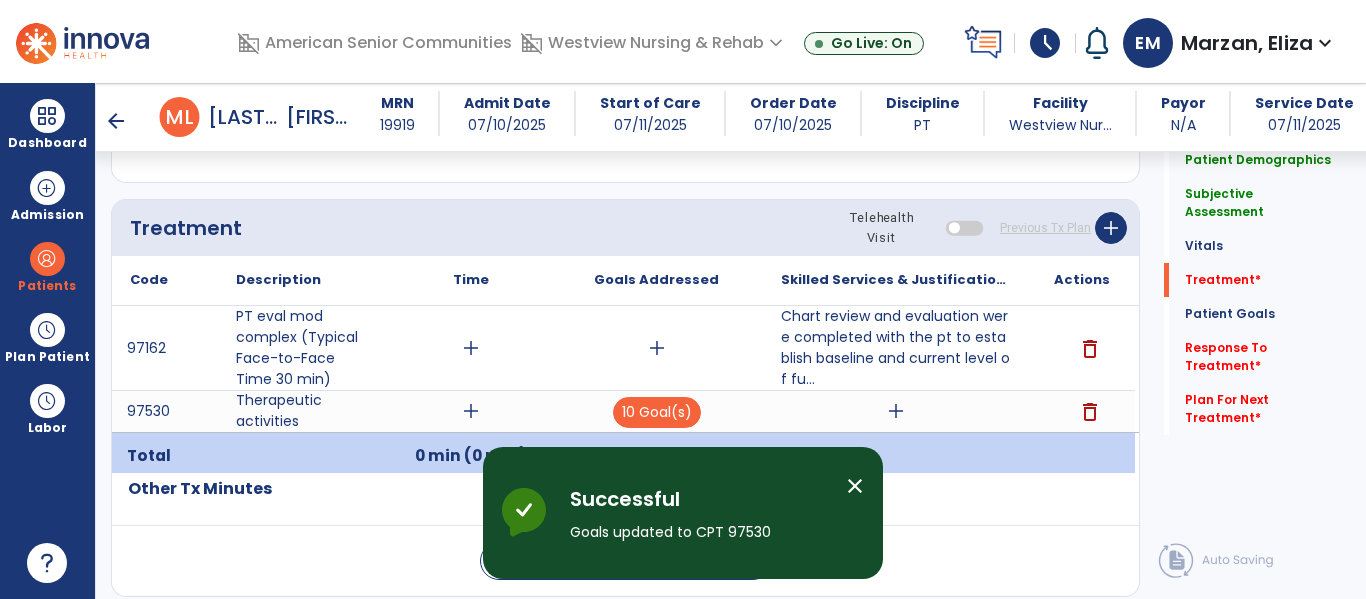 click on "add" at bounding box center [896, 411] 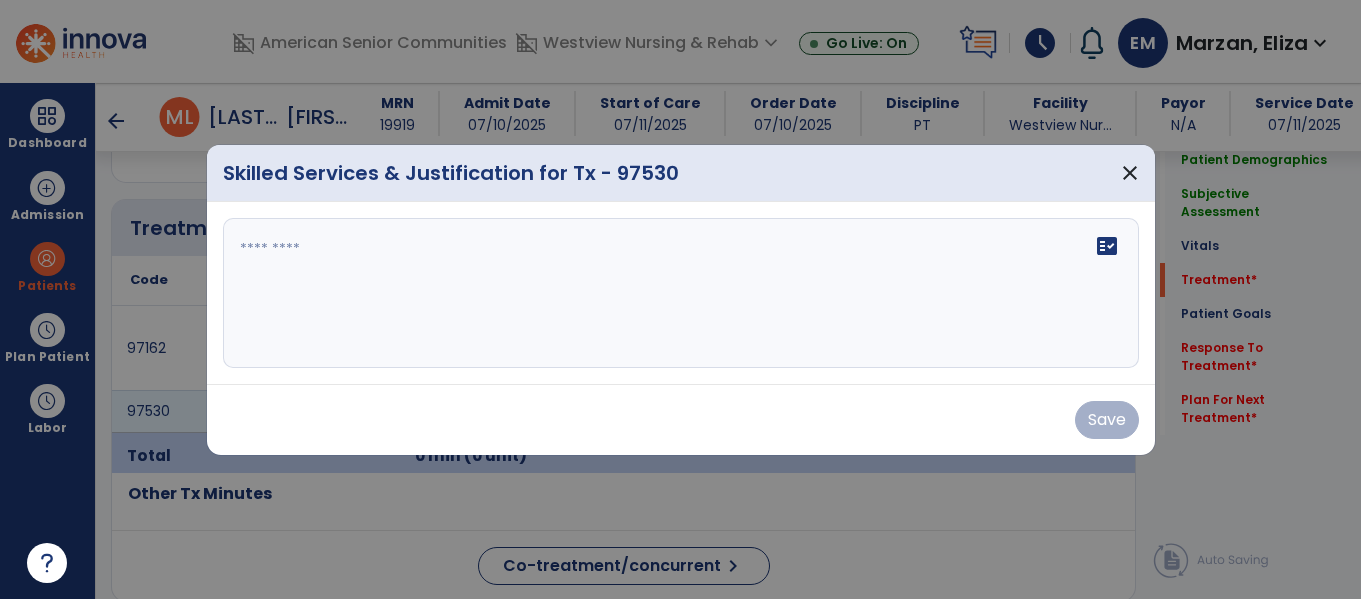 scroll, scrollTop: 1170, scrollLeft: 0, axis: vertical 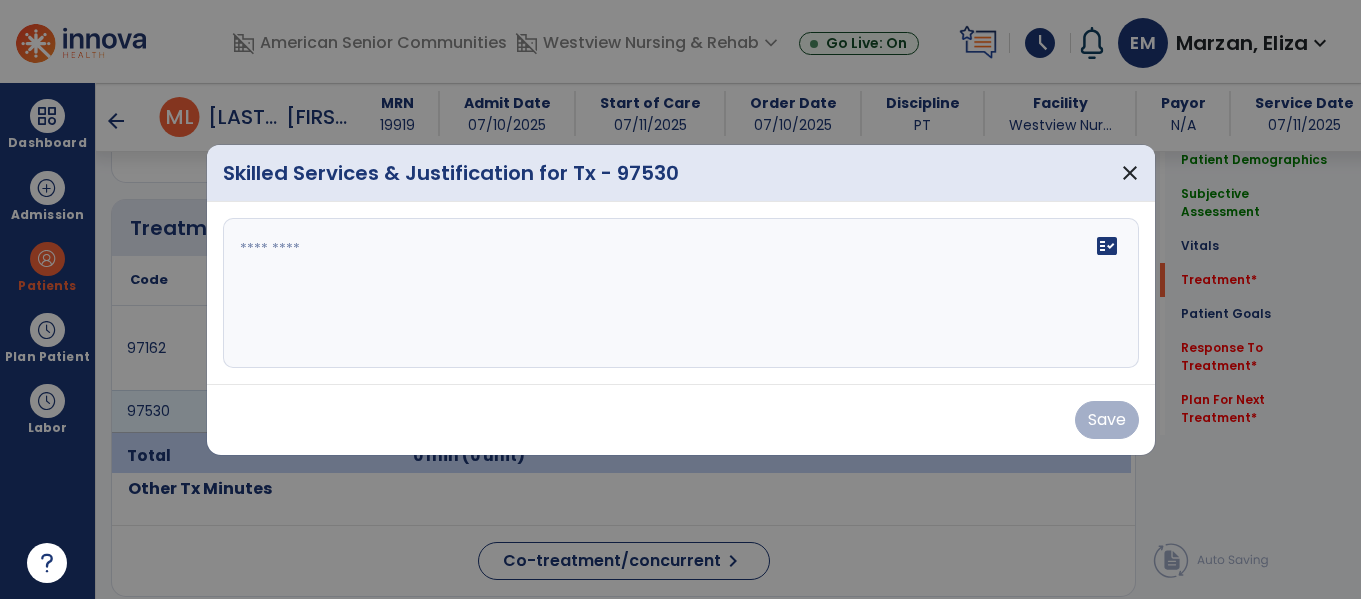 click on "fact_check" at bounding box center (681, 293) 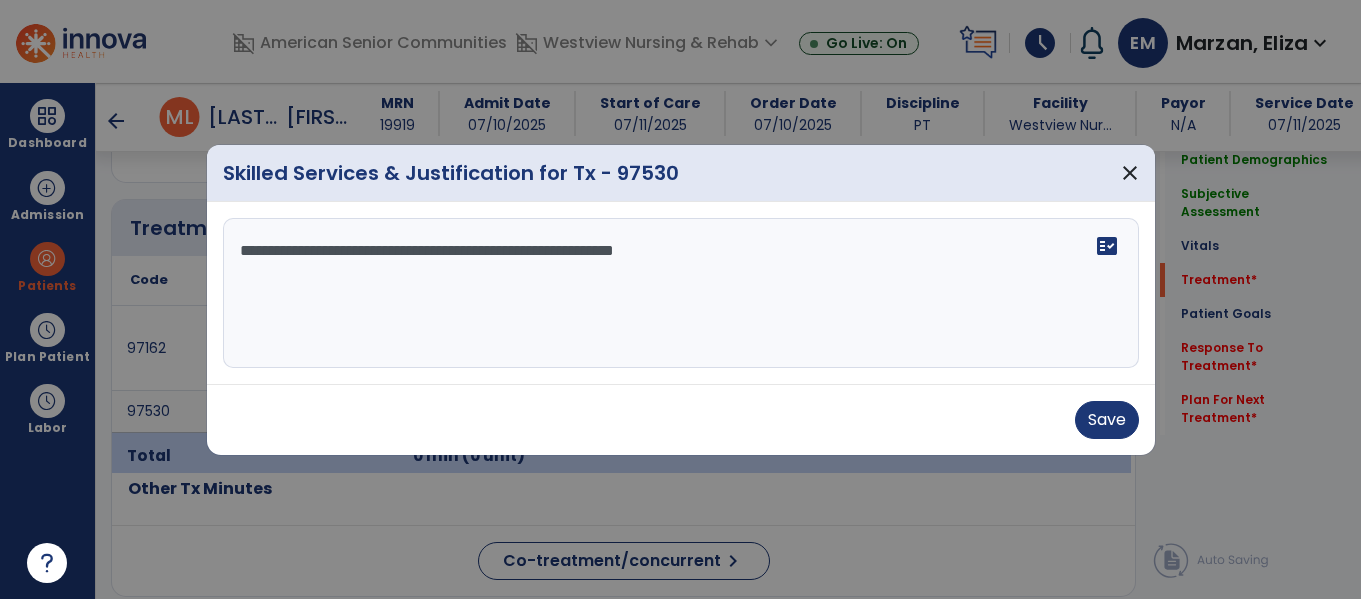 paste on "**********" 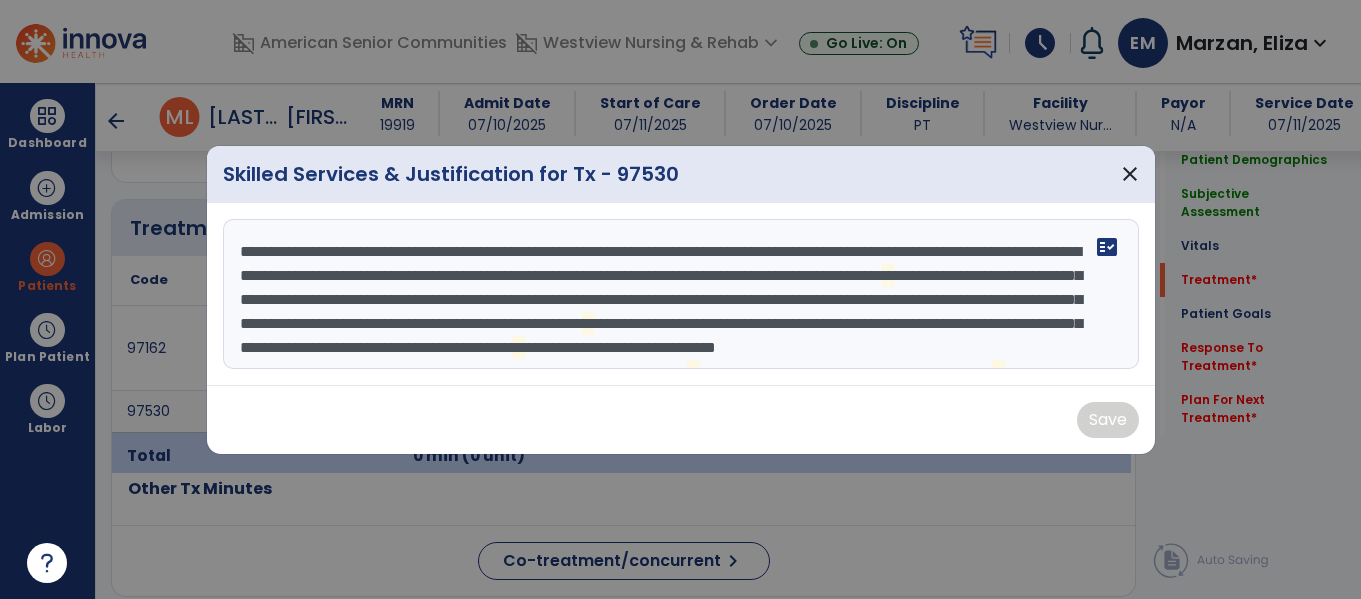 scroll, scrollTop: 40, scrollLeft: 0, axis: vertical 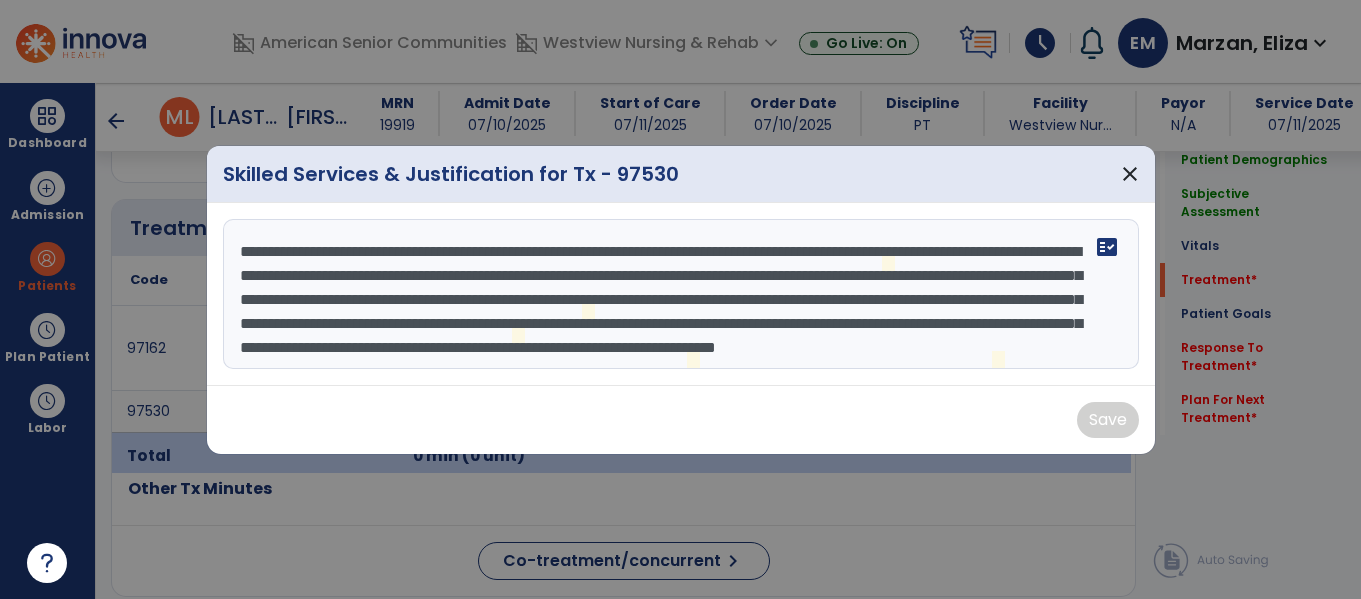 click on "**********" at bounding box center (681, 294) 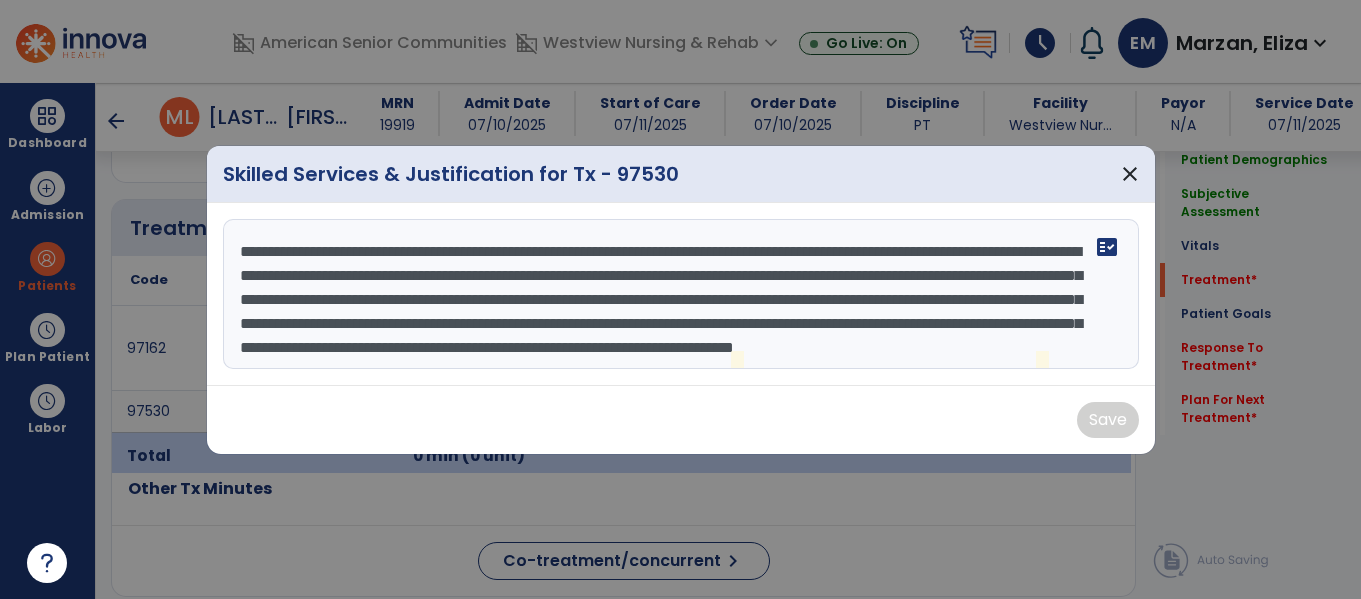 scroll, scrollTop: 16, scrollLeft: 0, axis: vertical 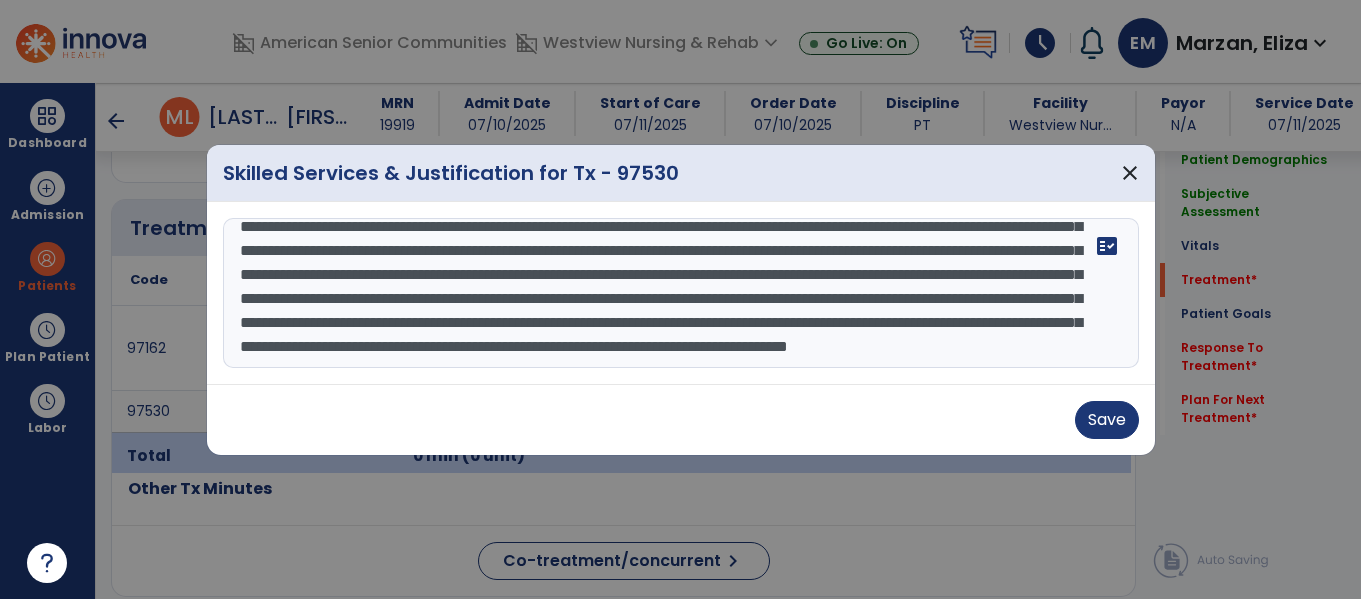 click on "**********" at bounding box center [681, 293] 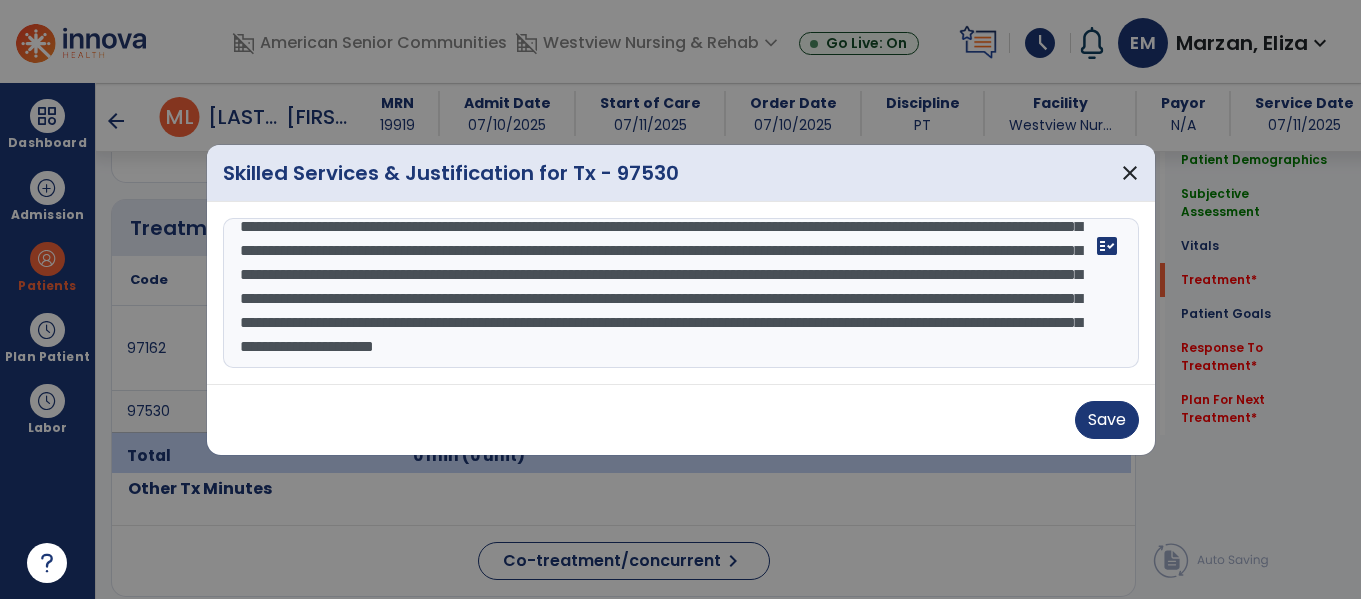 scroll, scrollTop: 112, scrollLeft: 0, axis: vertical 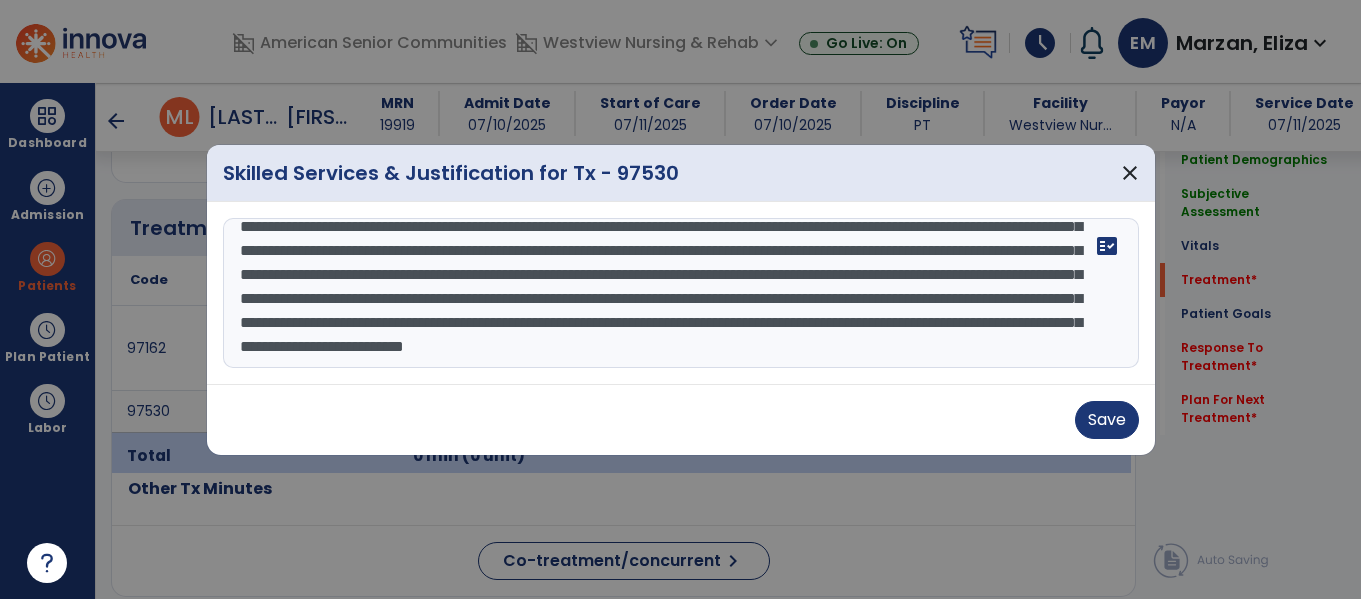 click at bounding box center (681, 293) 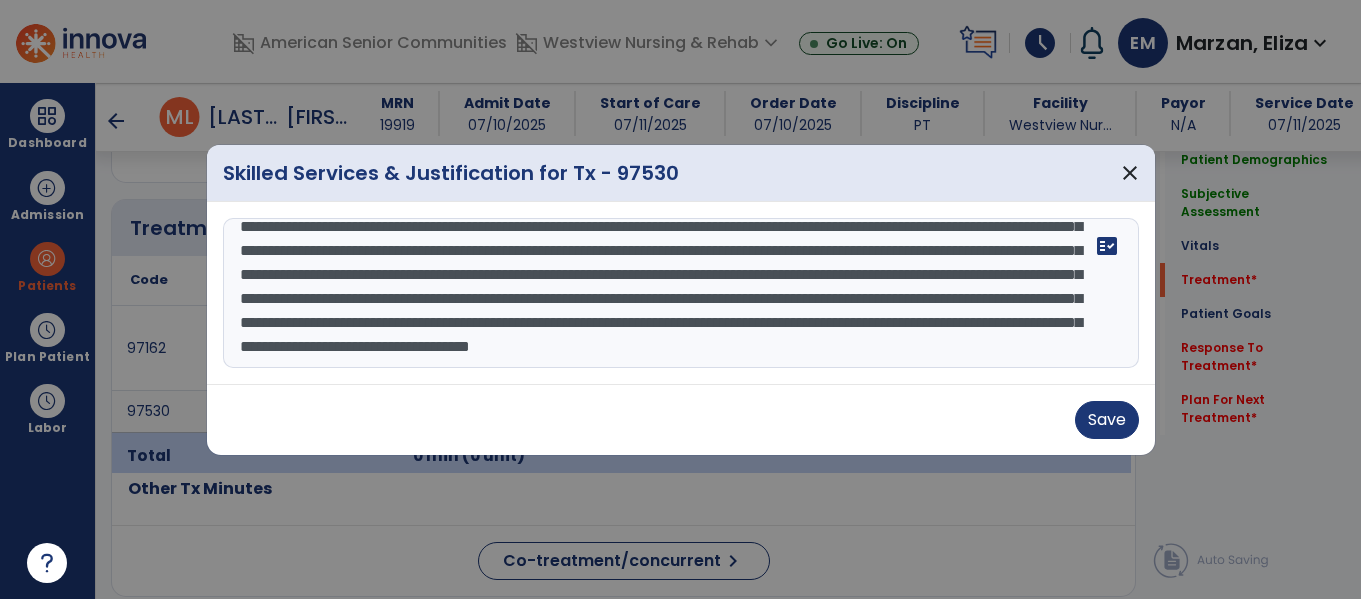 scroll, scrollTop: 160, scrollLeft: 0, axis: vertical 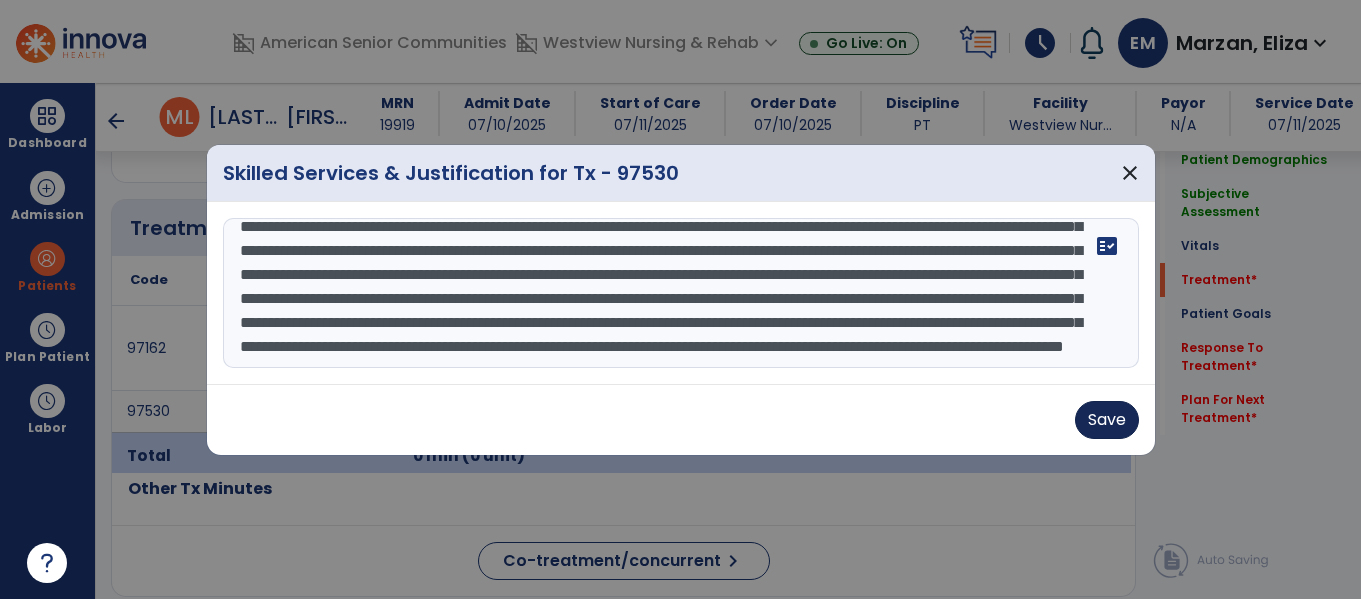 type on "**********" 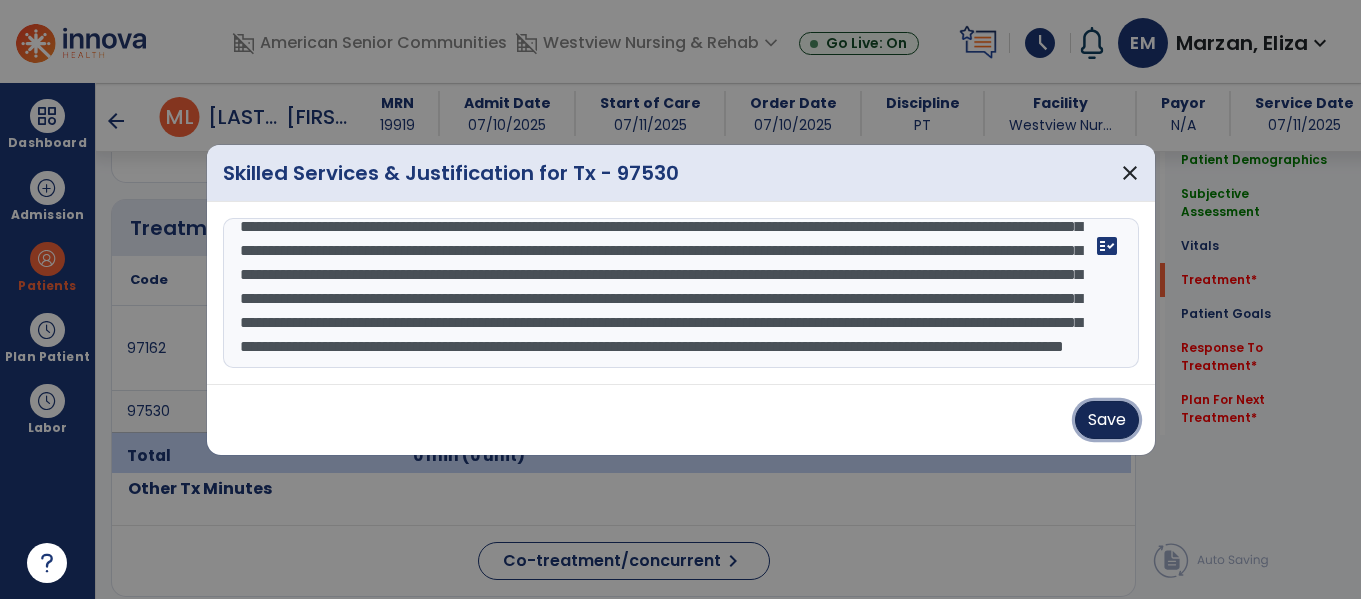 click on "Save" at bounding box center [1107, 420] 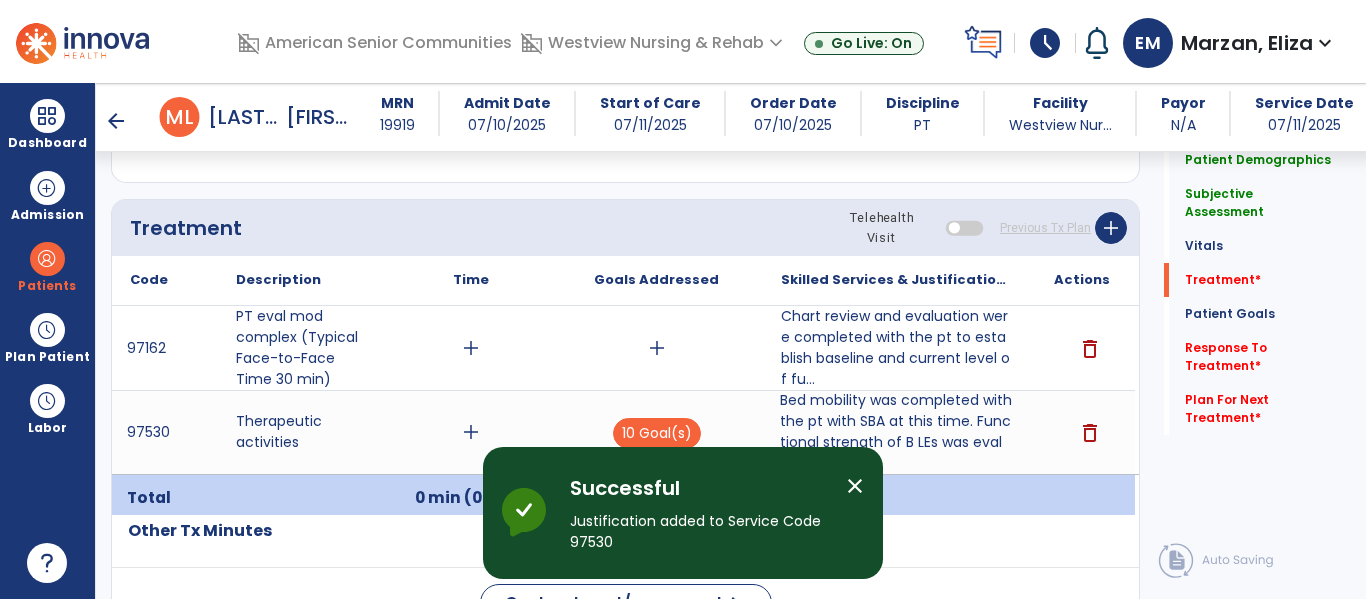 click on "Bed mobility was completed with the pt with SBA at this time. Functional strength of B LEs was evalu..." at bounding box center (896, 432) 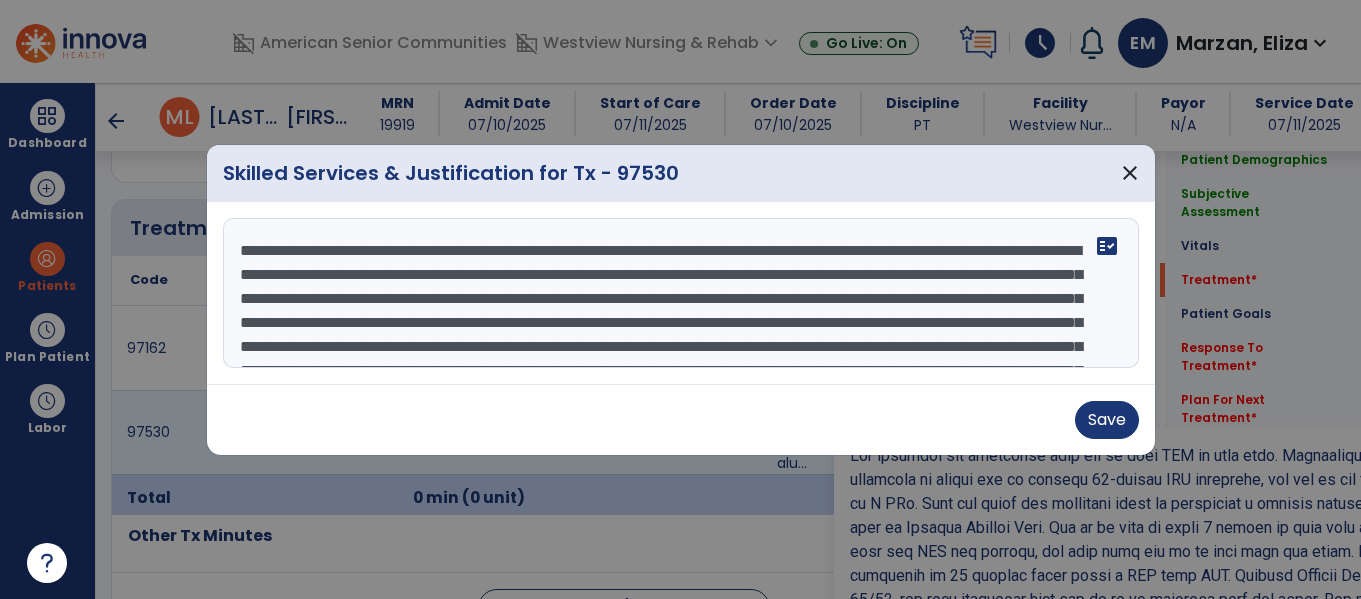 scroll, scrollTop: 1170, scrollLeft: 0, axis: vertical 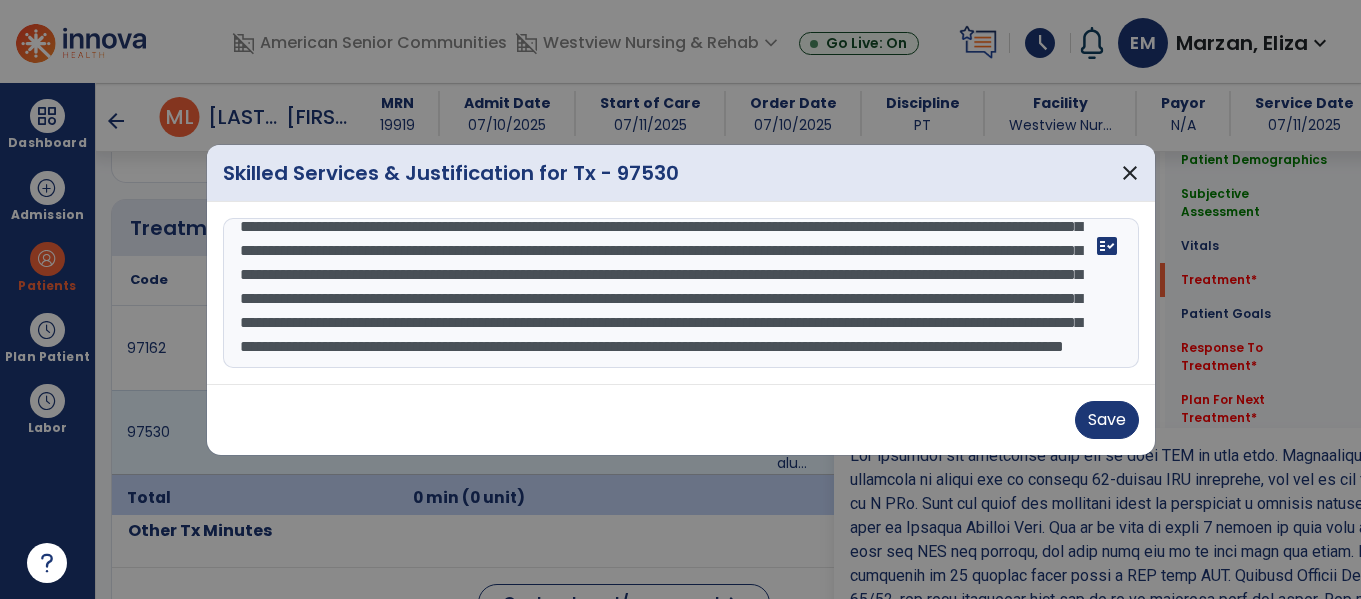 click at bounding box center [681, 293] 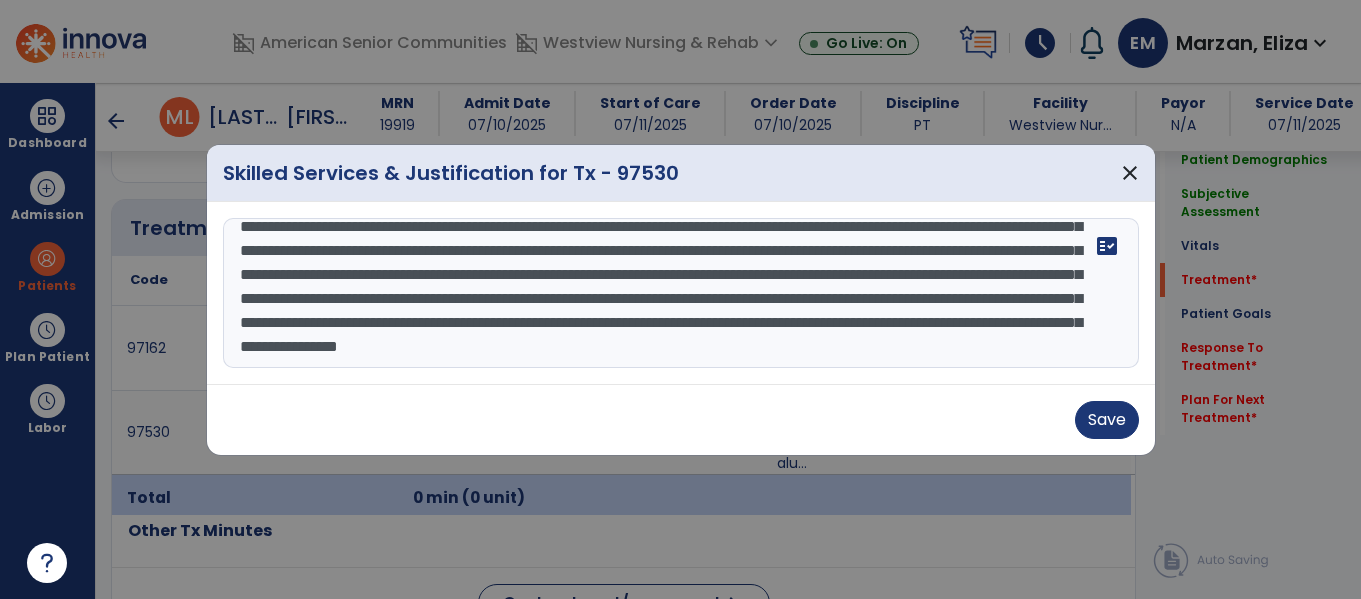 type on "**********" 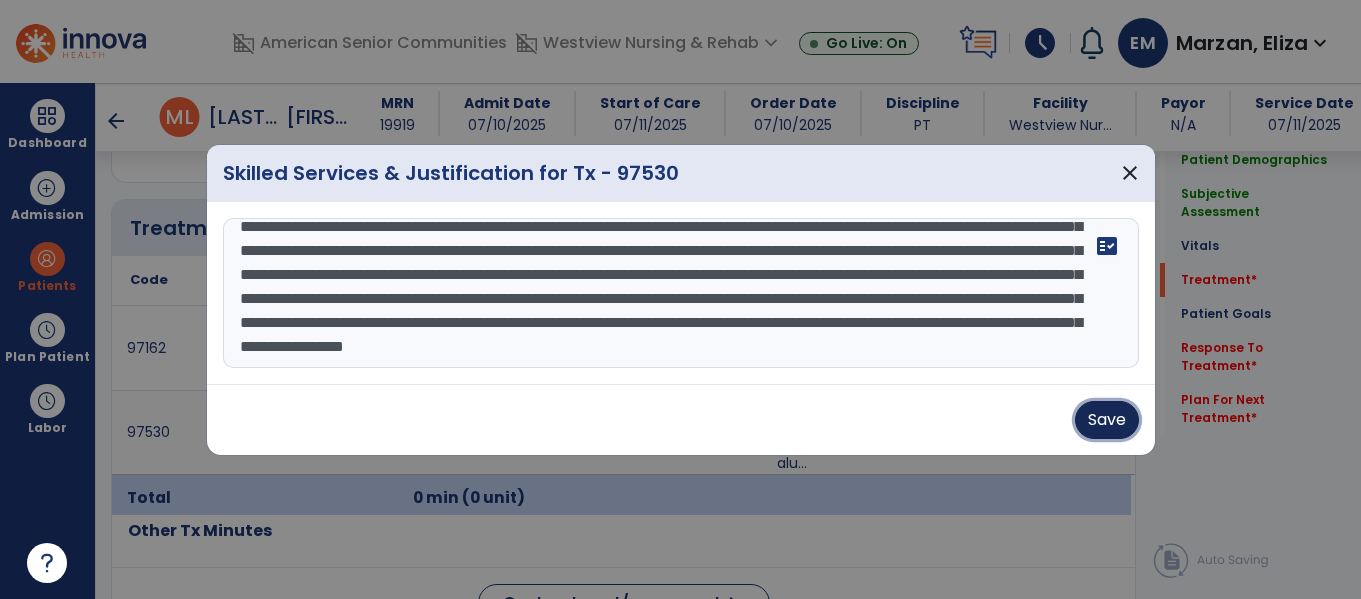 click on "Save" at bounding box center (1107, 420) 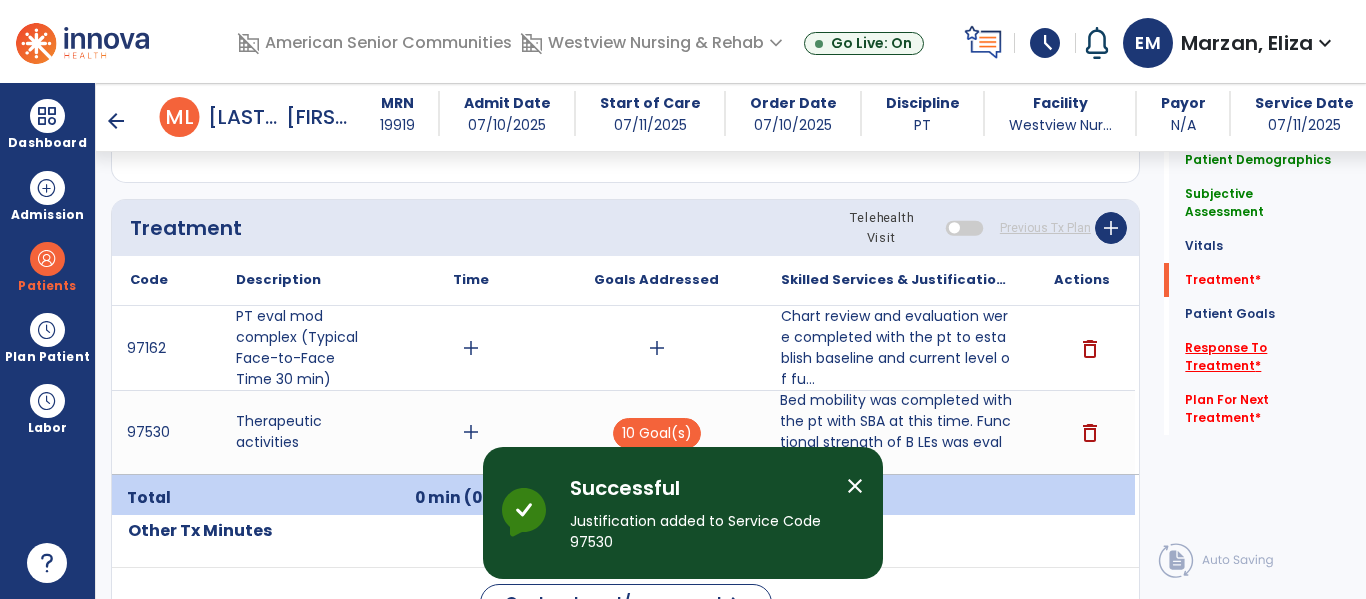 click on "Response To Treatment   *" 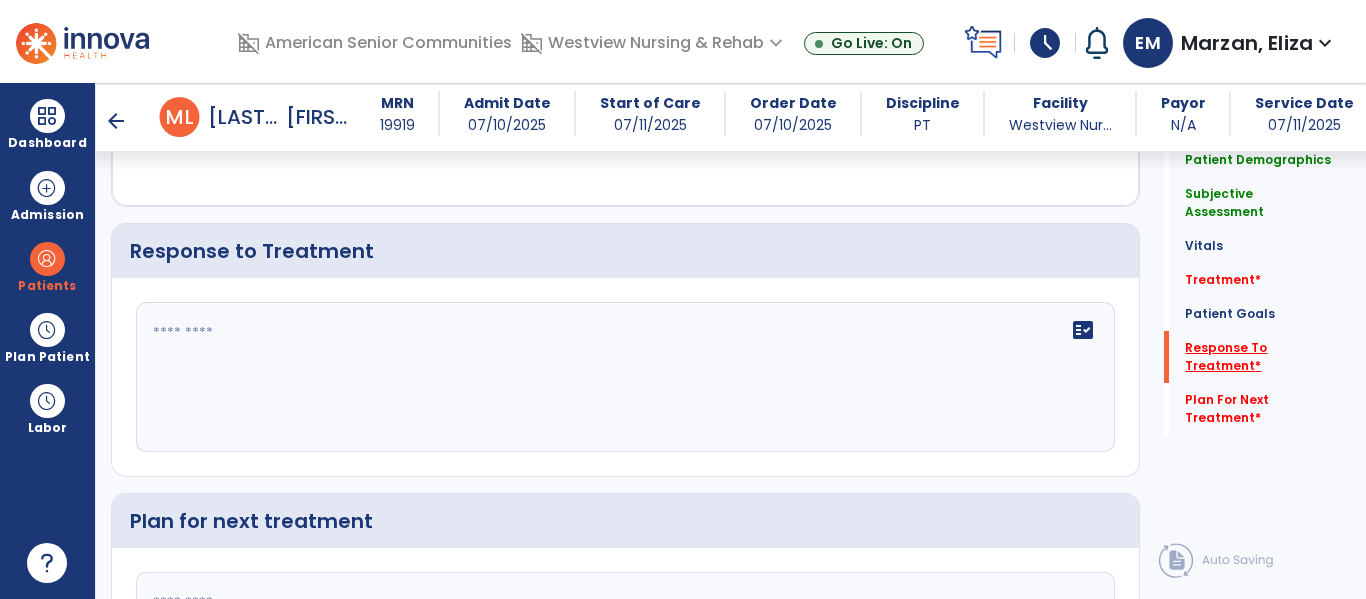 scroll, scrollTop: 3204, scrollLeft: 0, axis: vertical 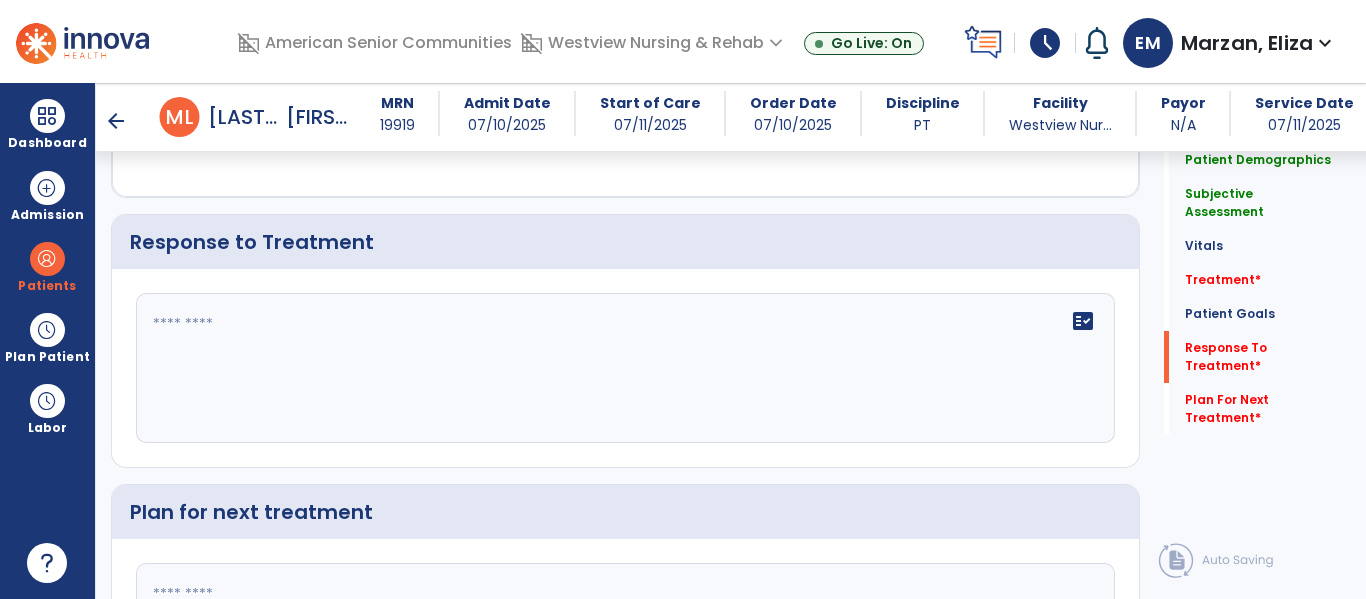 click on "fact_check" 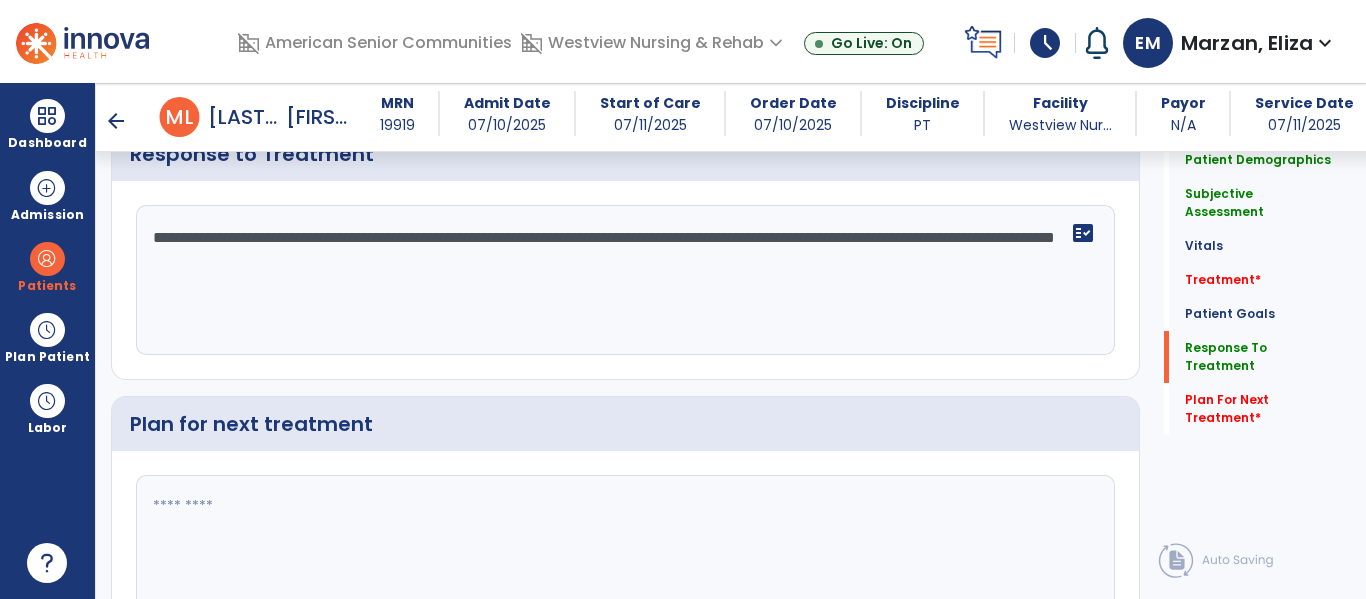 scroll, scrollTop: 3116, scrollLeft: 0, axis: vertical 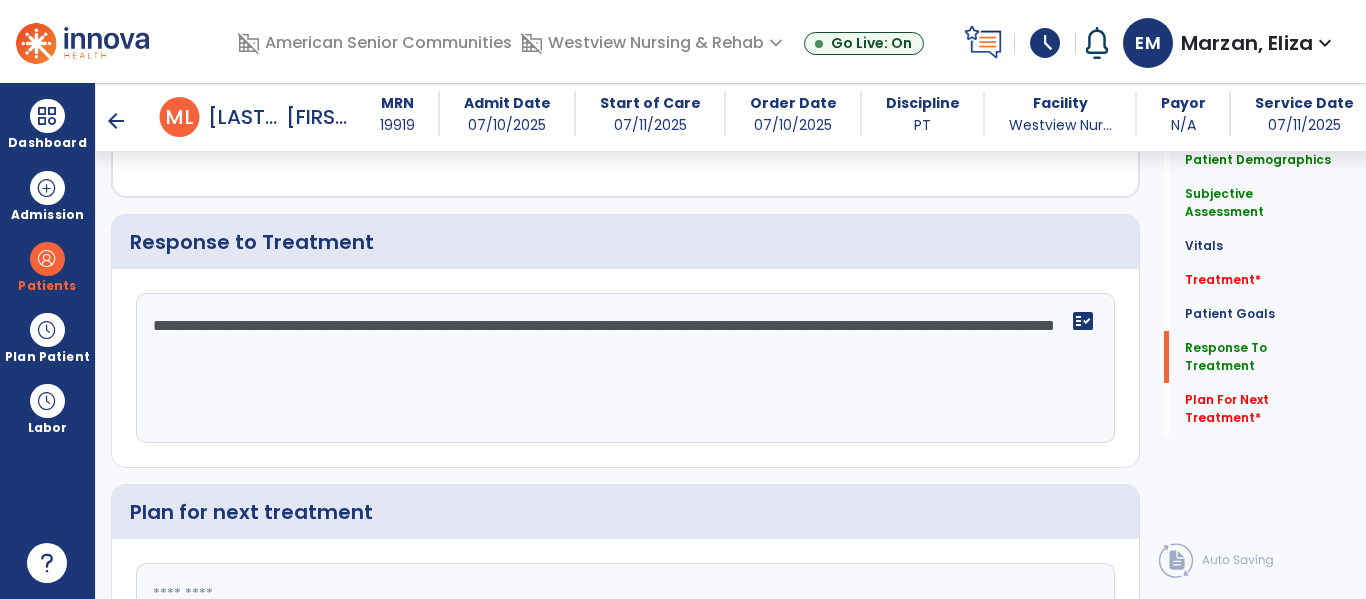 type on "**********" 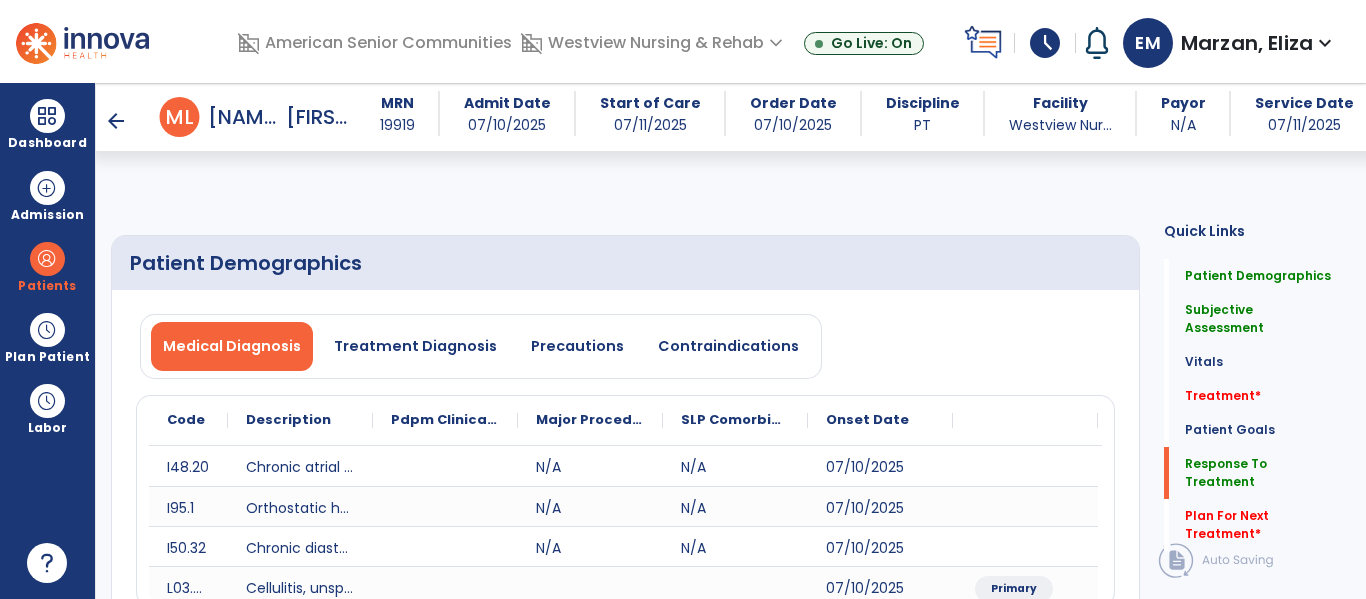 select on "*" 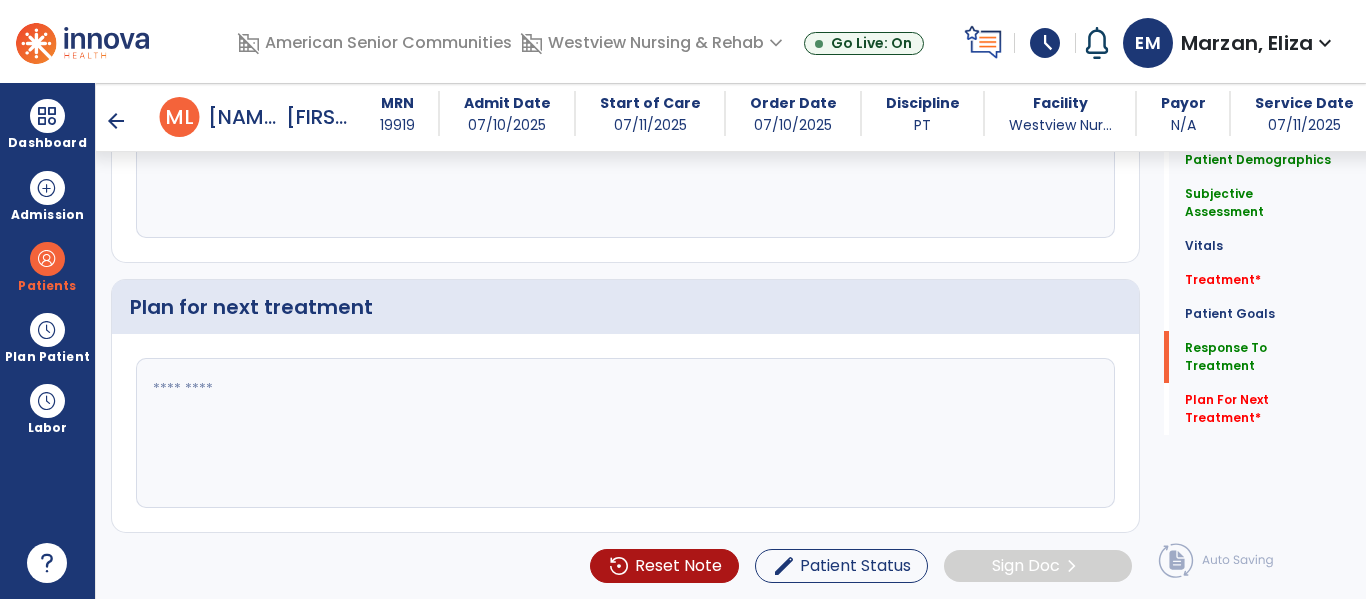 click 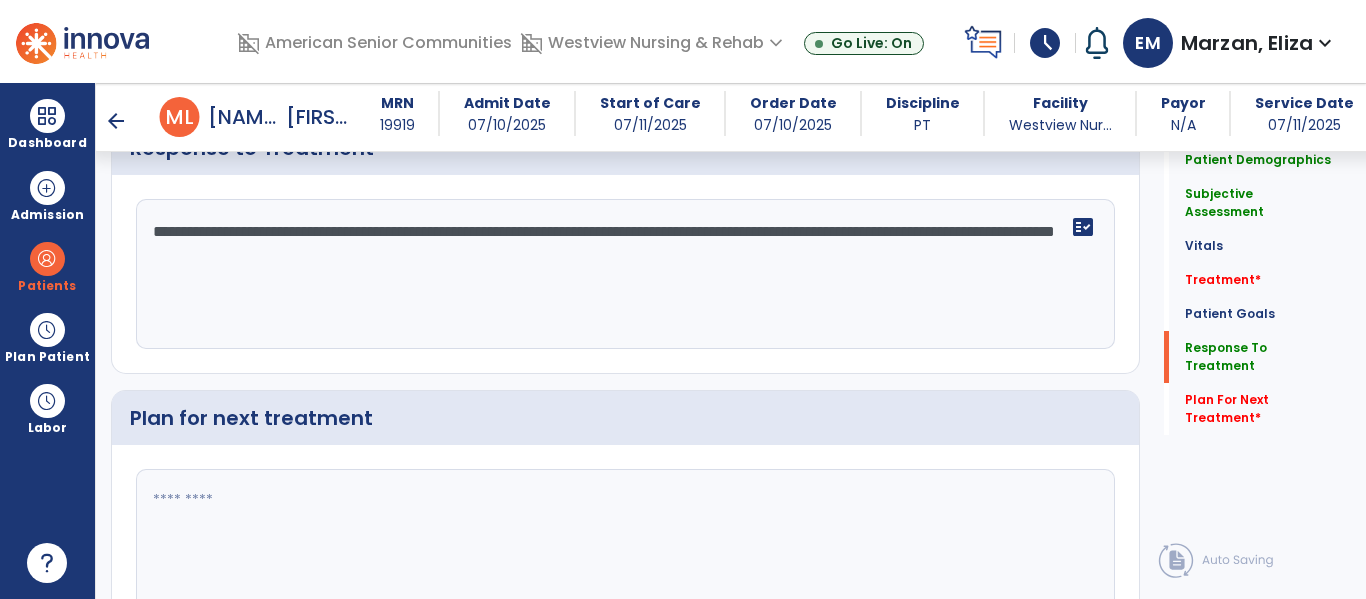 scroll, scrollTop: 3306, scrollLeft: 0, axis: vertical 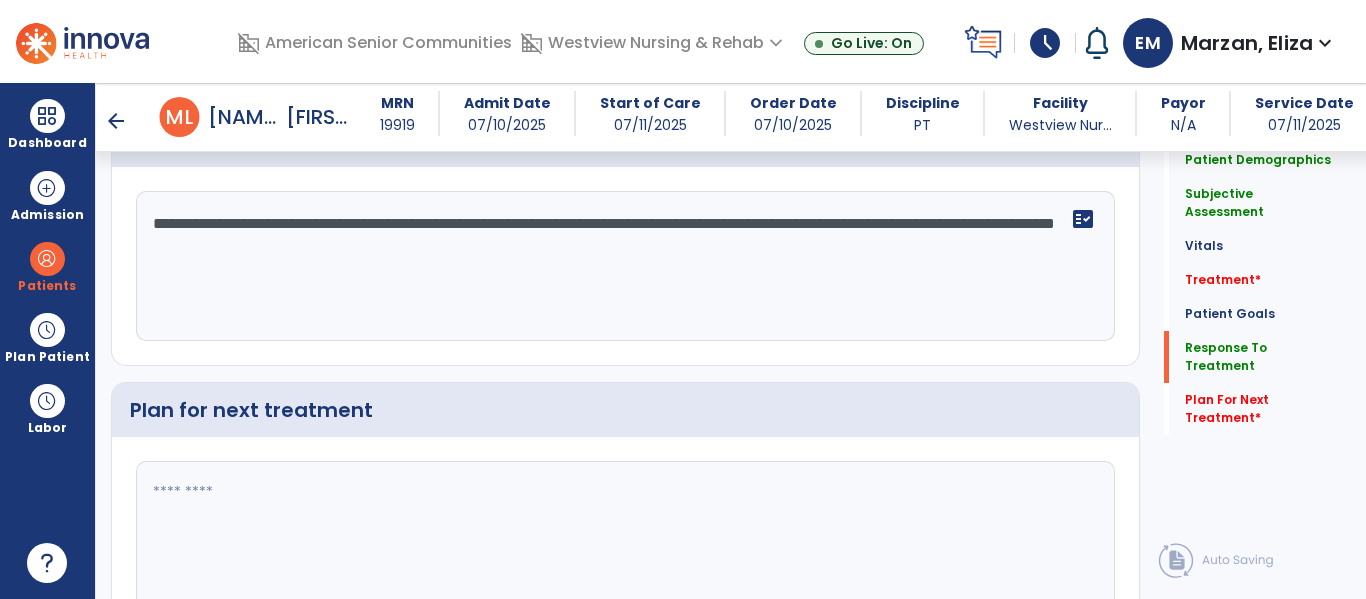click 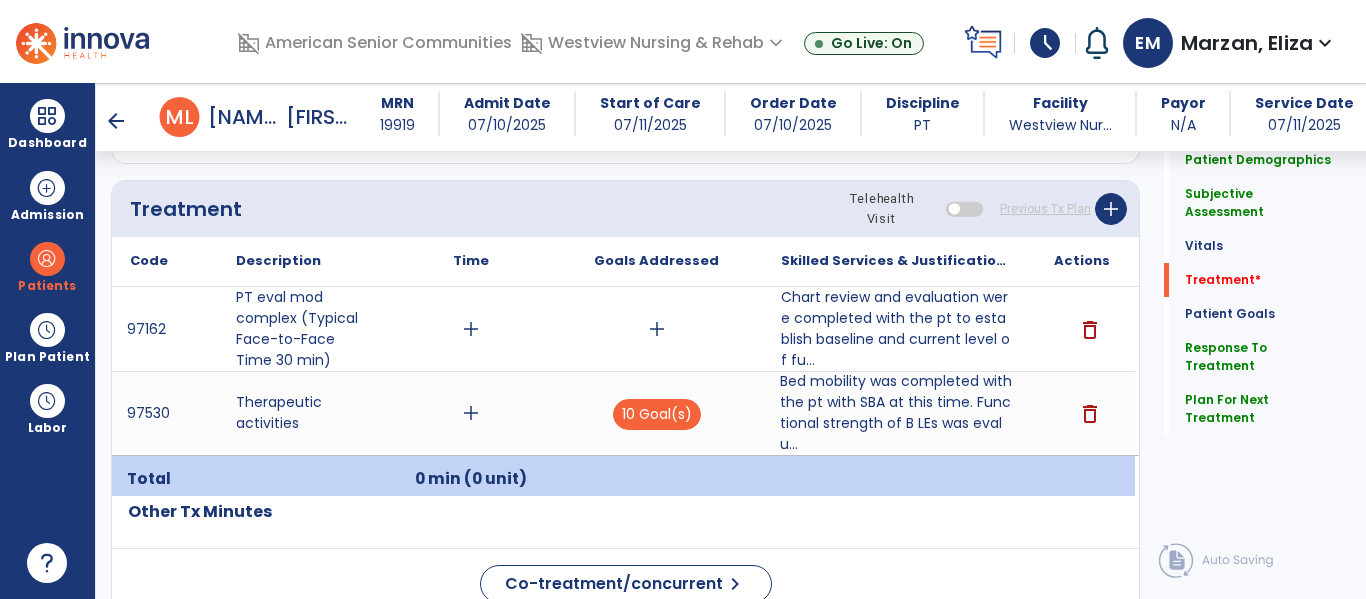 scroll, scrollTop: 1193, scrollLeft: 0, axis: vertical 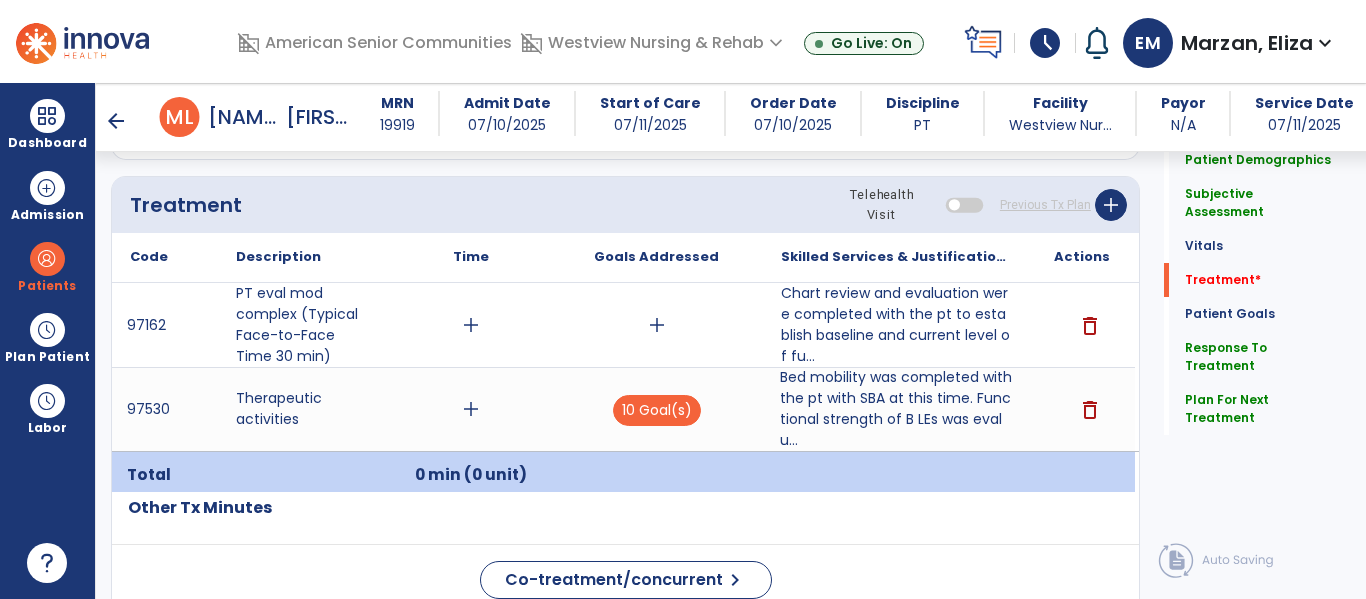 type on "**********" 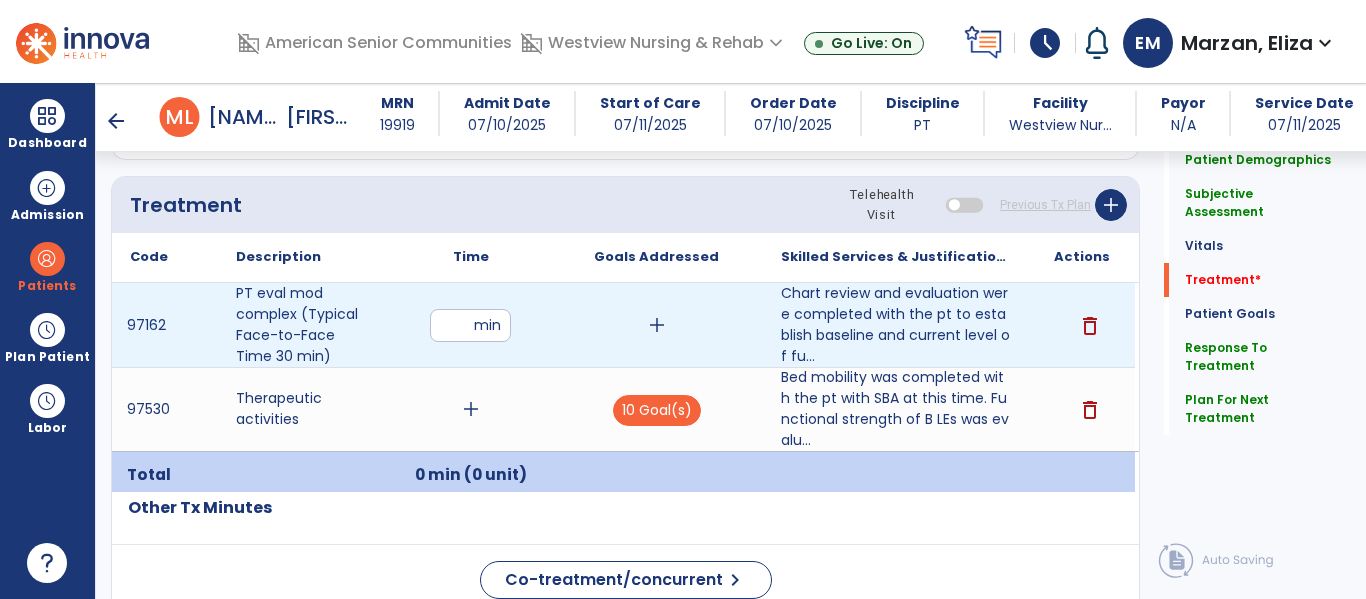 type on "**" 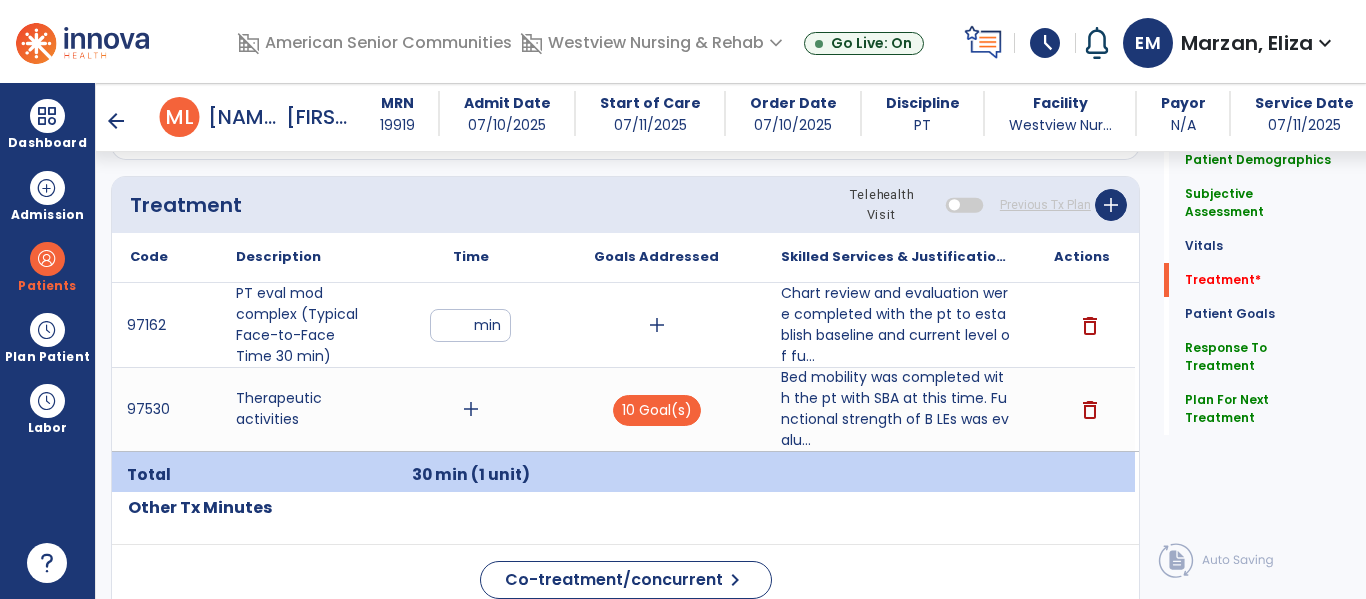 click on "add" at bounding box center (471, 409) 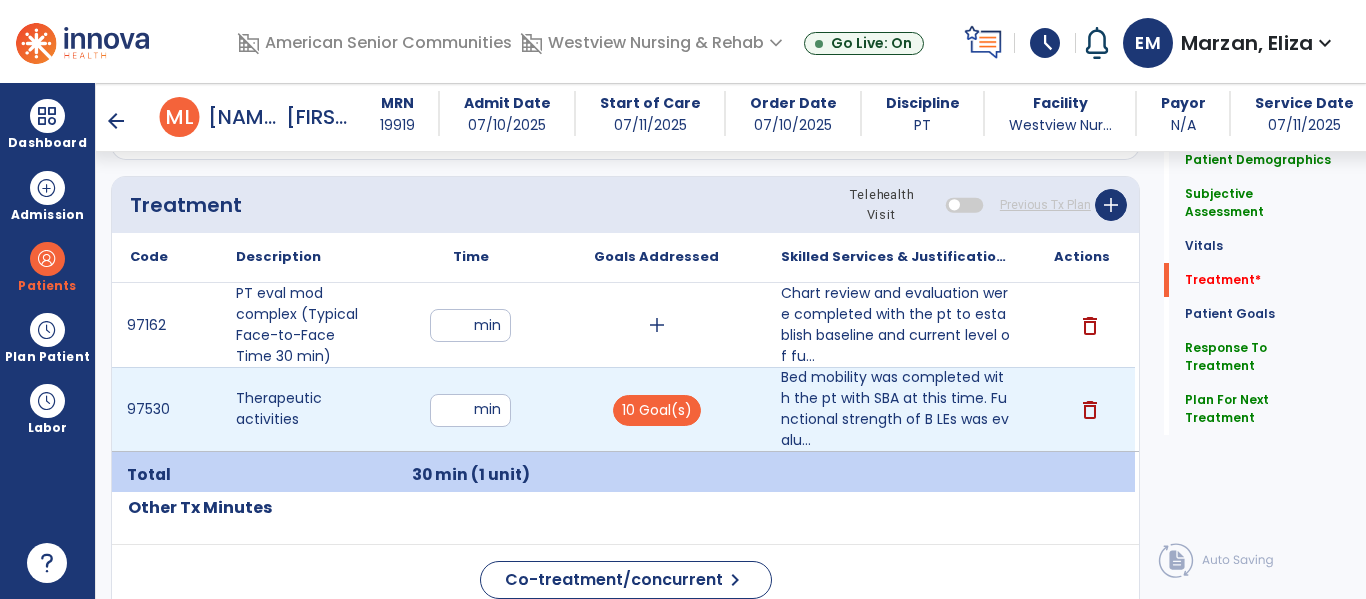 type on "**" 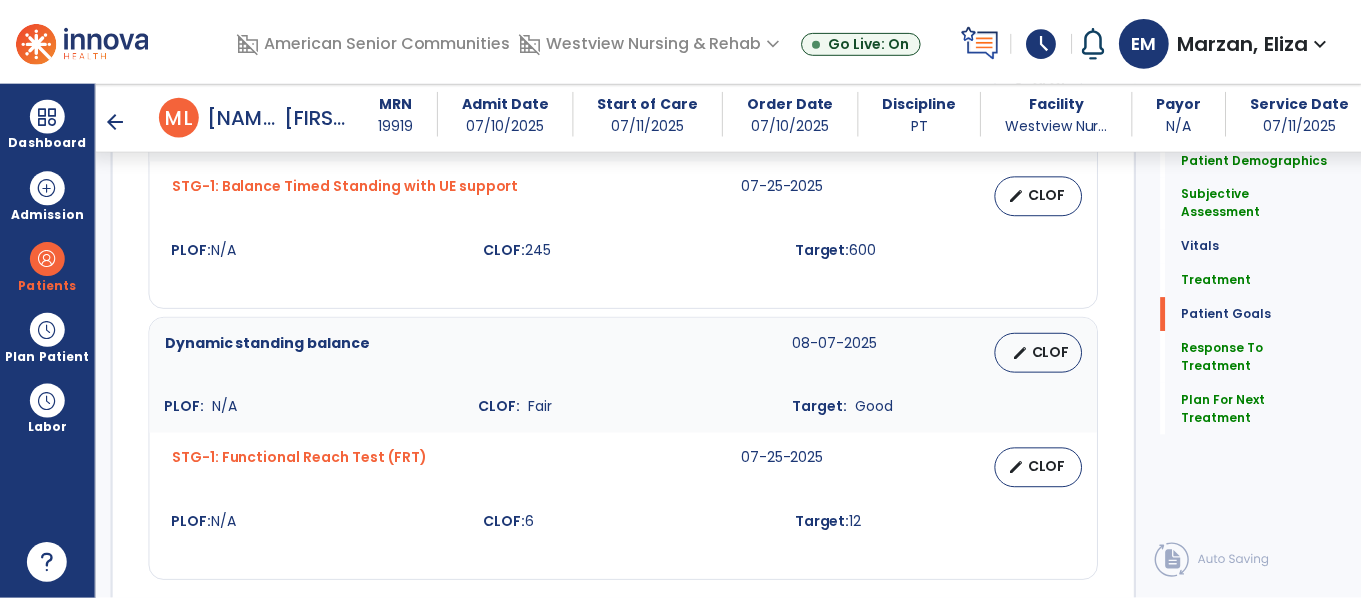 scroll, scrollTop: 3409, scrollLeft: 0, axis: vertical 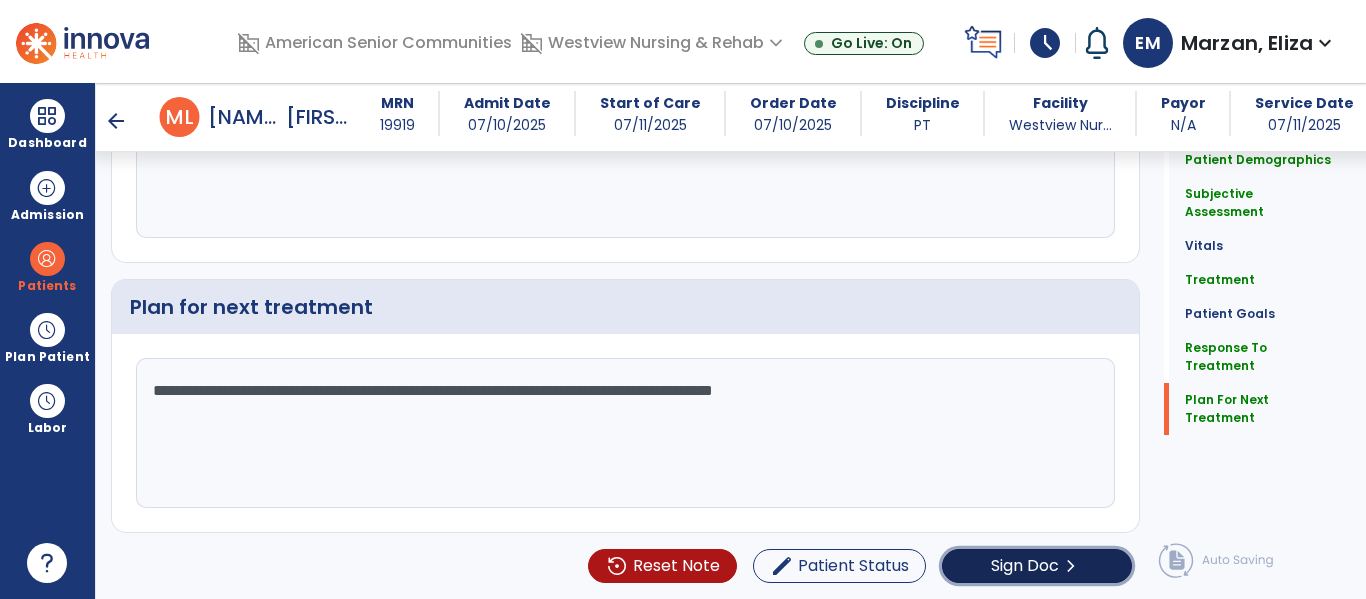 click on "Sign Doc  chevron_right" 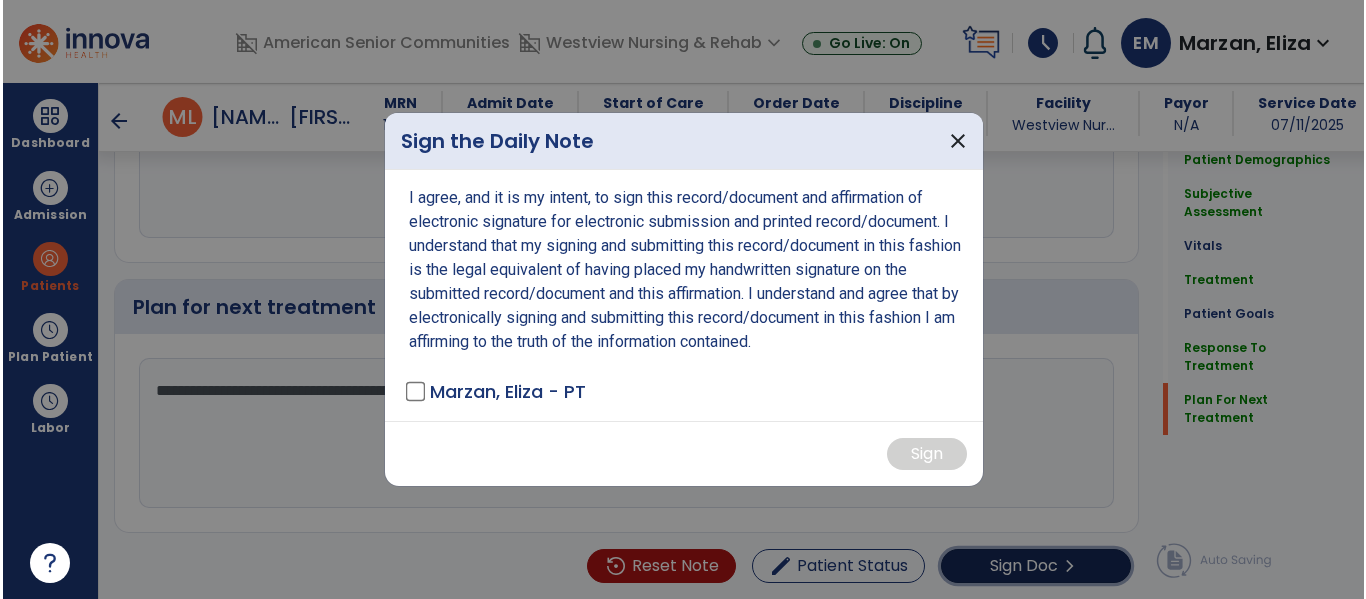 scroll, scrollTop: 3409, scrollLeft: 0, axis: vertical 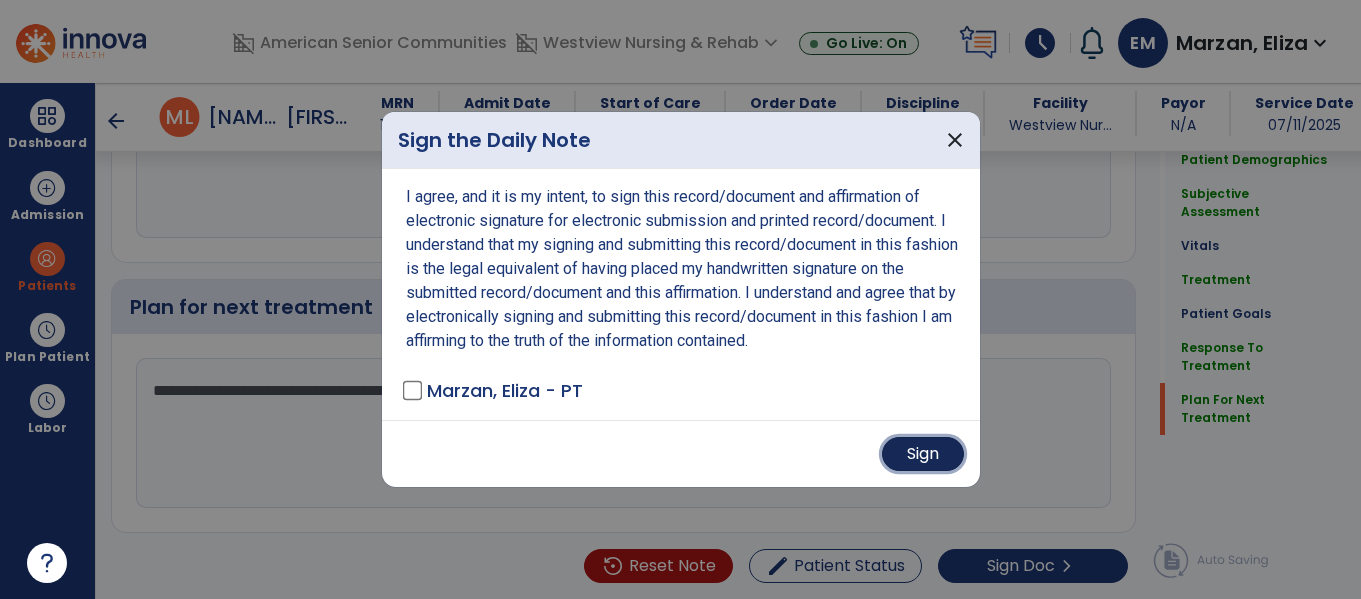 click on "Sign" at bounding box center [923, 454] 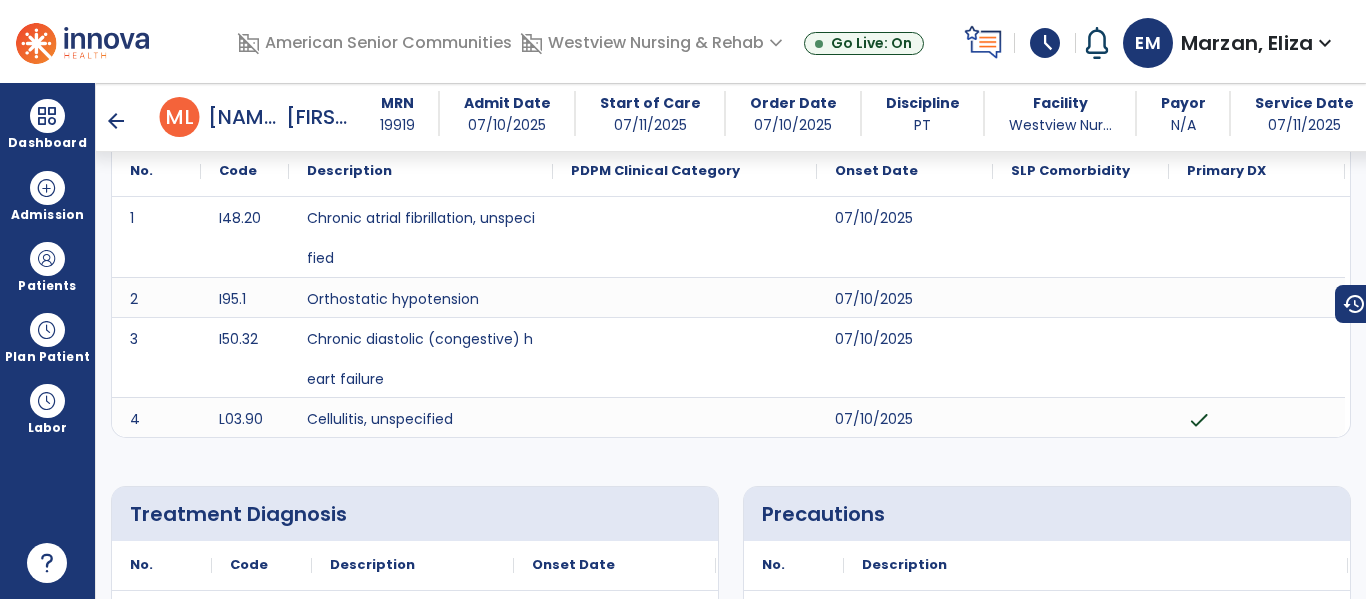 scroll, scrollTop: 0, scrollLeft: 0, axis: both 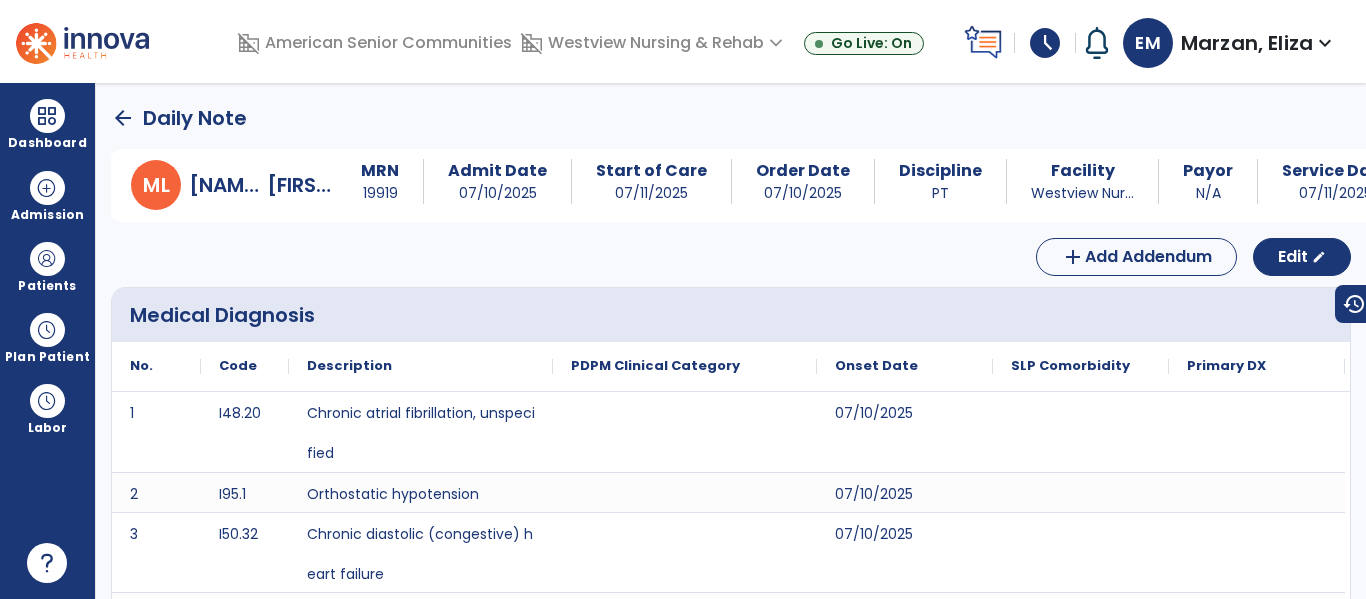 click on "arrow_back" 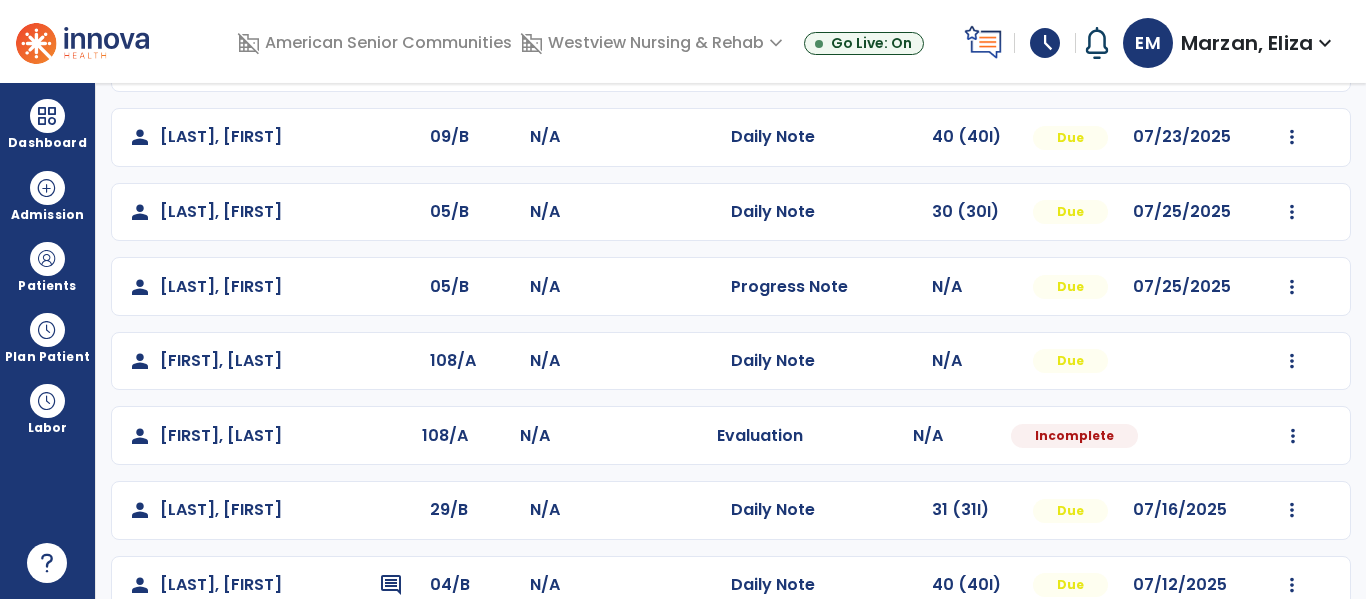 scroll, scrollTop: 711, scrollLeft: 0, axis: vertical 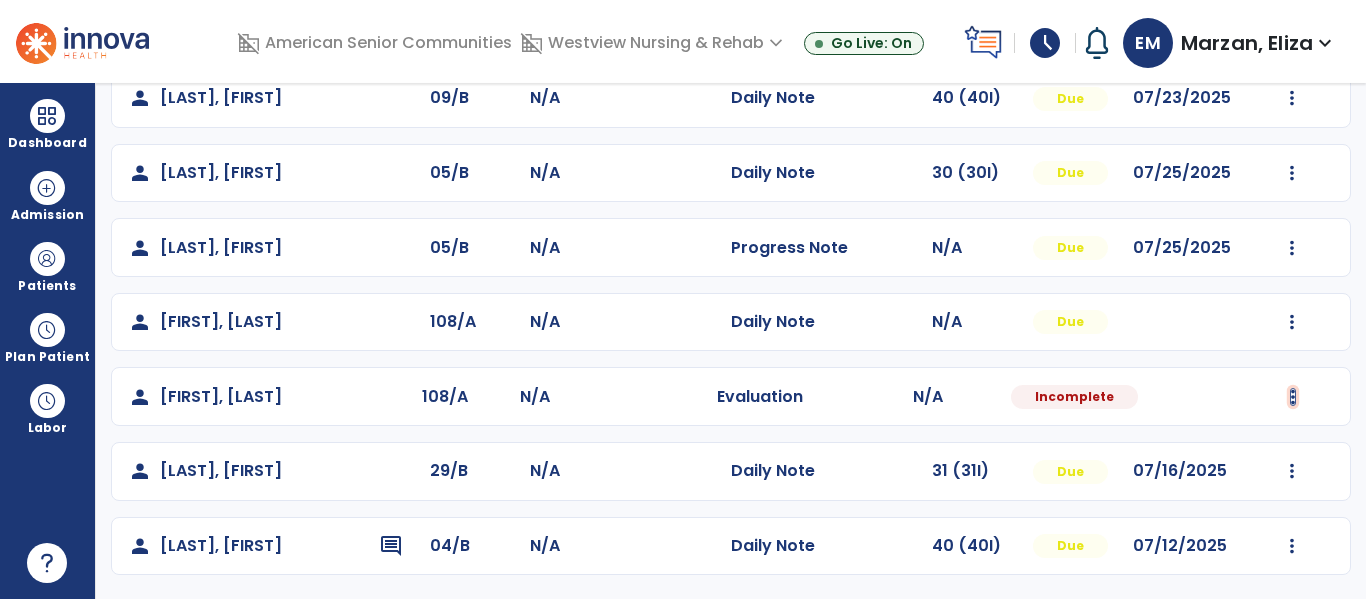 click at bounding box center [1292, -423] 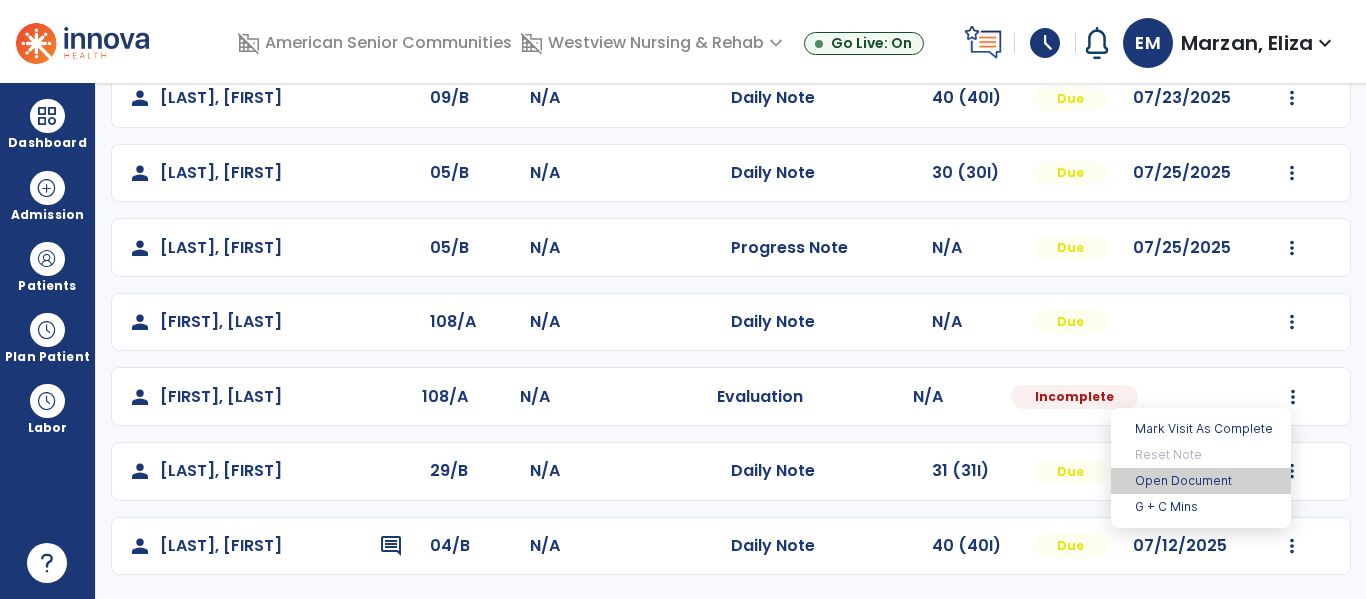 click on "Open Document" at bounding box center [1201, 481] 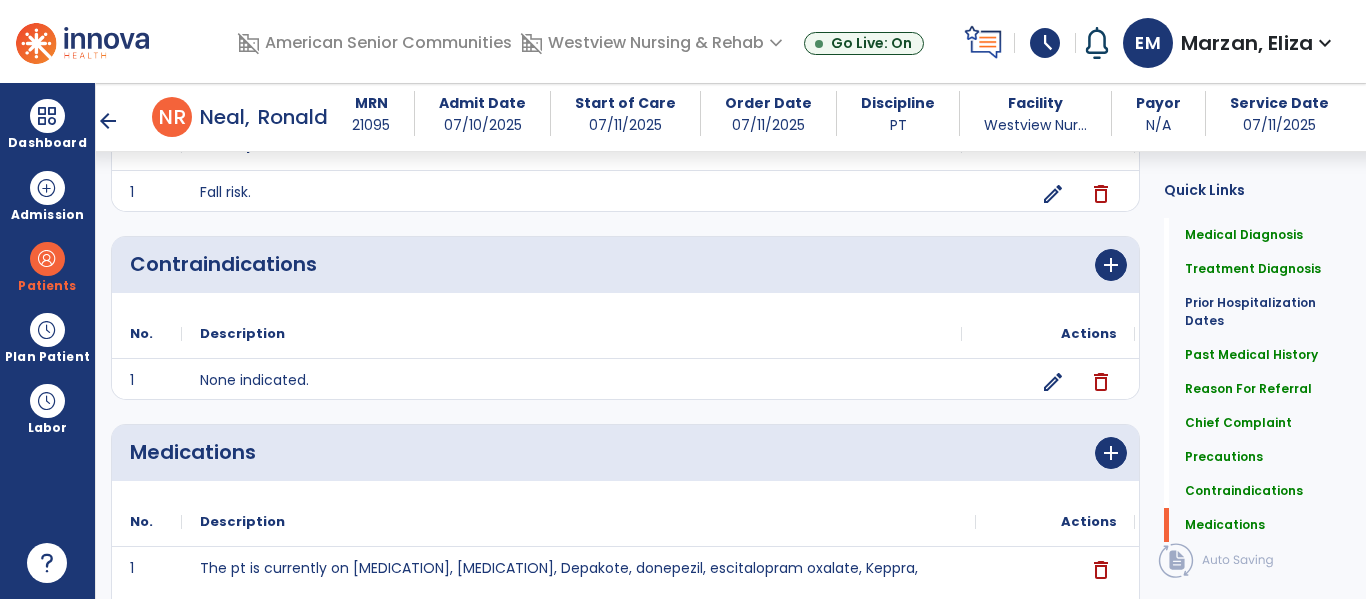 scroll, scrollTop: 1939, scrollLeft: 0, axis: vertical 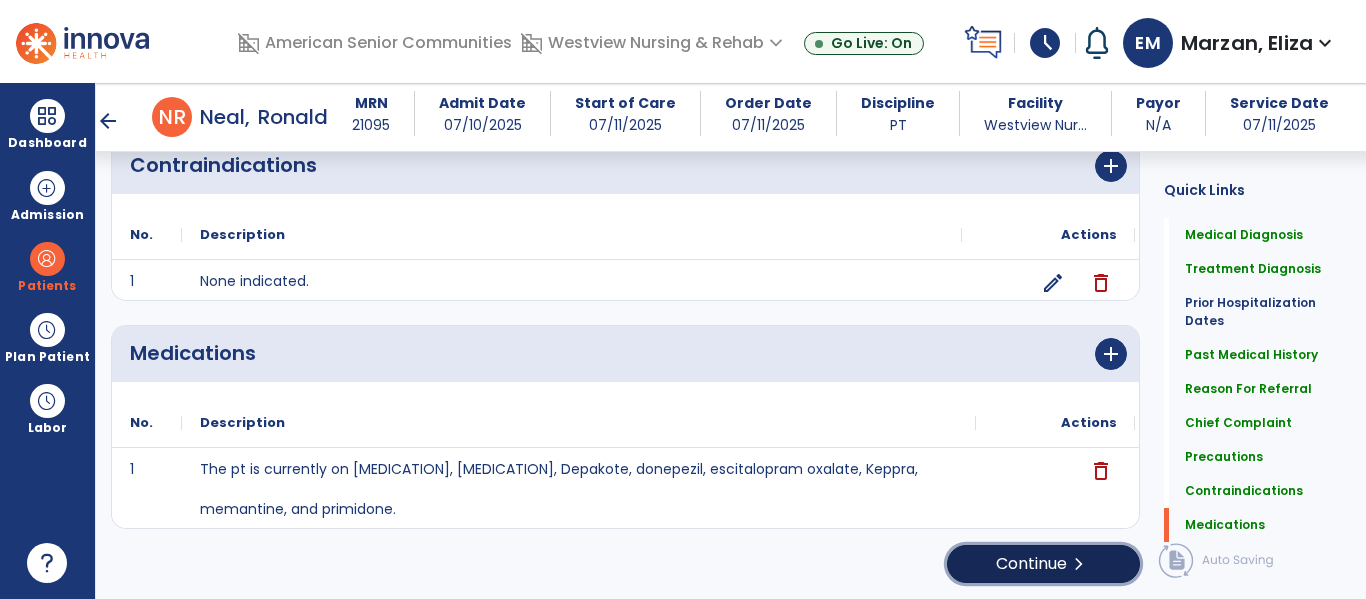 click on "Continue  chevron_right" 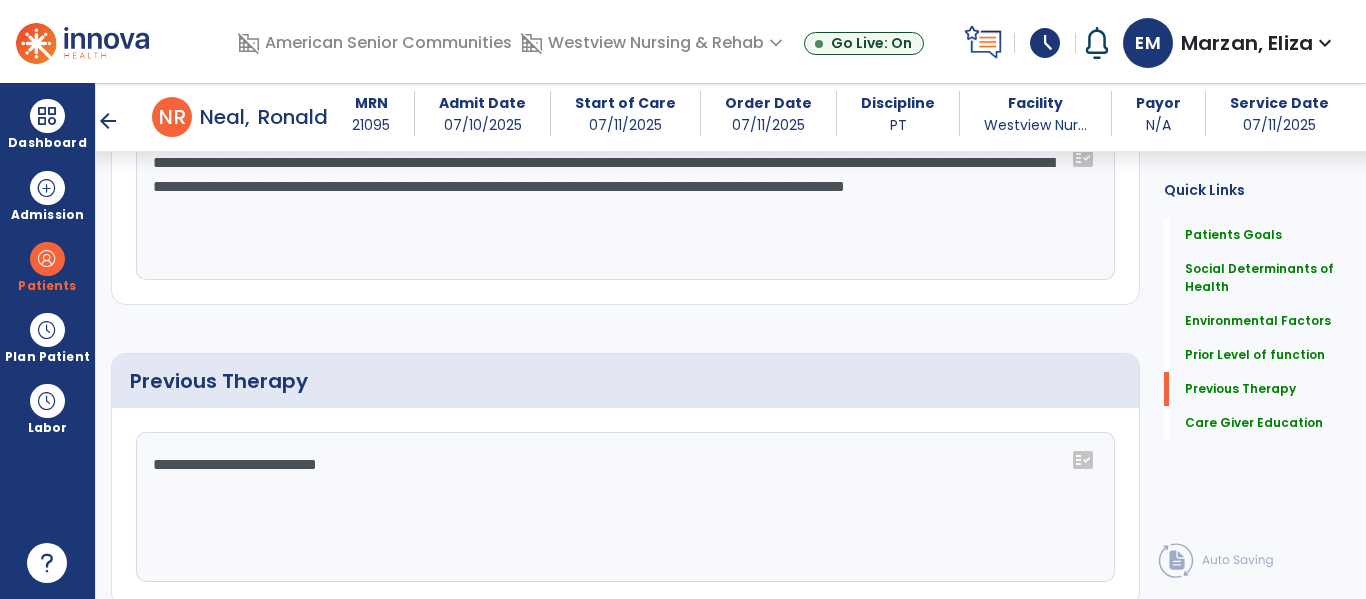 scroll, scrollTop: 911, scrollLeft: 0, axis: vertical 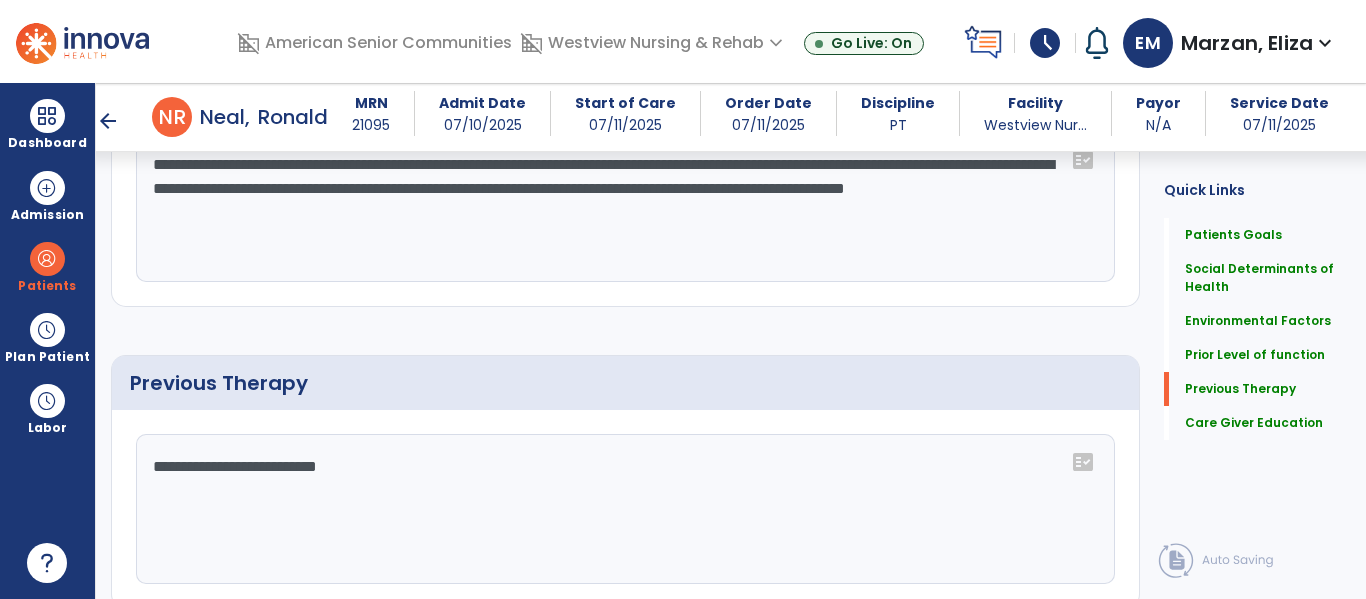 click on "**********" 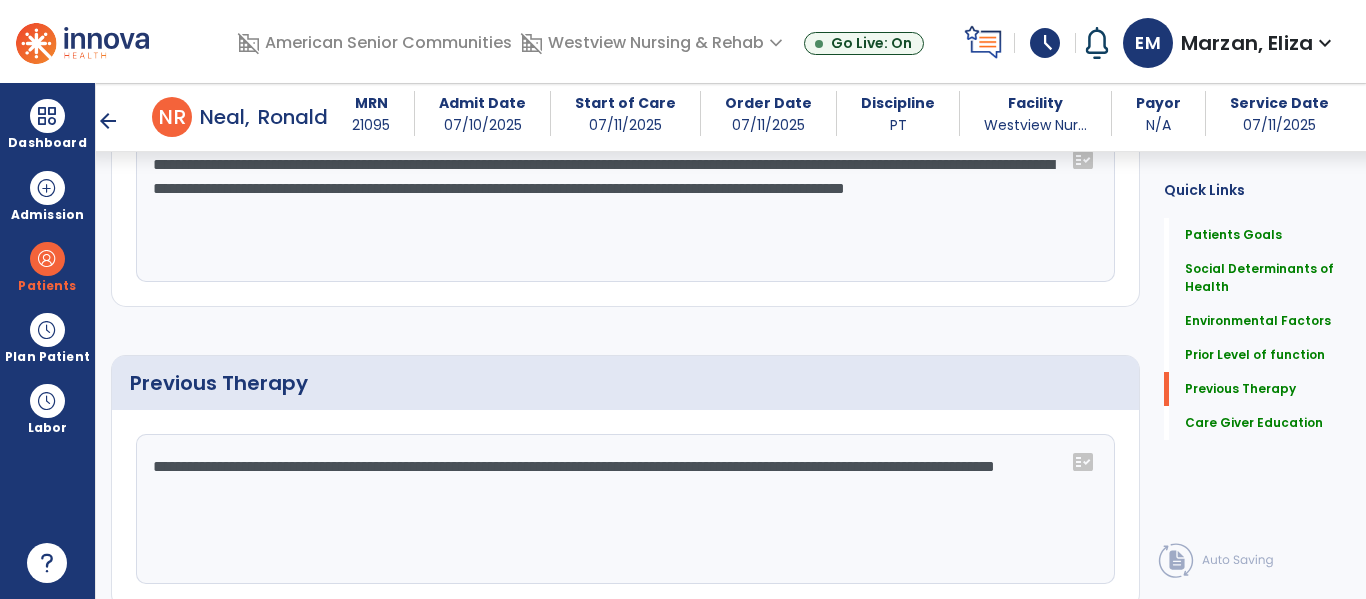 type on "**********" 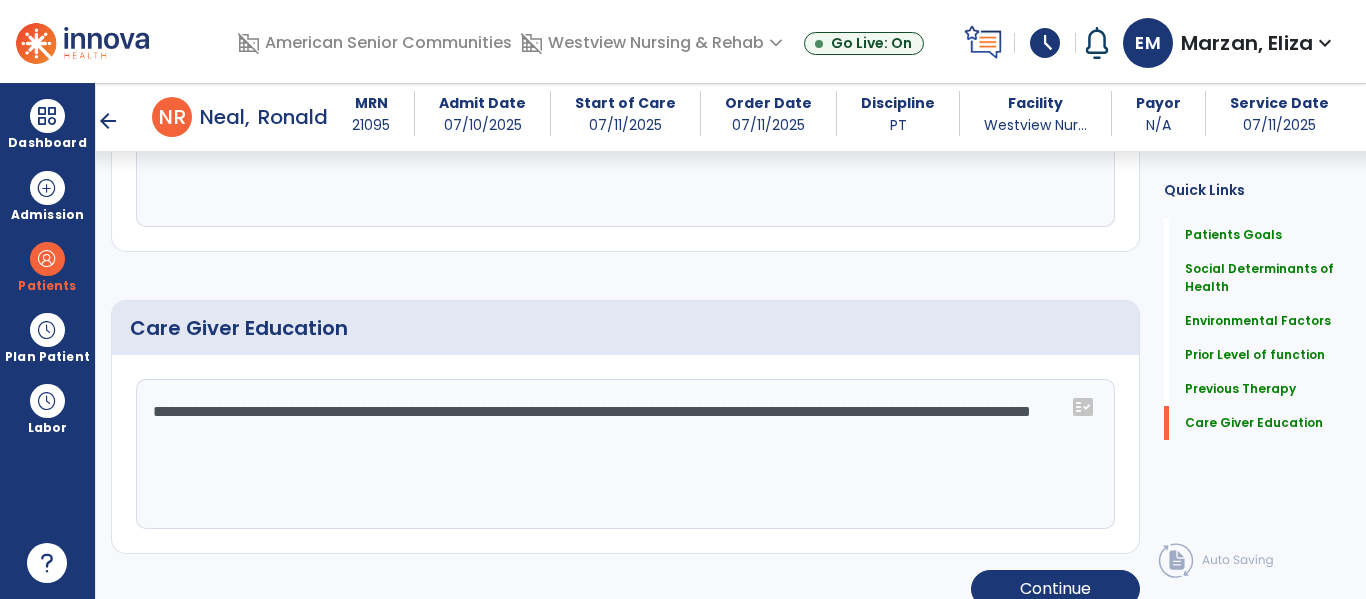 scroll, scrollTop: 1293, scrollLeft: 0, axis: vertical 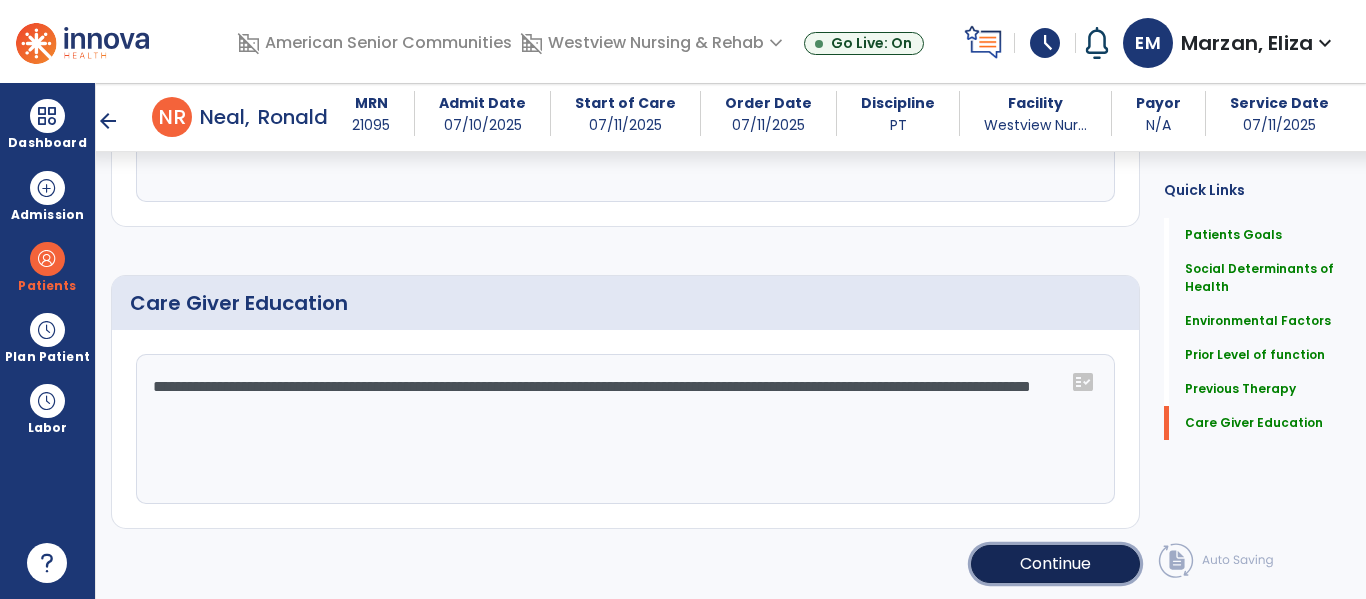 click on "Continue" 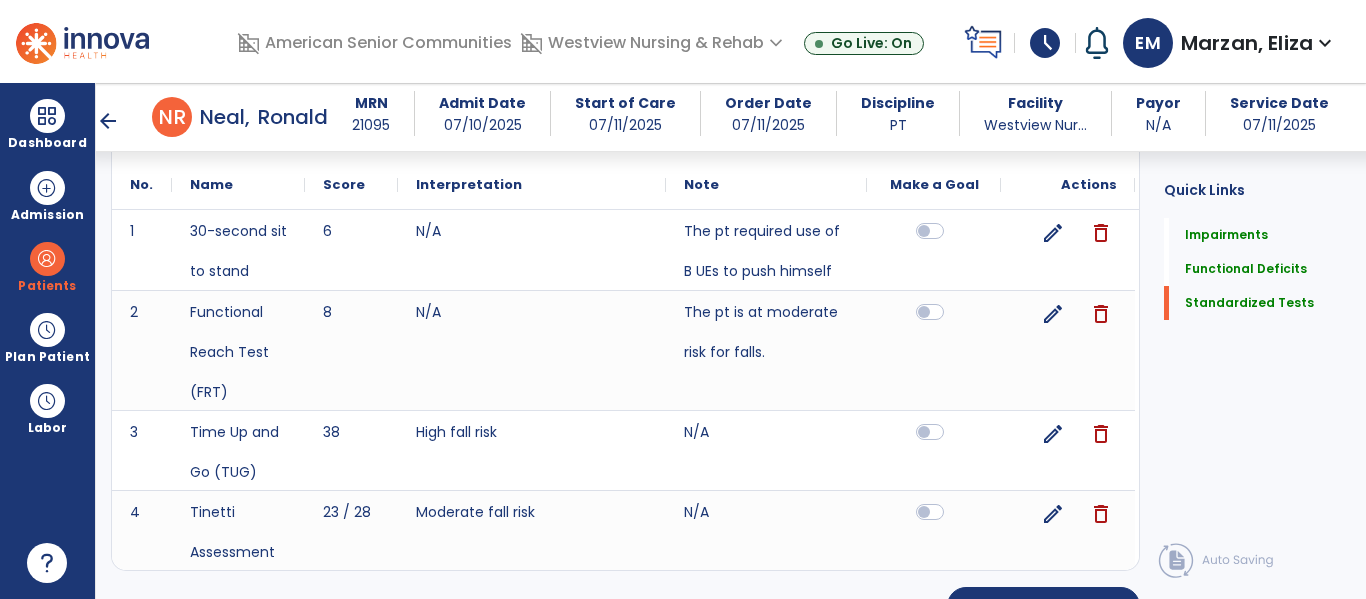 scroll, scrollTop: 1875, scrollLeft: 0, axis: vertical 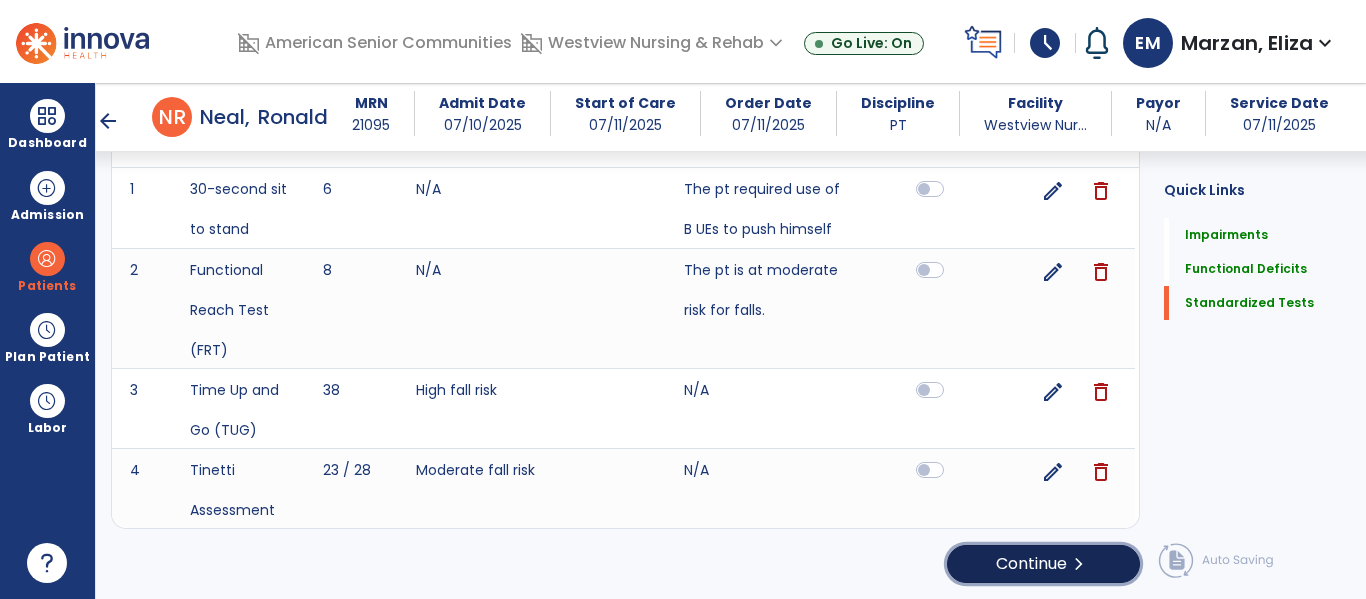 click on "Continue  chevron_right" 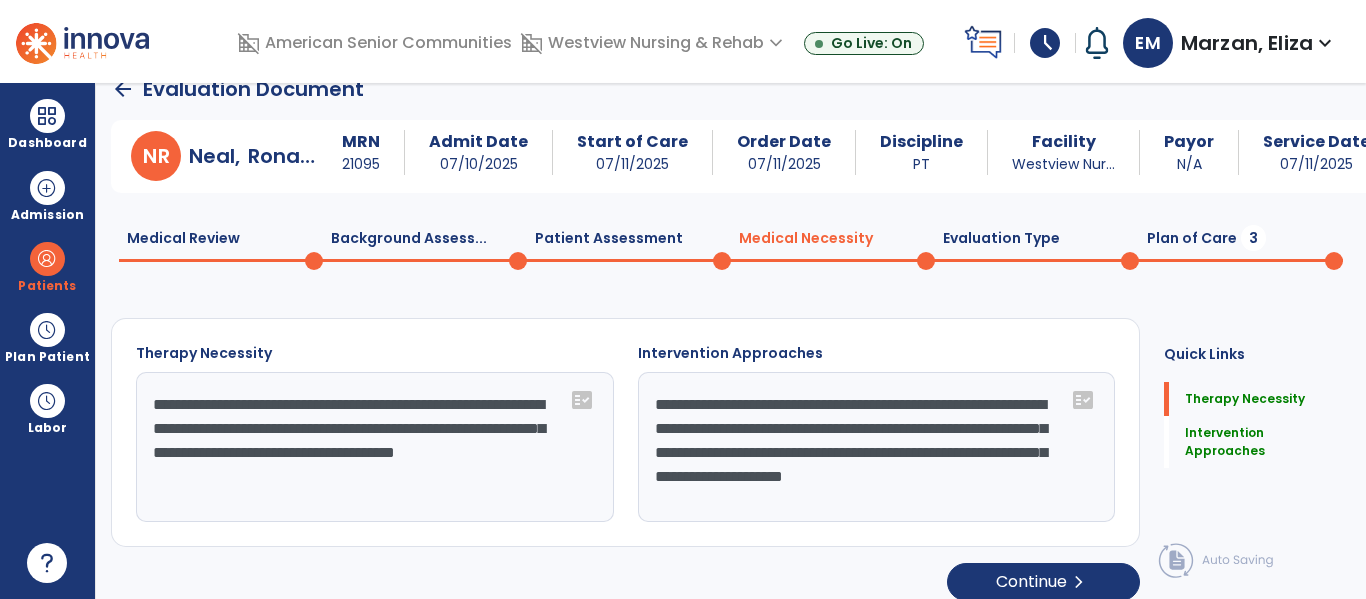 scroll, scrollTop: 47, scrollLeft: 0, axis: vertical 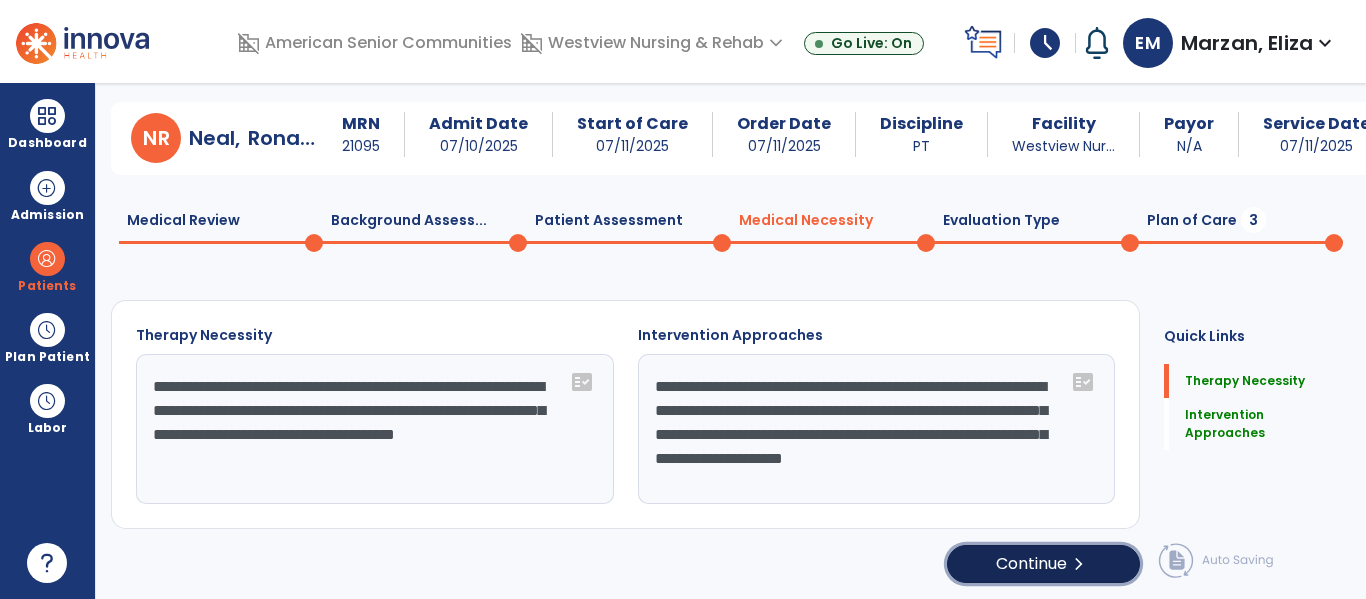 click on "Continue  chevron_right" 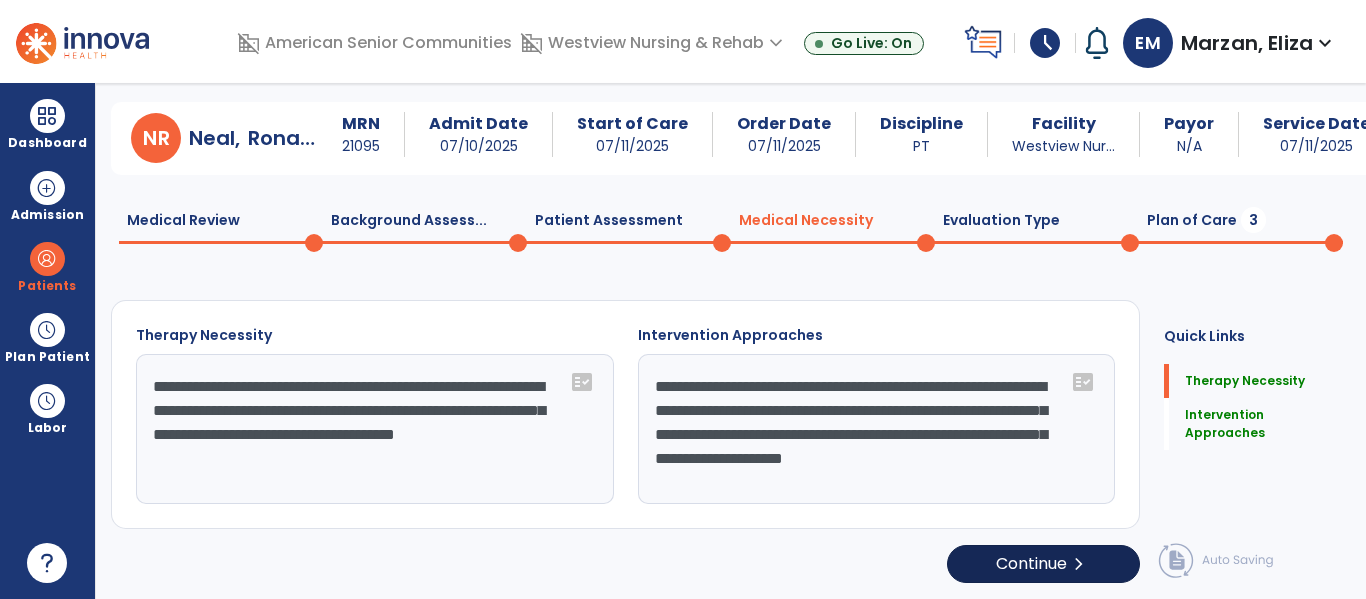 select on "**********" 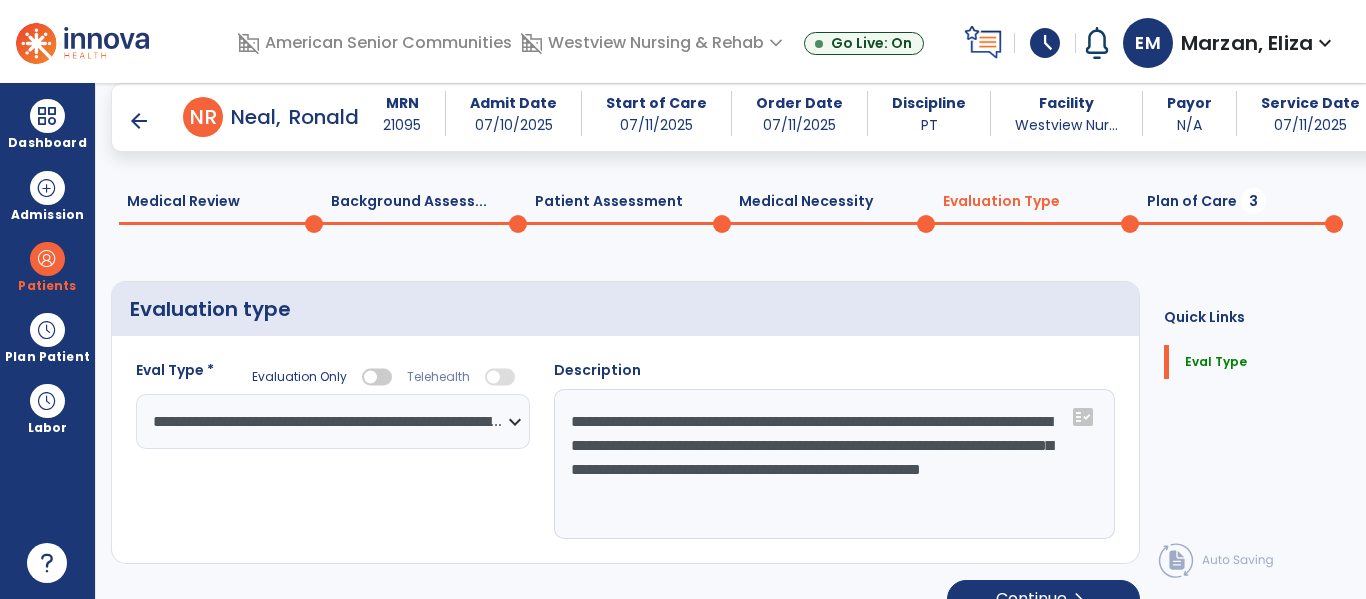 scroll, scrollTop: 82, scrollLeft: 0, axis: vertical 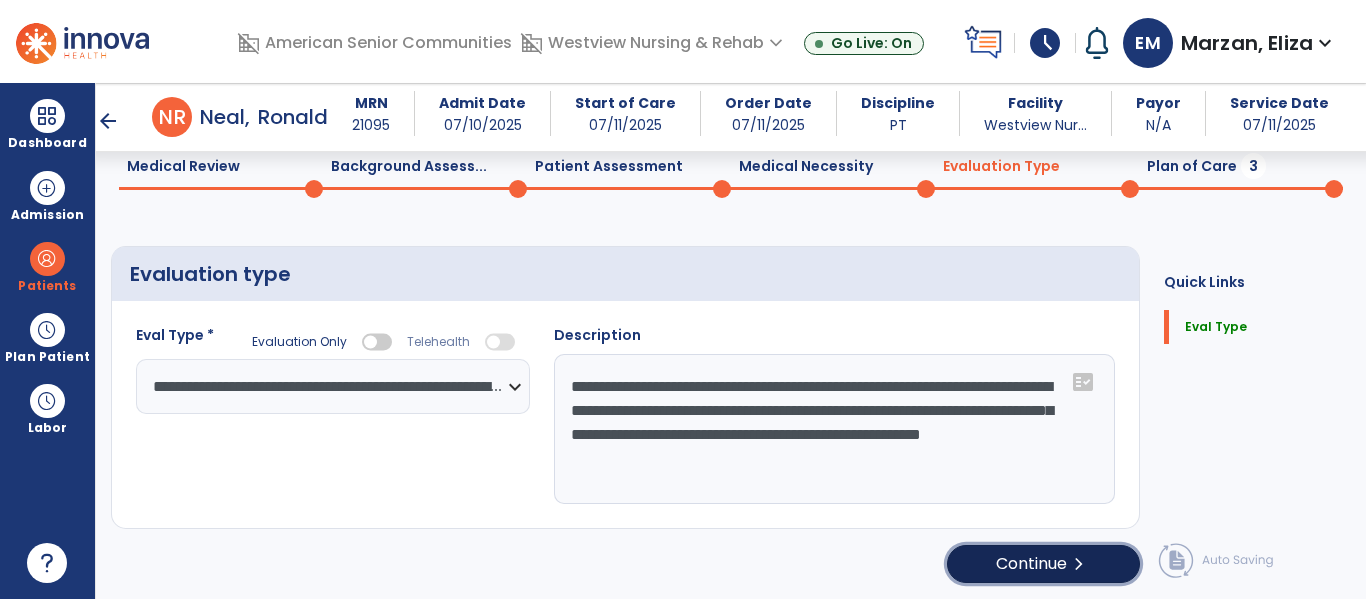 click on "Continue  chevron_right" 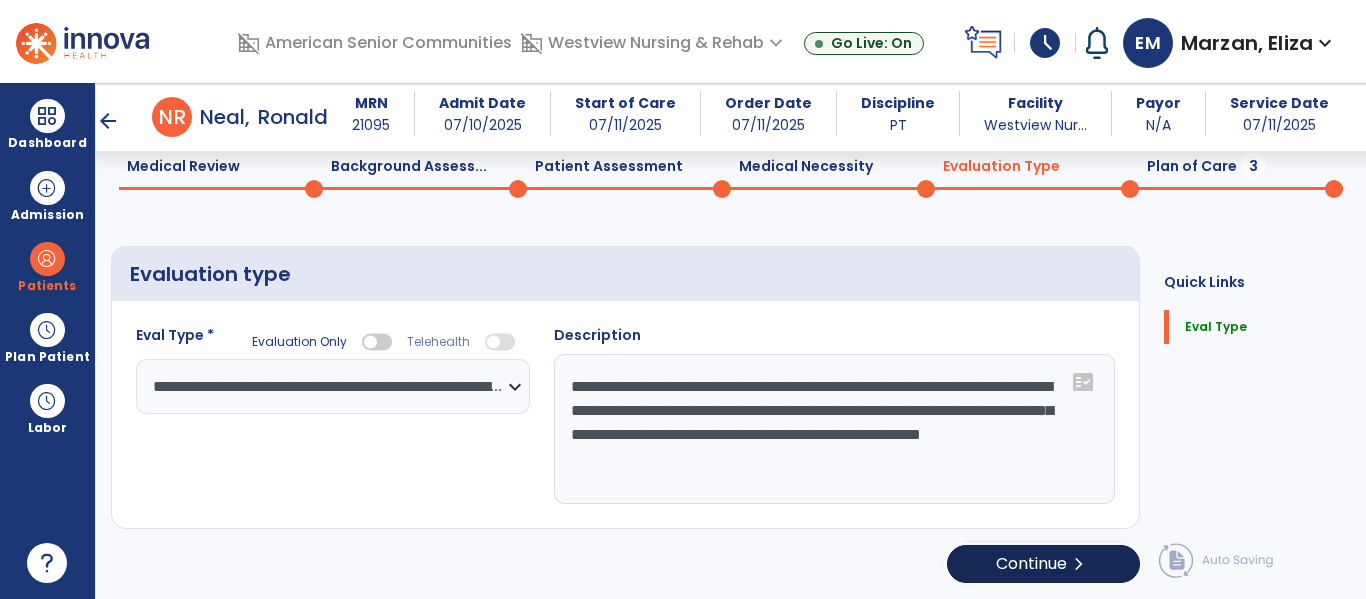 select on "**" 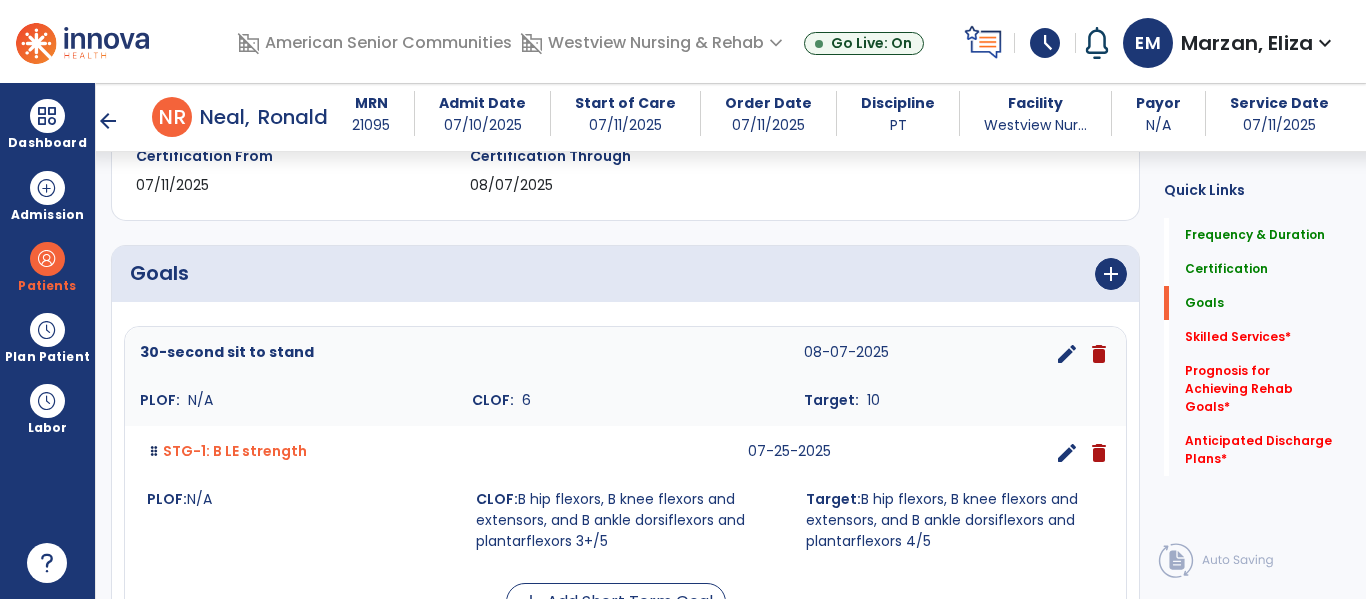 scroll, scrollTop: 360, scrollLeft: 0, axis: vertical 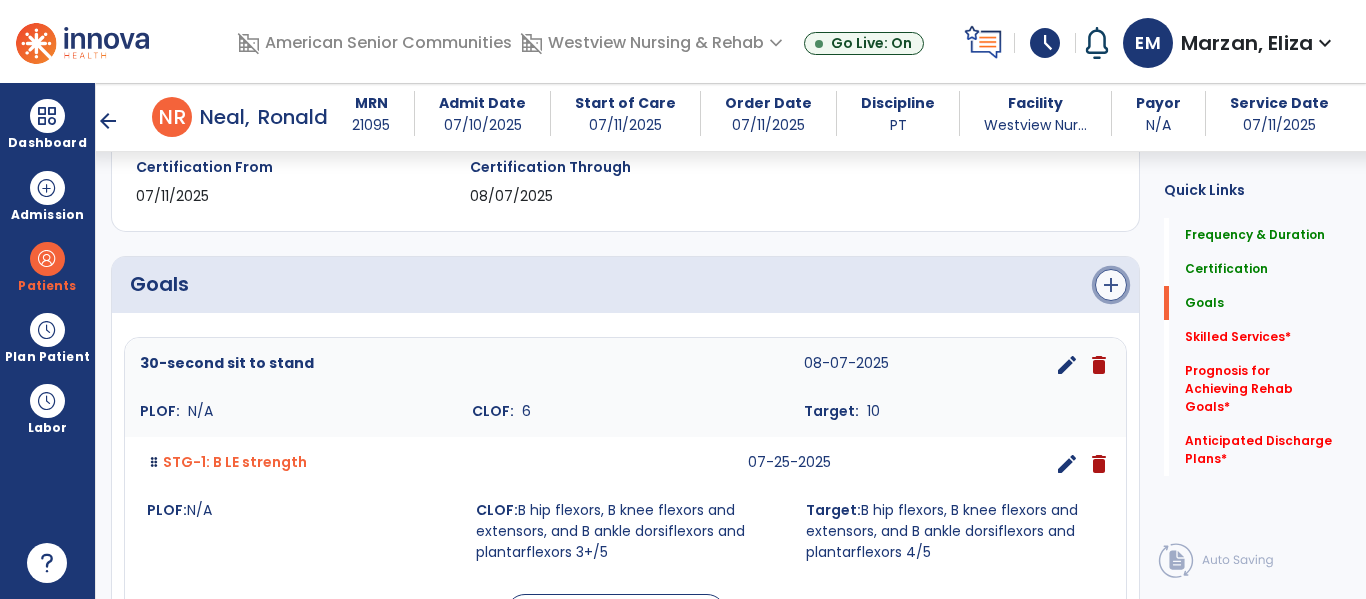 click on "add" at bounding box center (1111, 285) 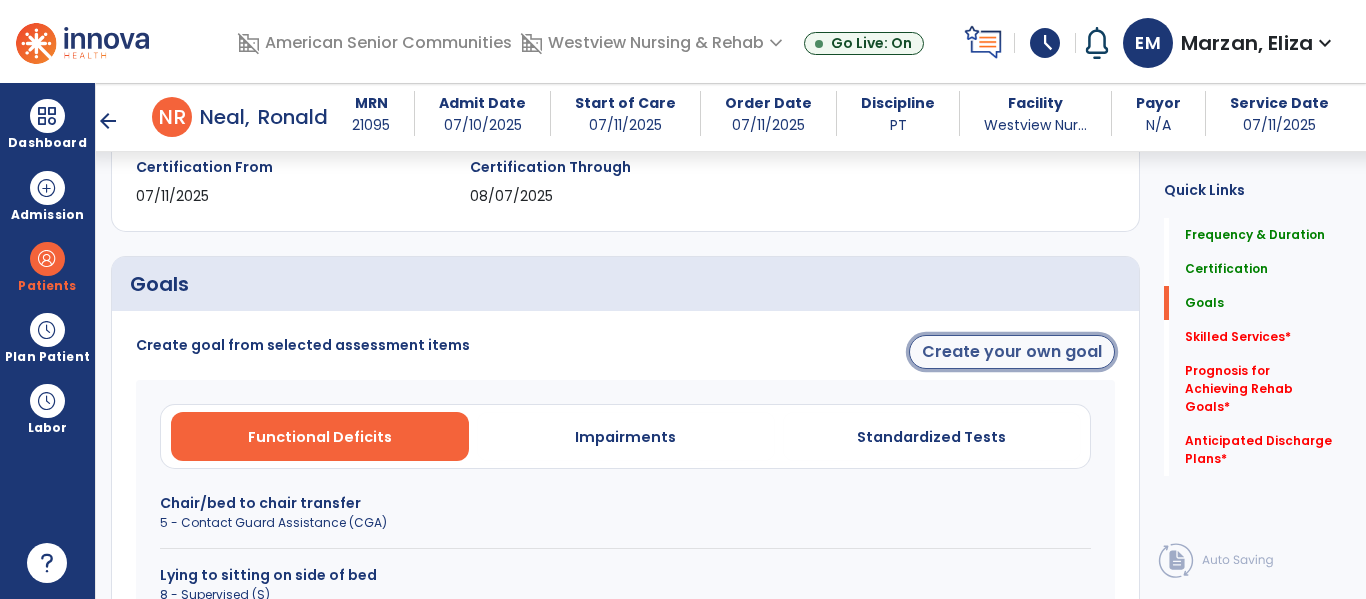 click on "Create your own goal" at bounding box center [1012, 352] 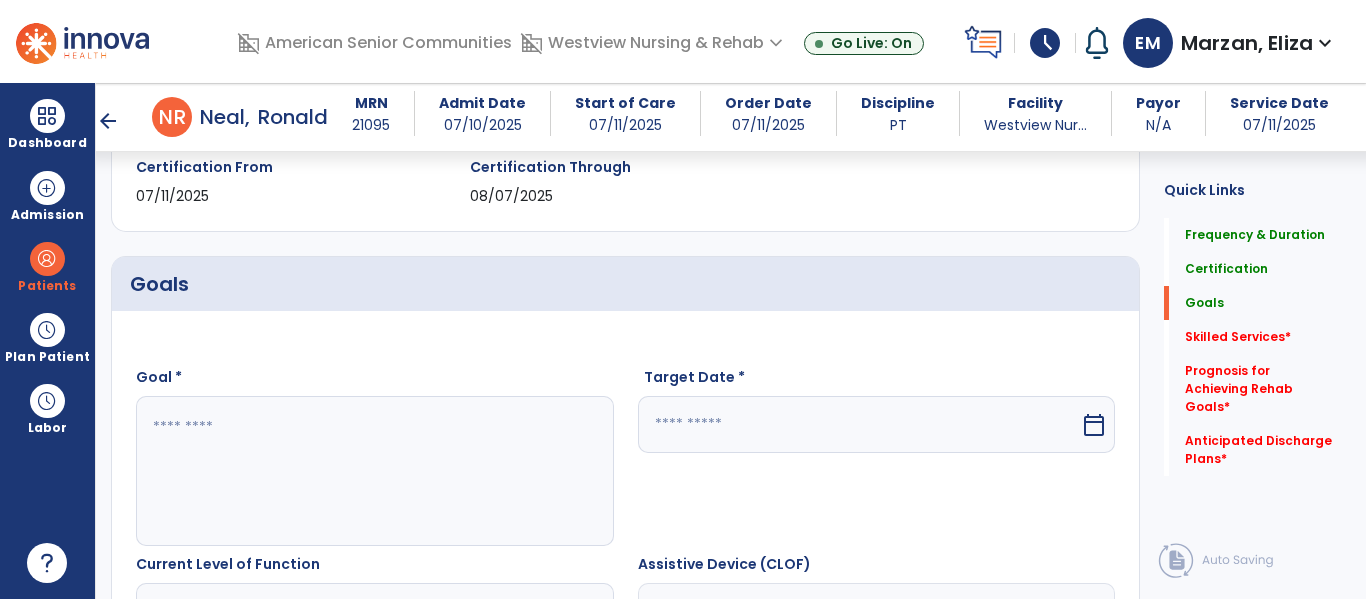 click at bounding box center (374, 471) 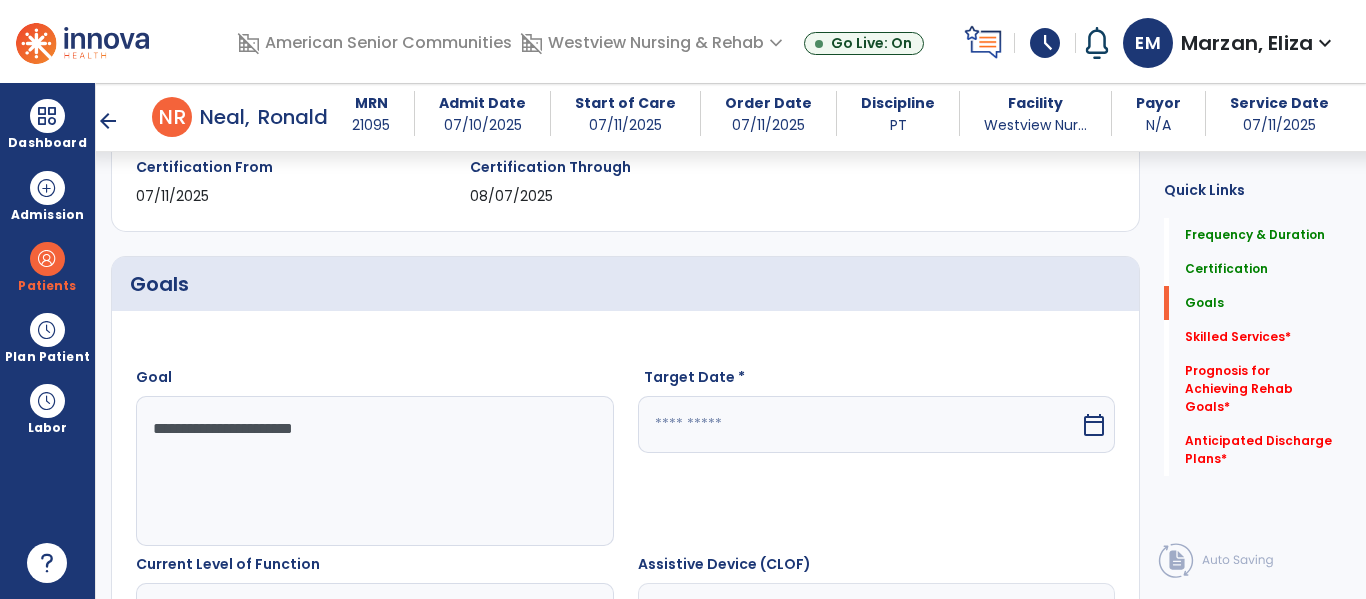 type on "**********" 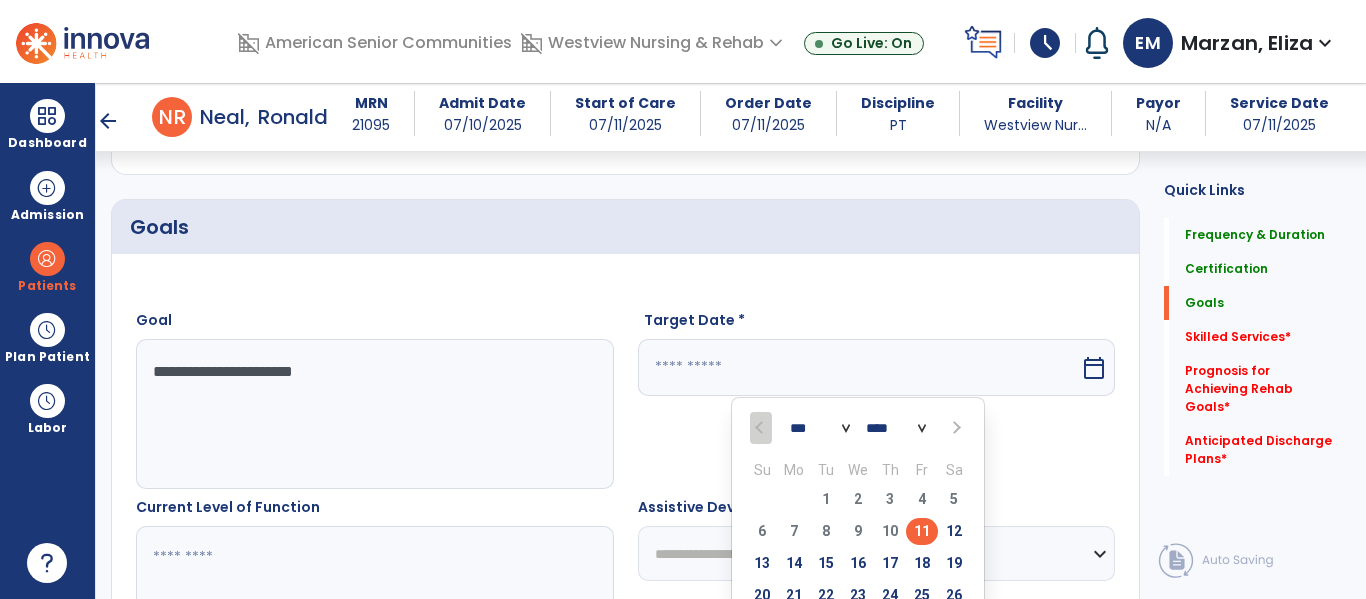 scroll, scrollTop: 439, scrollLeft: 0, axis: vertical 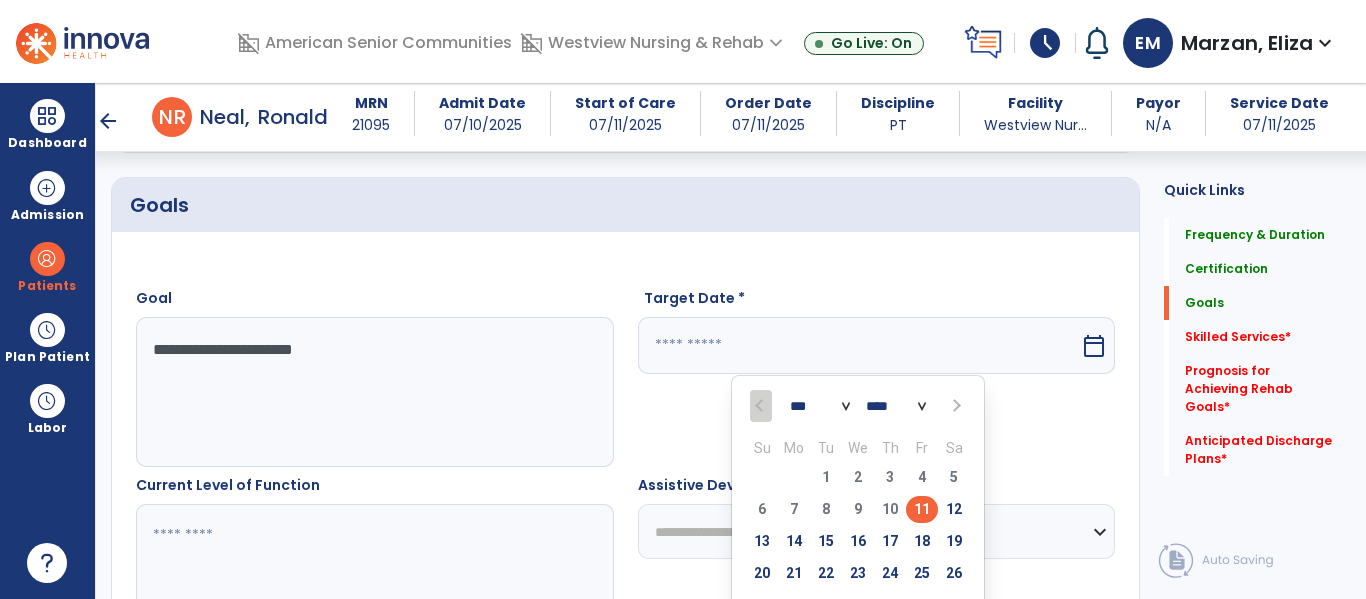 click at bounding box center (954, 406) 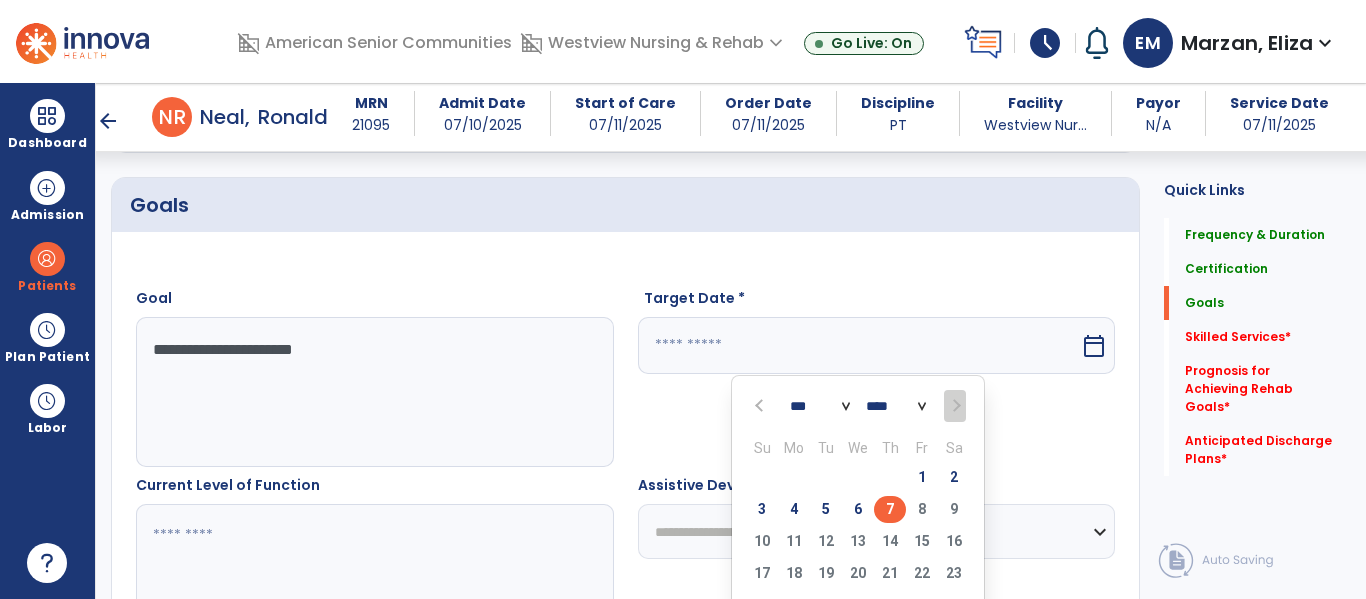 click on "7" at bounding box center [890, 509] 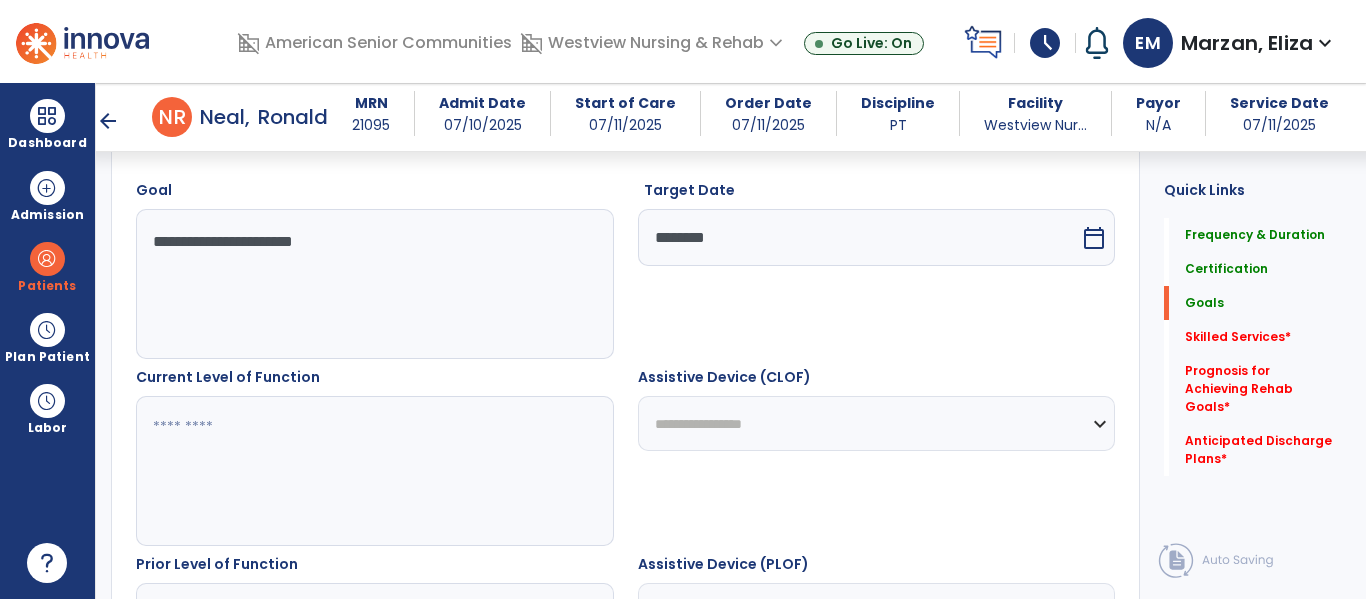scroll, scrollTop: 553, scrollLeft: 0, axis: vertical 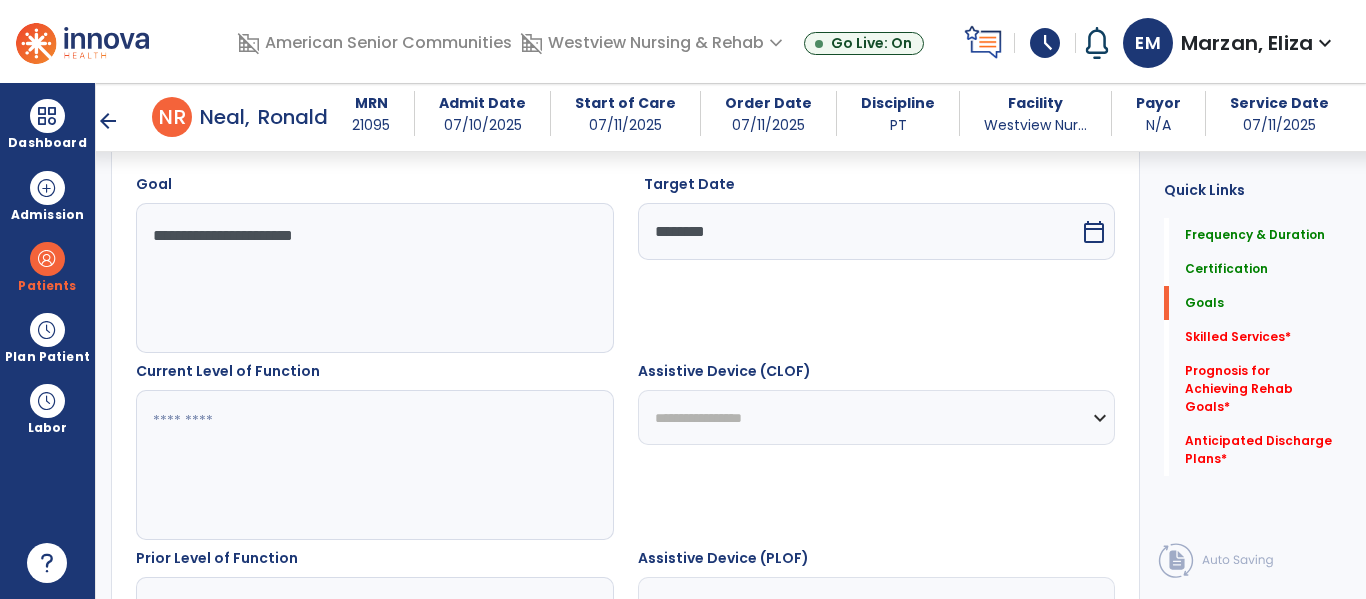 click at bounding box center (374, 465) 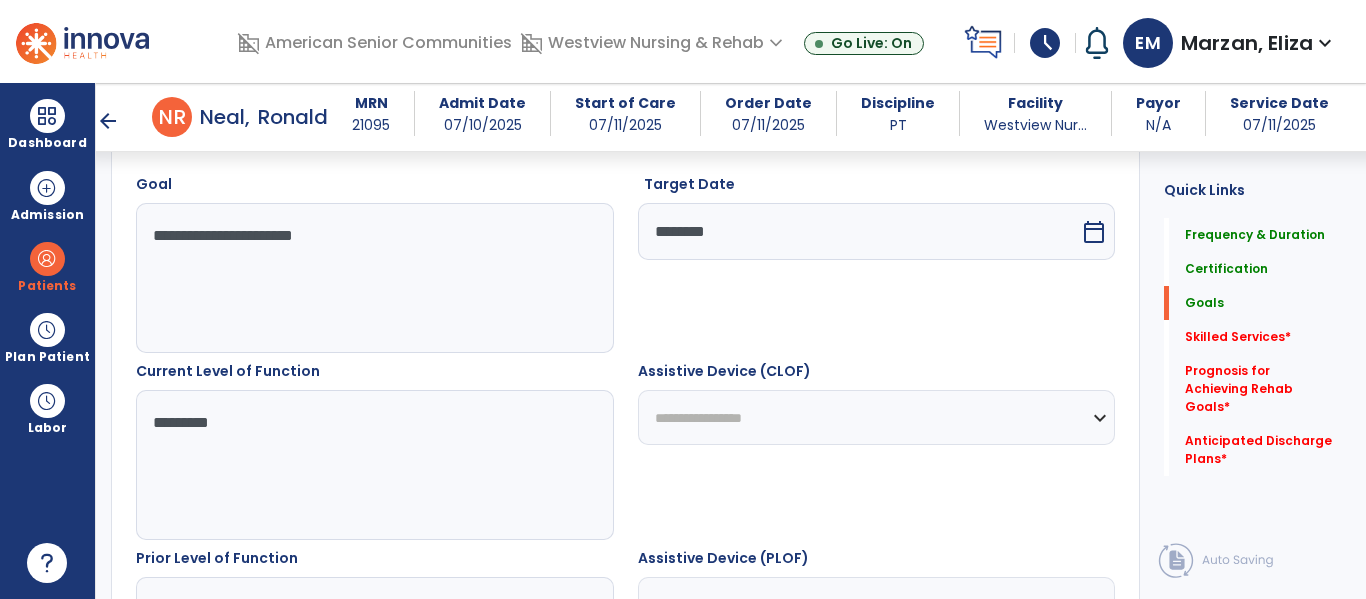 type on "*********" 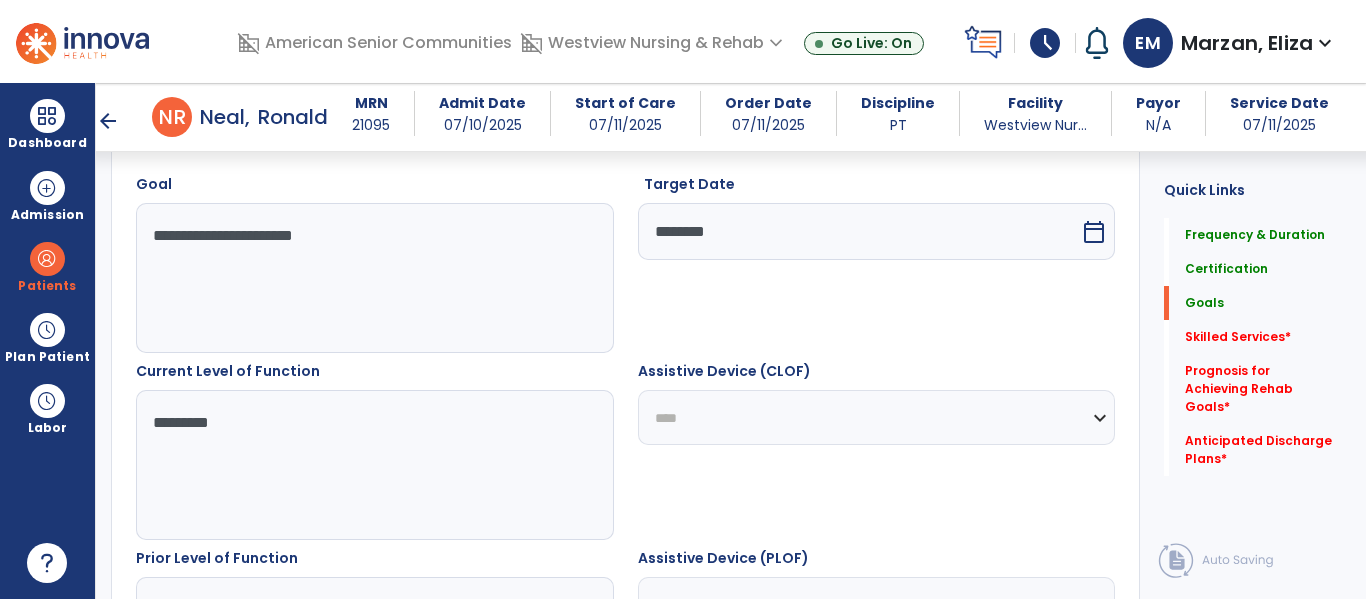 click on "**********" at bounding box center (877, 417) 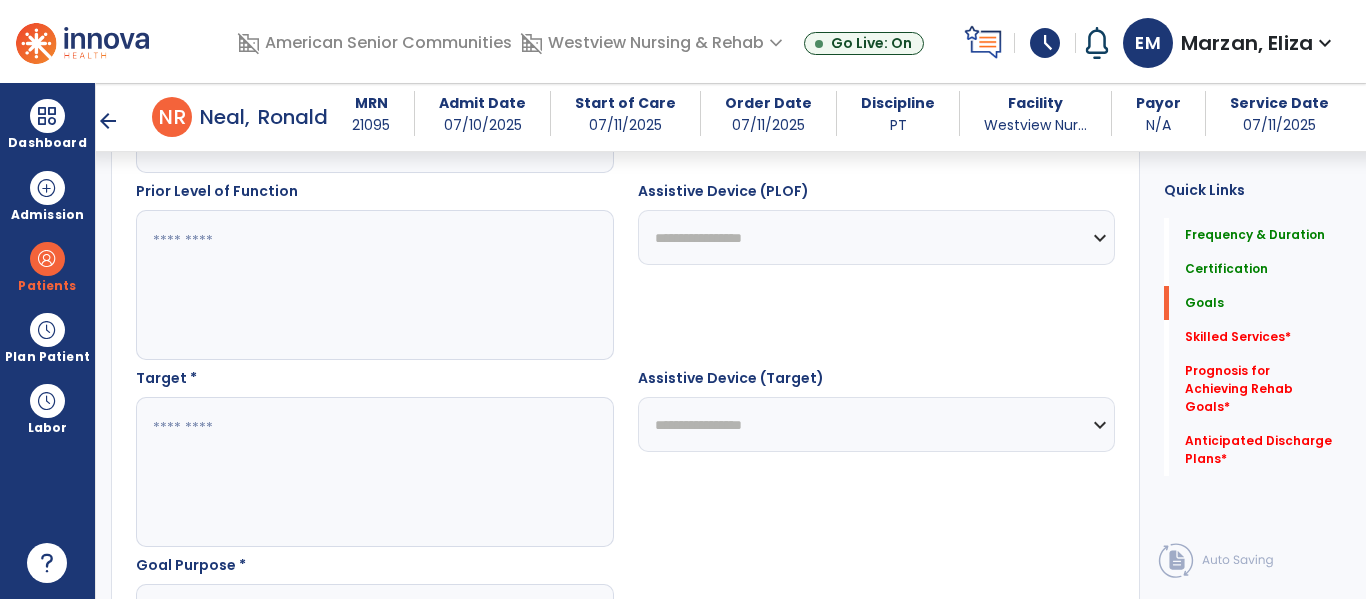 scroll, scrollTop: 924, scrollLeft: 0, axis: vertical 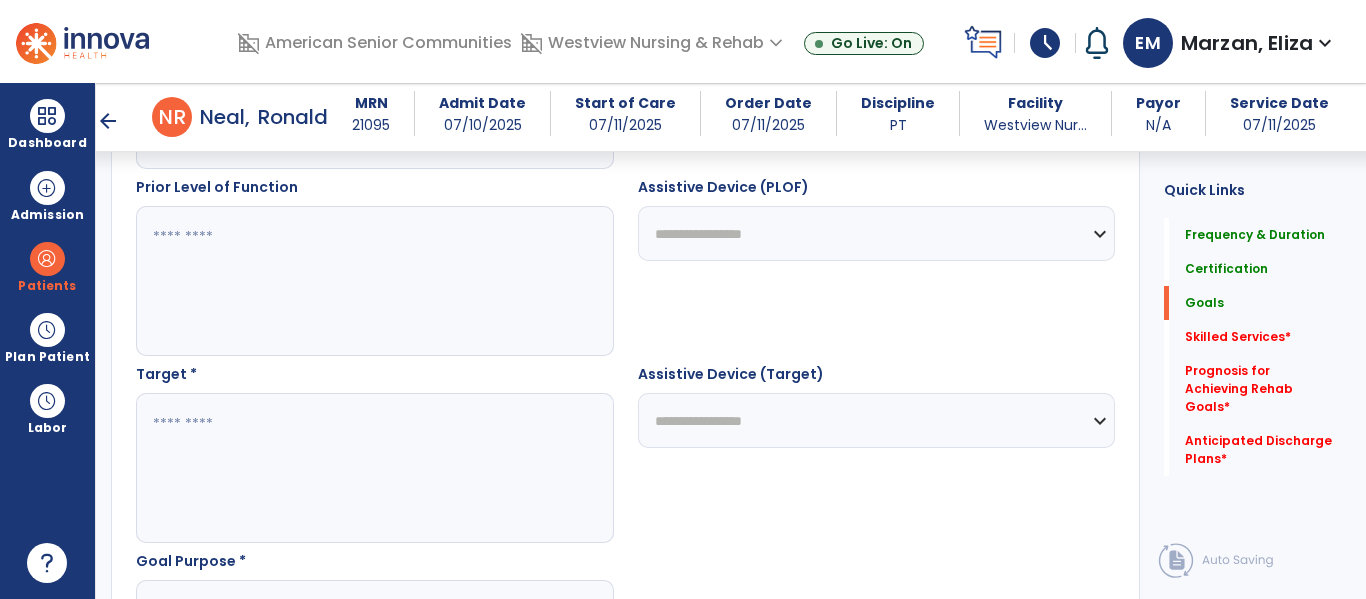 click at bounding box center [374, 468] 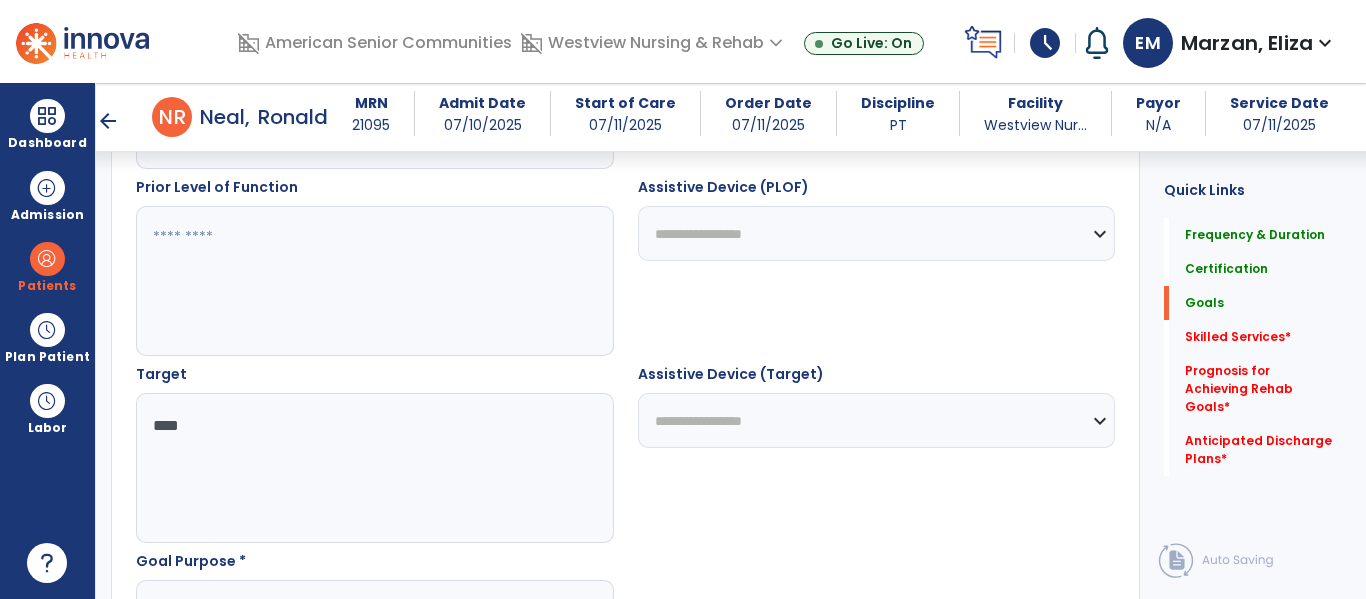 type on "****" 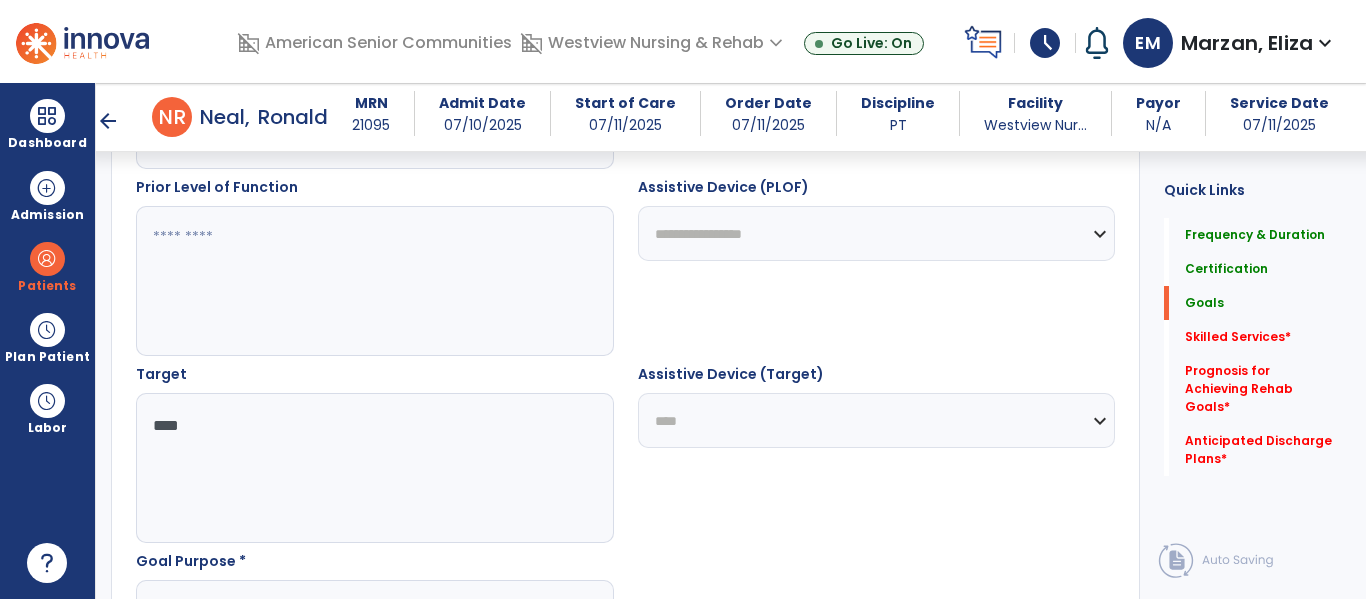click on "**********" at bounding box center [877, 420] 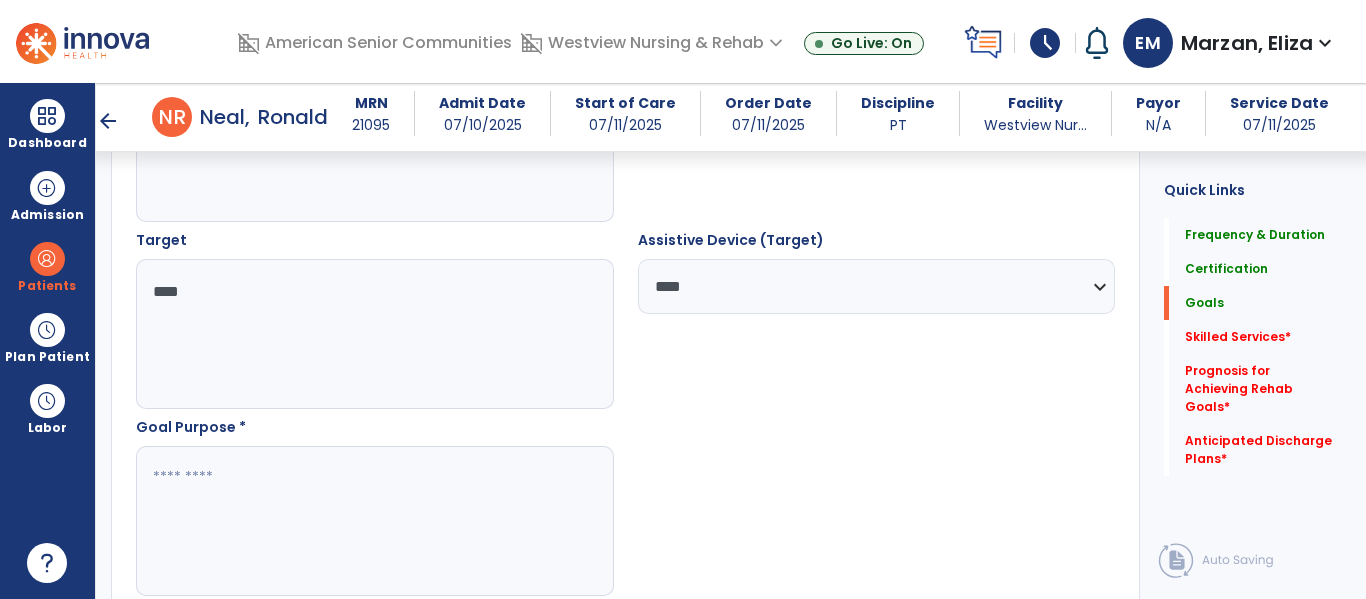 scroll, scrollTop: 1082, scrollLeft: 0, axis: vertical 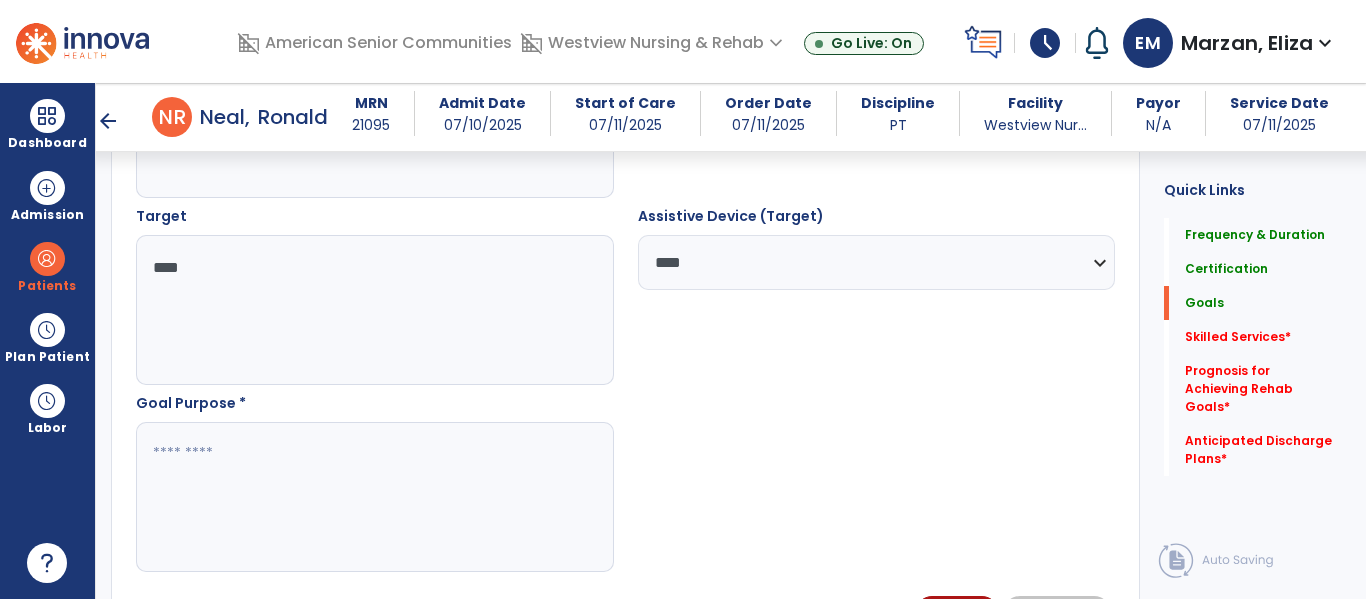 click at bounding box center [374, 497] 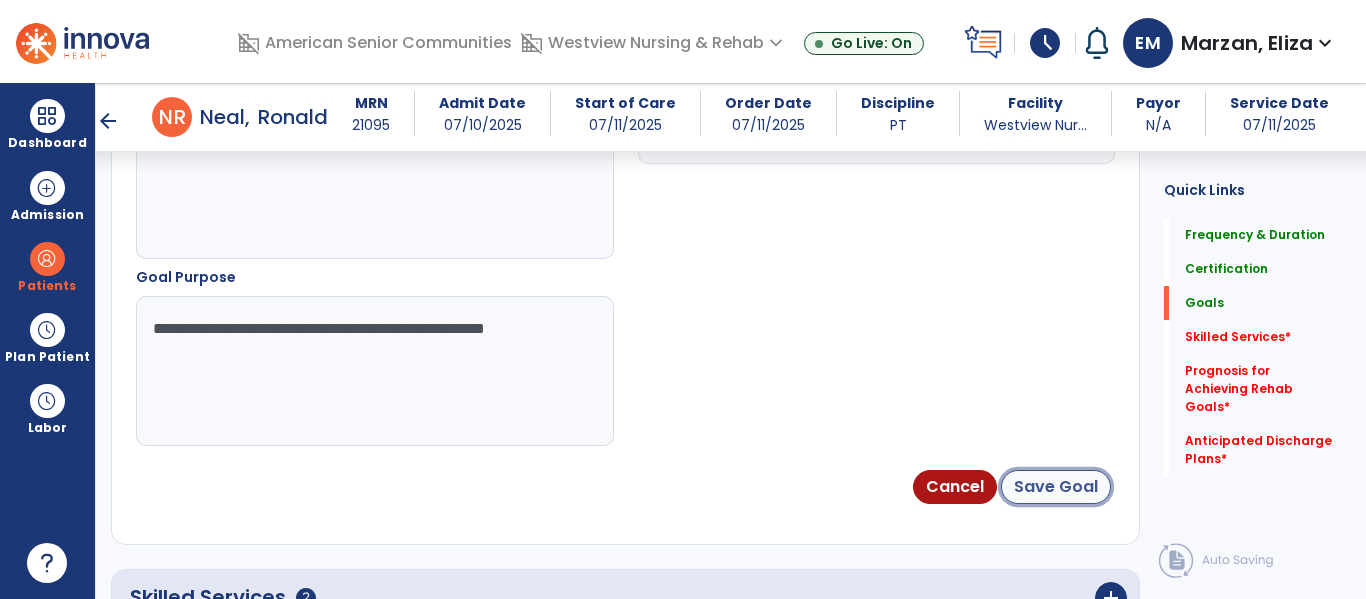click on "Save Goal" at bounding box center (1056, 487) 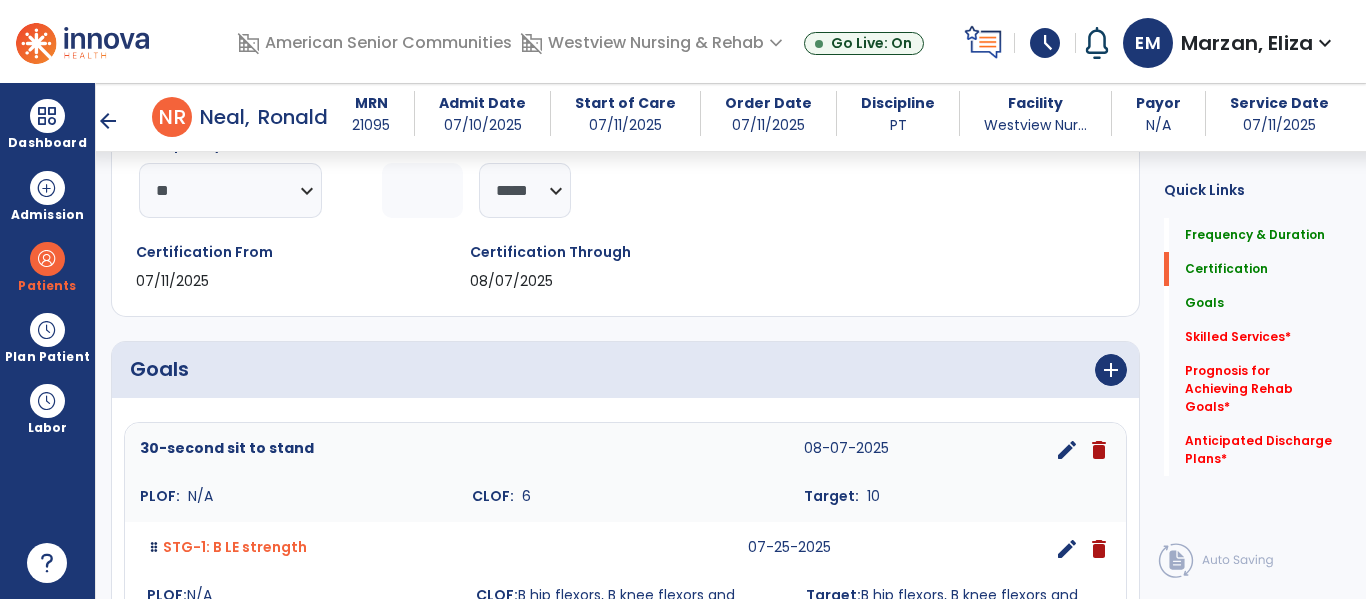 scroll, scrollTop: 279, scrollLeft: 0, axis: vertical 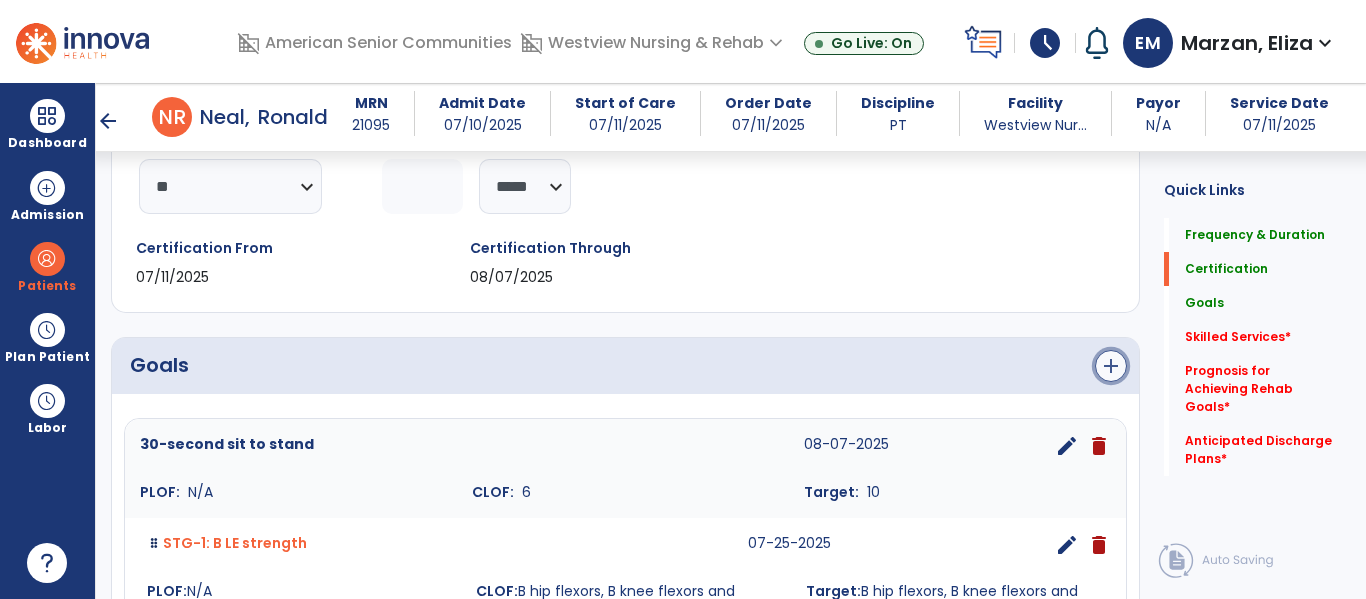 click on "add" at bounding box center [1111, 366] 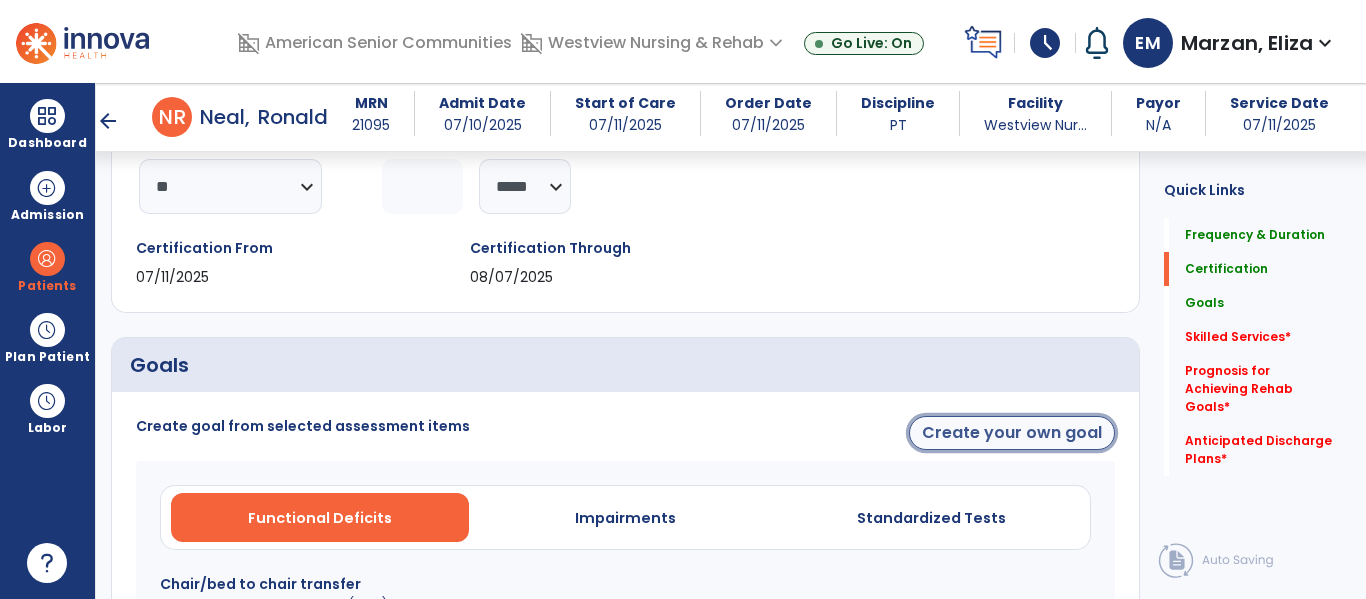 click on "Create your own goal" at bounding box center (1012, 433) 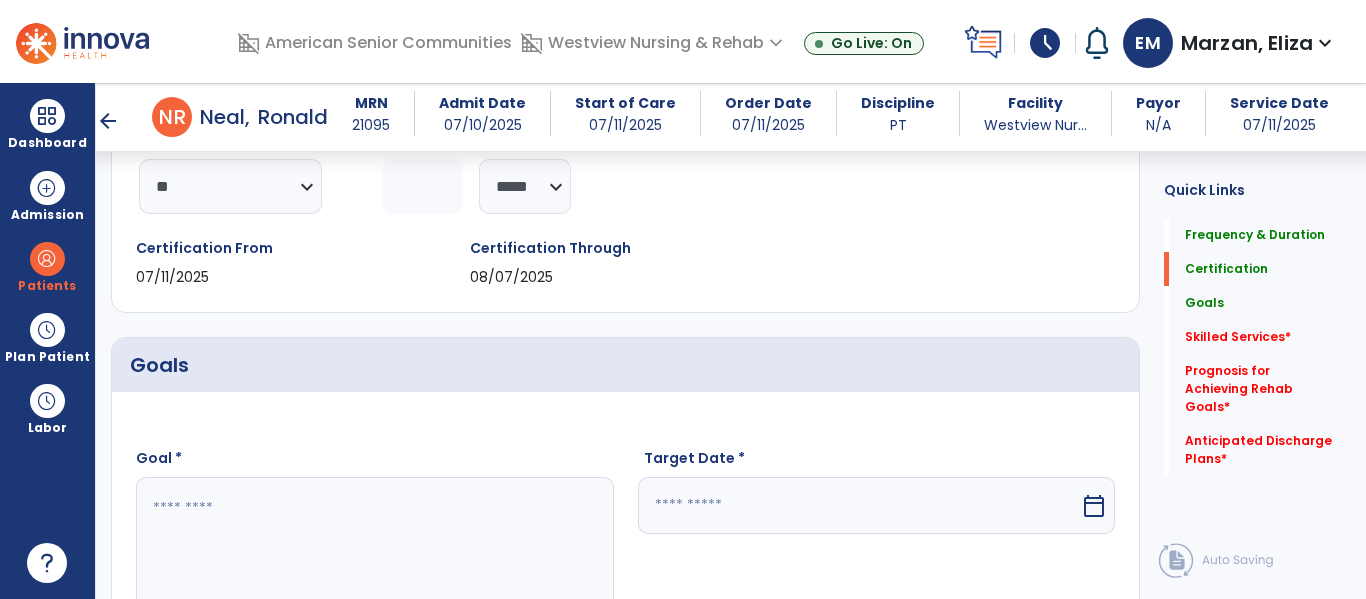 click at bounding box center (374, 552) 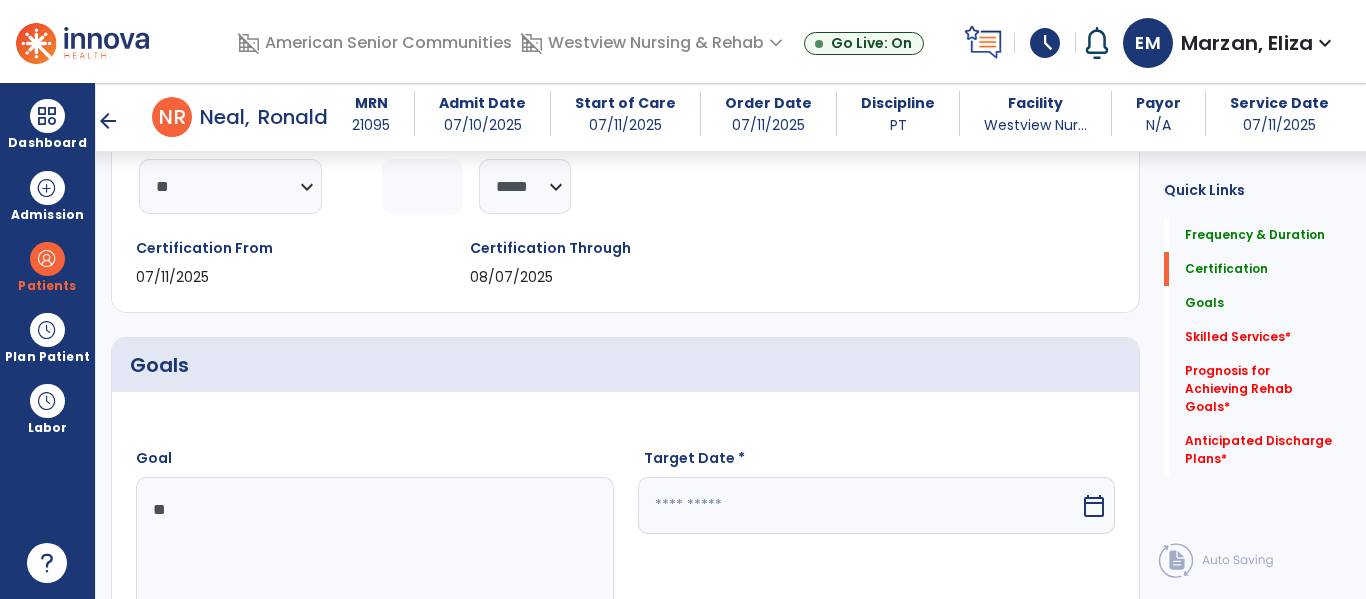 type on "*" 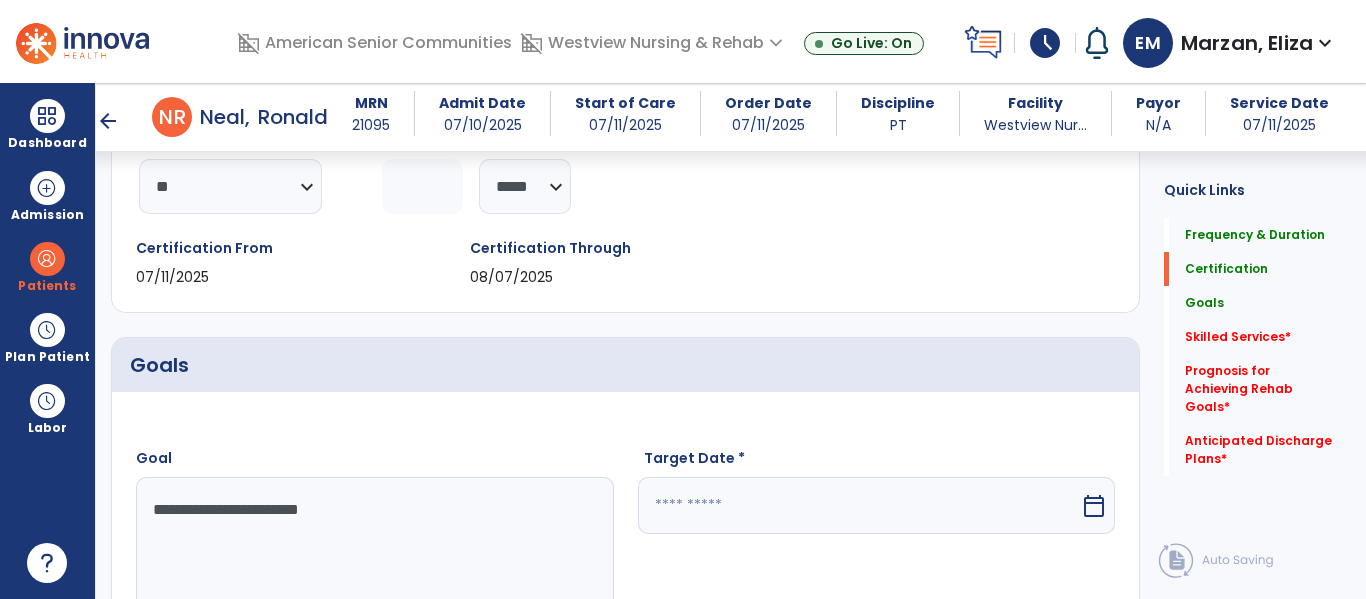 type on "**********" 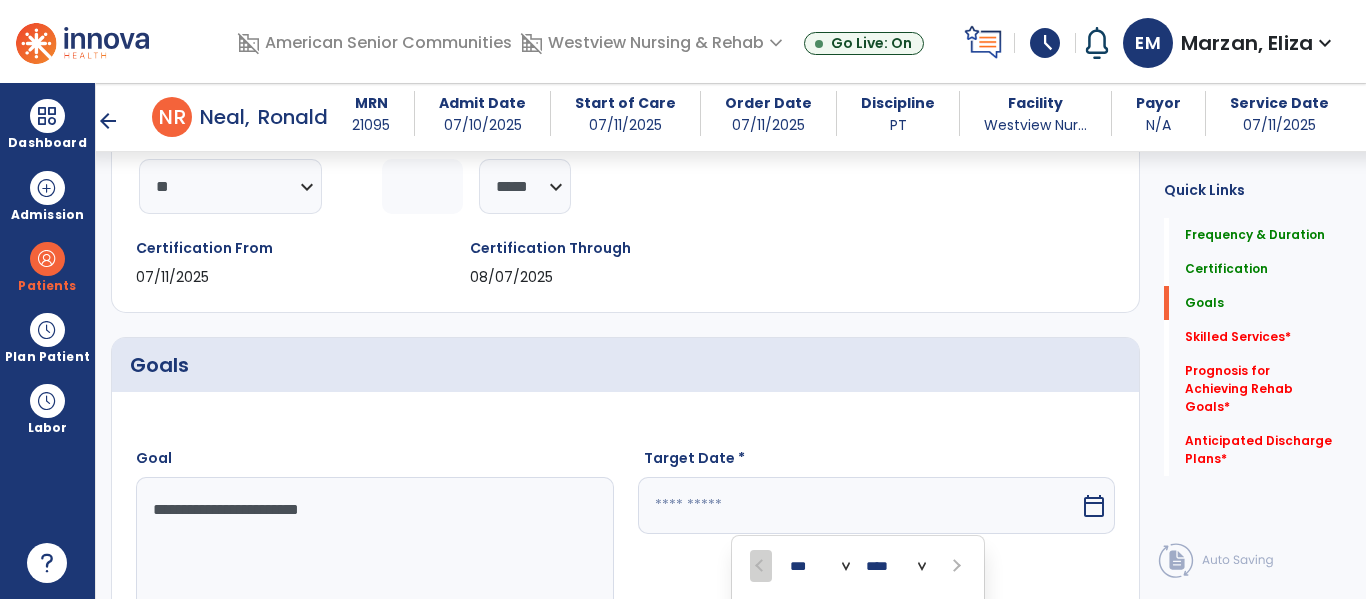 scroll, scrollTop: 611, scrollLeft: 0, axis: vertical 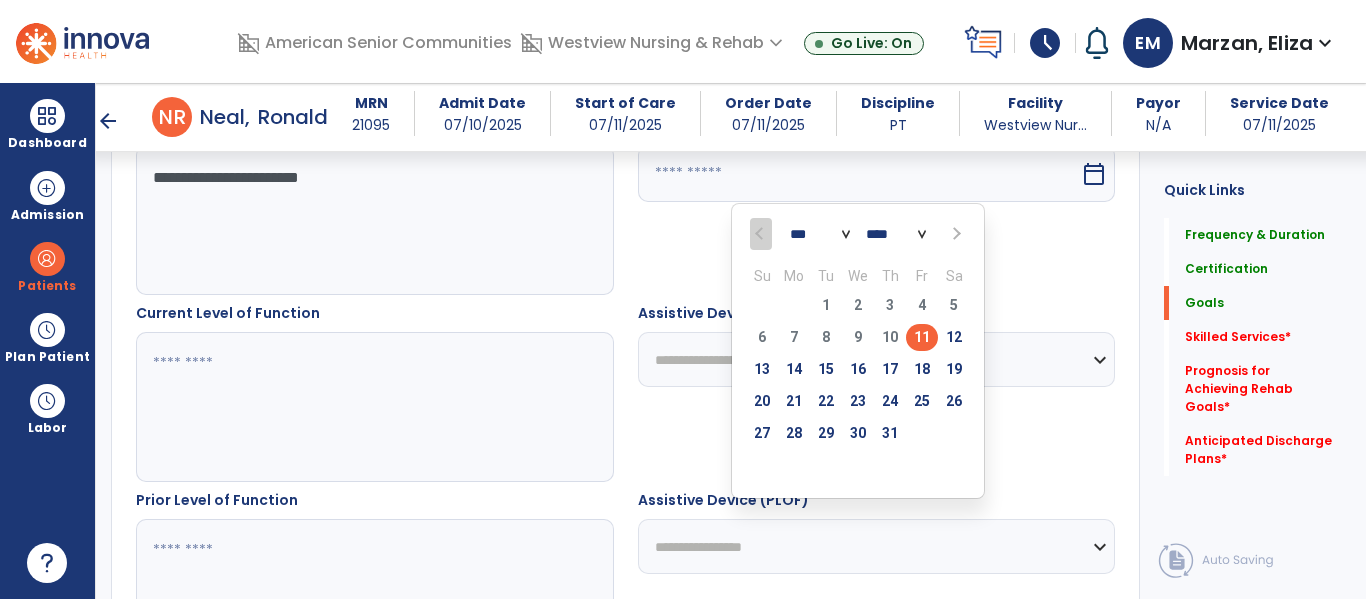 click at bounding box center (954, 234) 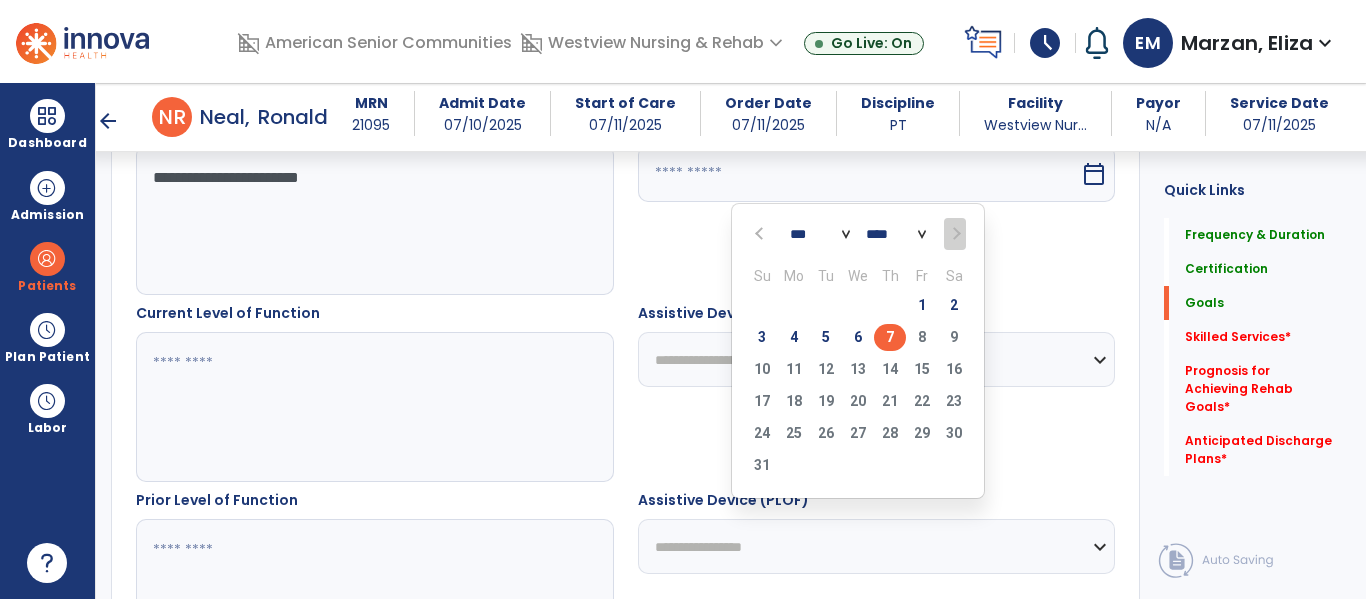 click on "7" at bounding box center (890, 337) 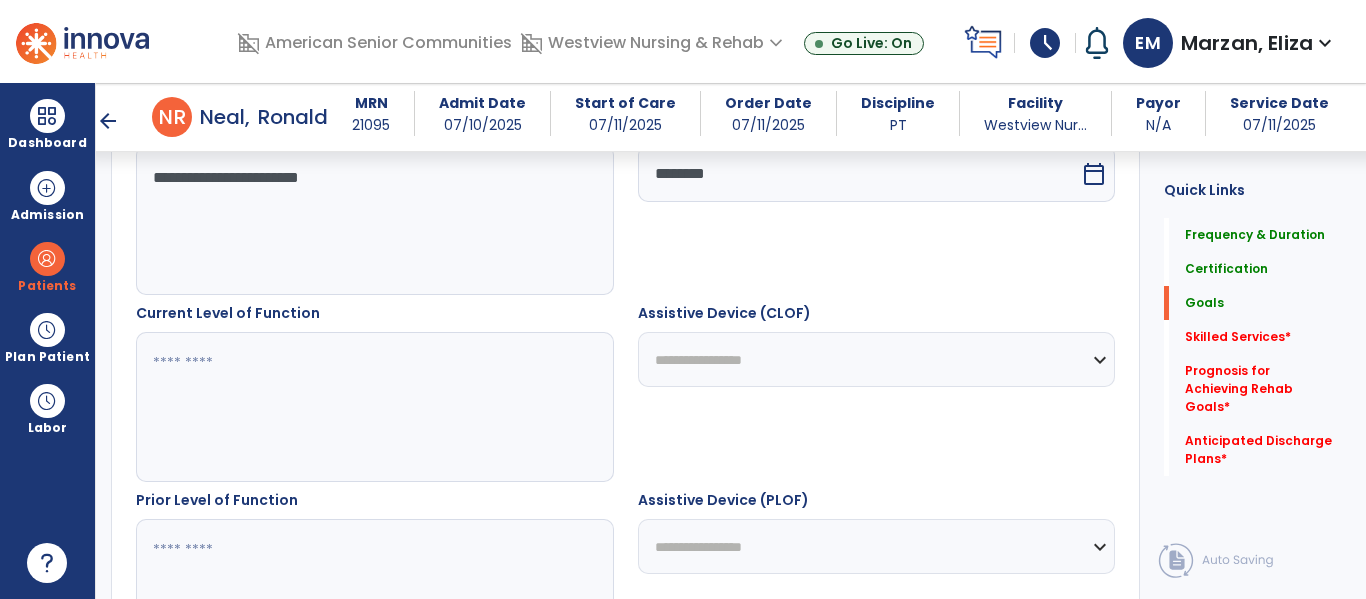 click at bounding box center (374, 407) 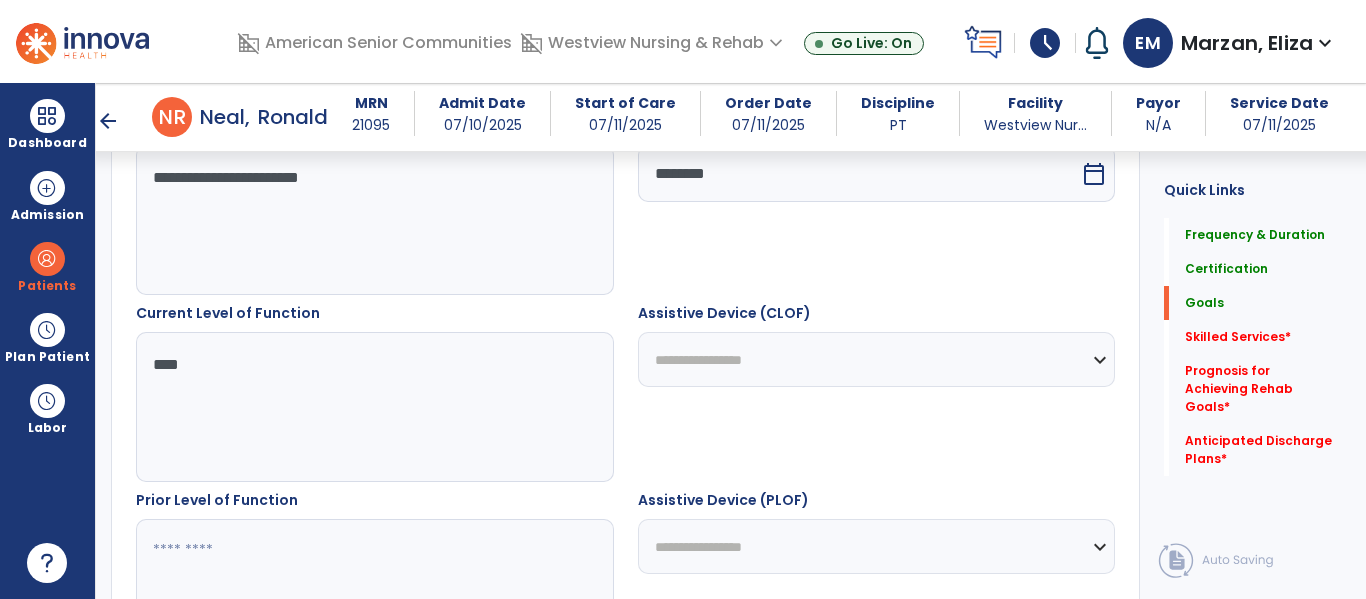 scroll, scrollTop: 583, scrollLeft: 0, axis: vertical 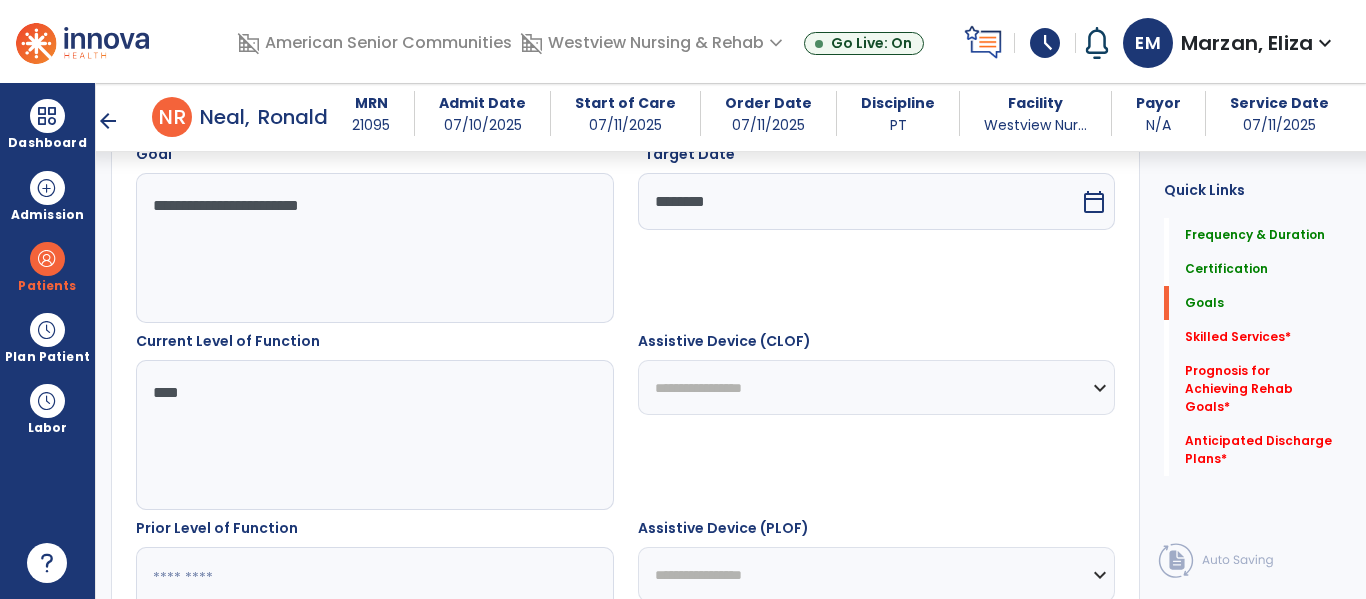 type on "****" 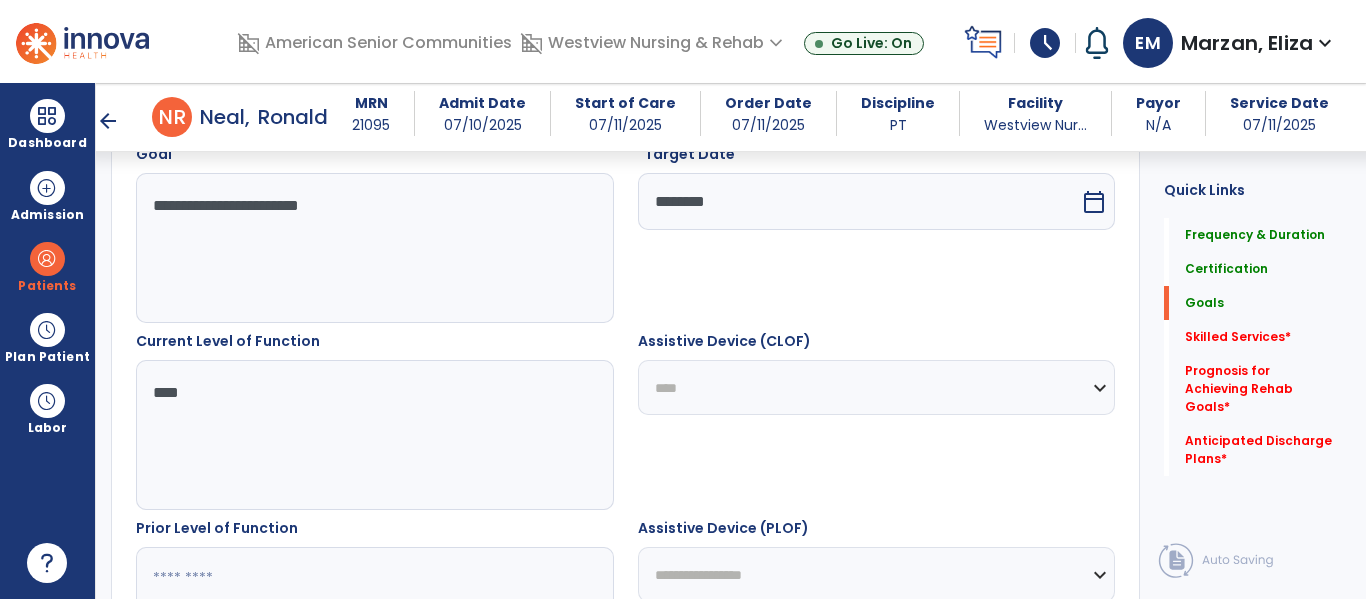 click on "**********" at bounding box center (877, 387) 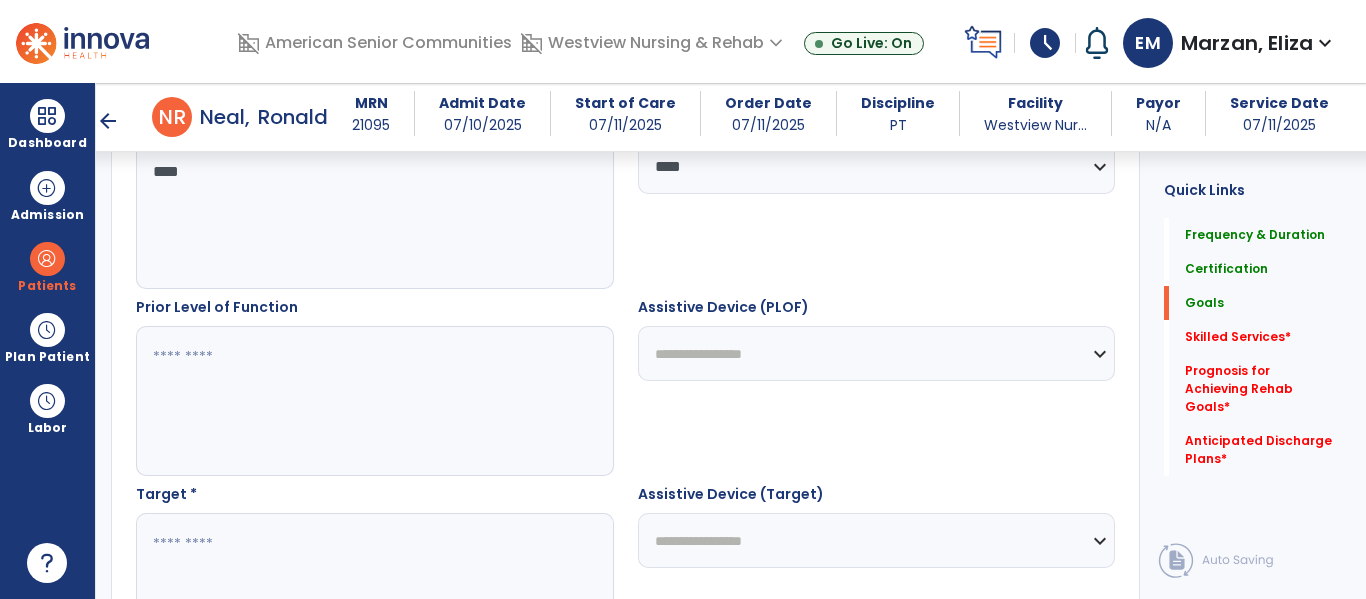 scroll, scrollTop: 808, scrollLeft: 0, axis: vertical 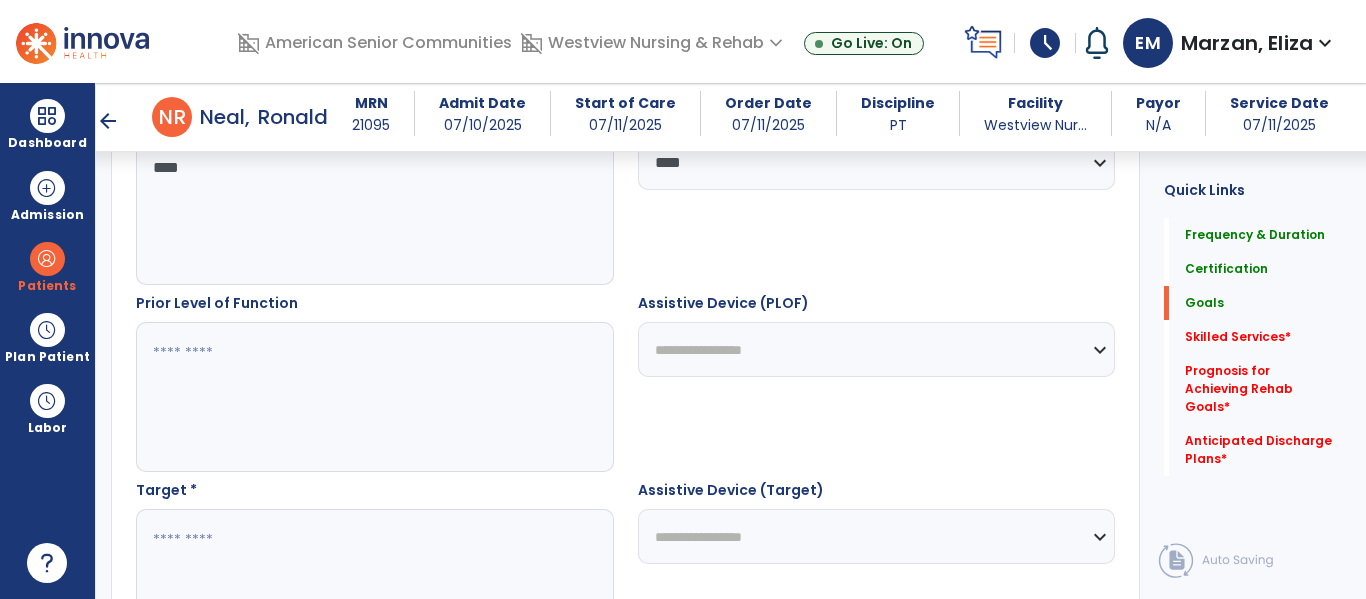 click at bounding box center [374, 584] 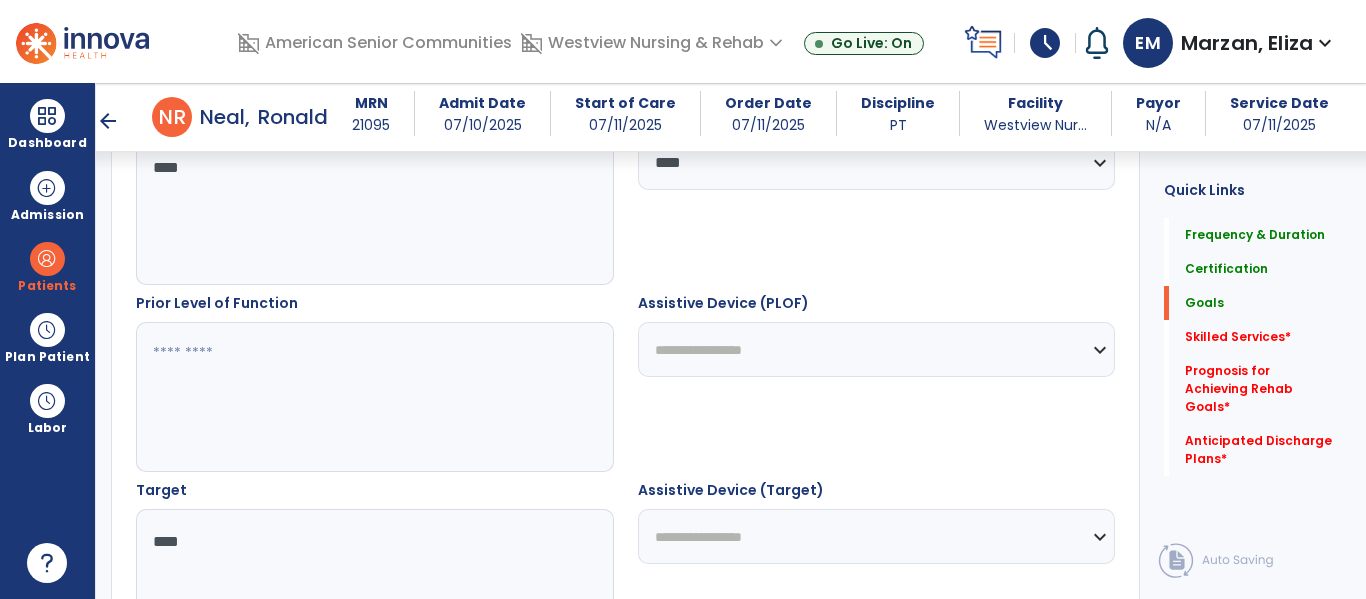 type on "****" 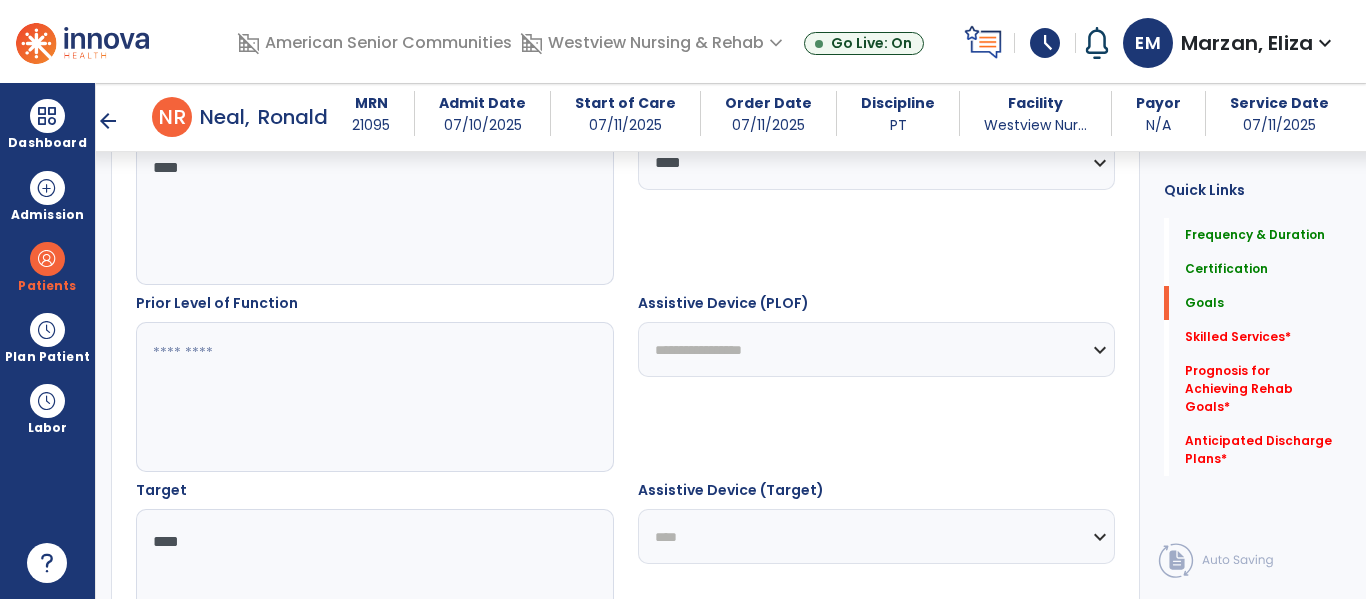 click on "**********" at bounding box center (877, 536) 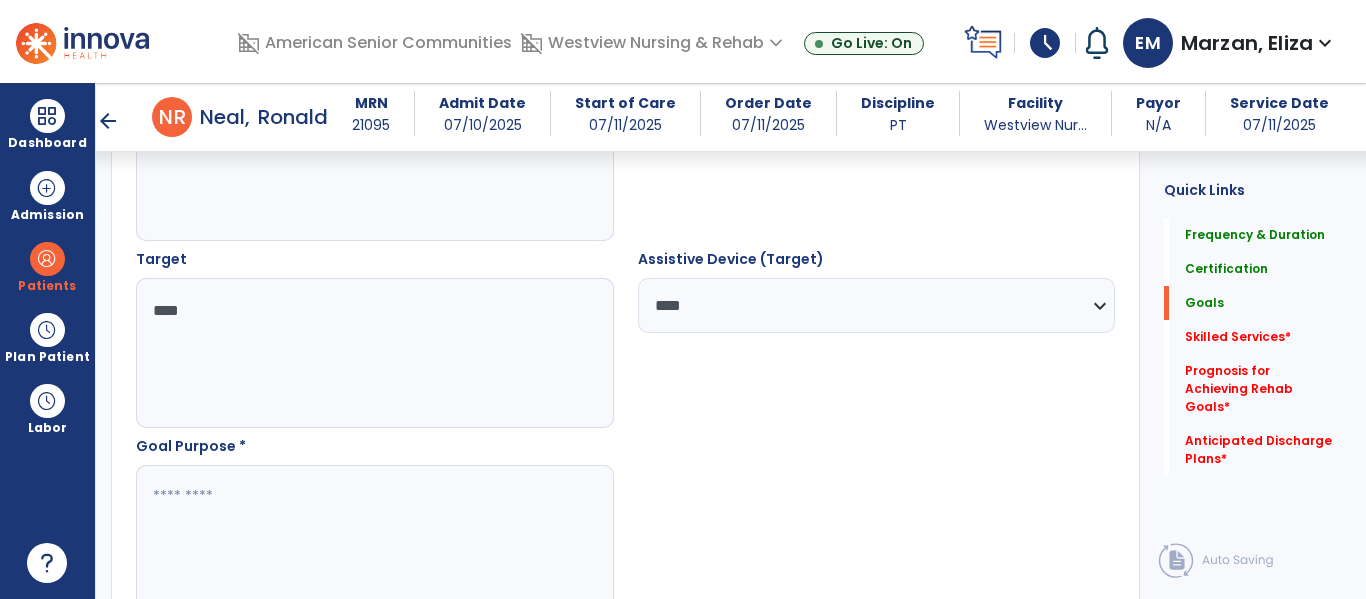 scroll, scrollTop: 1139, scrollLeft: 0, axis: vertical 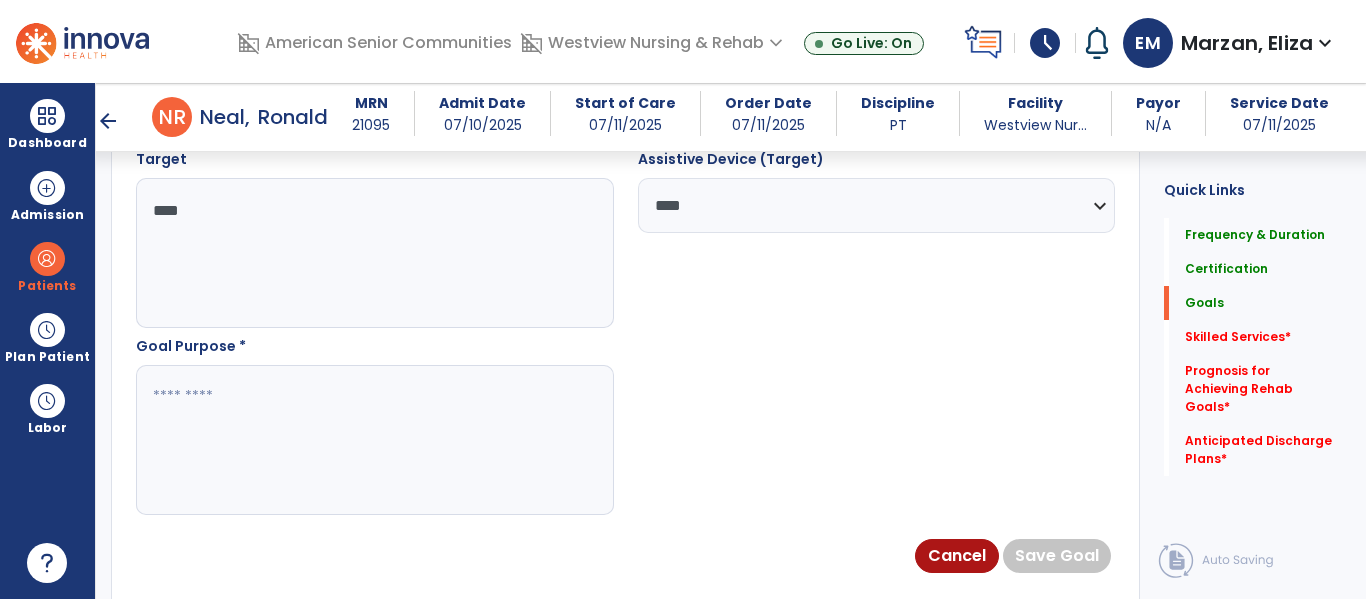 click at bounding box center [374, 440] 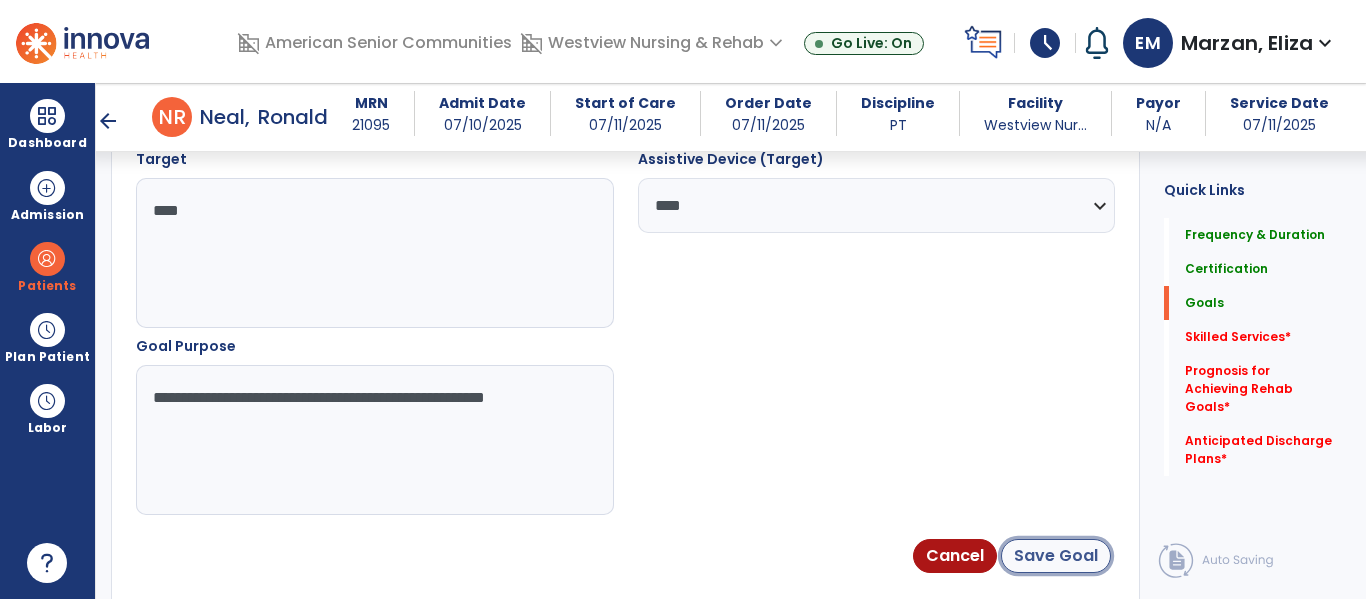 click on "Save Goal" at bounding box center (1056, 556) 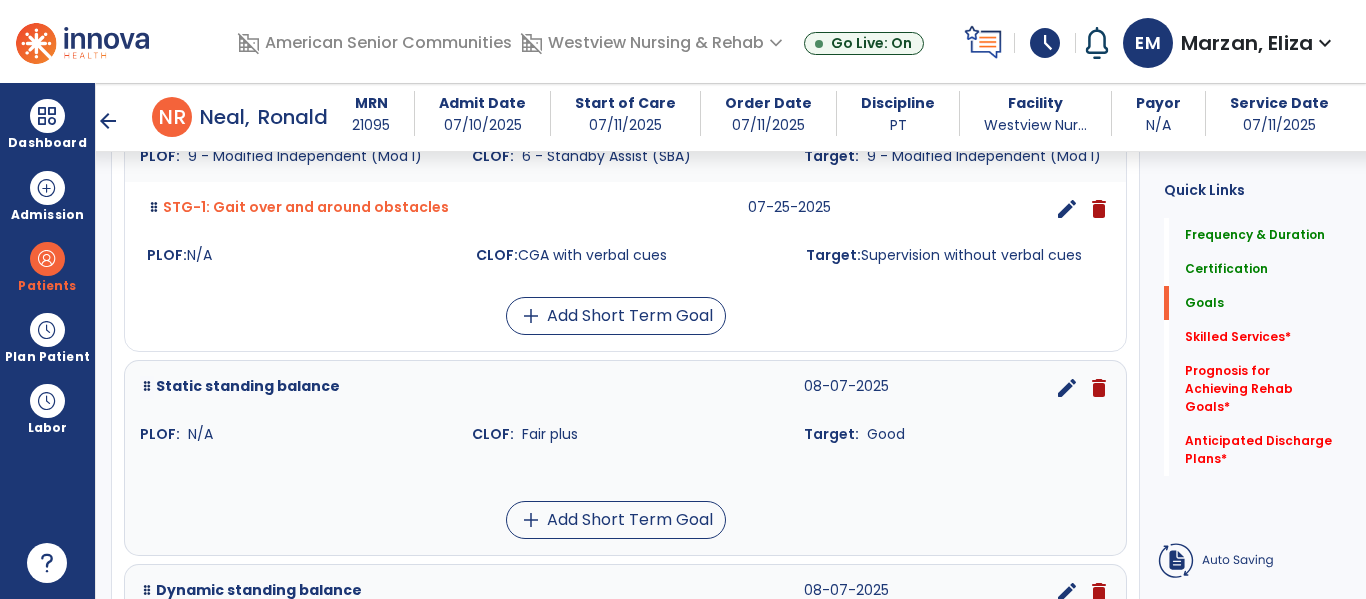 scroll, scrollTop: 1141, scrollLeft: 0, axis: vertical 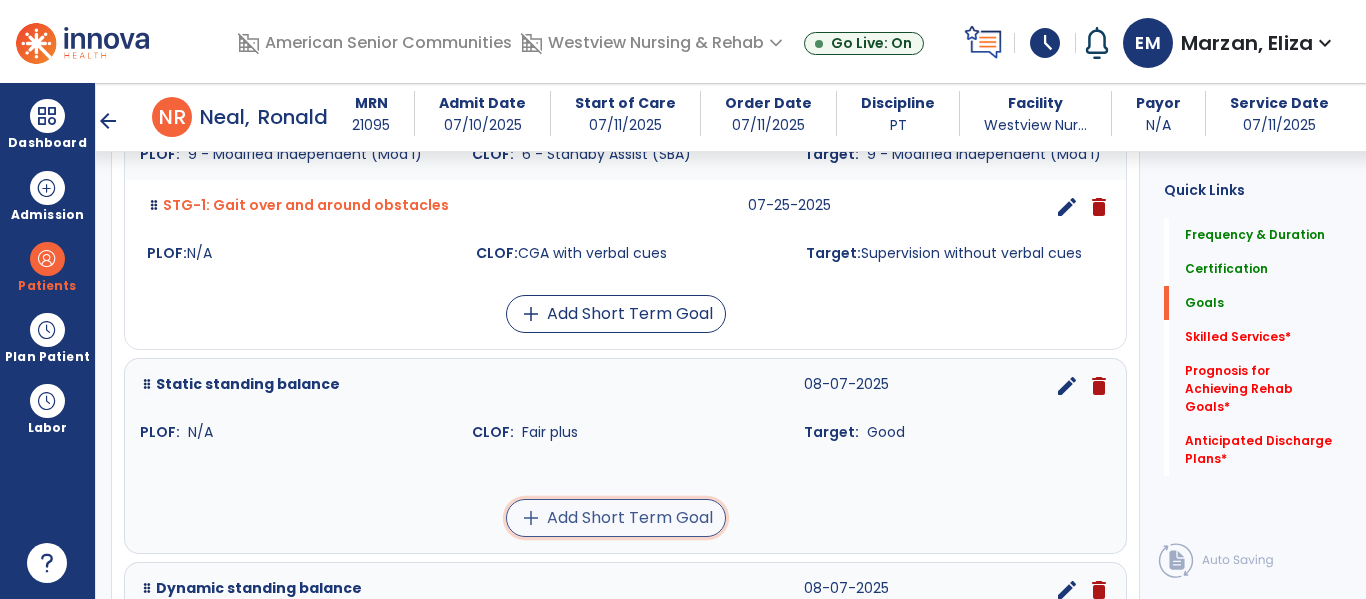 click on "add  Add Short Term Goal" at bounding box center [616, 518] 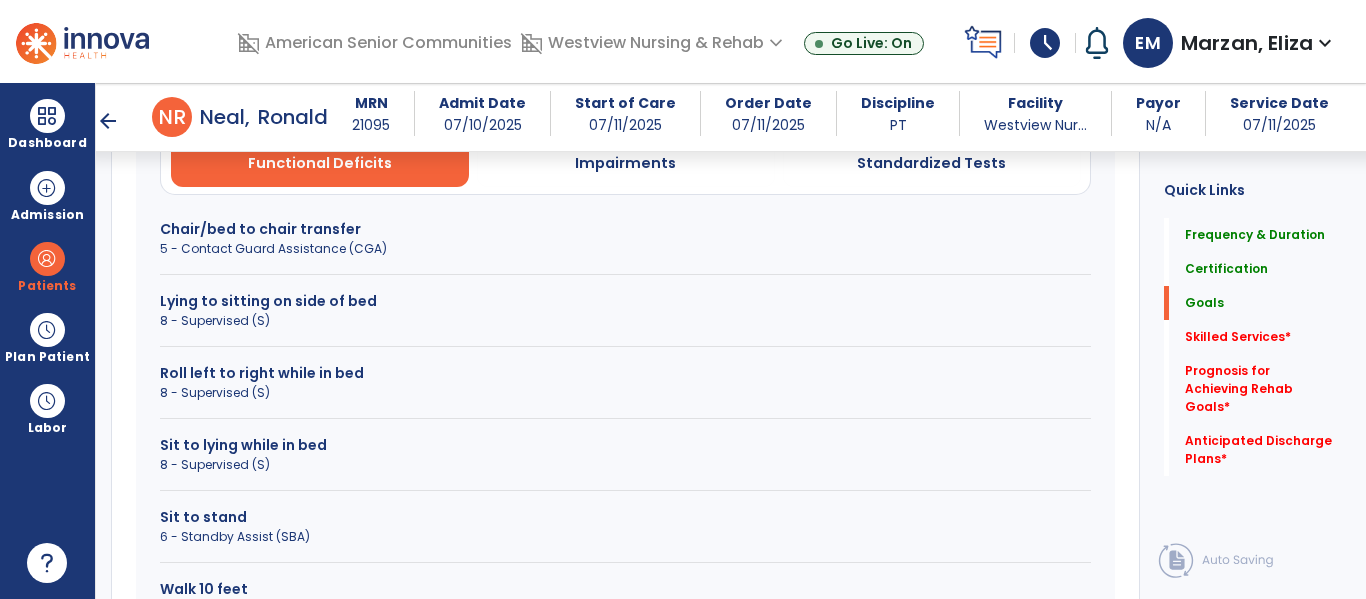 scroll, scrollTop: 640, scrollLeft: 0, axis: vertical 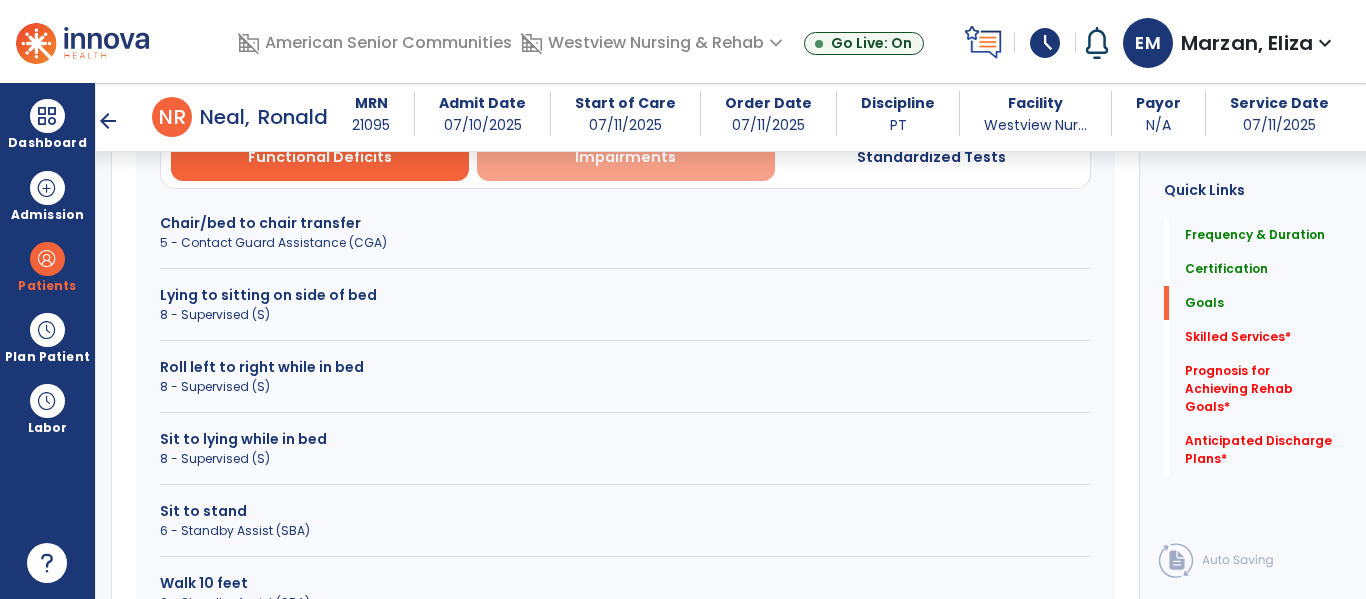 click on "Impairments" at bounding box center (626, 156) 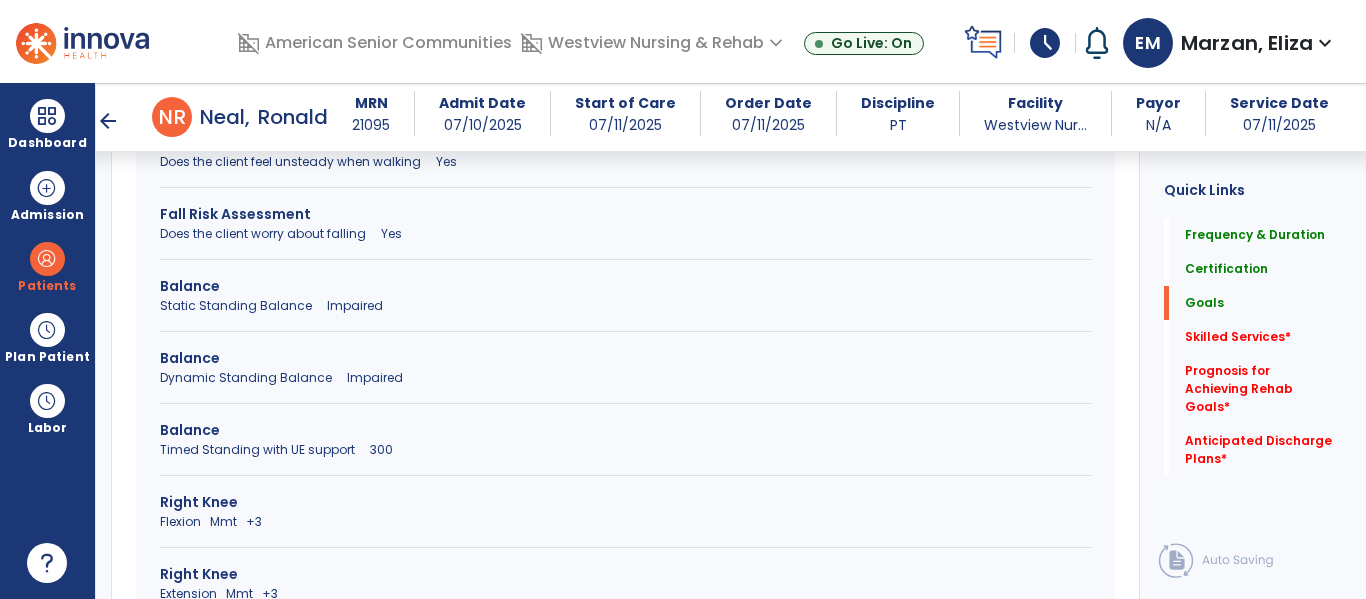 scroll, scrollTop: 867, scrollLeft: 0, axis: vertical 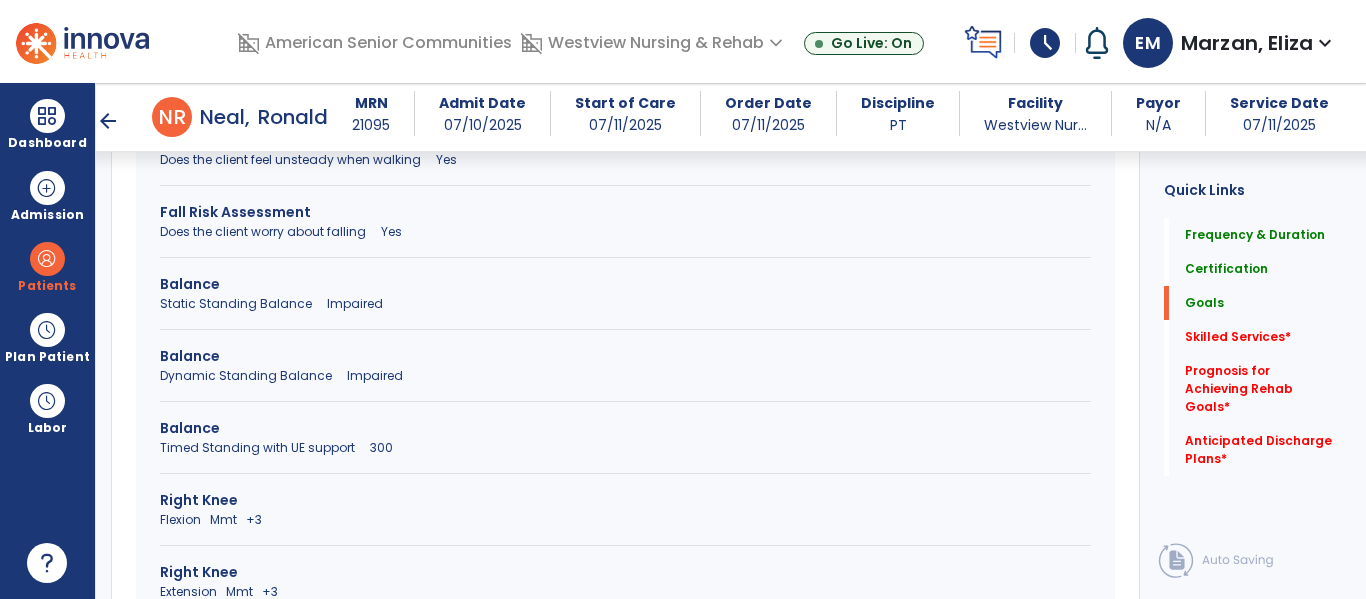 click on "Timed Standing with UE support      300" at bounding box center [625, 448] 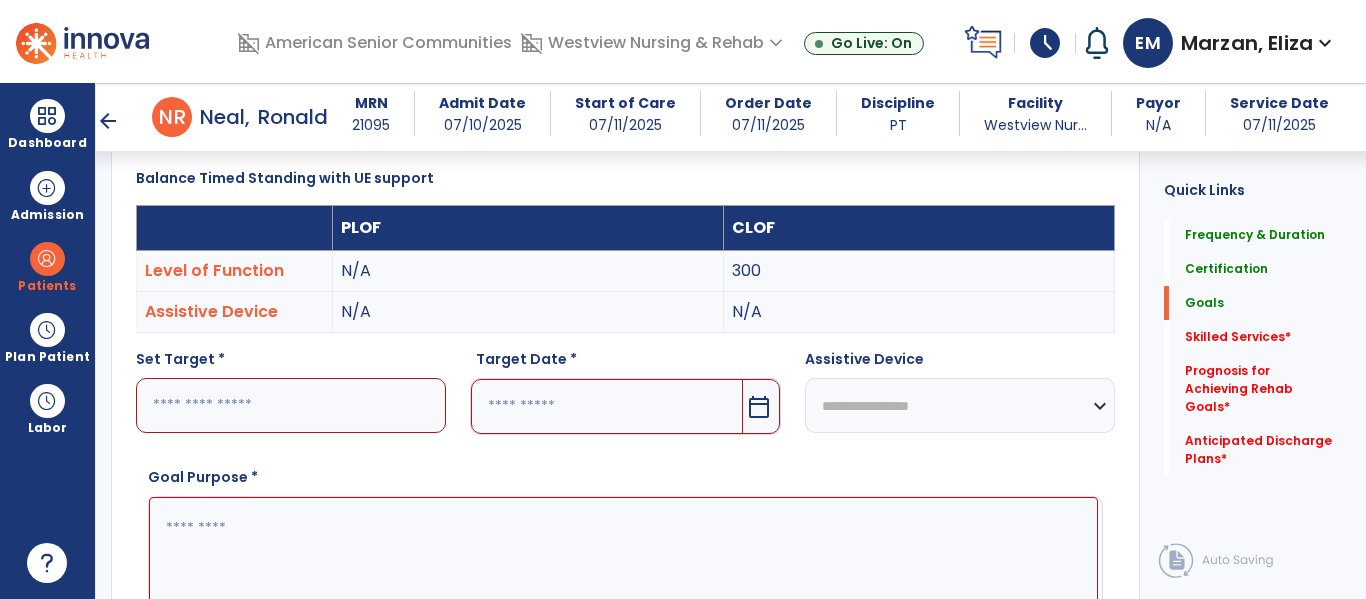scroll, scrollTop: 526, scrollLeft: 0, axis: vertical 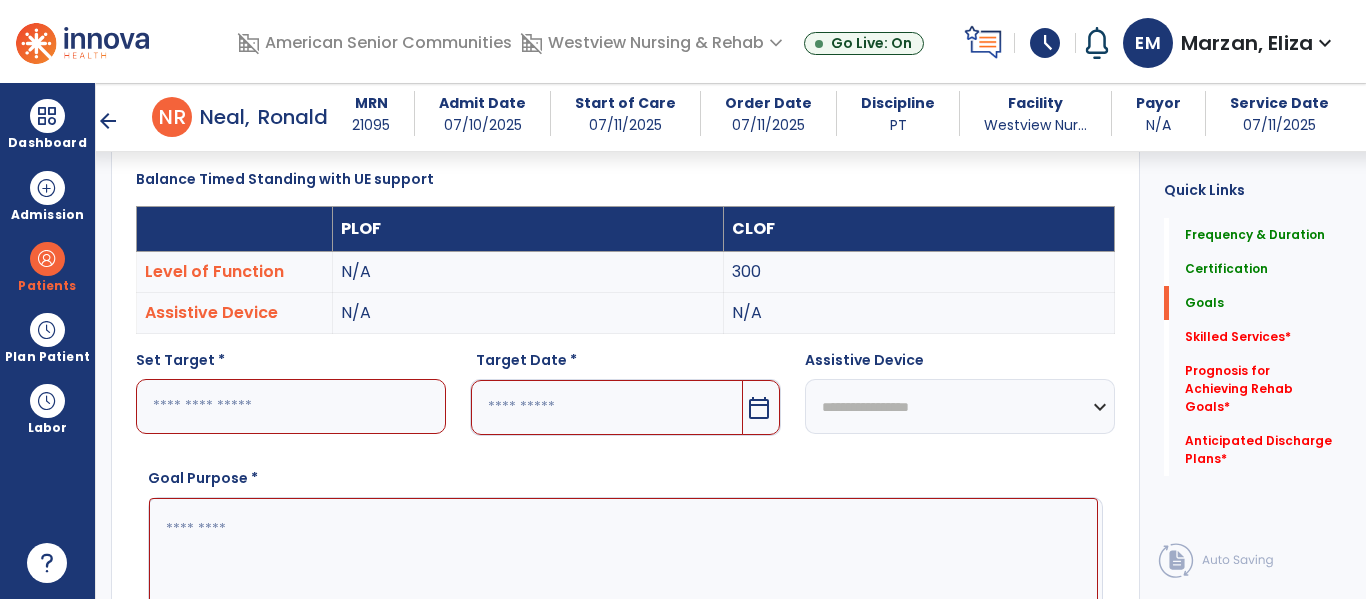 click at bounding box center [291, 406] 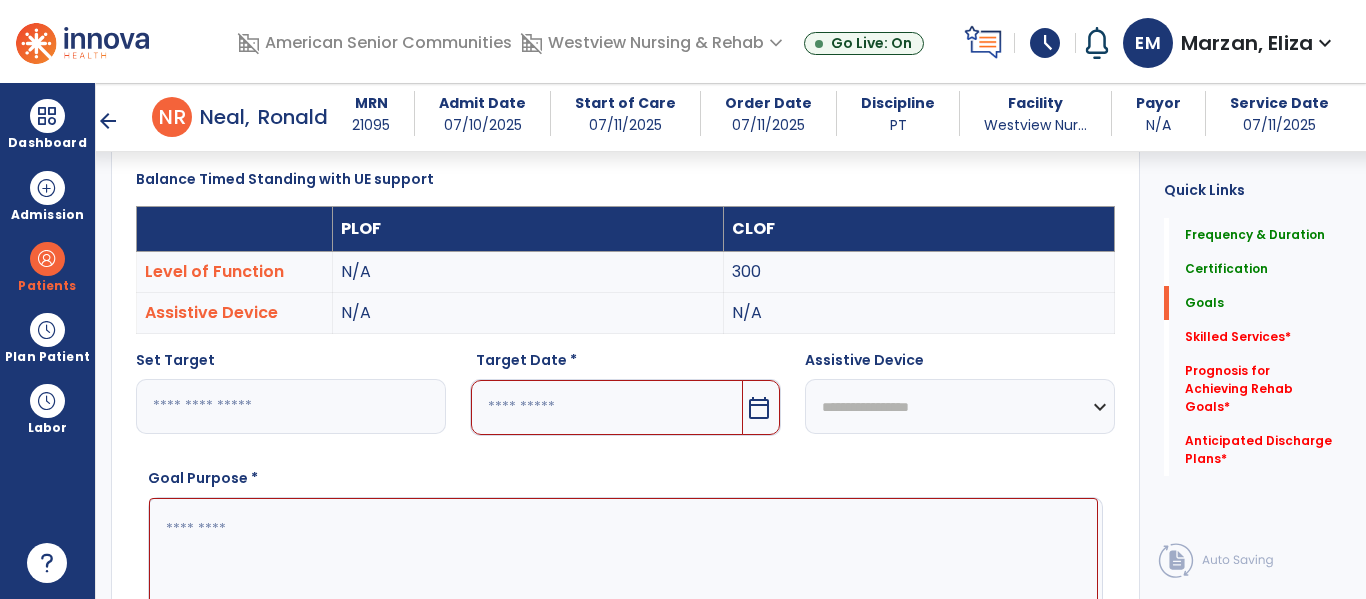 type on "***" 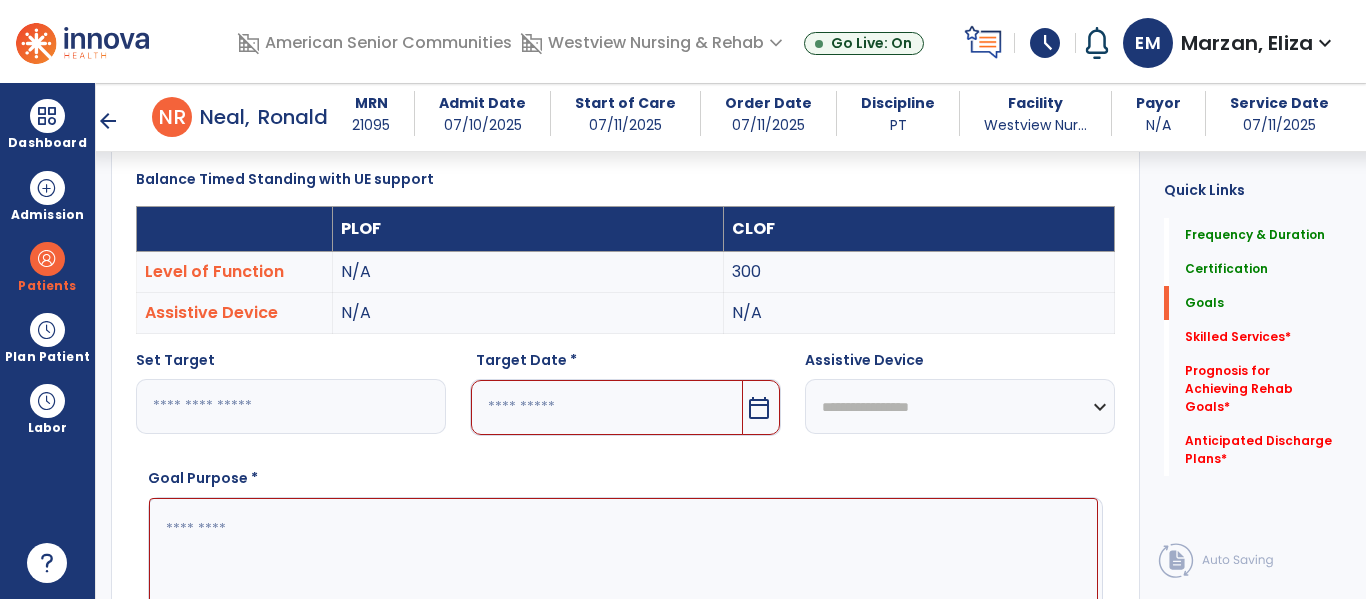 click on "calendar_today" at bounding box center (761, 407) 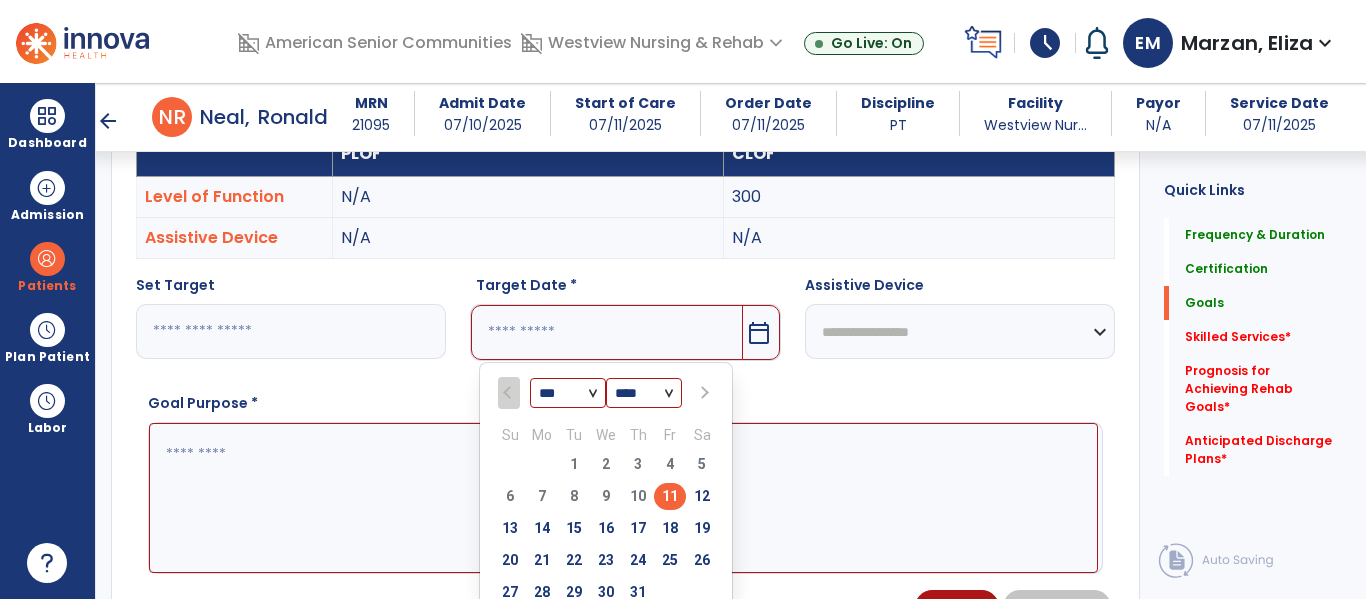 scroll, scrollTop: 615, scrollLeft: 0, axis: vertical 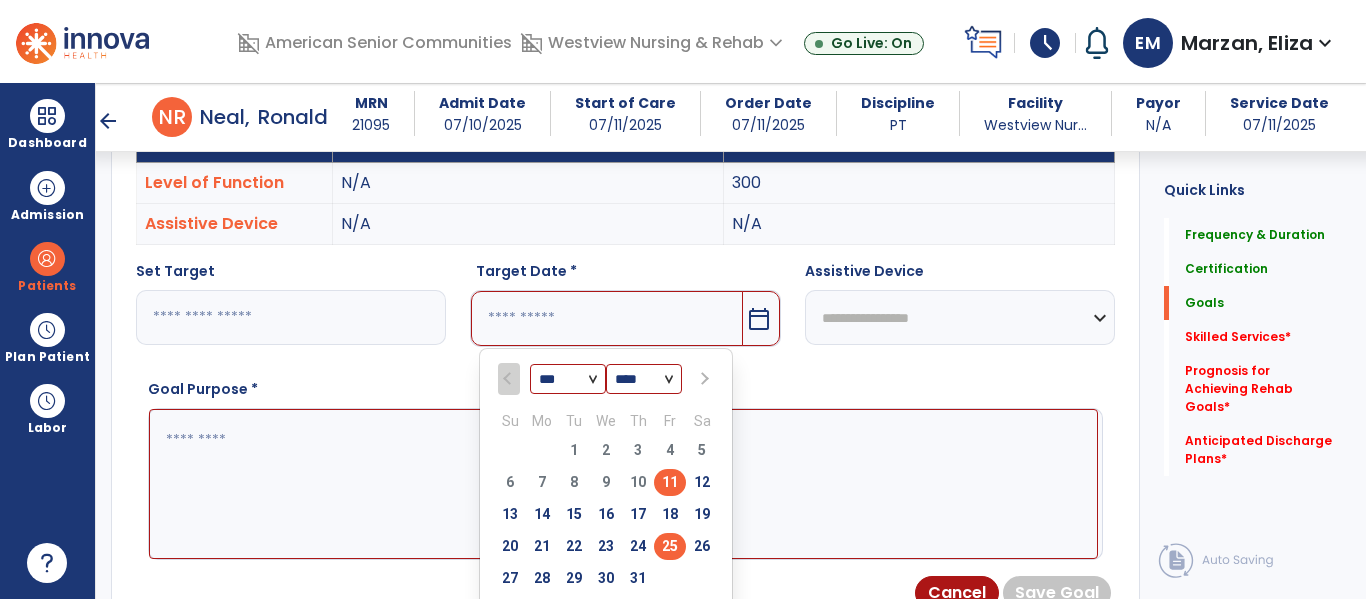 click on "25" at bounding box center (670, 546) 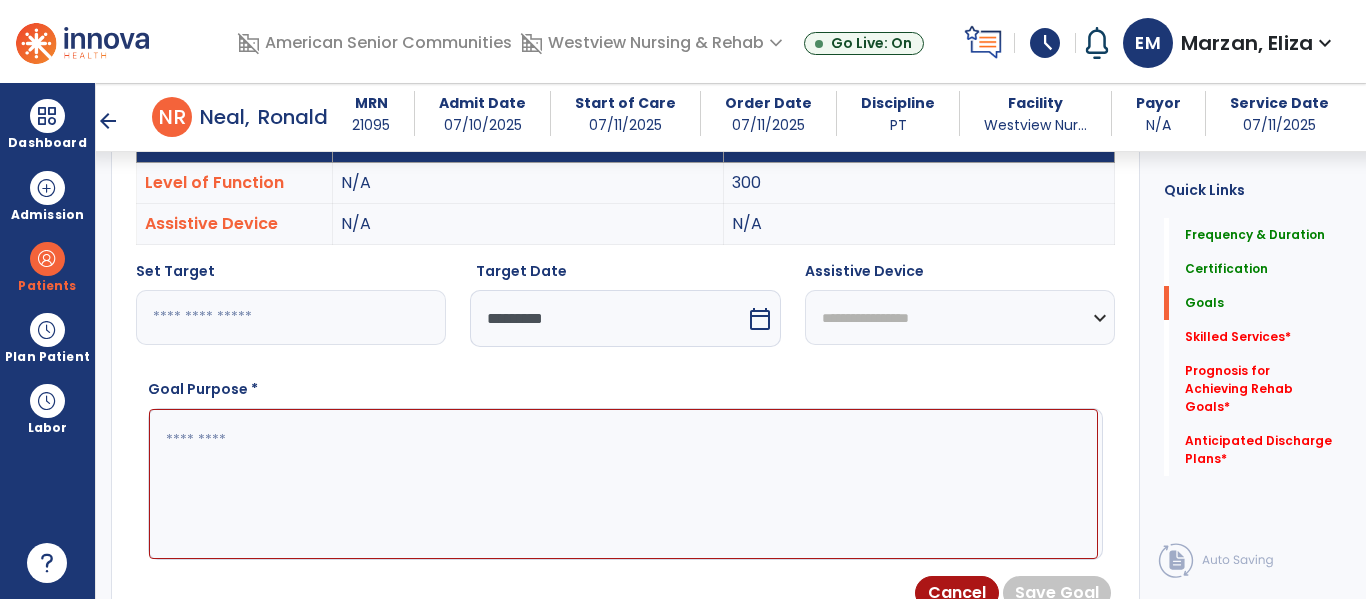 click on "**********" at bounding box center [960, 317] 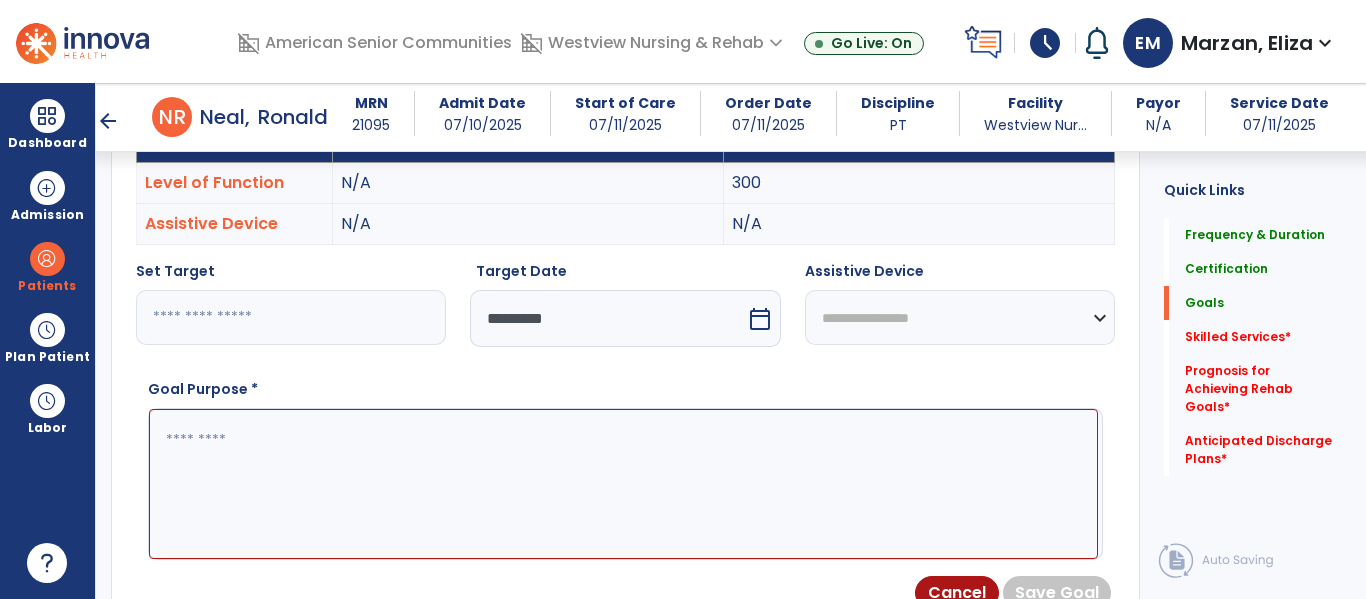 select on "**********" 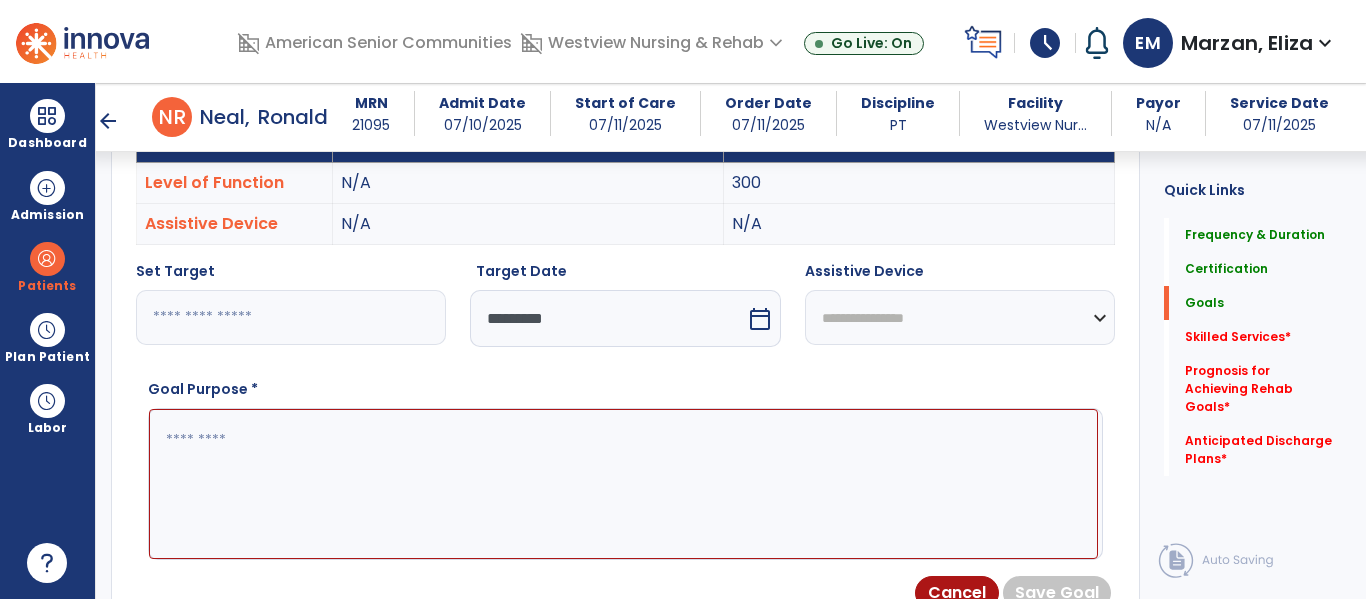 click on "**********" at bounding box center [960, 317] 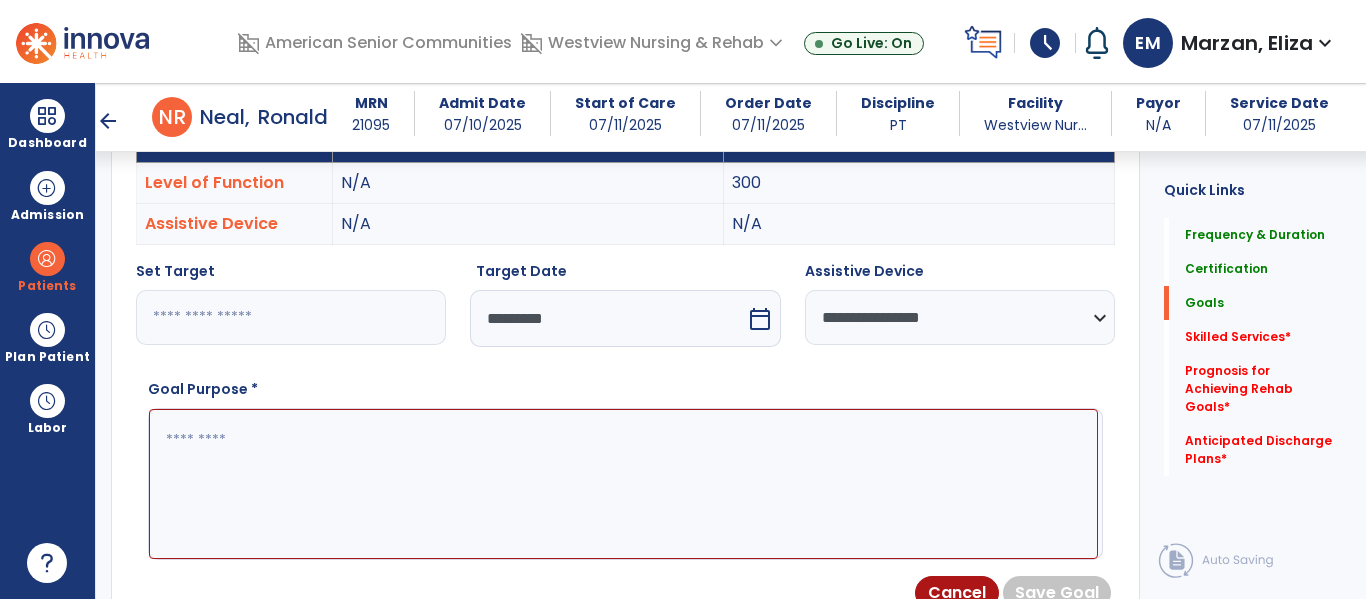 click at bounding box center [623, 484] 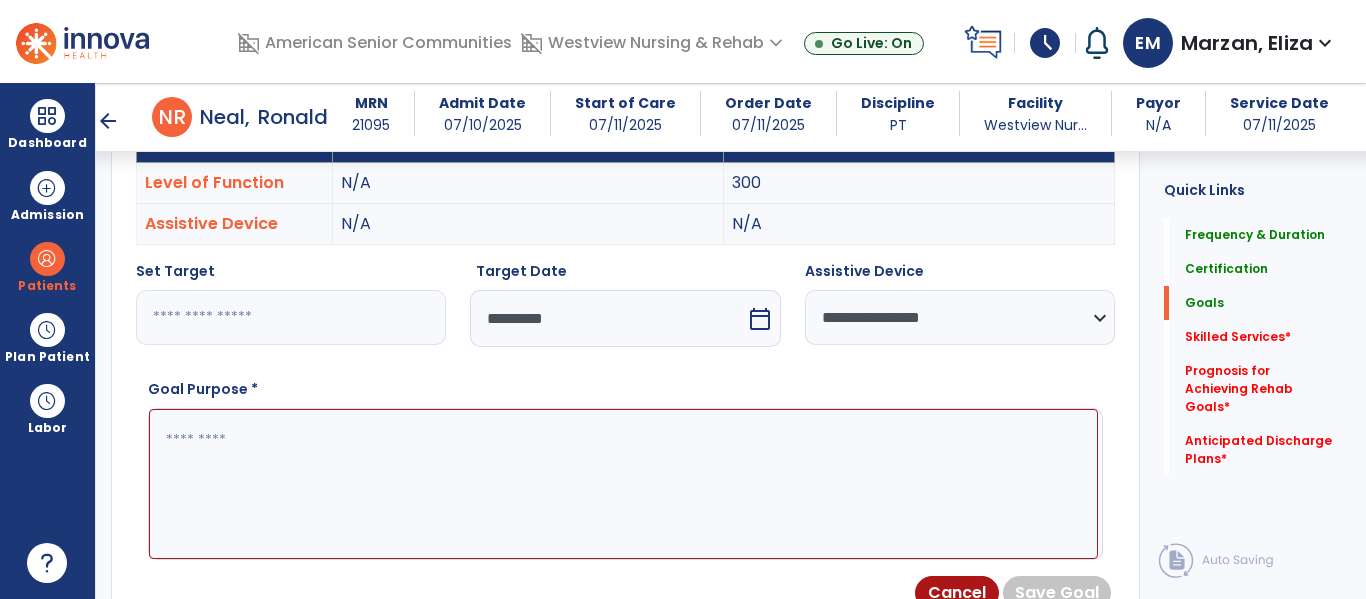 paste on "**********" 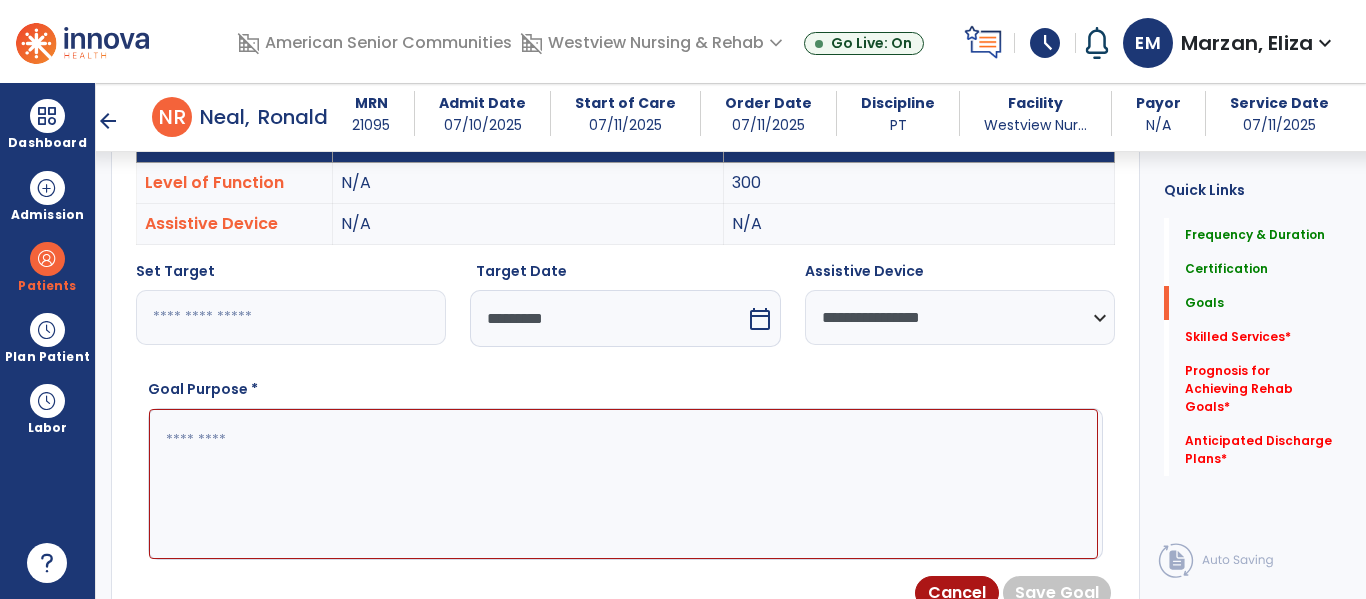 type on "**********" 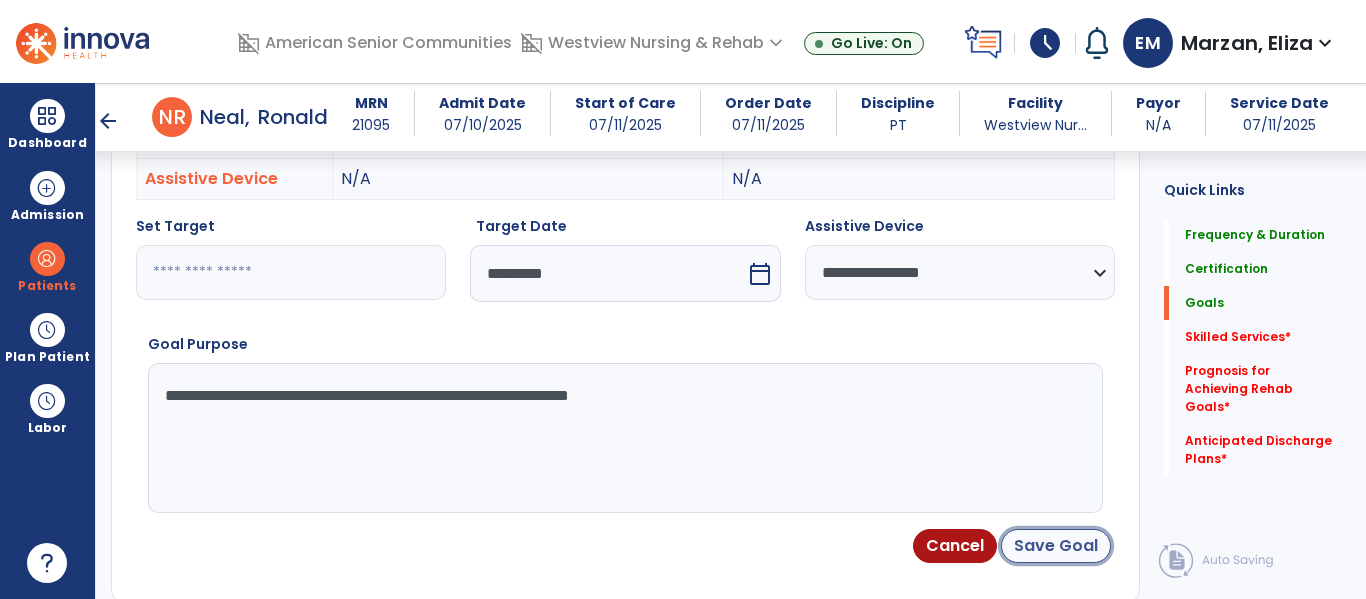 click on "Save Goal" at bounding box center (1056, 546) 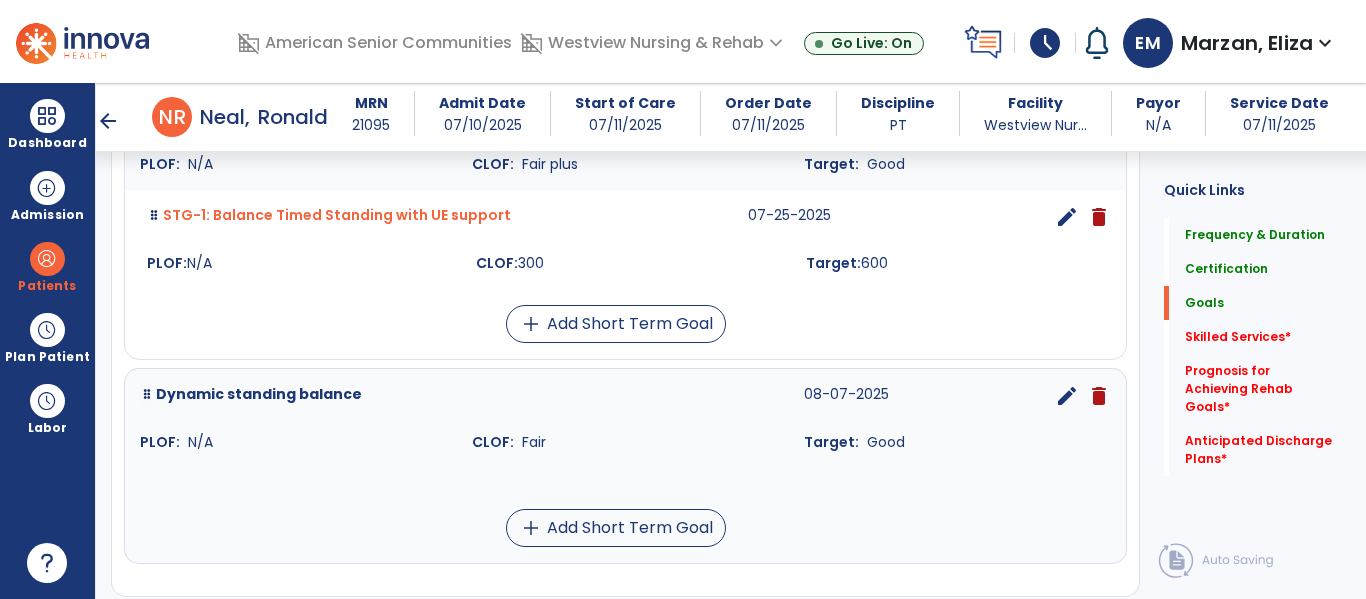scroll, scrollTop: 1414, scrollLeft: 0, axis: vertical 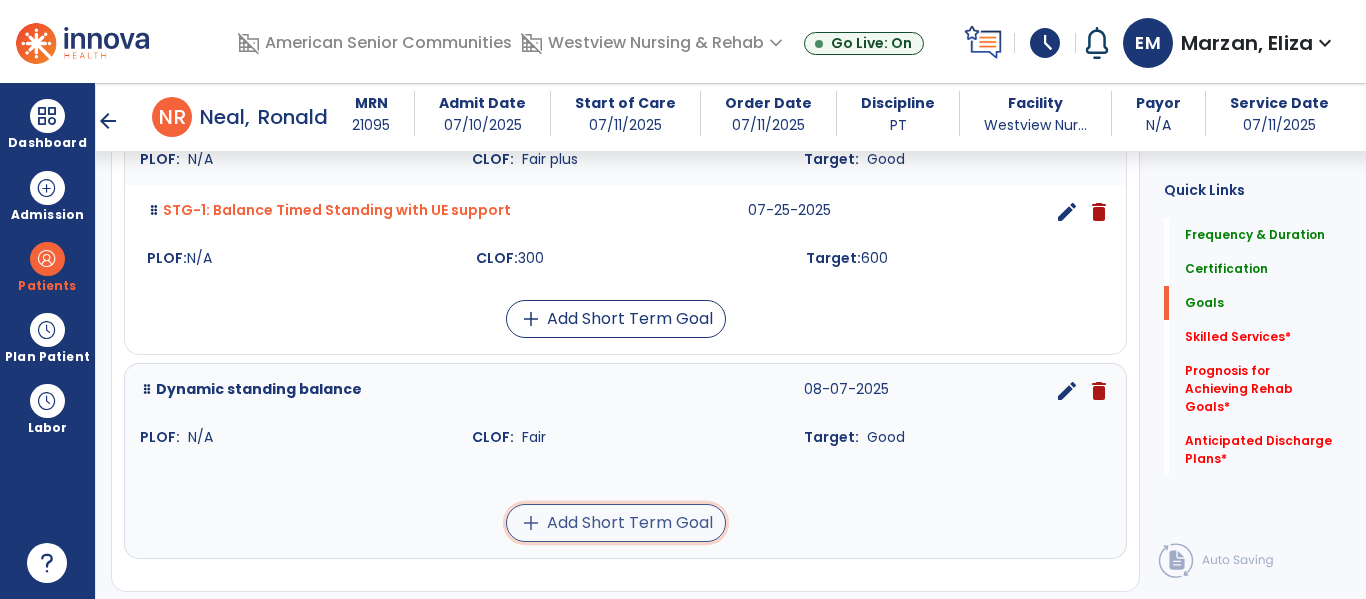 click on "add  Add Short Term Goal" at bounding box center [616, 523] 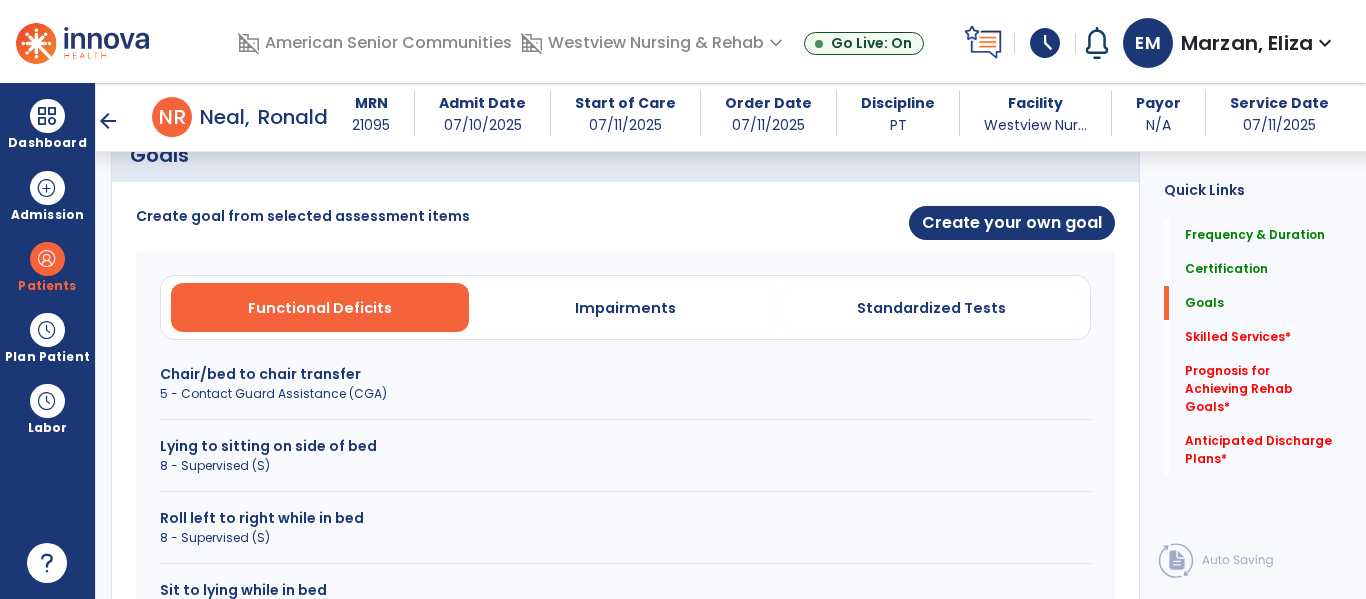 scroll, scrollTop: 496, scrollLeft: 0, axis: vertical 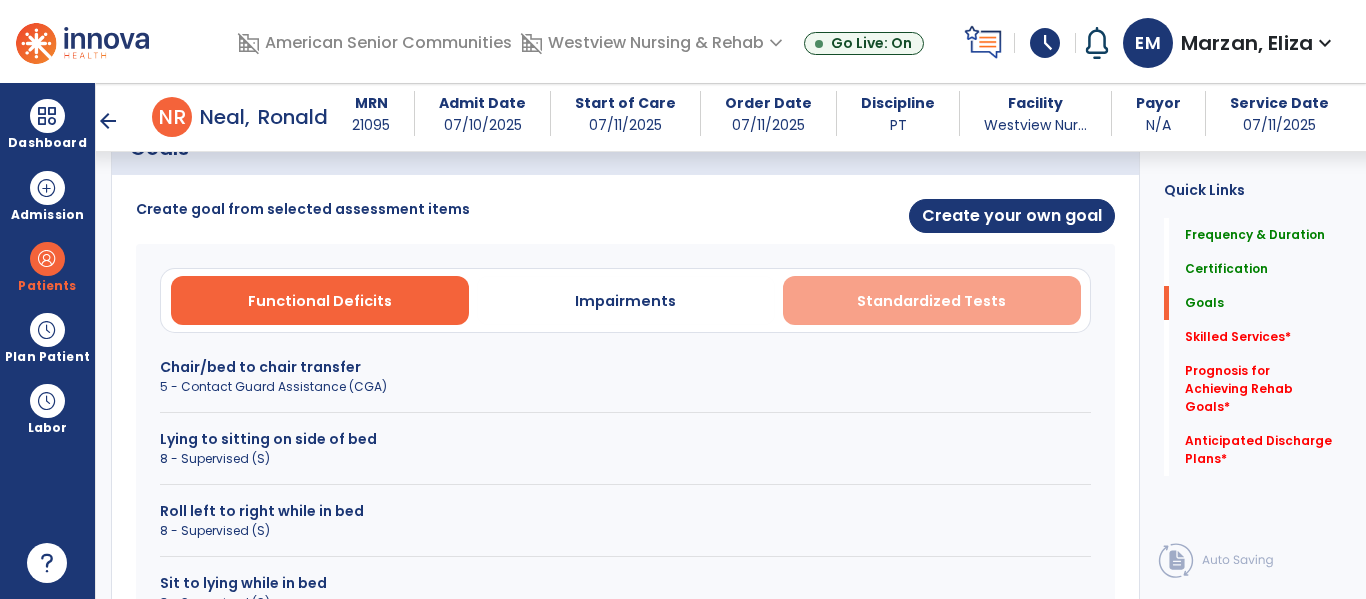 click on "Standardized Tests" at bounding box center (931, 301) 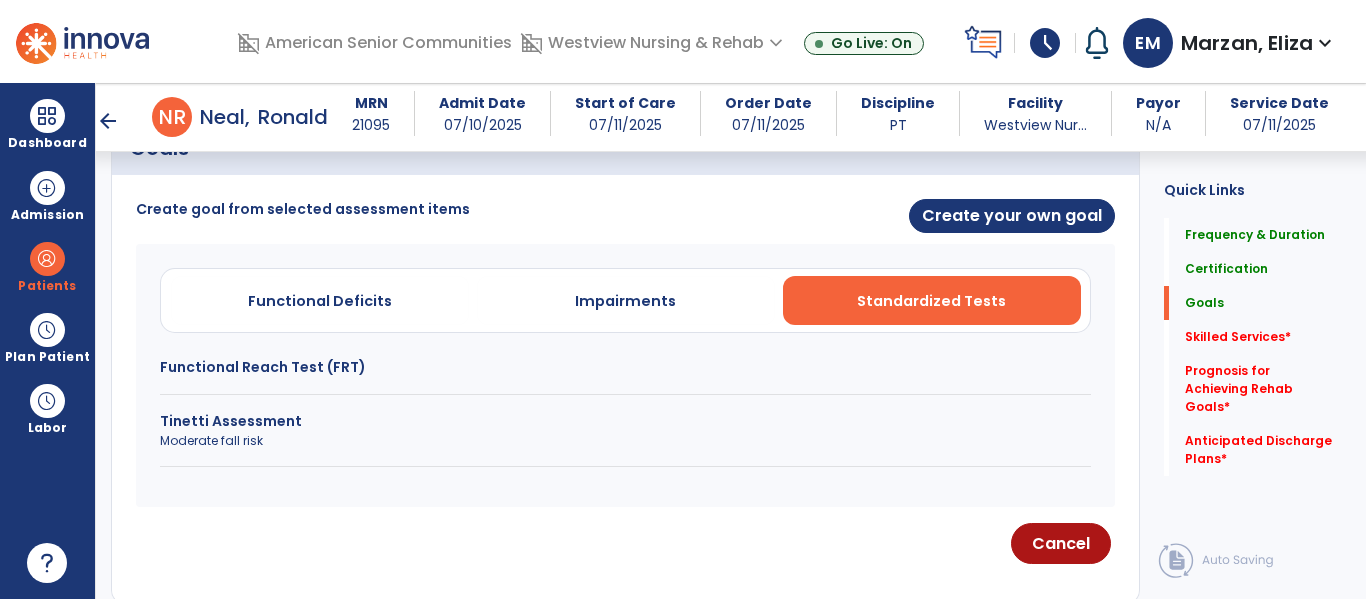 click on "Functional Reach Test (FRT)" at bounding box center (625, 367) 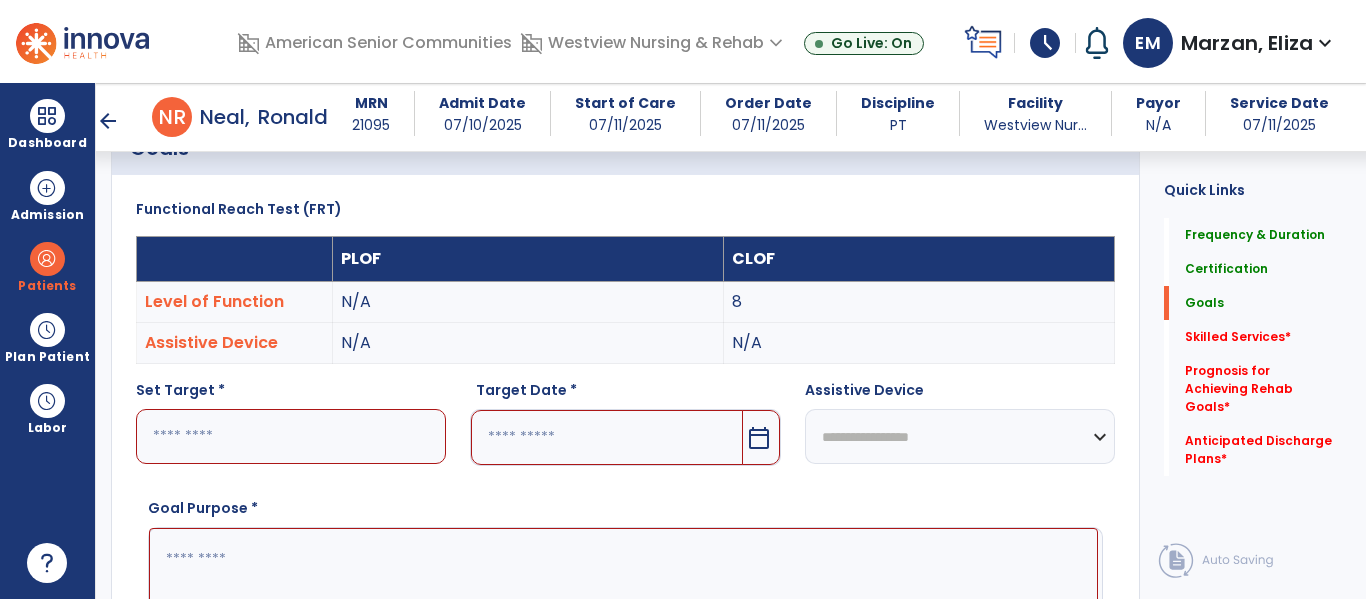 click at bounding box center (291, 436) 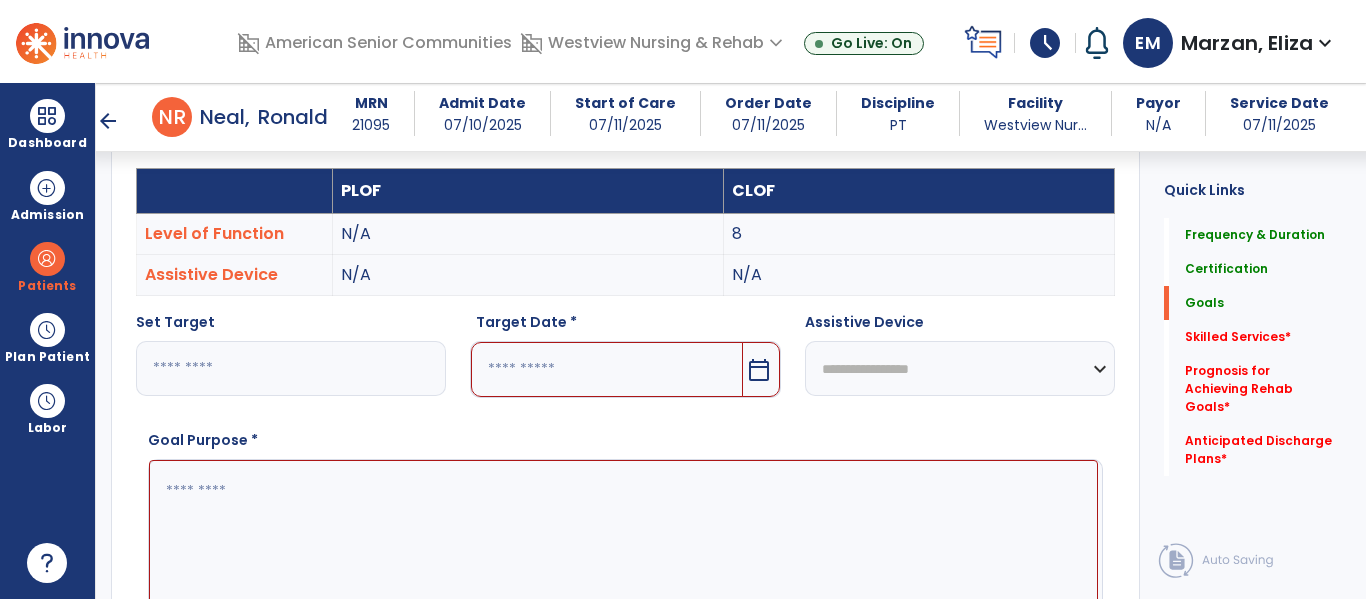scroll, scrollTop: 566, scrollLeft: 0, axis: vertical 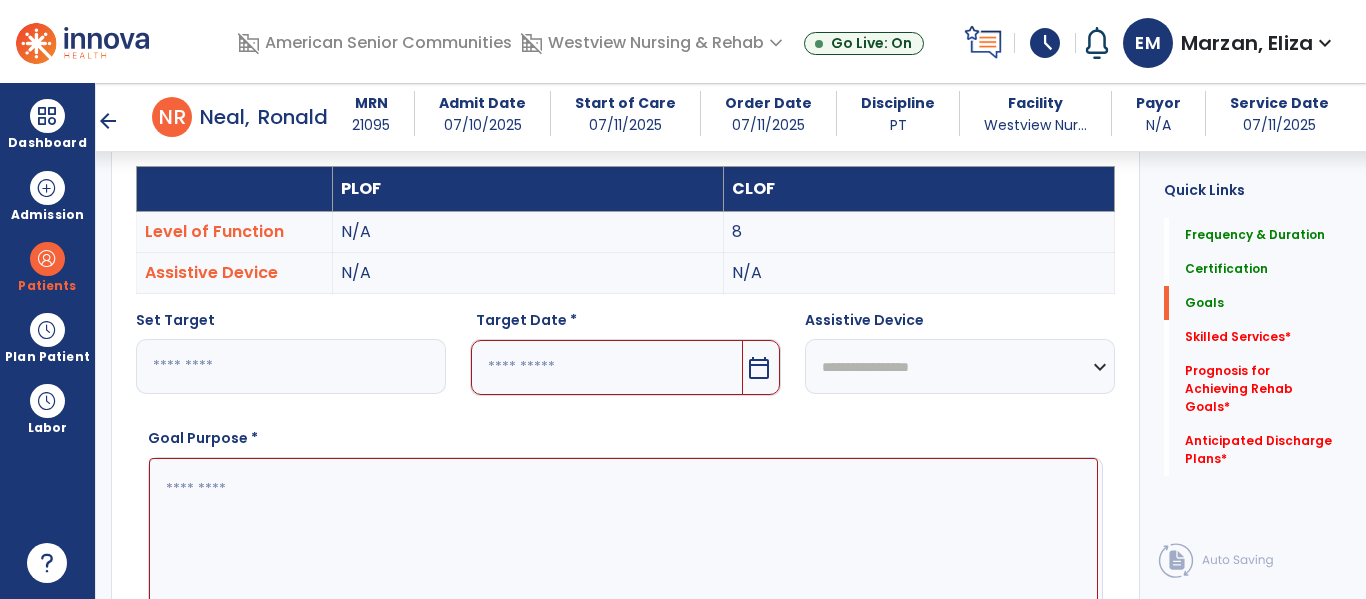 type on "**" 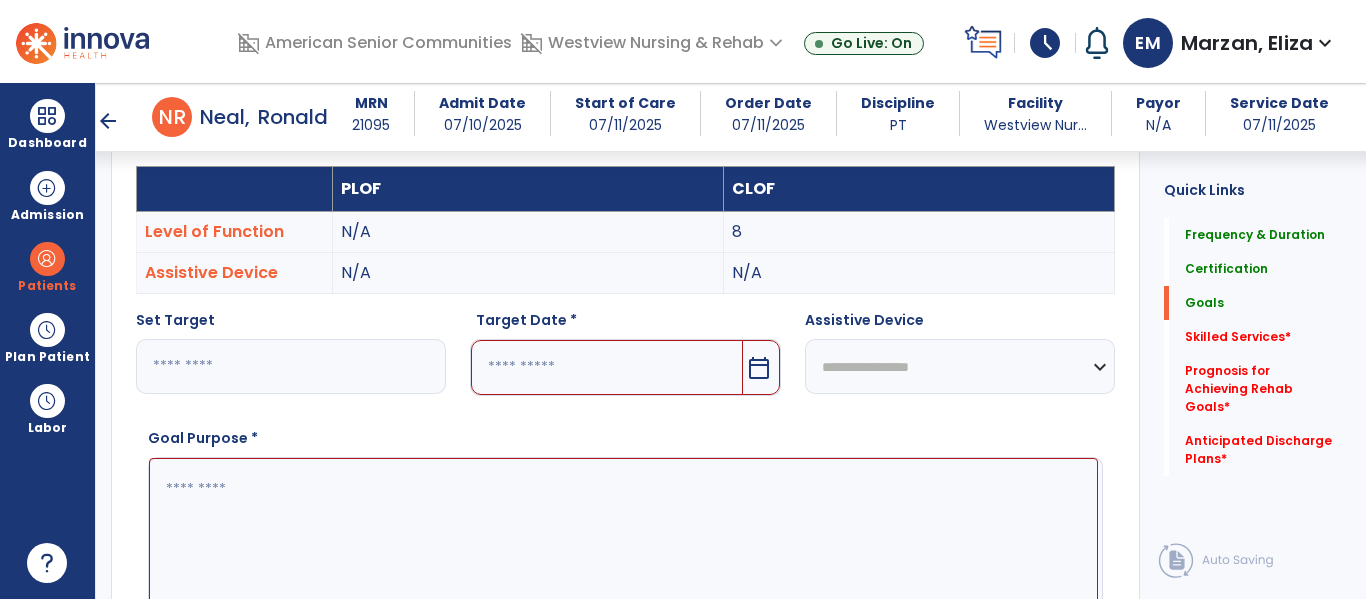 click on "calendar_today" at bounding box center (761, 367) 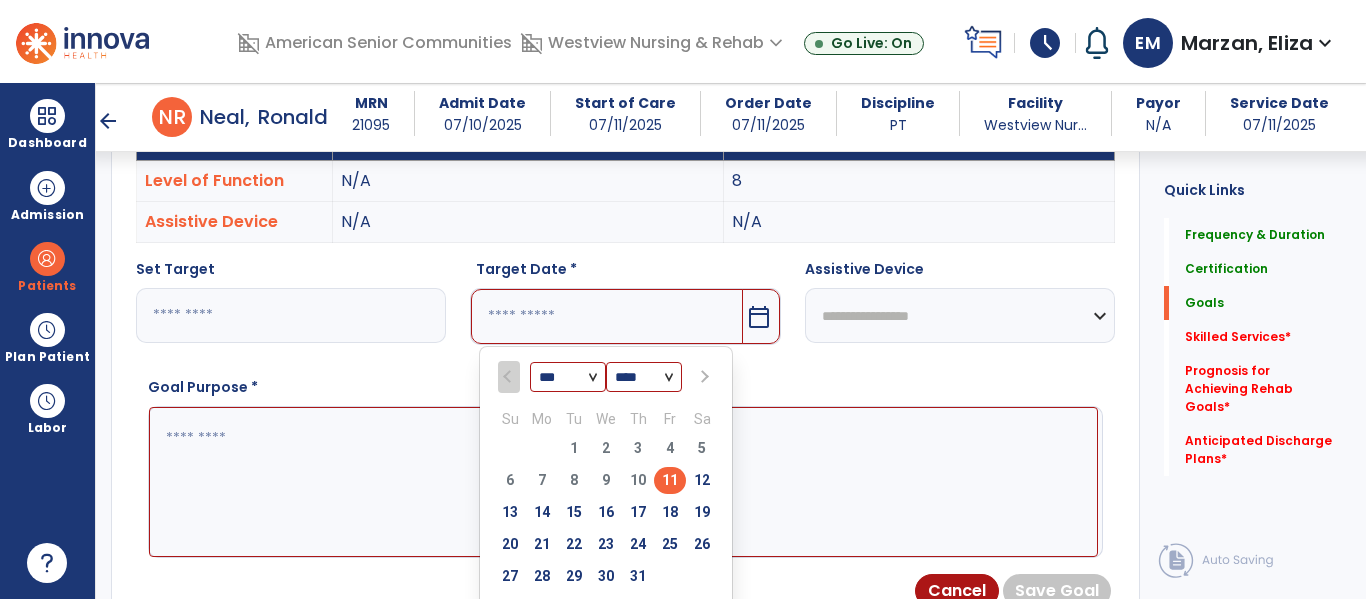 scroll, scrollTop: 626, scrollLeft: 0, axis: vertical 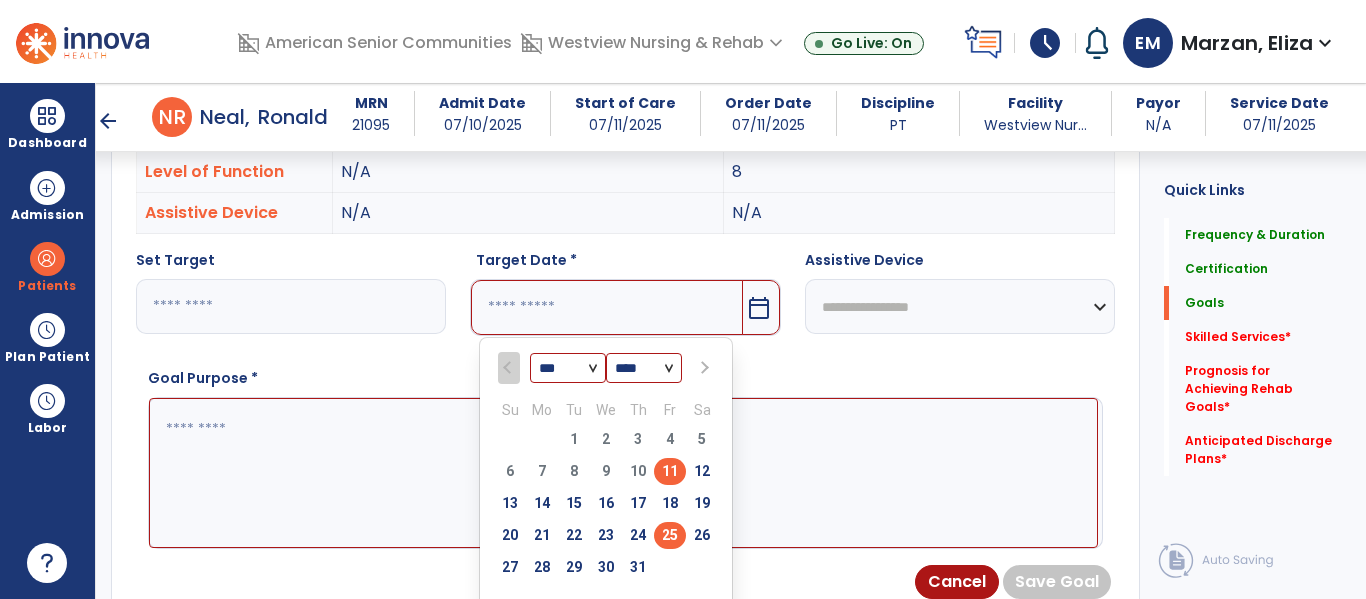 click on "25" at bounding box center (670, 535) 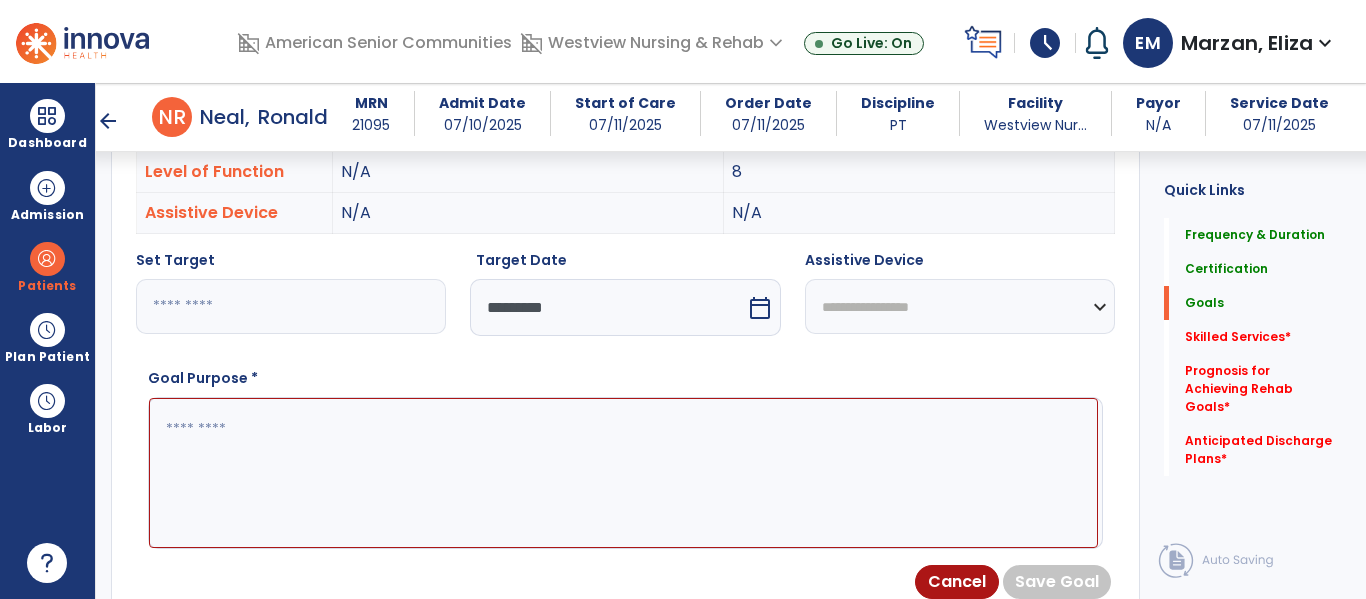 click on "**********" at bounding box center [960, 306] 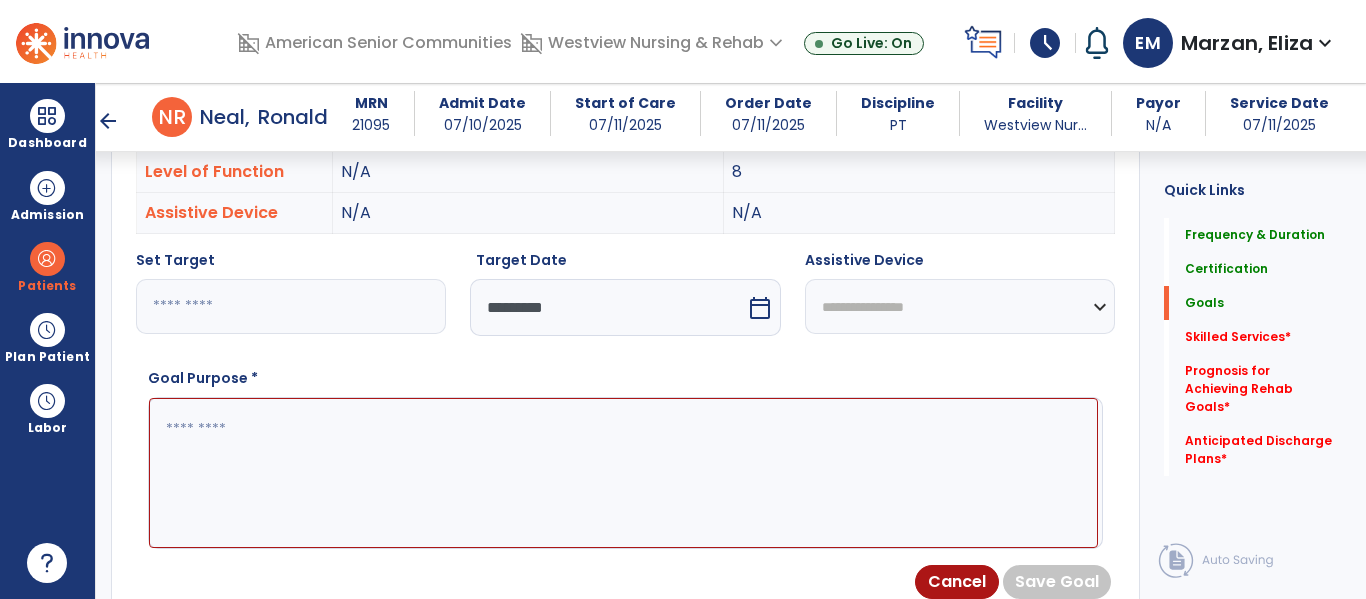 click on "**********" at bounding box center (960, 306) 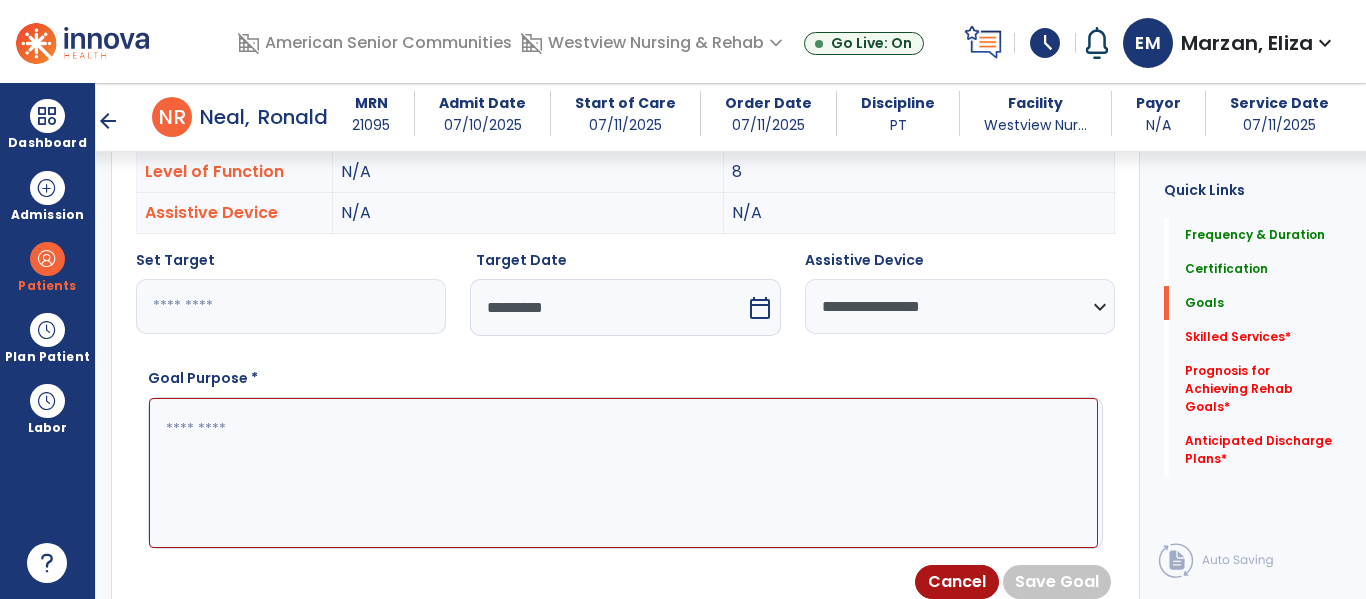 click at bounding box center (623, 473) 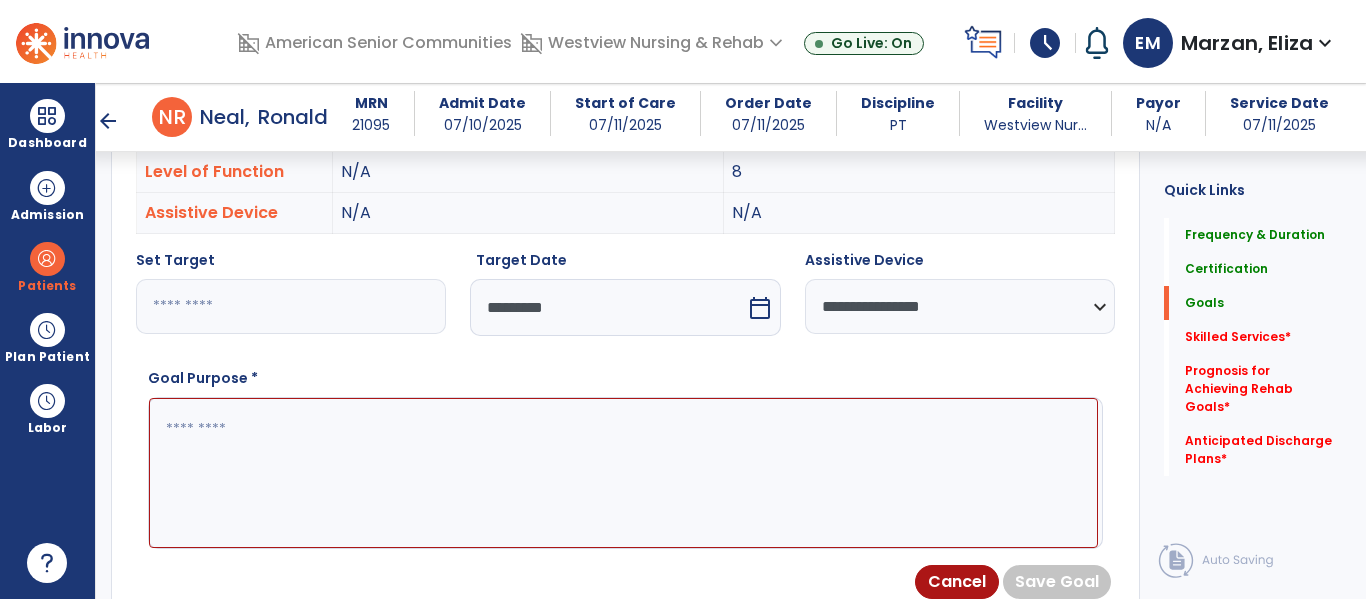 paste on "**********" 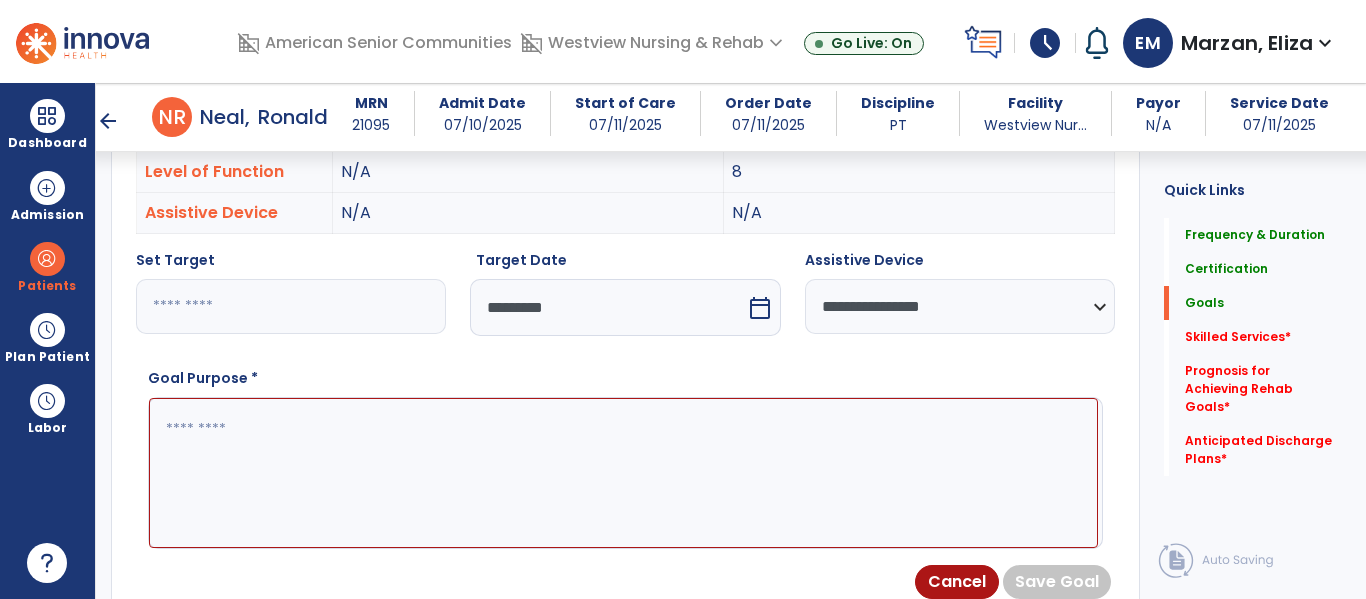 type on "**********" 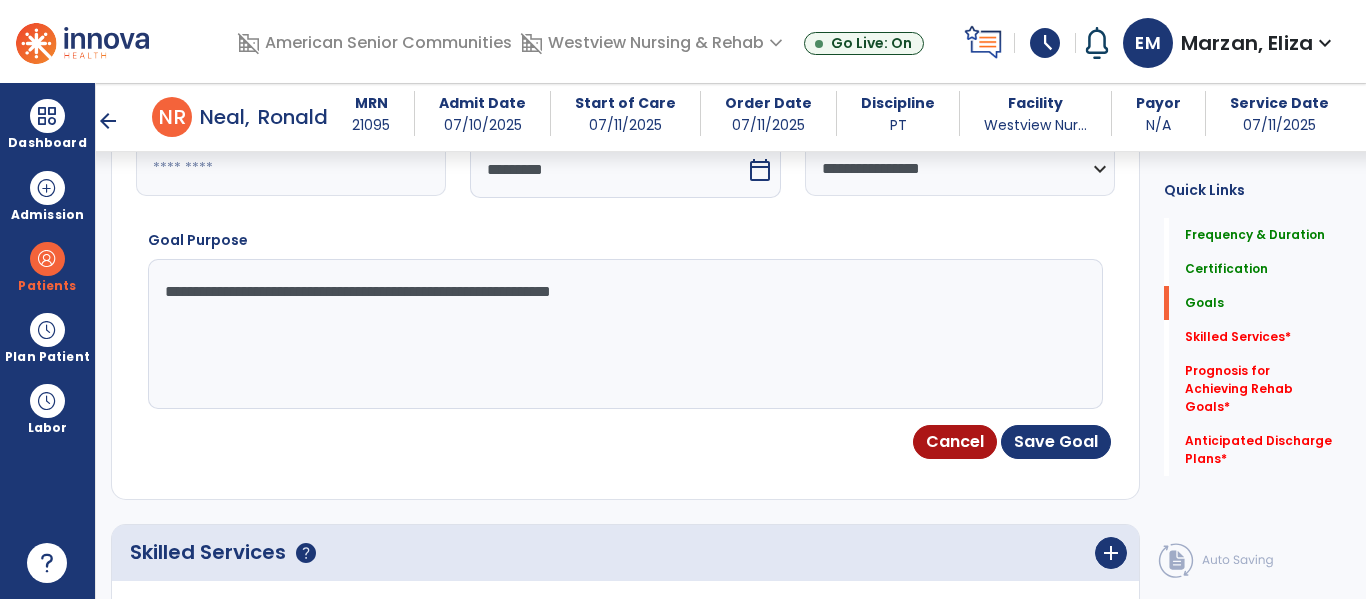 scroll, scrollTop: 751, scrollLeft: 0, axis: vertical 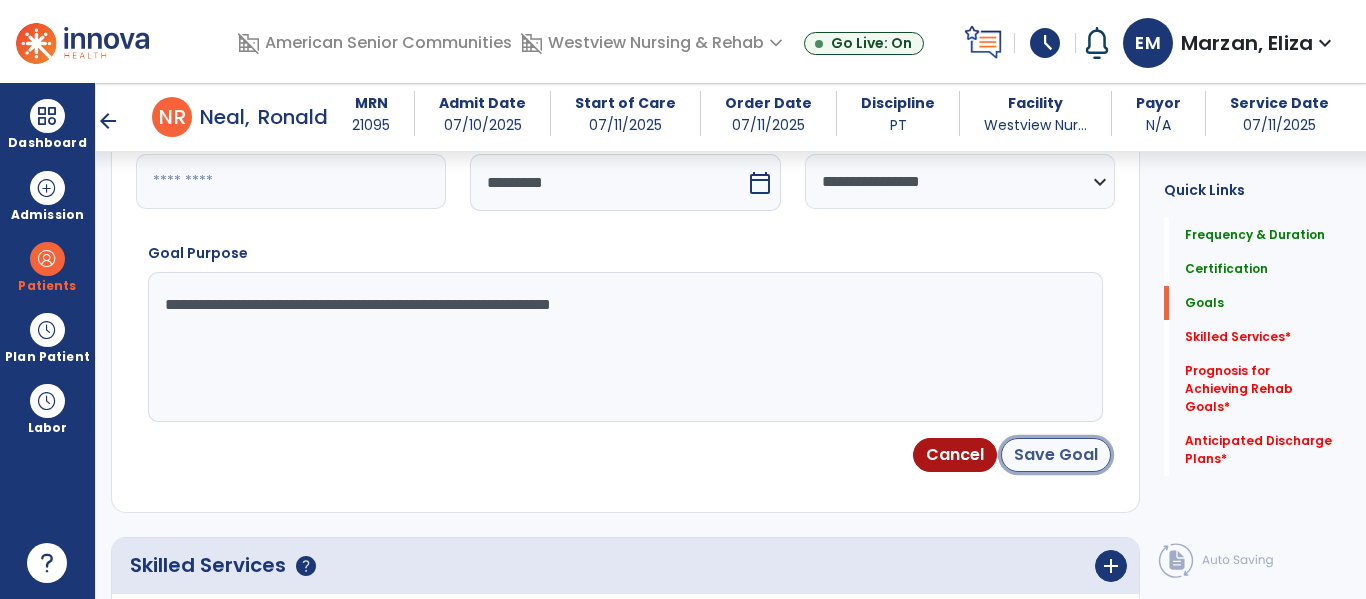 click on "Save Goal" at bounding box center (1056, 455) 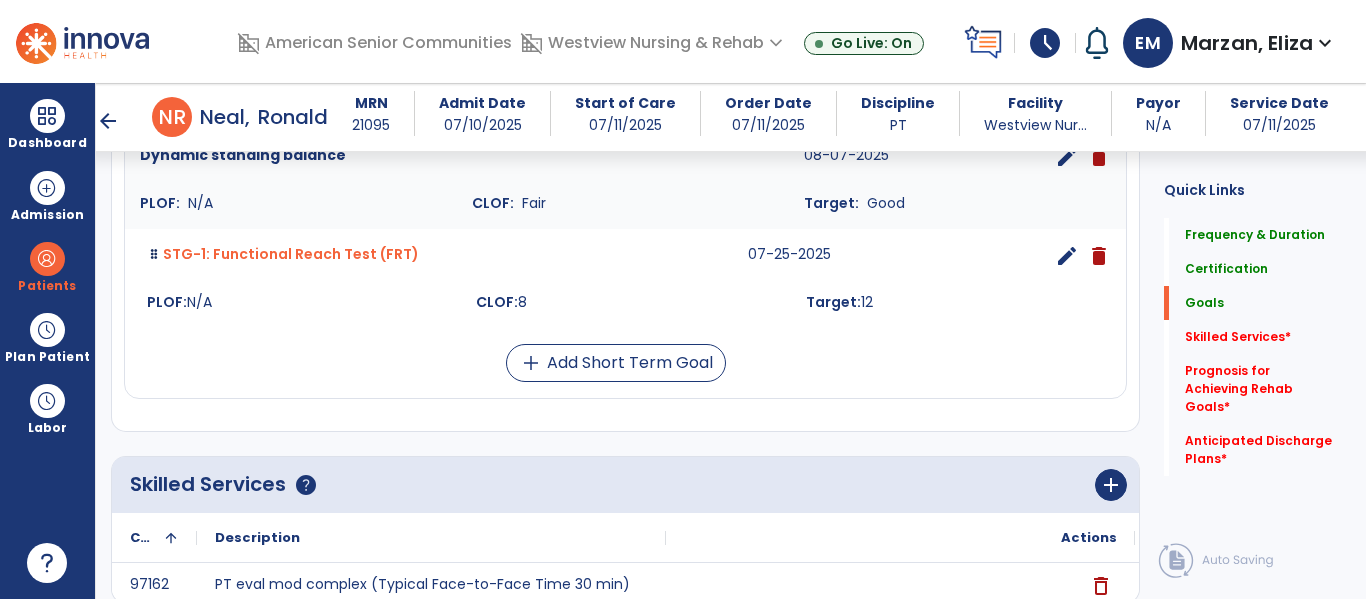 scroll, scrollTop: 1669, scrollLeft: 0, axis: vertical 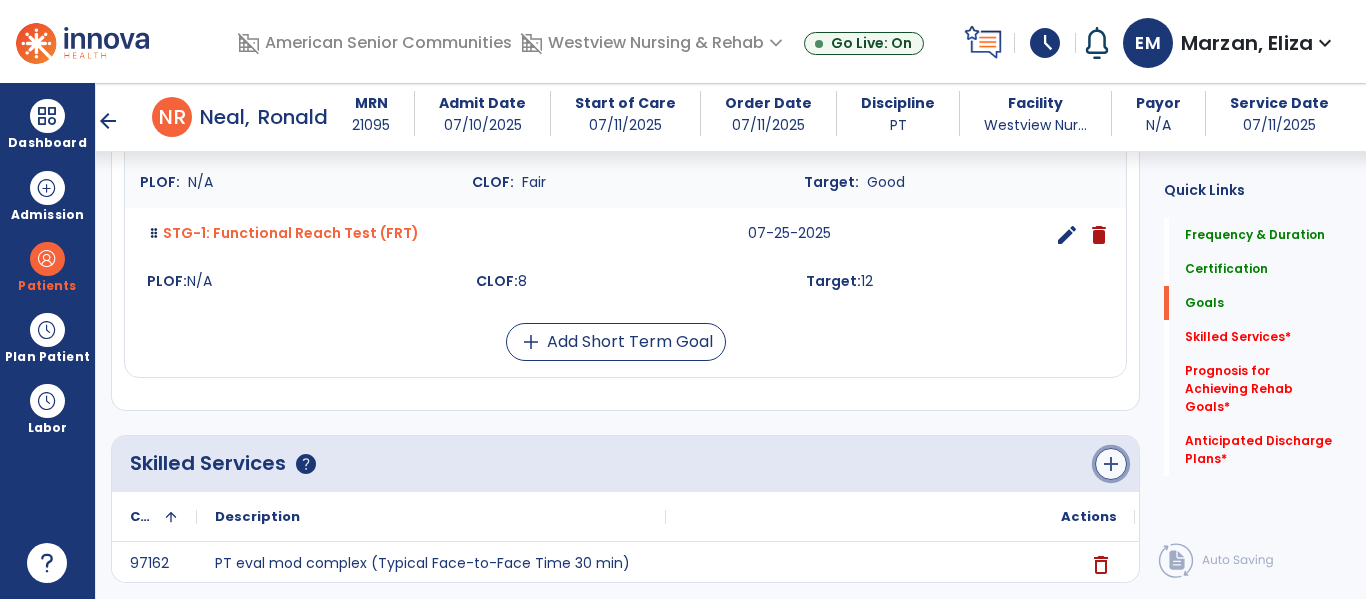 click on "add" 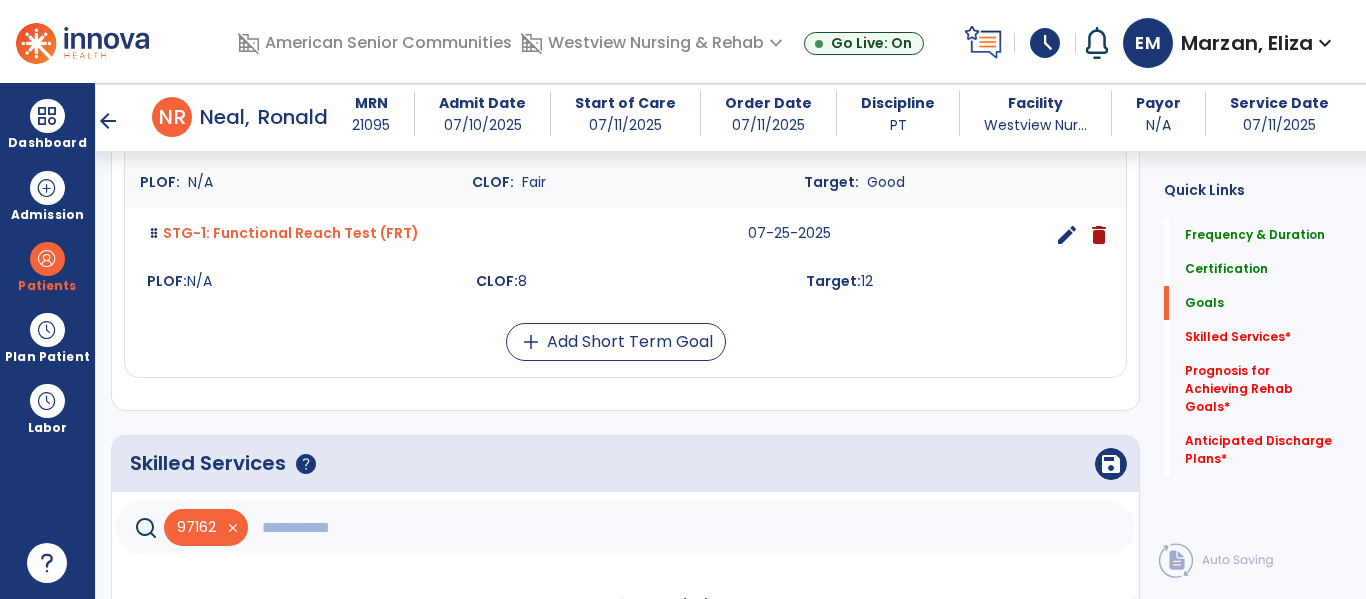 click 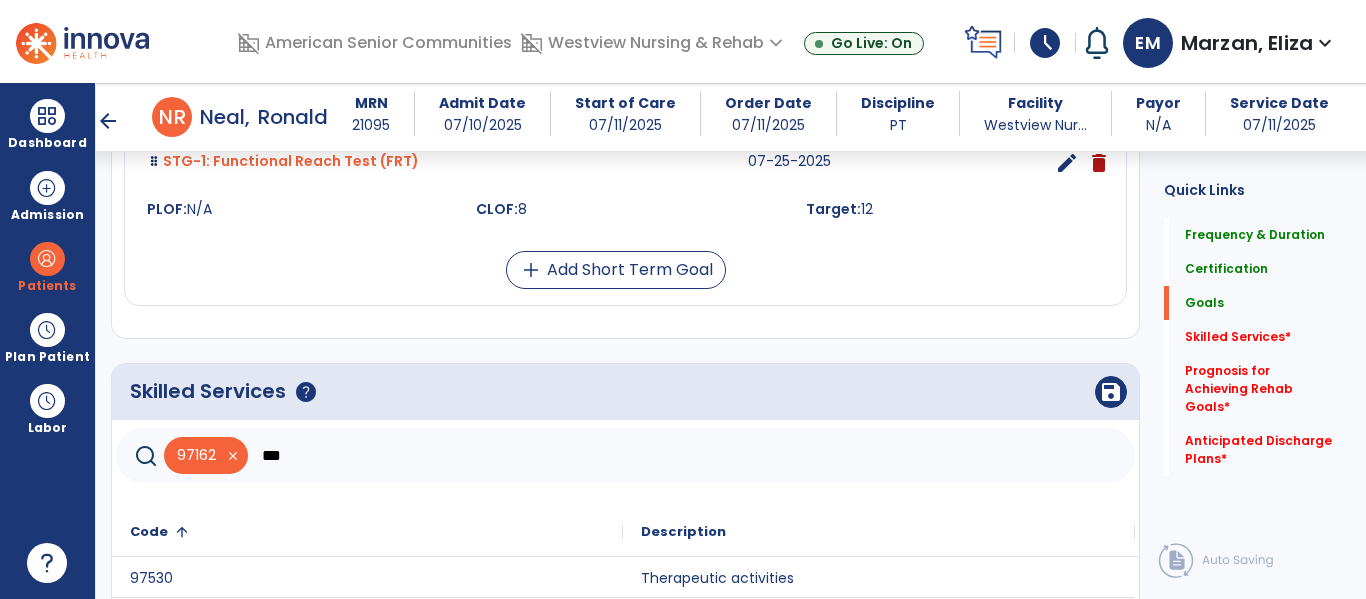 scroll, scrollTop: 1742, scrollLeft: 0, axis: vertical 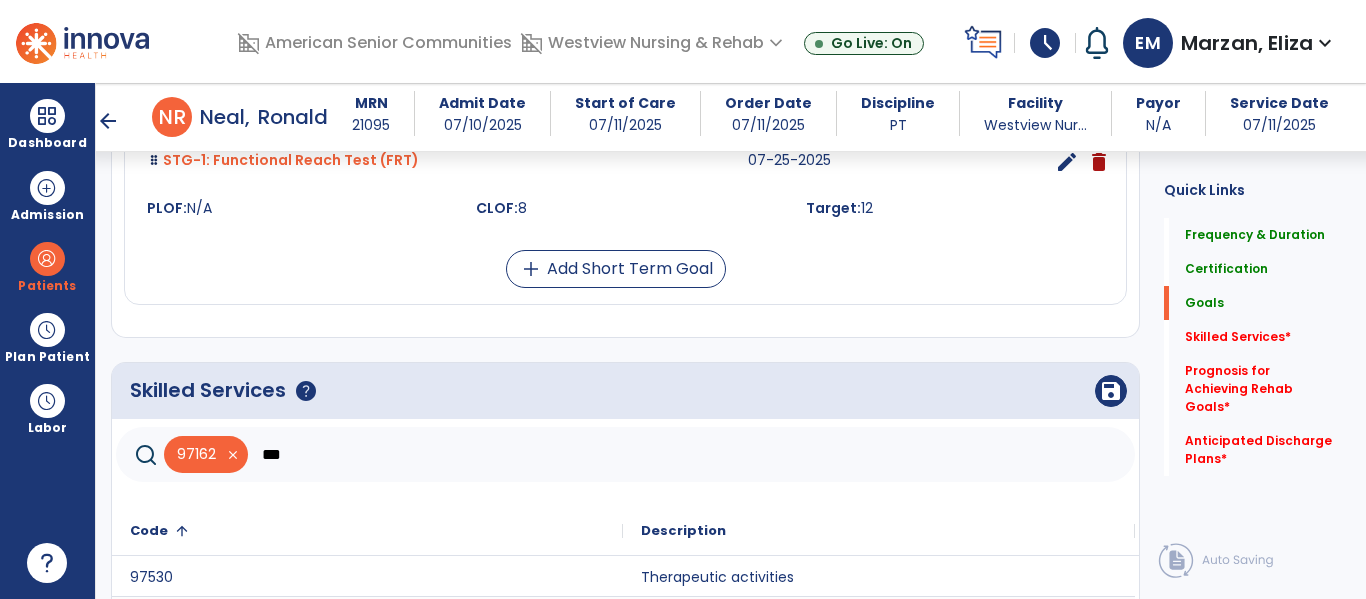 type on "***" 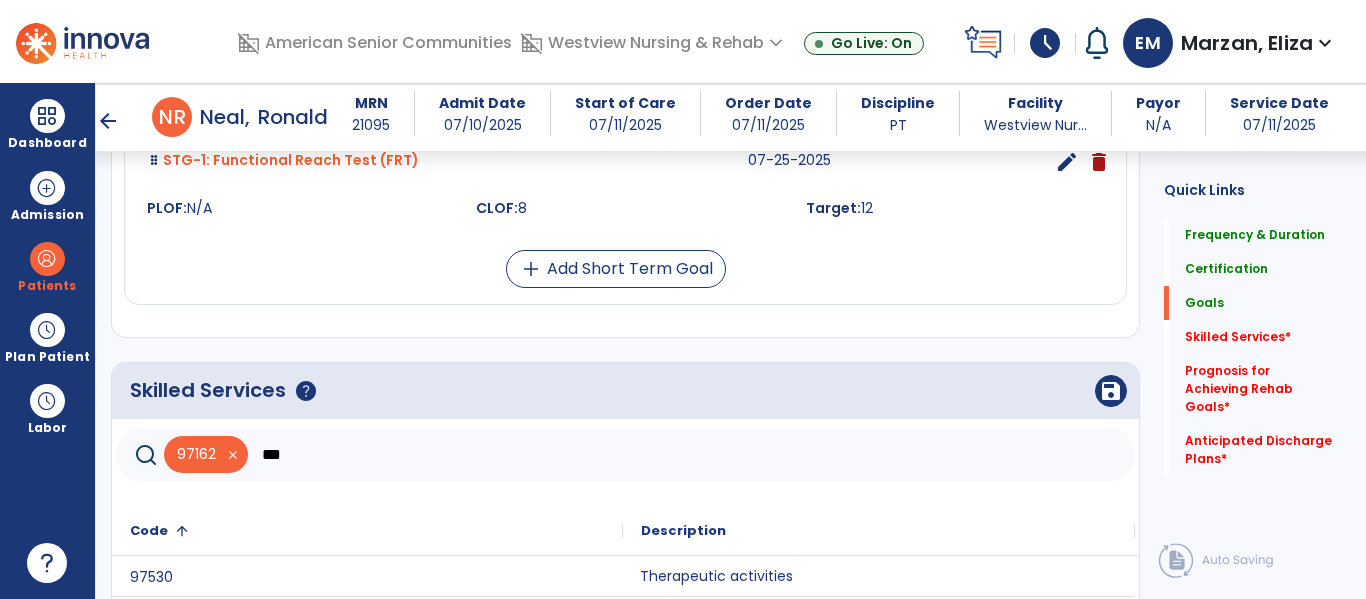 click on "Therapeutic activities" 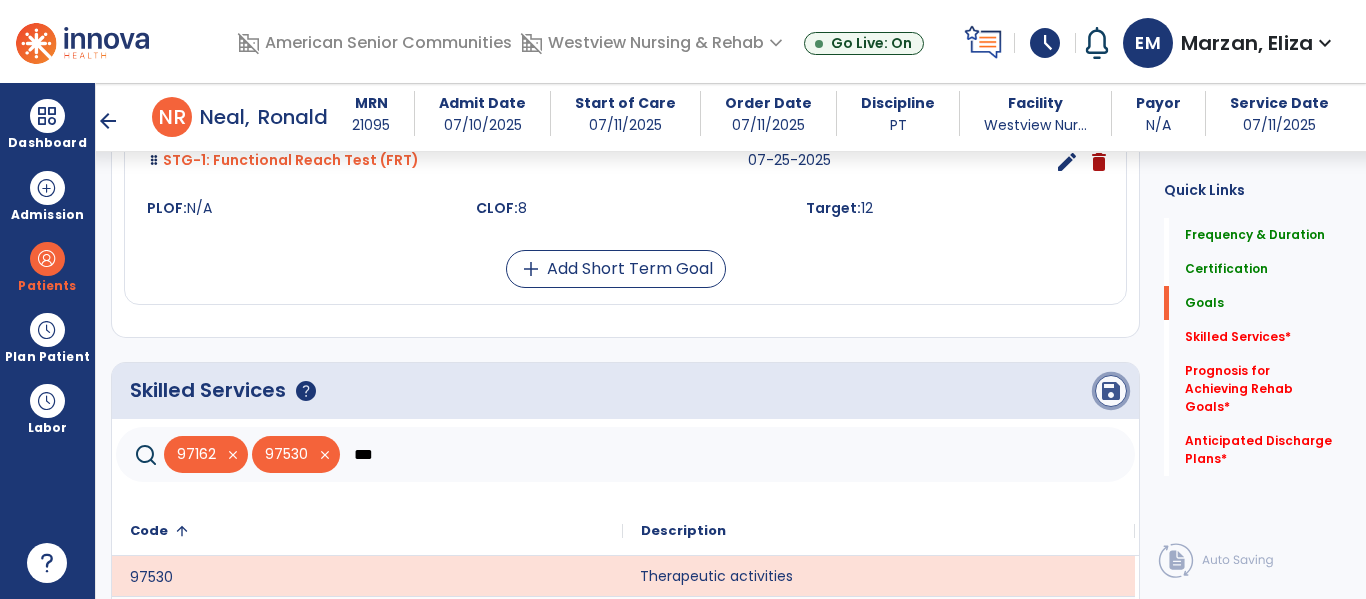 click on "save" 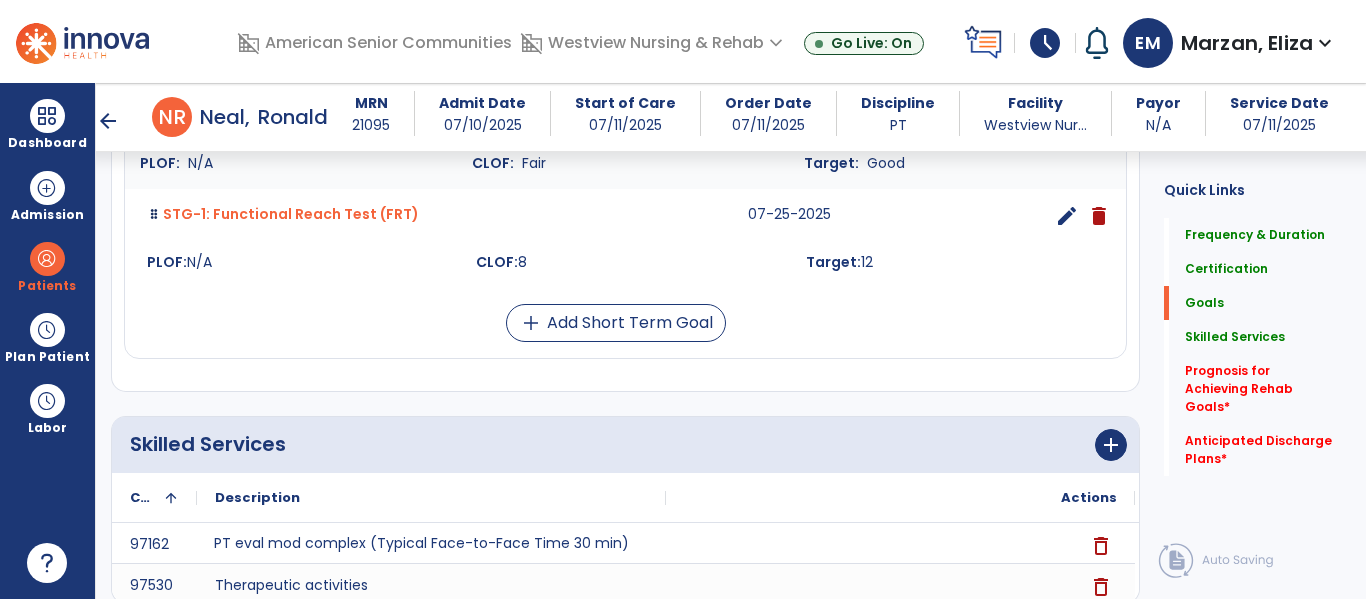 scroll, scrollTop: 1706, scrollLeft: 0, axis: vertical 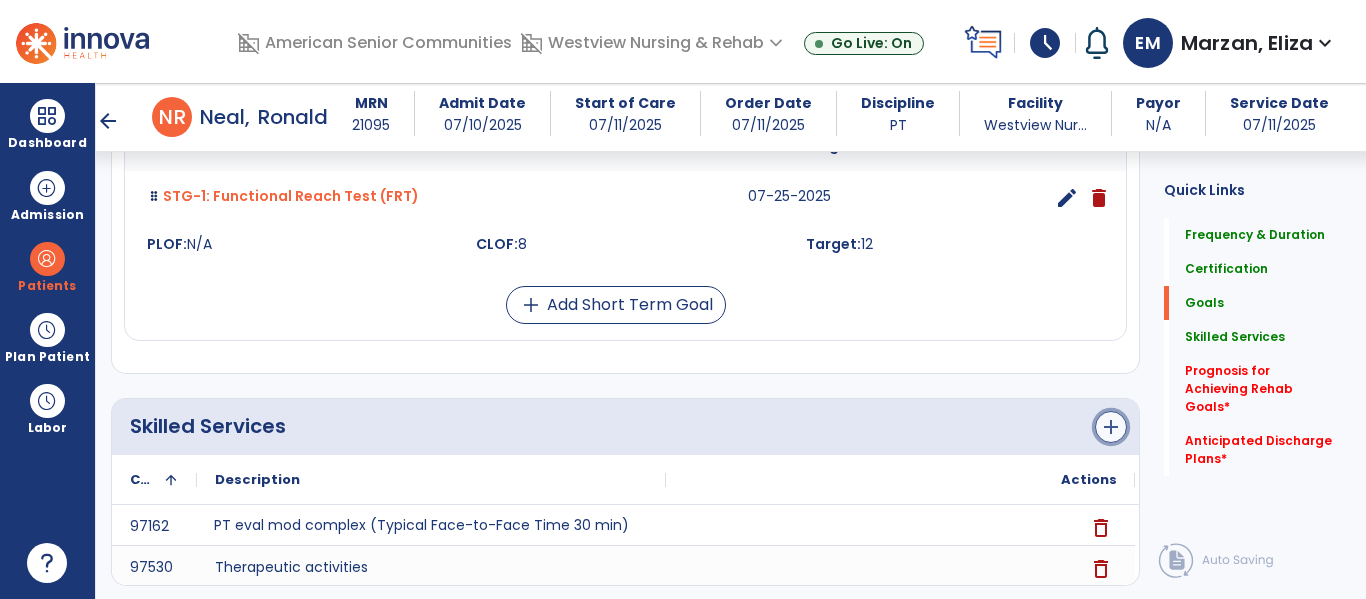 click on "add" 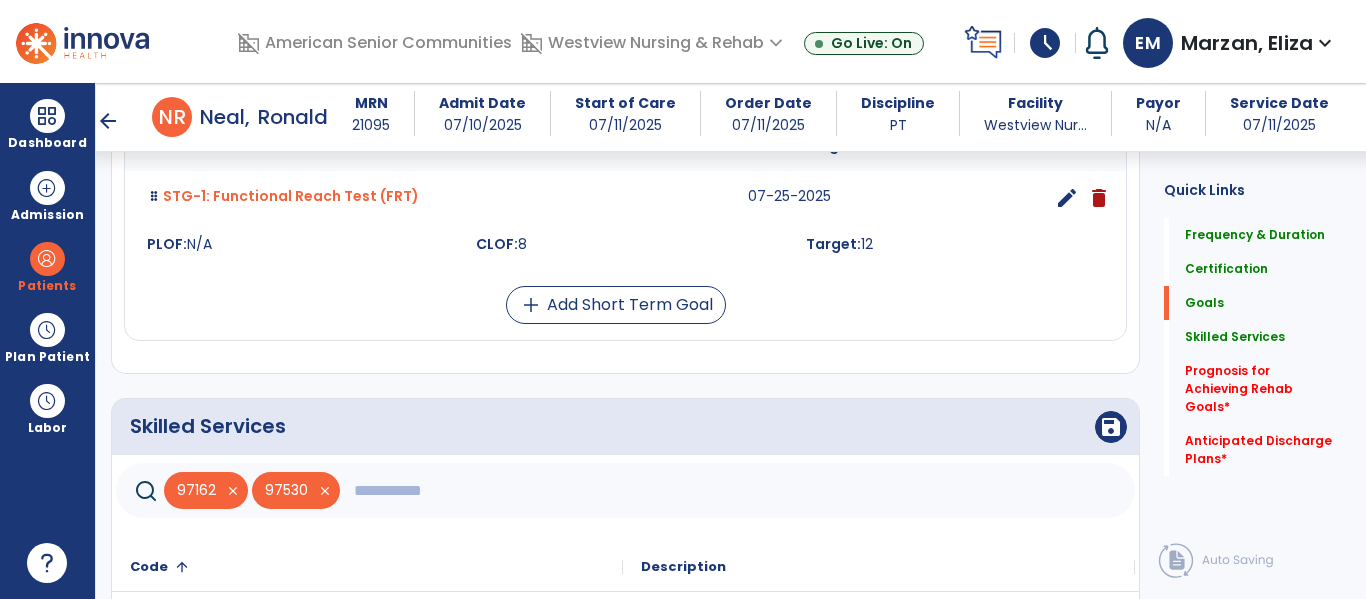click 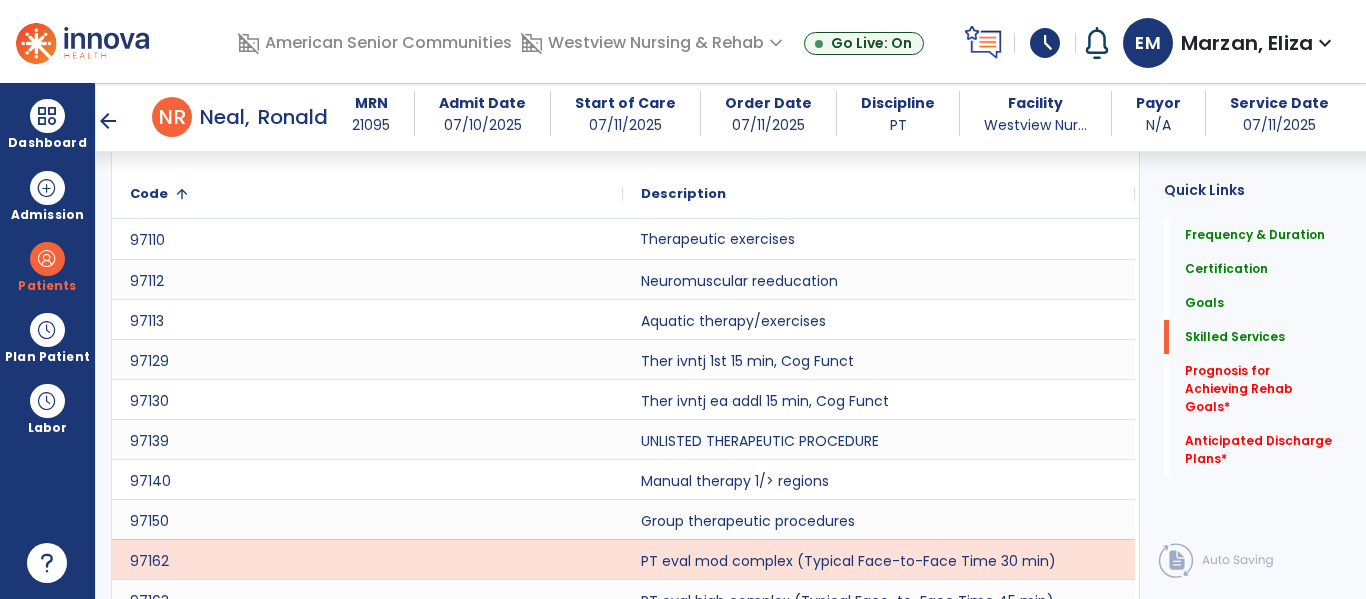 scroll, scrollTop: 2074, scrollLeft: 0, axis: vertical 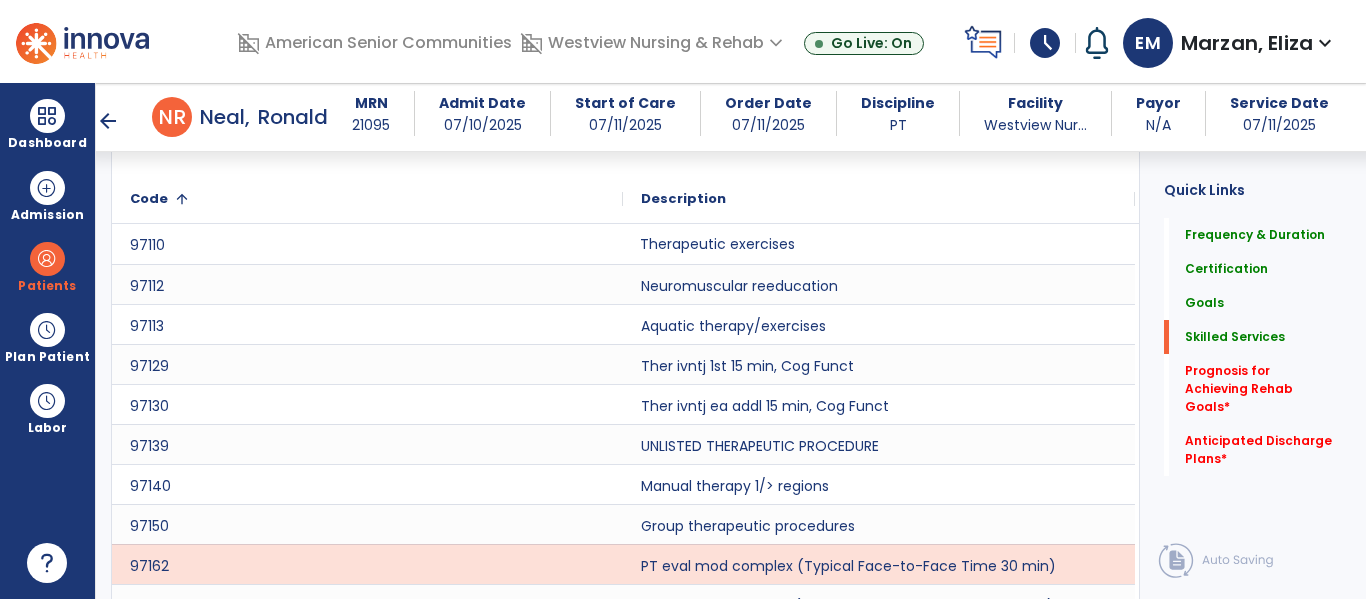 type on "***" 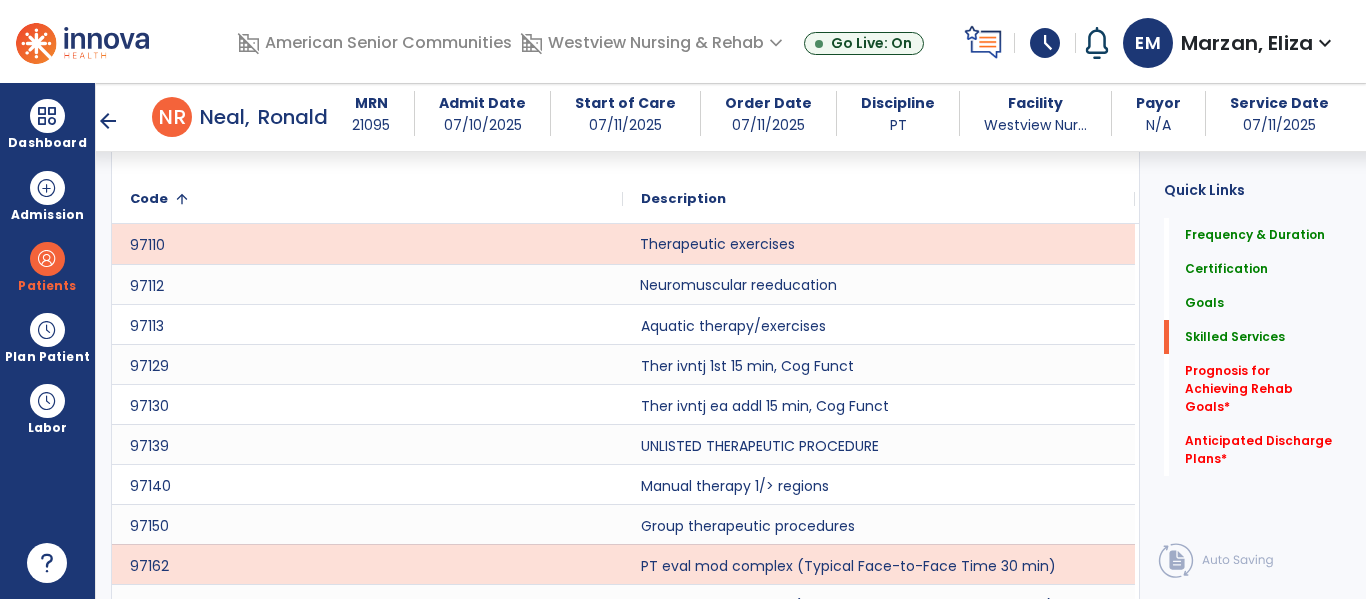 click on "Neuromuscular reeducation" 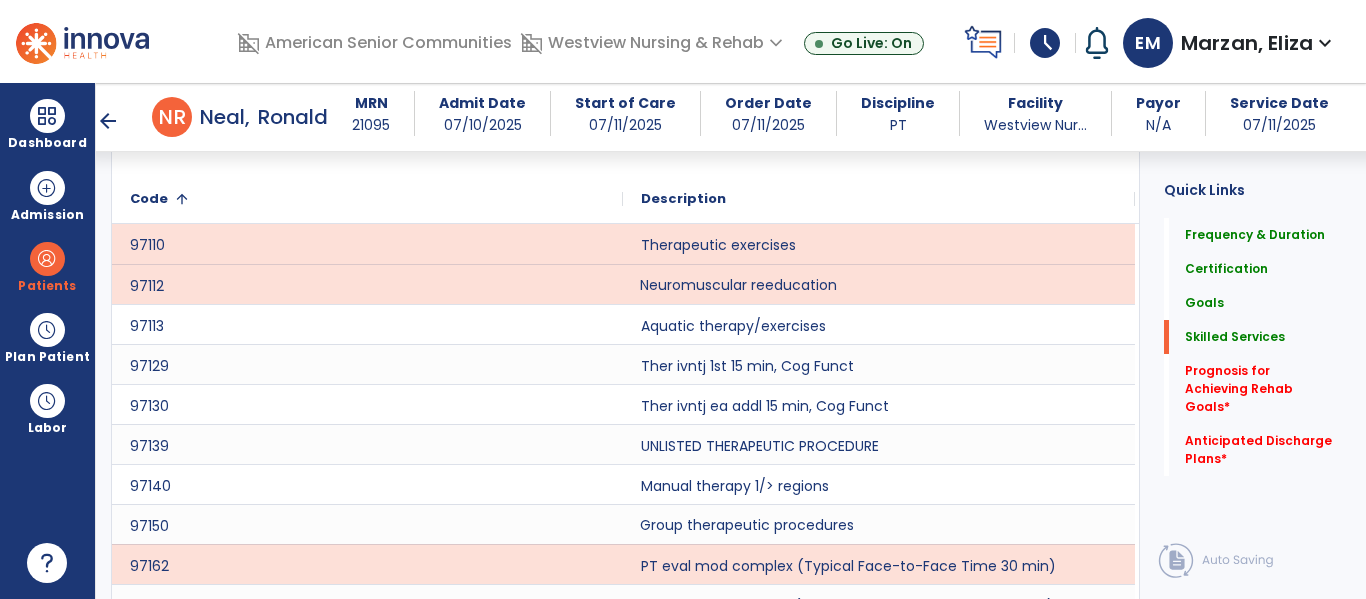 click on "Group therapeutic procedures" 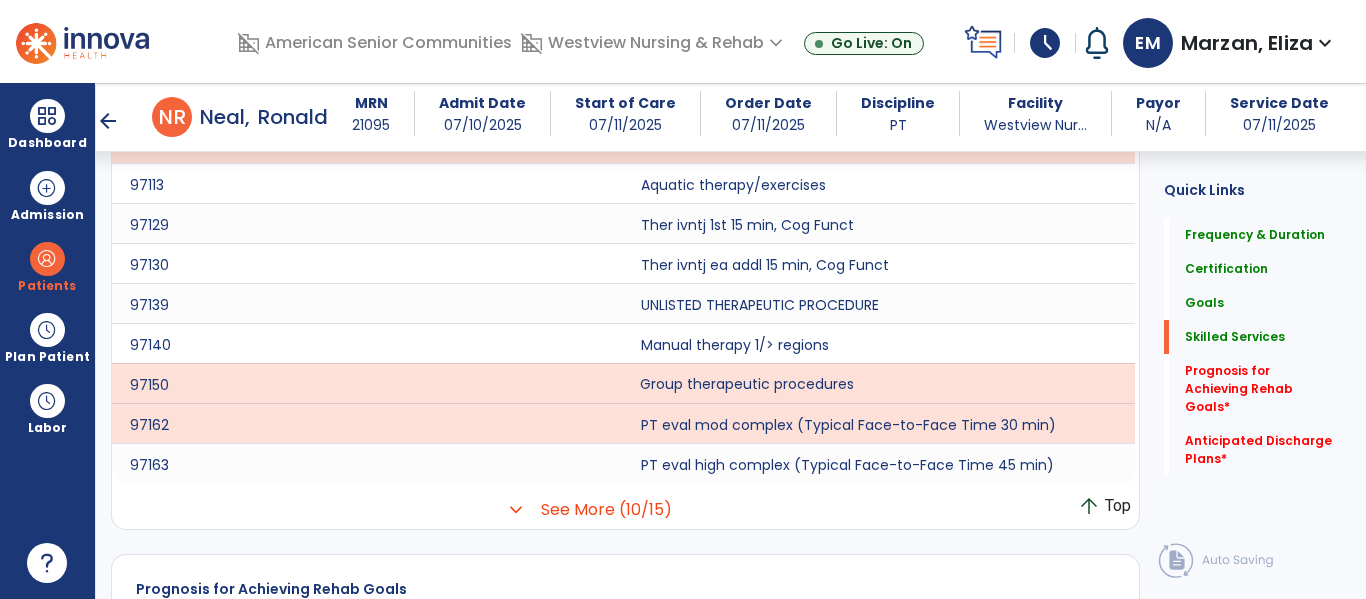 scroll, scrollTop: 2217, scrollLeft: 0, axis: vertical 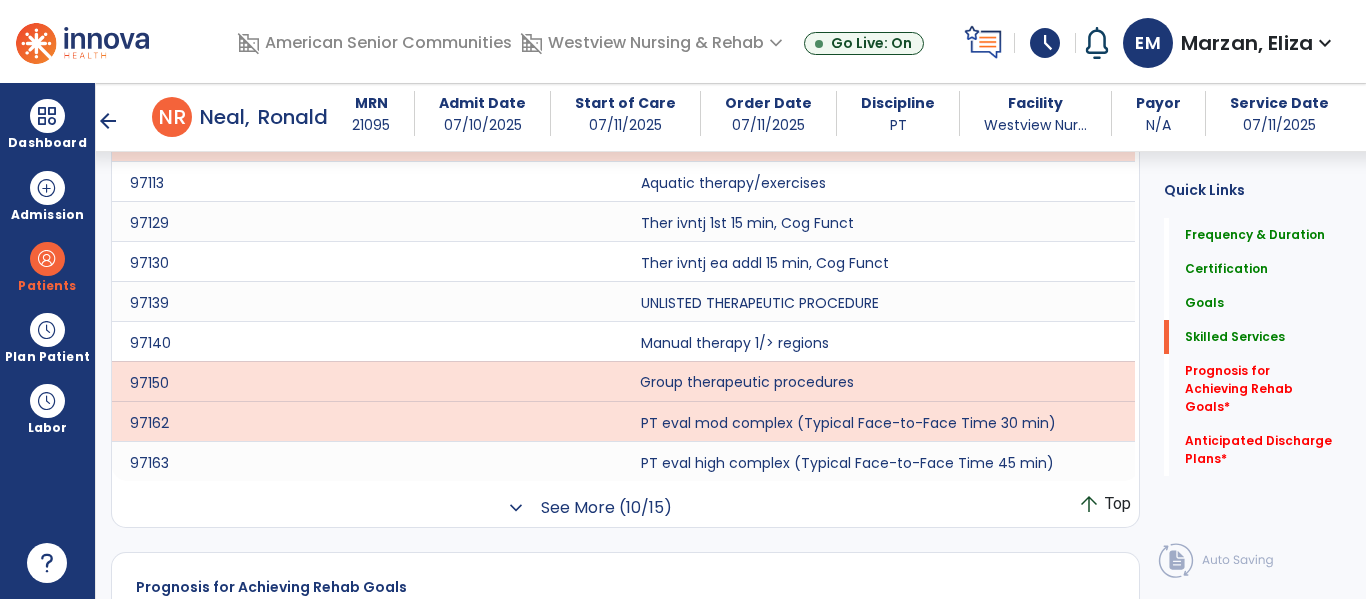 click on "See More (10/15)" 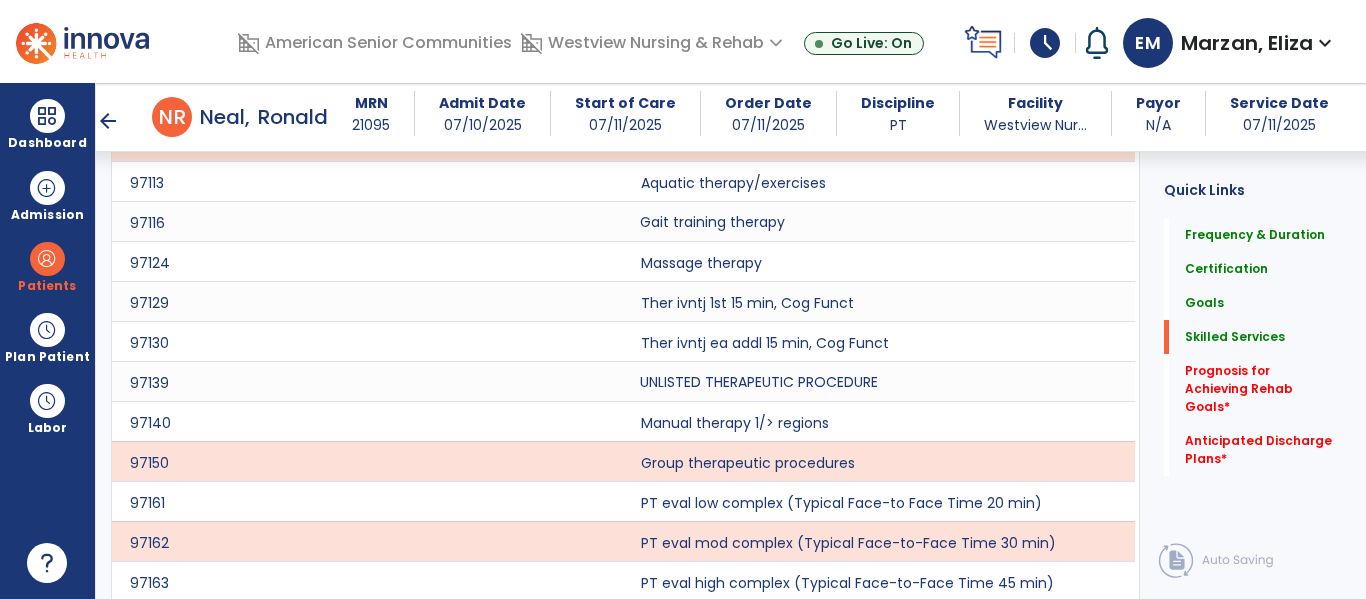 click on "Gait training therapy" 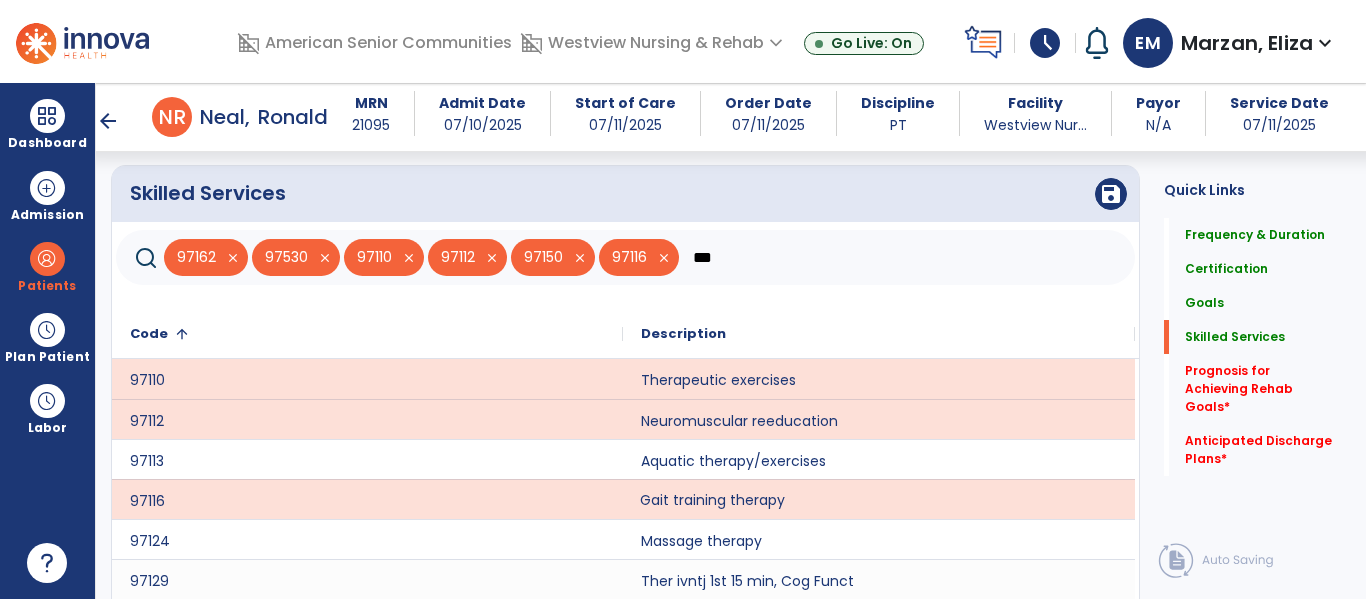 scroll, scrollTop: 1929, scrollLeft: 0, axis: vertical 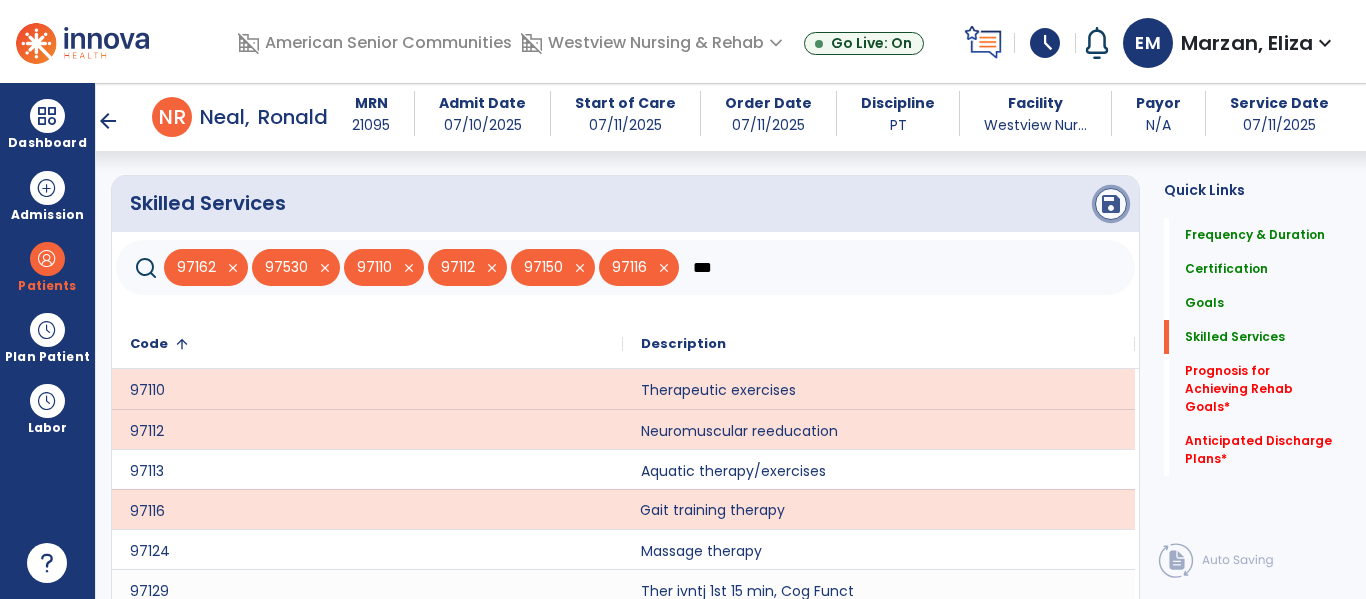 click on "save" 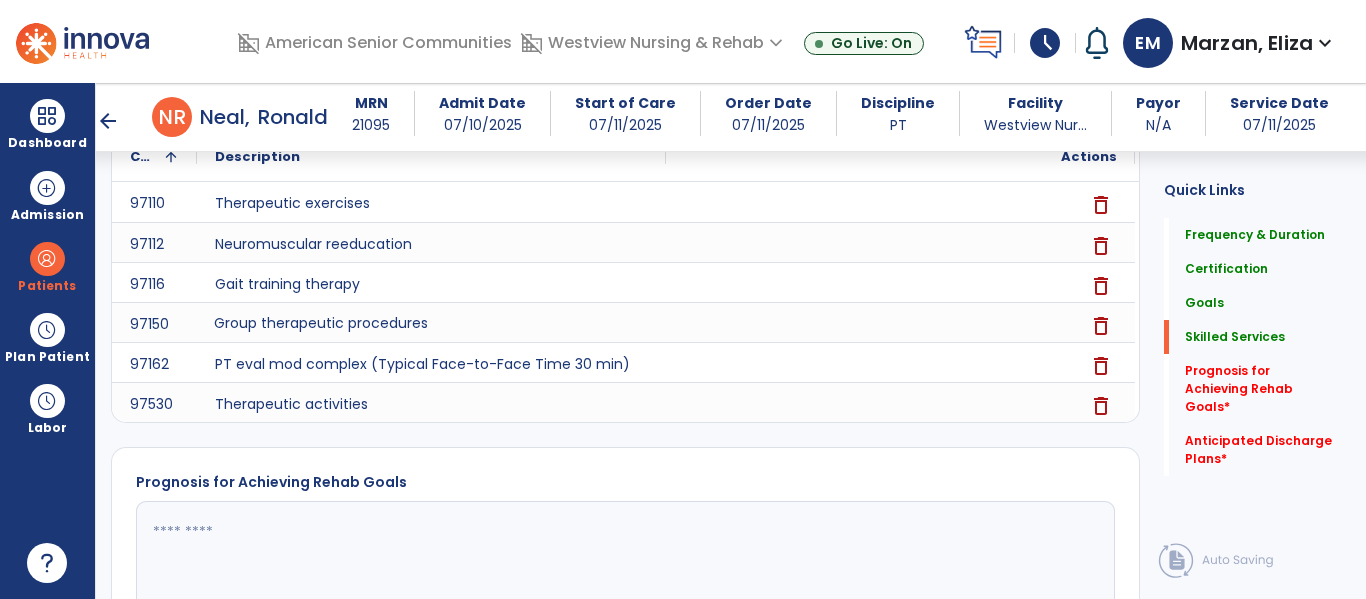 scroll, scrollTop: 2033, scrollLeft: 0, axis: vertical 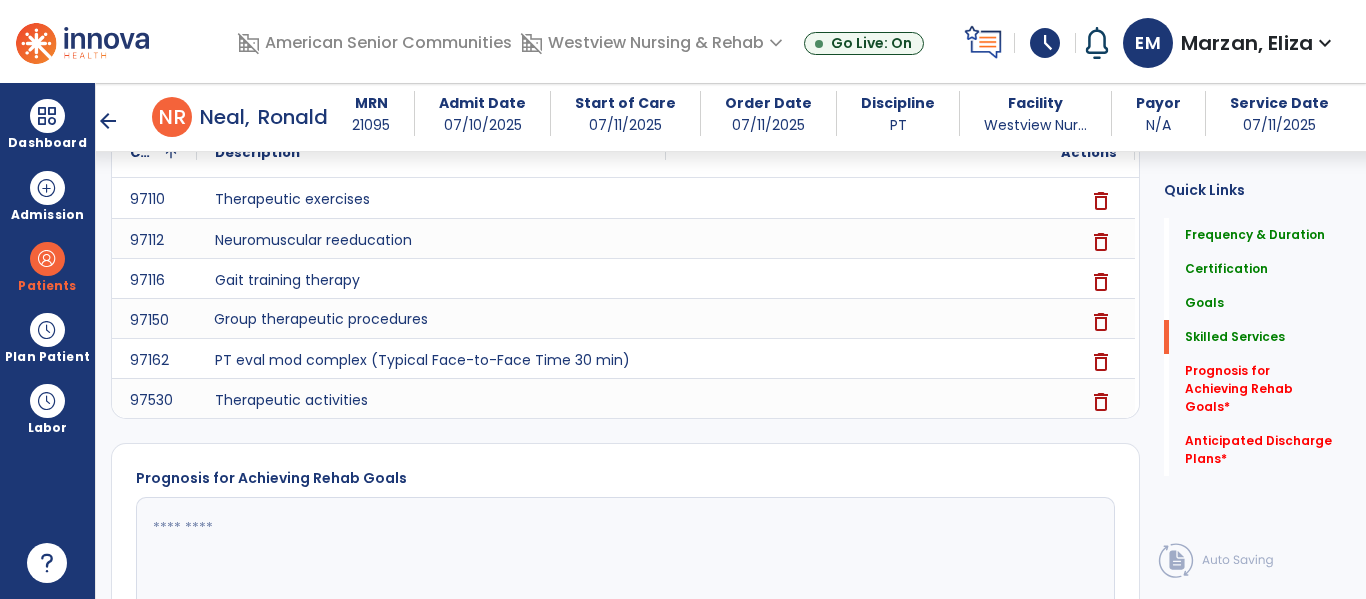 click 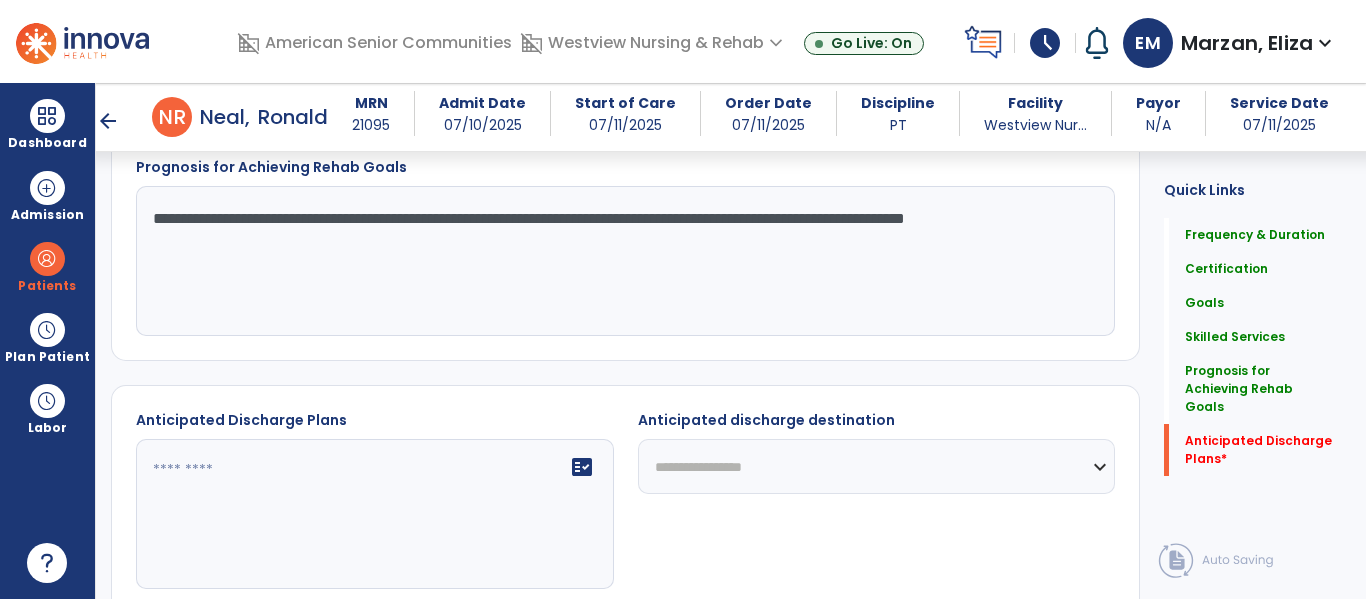 scroll, scrollTop: 2345, scrollLeft: 0, axis: vertical 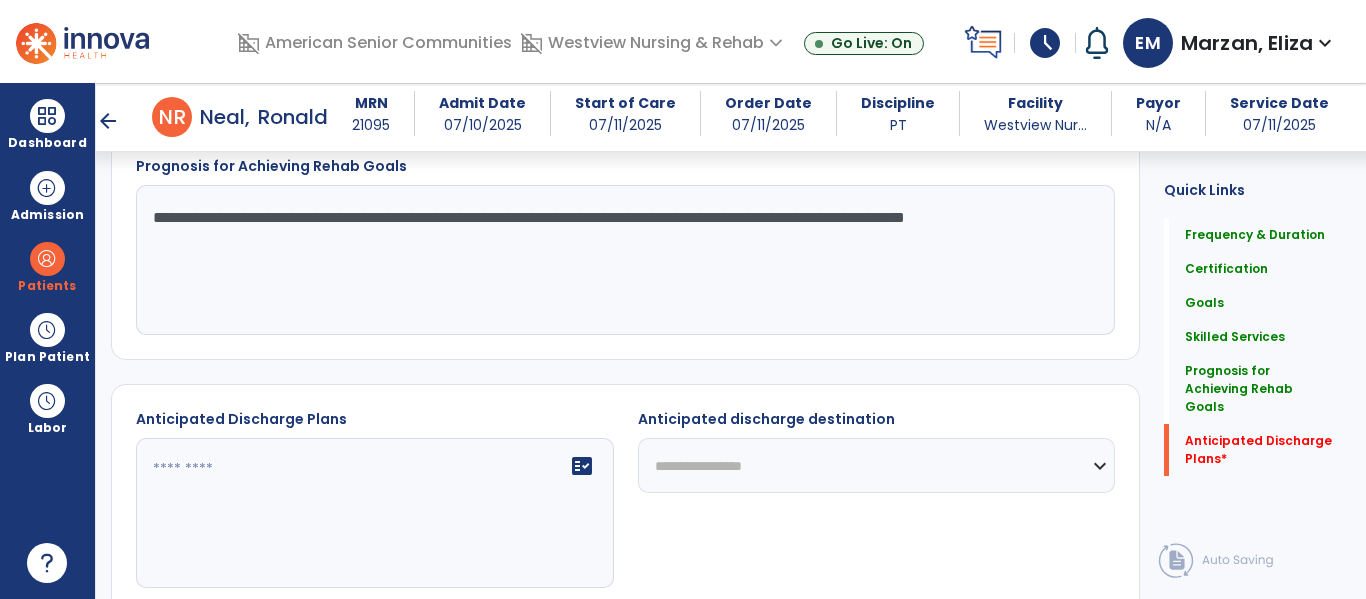 type on "**********" 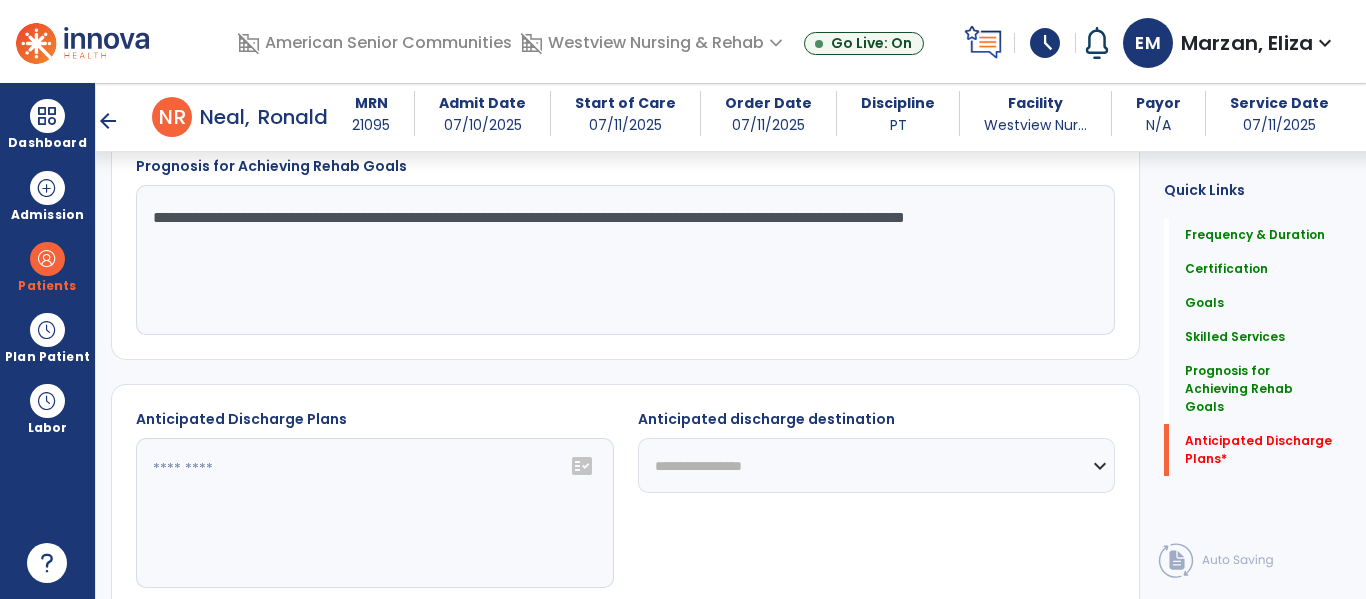 click on "fact_check" 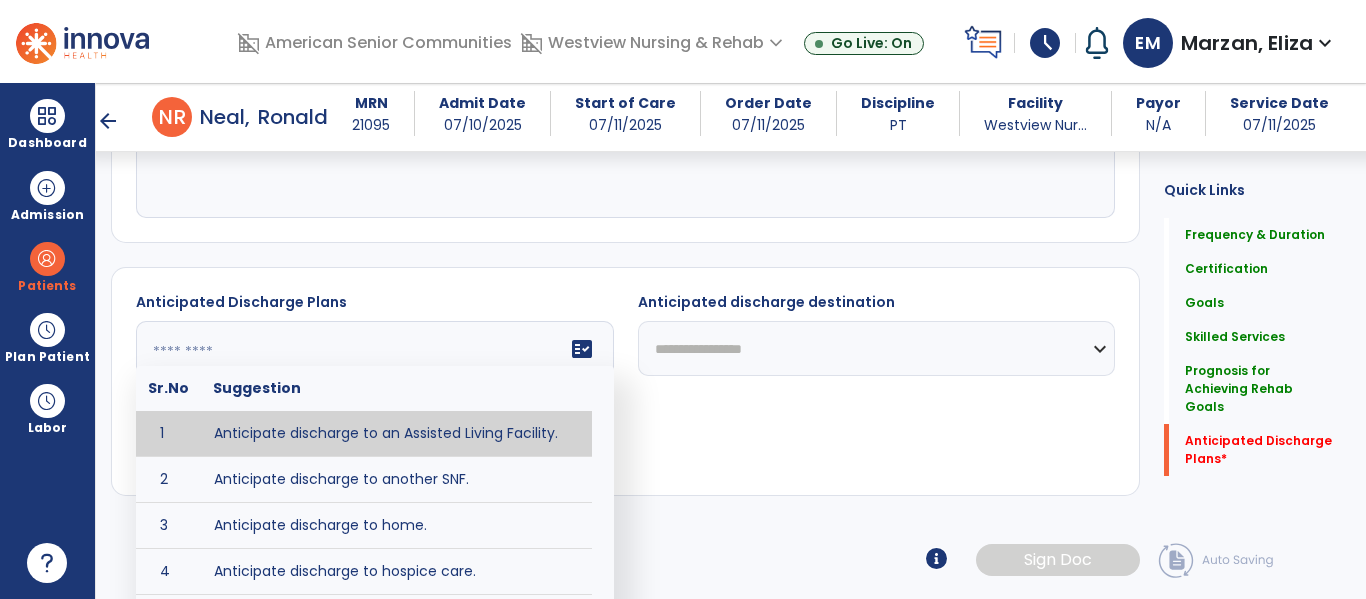 scroll, scrollTop: 2469, scrollLeft: 0, axis: vertical 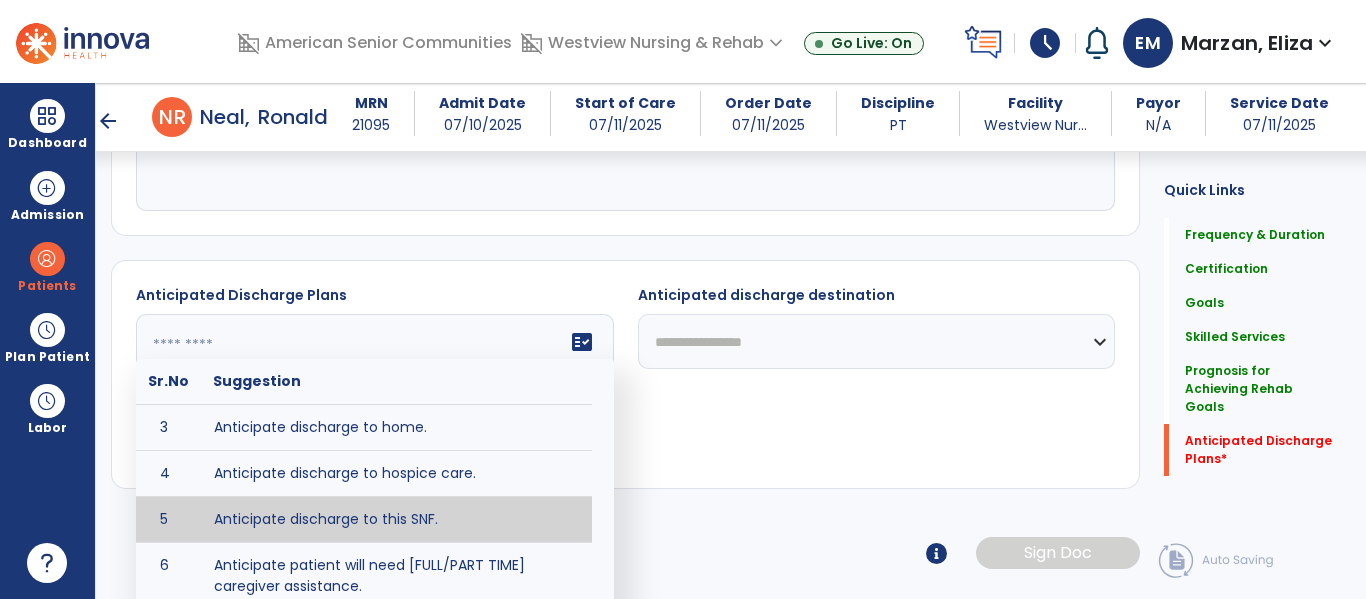 type on "**********" 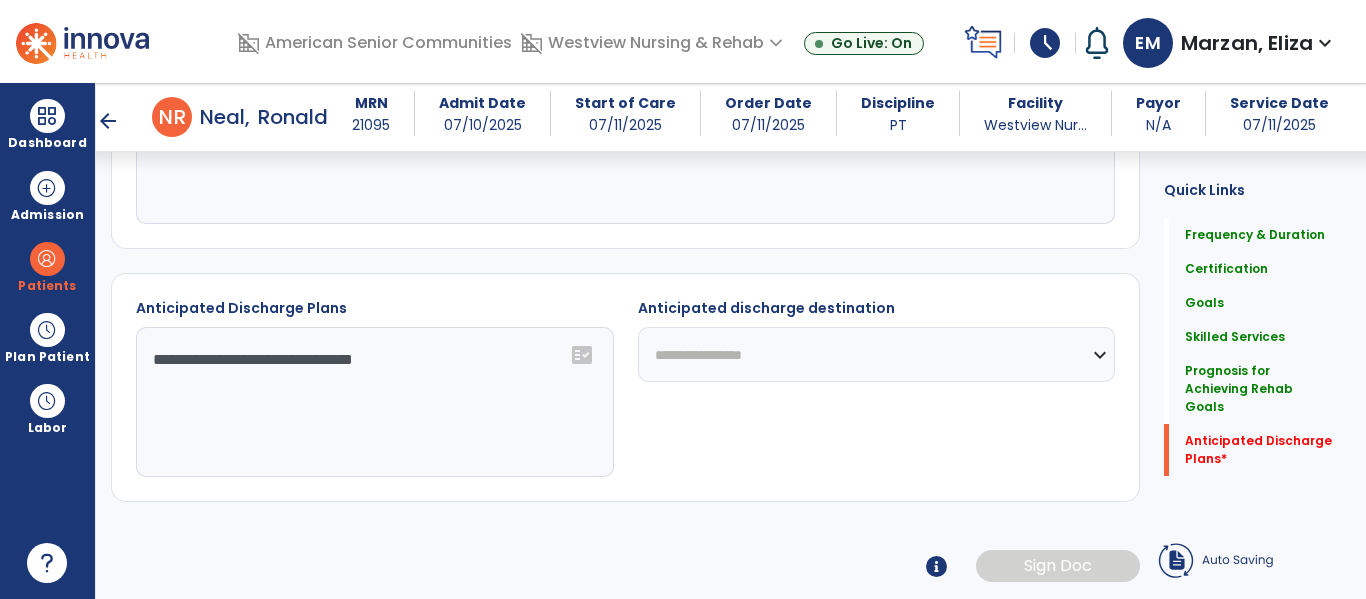 scroll, scrollTop: 2456, scrollLeft: 0, axis: vertical 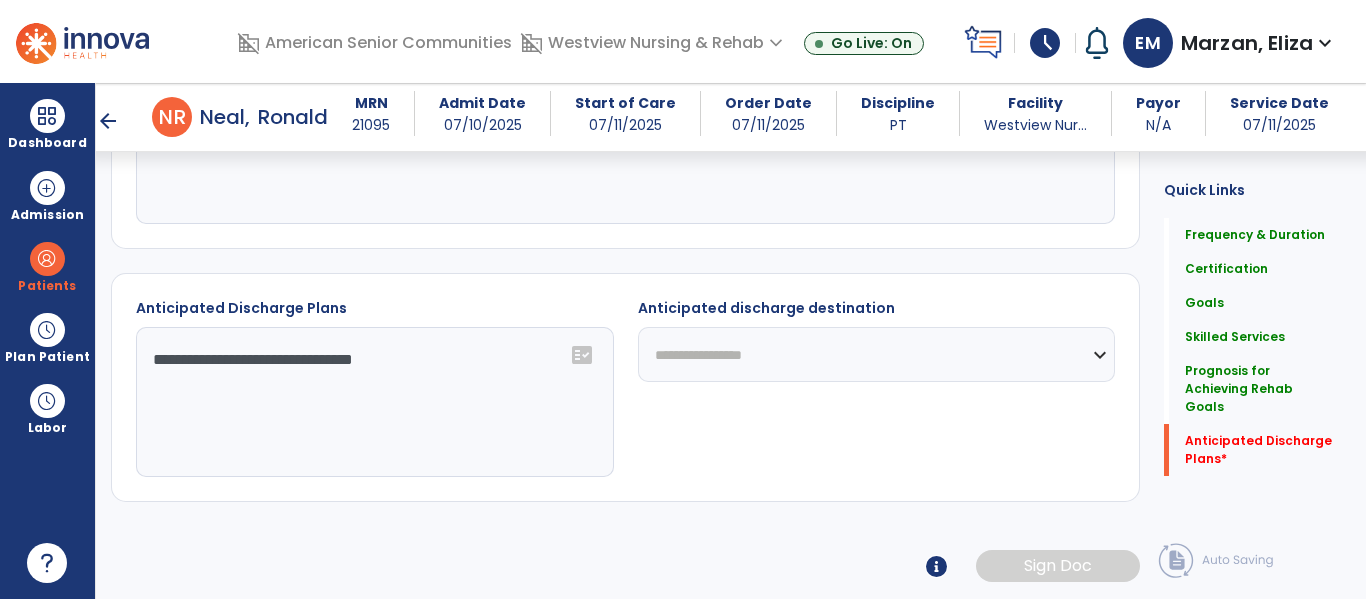 click on "**********" 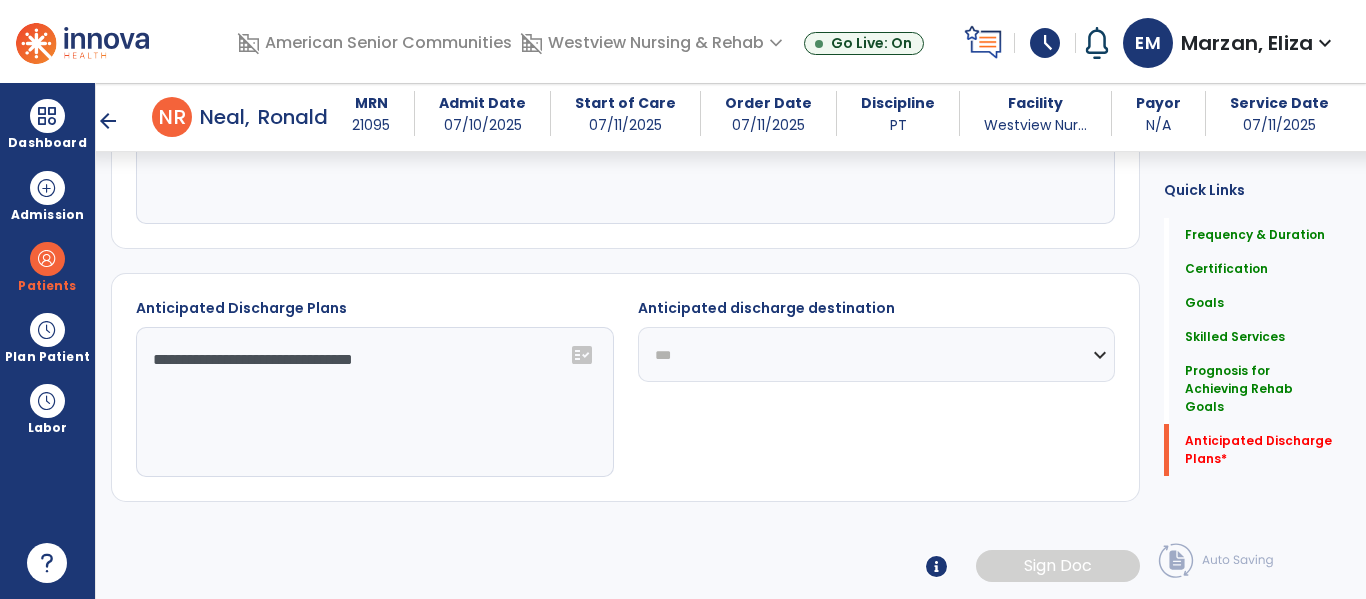 click on "**********" 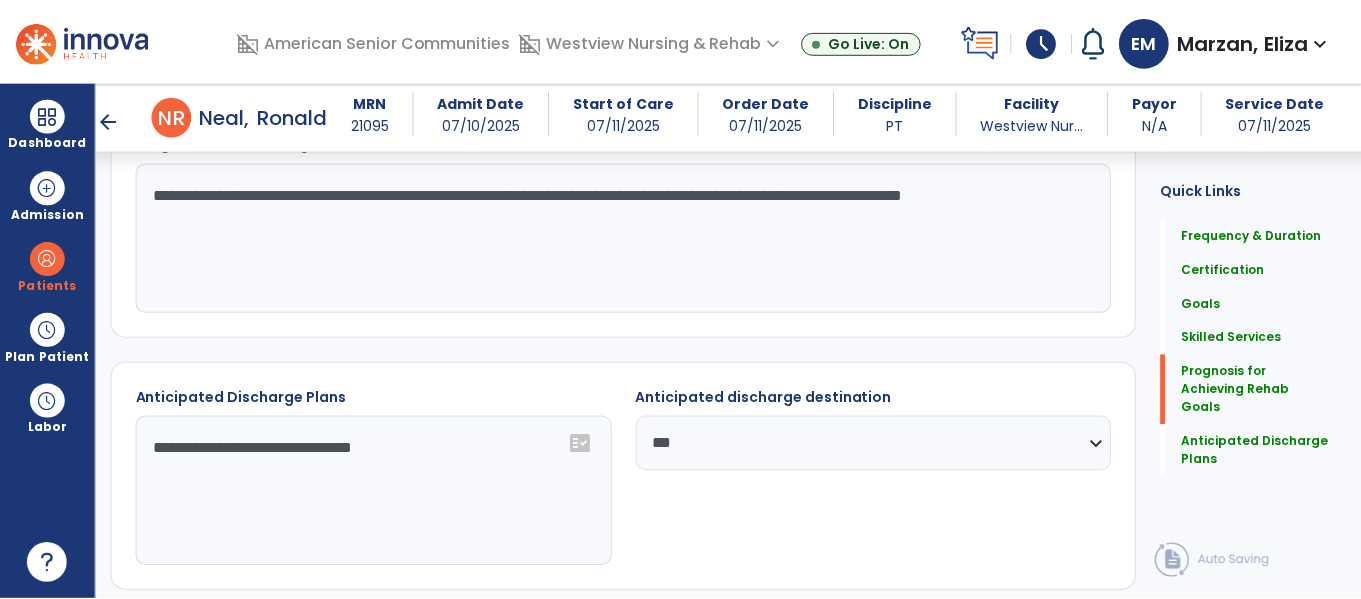 scroll, scrollTop: 2457, scrollLeft: 0, axis: vertical 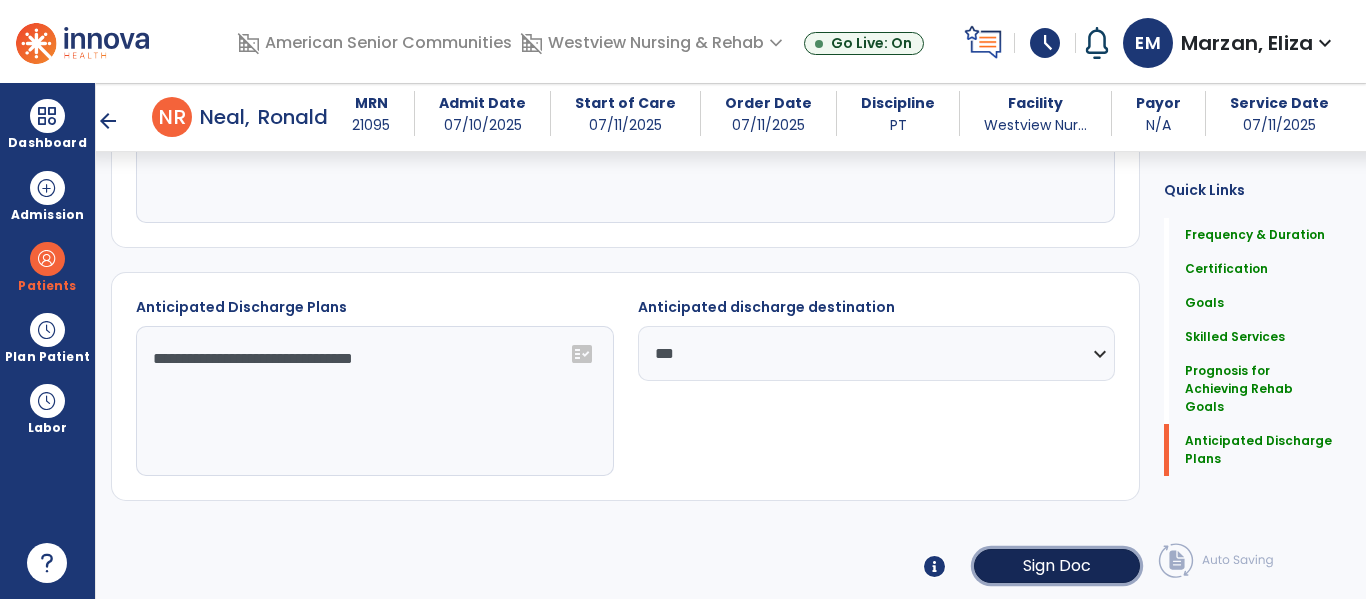 click on "Sign Doc" 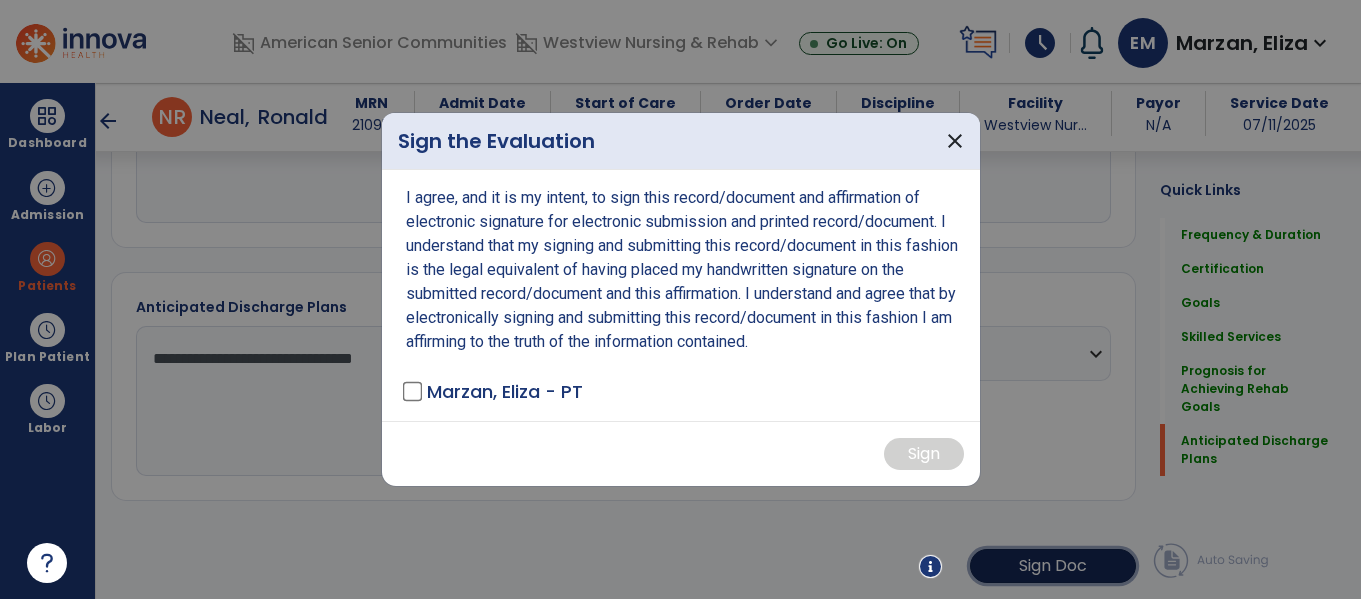 scroll, scrollTop: 2457, scrollLeft: 0, axis: vertical 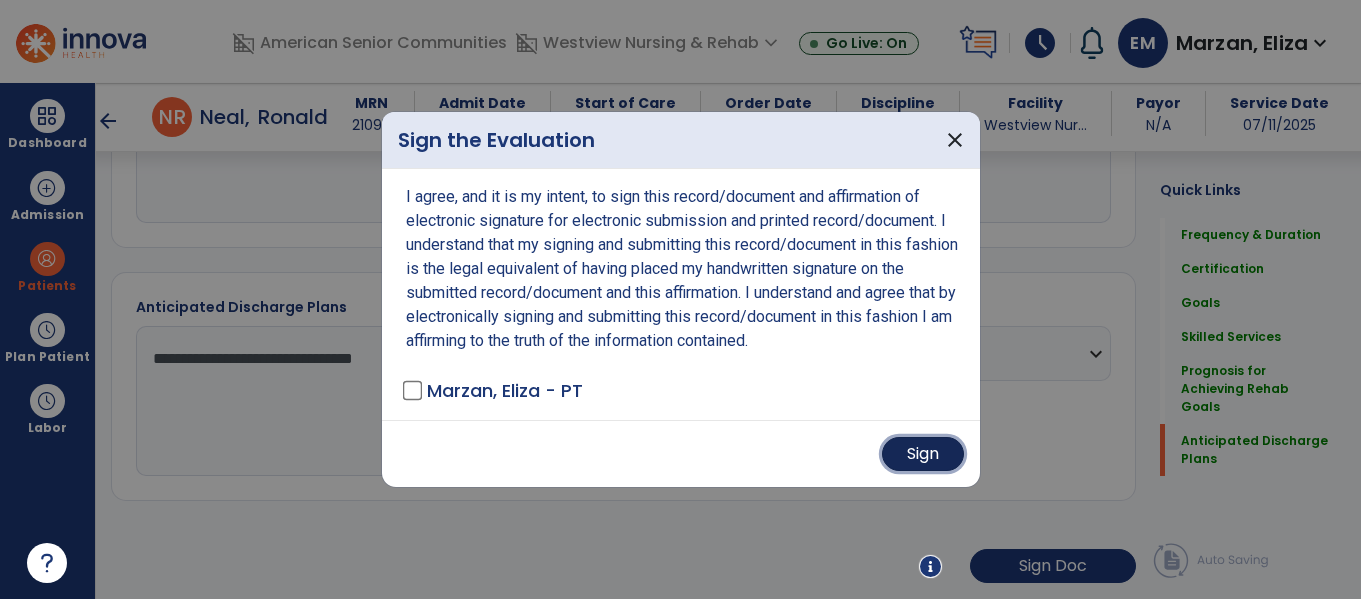 click on "Sign" at bounding box center (923, 454) 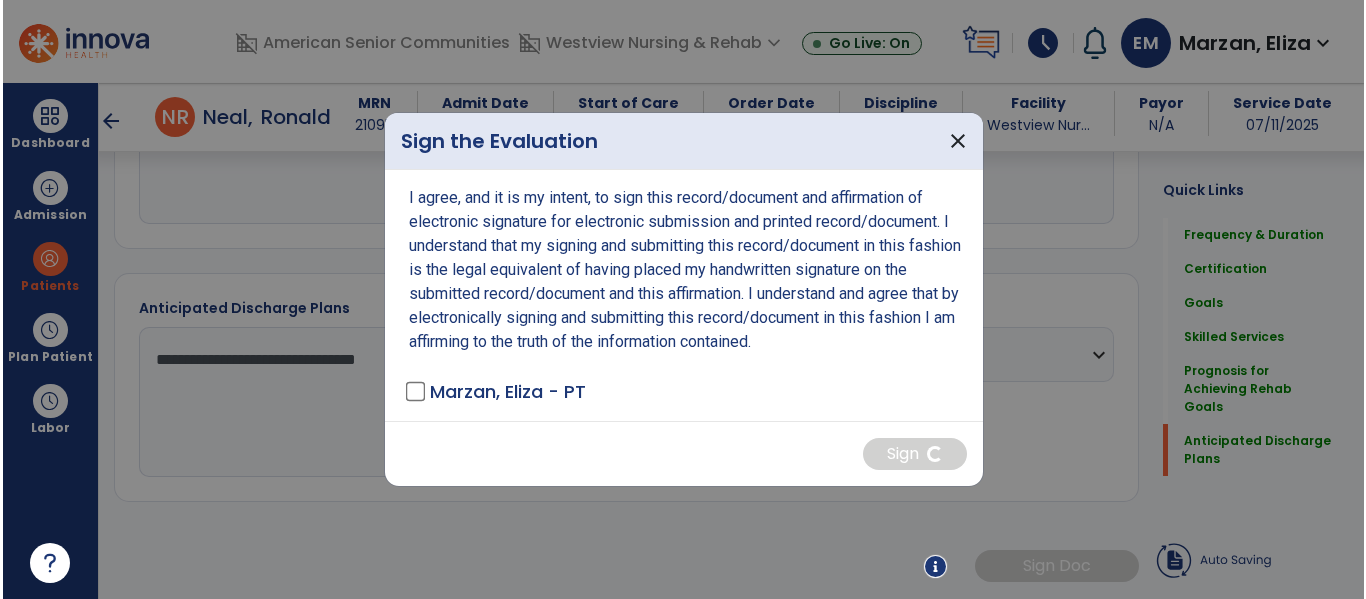 scroll, scrollTop: 2456, scrollLeft: 0, axis: vertical 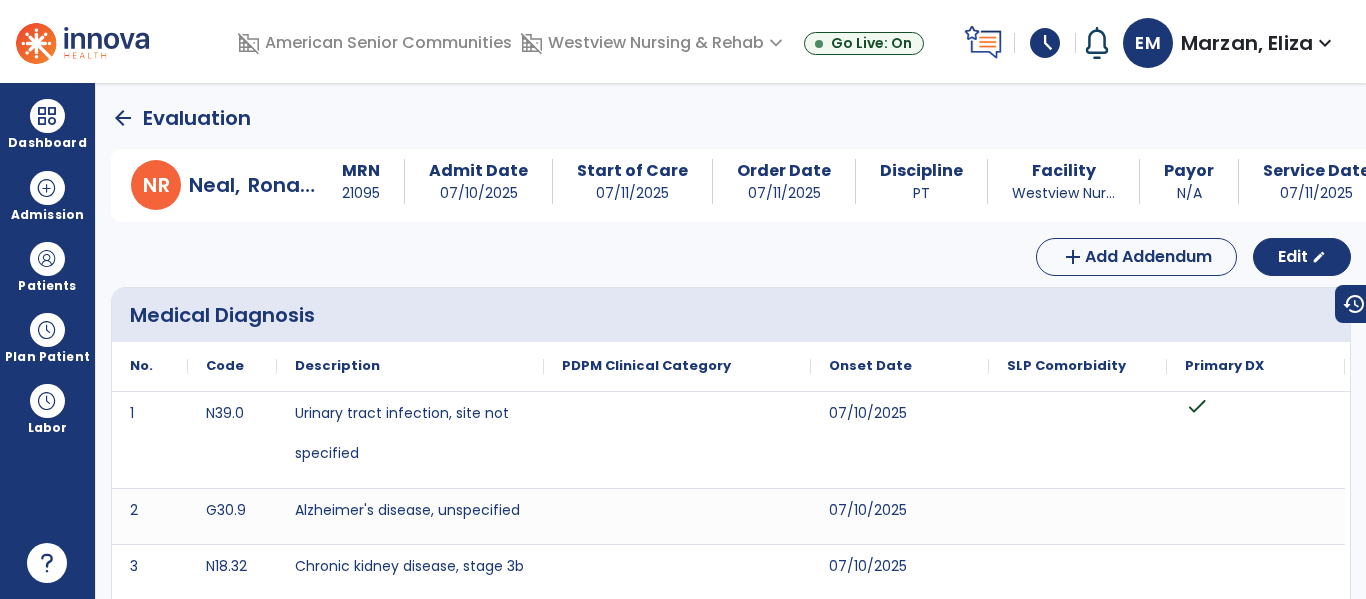 click on "arrow_back" 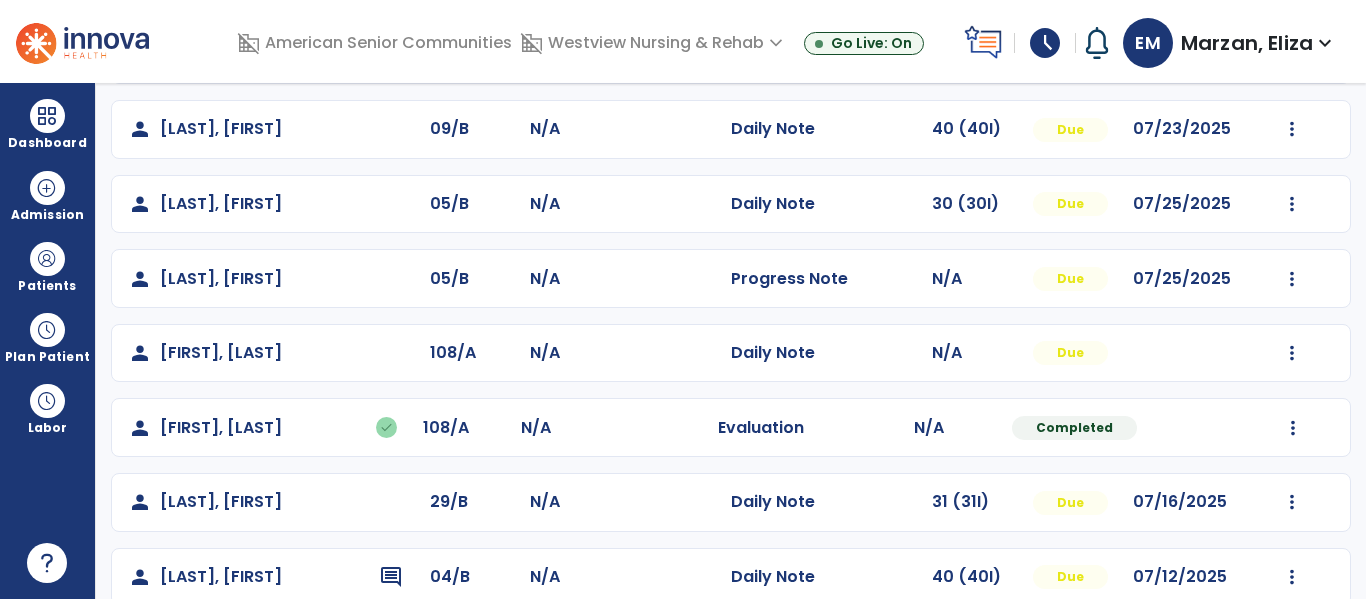 scroll, scrollTop: 711, scrollLeft: 0, axis: vertical 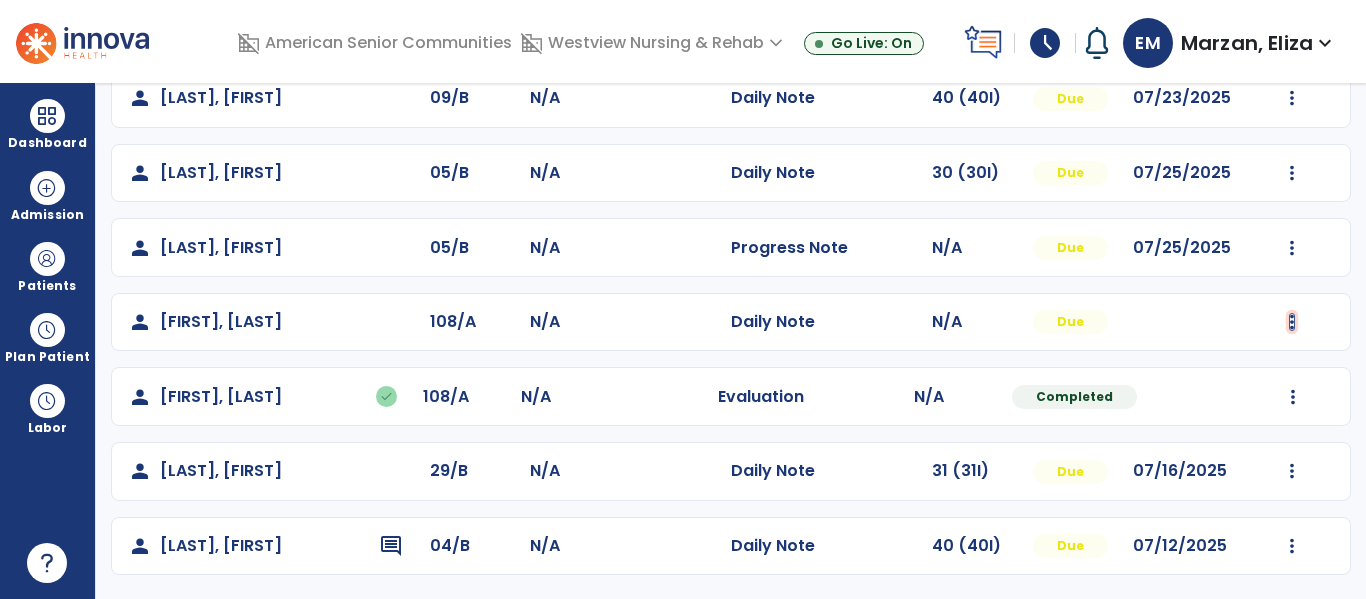 click at bounding box center (1292, -423) 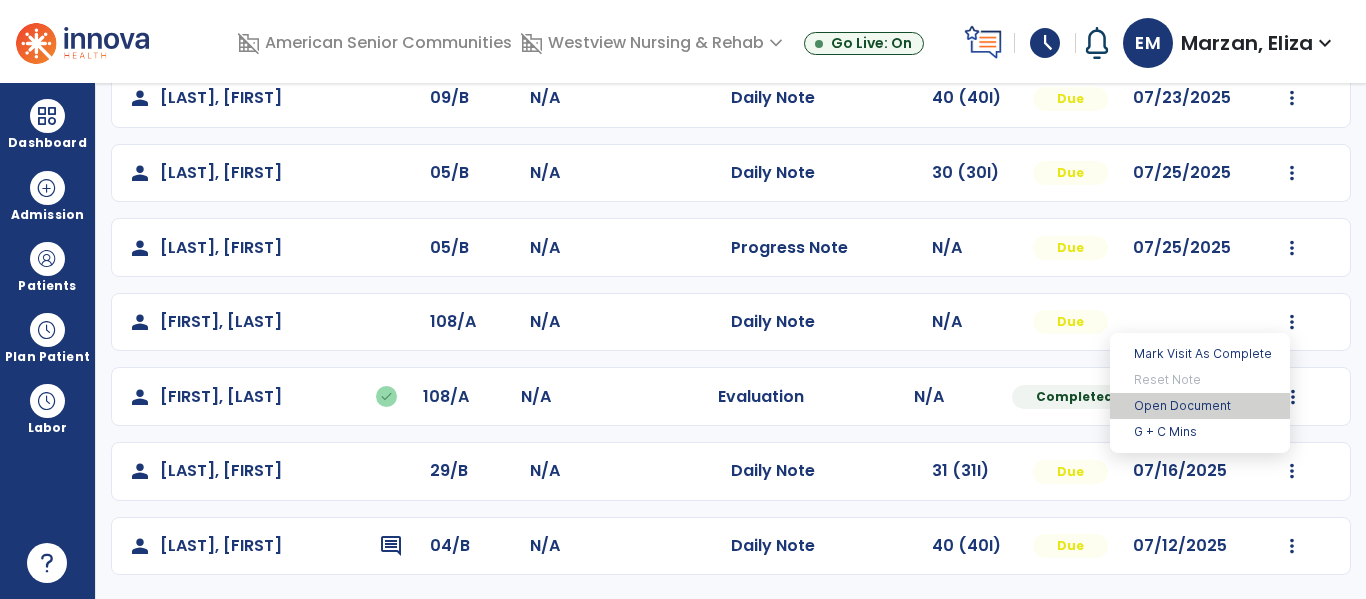 click on "Open Document" at bounding box center (1200, 406) 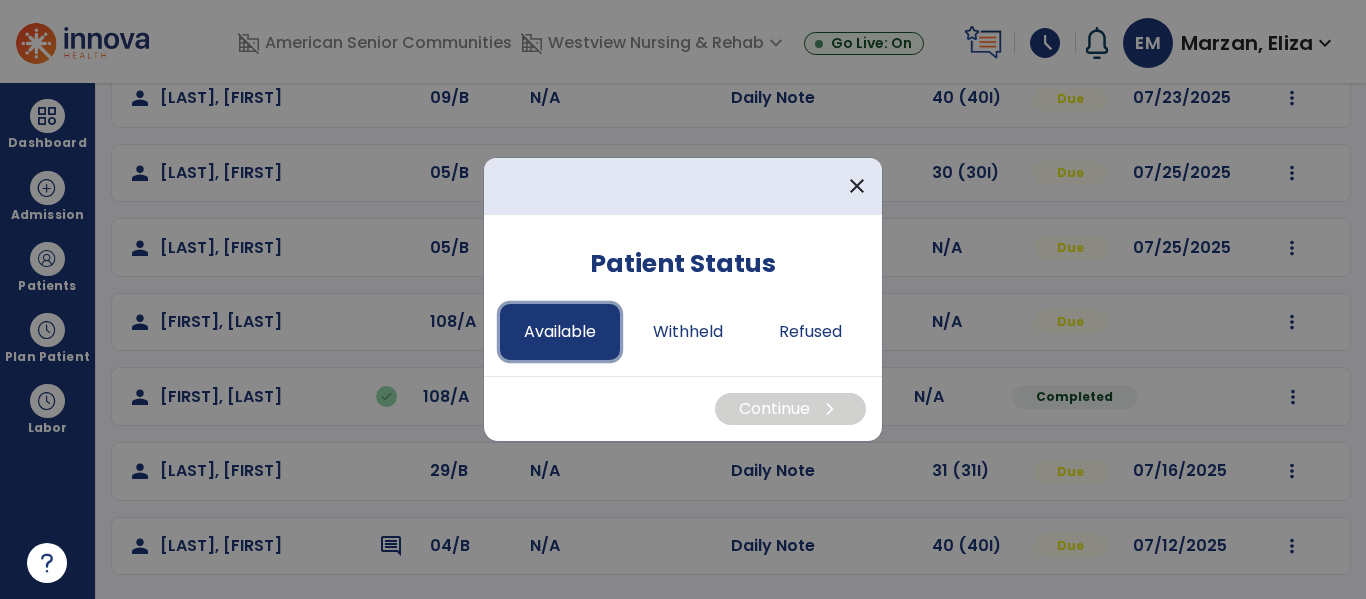 click on "Available" at bounding box center [560, 332] 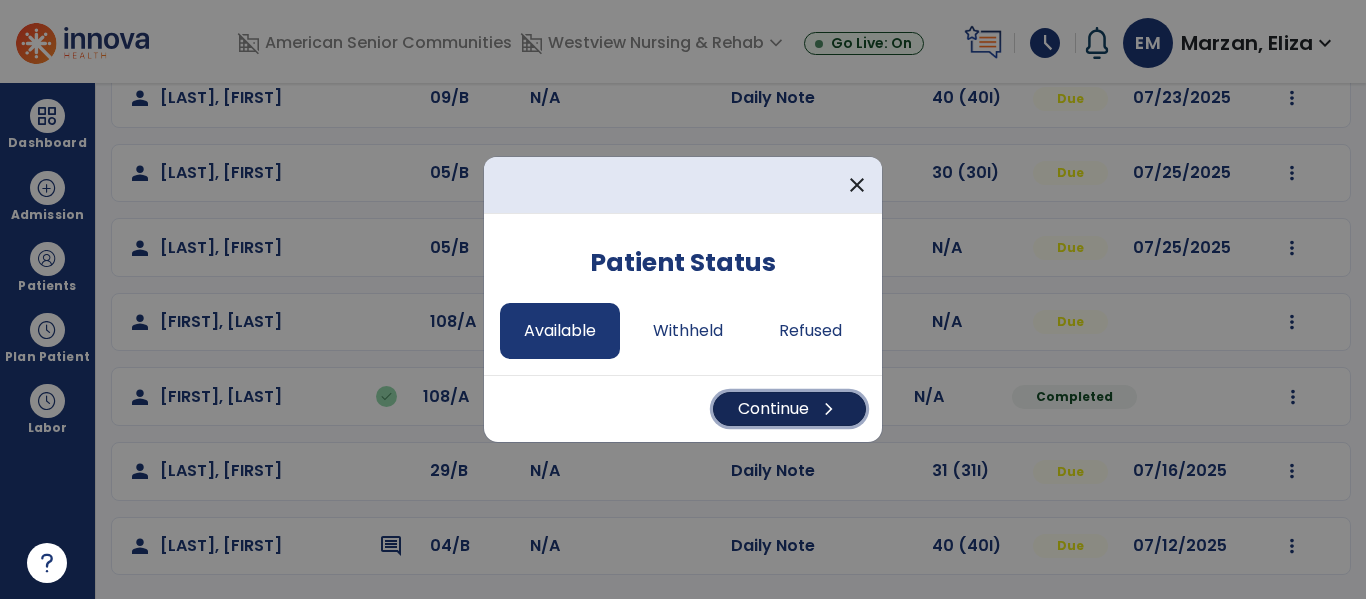 click on "chevron_right" at bounding box center [829, 409] 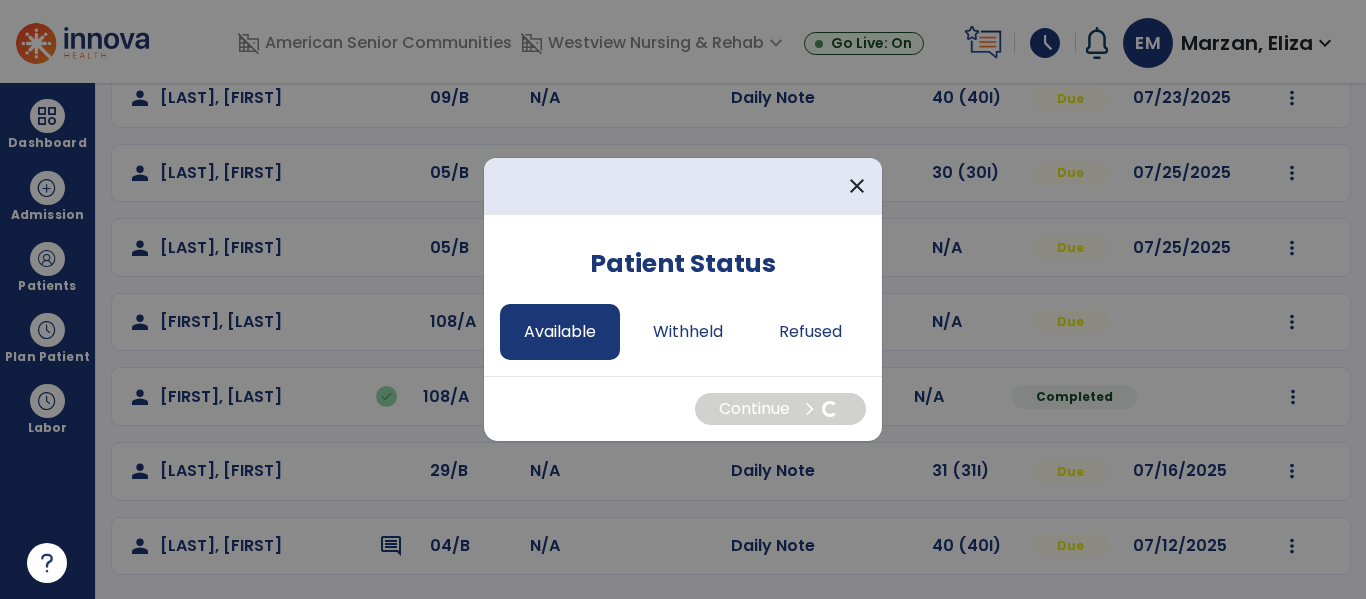 select on "*" 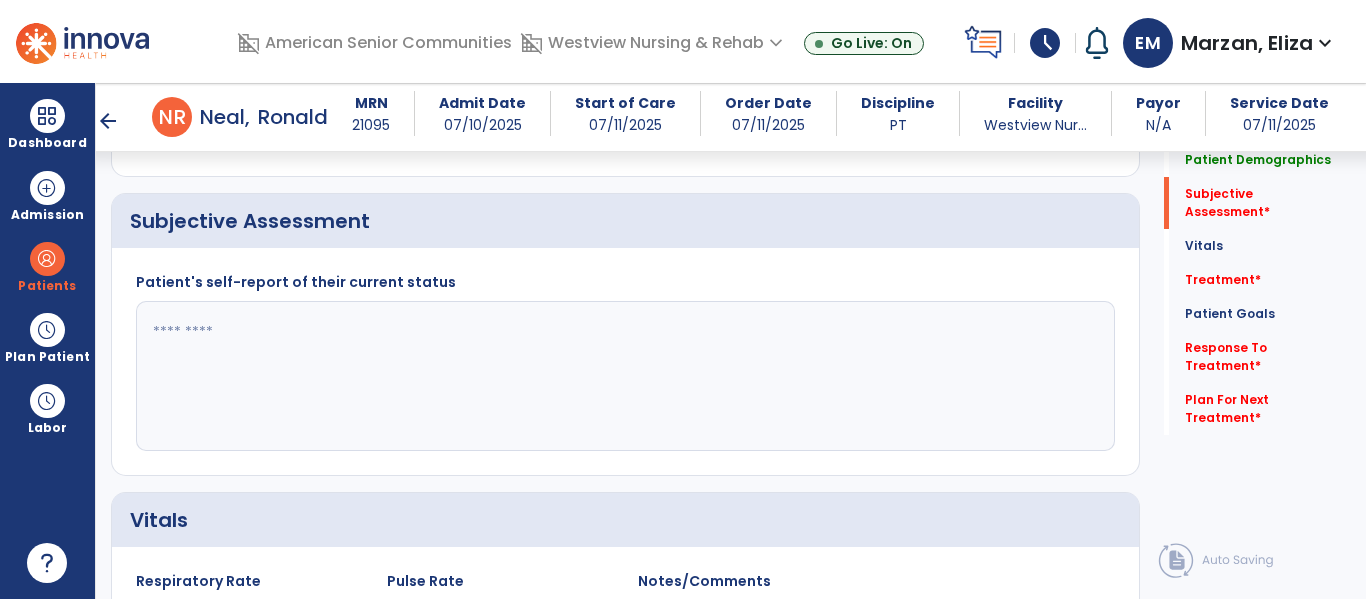 scroll, scrollTop: 451, scrollLeft: 0, axis: vertical 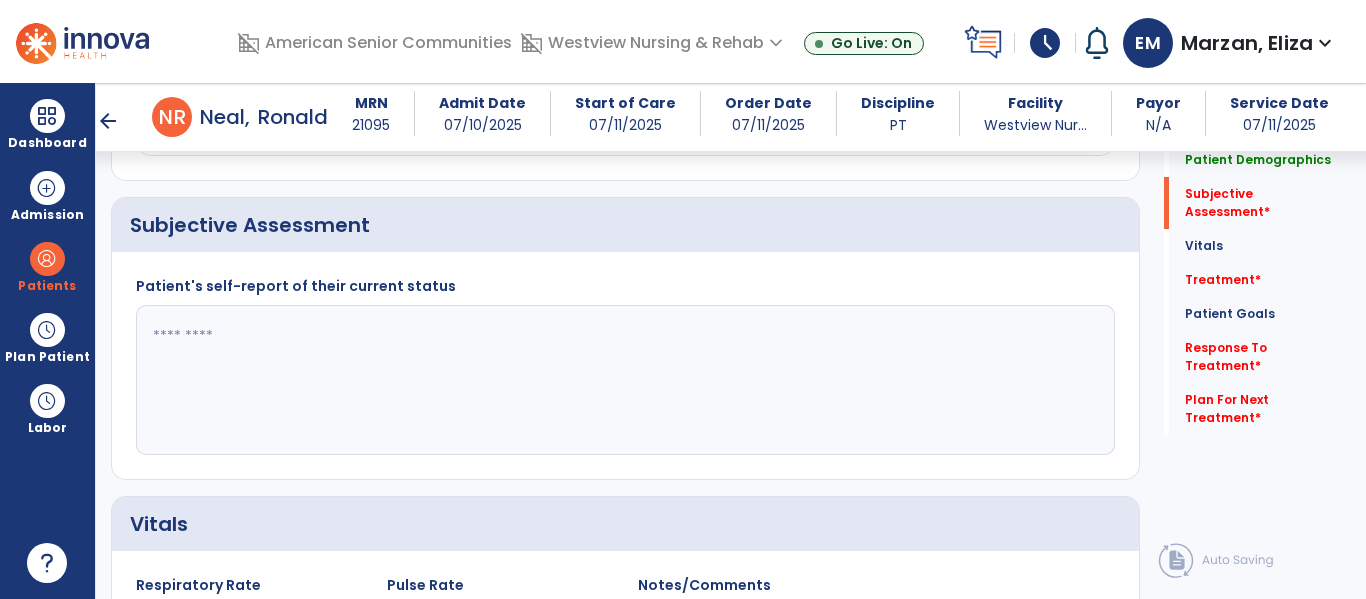 click 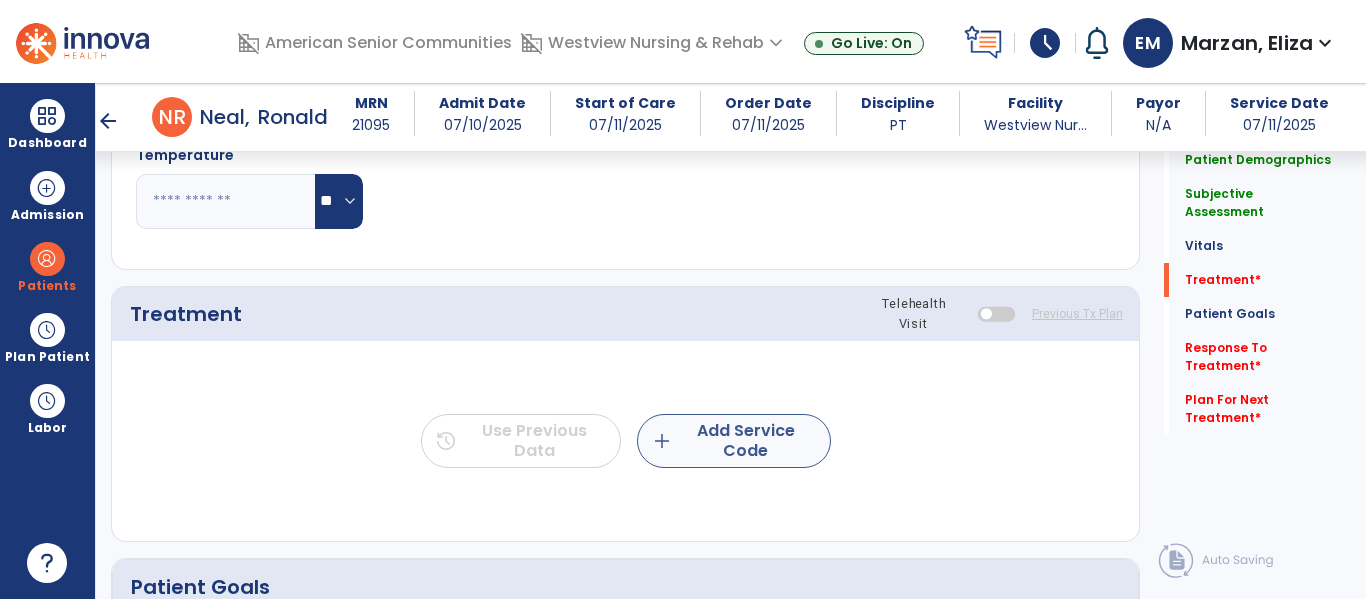 type on "**********" 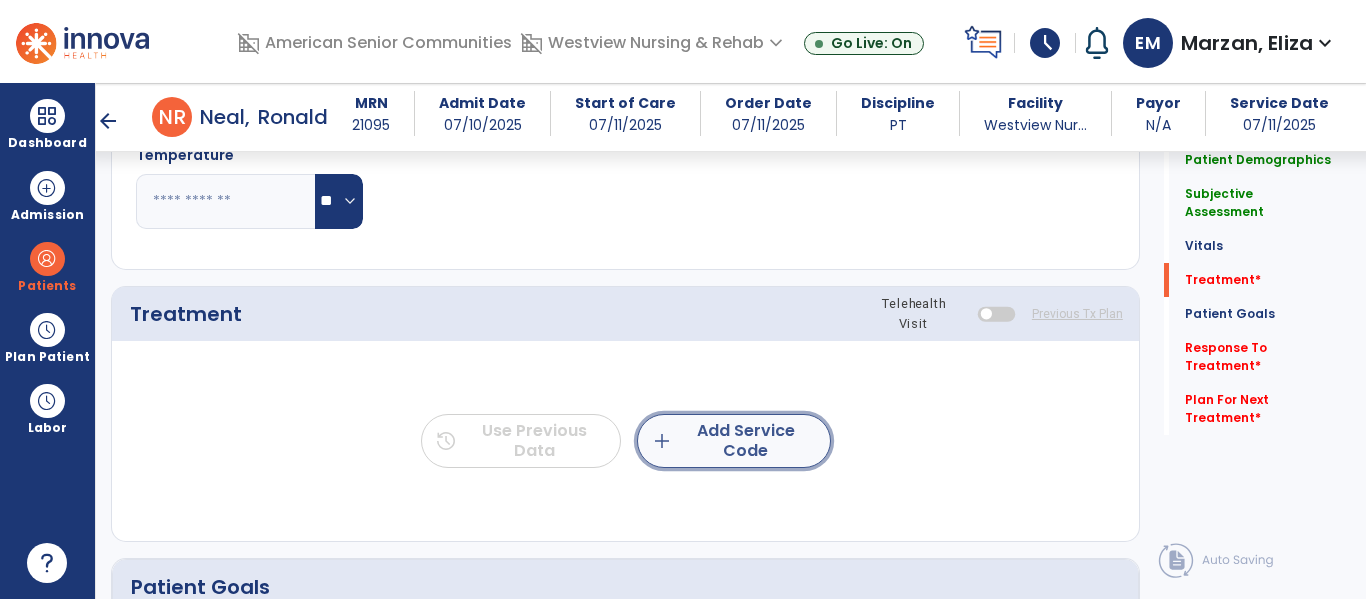 click on "add  Add Service Code" 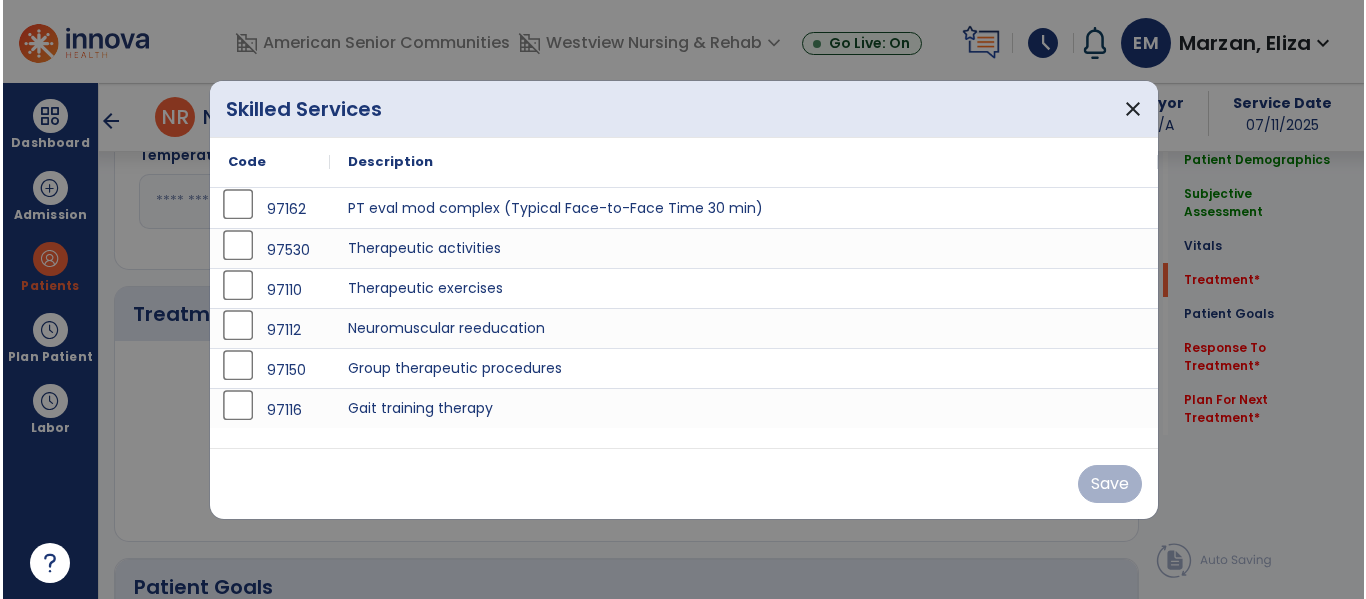 scroll, scrollTop: 1083, scrollLeft: 0, axis: vertical 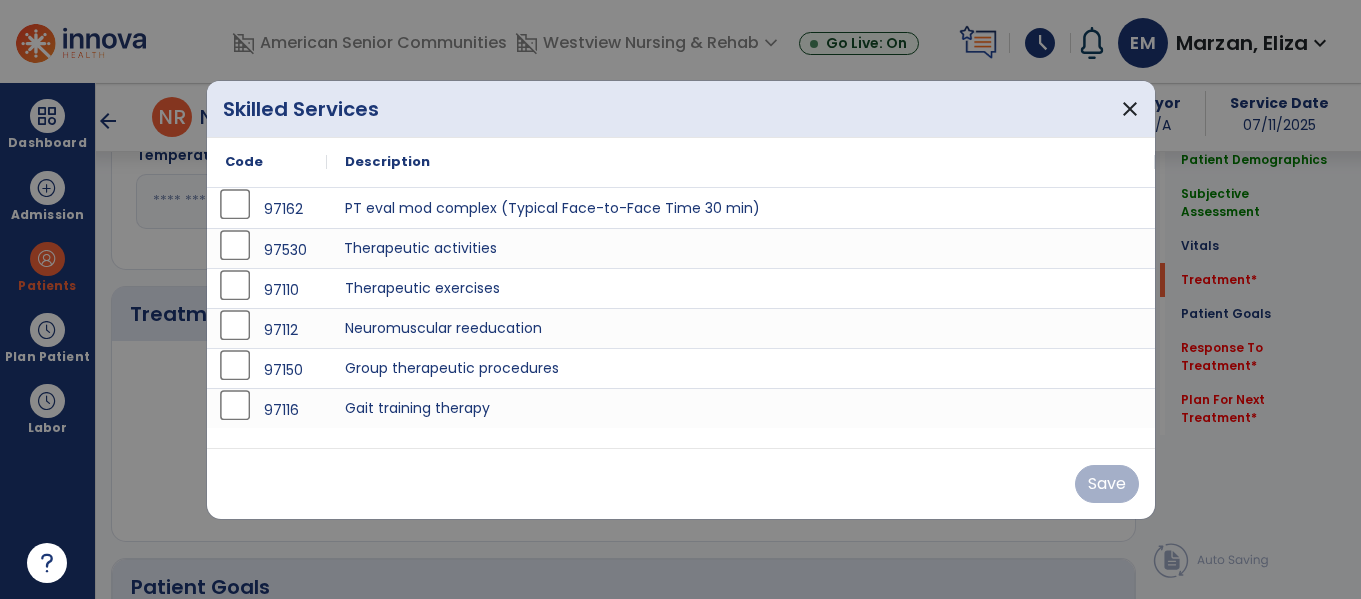 click on "Therapeutic activities" at bounding box center [741, 248] 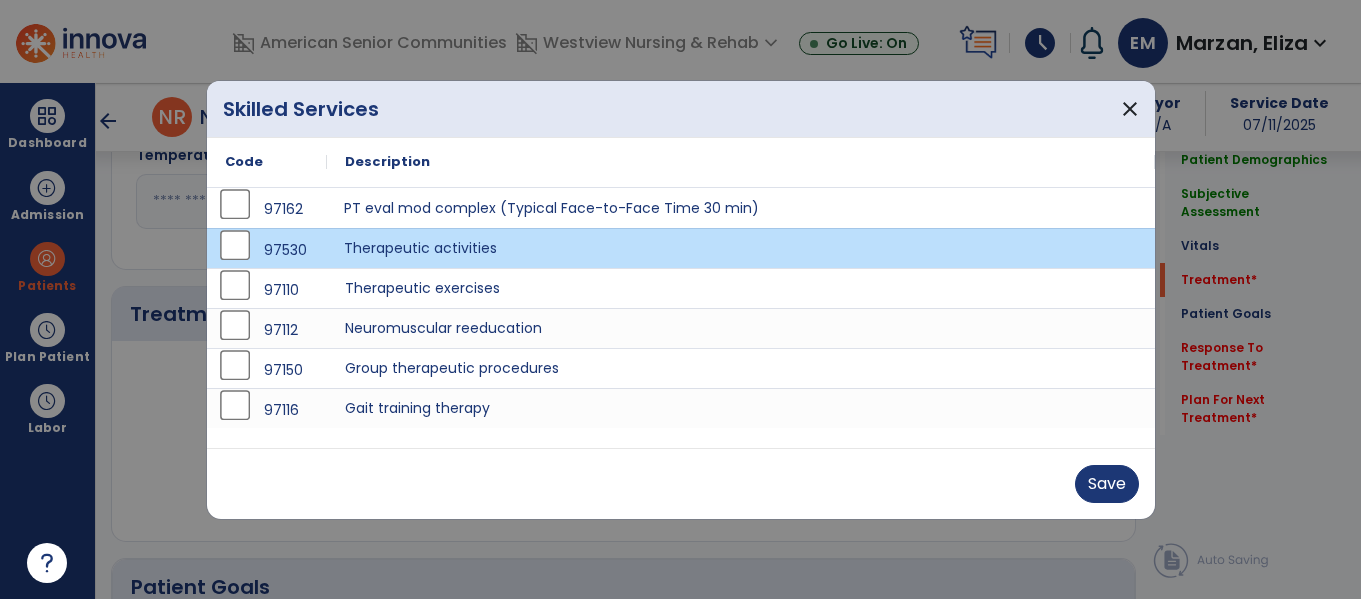 click on "PT eval mod complex (Typical Face-to-Face Time 30 min)" at bounding box center [741, 208] 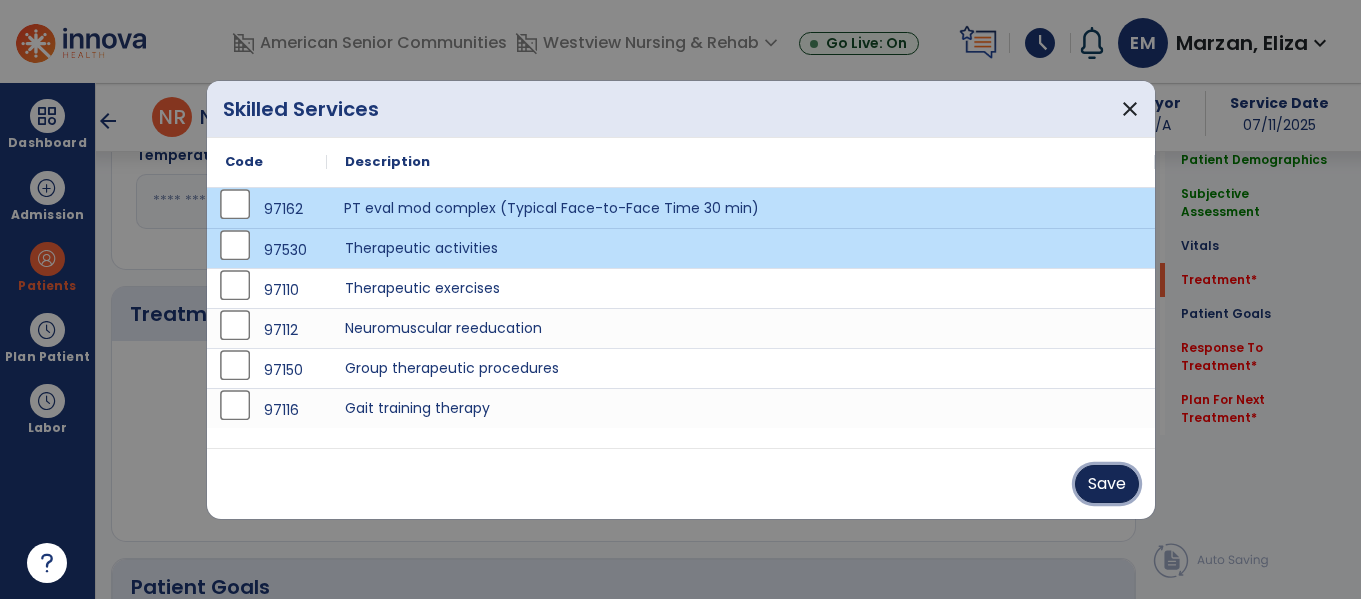 click on "Save" at bounding box center (1107, 484) 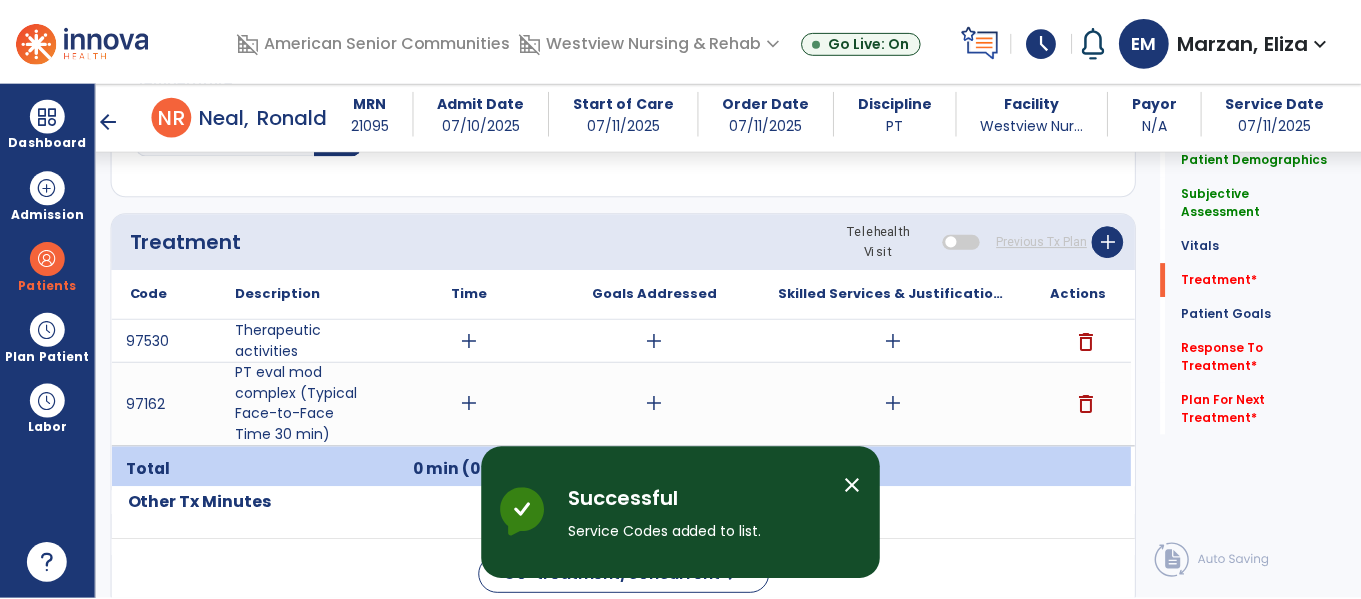 scroll, scrollTop: 1158, scrollLeft: 0, axis: vertical 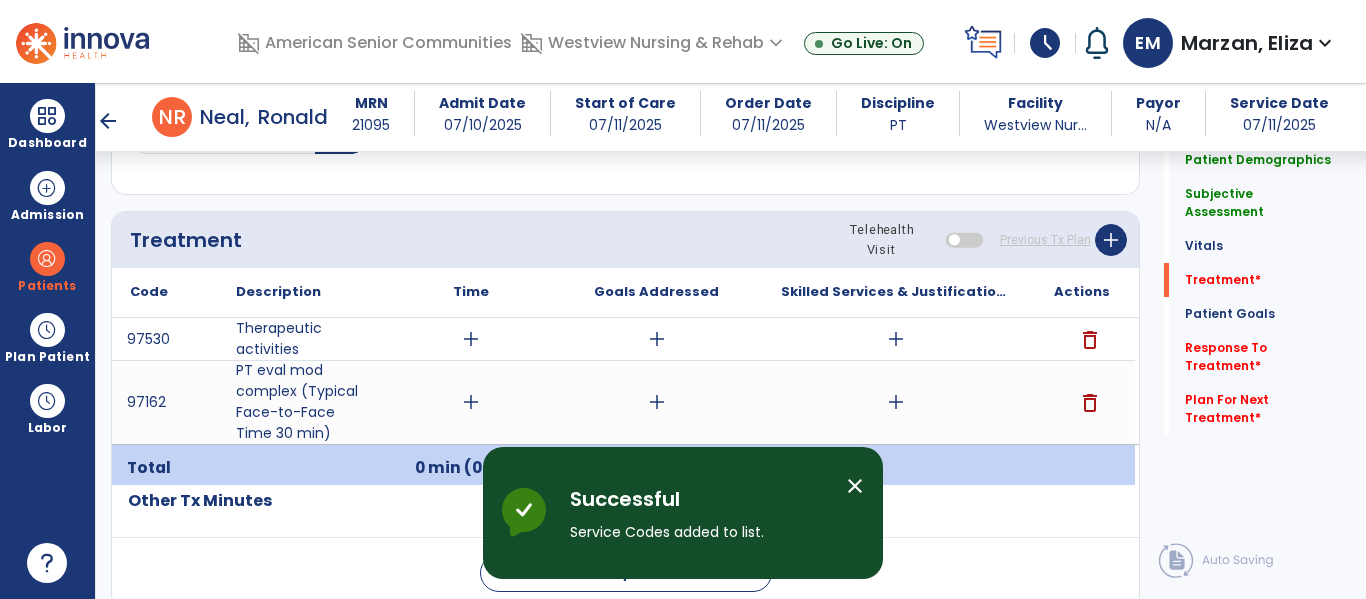 click on "add" at bounding box center [896, 402] 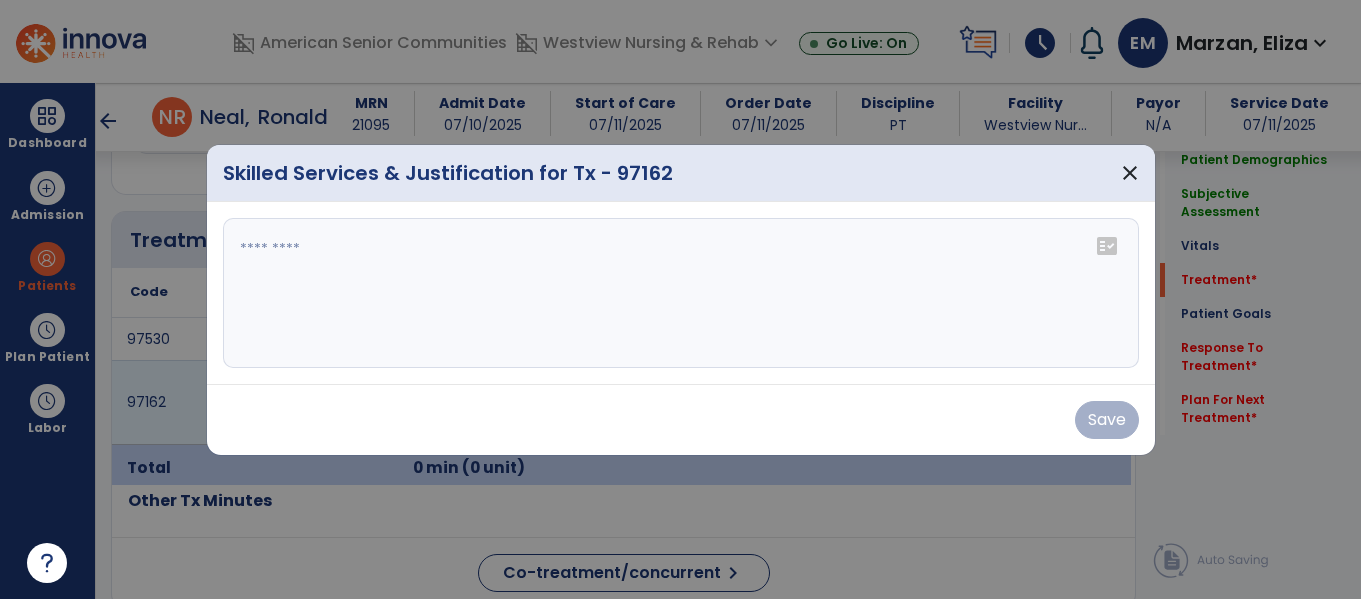 scroll, scrollTop: 1158, scrollLeft: 0, axis: vertical 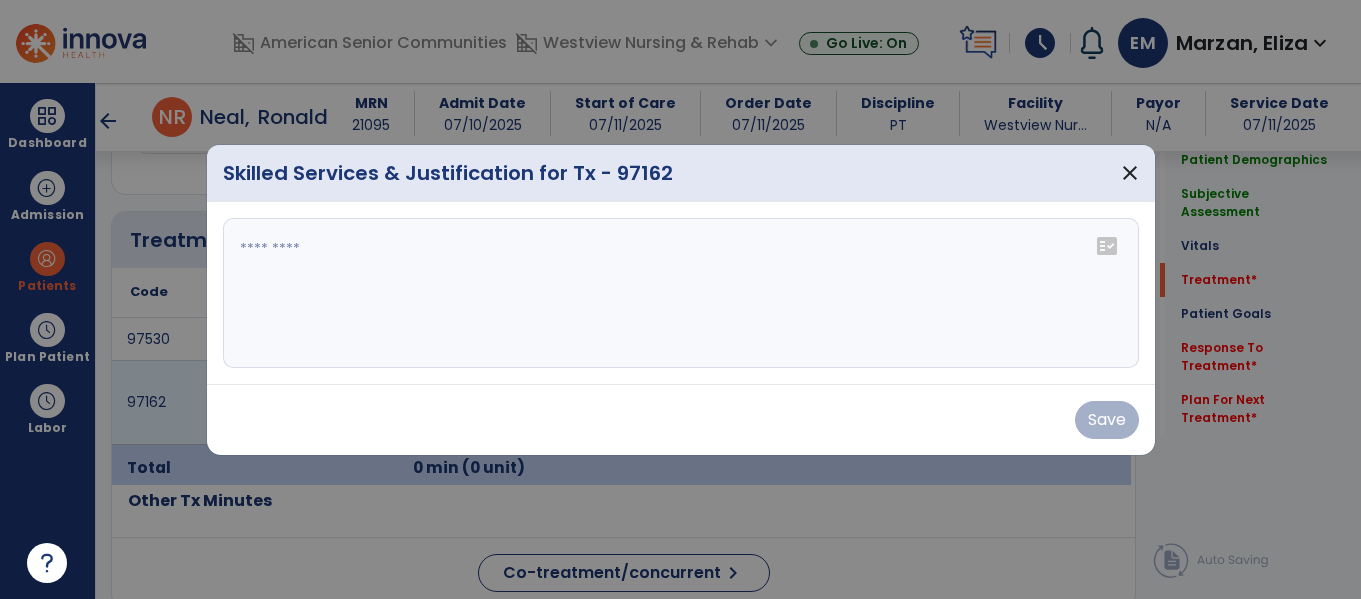 click at bounding box center [681, 293] 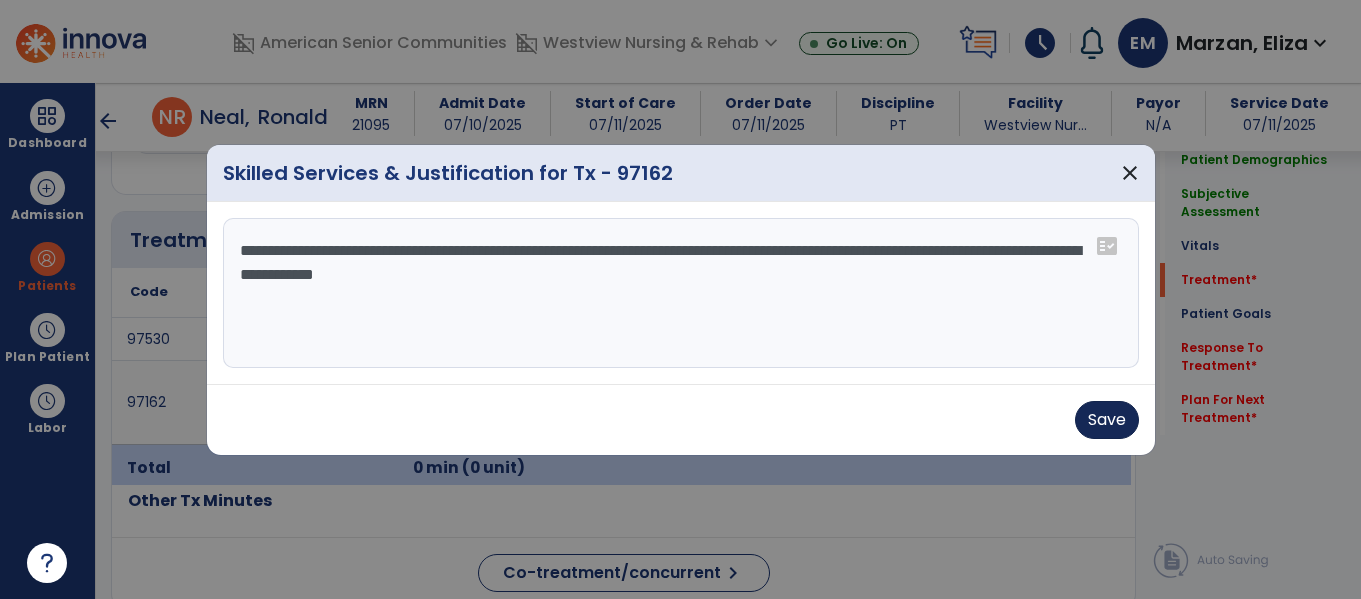 type on "**********" 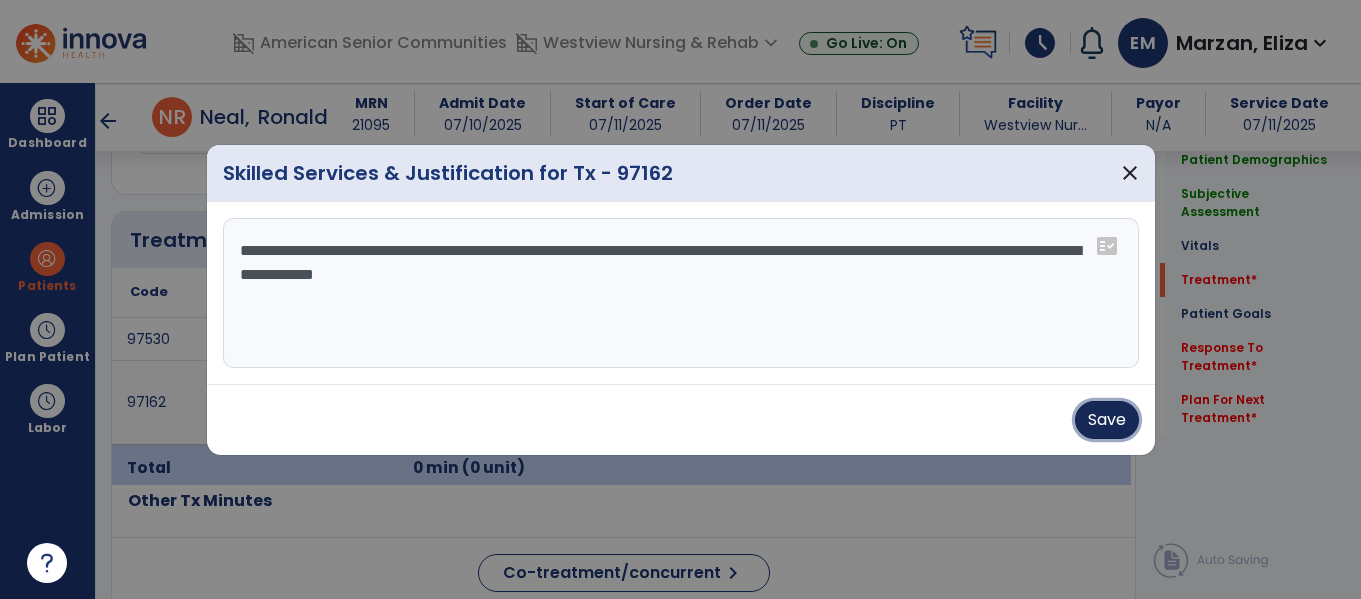 click on "Save" at bounding box center [1107, 420] 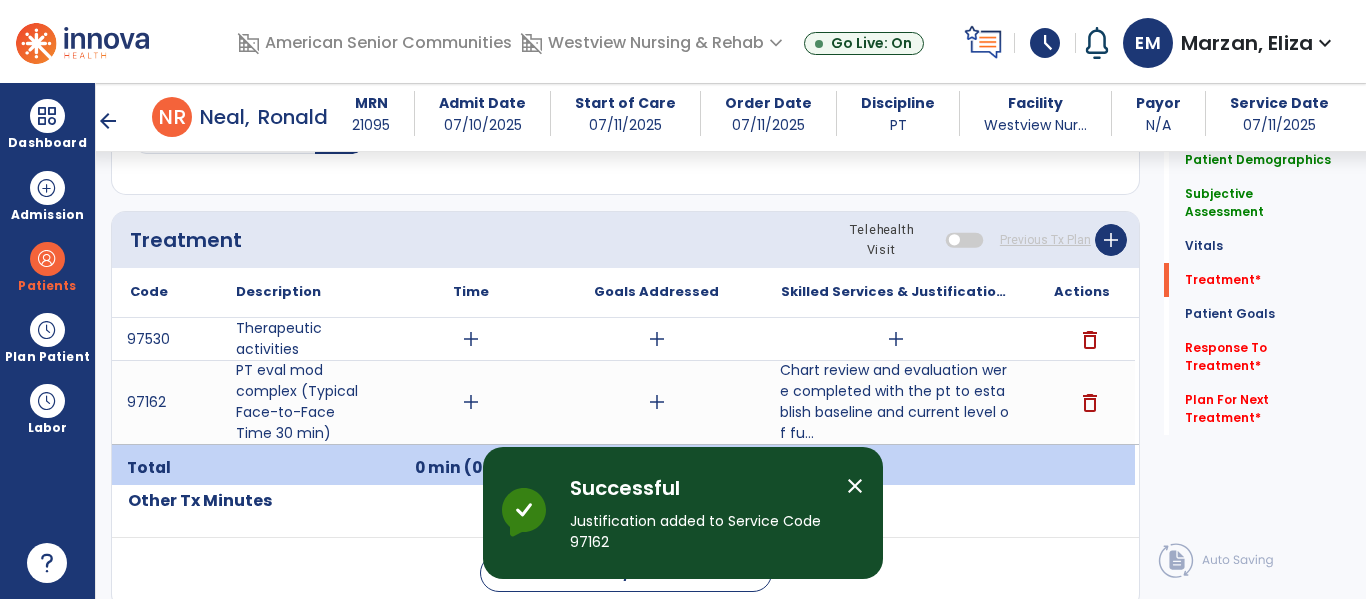 click on "add" at bounding box center [896, 339] 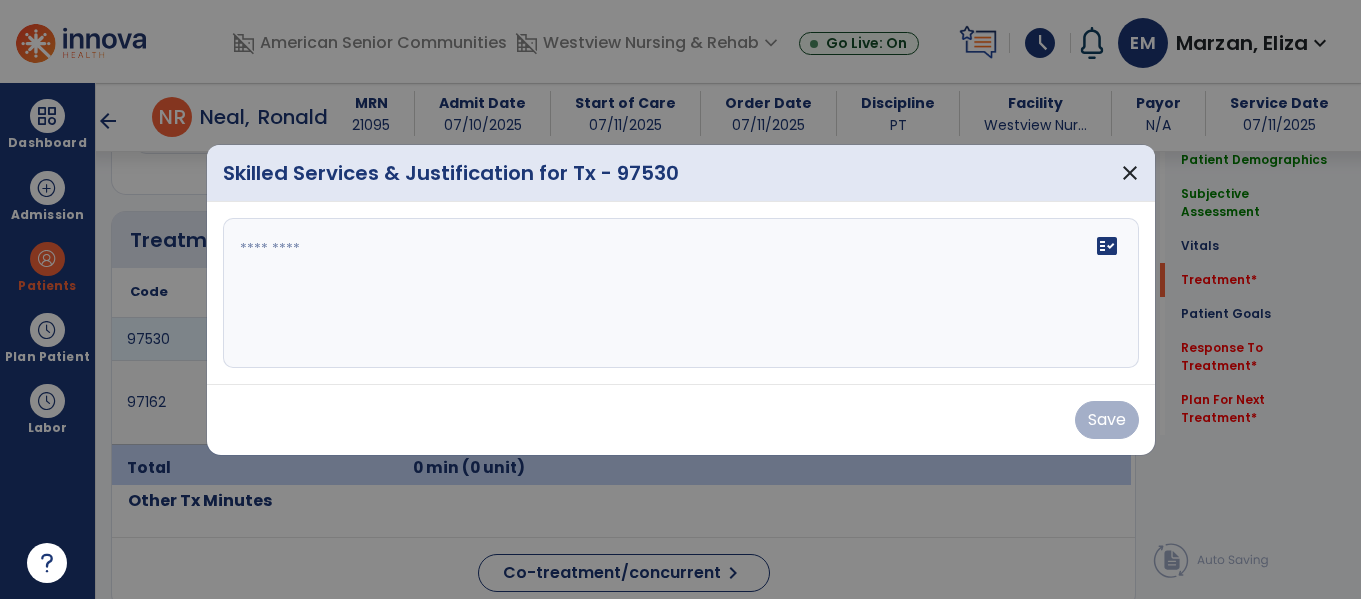 scroll, scrollTop: 1158, scrollLeft: 0, axis: vertical 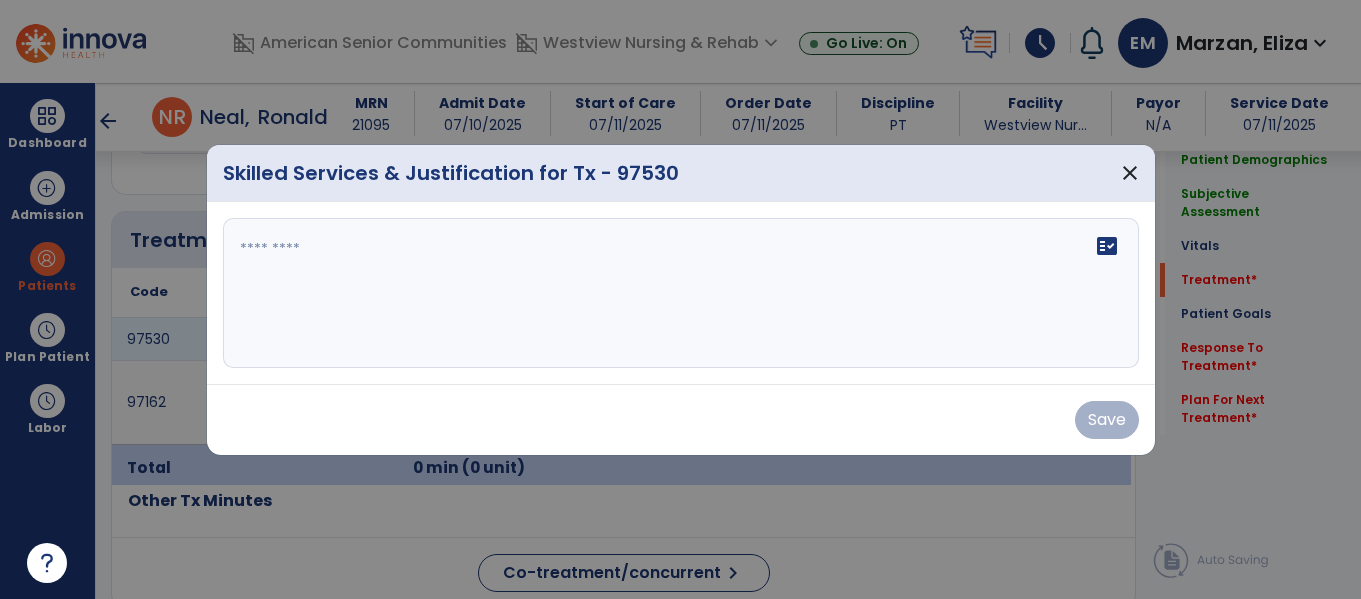 click on "fact_check" at bounding box center [681, 293] 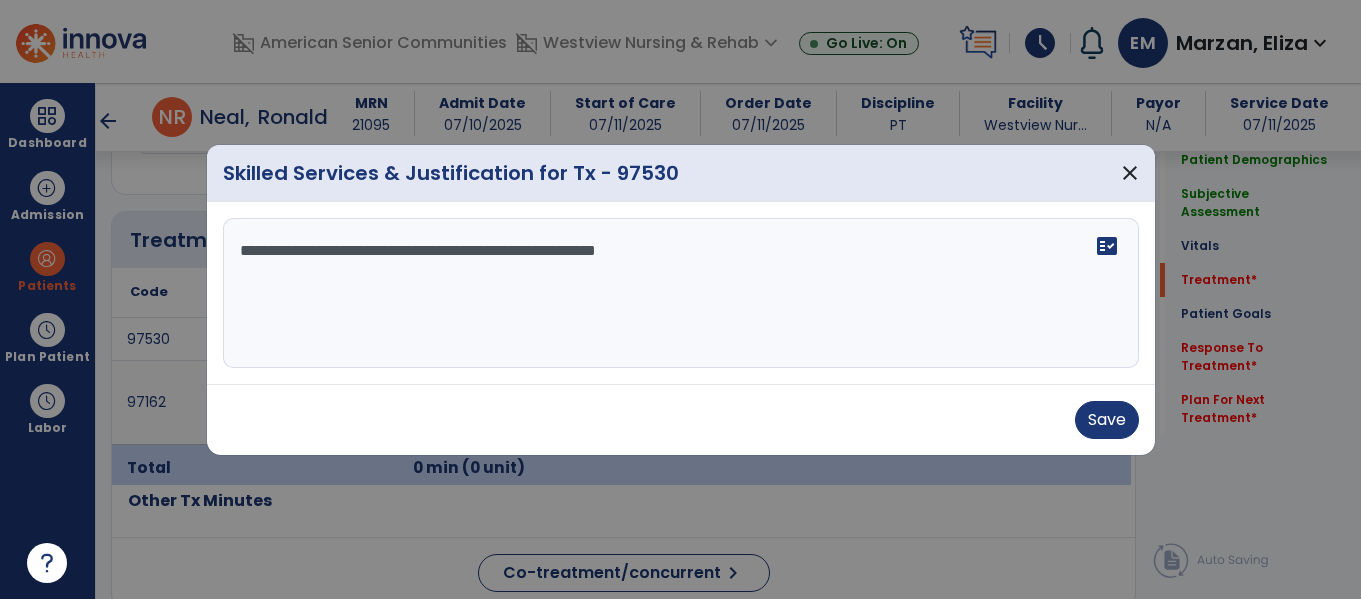 paste on "**********" 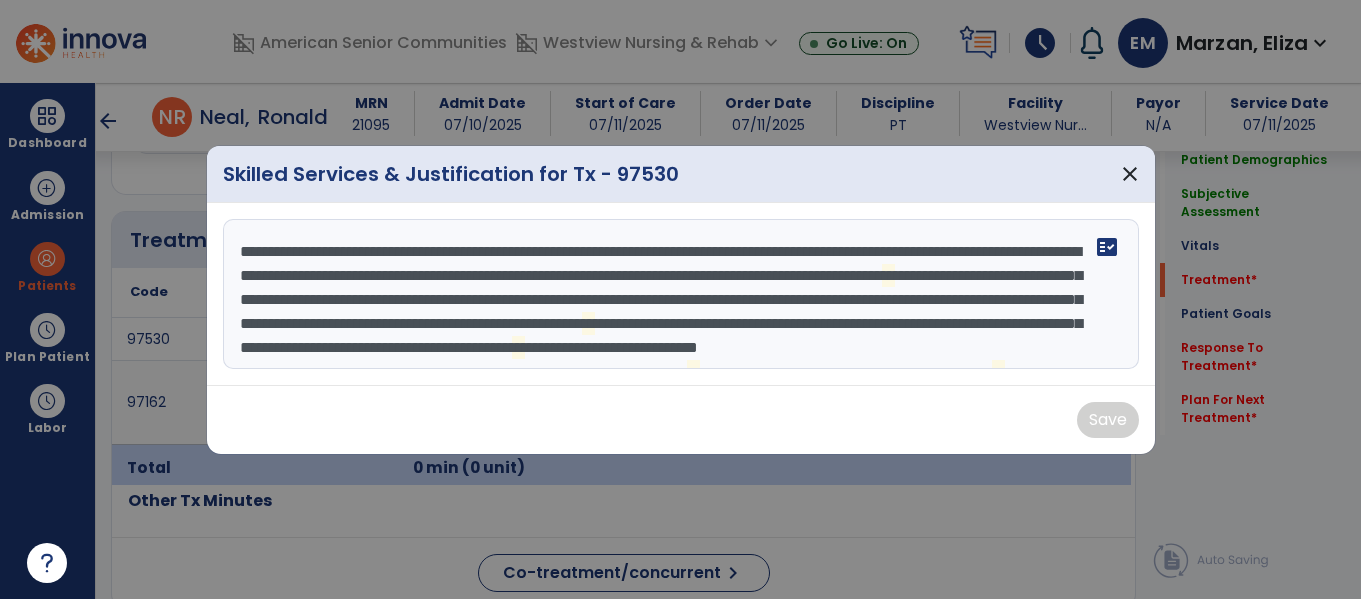 scroll, scrollTop: 40, scrollLeft: 0, axis: vertical 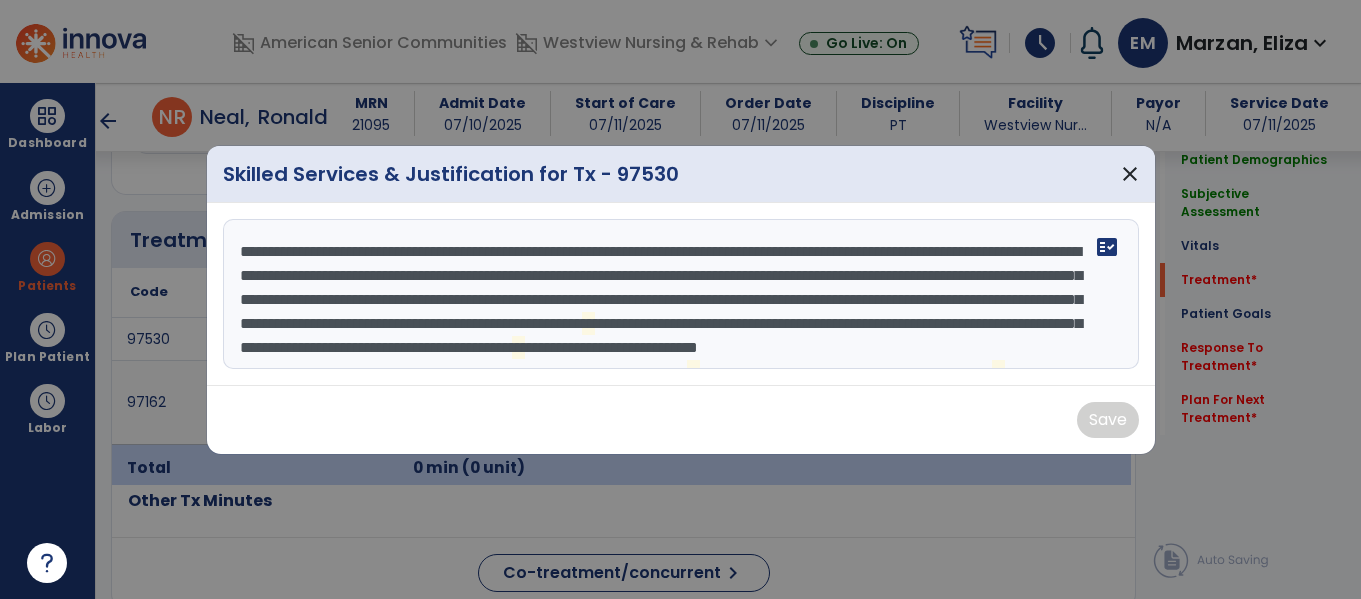 click on "**********" at bounding box center (681, 294) 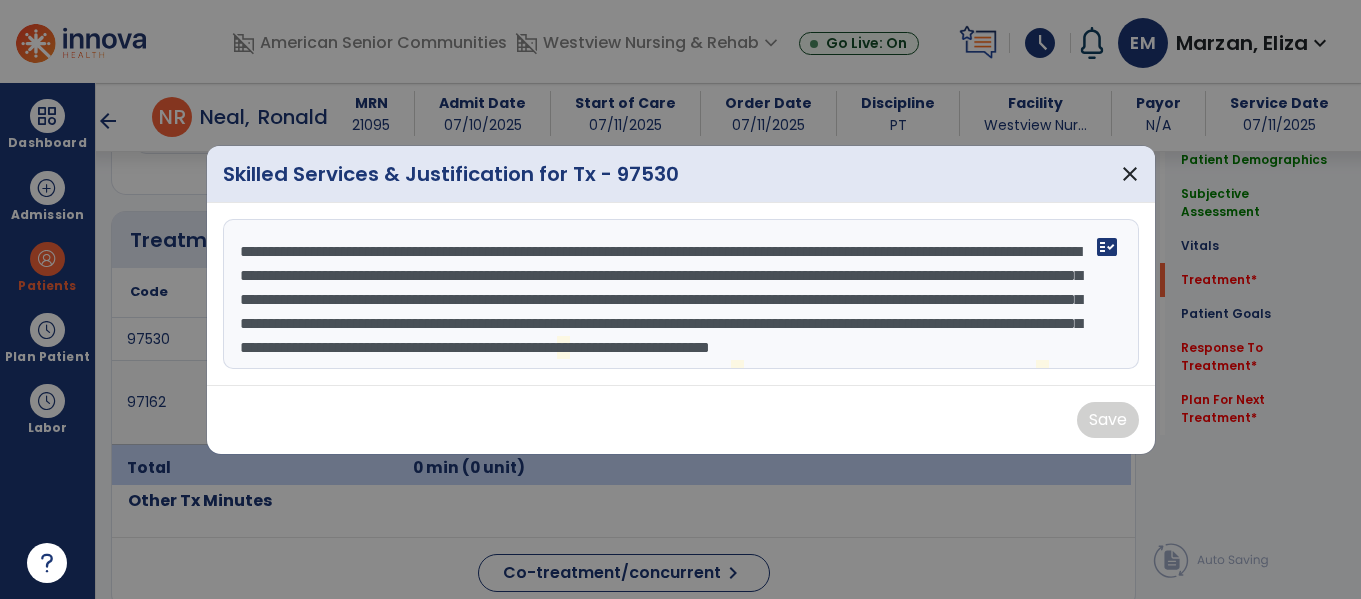 click on "**********" at bounding box center [681, 294] 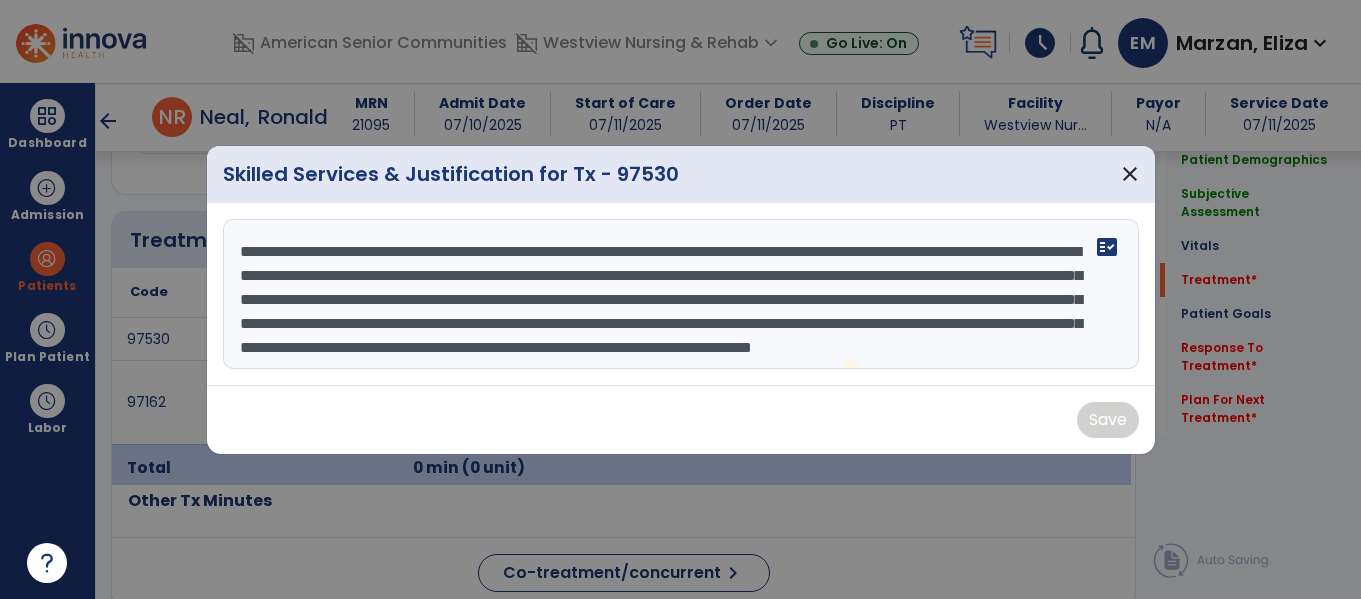 scroll, scrollTop: 16, scrollLeft: 0, axis: vertical 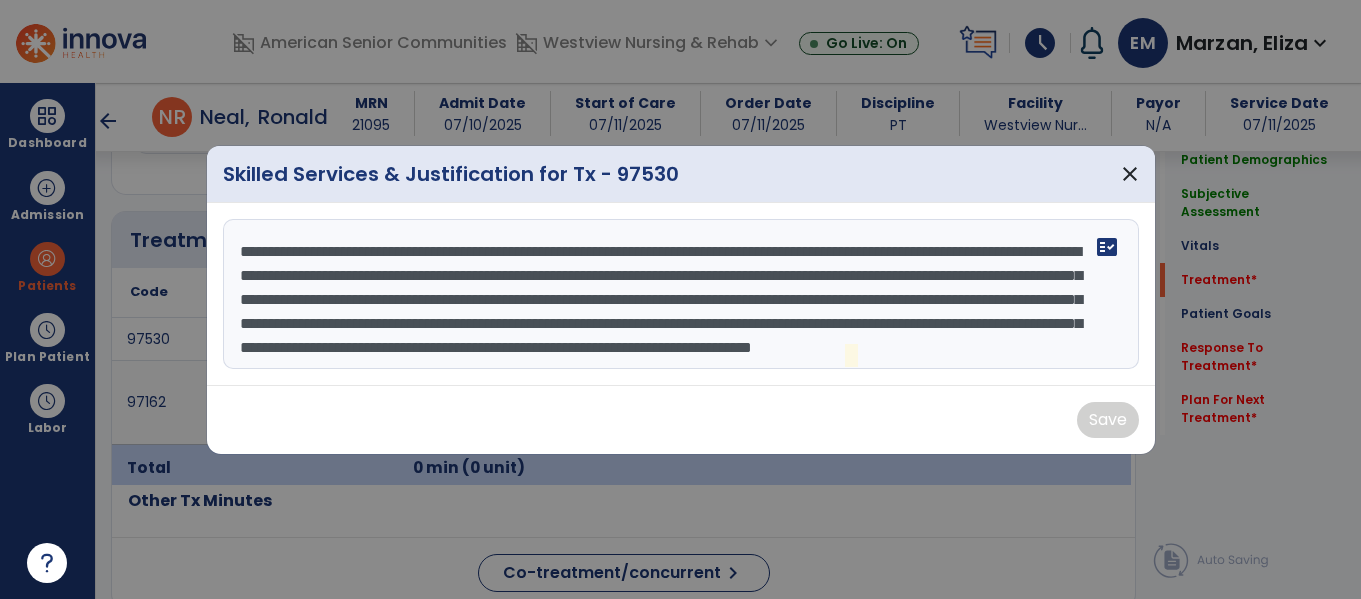 click on "**********" at bounding box center (681, 294) 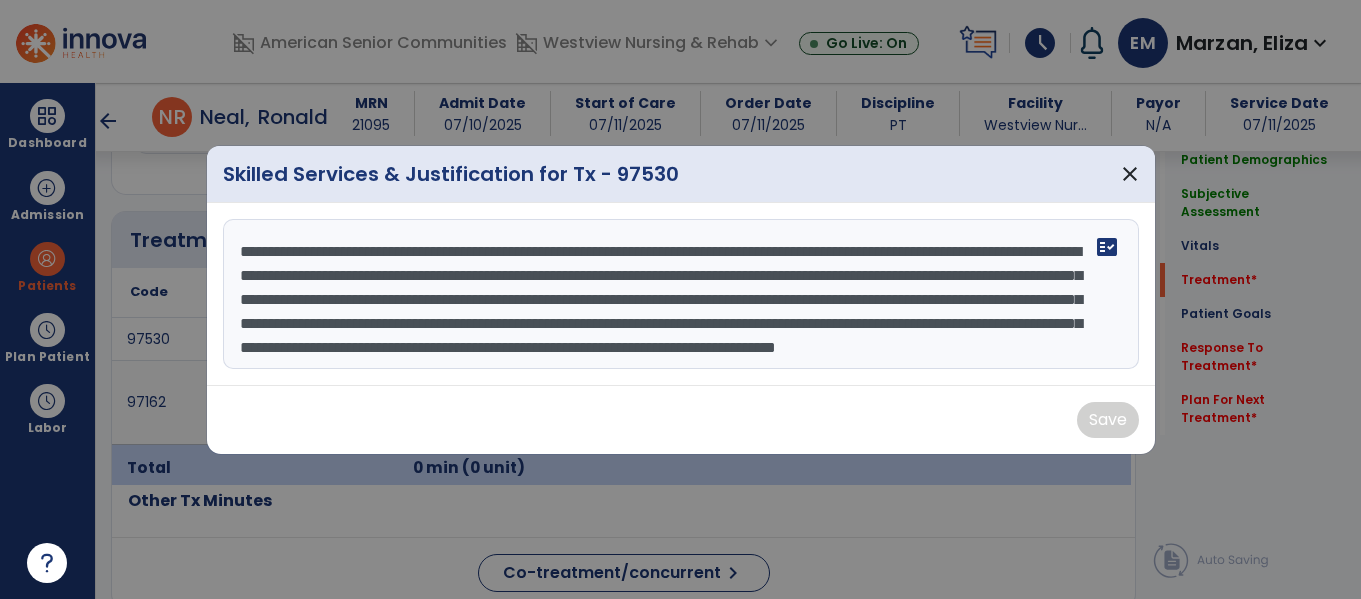 scroll, scrollTop: 40, scrollLeft: 0, axis: vertical 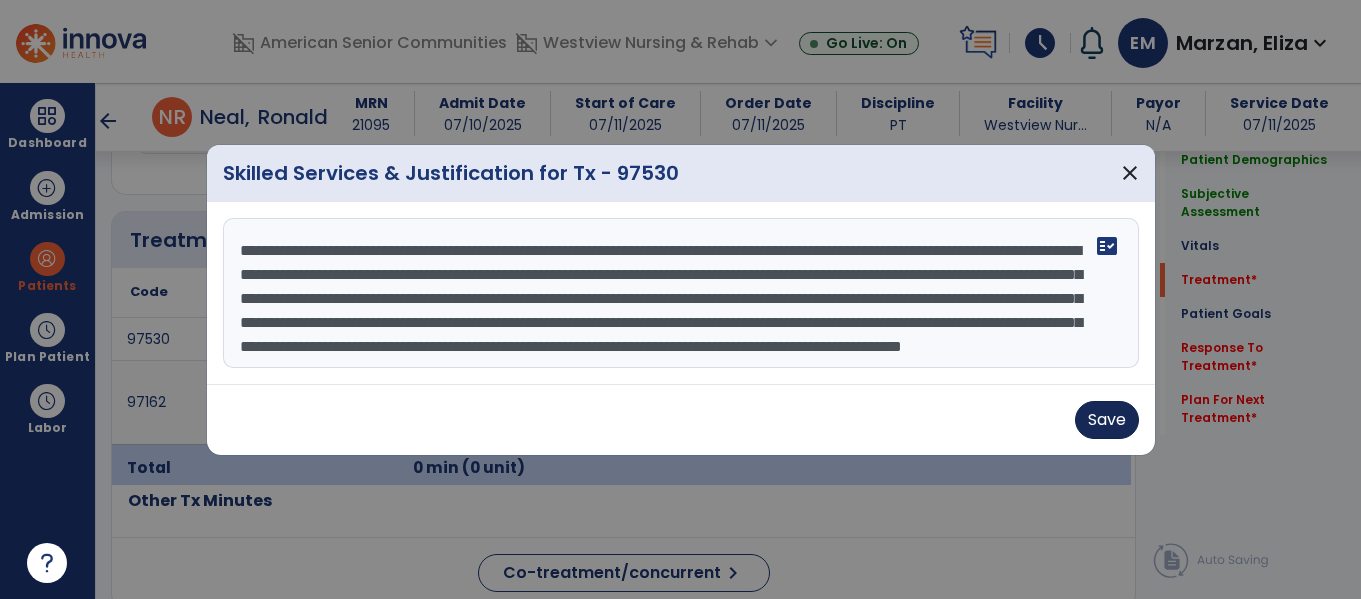 type on "**********" 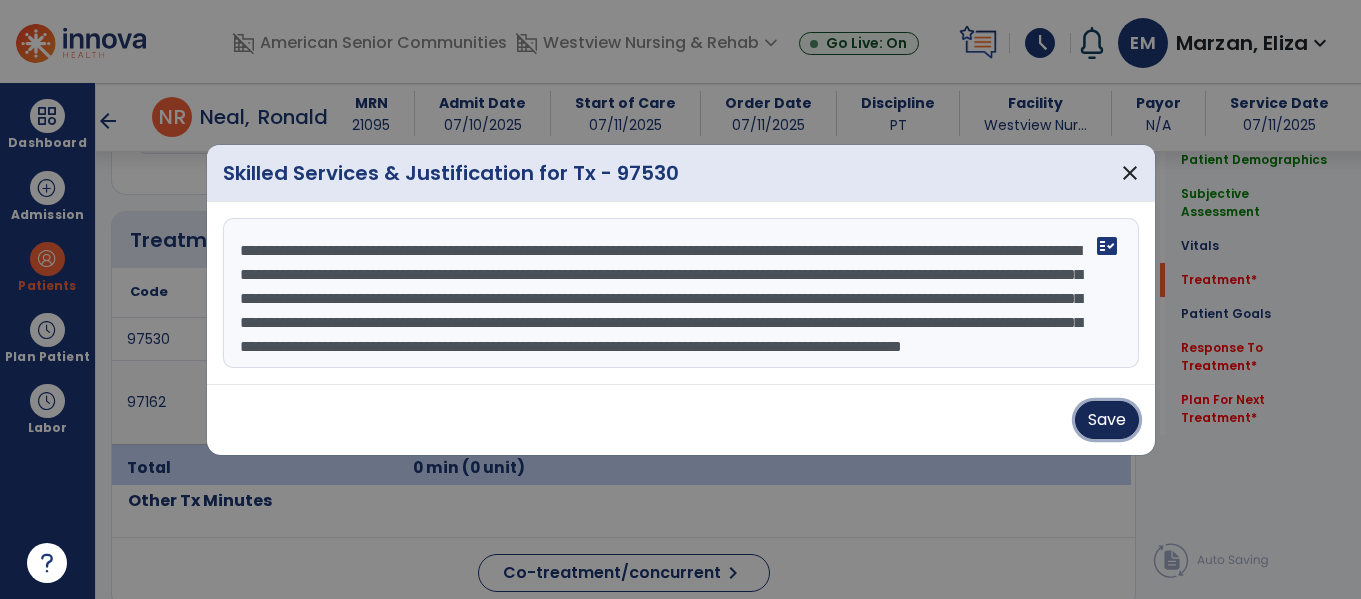 click on "Save" at bounding box center [1107, 420] 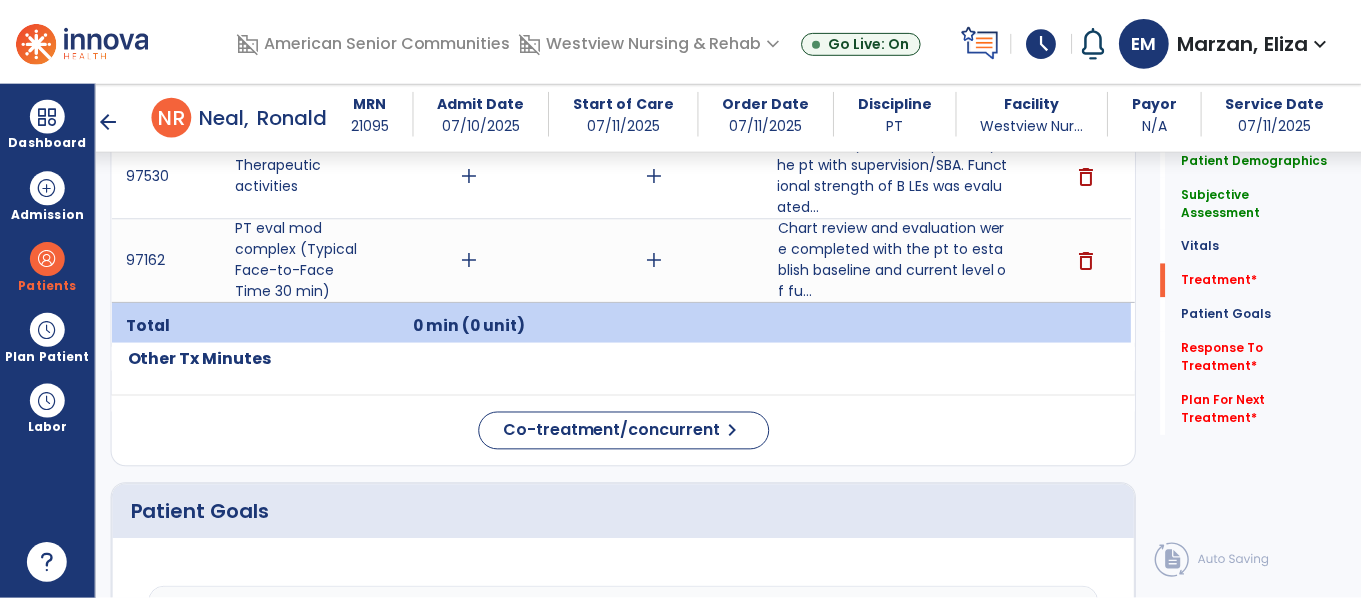 scroll, scrollTop: 1099, scrollLeft: 0, axis: vertical 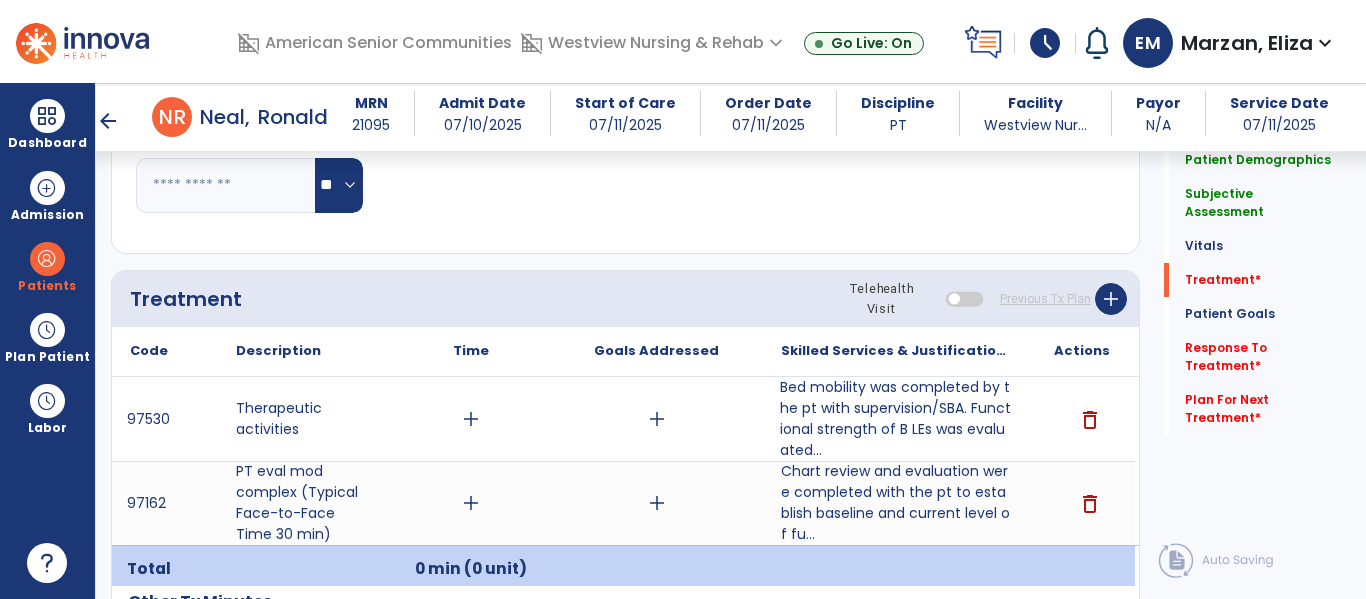 click on "Bed mobility was completed by the pt with supervision/SBA. Functional strength of B LEs was evaluated..." at bounding box center (896, 419) 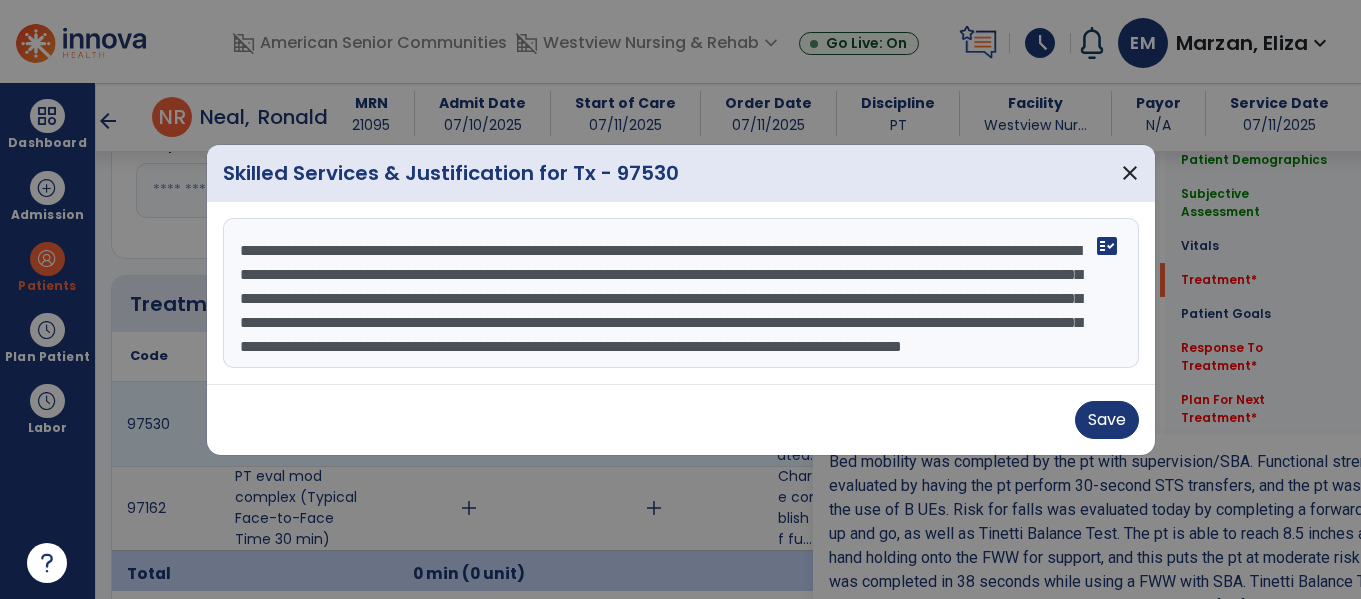scroll, scrollTop: 1099, scrollLeft: 0, axis: vertical 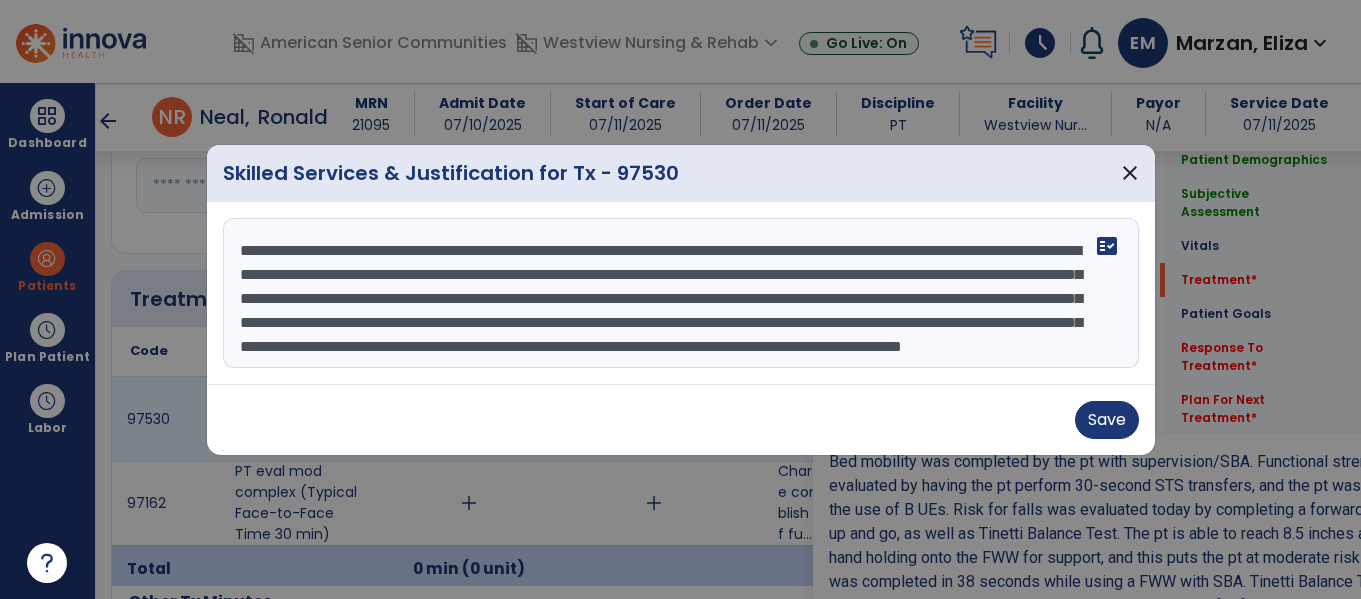 click on "**********" at bounding box center (681, 293) 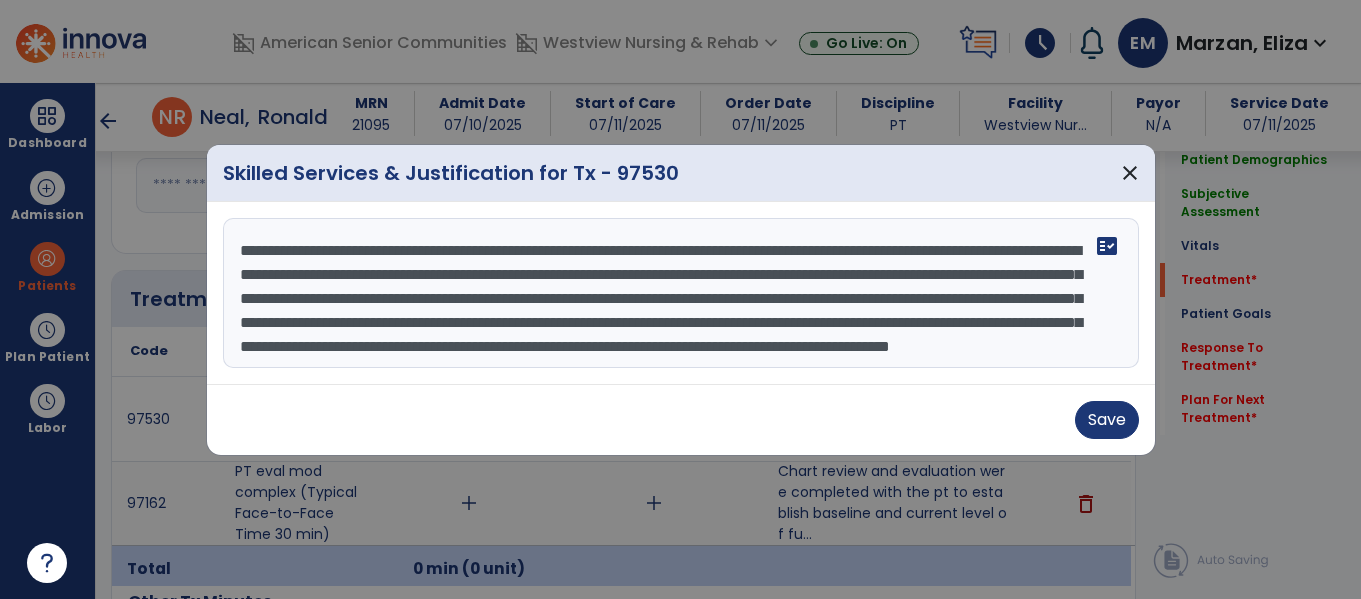 scroll, scrollTop: 48, scrollLeft: 0, axis: vertical 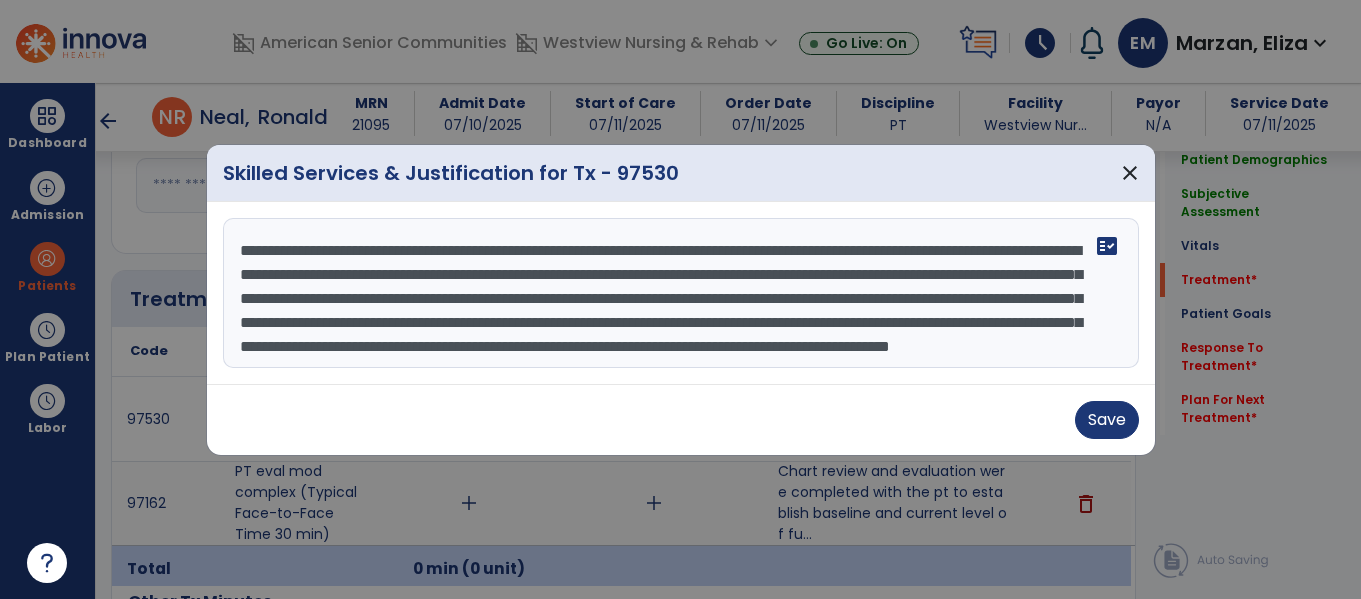 click on "**********" at bounding box center [681, 293] 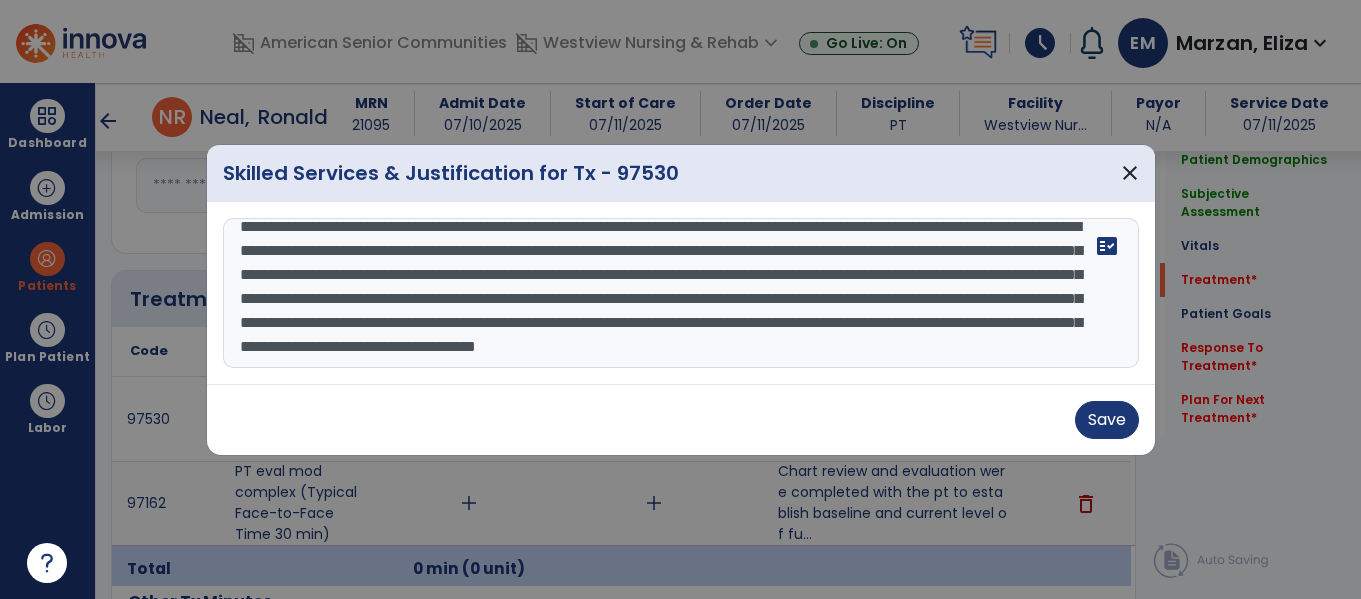 scroll, scrollTop: 64, scrollLeft: 0, axis: vertical 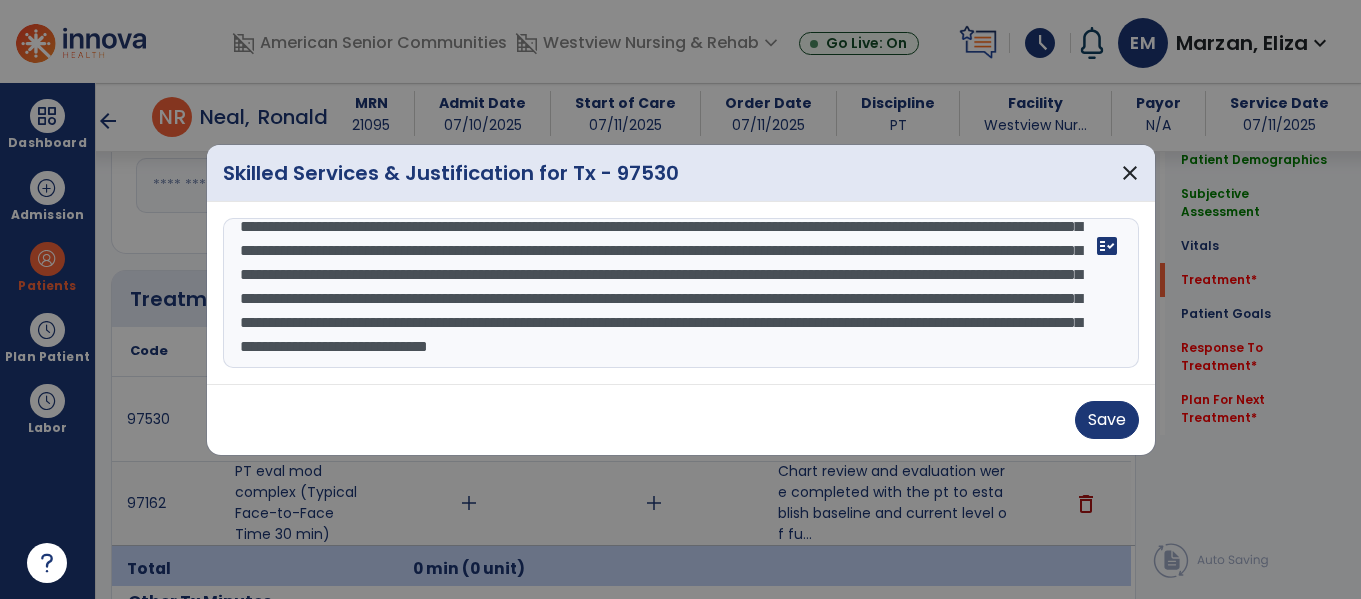 click at bounding box center (681, 293) 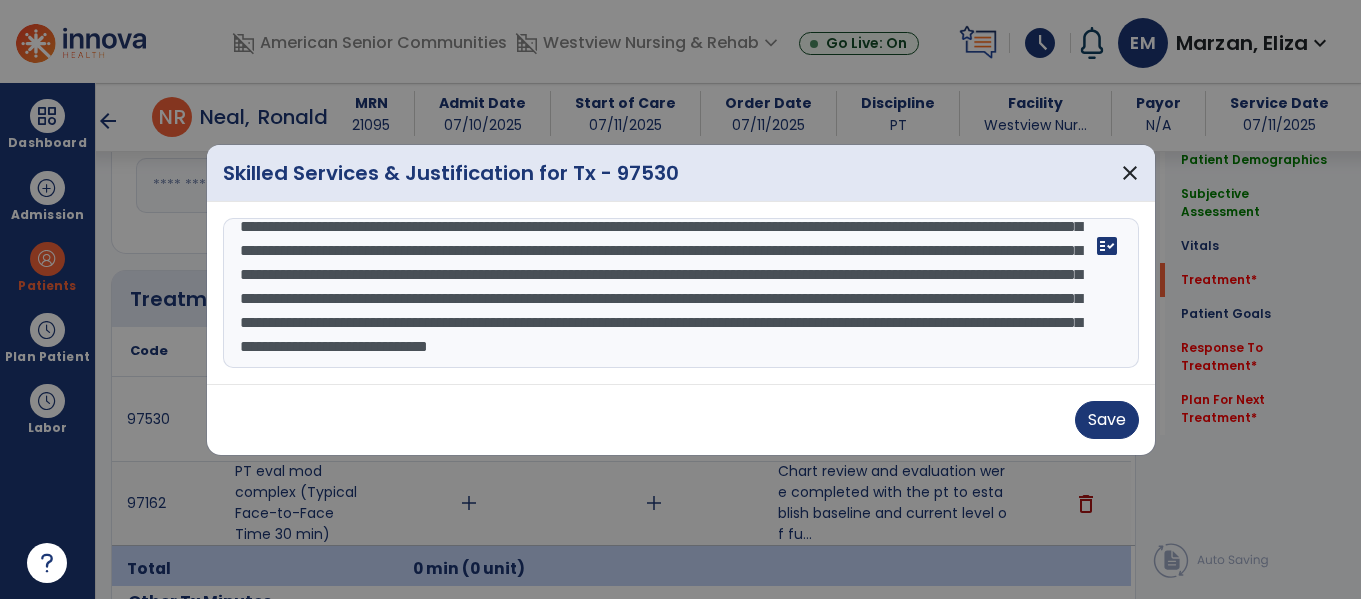 paste on "**********" 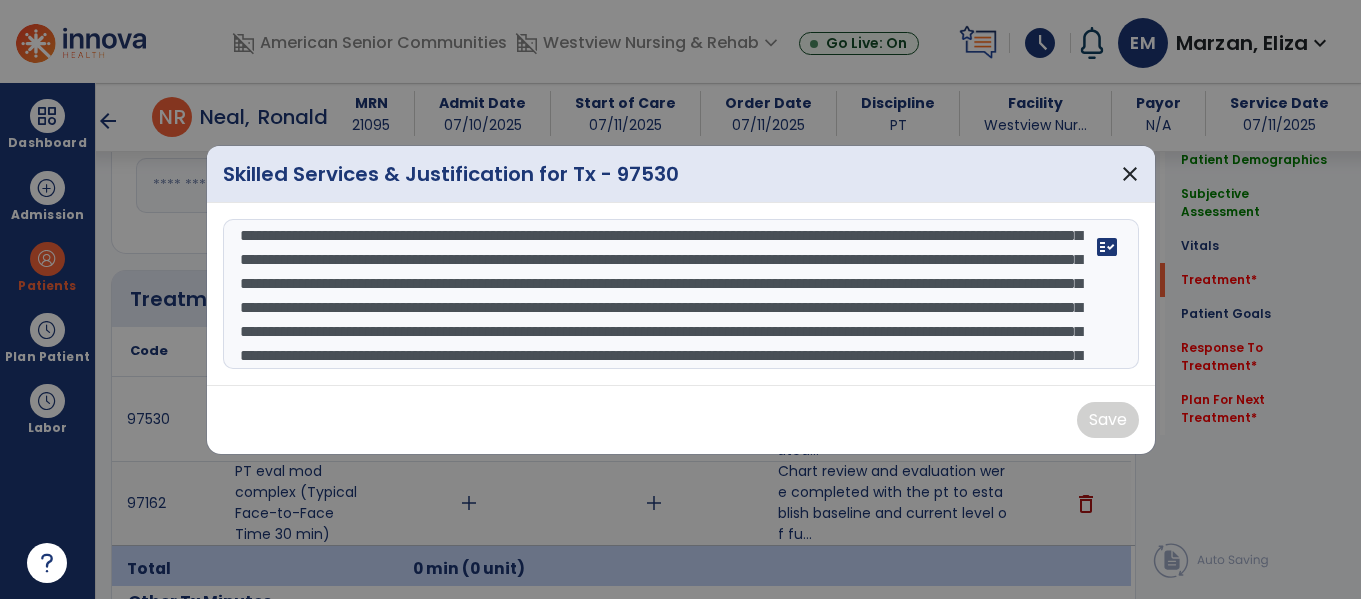 scroll, scrollTop: 280, scrollLeft: 0, axis: vertical 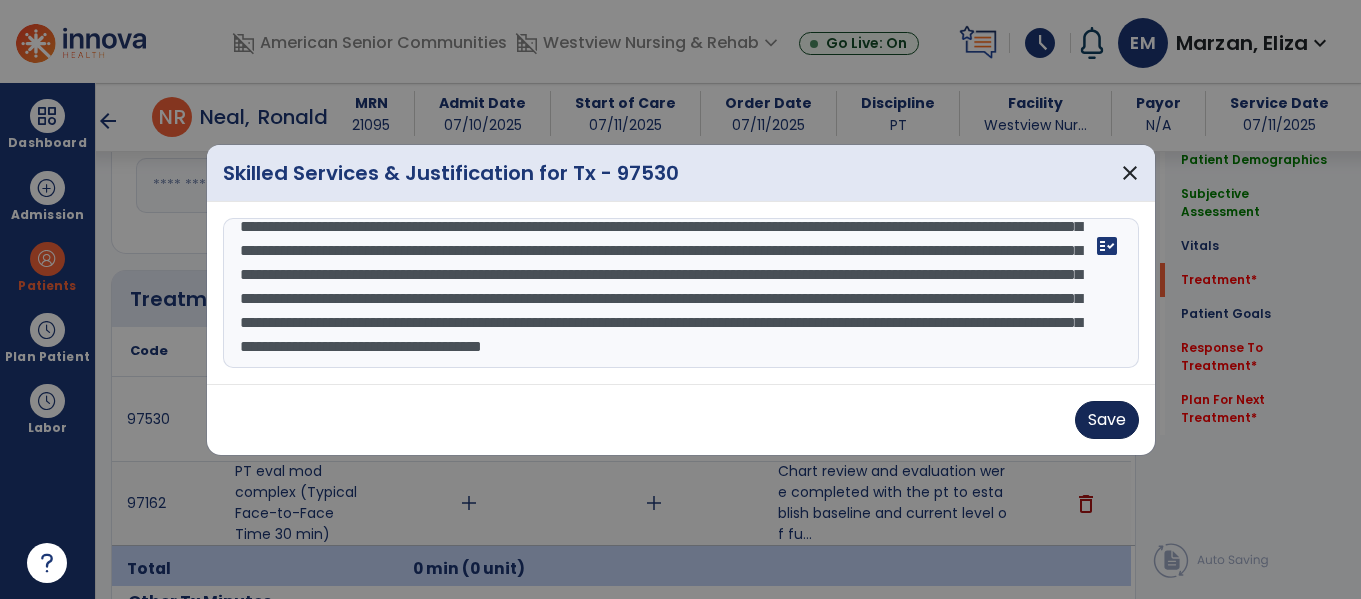 type on "**********" 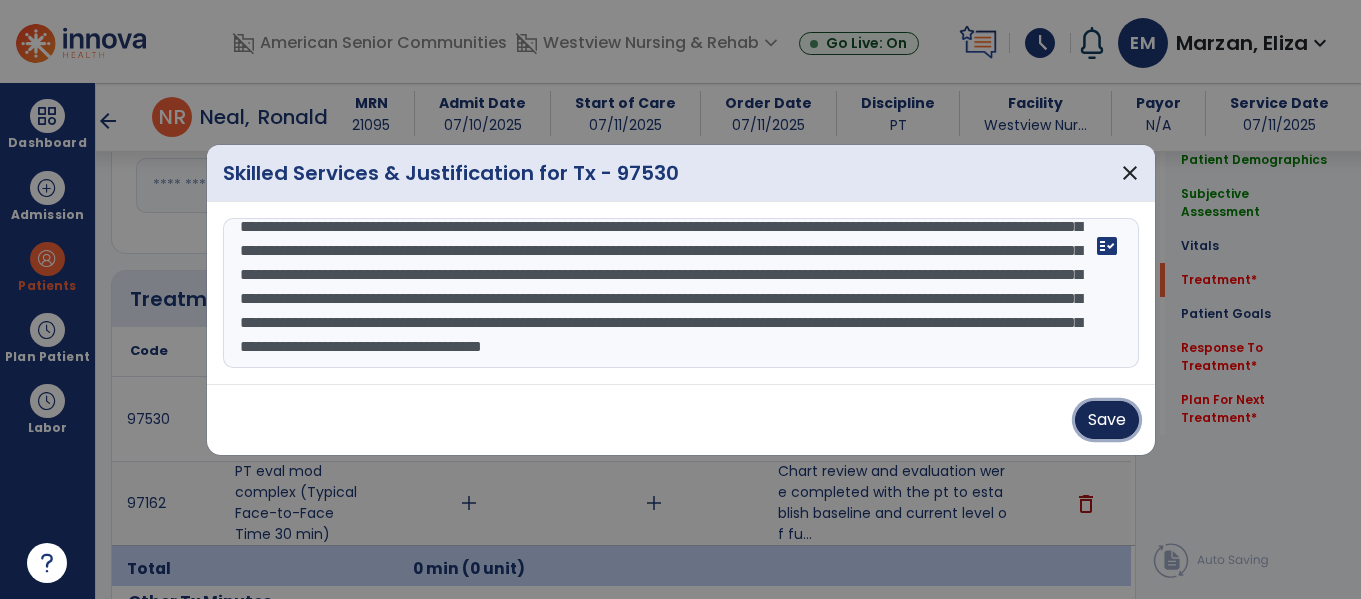 click on "Save" at bounding box center (1107, 420) 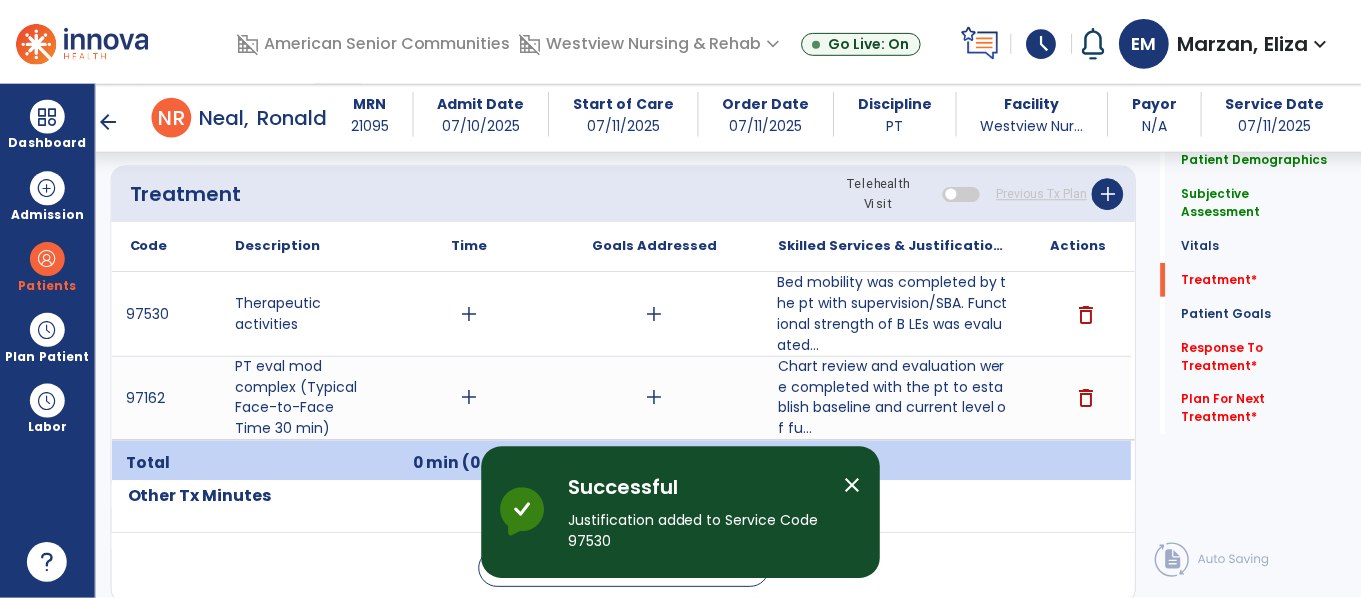scroll, scrollTop: 1207, scrollLeft: 0, axis: vertical 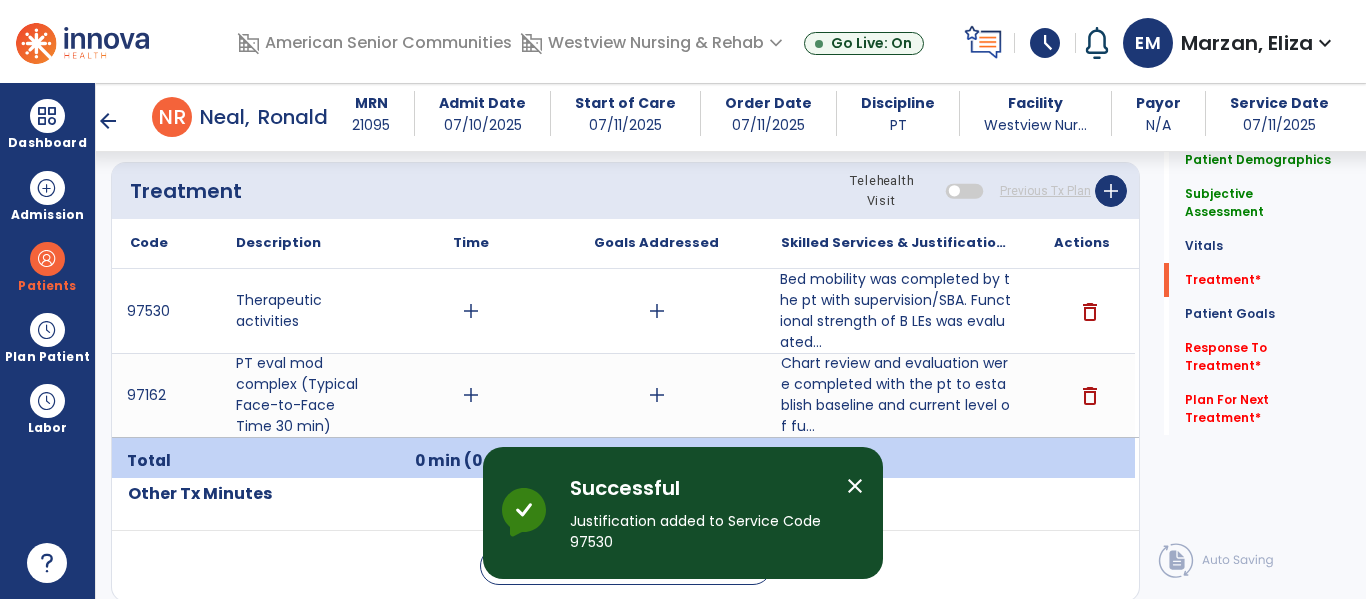 click on "add" at bounding box center (657, 395) 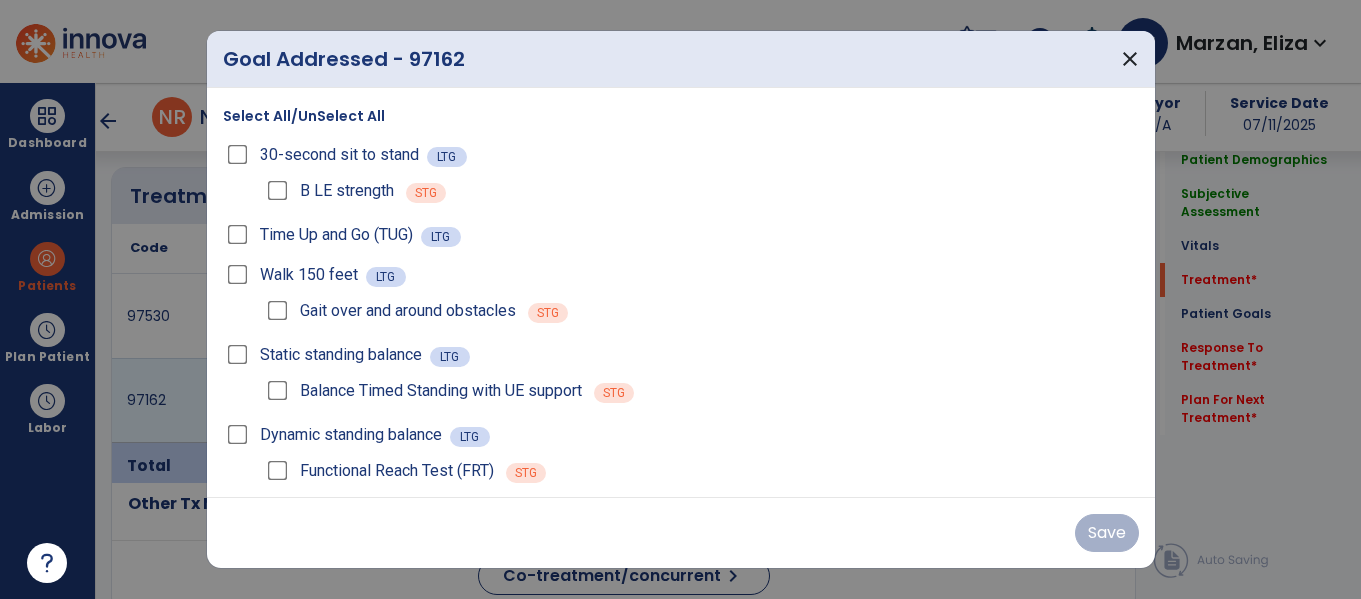 scroll, scrollTop: 1207, scrollLeft: 0, axis: vertical 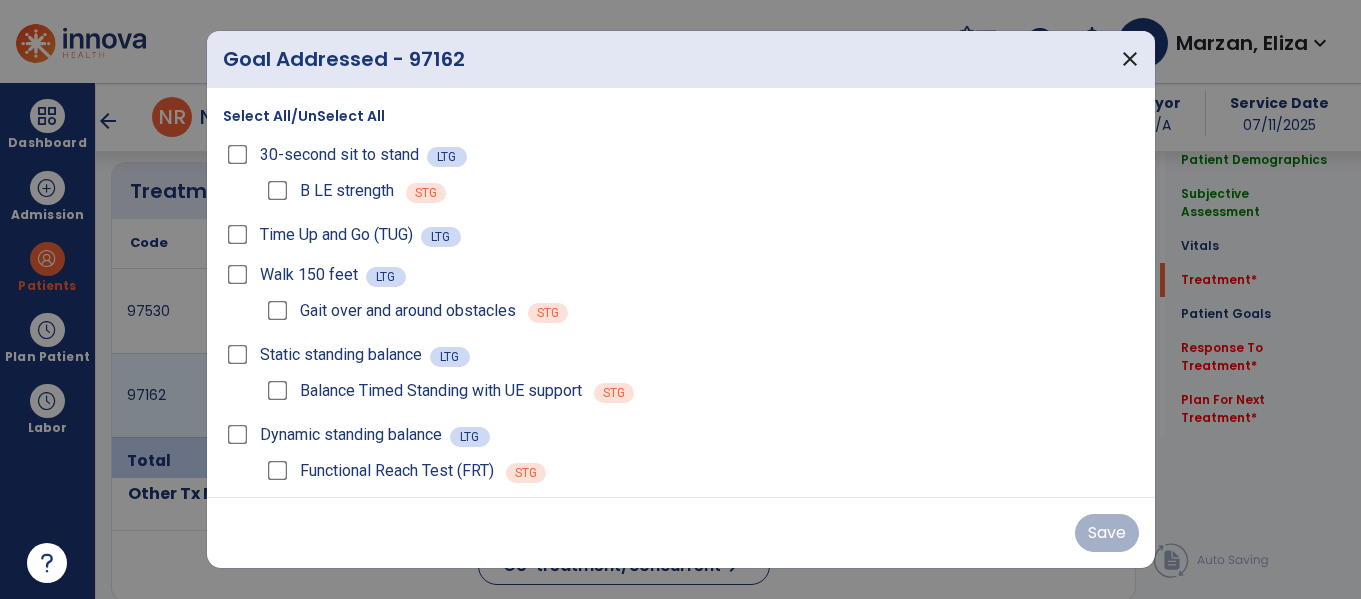 click on "Select All/UnSelect All" at bounding box center [304, 116] 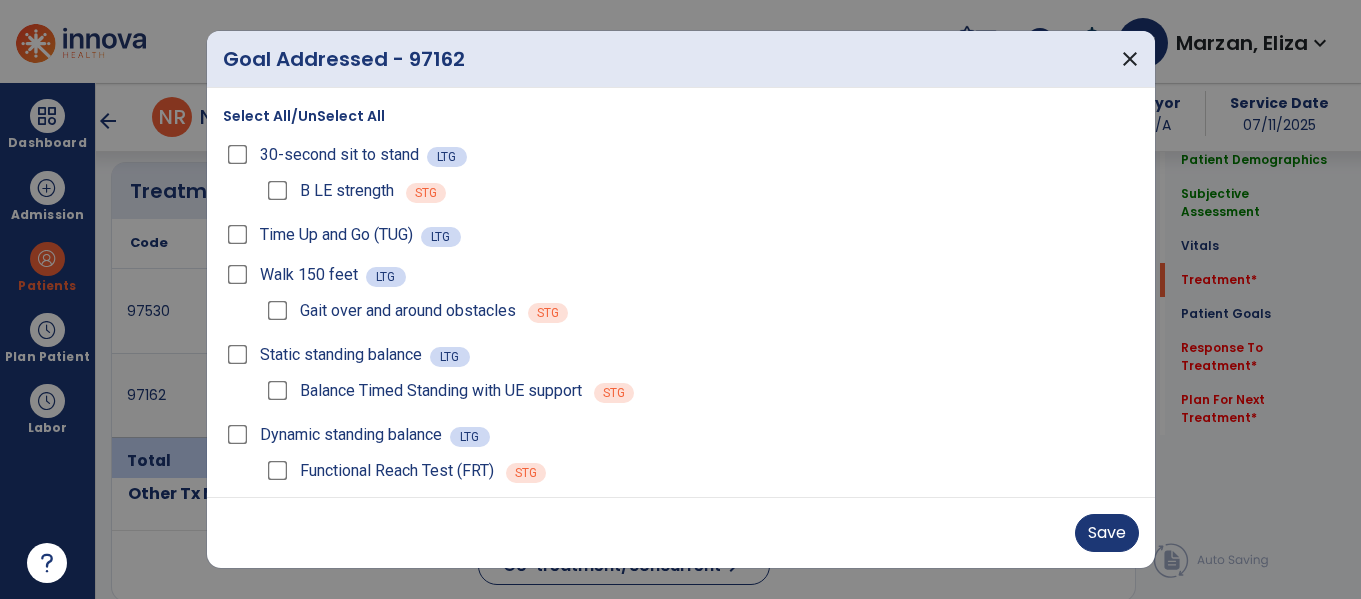 scroll, scrollTop: 14, scrollLeft: 0, axis: vertical 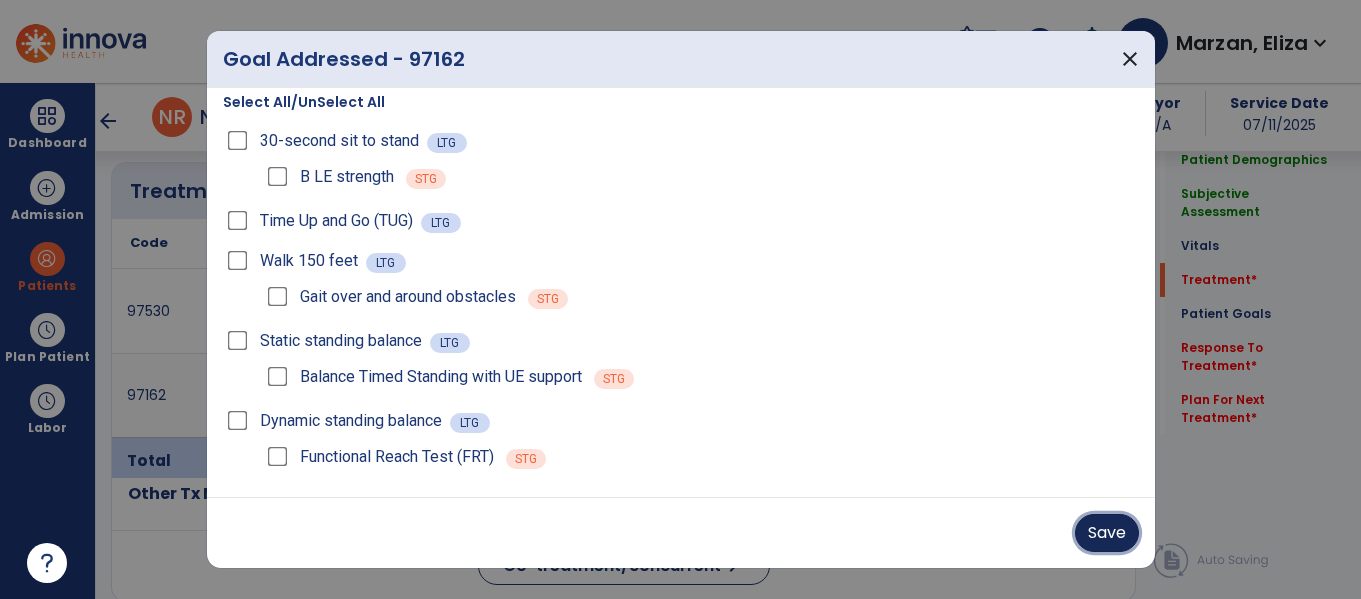 click on "Save" at bounding box center (1107, 533) 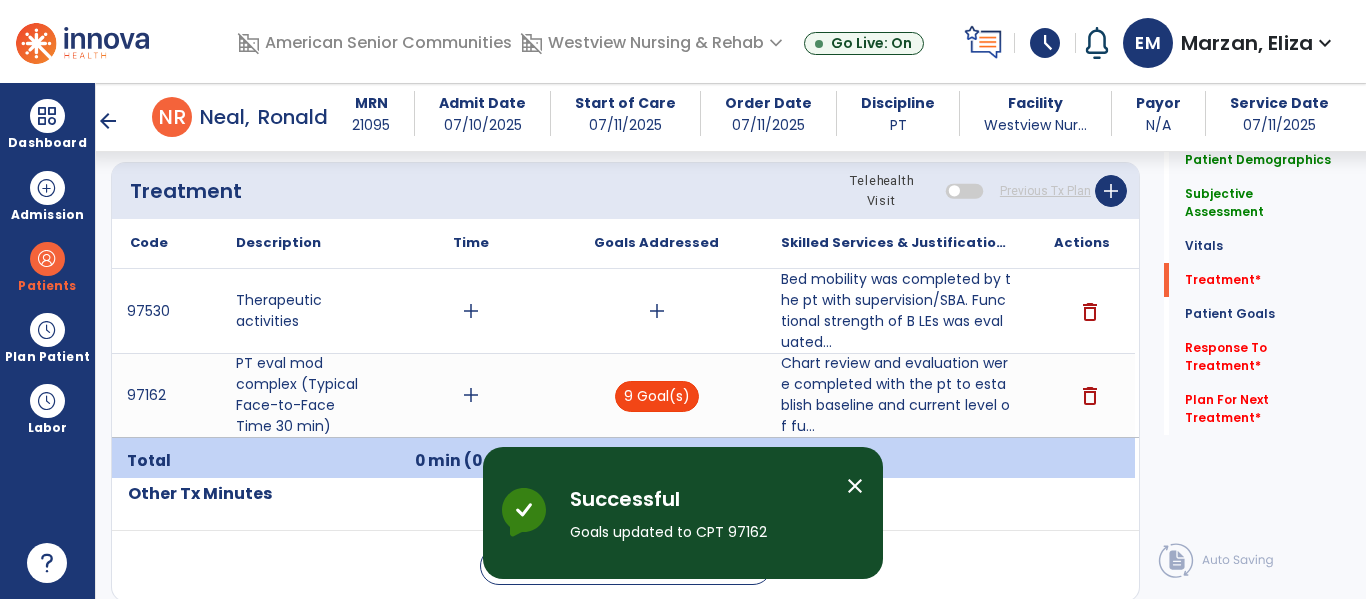click on "9 Goal(s)" at bounding box center [657, 396] 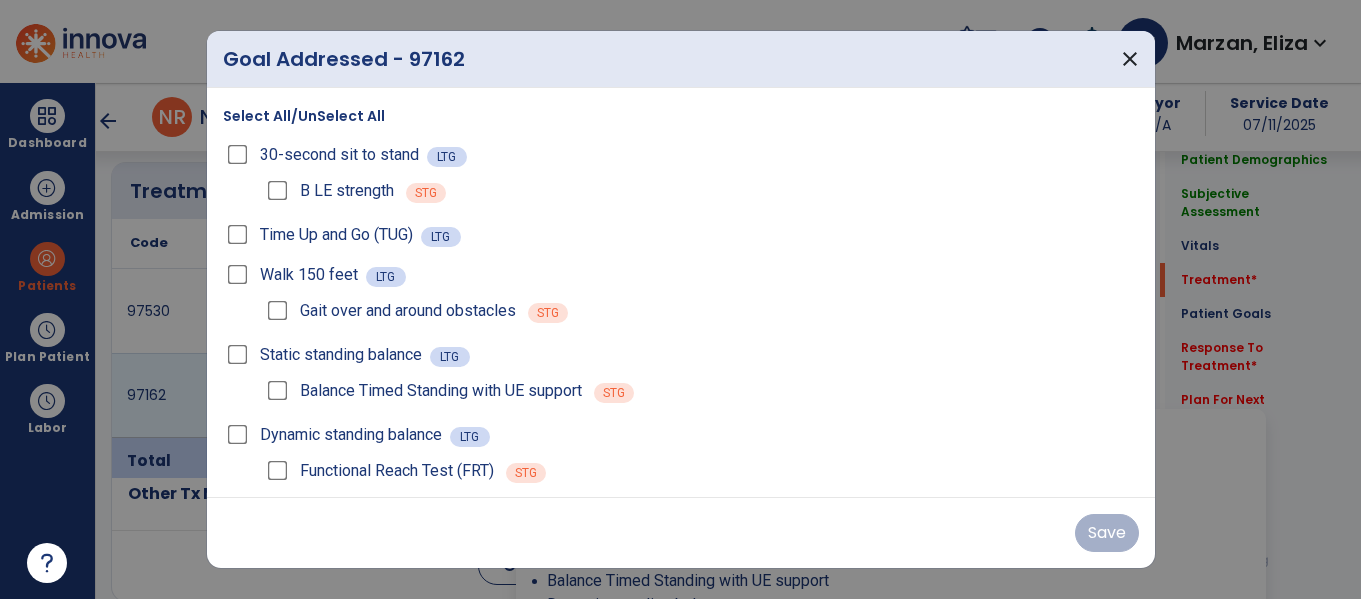 scroll, scrollTop: 1207, scrollLeft: 0, axis: vertical 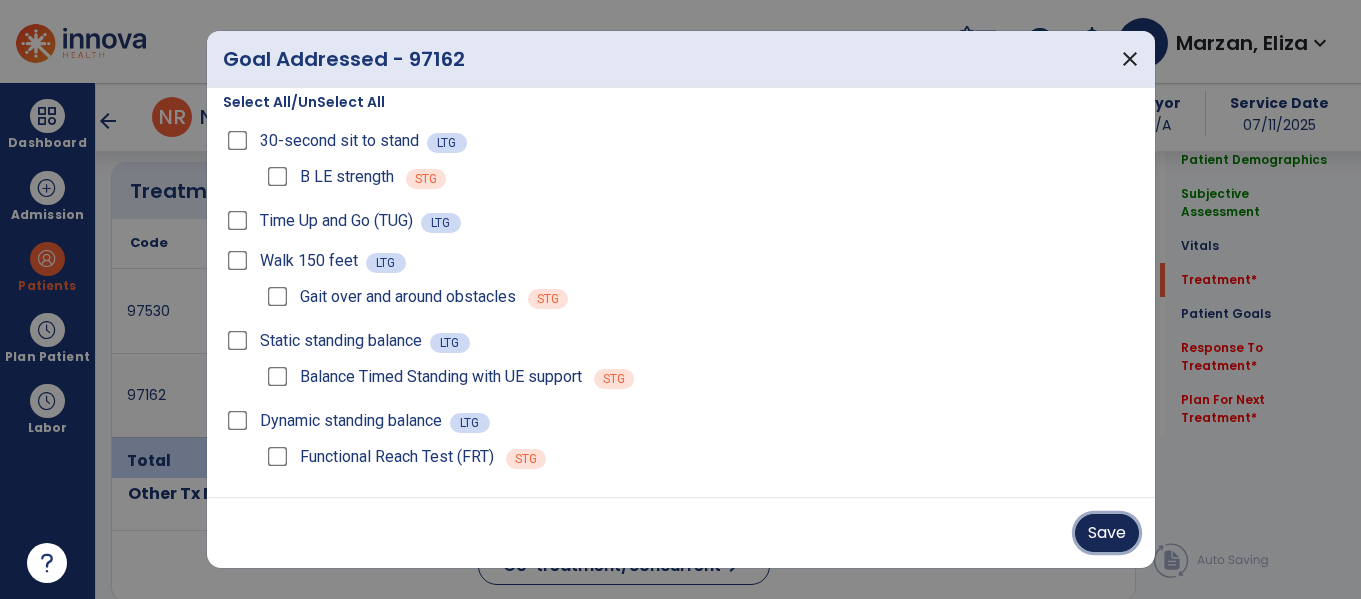 click on "Save" at bounding box center [1107, 533] 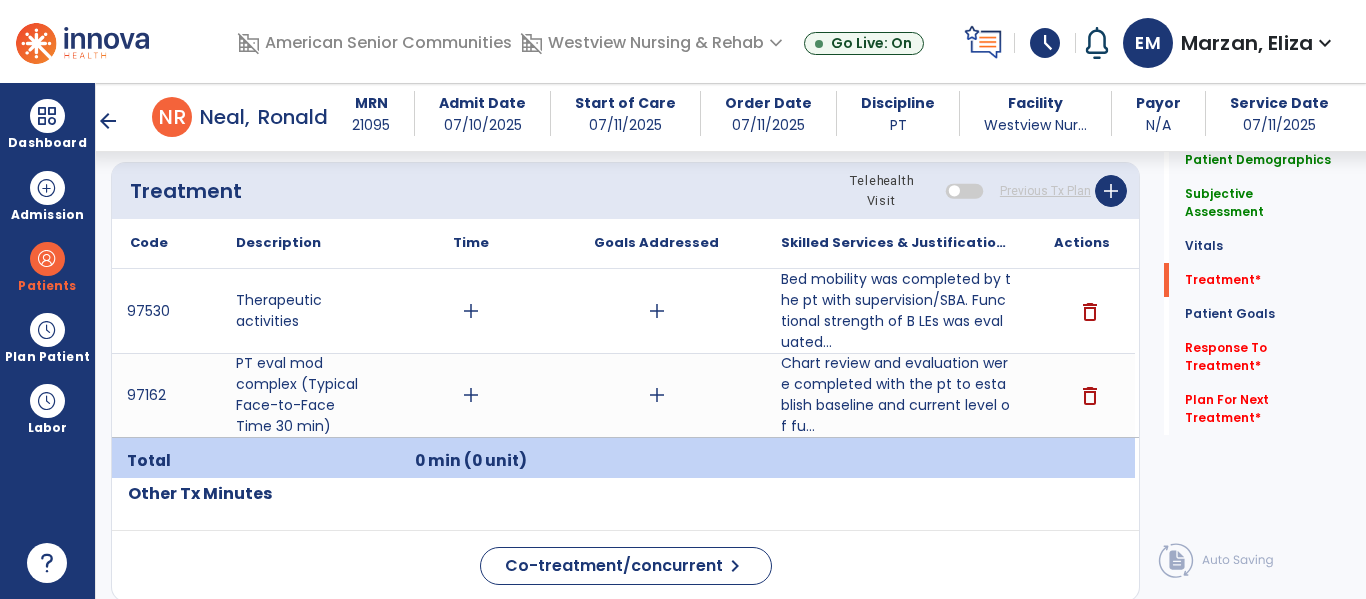 click on "add" at bounding box center (657, 311) 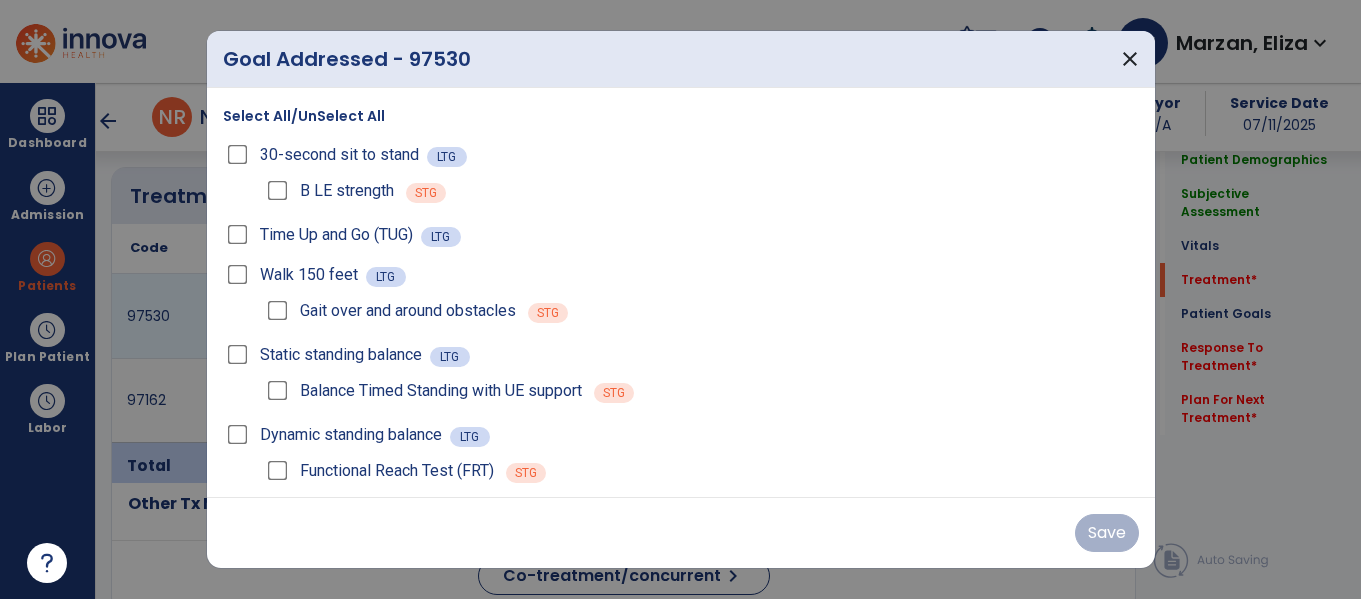 scroll, scrollTop: 1207, scrollLeft: 0, axis: vertical 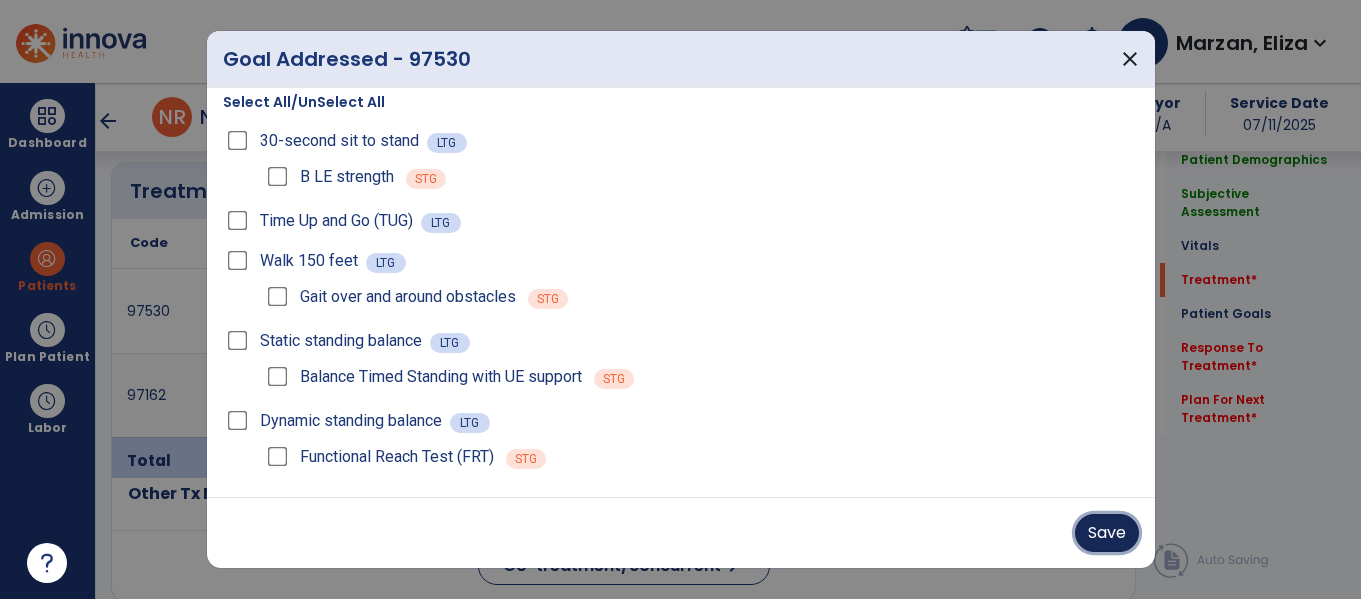 click on "Save" at bounding box center [1107, 533] 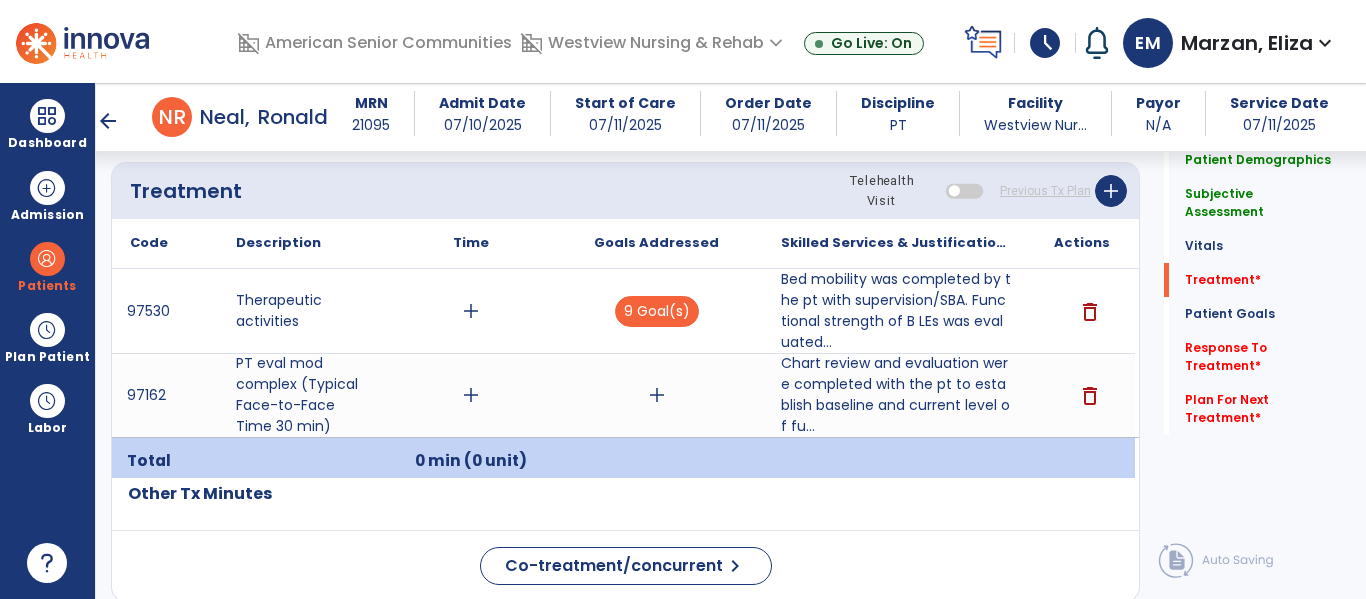 click on "add" at bounding box center [471, 311] 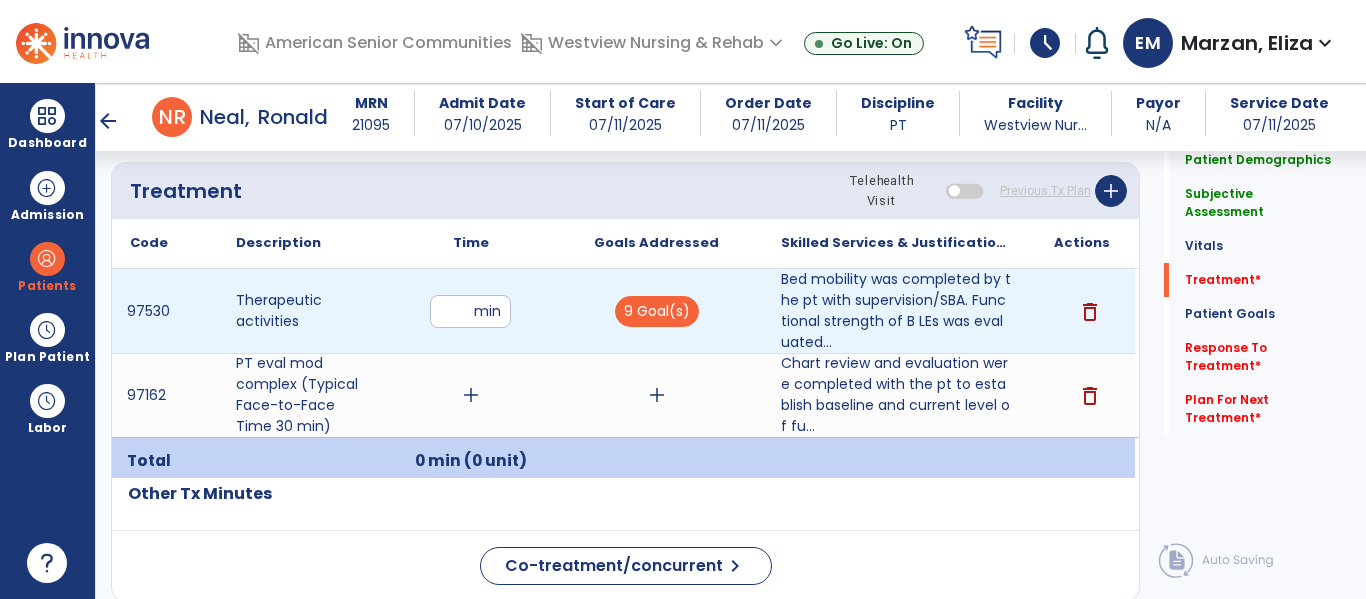 type on "**" 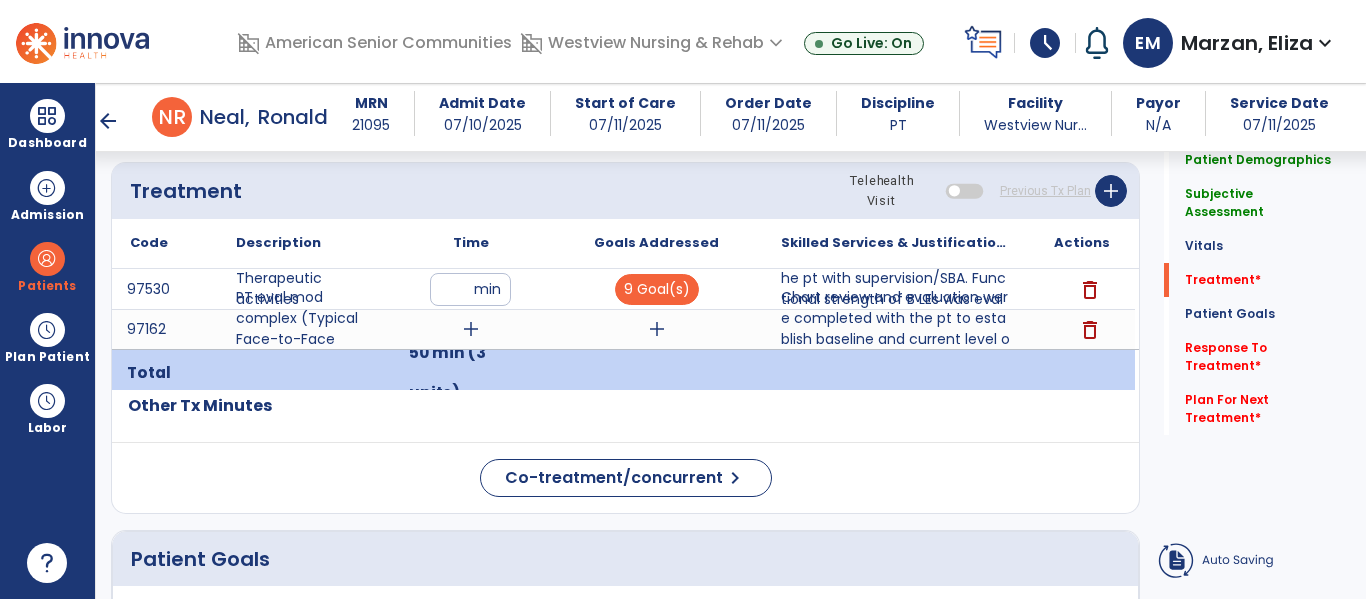 click on "Other Tx Minutes" 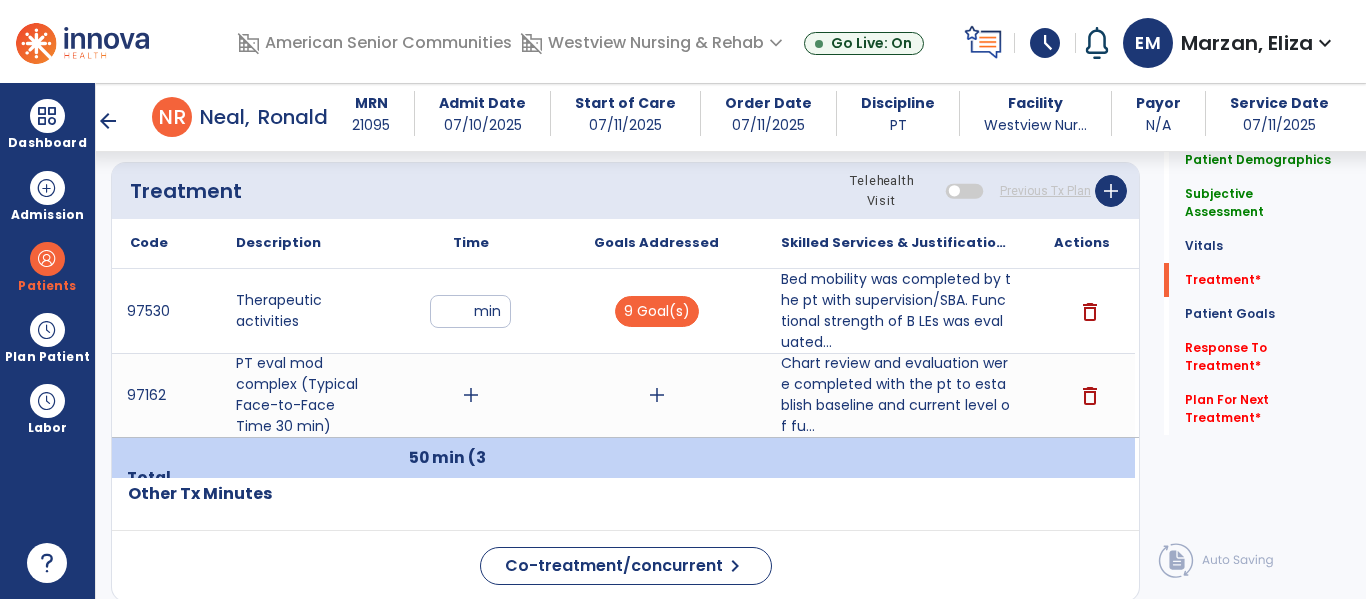 scroll, scrollTop: 1217, scrollLeft: 0, axis: vertical 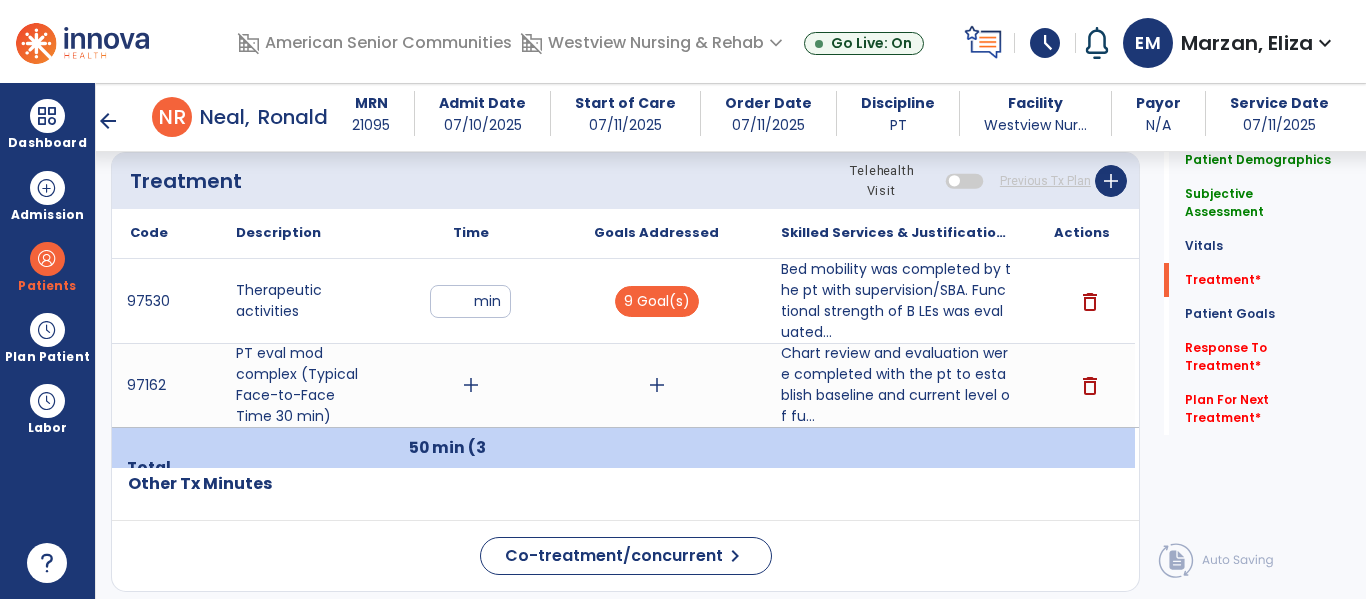 click on "add" at bounding box center [471, 385] 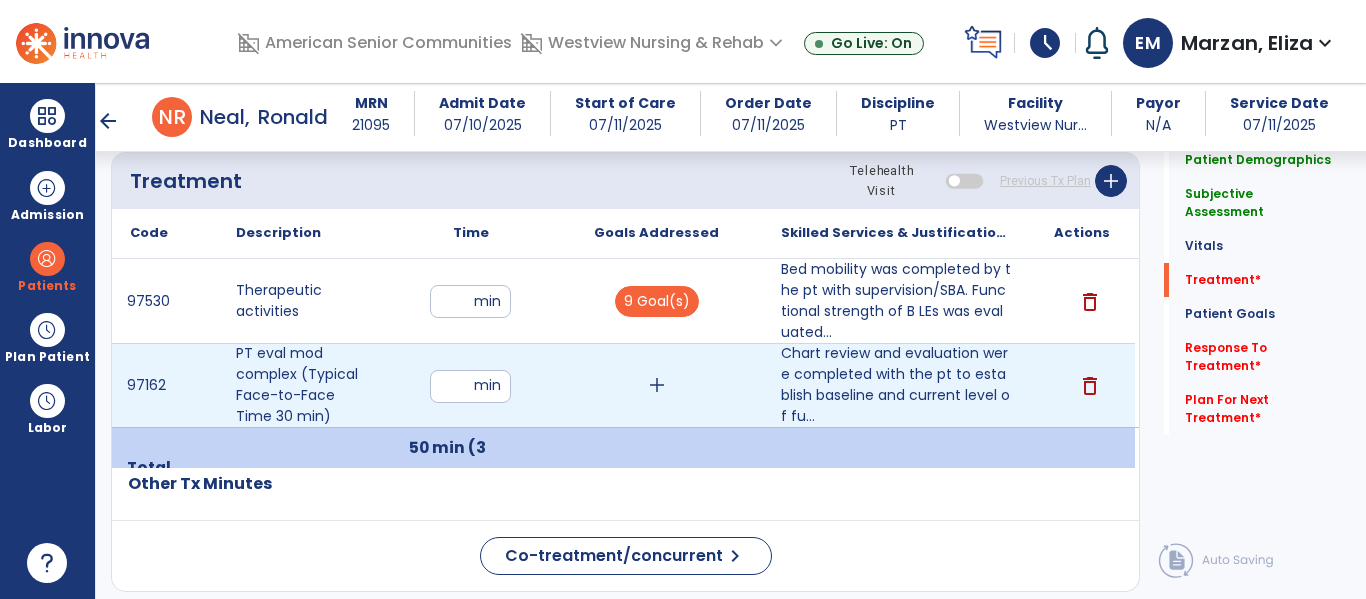 type on "**" 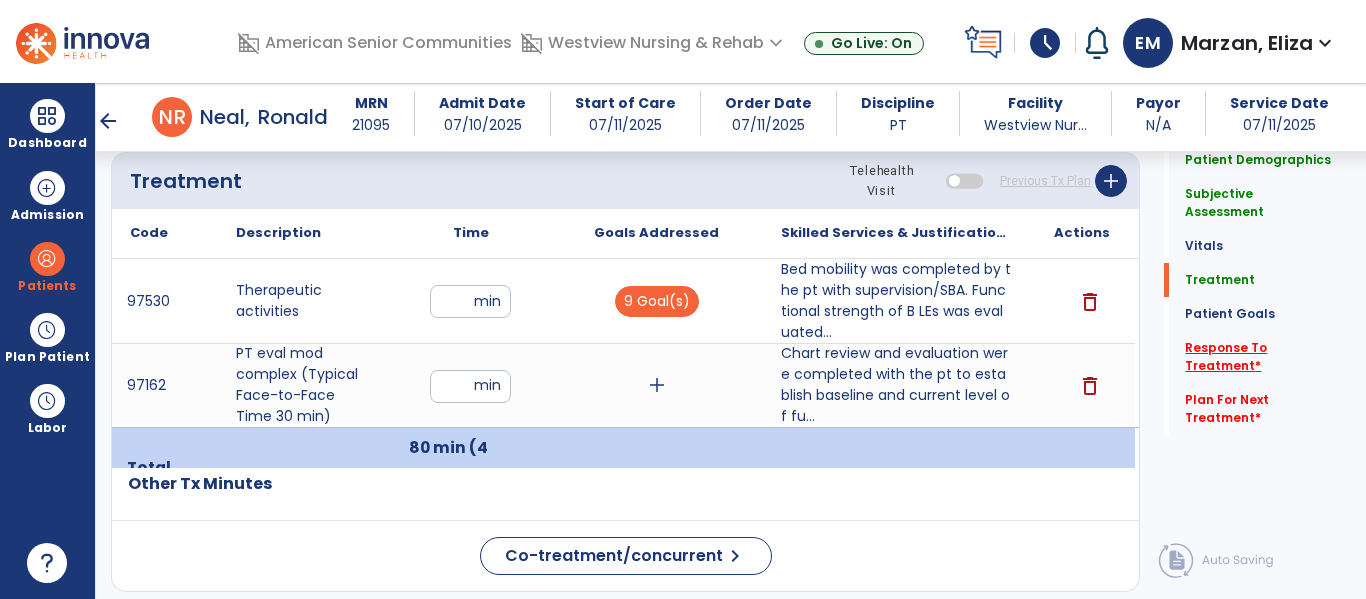 click on "Response To Treatment   *" 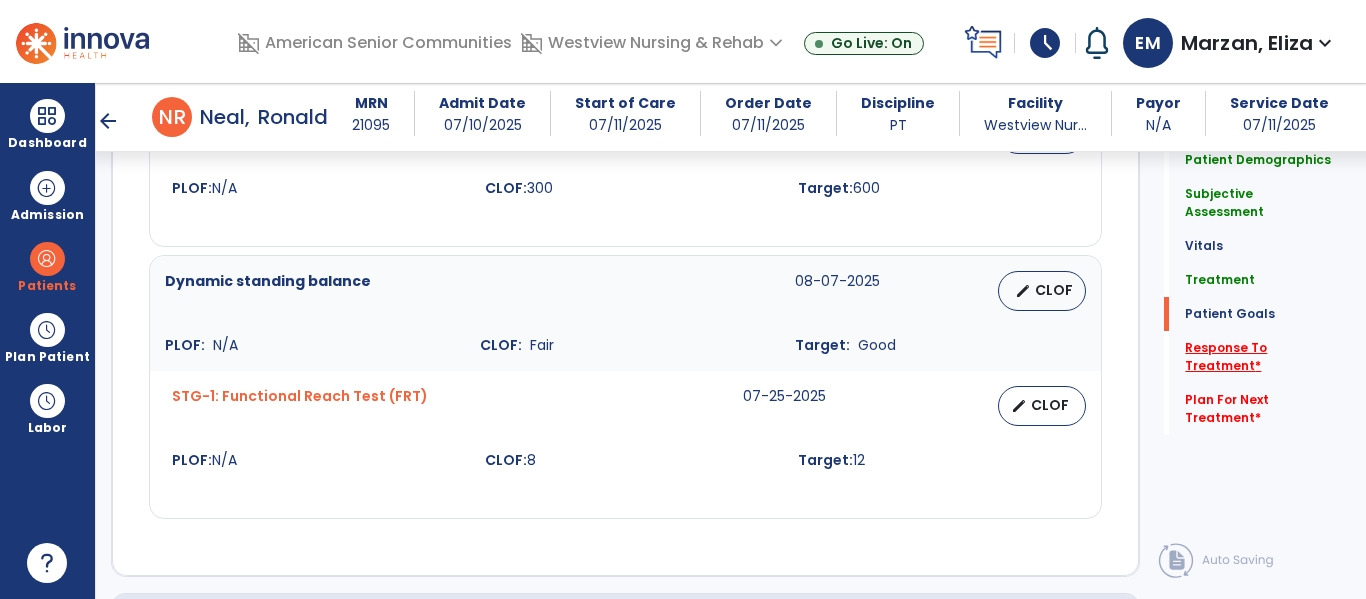 scroll, scrollTop: 3114, scrollLeft: 0, axis: vertical 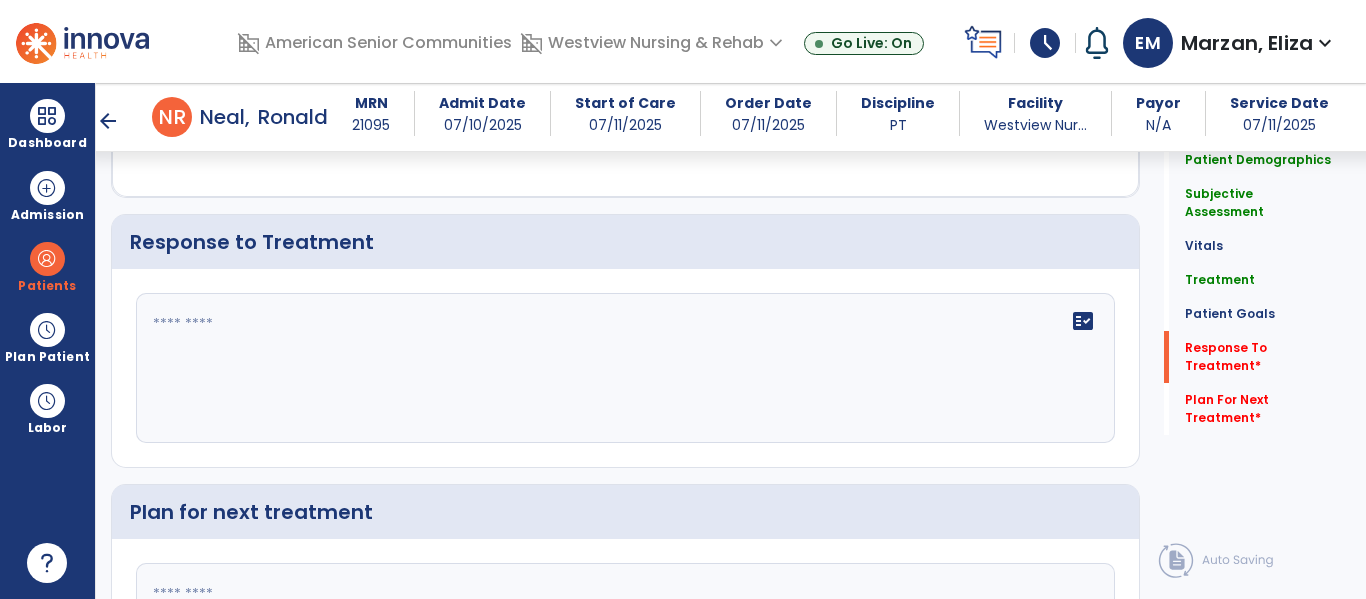 click on "fact_check" 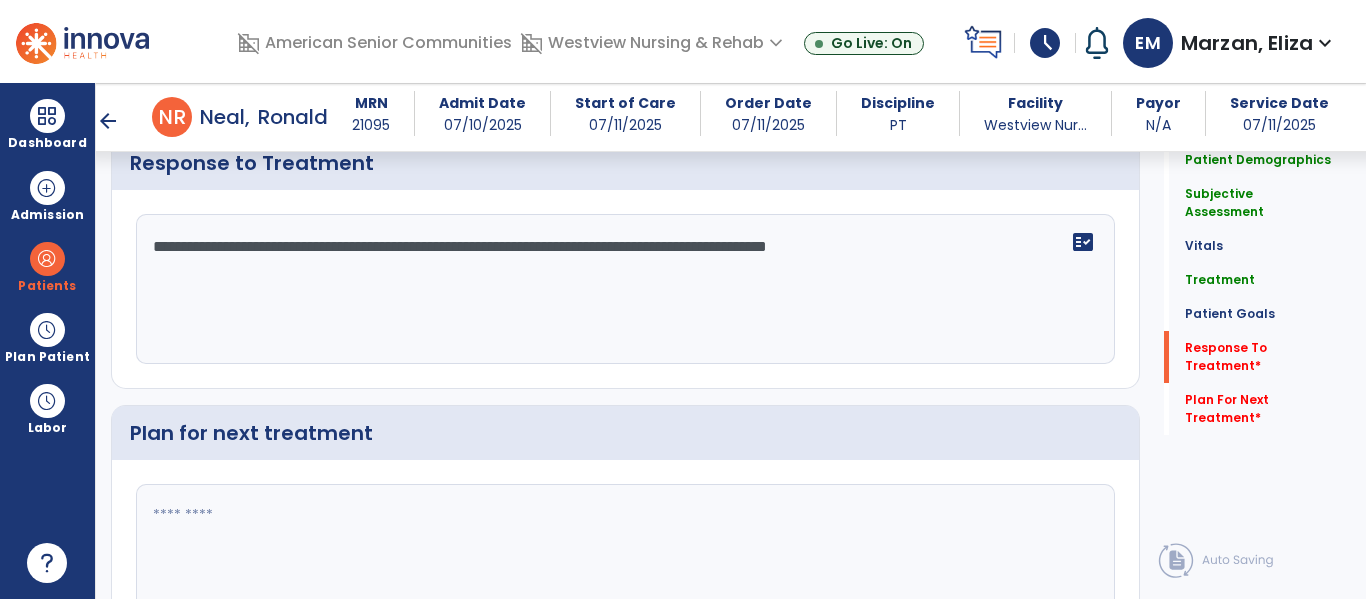 scroll, scrollTop: 3222, scrollLeft: 0, axis: vertical 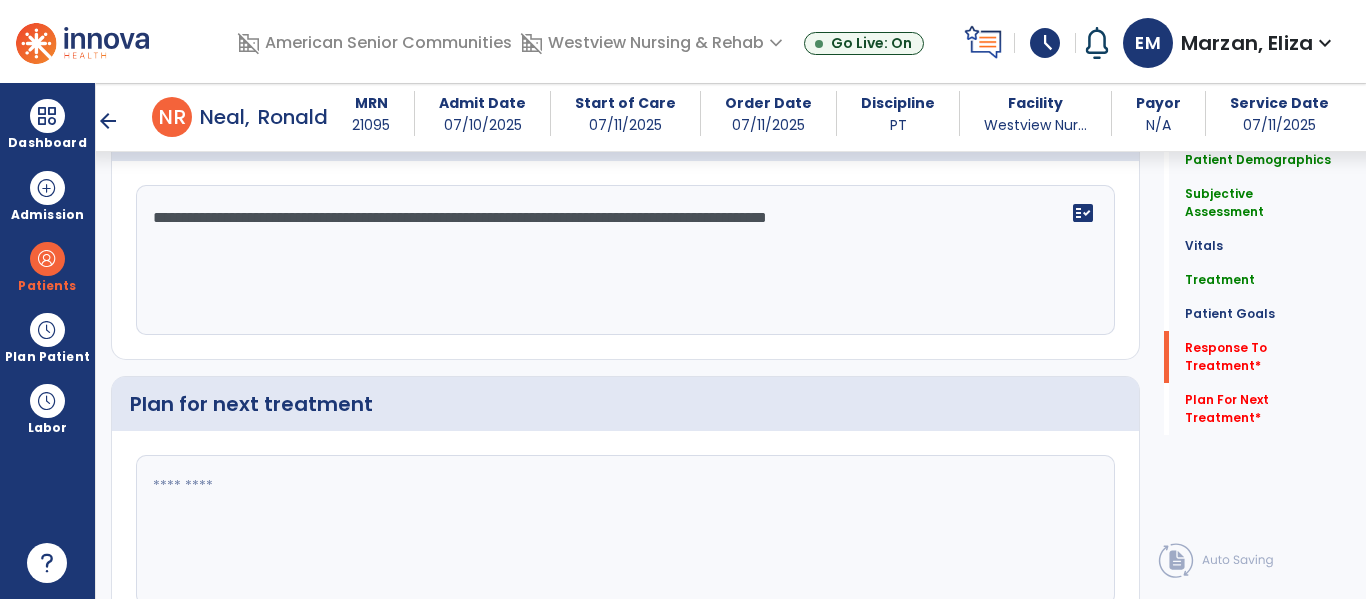 type on "**********" 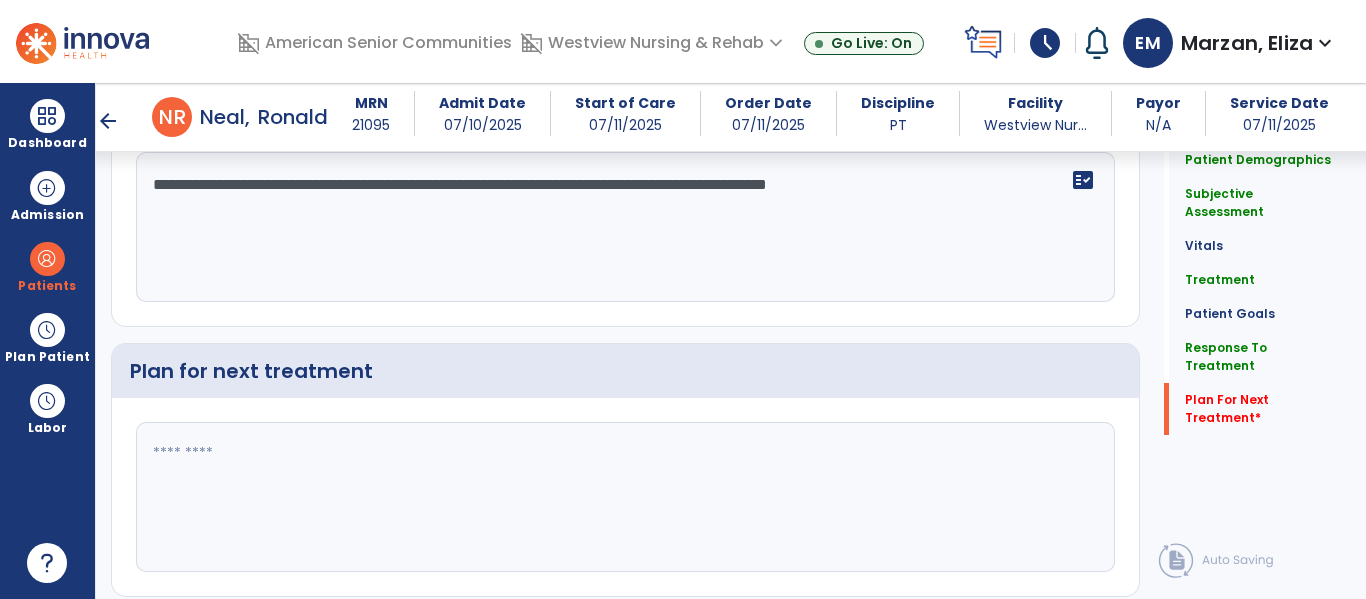 scroll, scrollTop: 3319, scrollLeft: 0, axis: vertical 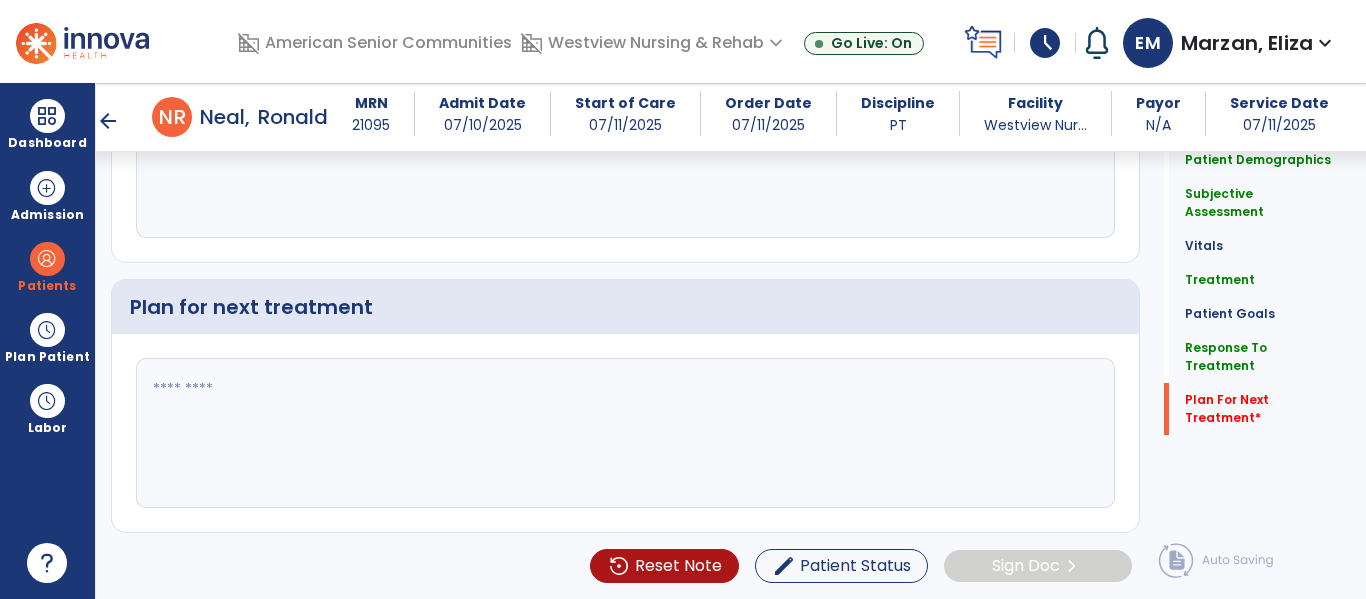 click 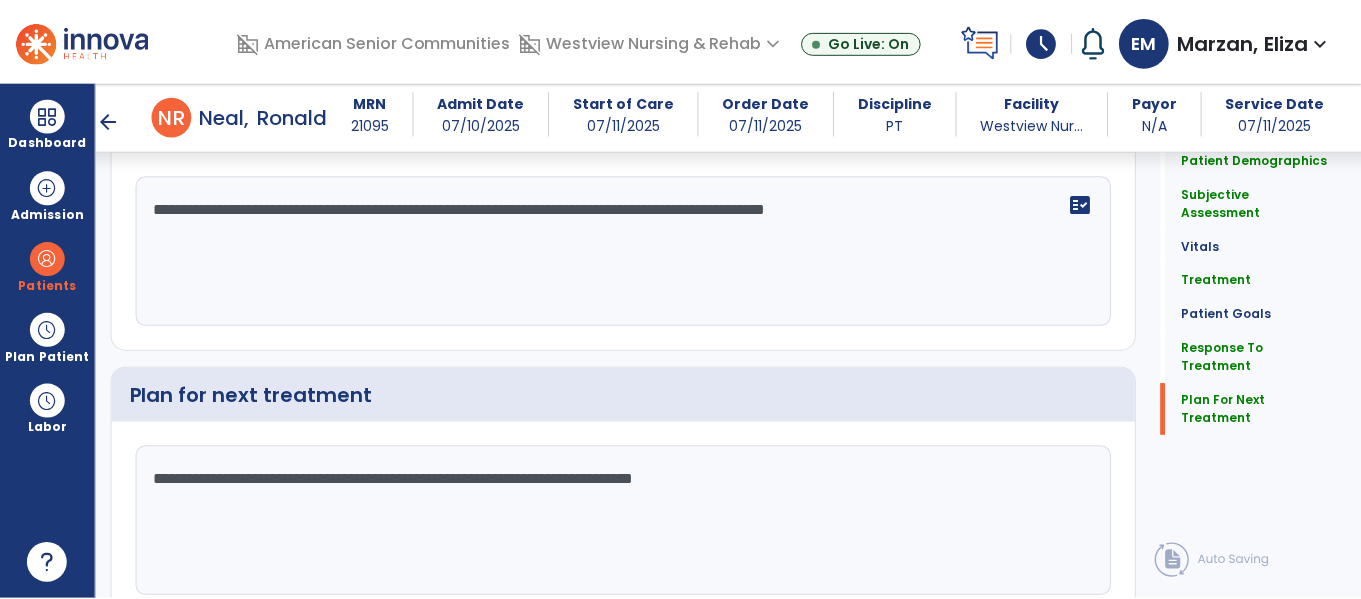 scroll, scrollTop: 3319, scrollLeft: 0, axis: vertical 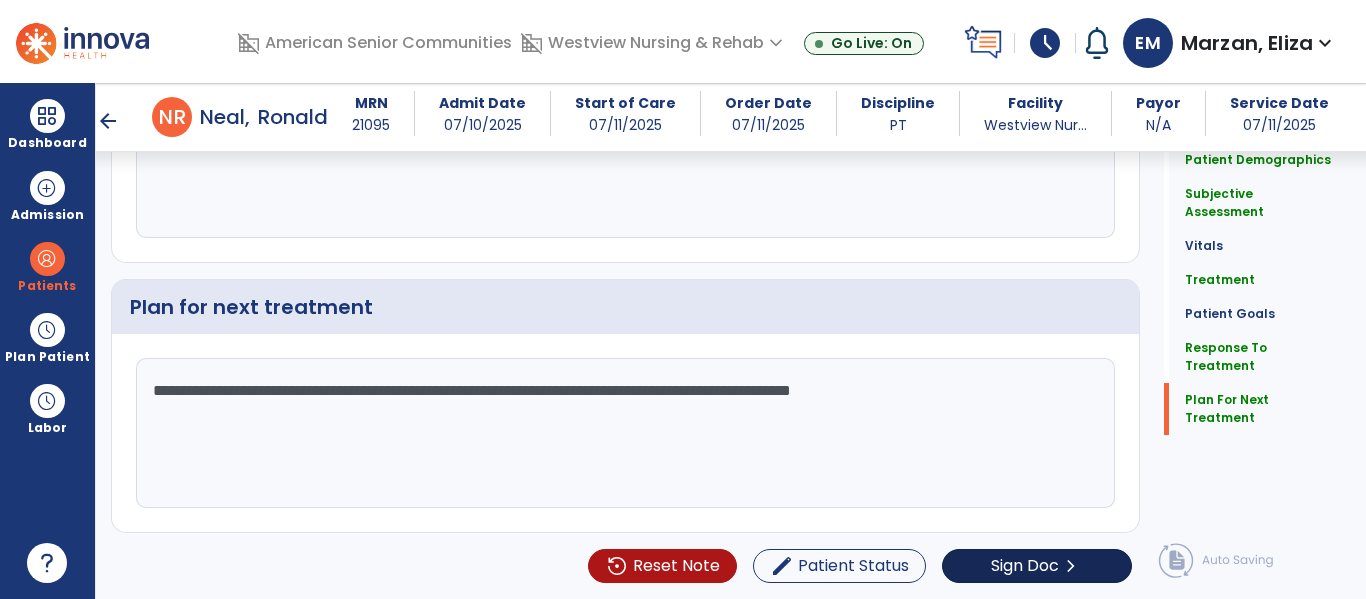 type on "**********" 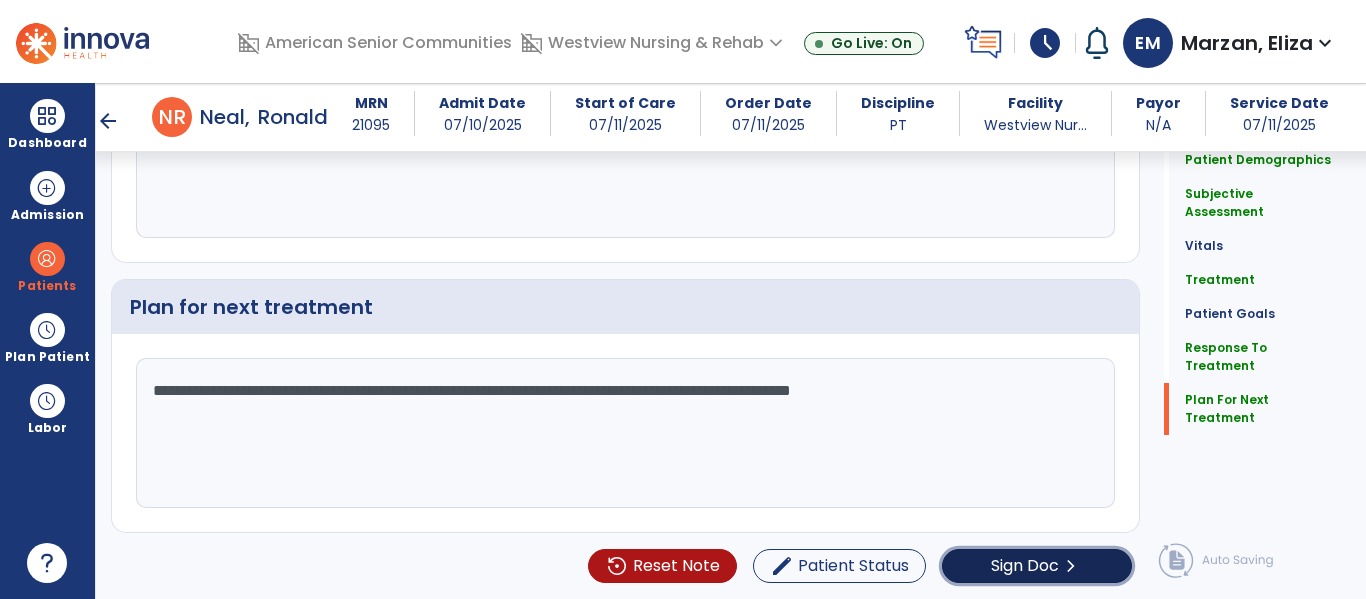 click on "Sign Doc" 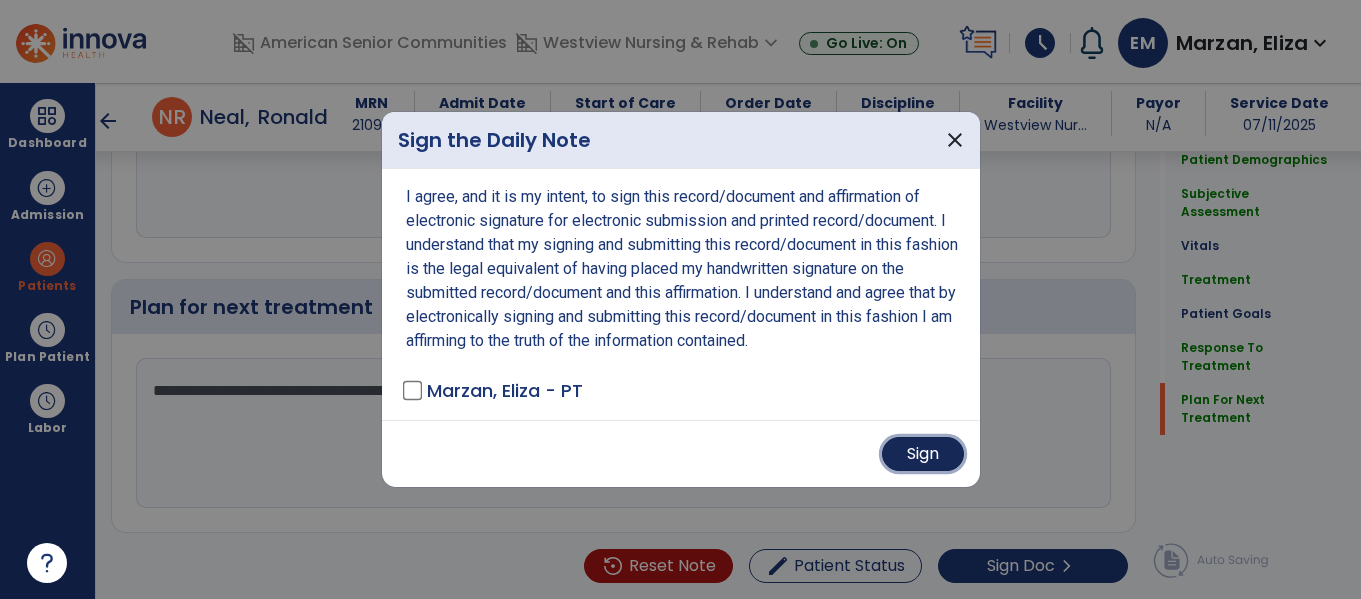 click on "Sign" at bounding box center (923, 454) 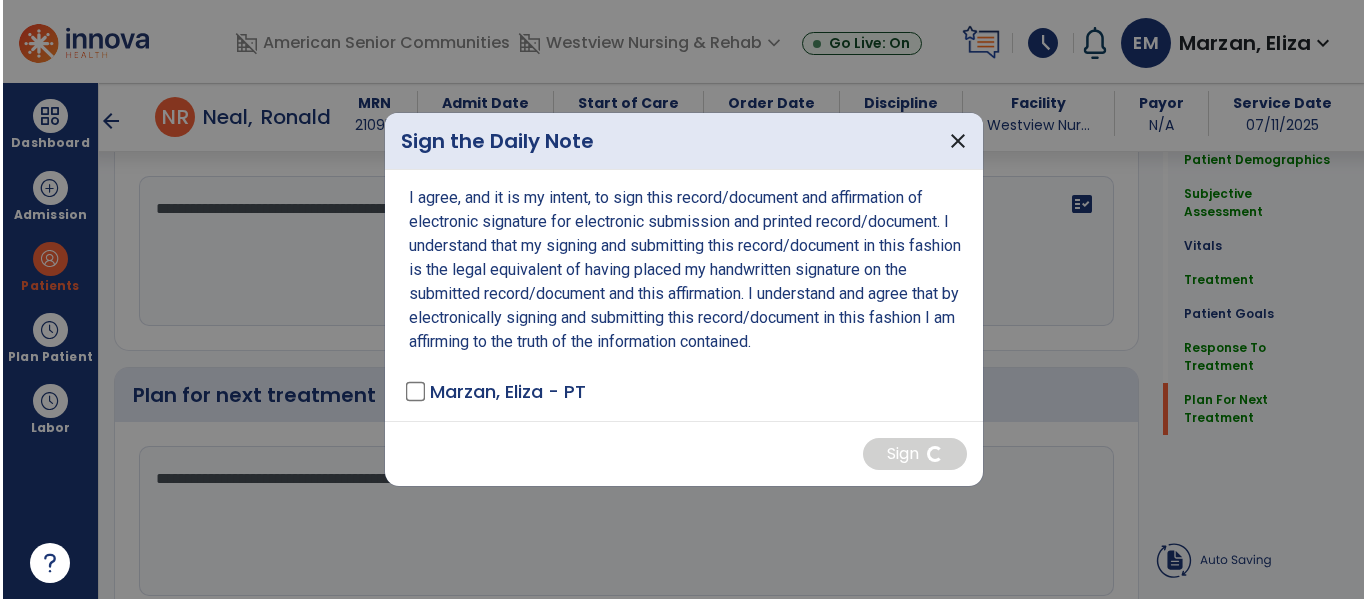 scroll, scrollTop: 3319, scrollLeft: 0, axis: vertical 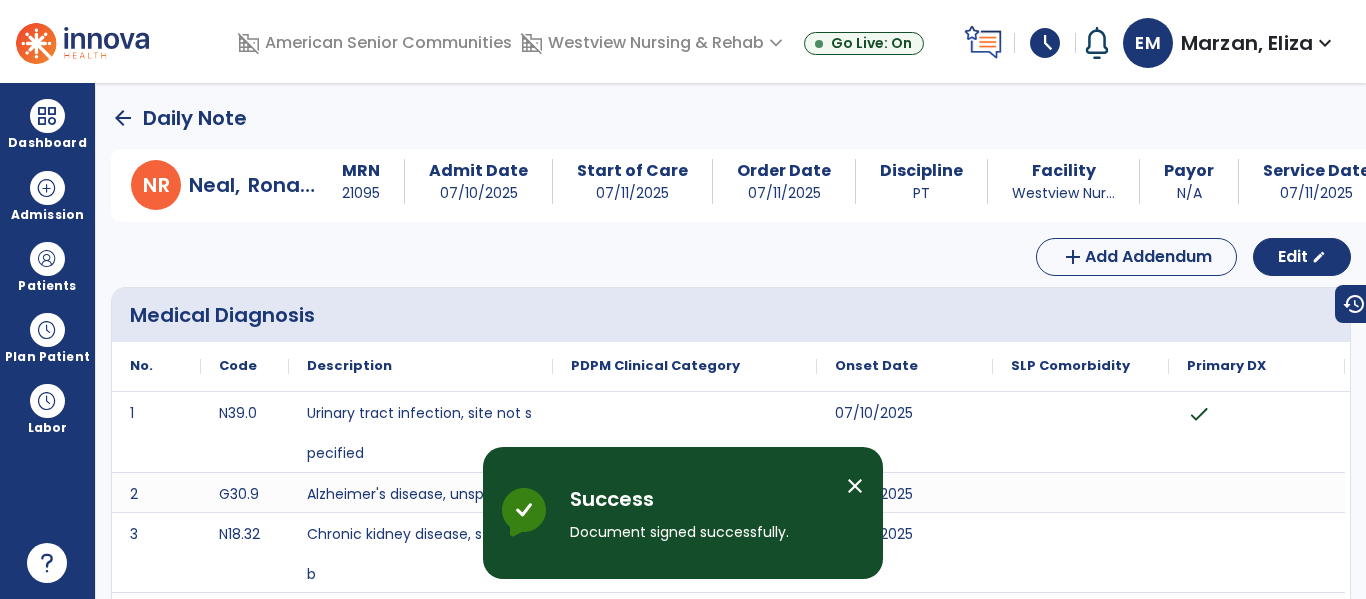 click on "arrow_back" 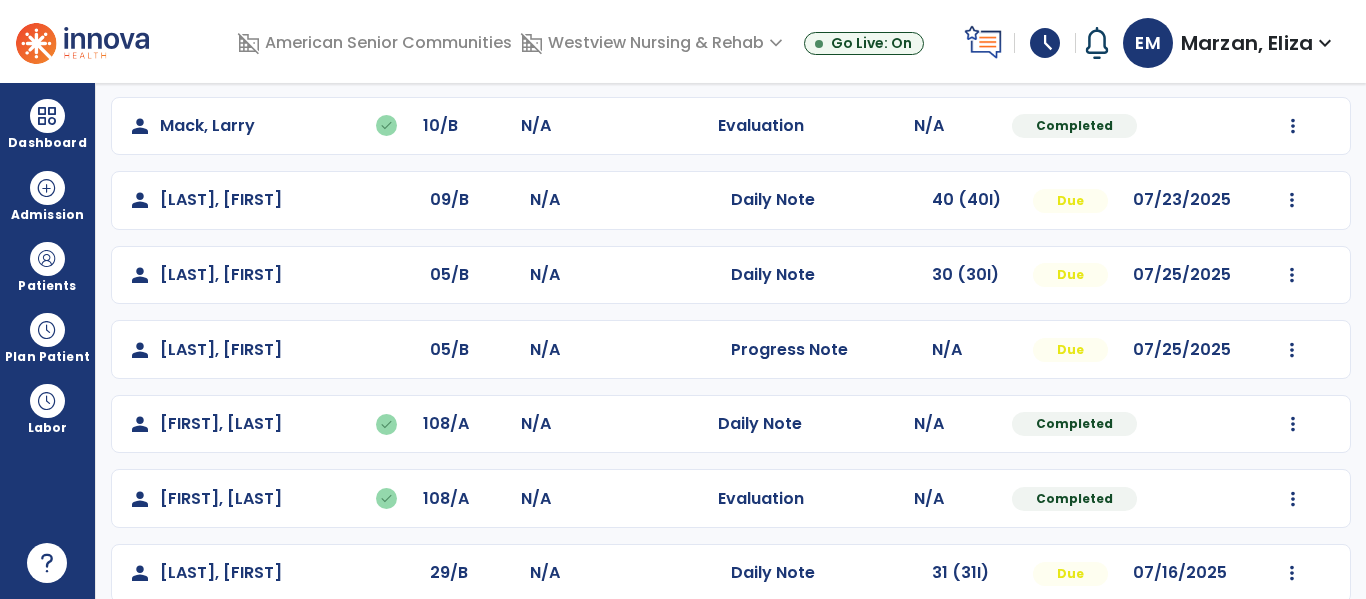 scroll, scrollTop: 610, scrollLeft: 0, axis: vertical 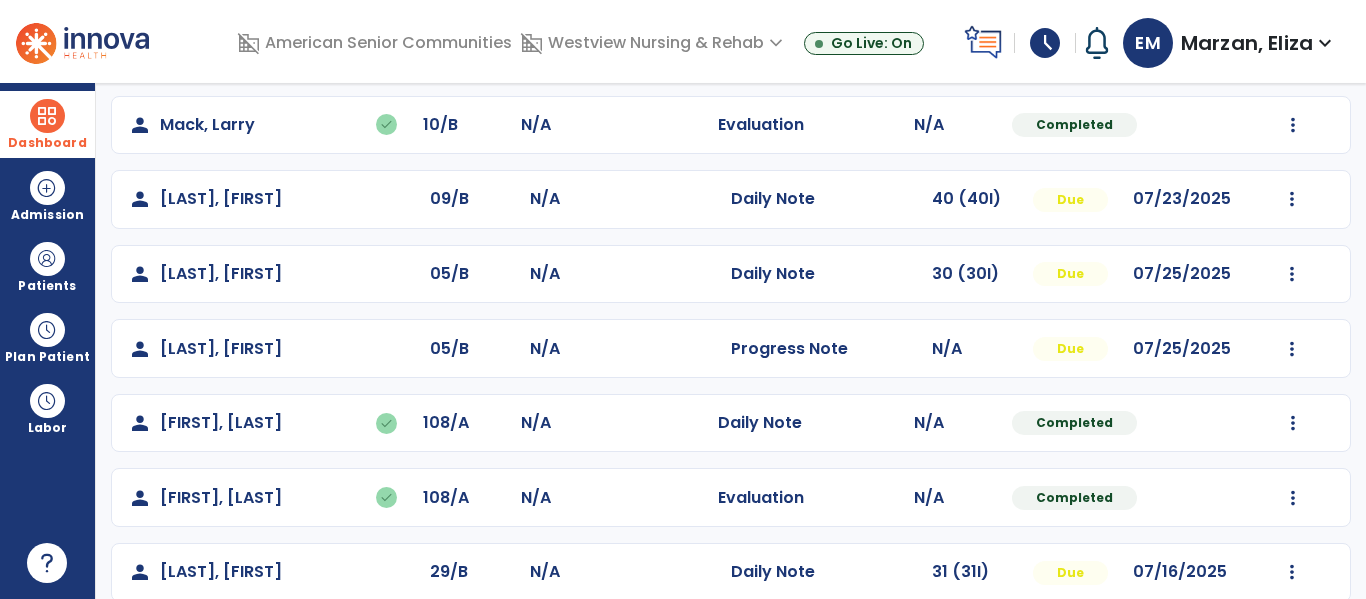 click on "Dashboard" at bounding box center [47, 124] 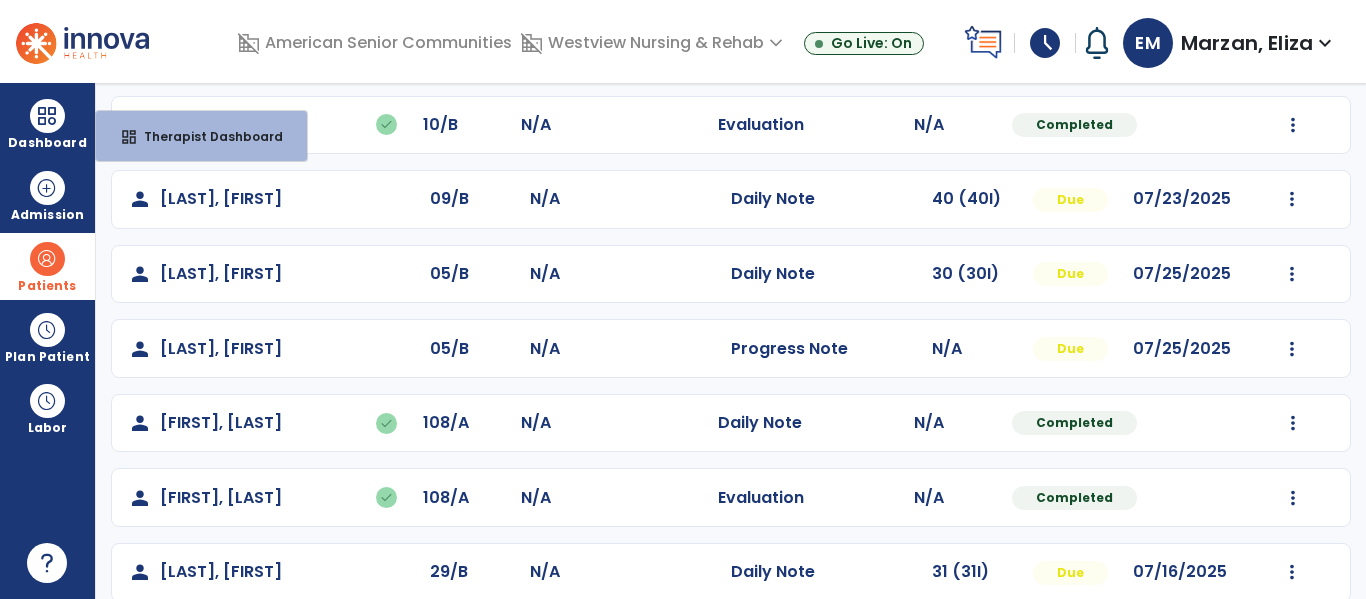 click on "Patients" at bounding box center (47, 286) 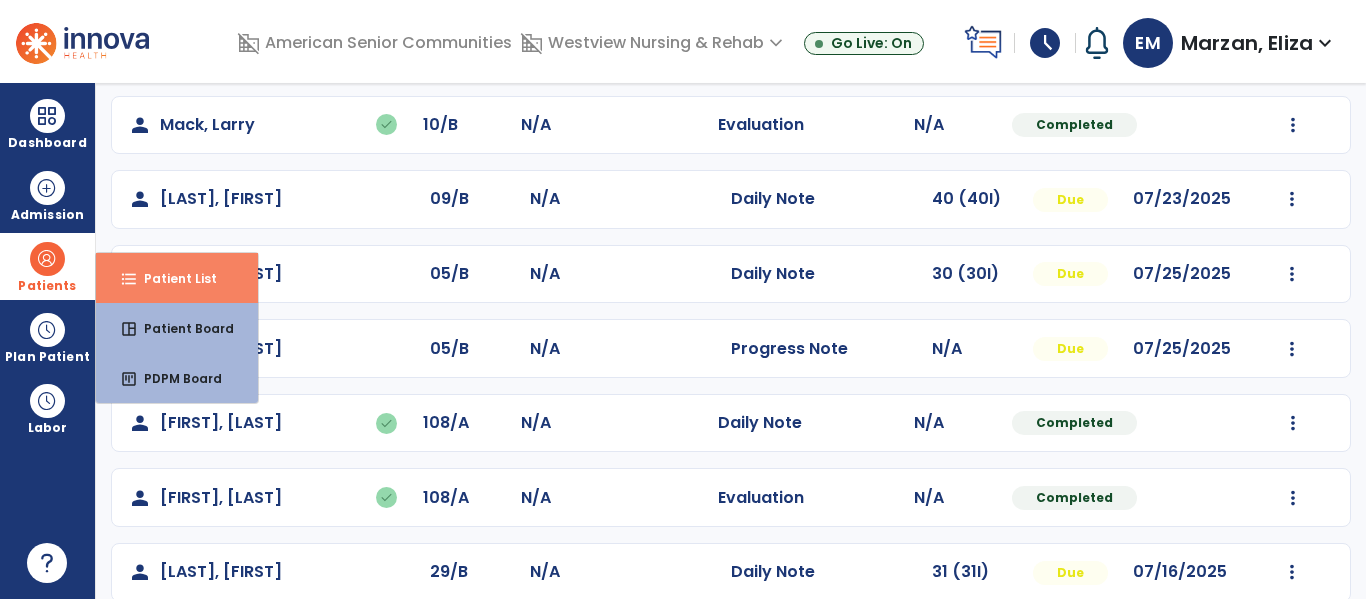 click on "Patient List" at bounding box center [172, 278] 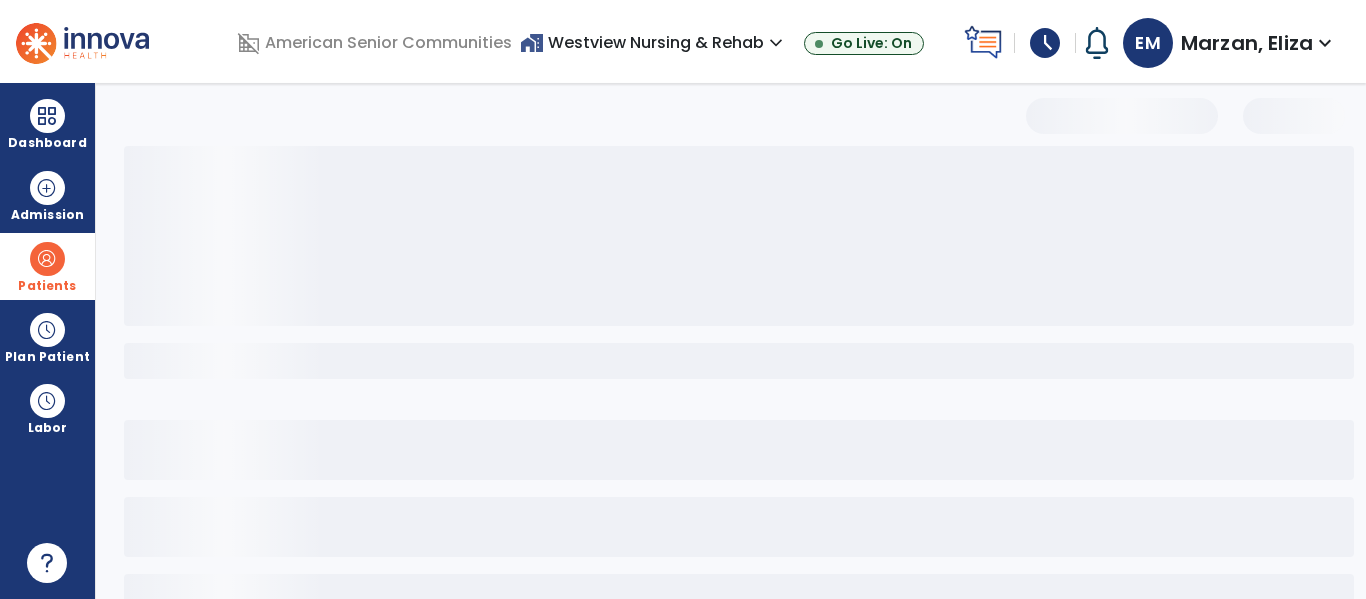 scroll, scrollTop: 144, scrollLeft: 0, axis: vertical 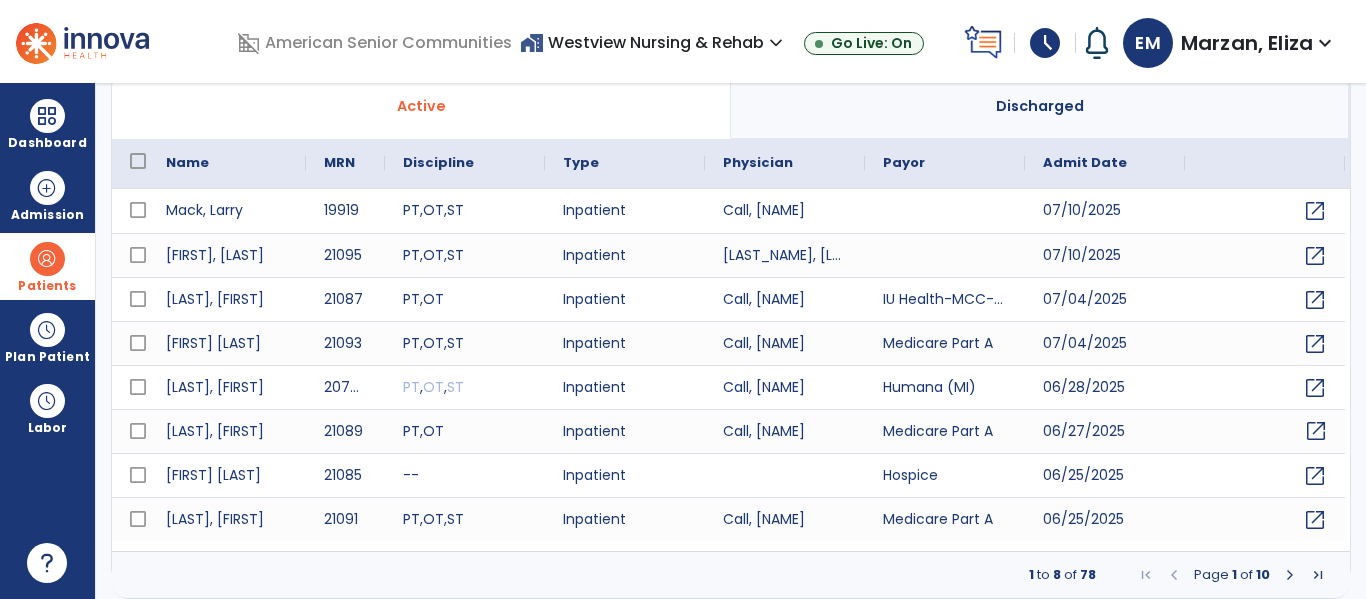 click on "open_in_new" at bounding box center (1316, 431) 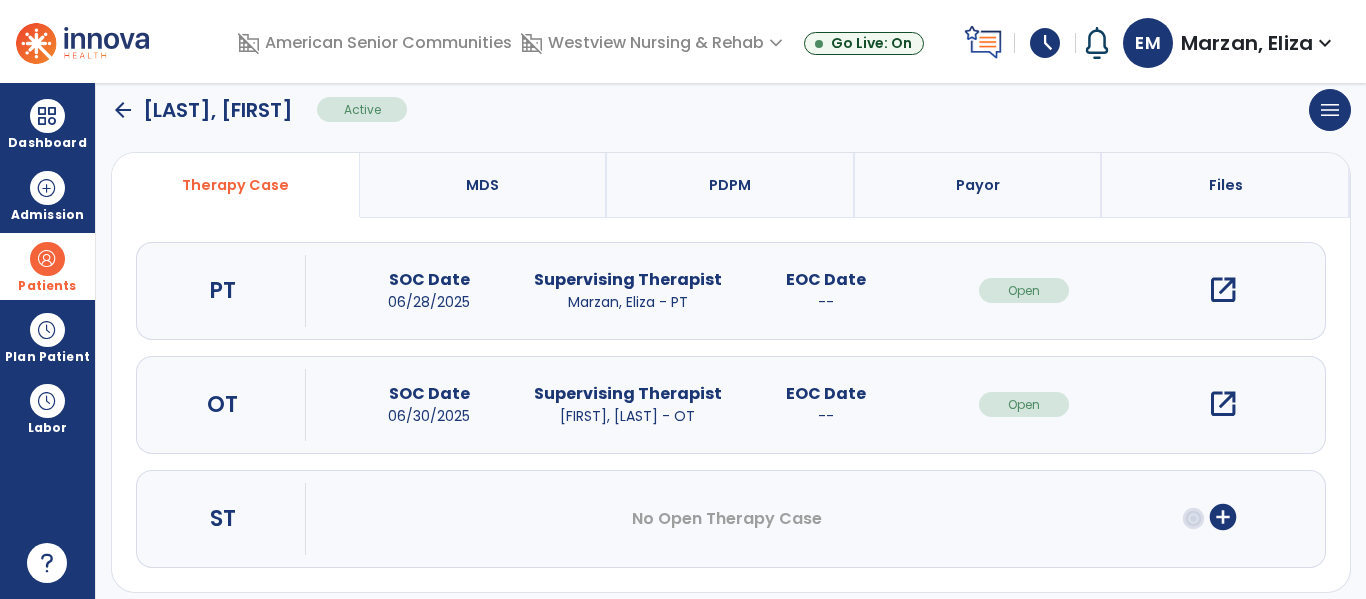 click on "open_in_new" at bounding box center (1223, 290) 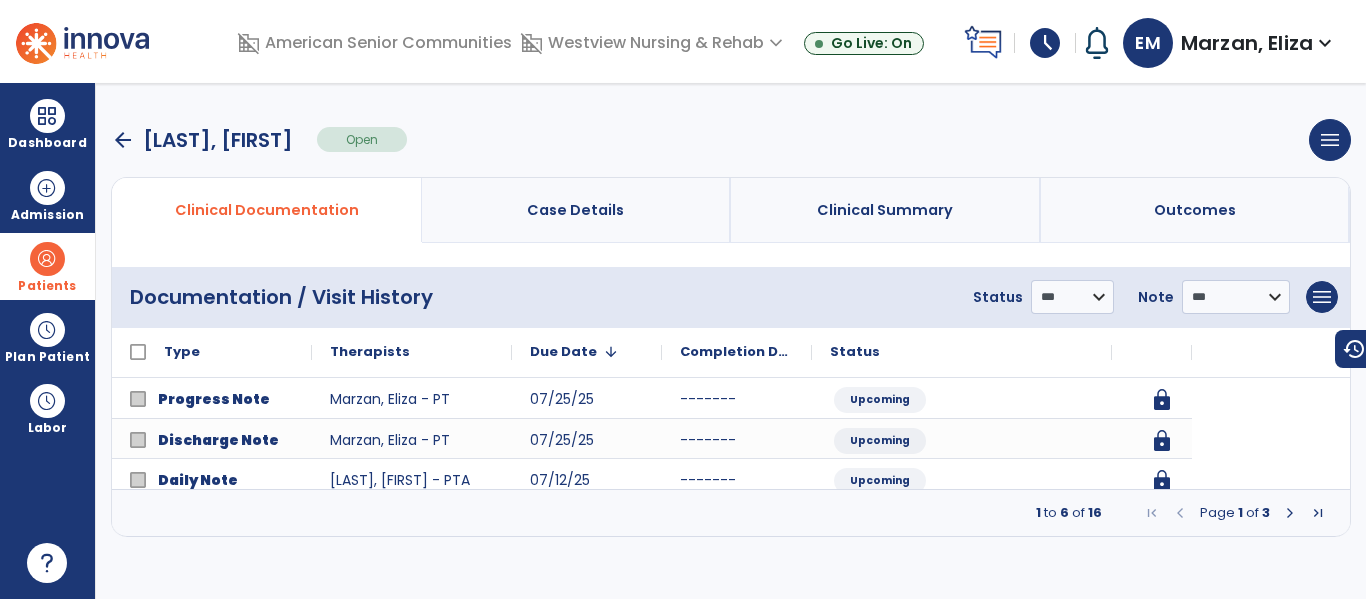 scroll, scrollTop: 0, scrollLeft: 0, axis: both 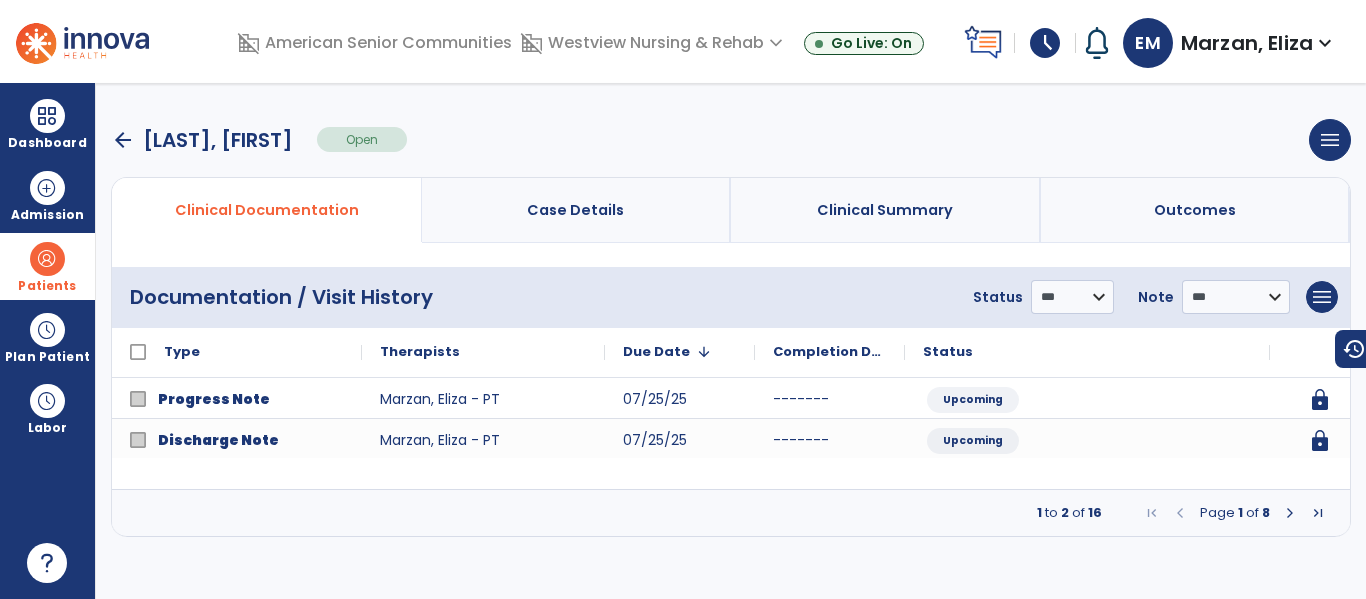 click at bounding box center [1290, 513] 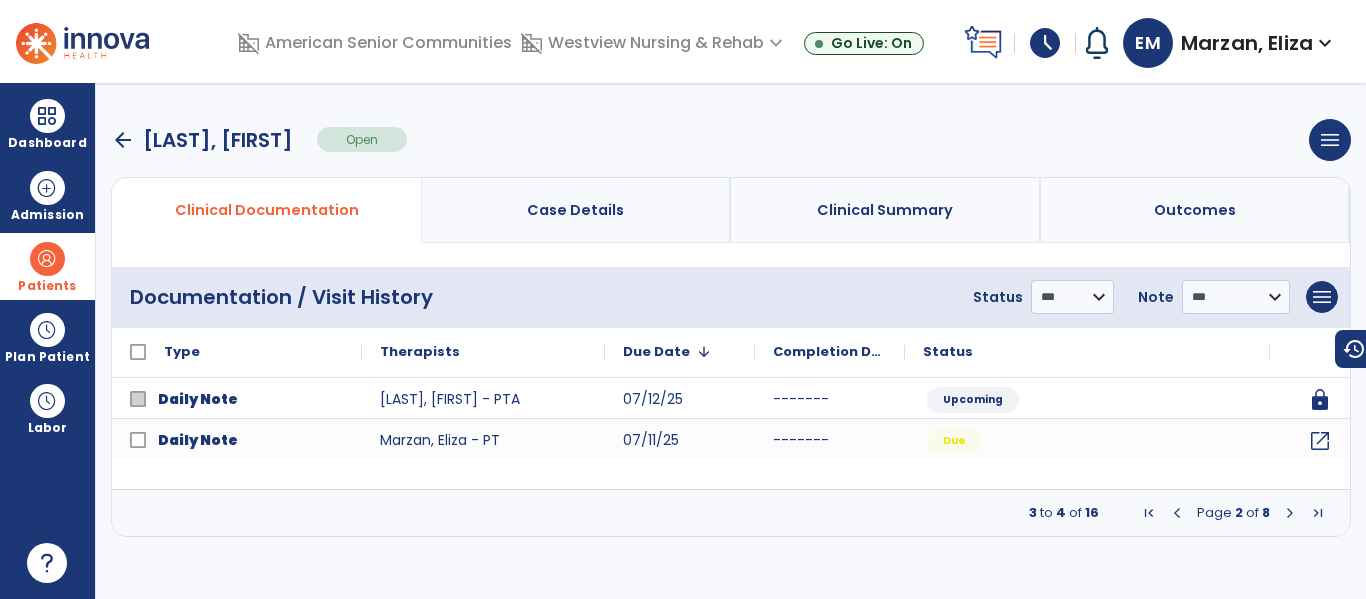 click at bounding box center [1290, 513] 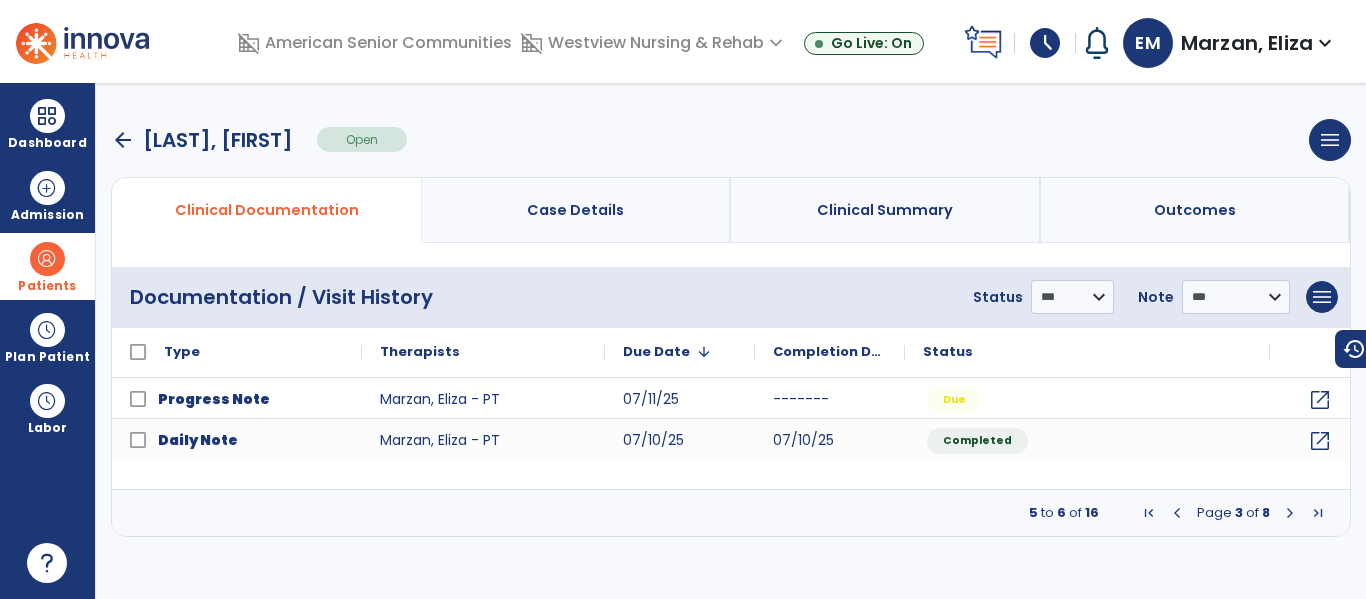 click at bounding box center (1290, 513) 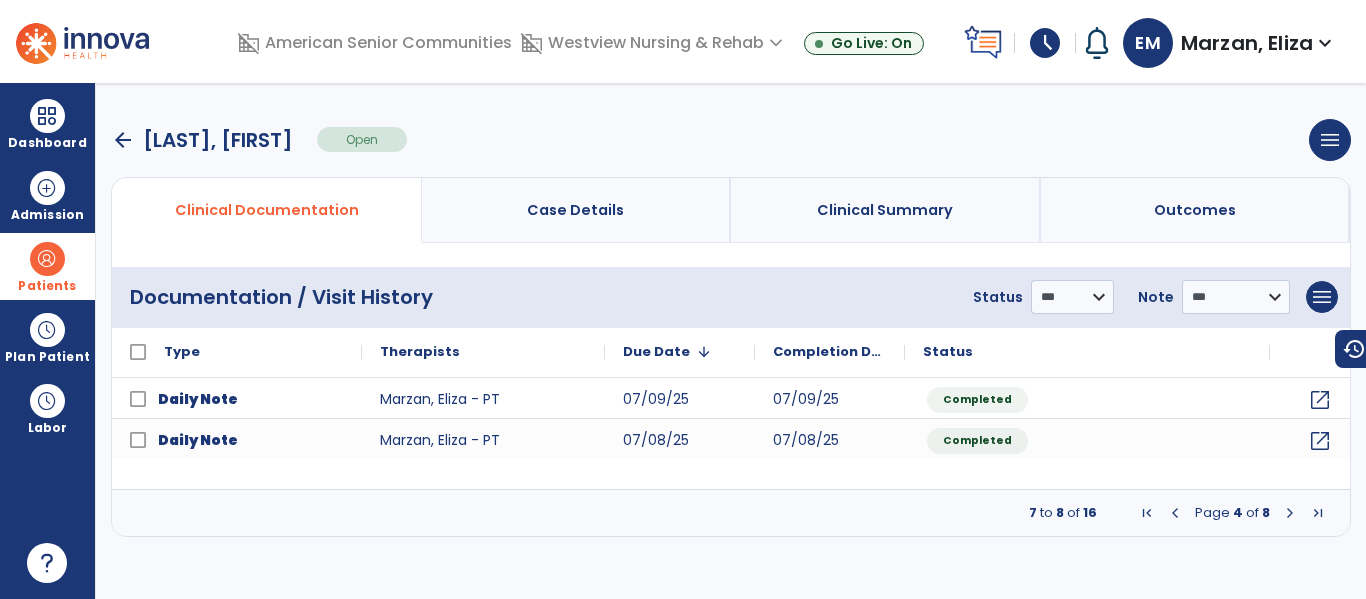 click at bounding box center [1290, 513] 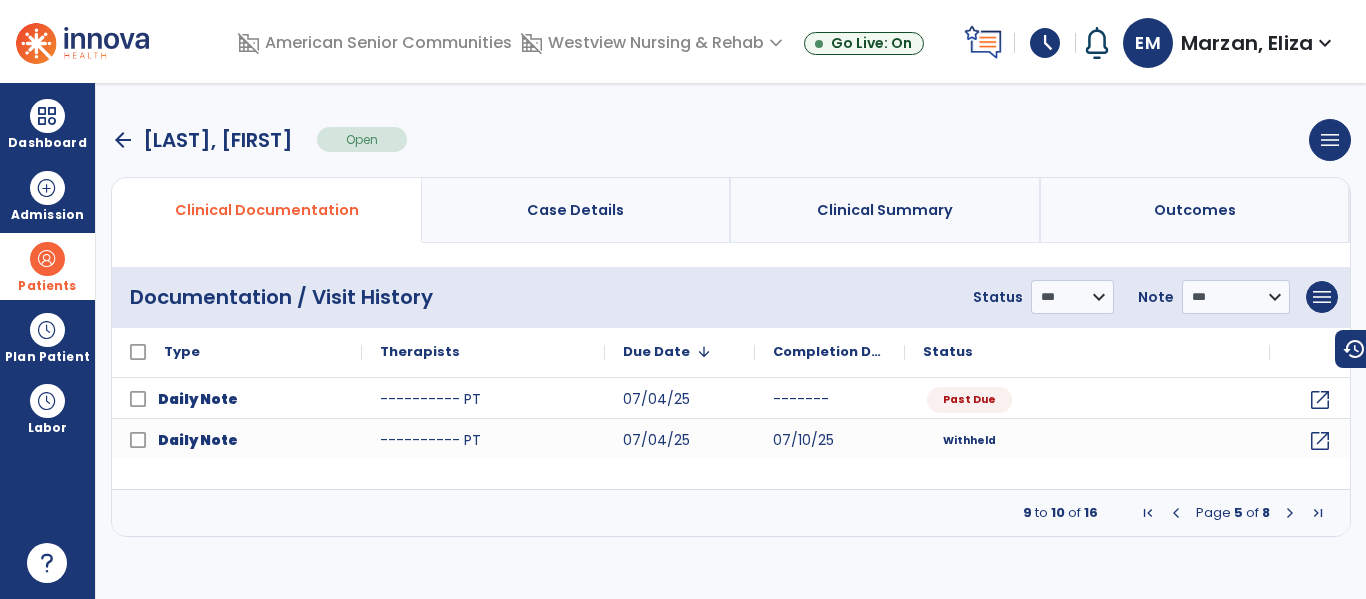 click at bounding box center (1290, 513) 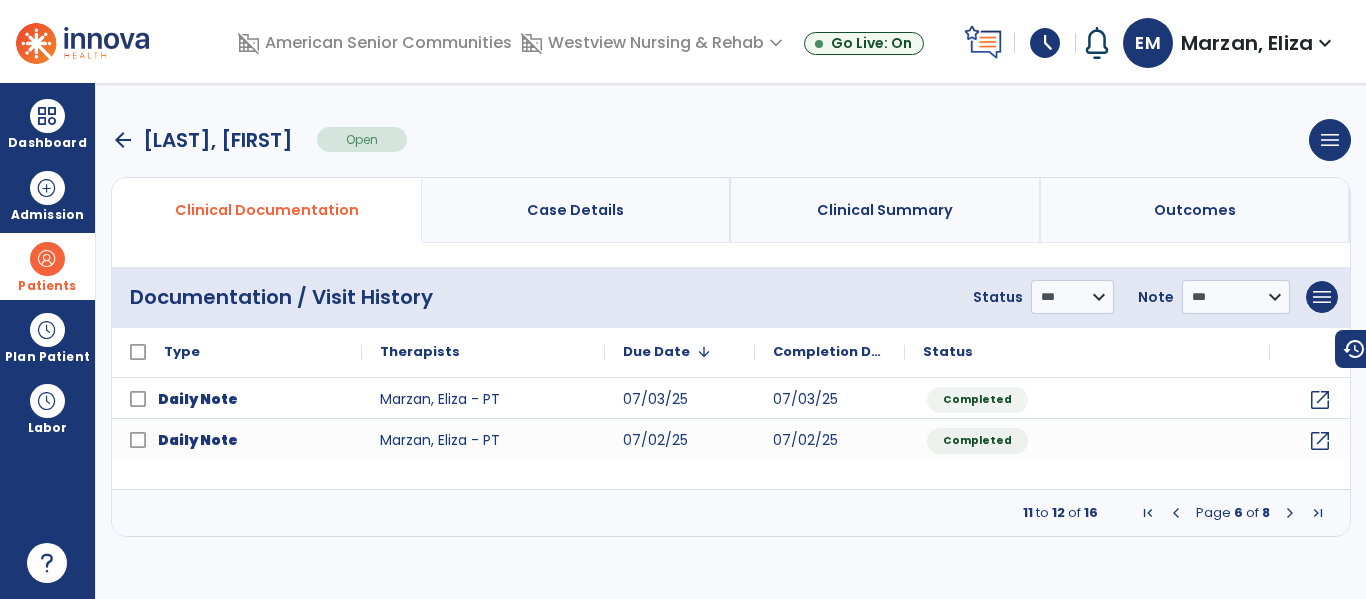 click at bounding box center (1290, 513) 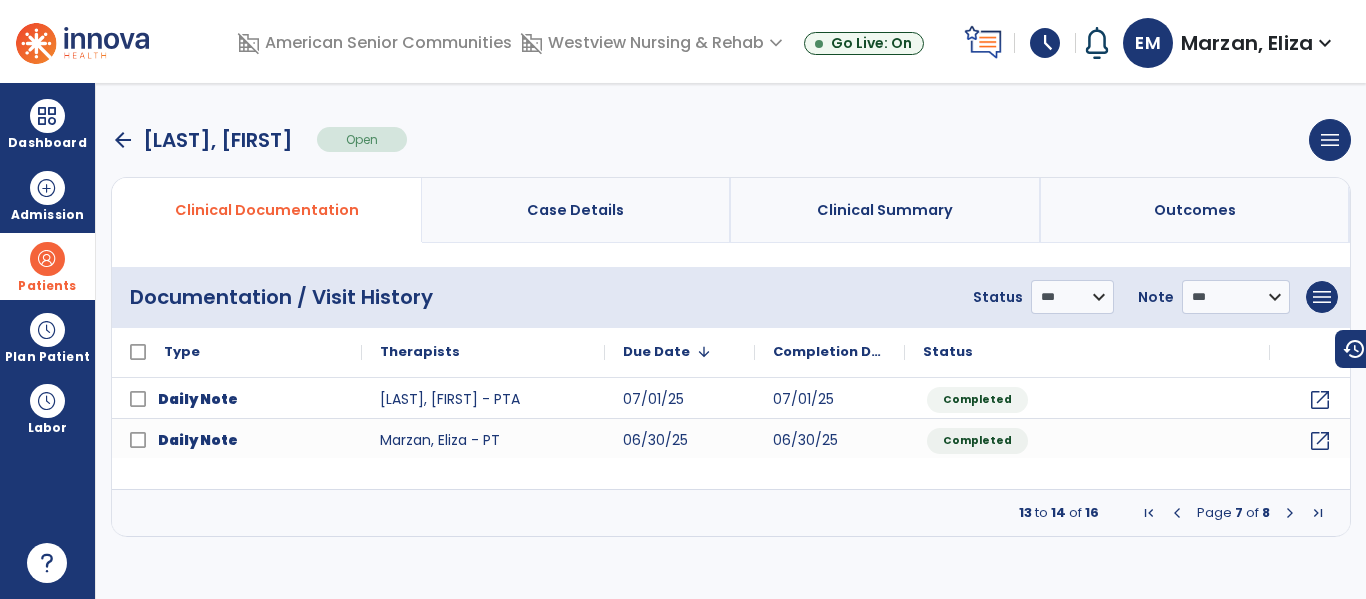 click at bounding box center [1290, 513] 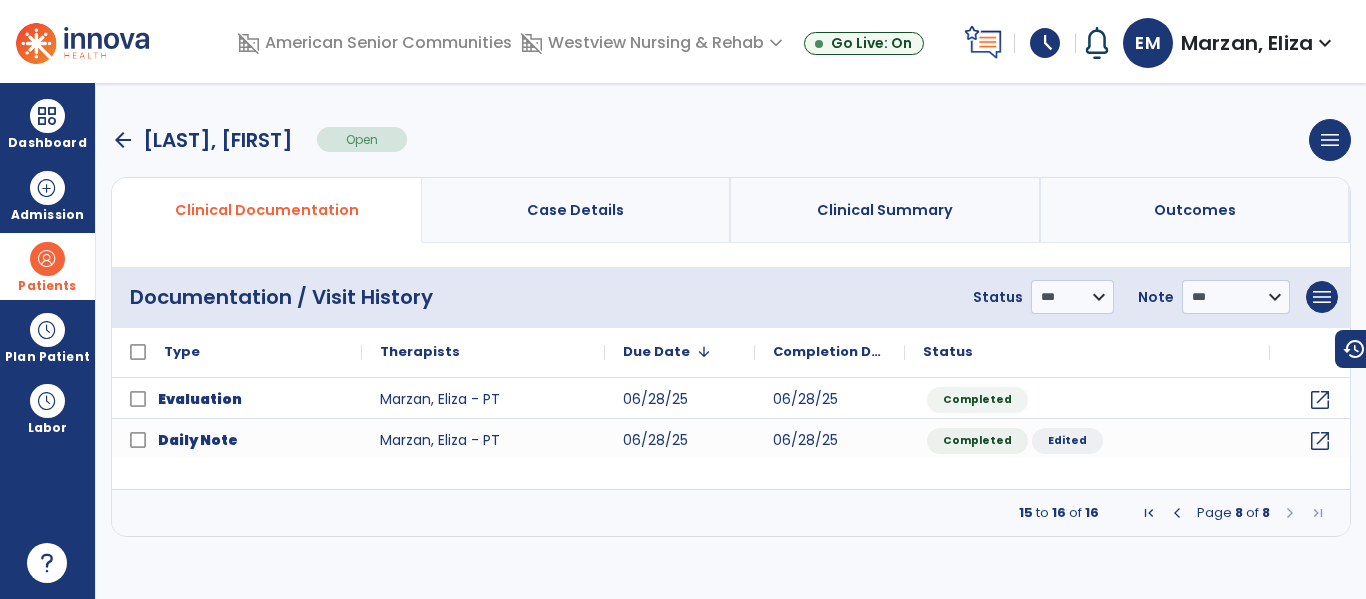 click at bounding box center (1290, 513) 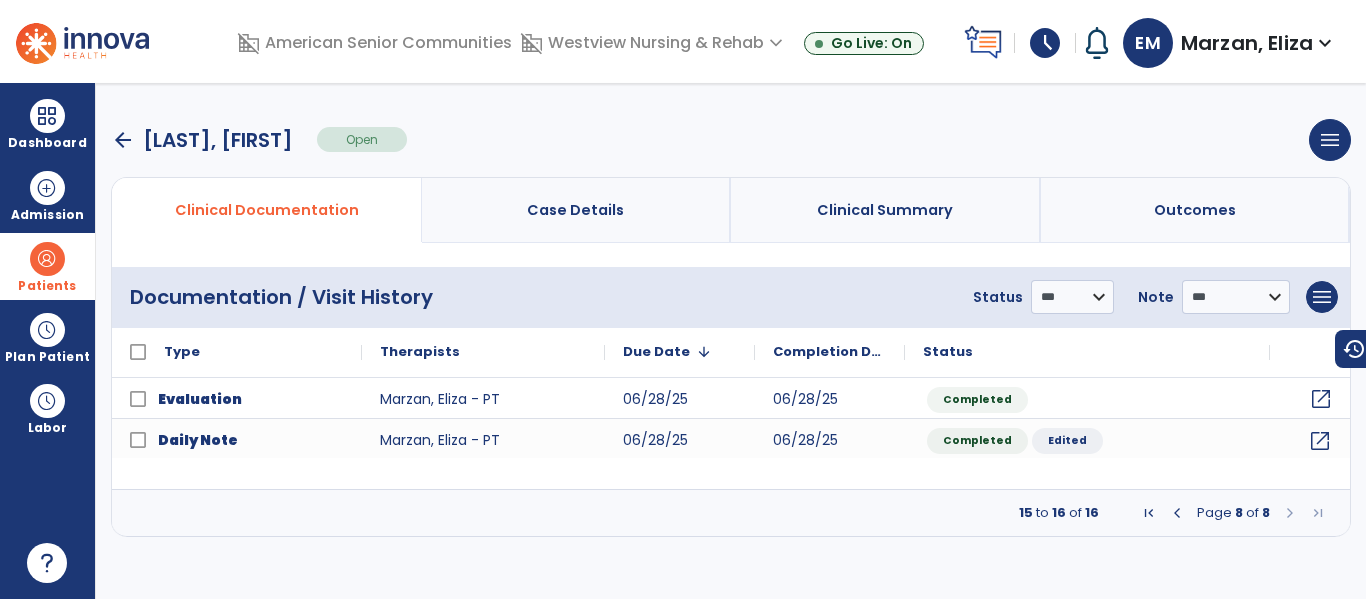 click on "open_in_new" 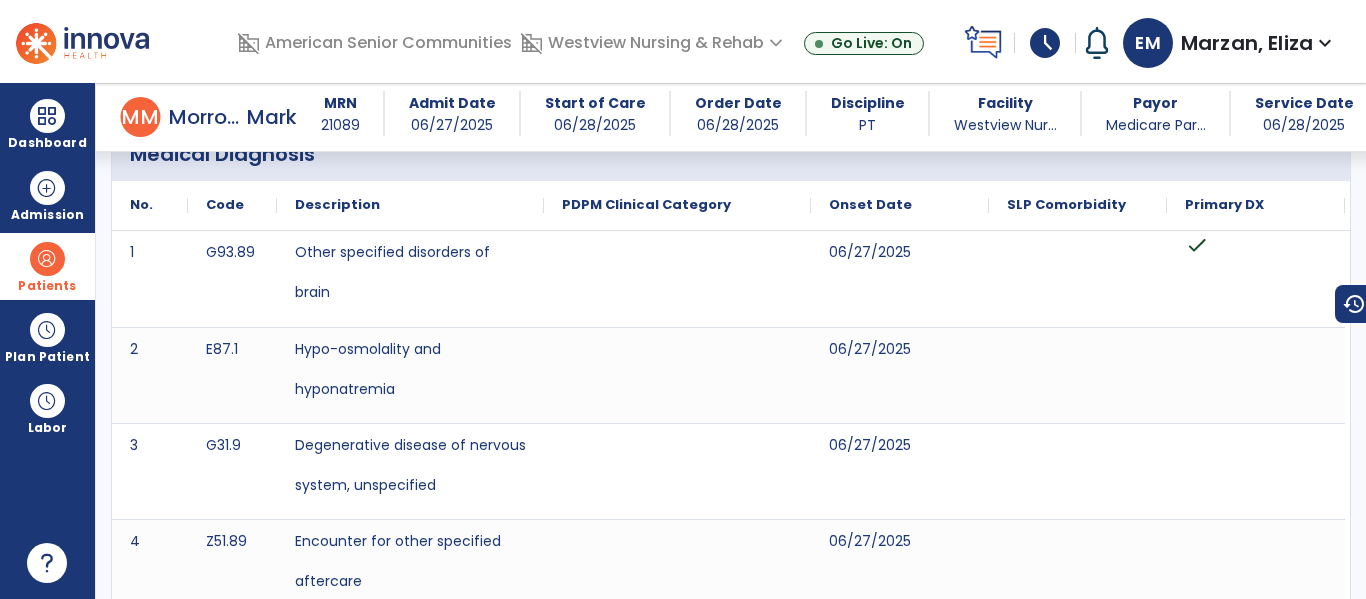 scroll, scrollTop: 0, scrollLeft: 0, axis: both 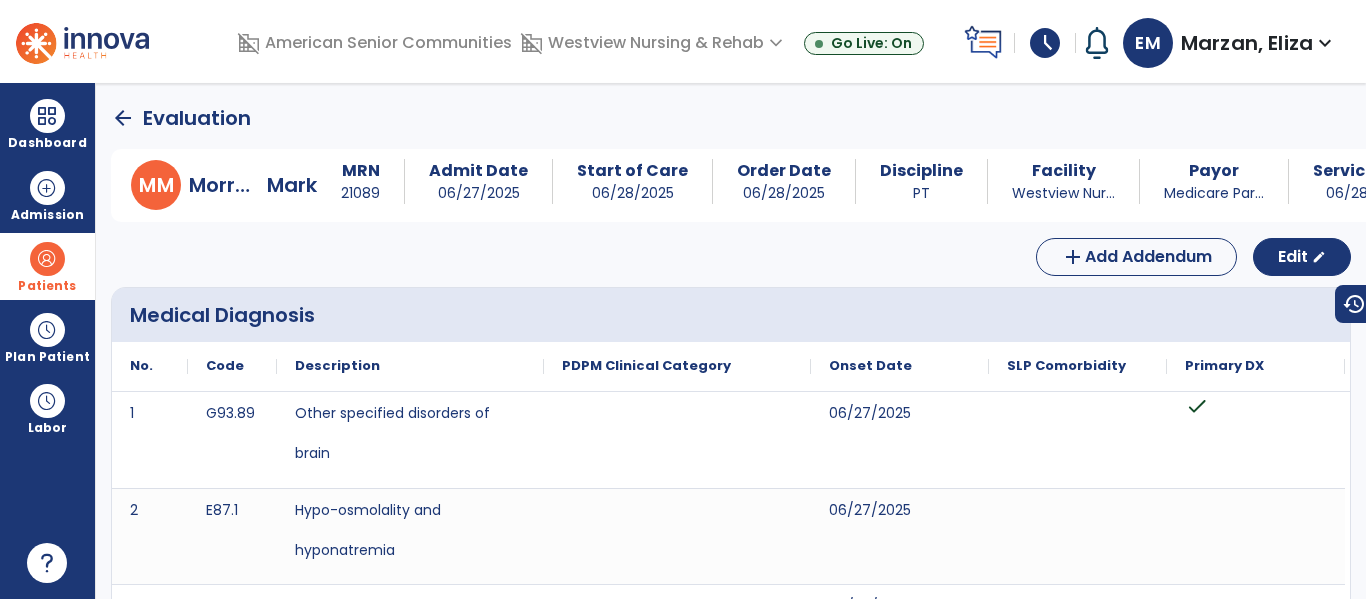 click on "arrow_back" 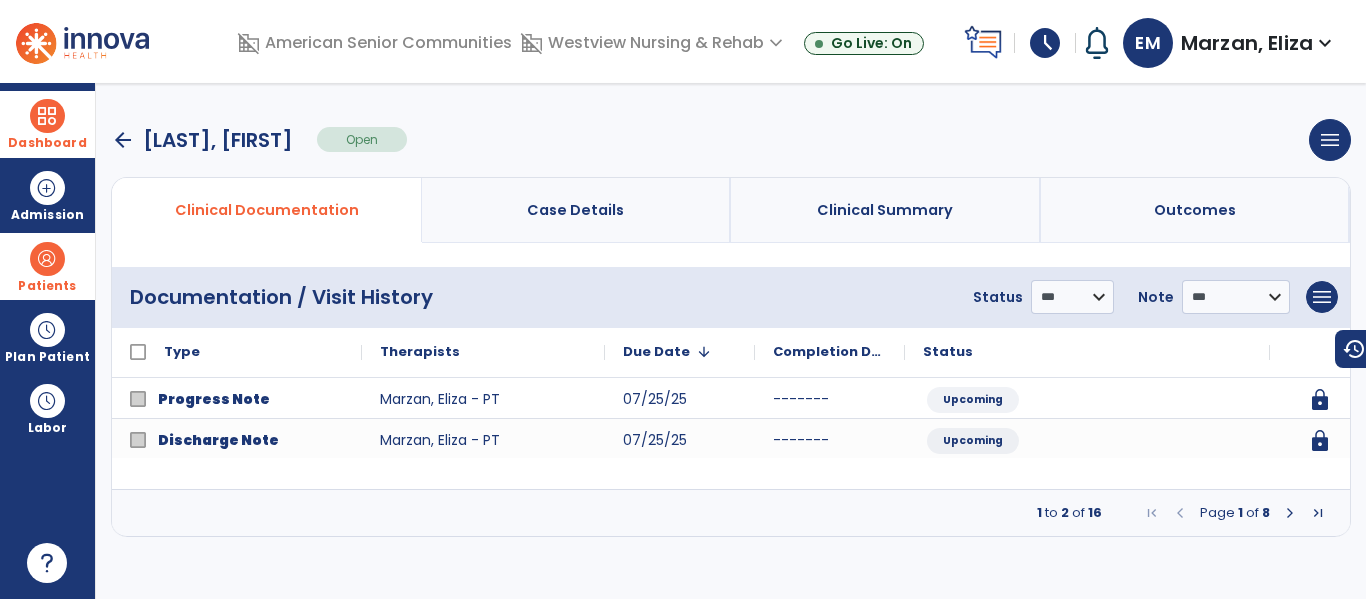 click at bounding box center (47, 116) 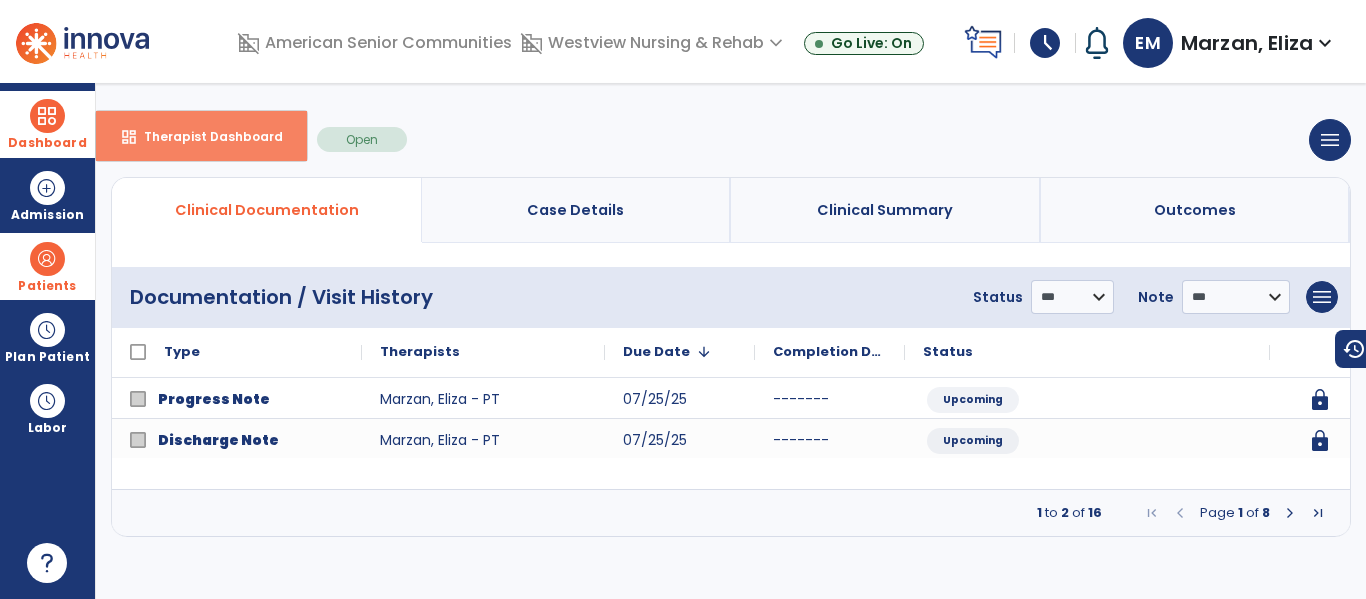 click on "Therapist Dashboard" at bounding box center (205, 136) 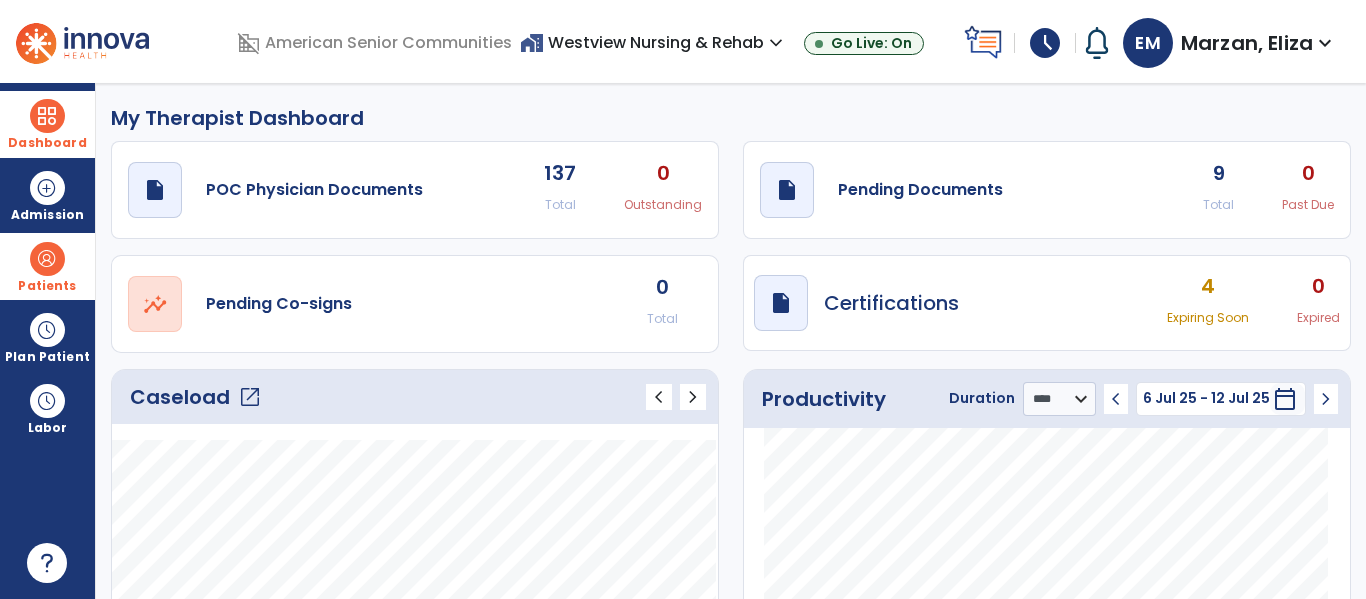 click on "open_in_new" 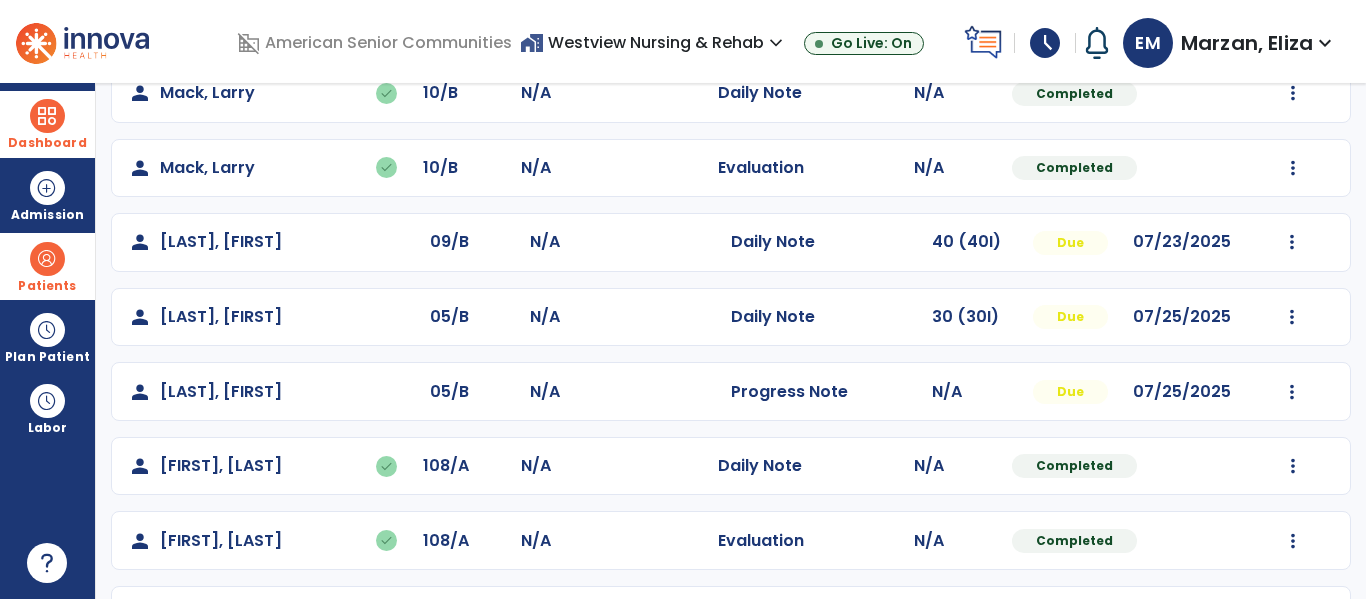 scroll, scrollTop: 562, scrollLeft: 0, axis: vertical 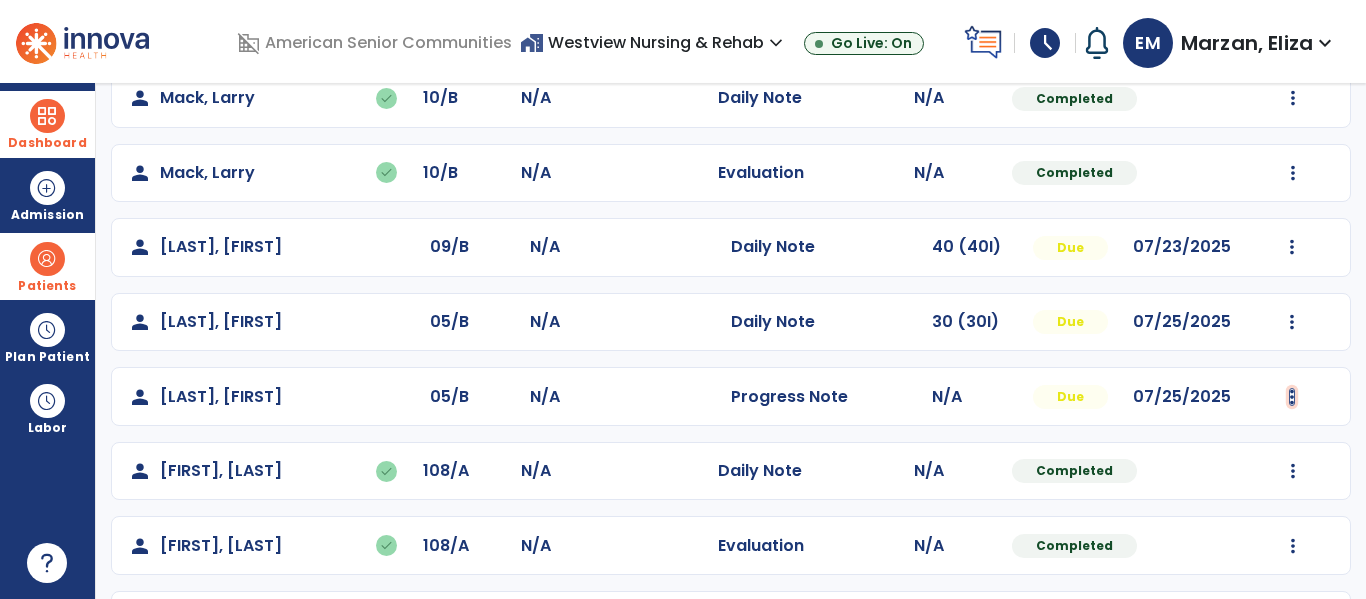 click at bounding box center (1292, -274) 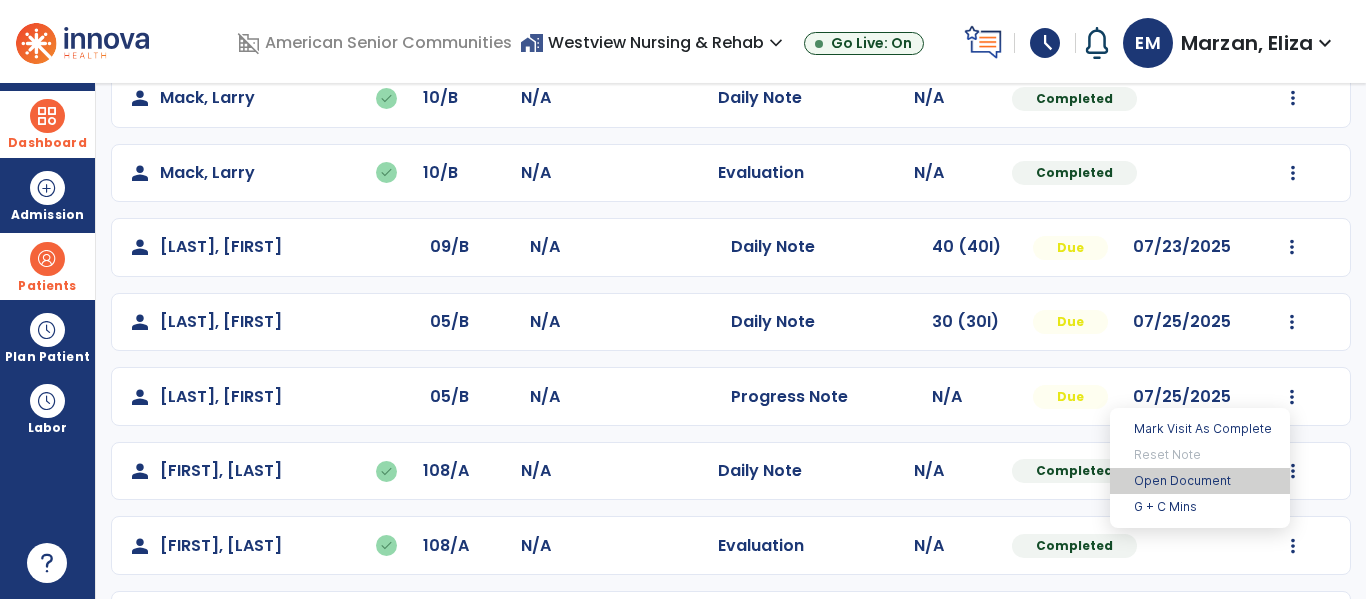 click on "Open Document" at bounding box center (1200, 481) 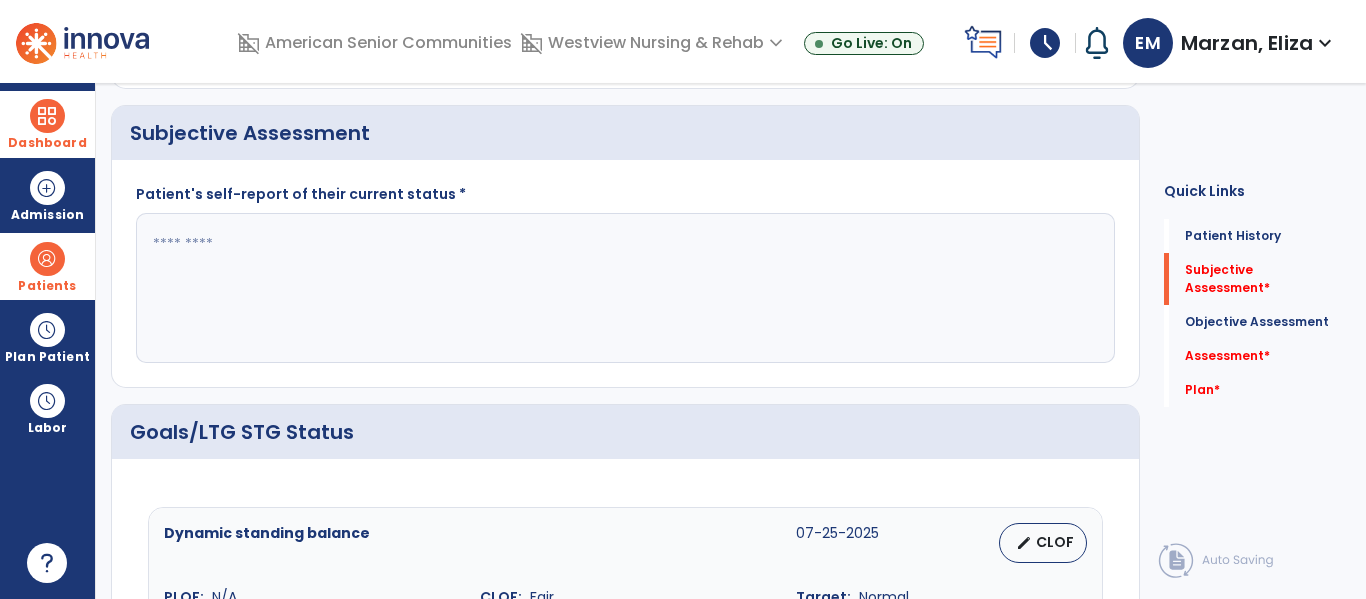 click 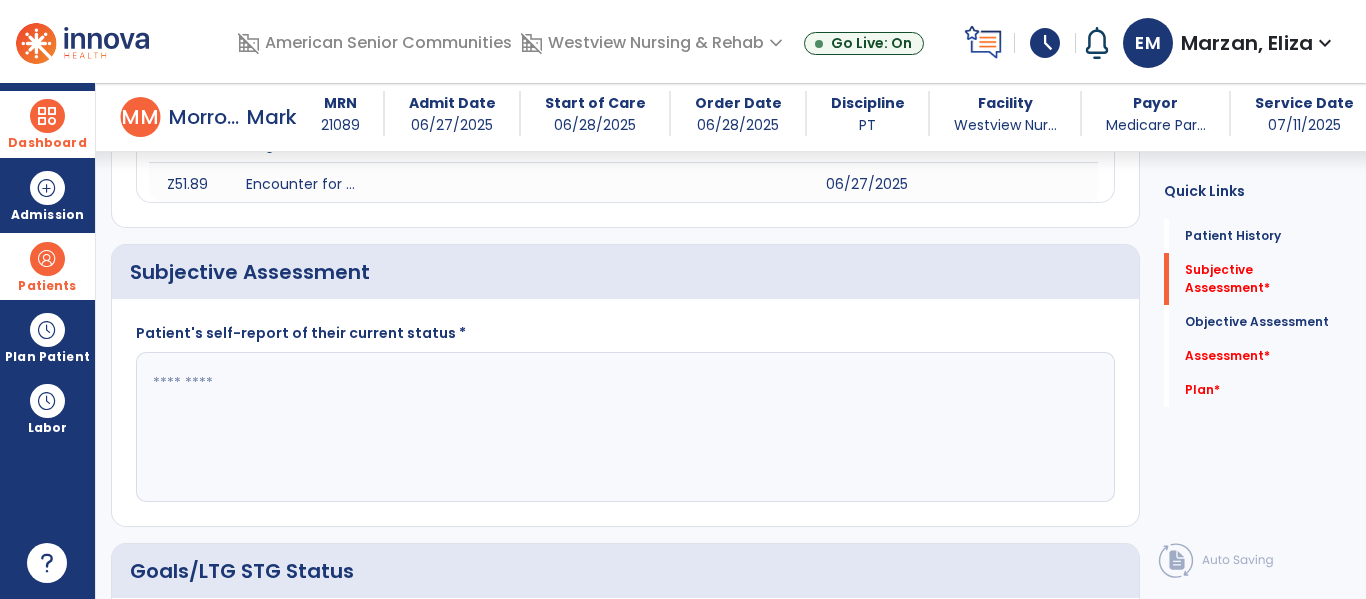 scroll, scrollTop: 354, scrollLeft: 0, axis: vertical 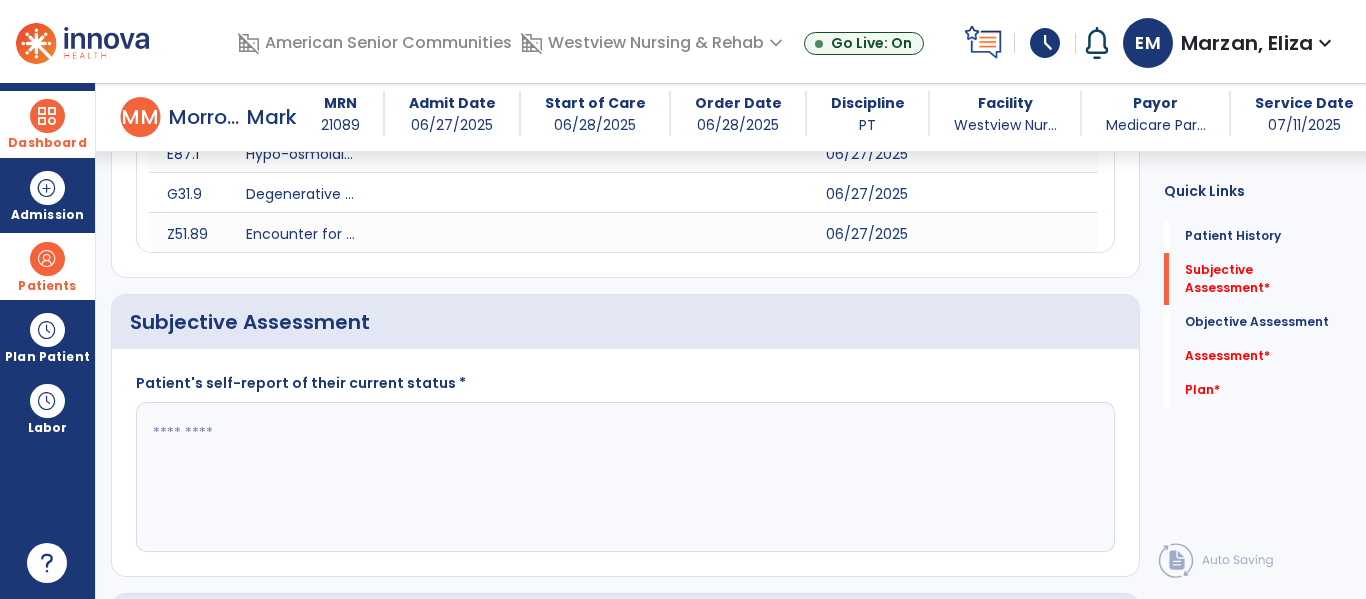 click 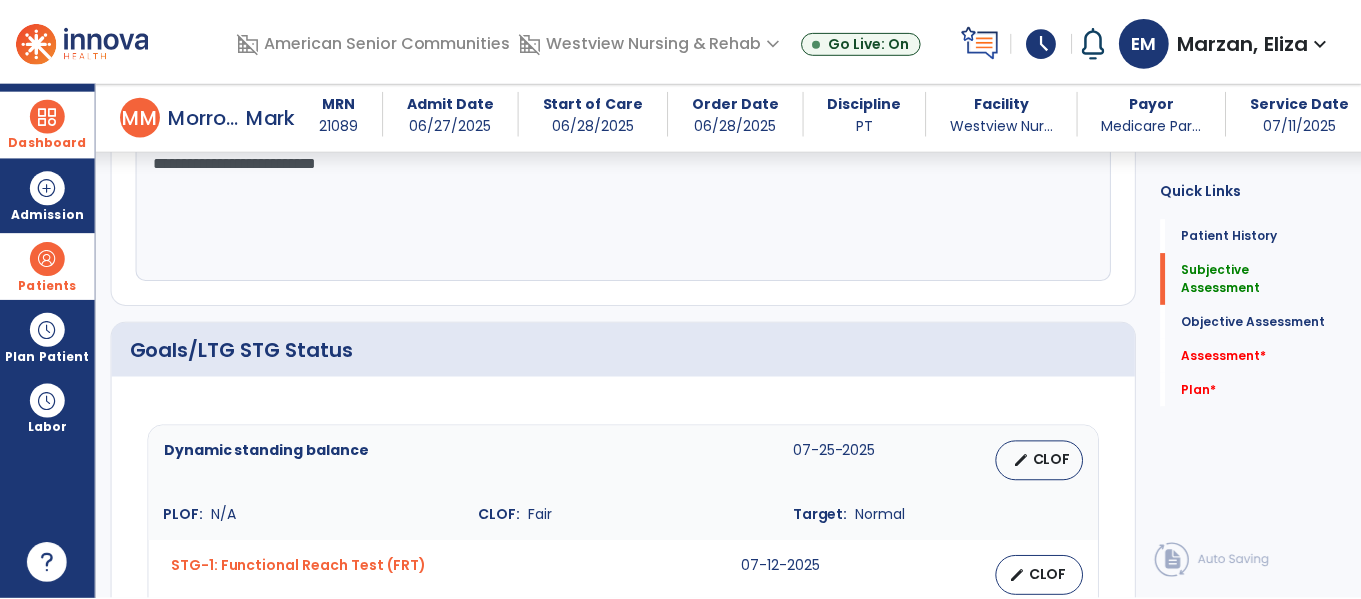 scroll, scrollTop: 629, scrollLeft: 0, axis: vertical 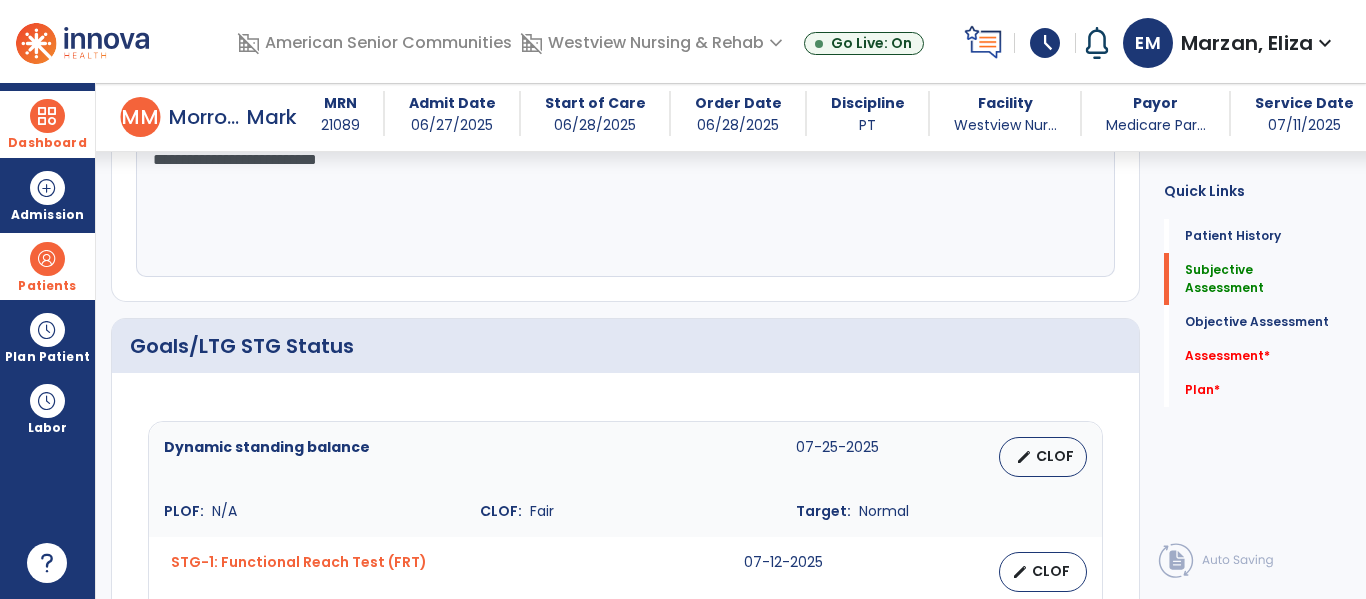 type on "**********" 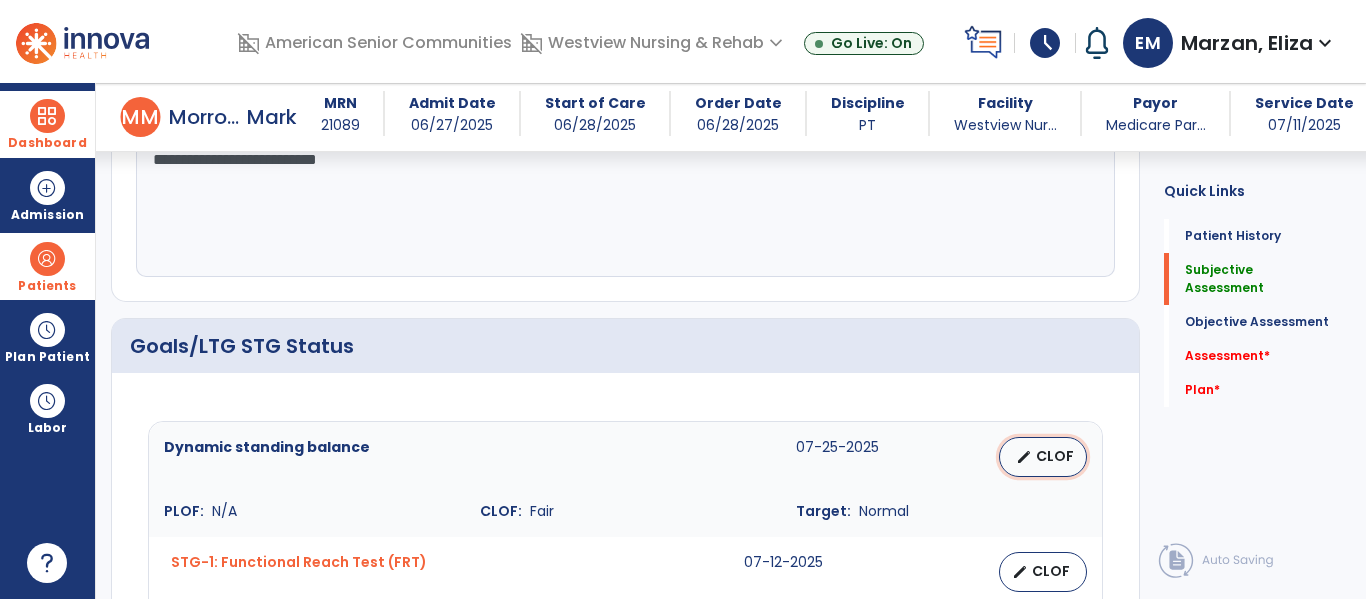 click on "CLOF" at bounding box center (1055, 456) 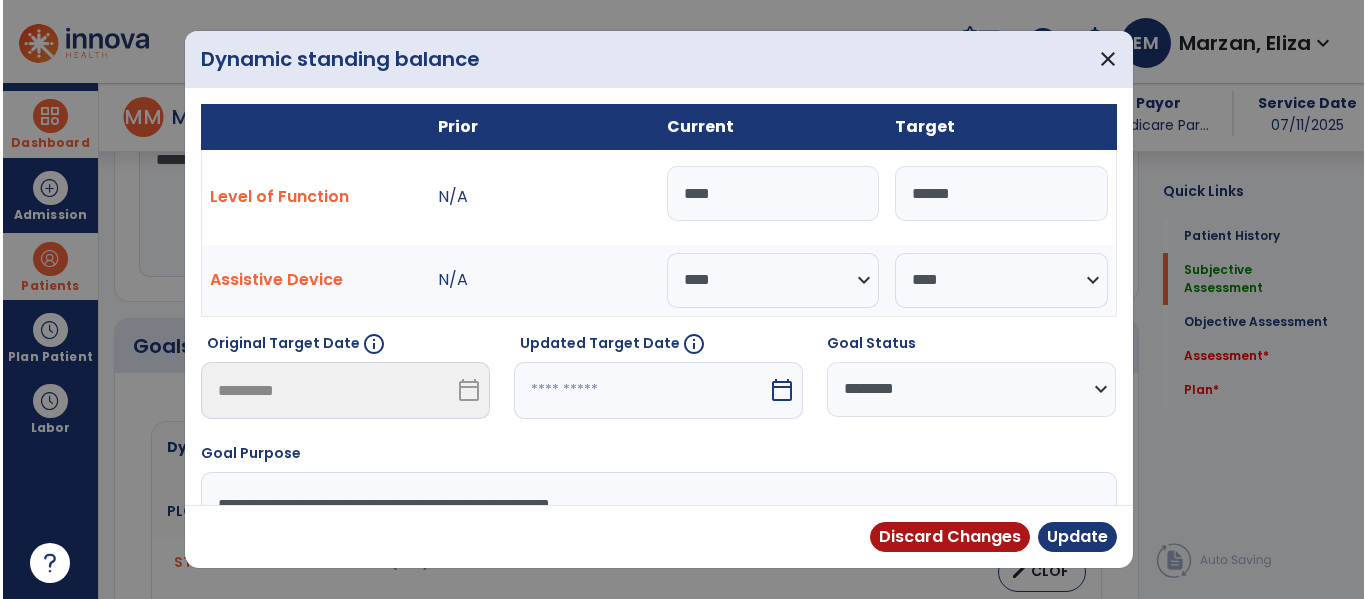 scroll, scrollTop: 629, scrollLeft: 0, axis: vertical 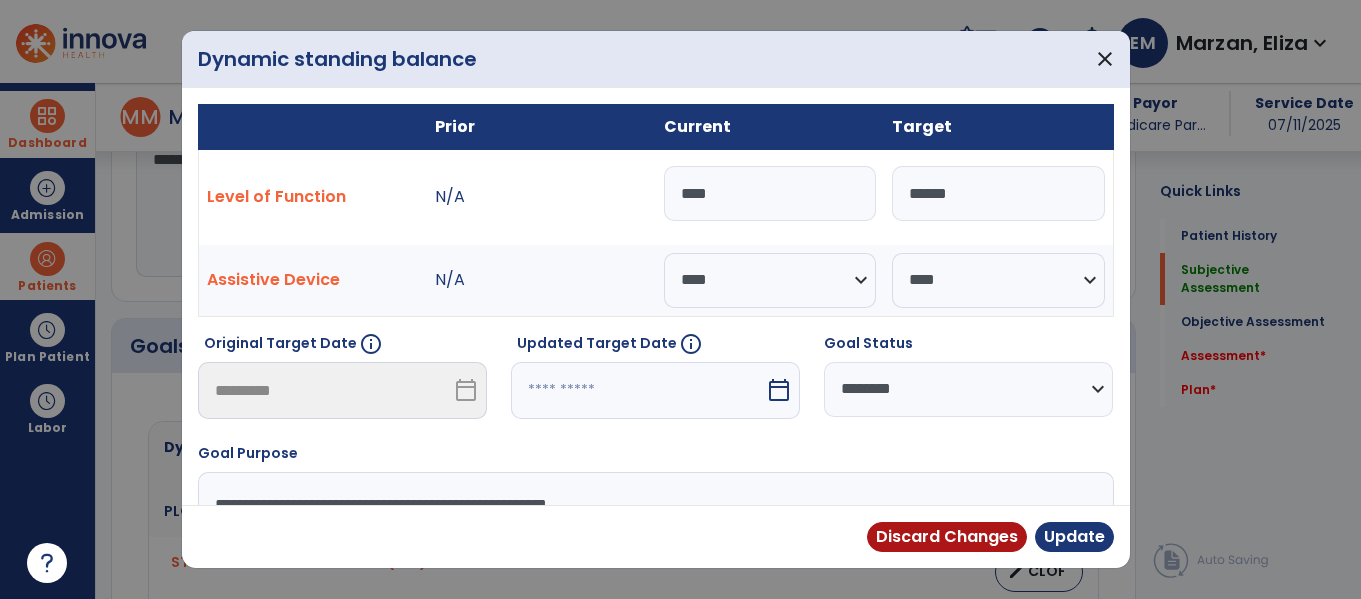 click on "****" at bounding box center (770, 193) 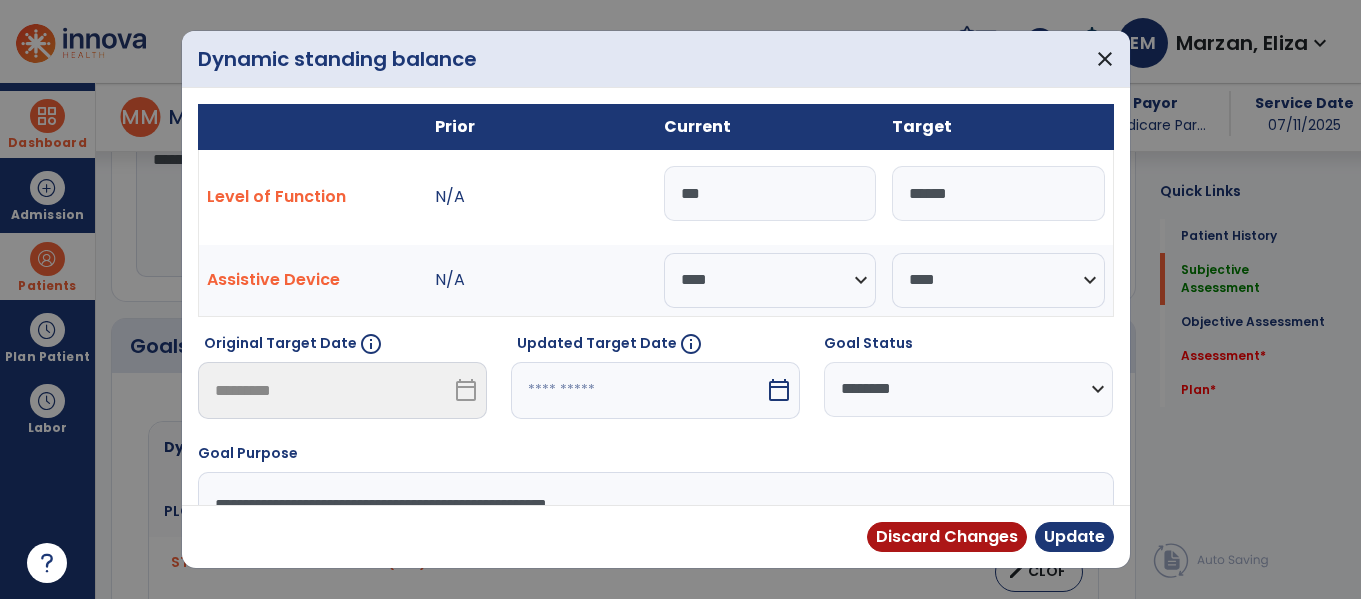 type on "****" 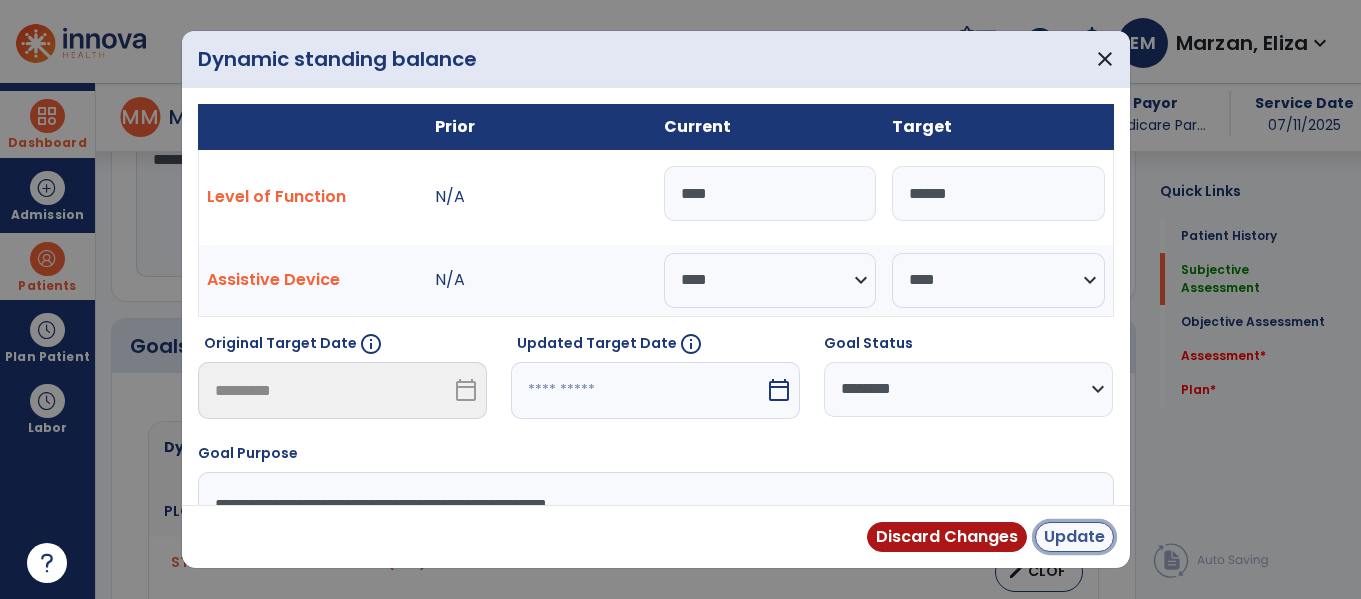 click on "Update" at bounding box center (1074, 537) 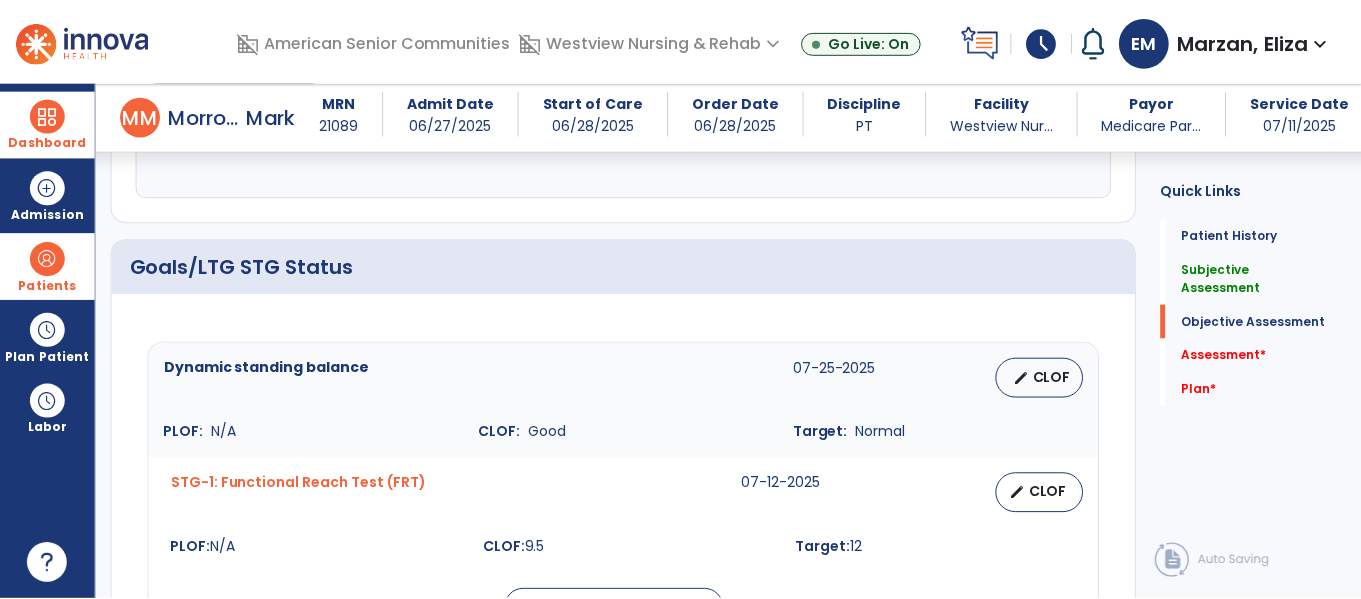 scroll, scrollTop: 711, scrollLeft: 0, axis: vertical 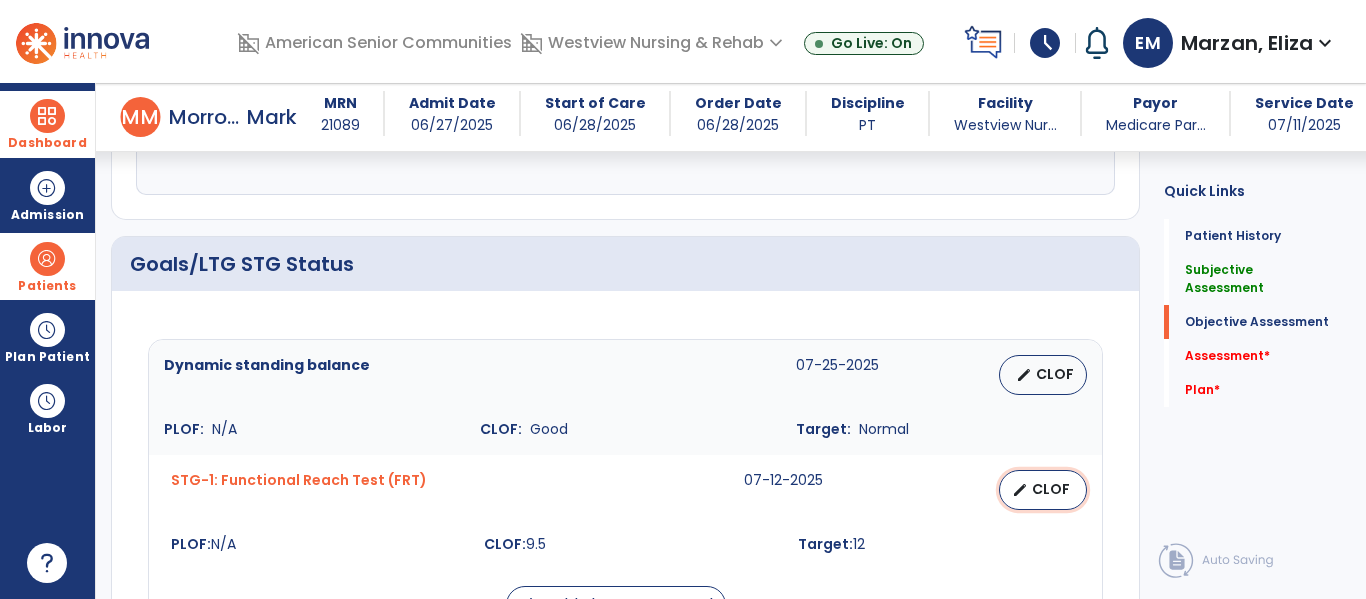 click on "CLOF" at bounding box center (1051, 489) 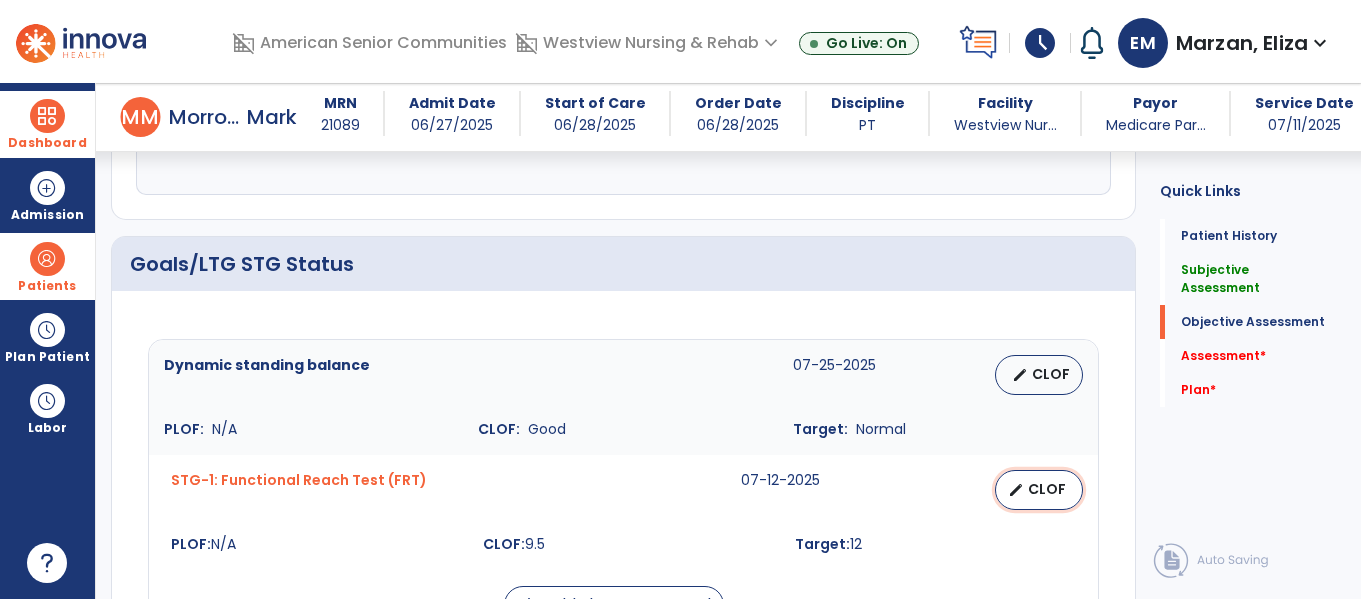select on "****" 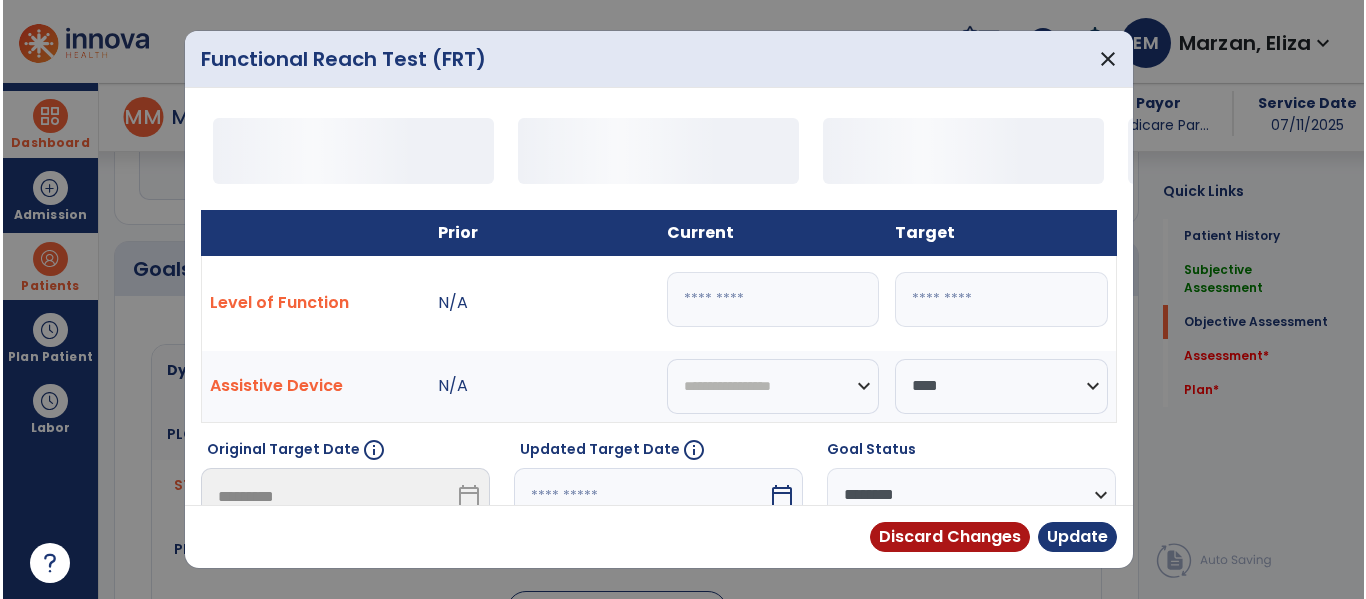 scroll, scrollTop: 711, scrollLeft: 0, axis: vertical 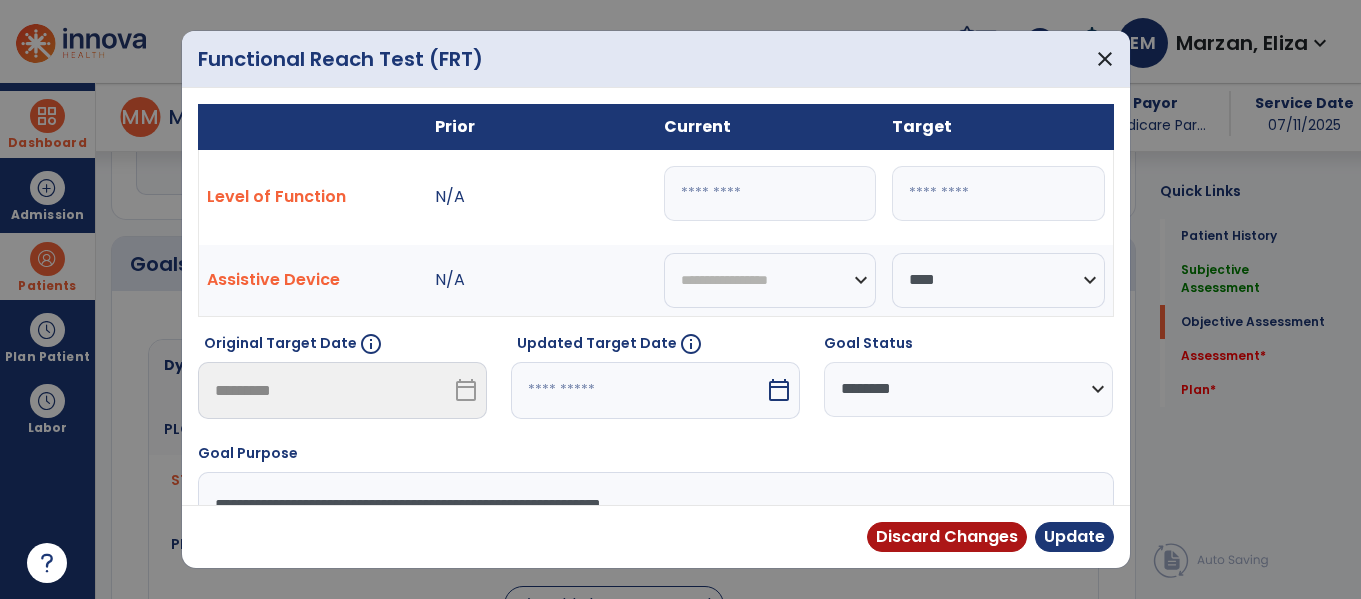 click on "***" at bounding box center [770, 193] 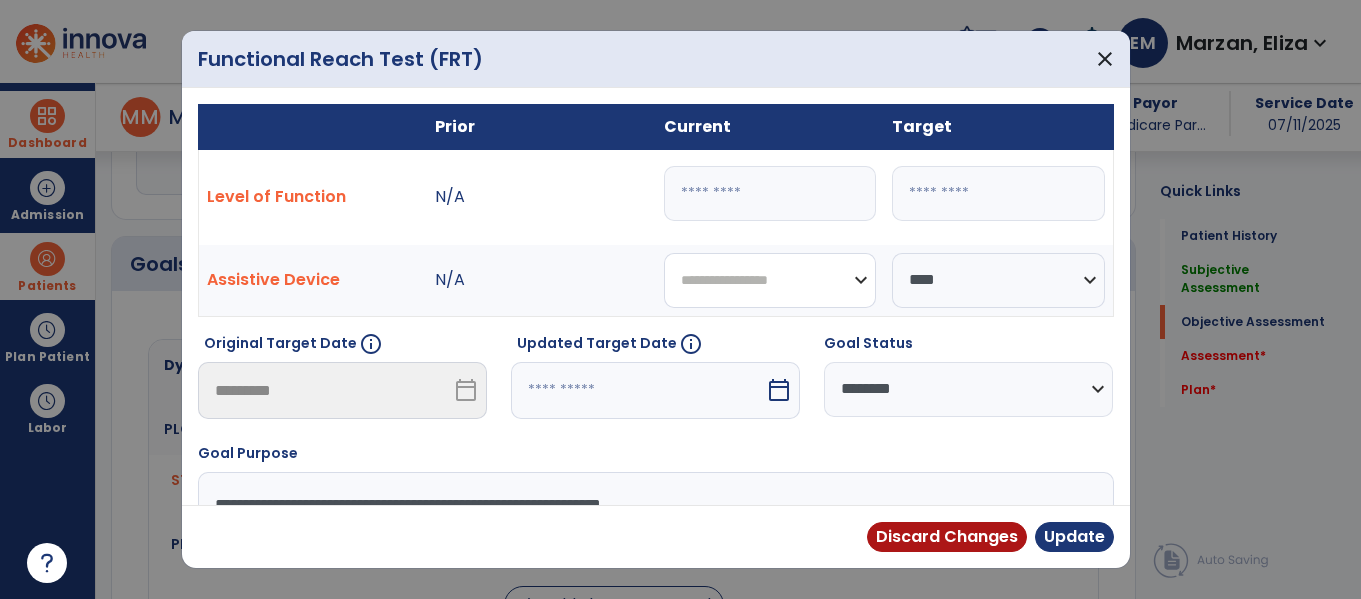click on "**********" at bounding box center [770, 280] 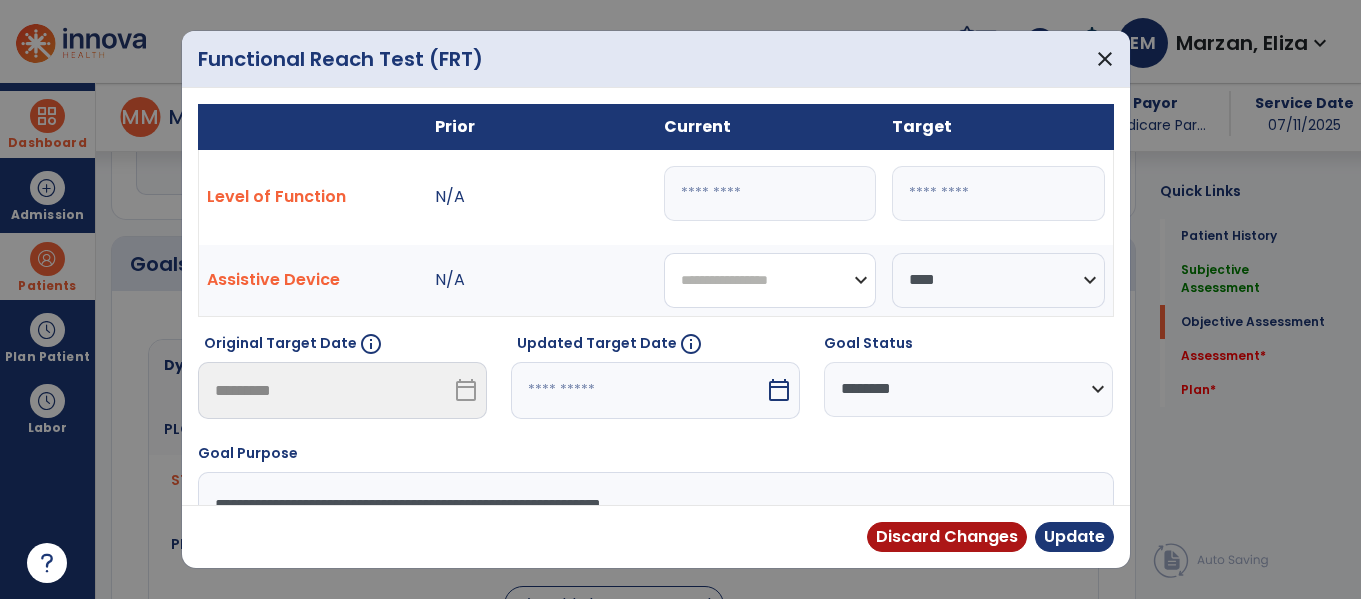 select on "****" 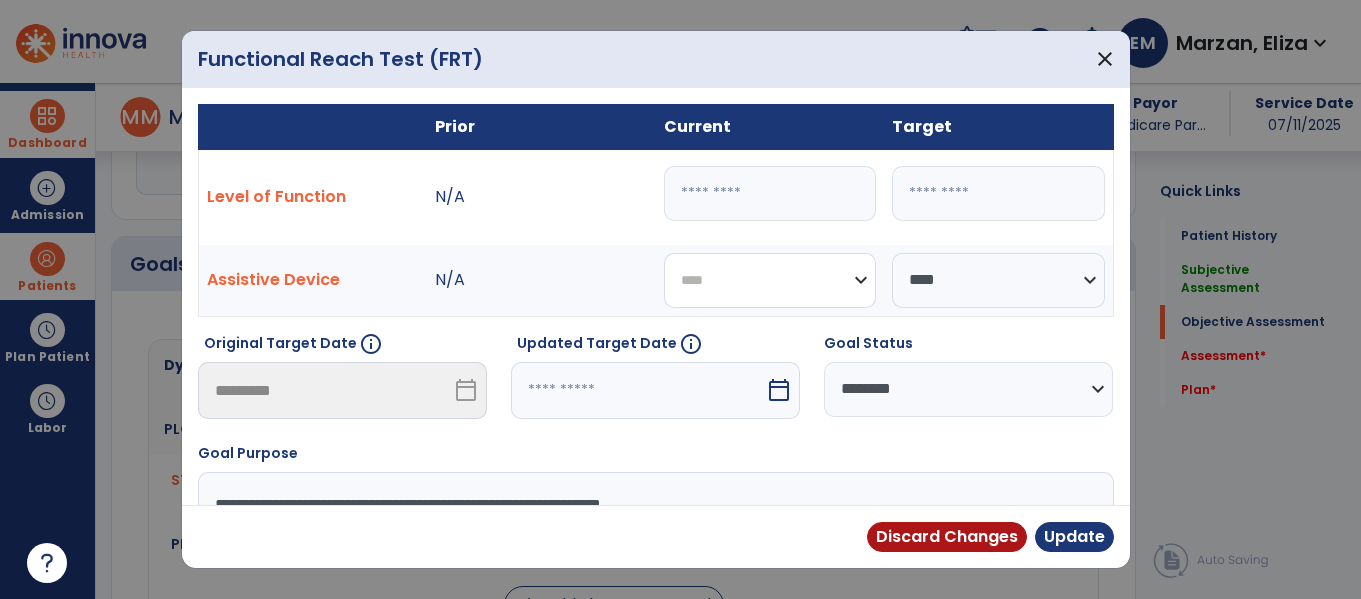click on "**********" at bounding box center [770, 280] 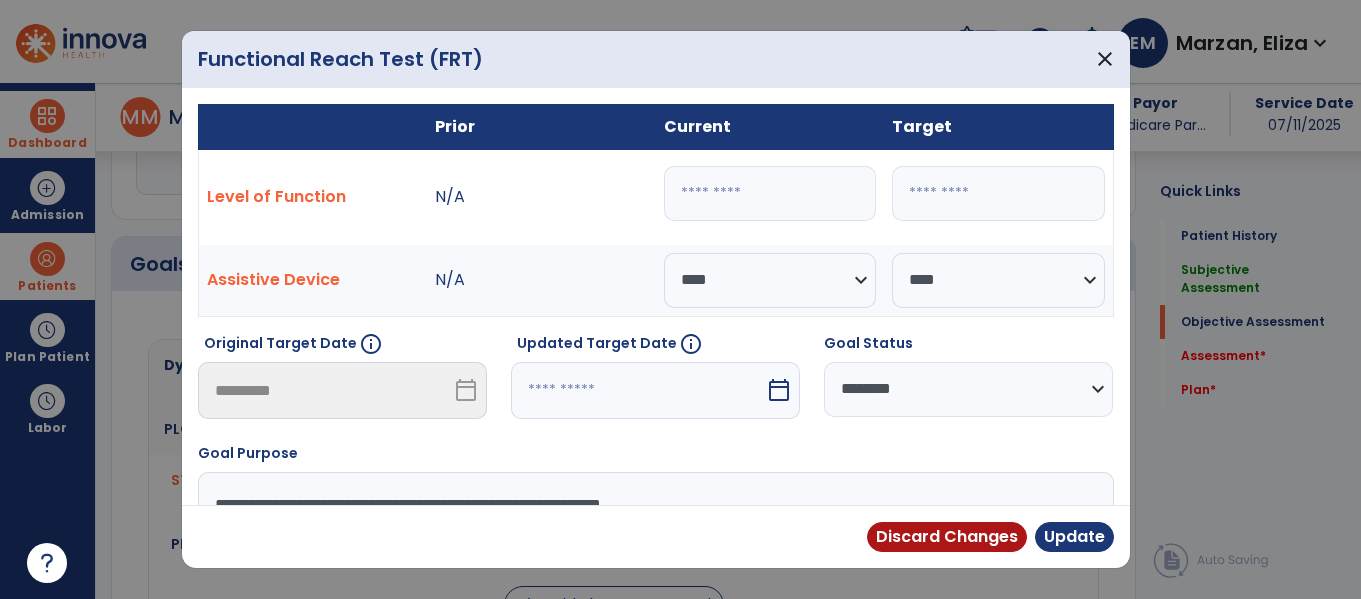 click on "**********" at bounding box center (968, 389) 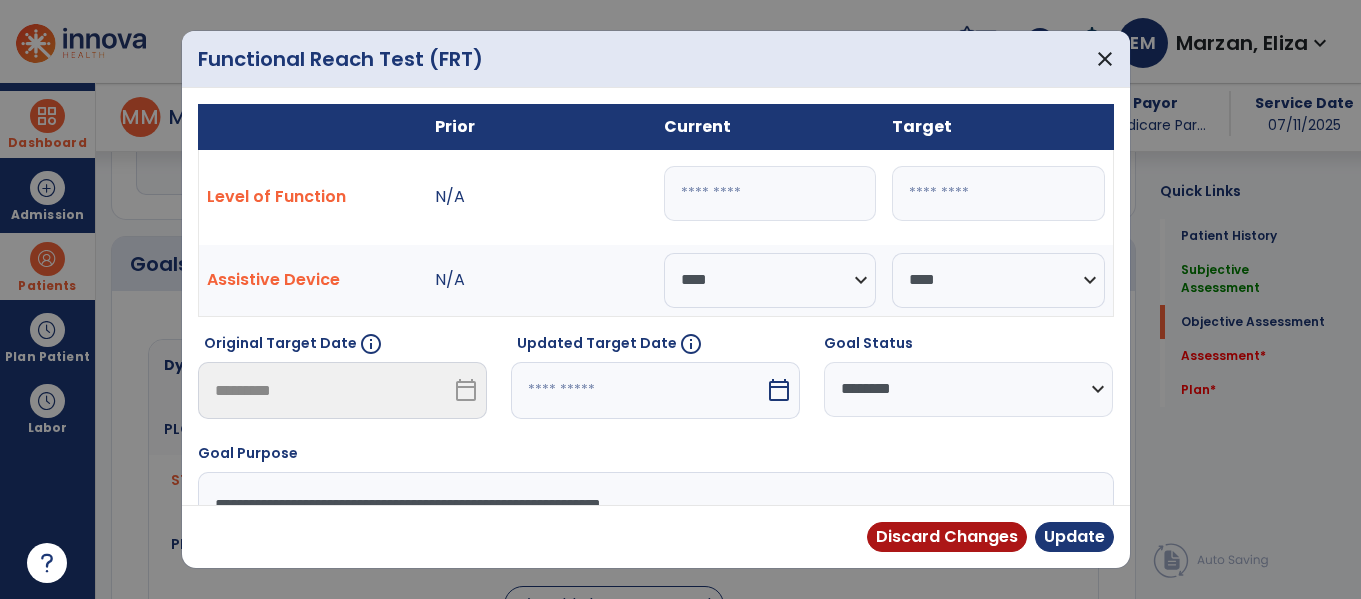 select on "********" 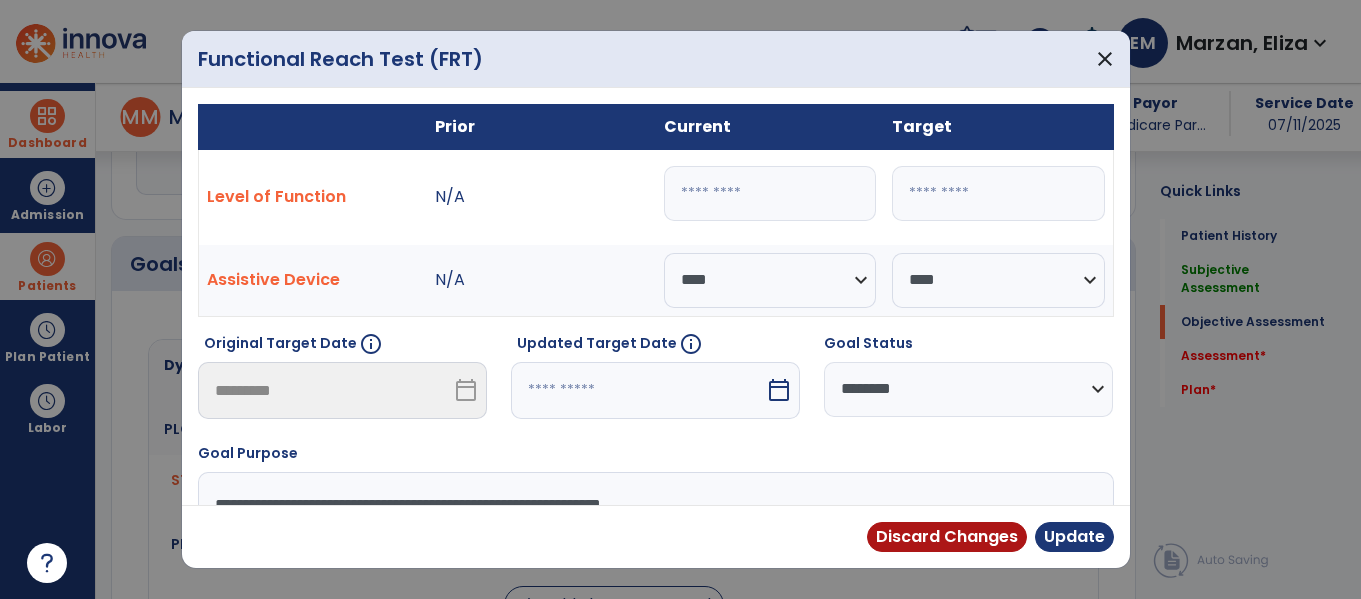 click on "**********" at bounding box center (968, 389) 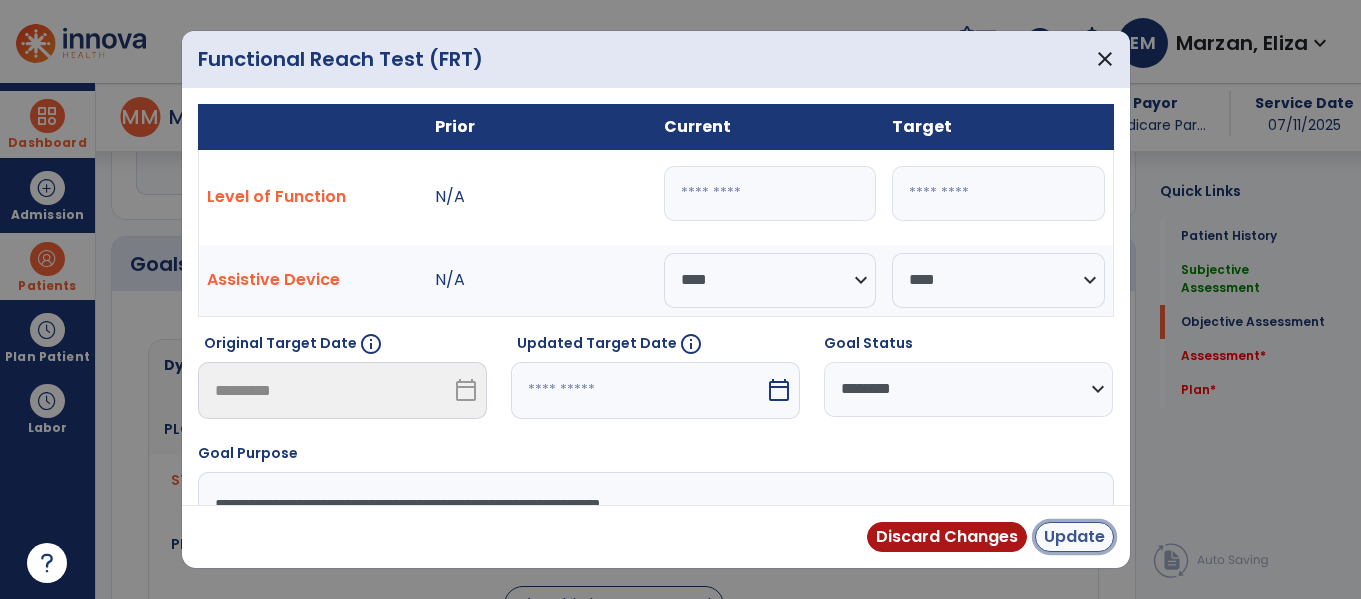 click on "Update" at bounding box center (1074, 537) 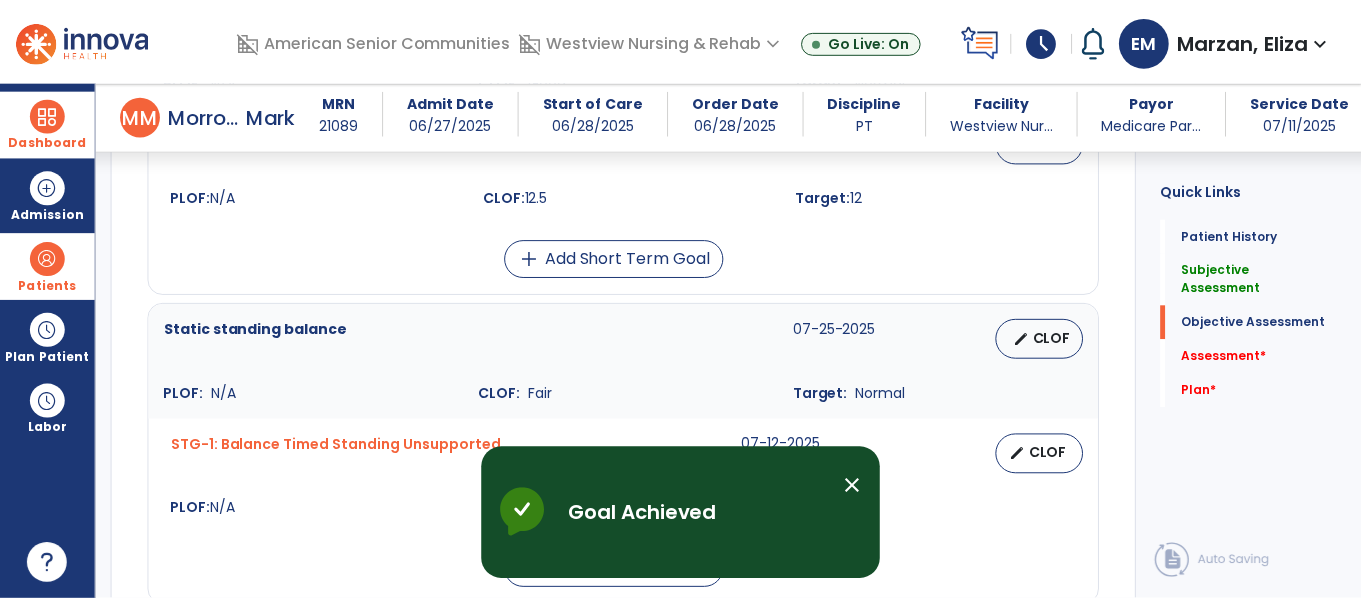 scroll, scrollTop: 1065, scrollLeft: 0, axis: vertical 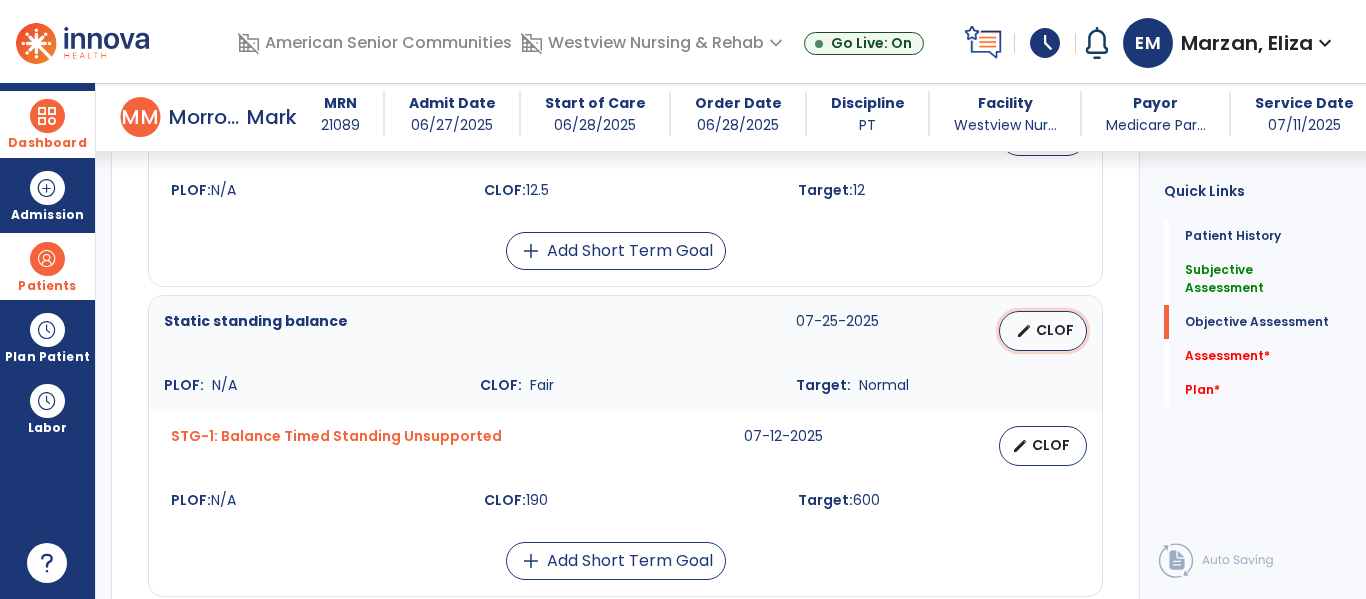 click on "CLOF" at bounding box center [1055, 330] 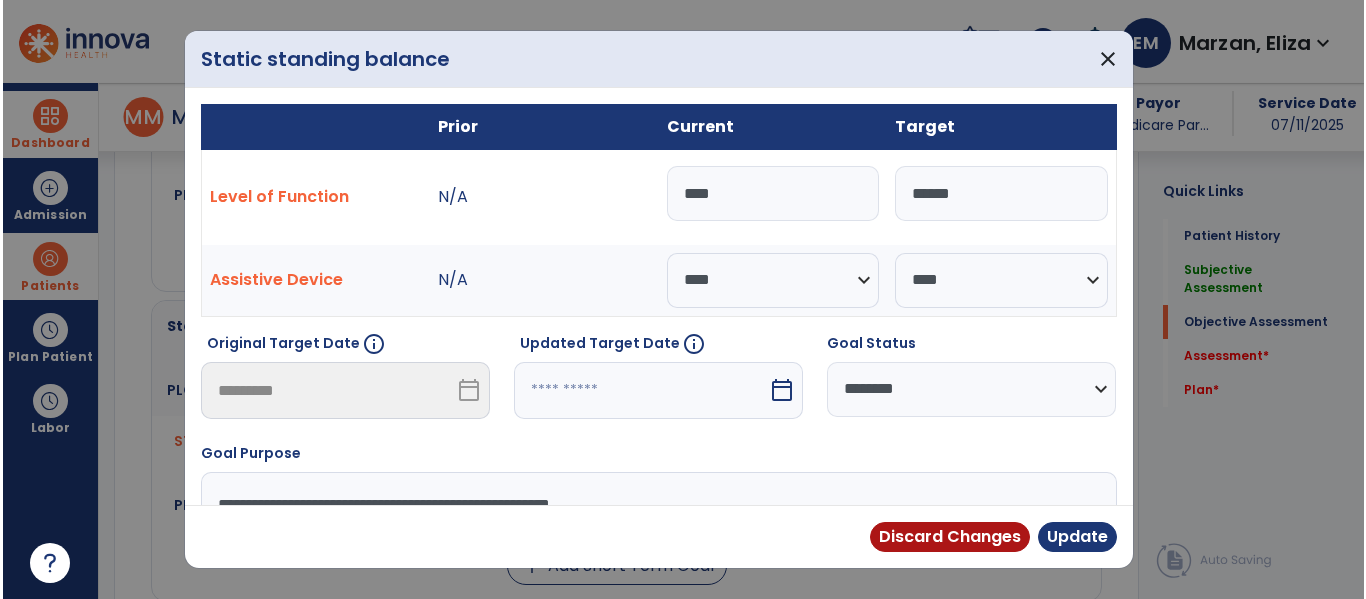 scroll, scrollTop: 1065, scrollLeft: 0, axis: vertical 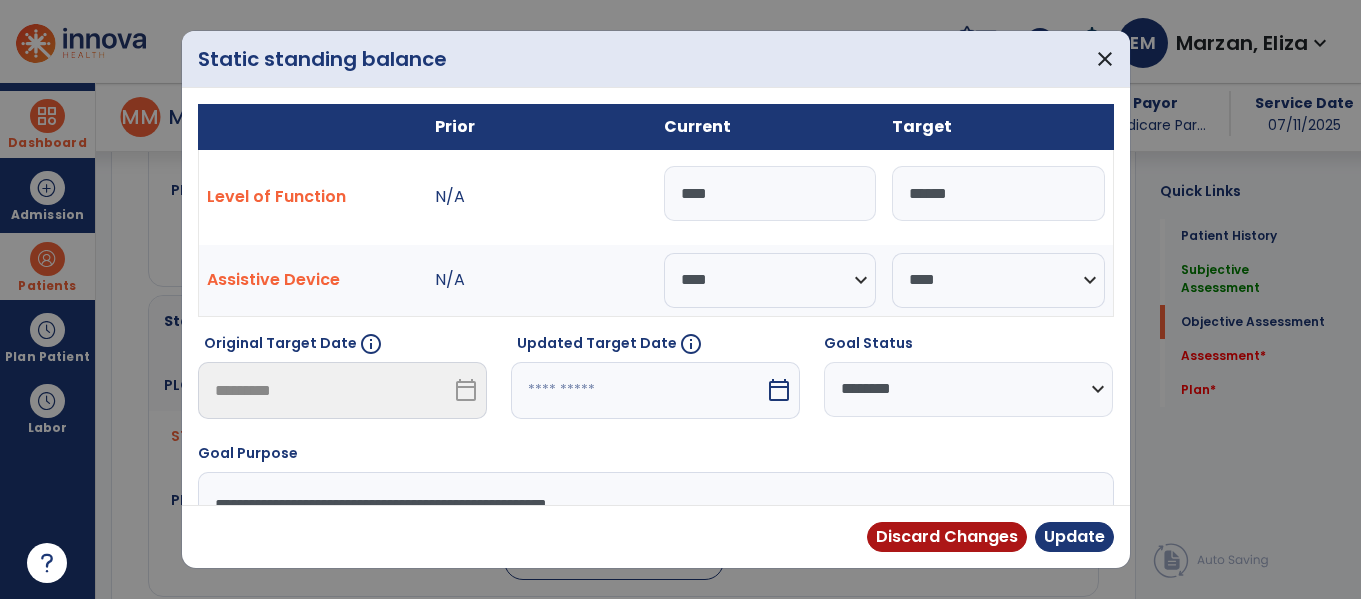 click on "****" at bounding box center (770, 193) 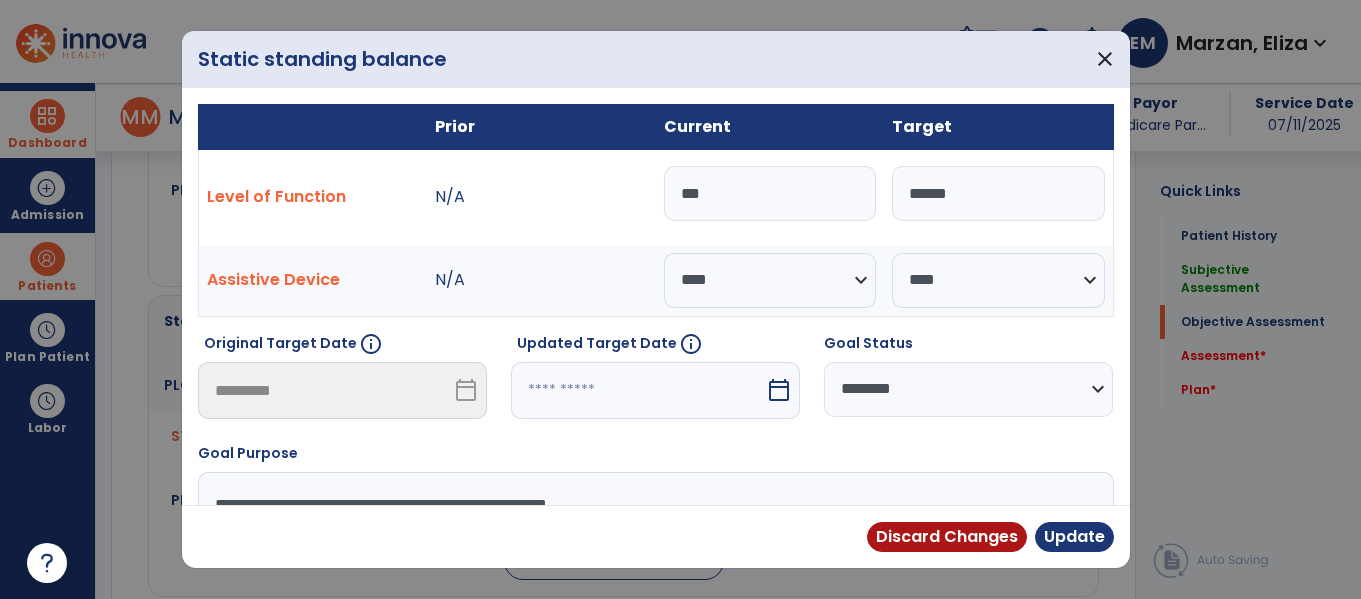 type on "****" 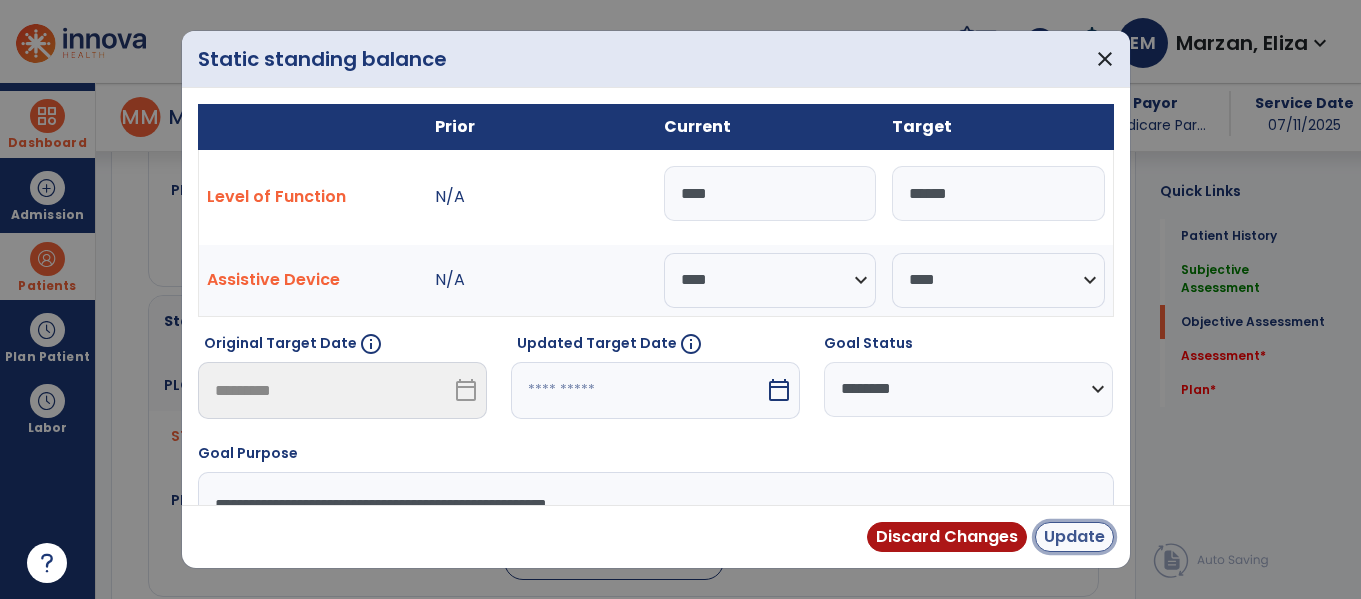 click on "Update" at bounding box center (1074, 537) 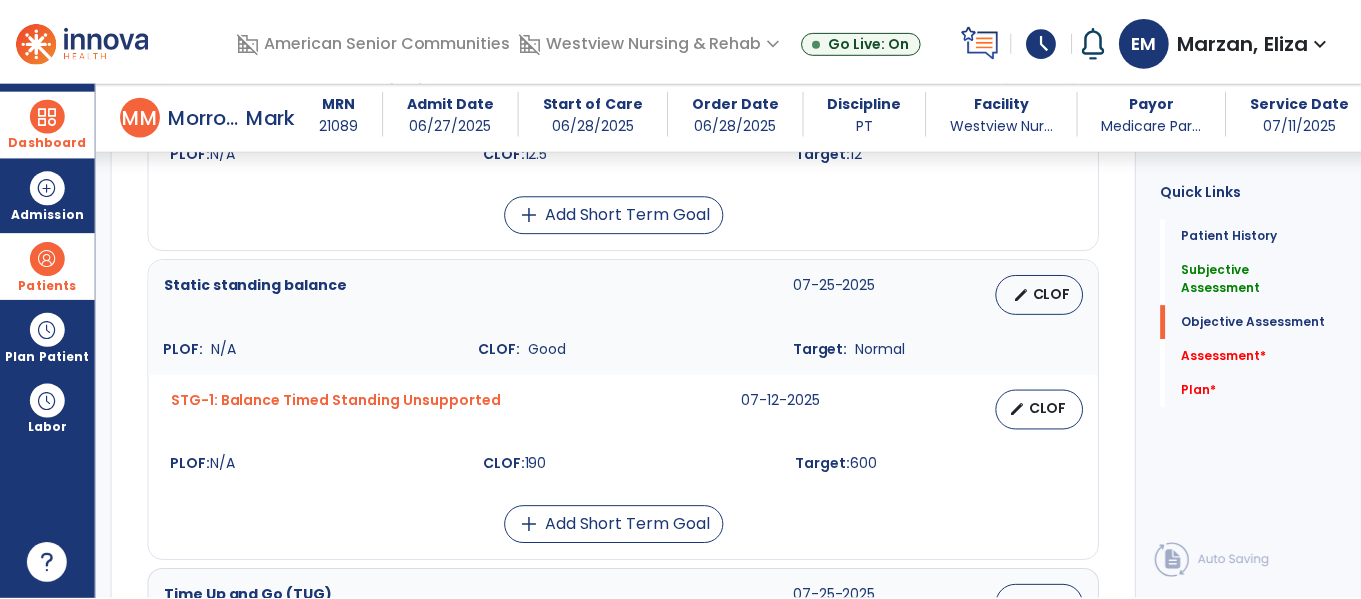 scroll, scrollTop: 1109, scrollLeft: 0, axis: vertical 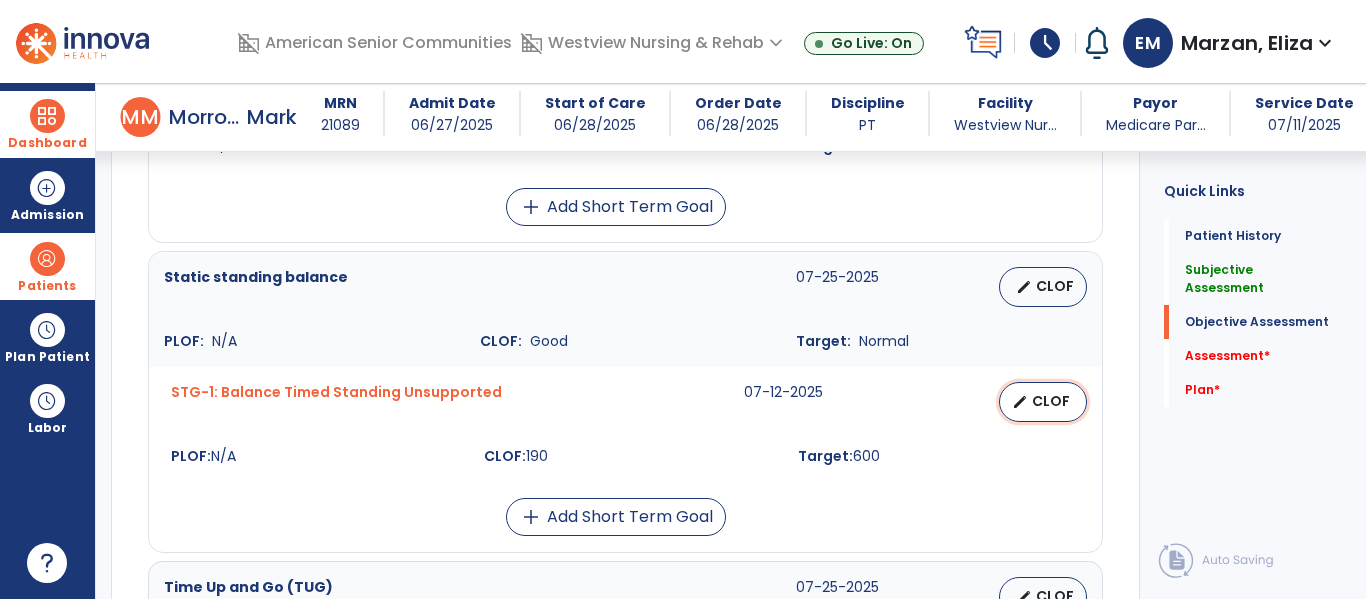 click on "CLOF" at bounding box center [1051, 401] 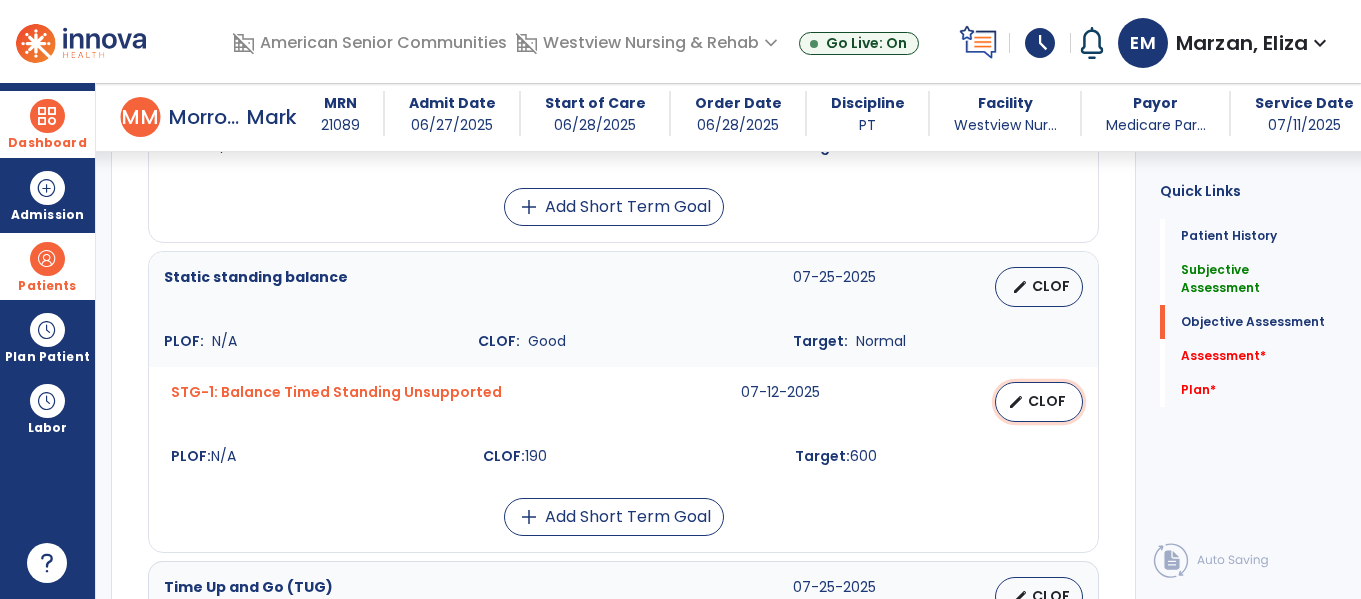 select on "****" 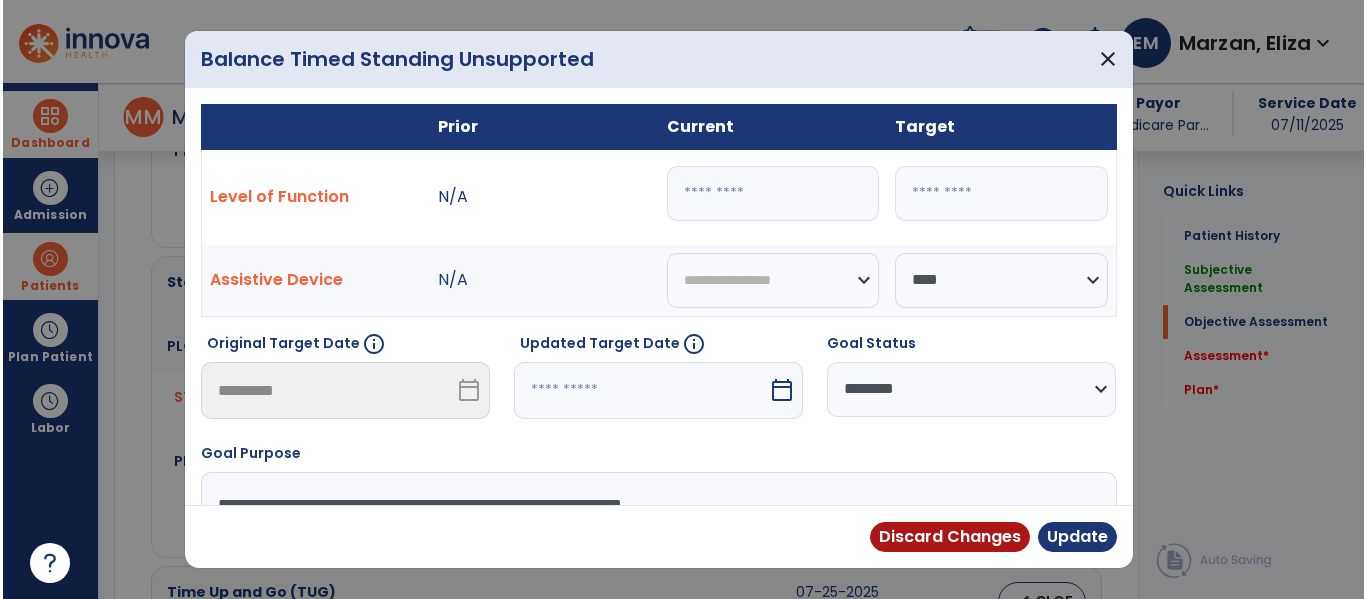 scroll, scrollTop: 1109, scrollLeft: 0, axis: vertical 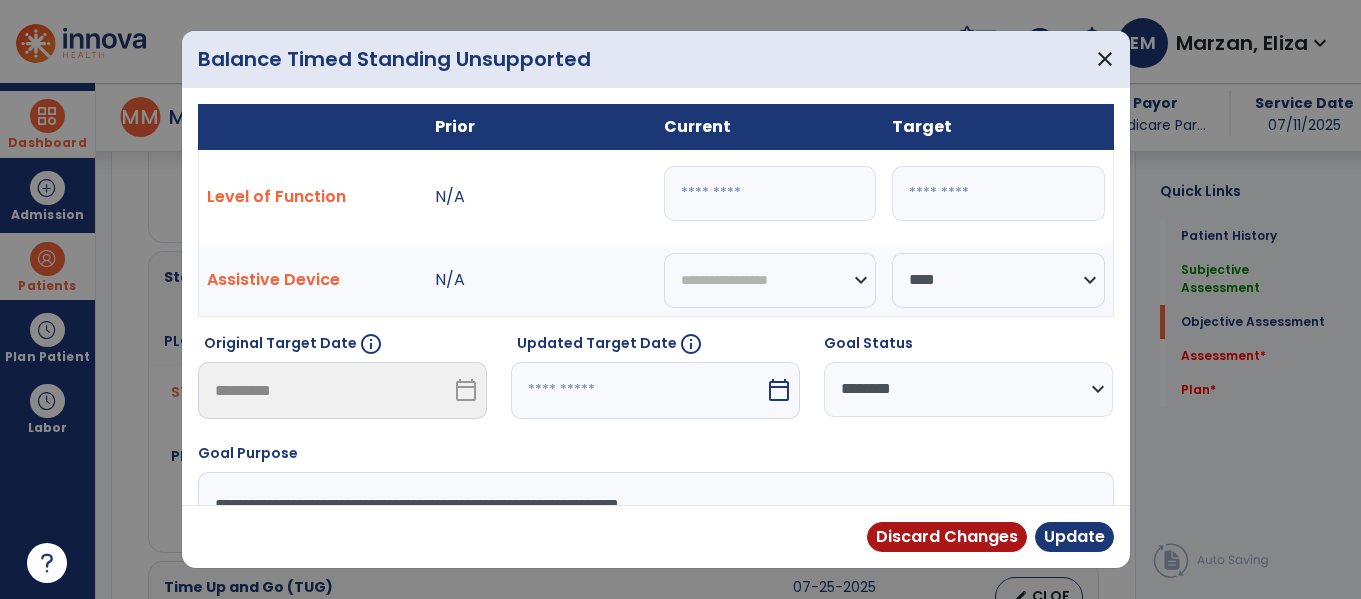 click on "***" at bounding box center (770, 193) 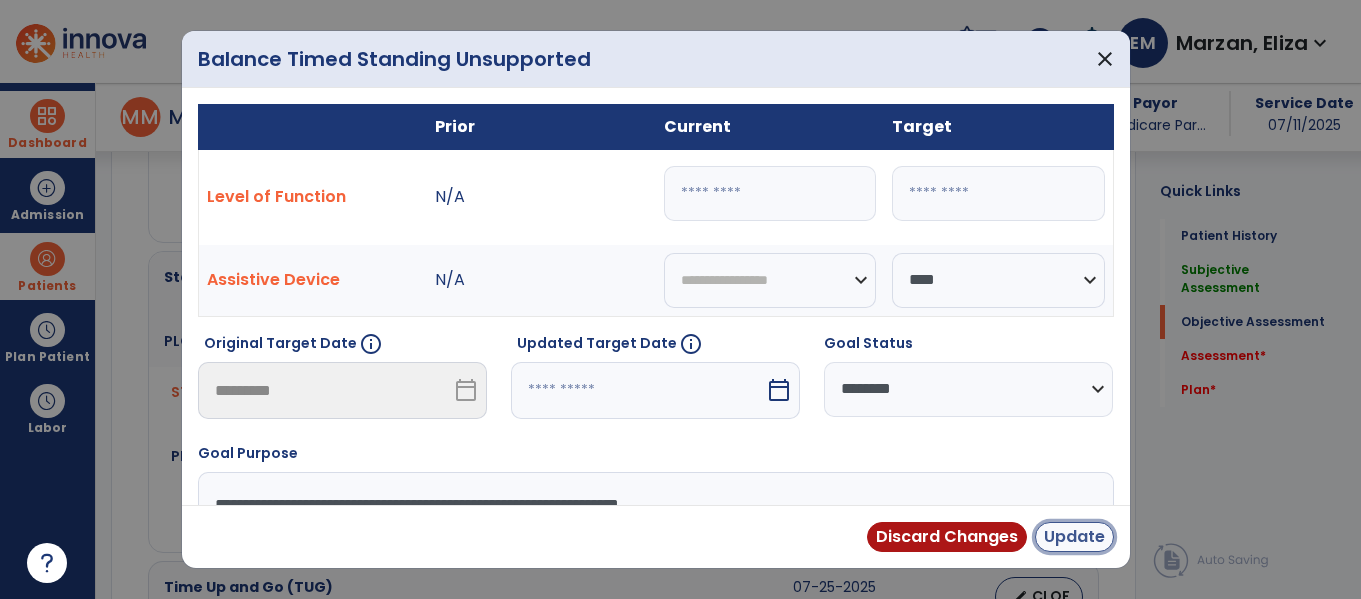 click on "Update" at bounding box center (1074, 537) 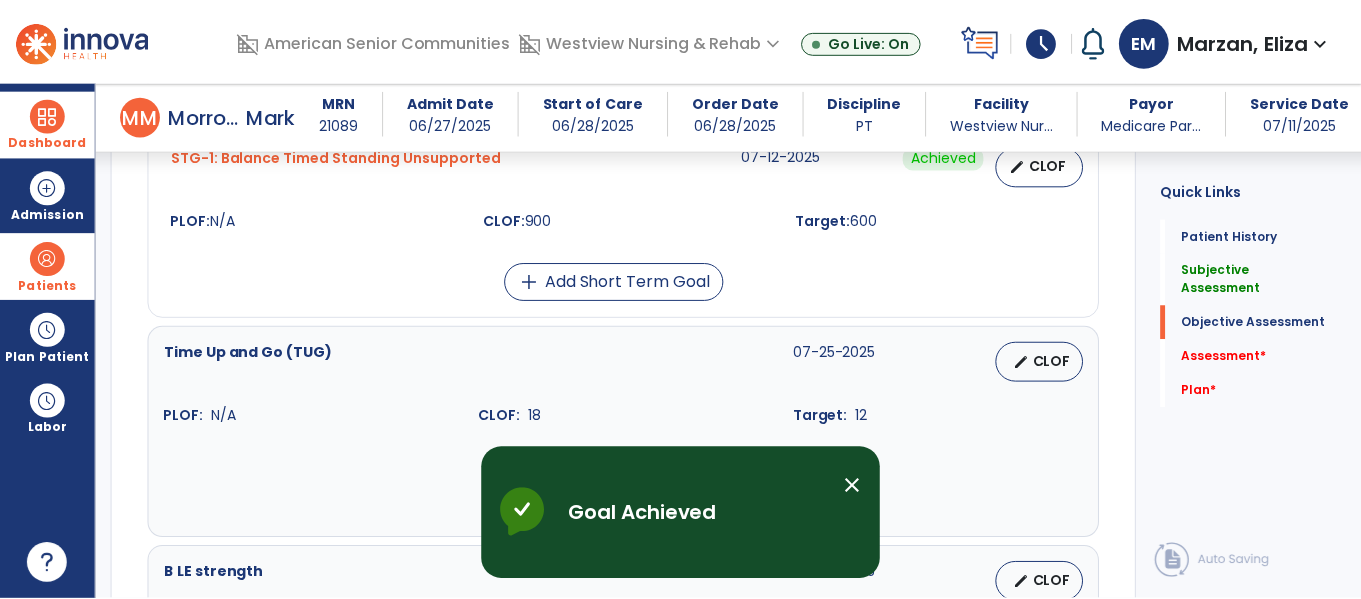 scroll, scrollTop: 1354, scrollLeft: 0, axis: vertical 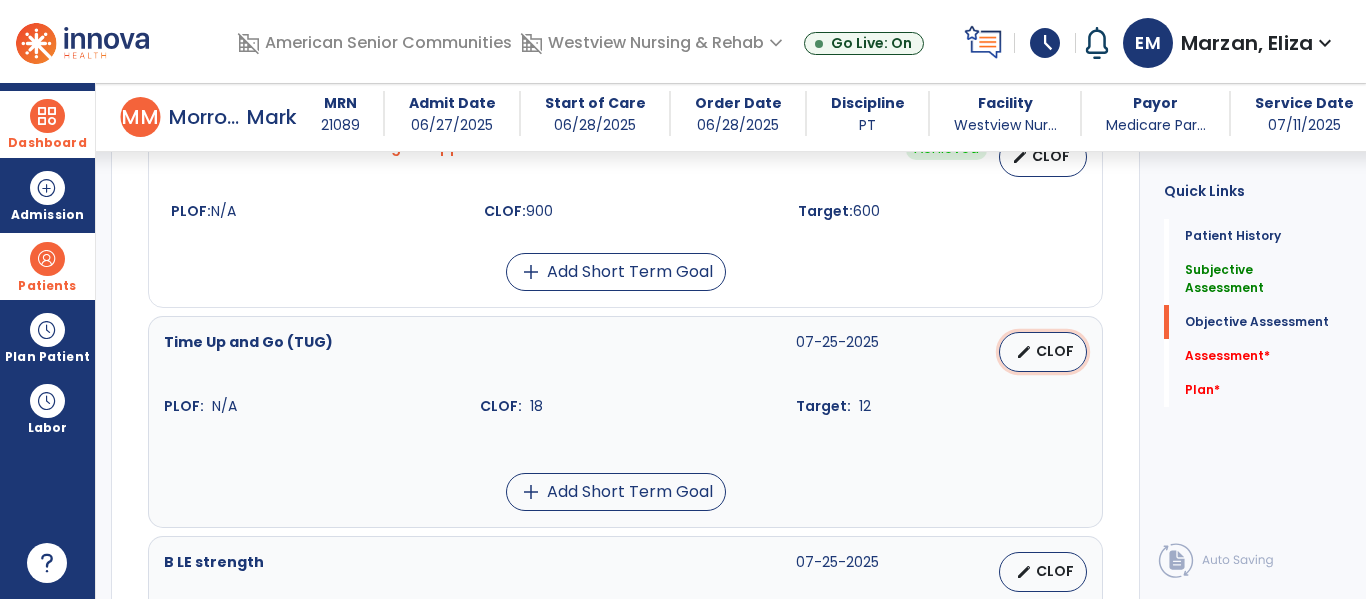 click on "edit   CLOF" at bounding box center (1043, 352) 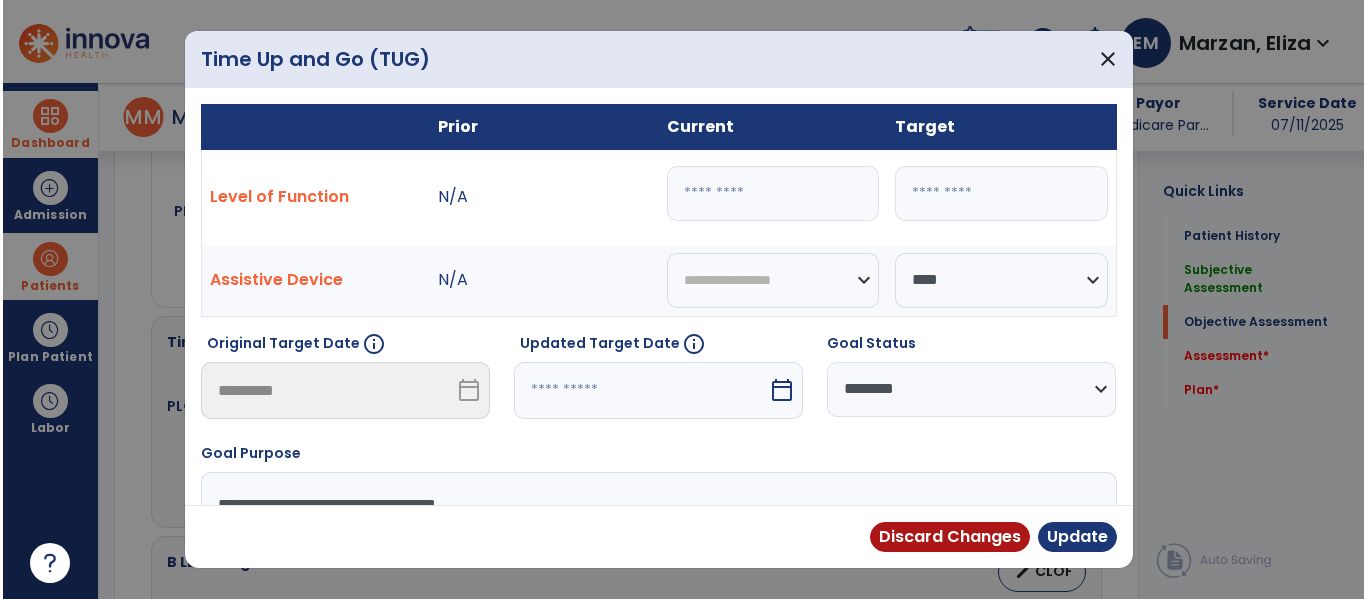 scroll, scrollTop: 1354, scrollLeft: 0, axis: vertical 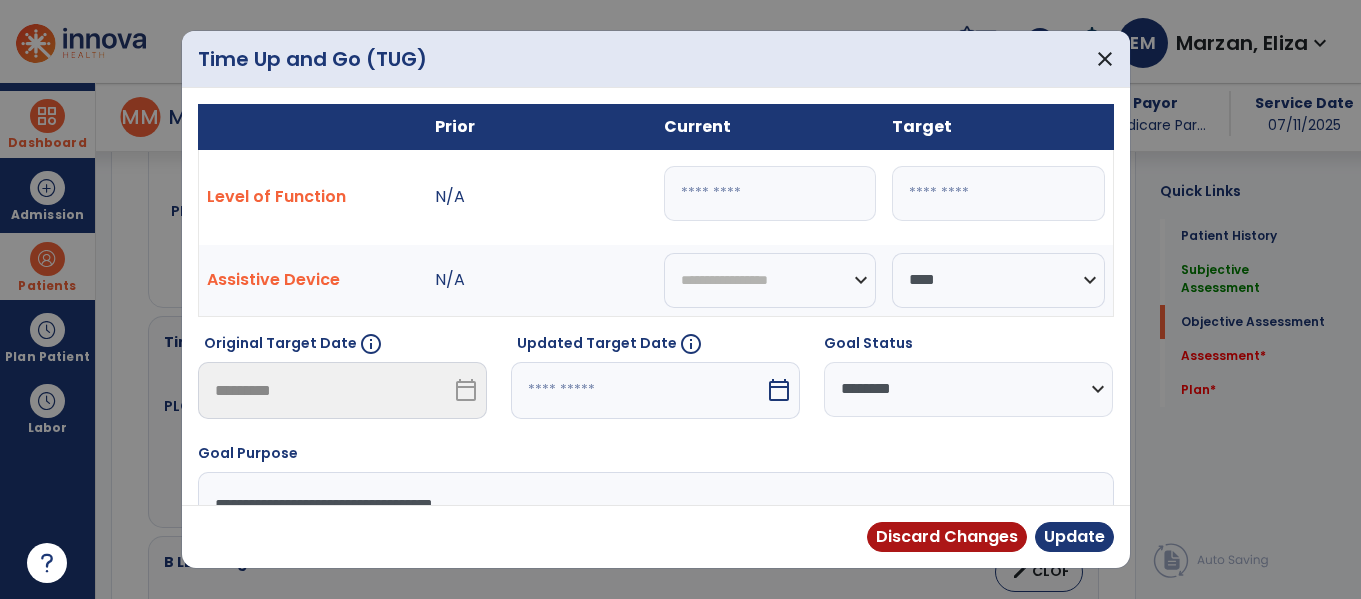click on "**" at bounding box center [770, 193] 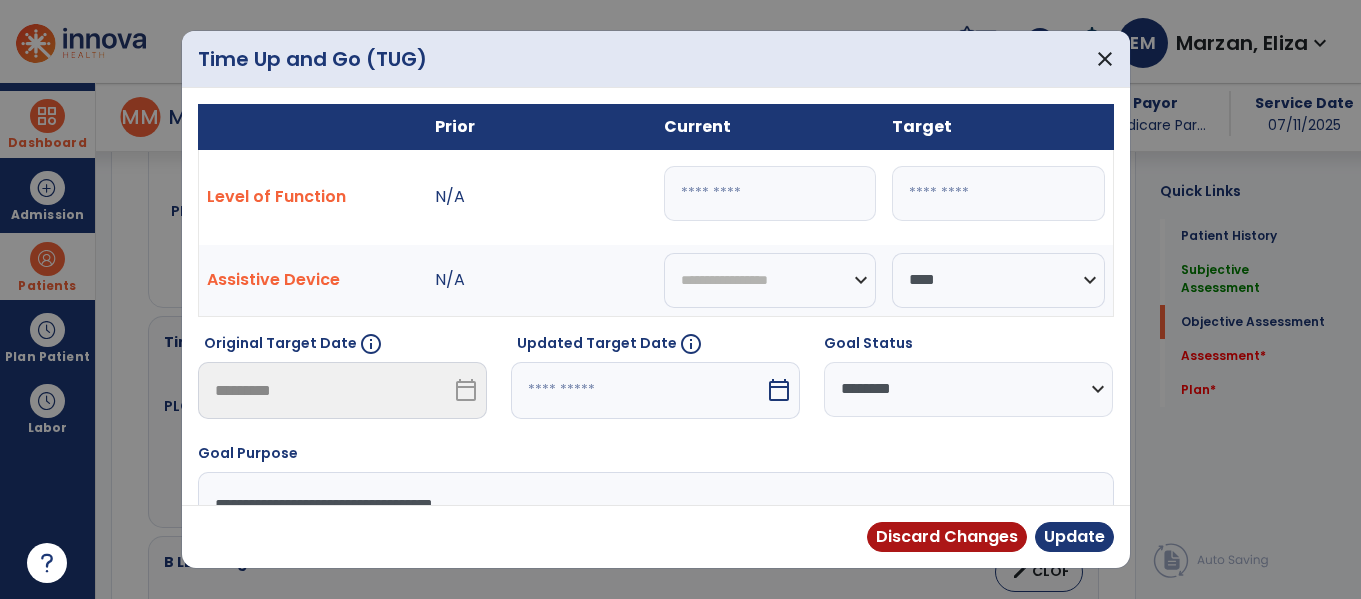 type on "**" 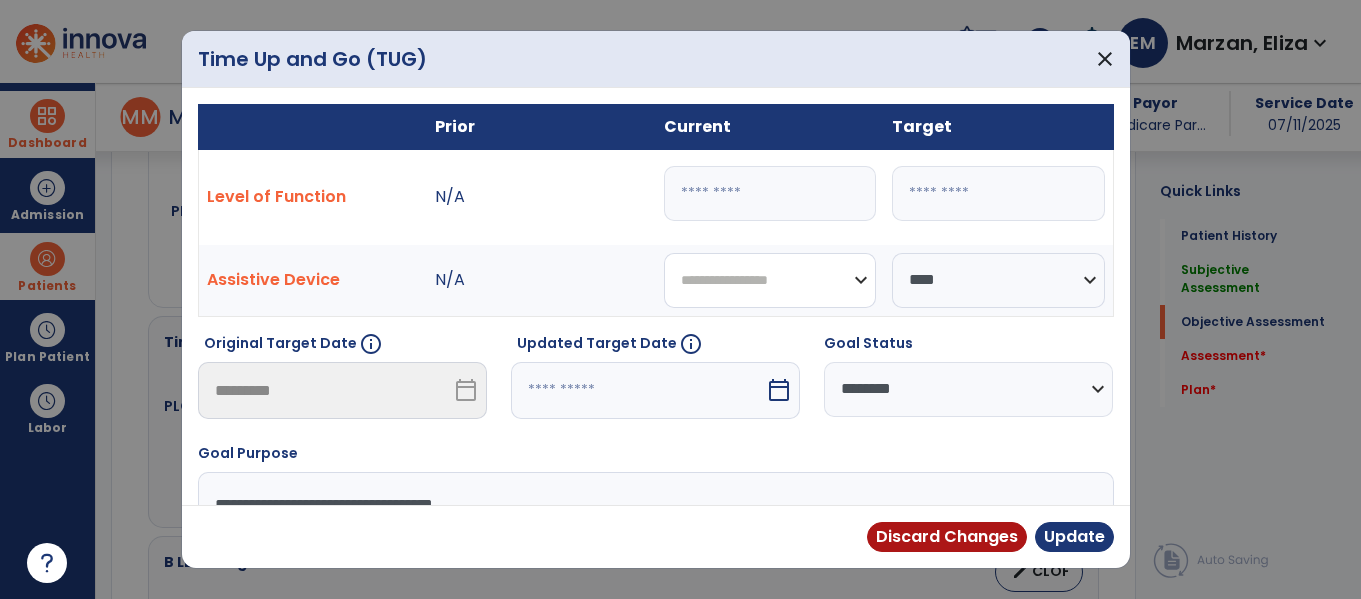 click on "**********" at bounding box center [770, 280] 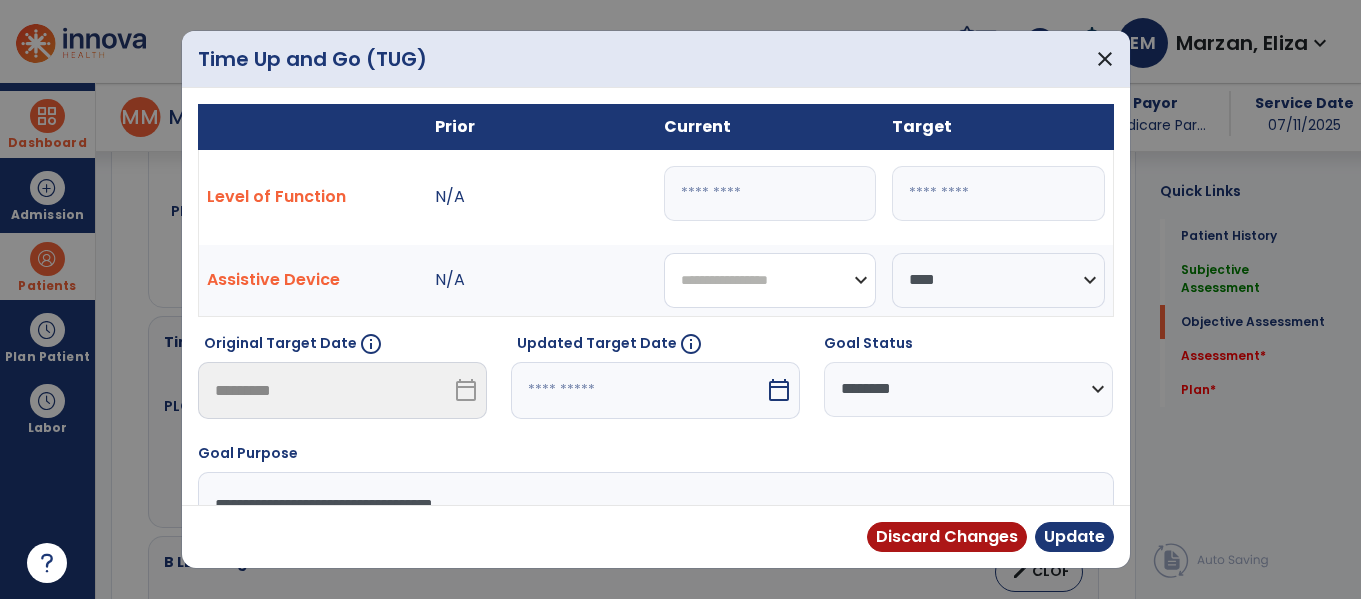 select on "****" 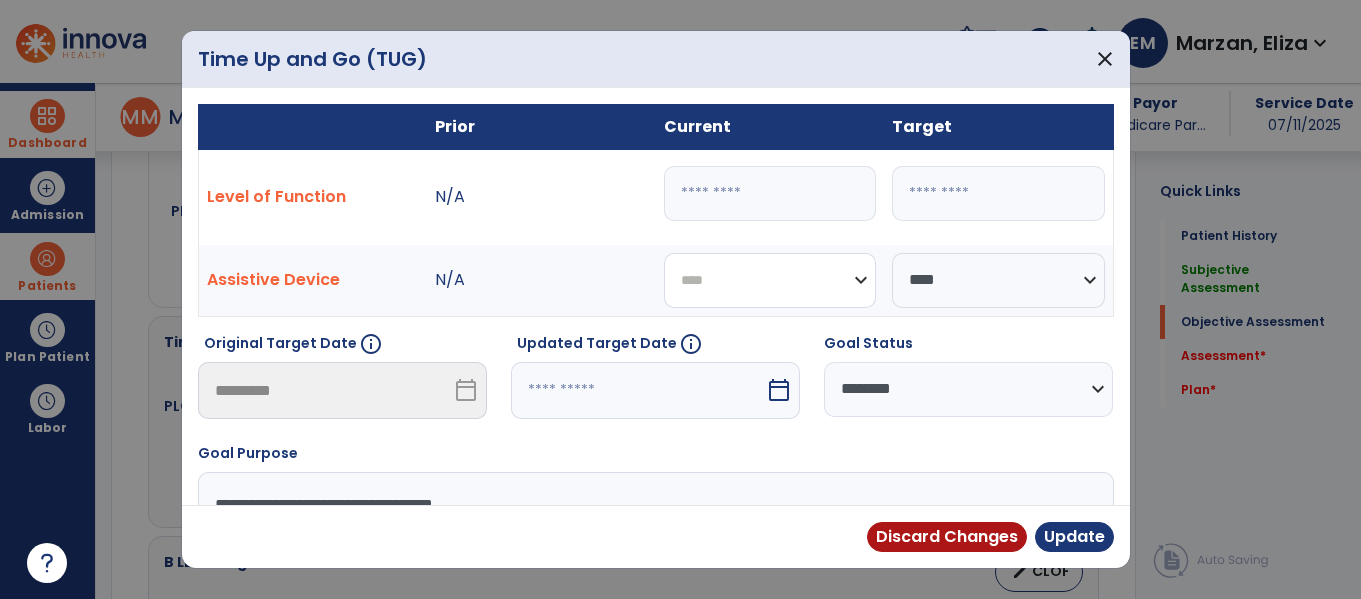 click on "**********" at bounding box center (770, 280) 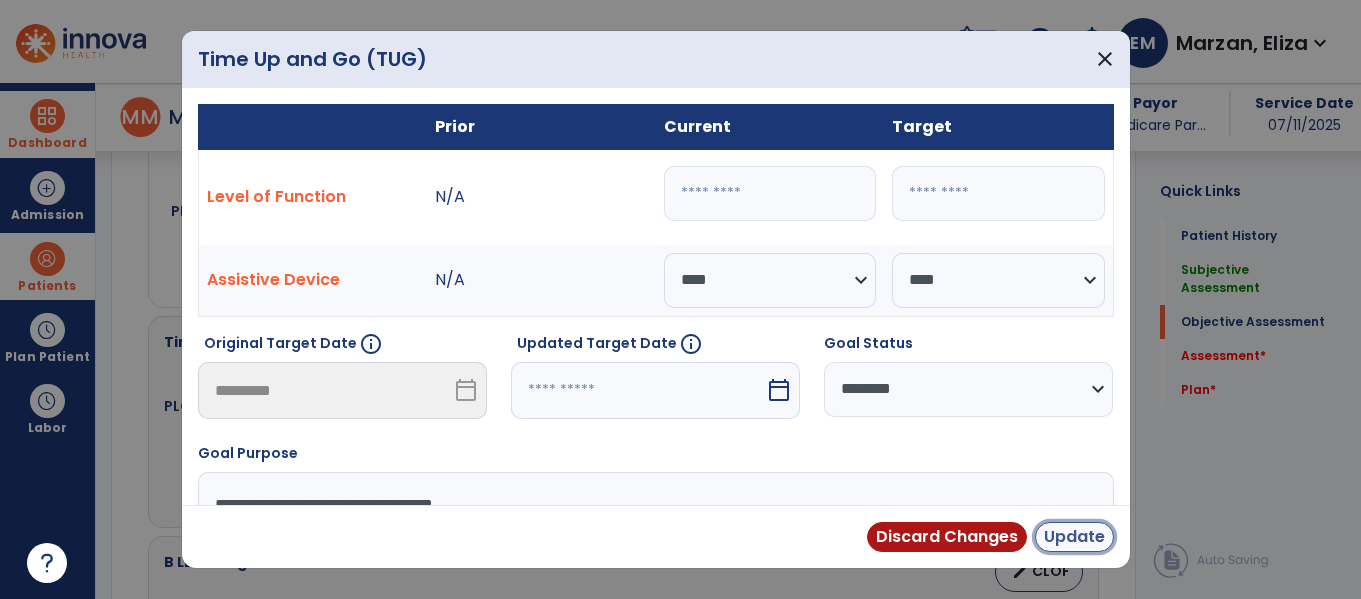 click on "Update" at bounding box center [1074, 537] 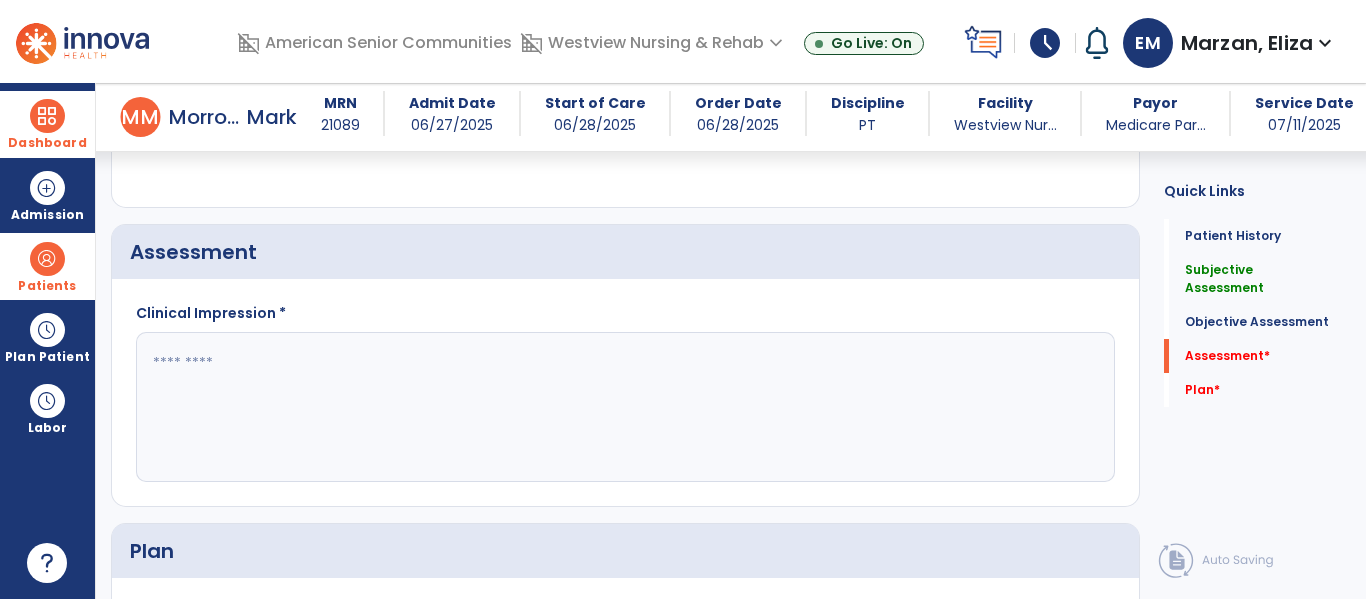 scroll, scrollTop: 2000, scrollLeft: 0, axis: vertical 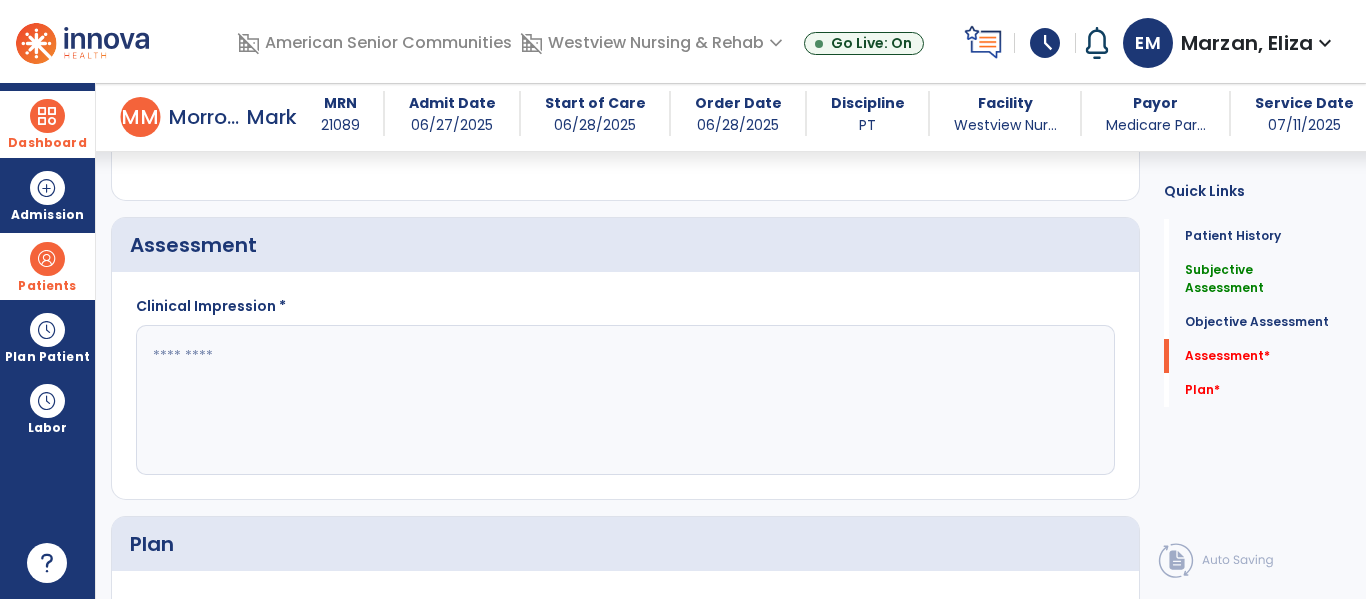 click 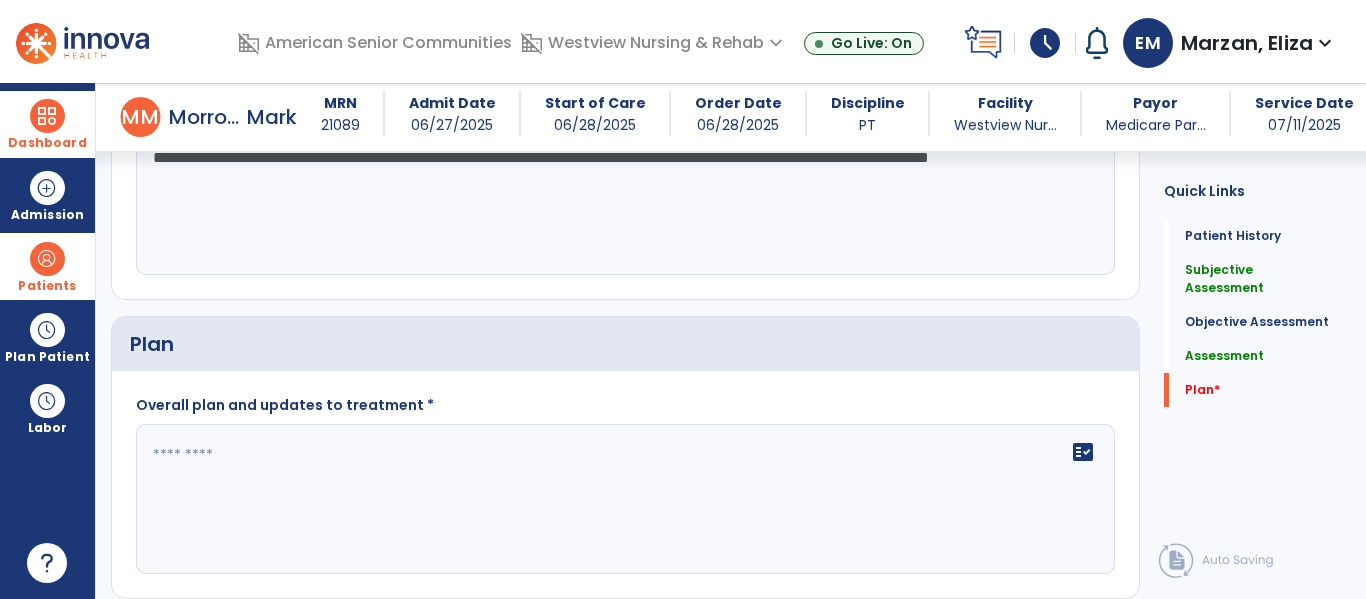 scroll, scrollTop: 2208, scrollLeft: 0, axis: vertical 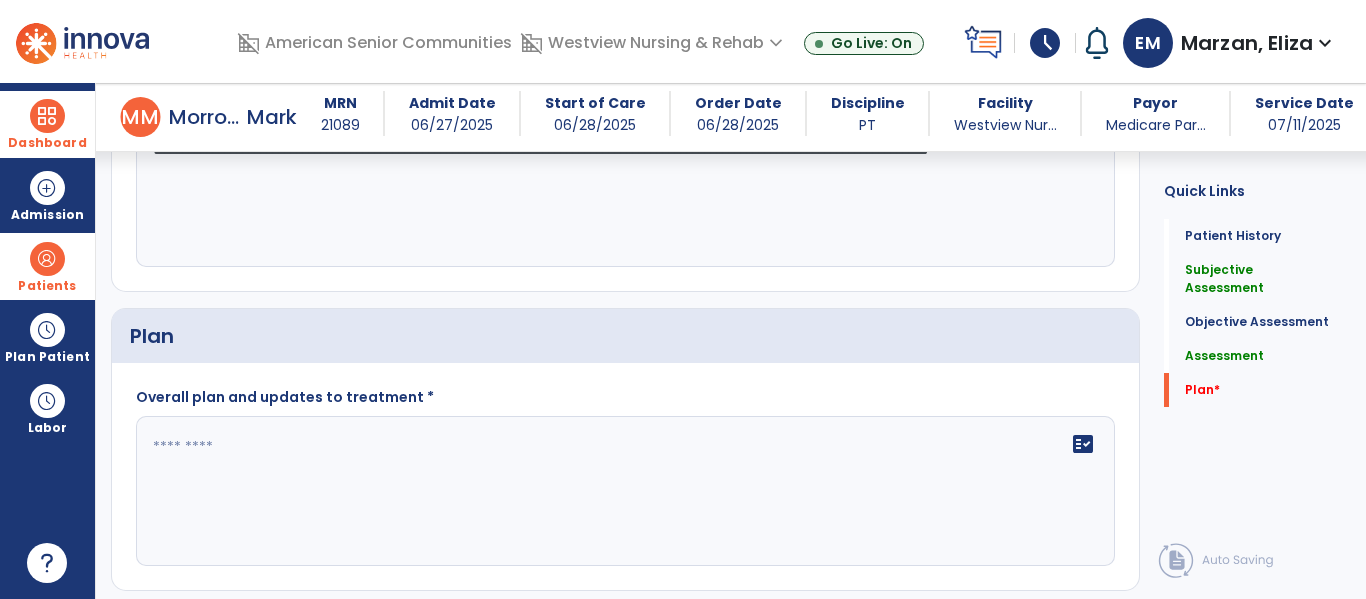 type on "**********" 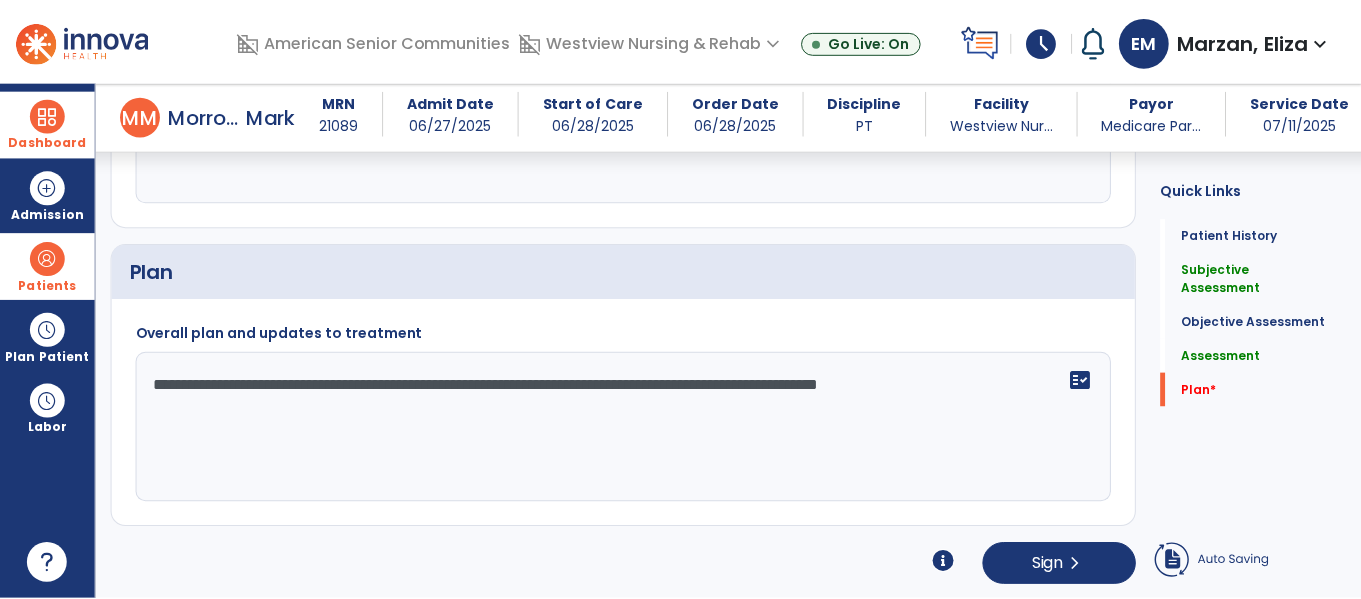 scroll, scrollTop: 2274, scrollLeft: 0, axis: vertical 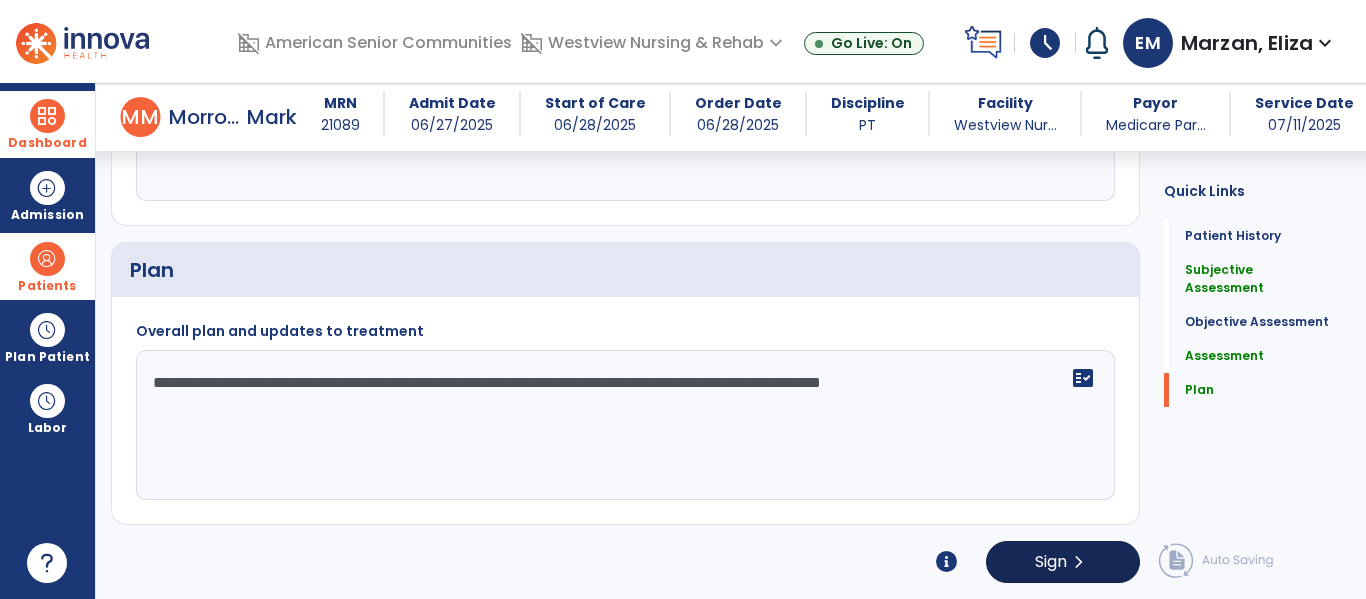 type on "**********" 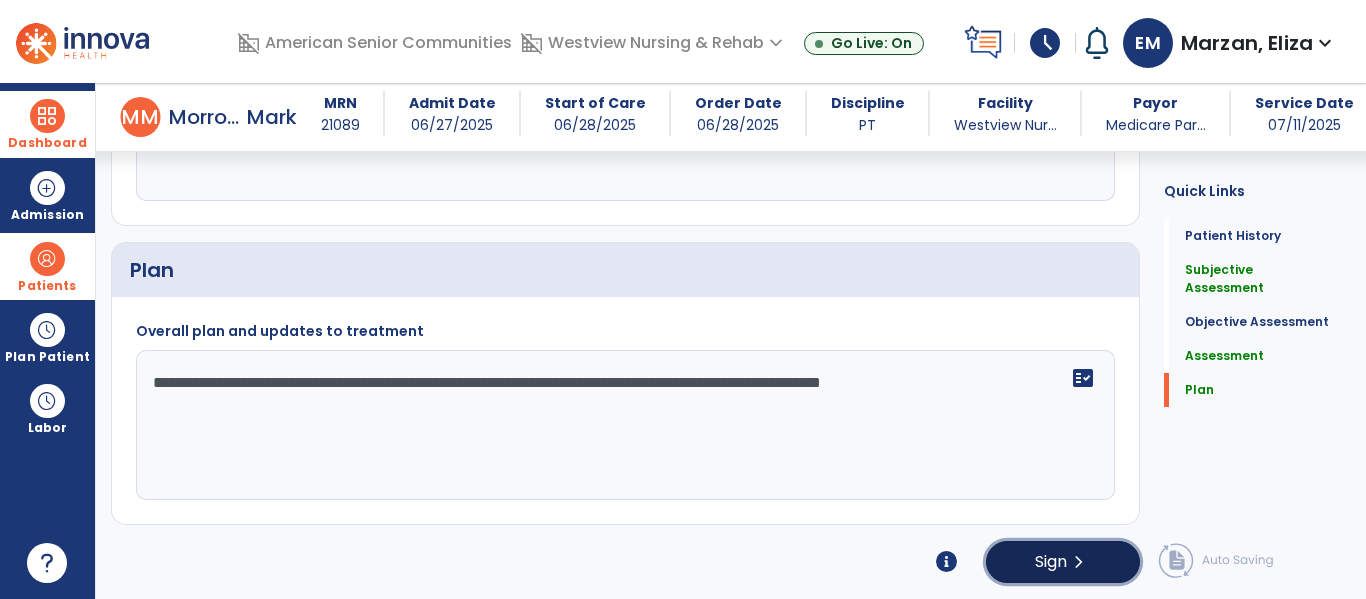 click on "chevron_right" 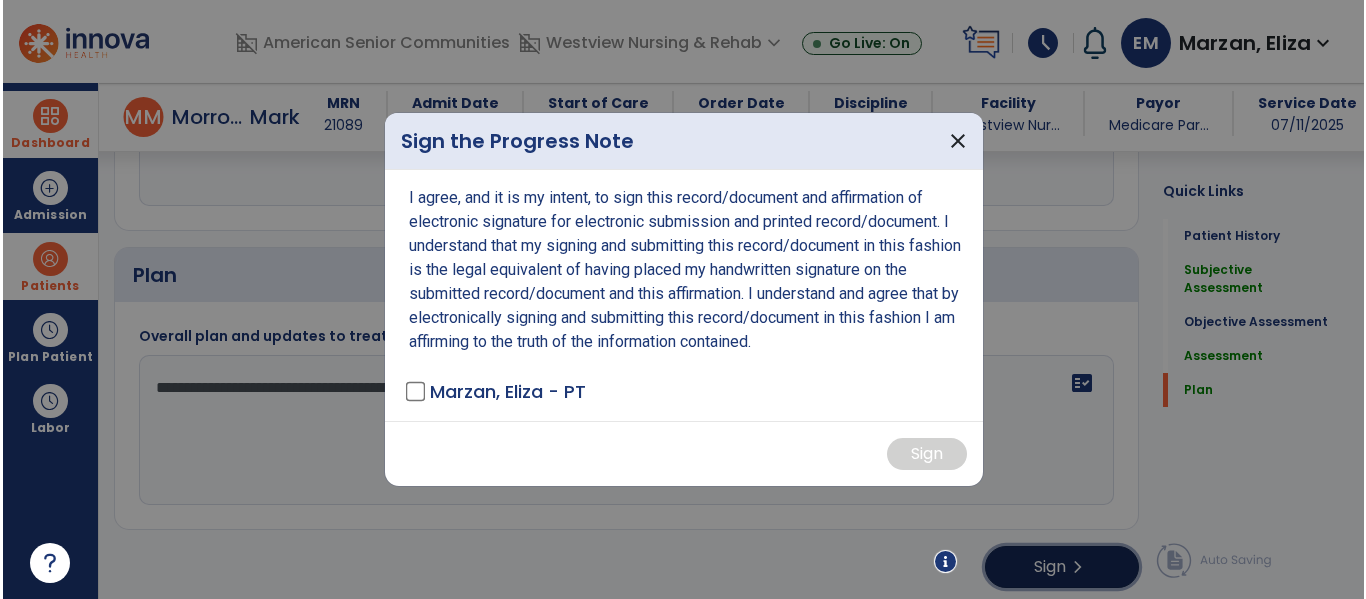 scroll, scrollTop: 2274, scrollLeft: 0, axis: vertical 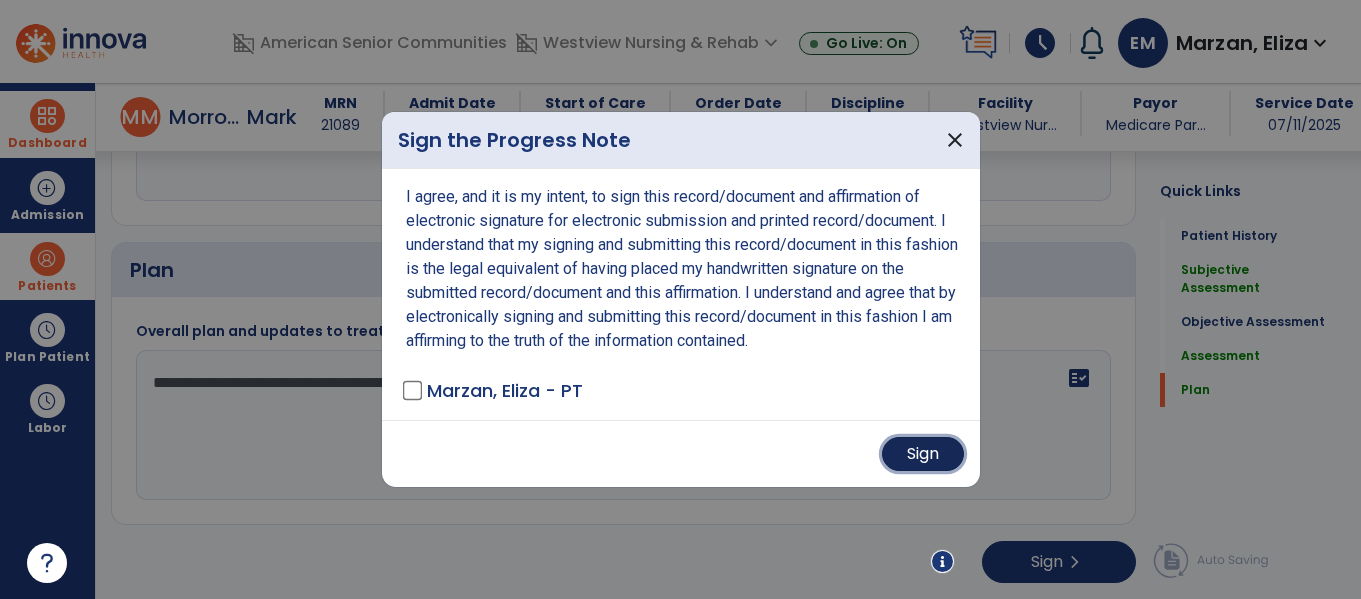 click on "Sign" at bounding box center [923, 454] 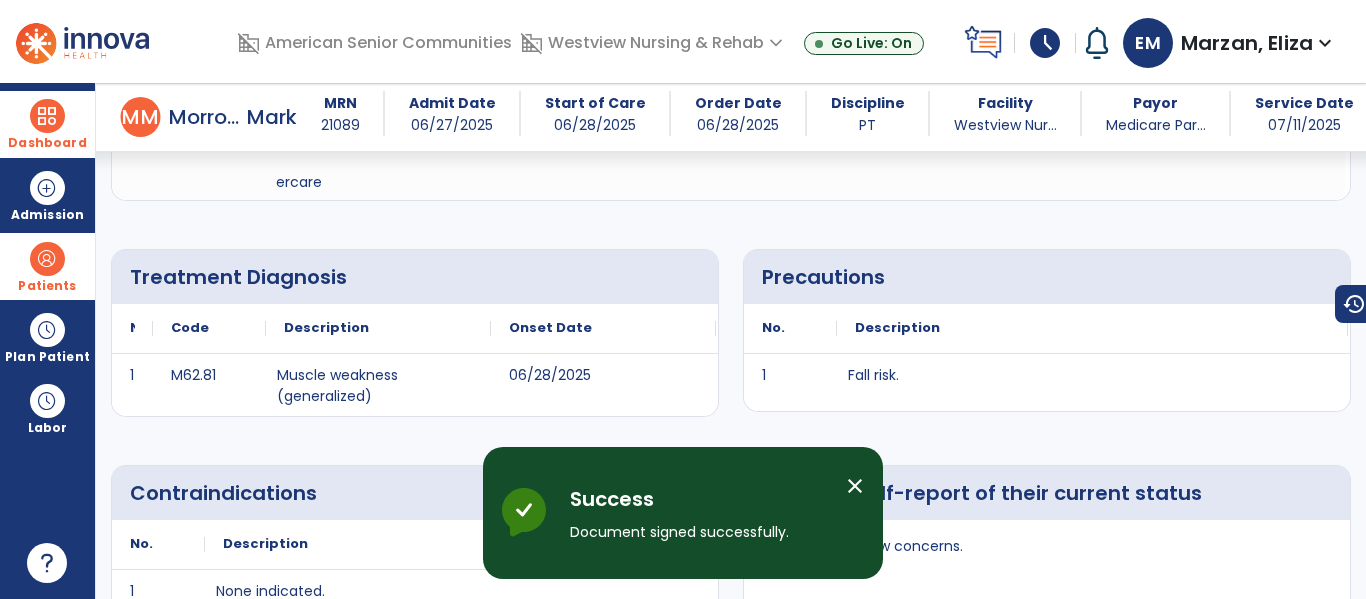 scroll, scrollTop: 0, scrollLeft: 0, axis: both 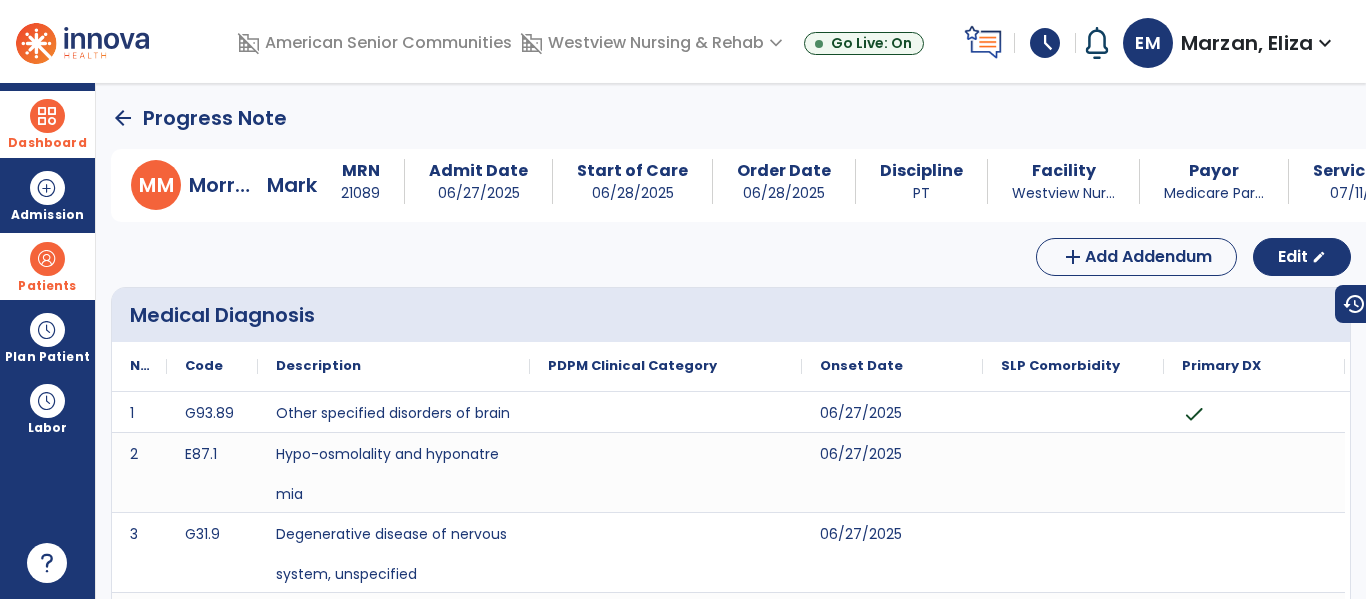 click on "arrow_back" 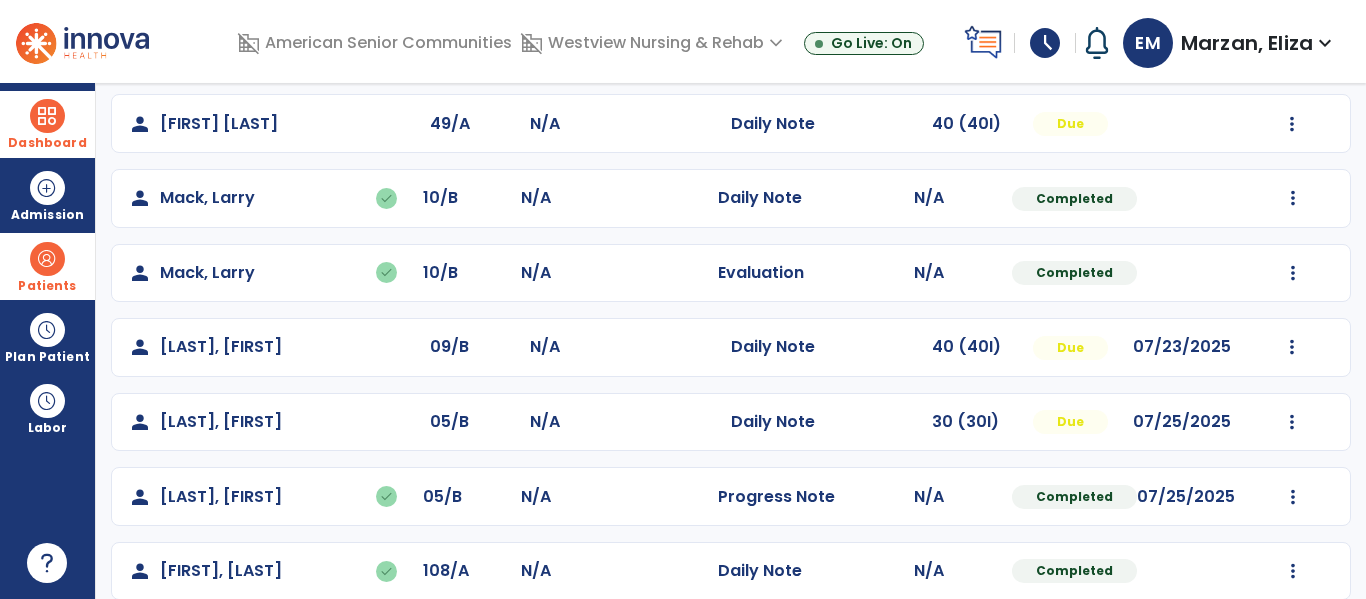 scroll, scrollTop: 489, scrollLeft: 0, axis: vertical 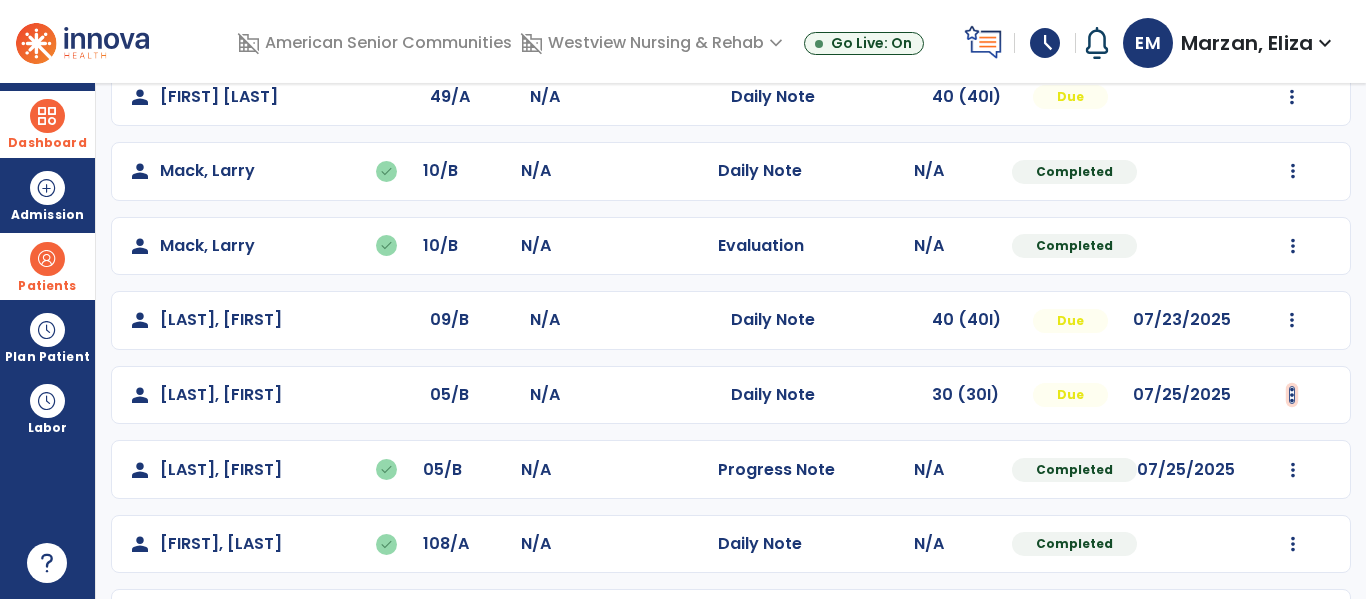 click at bounding box center [1292, -201] 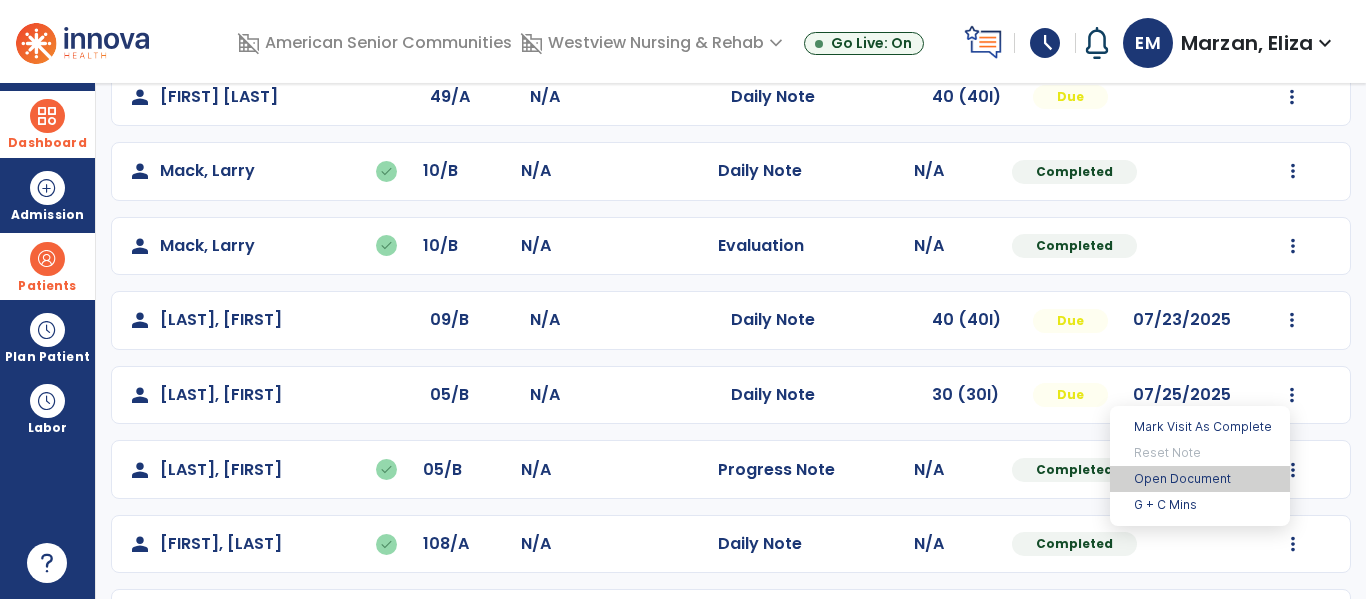 click on "Open Document" at bounding box center [1200, 479] 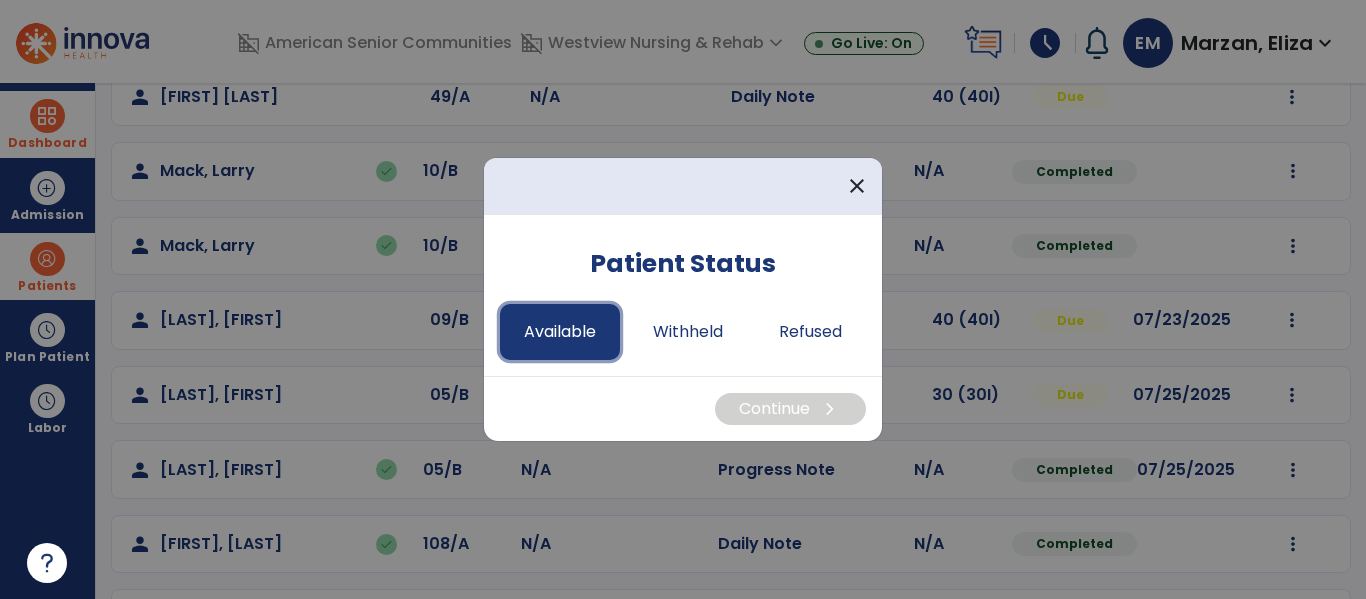 click on "Available" at bounding box center (560, 332) 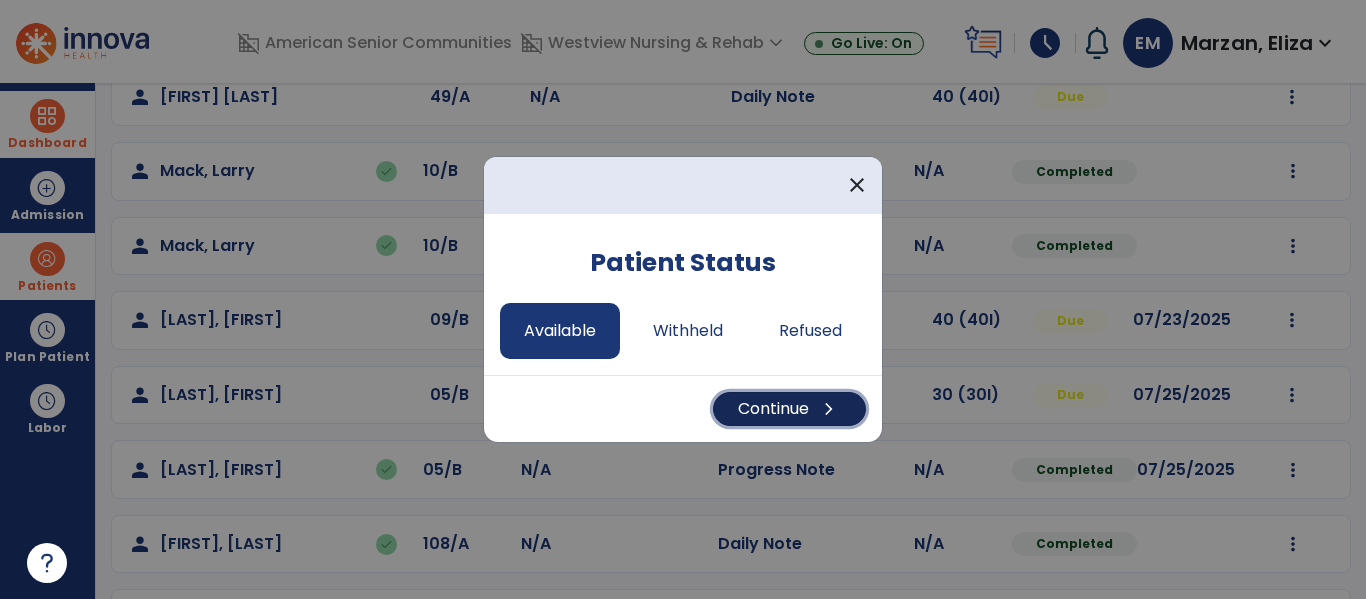 click on "Continue   chevron_right" at bounding box center [789, 409] 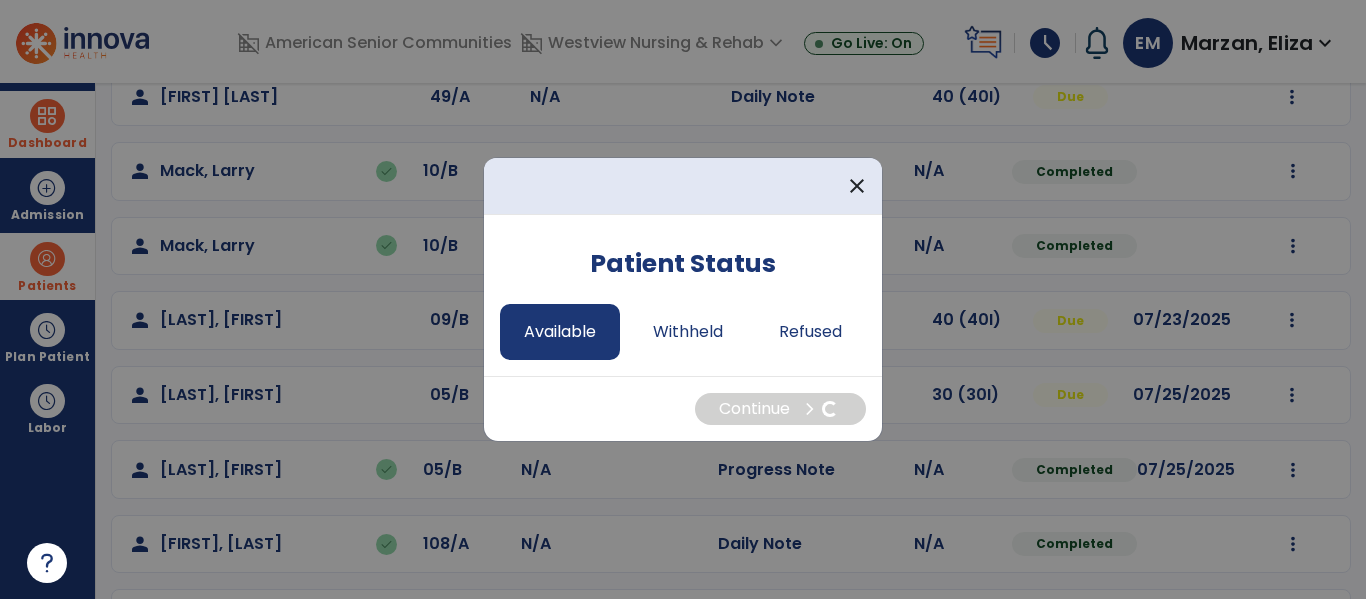 select on "*" 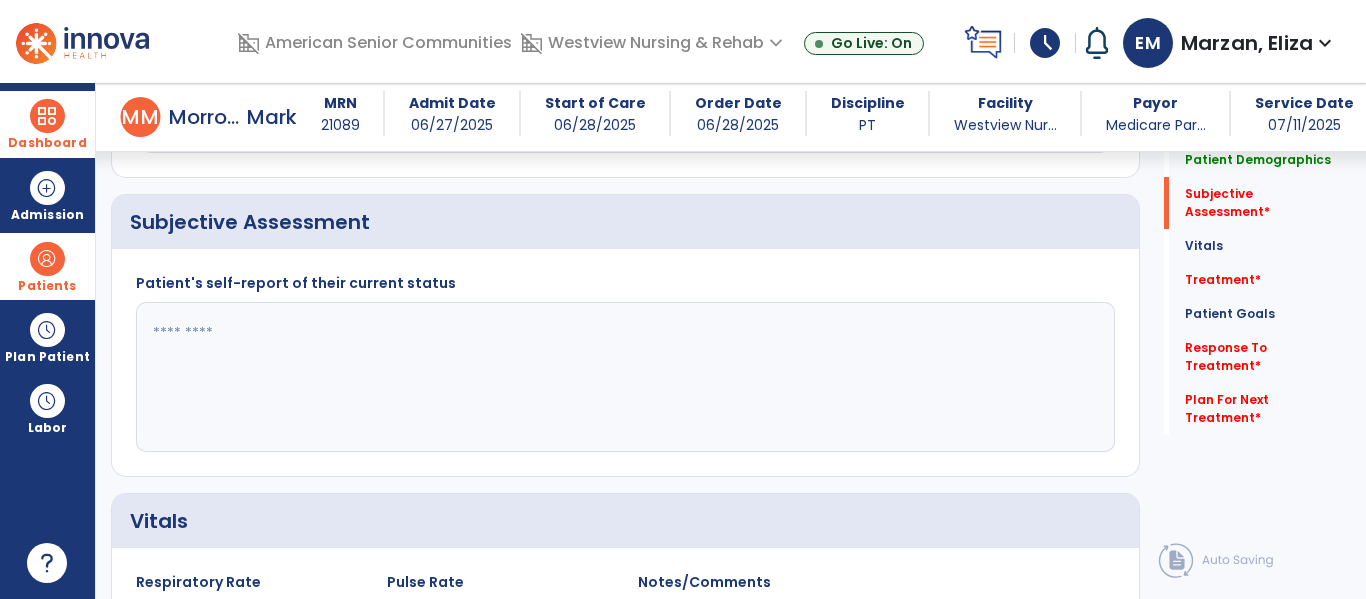 scroll, scrollTop: 498, scrollLeft: 0, axis: vertical 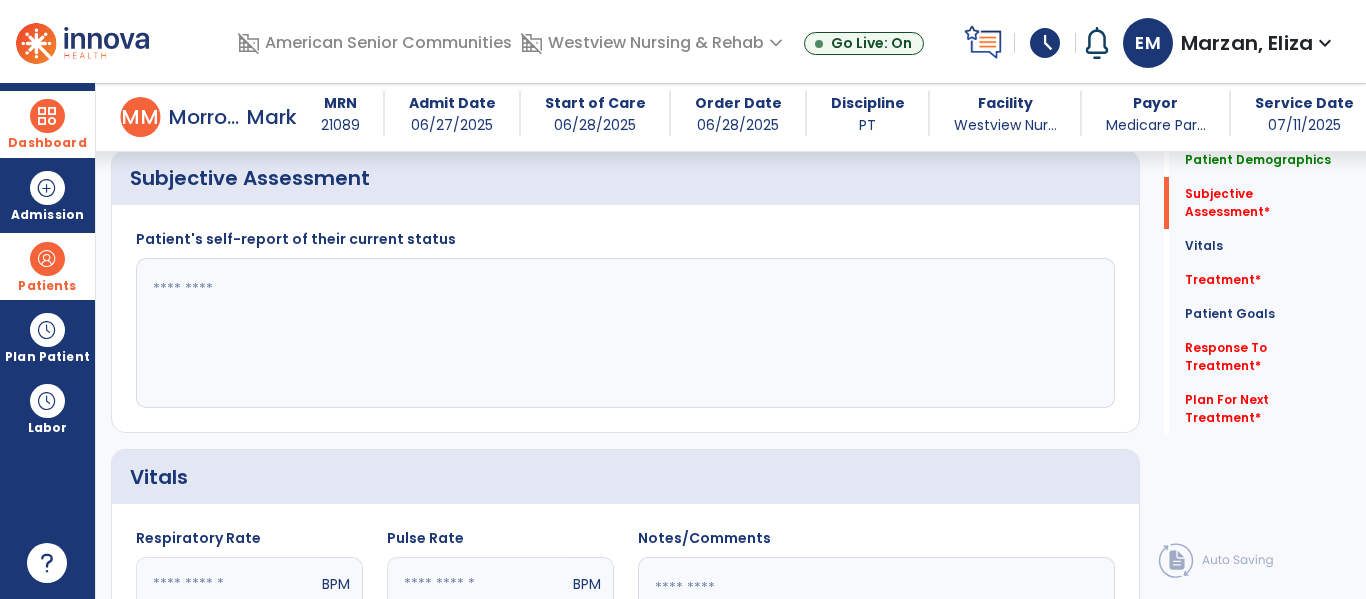 click 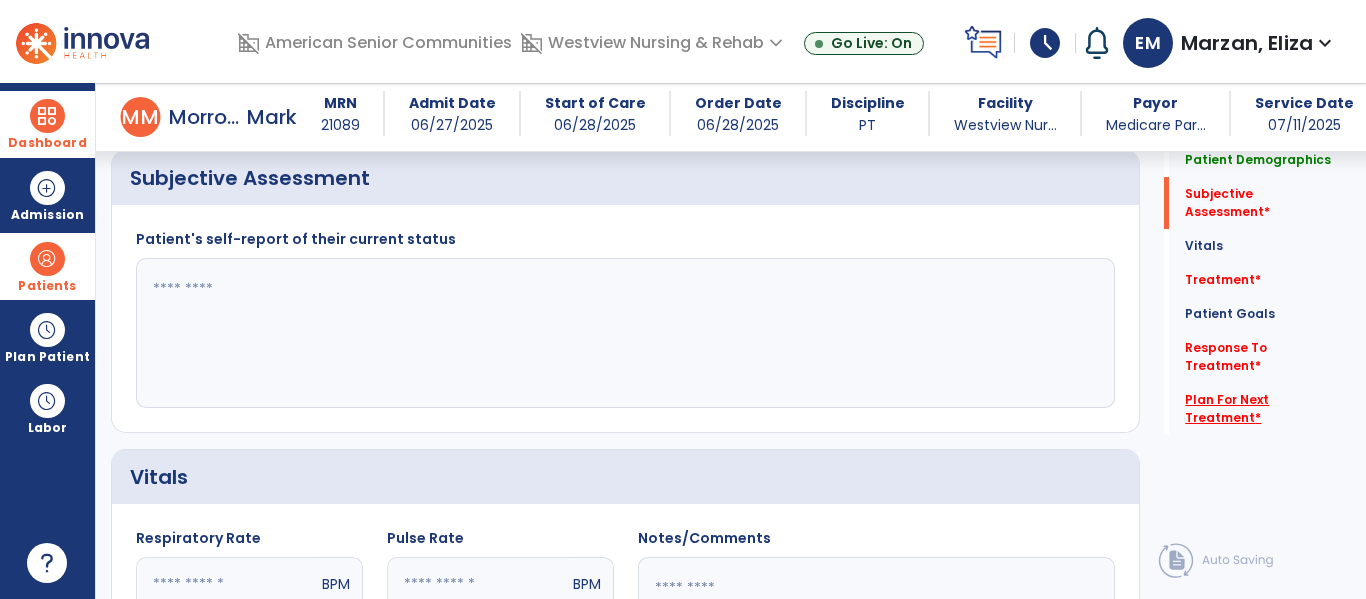 click on "Plan For Next Treatment   *" 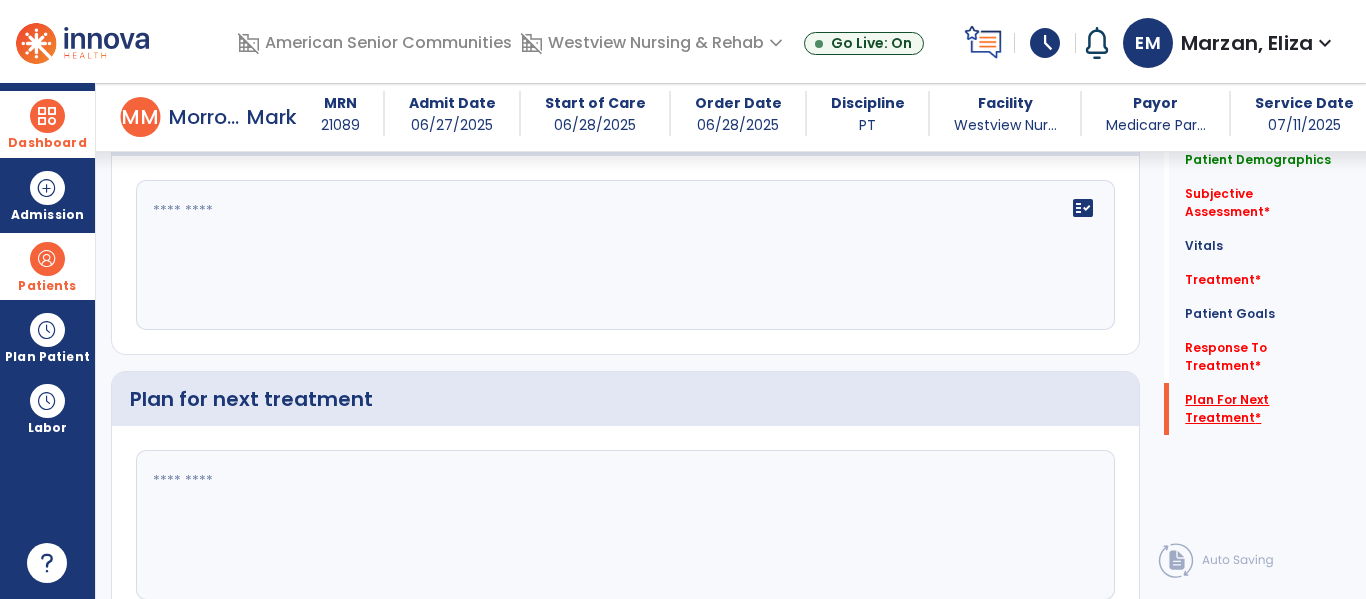 scroll, scrollTop: 2752, scrollLeft: 0, axis: vertical 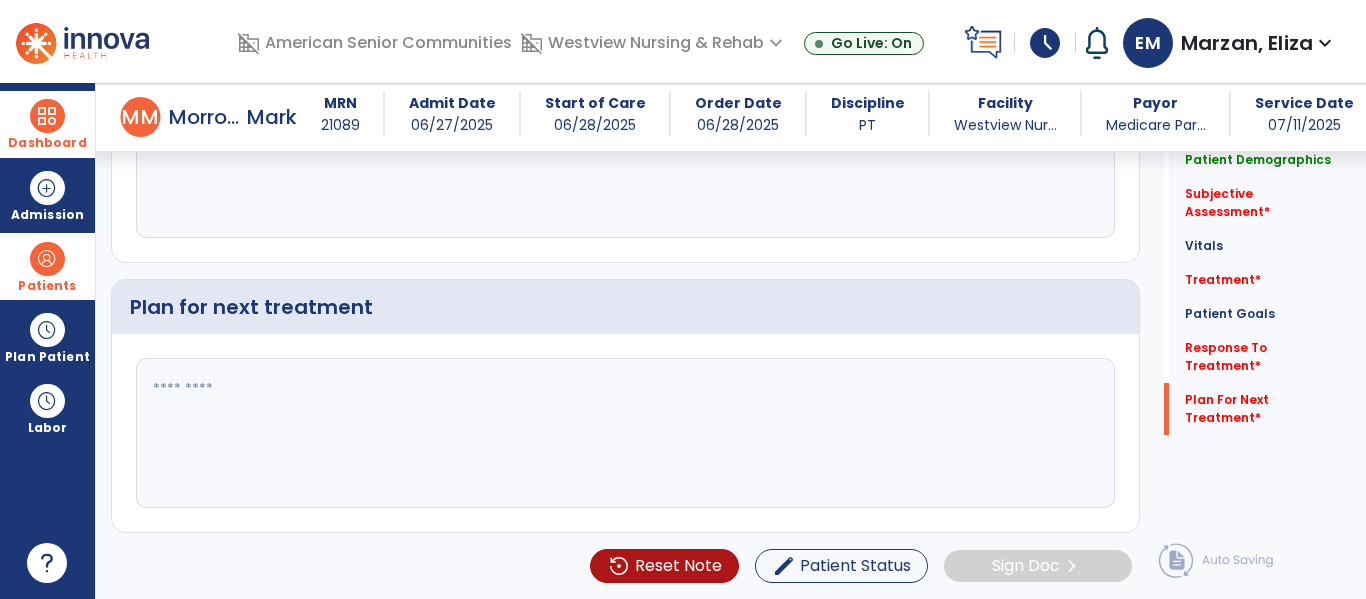 click 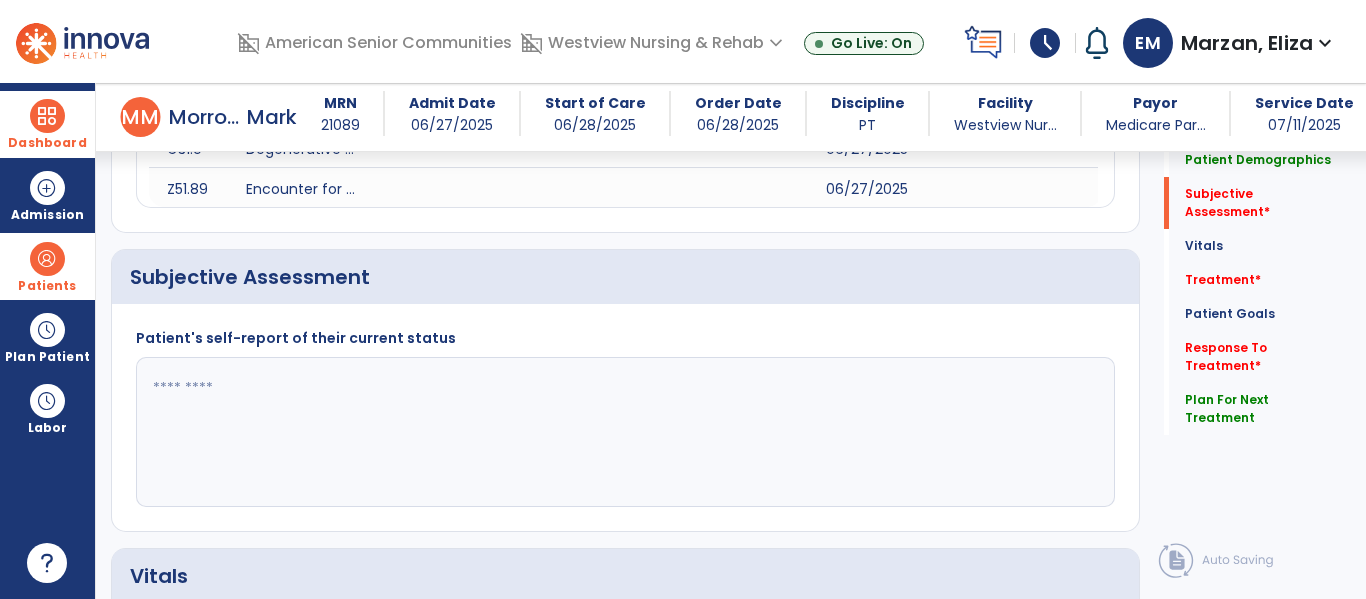 scroll, scrollTop: 406, scrollLeft: 0, axis: vertical 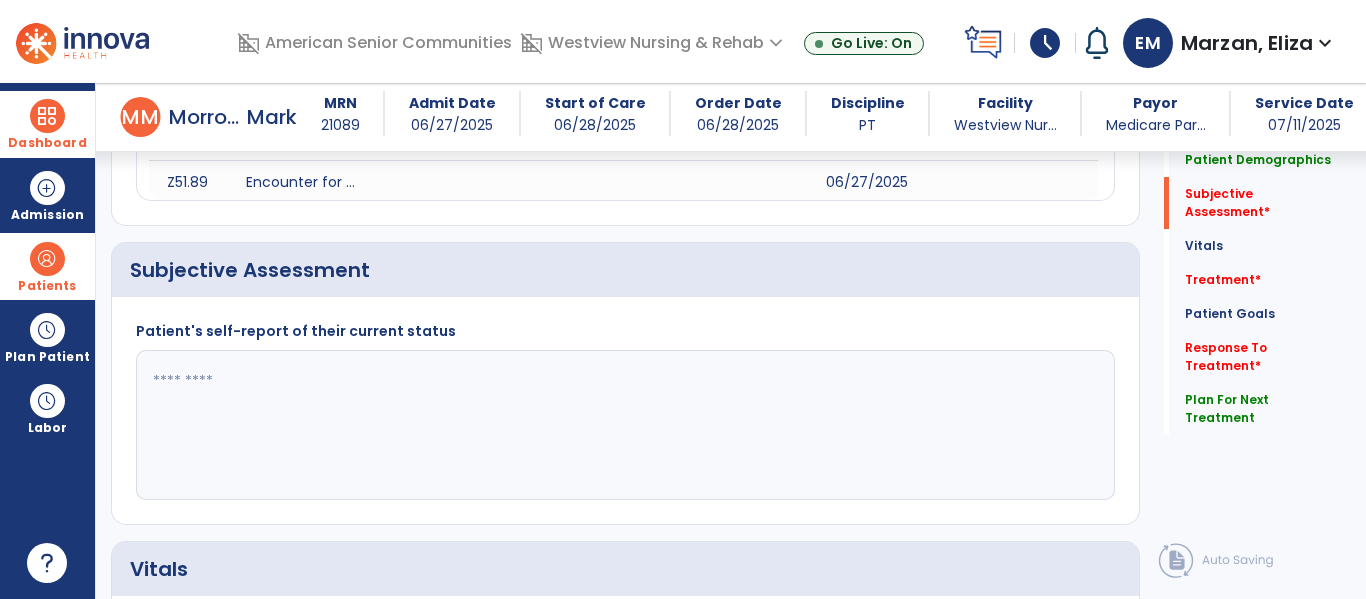type on "**********" 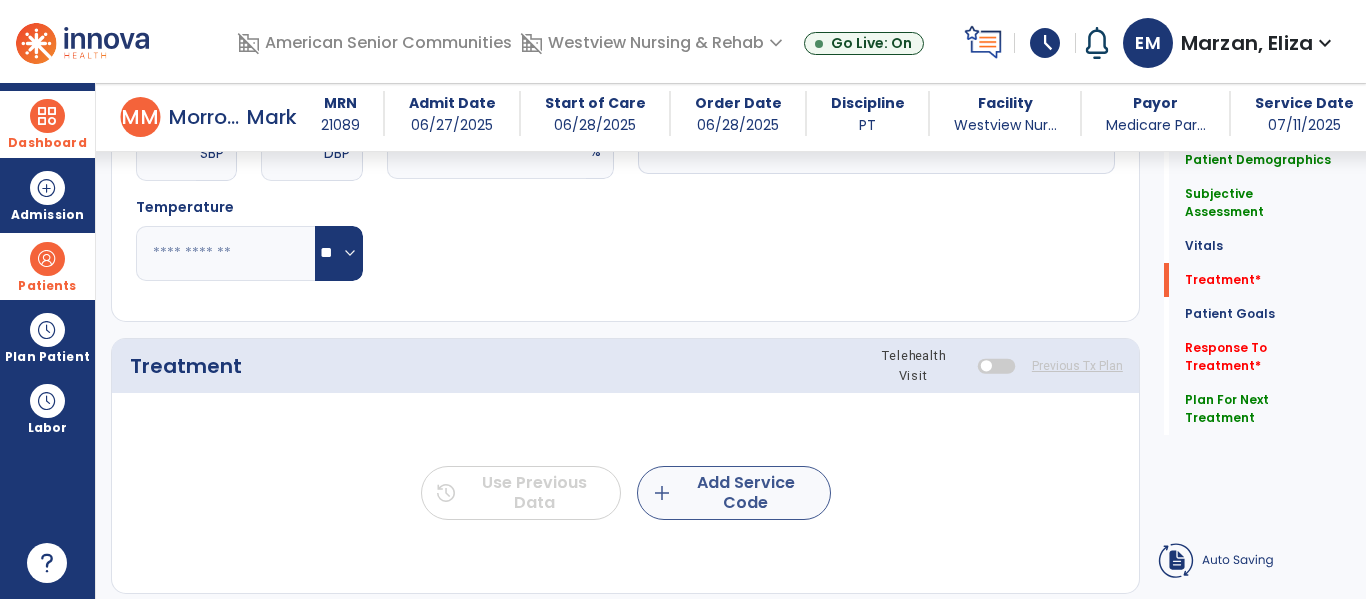 type on "**********" 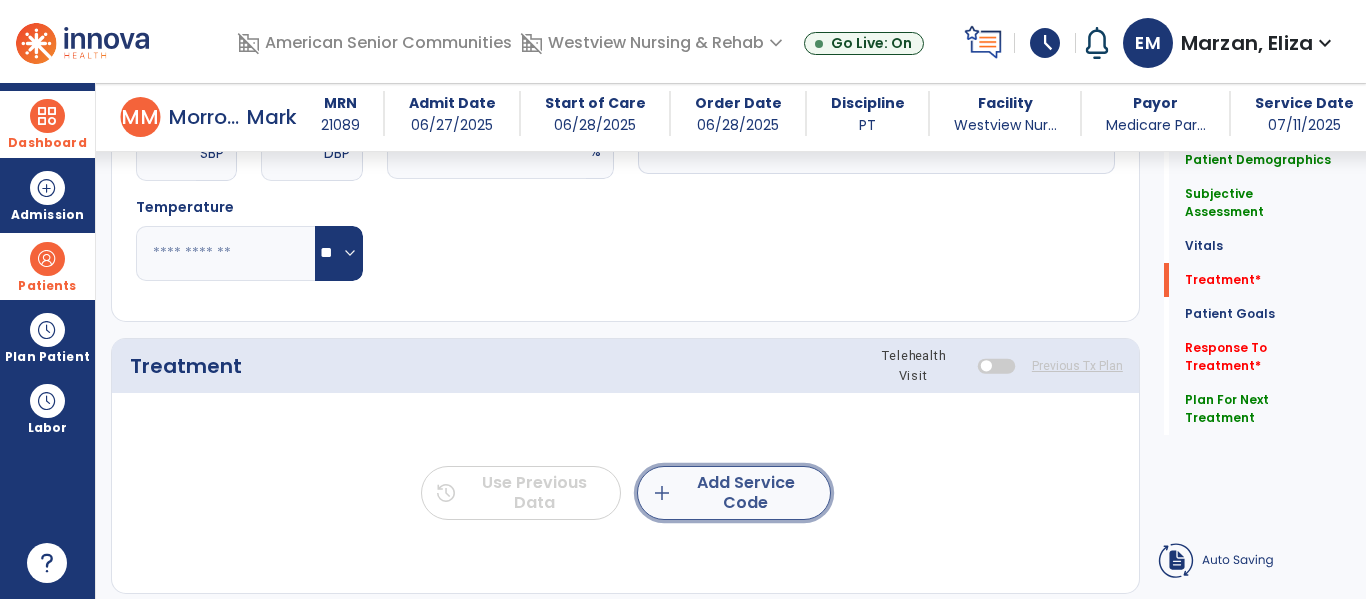 click on "add  Add Service Code" 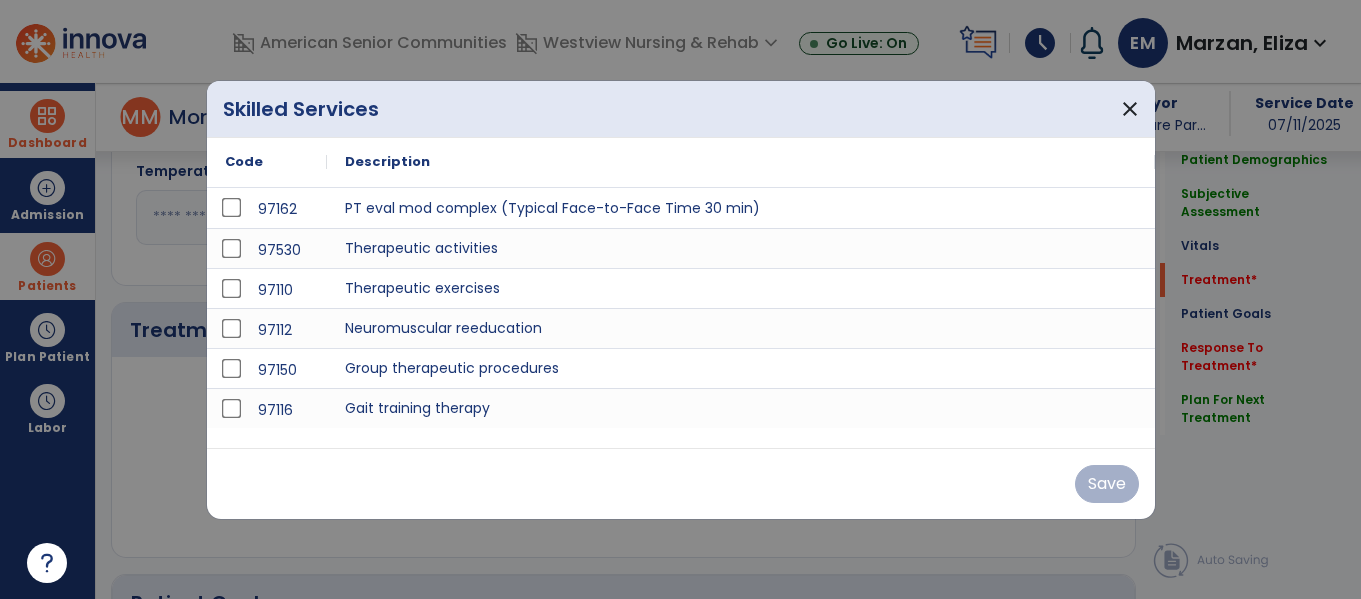 scroll, scrollTop: 1072, scrollLeft: 0, axis: vertical 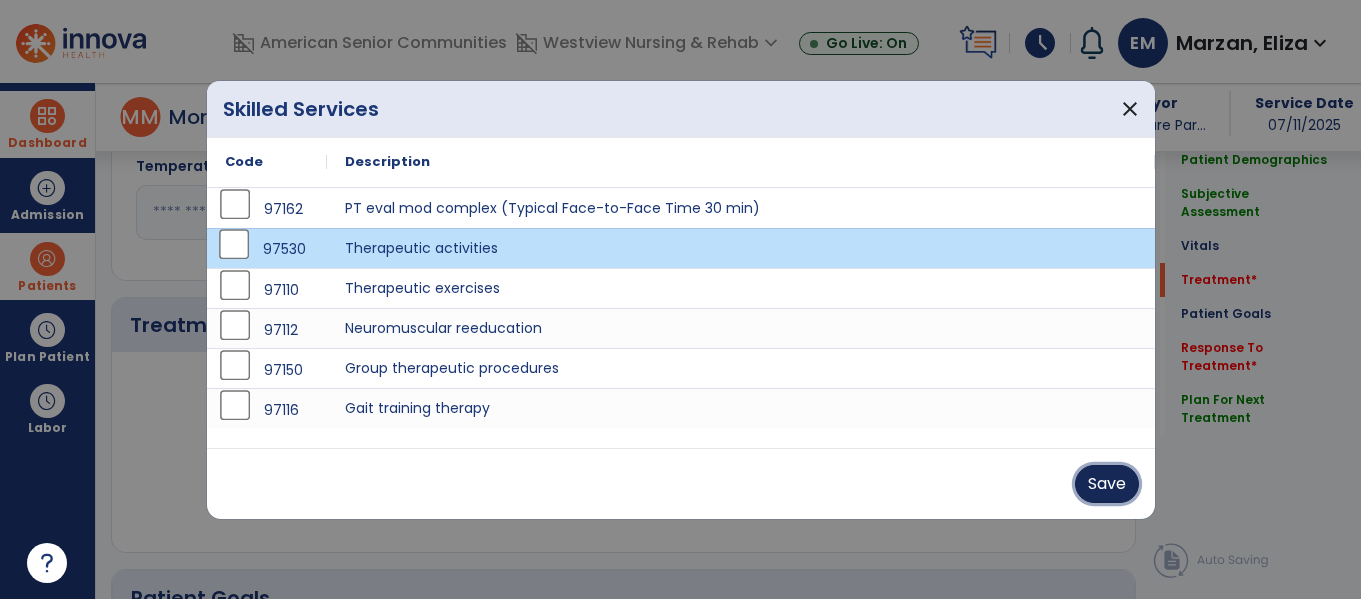 click on "Save" at bounding box center (1107, 484) 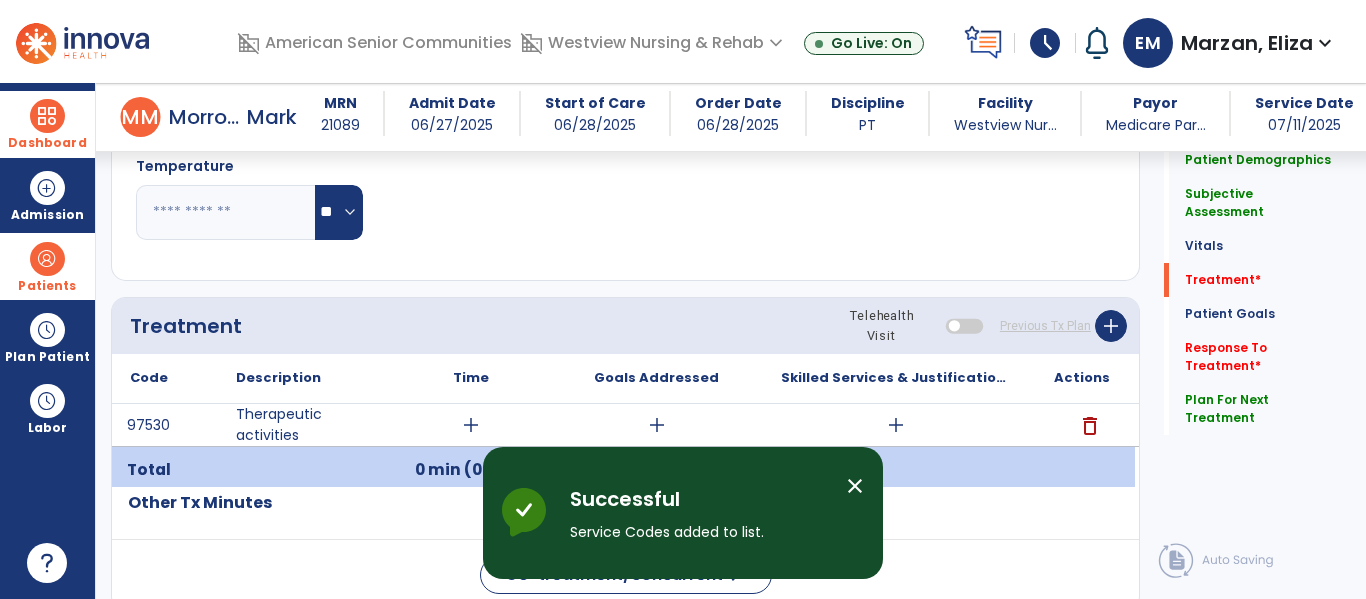 click on "add" at bounding box center (471, 425) 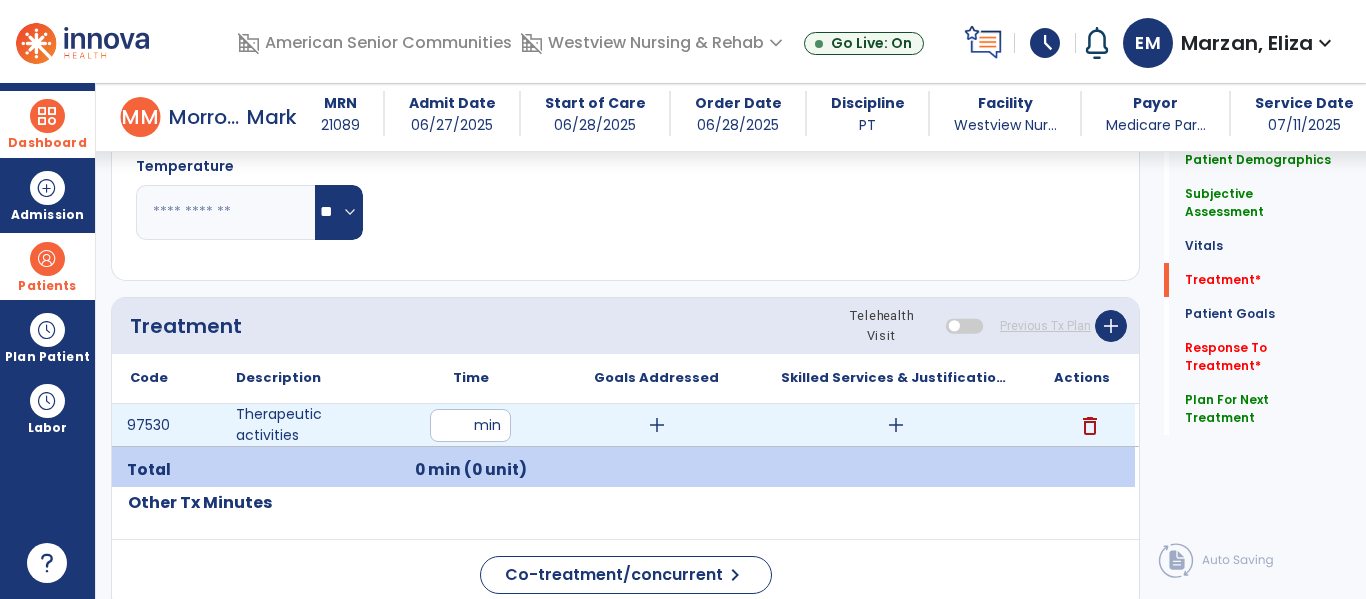 type on "**" 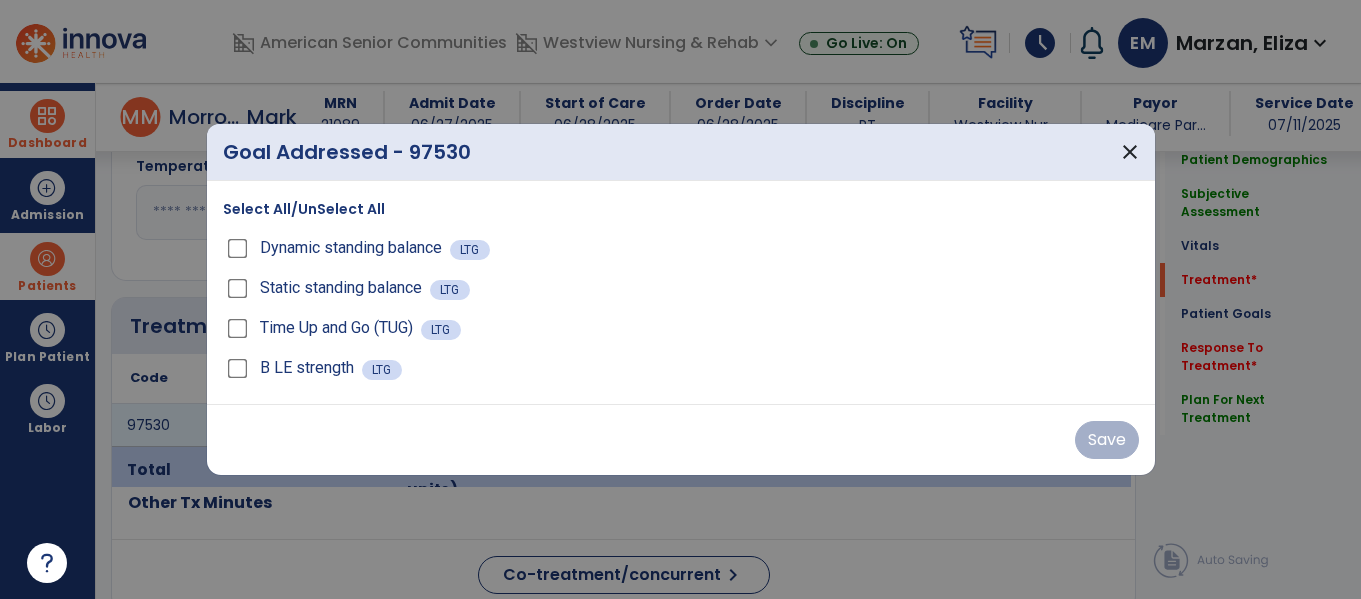 scroll, scrollTop: 1072, scrollLeft: 0, axis: vertical 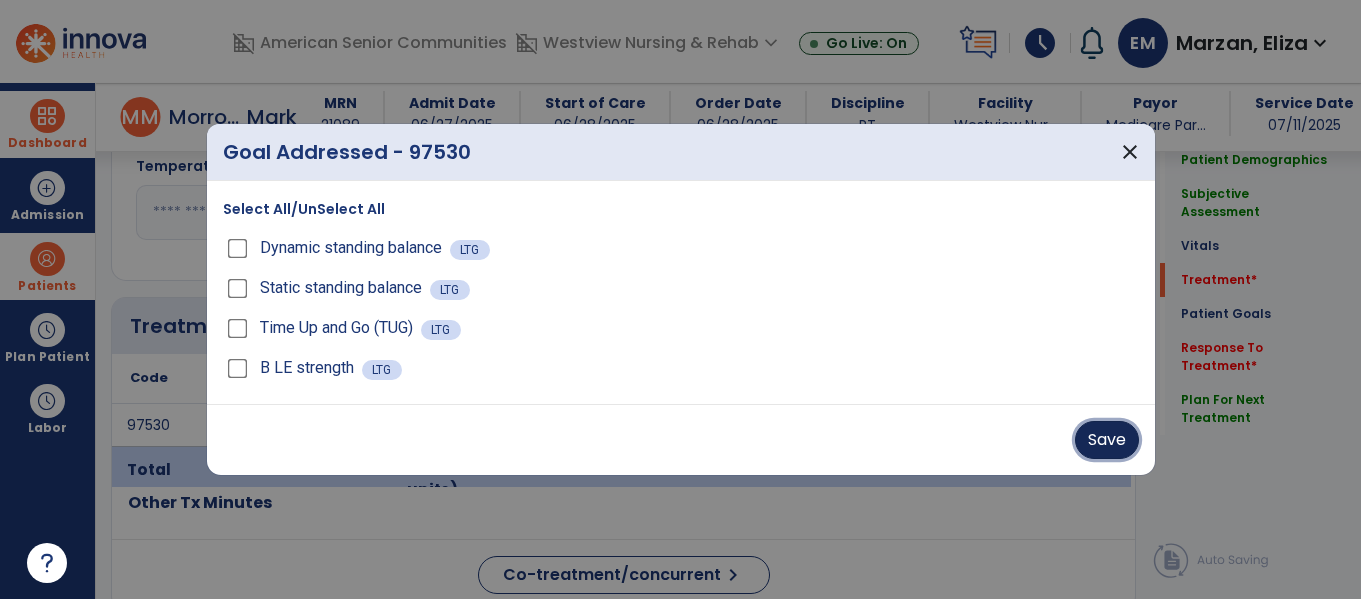 click on "Save" at bounding box center (1107, 440) 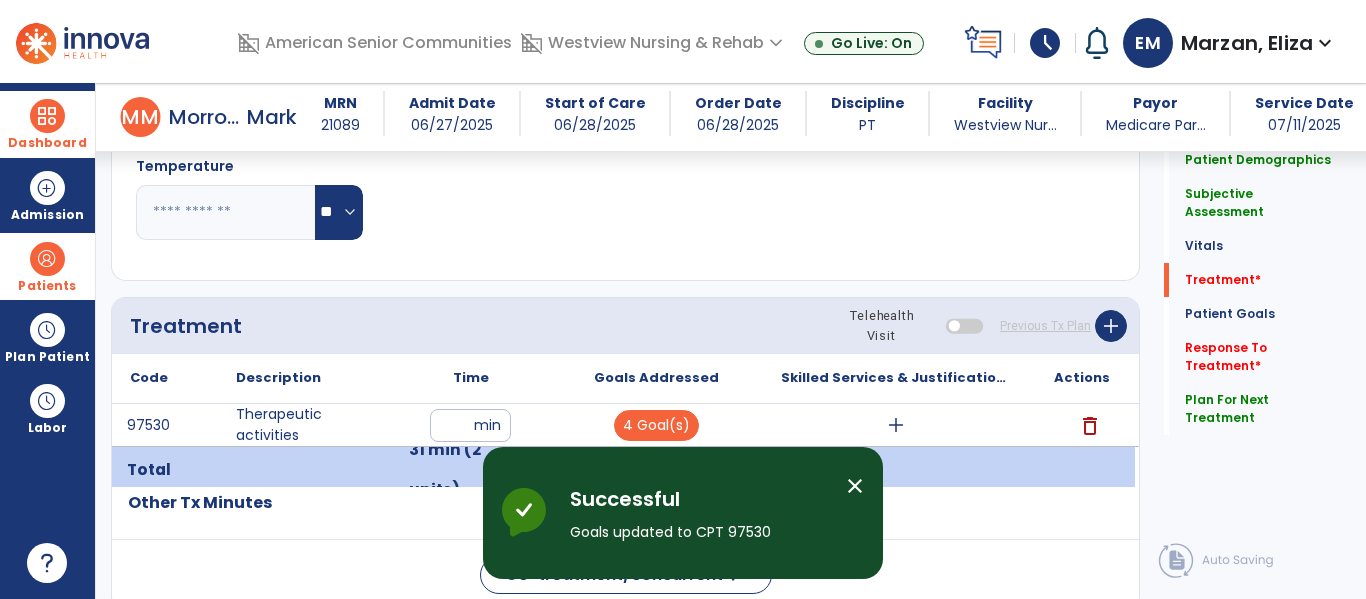 click on "add" at bounding box center (896, 425) 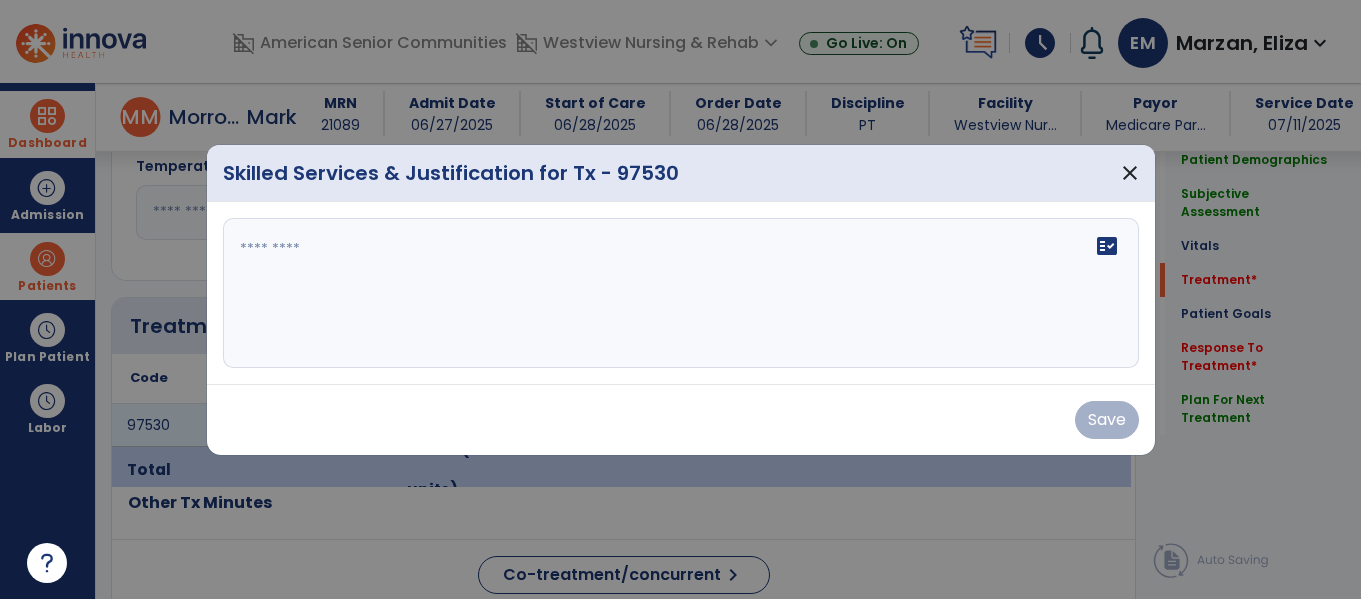 scroll, scrollTop: 1072, scrollLeft: 0, axis: vertical 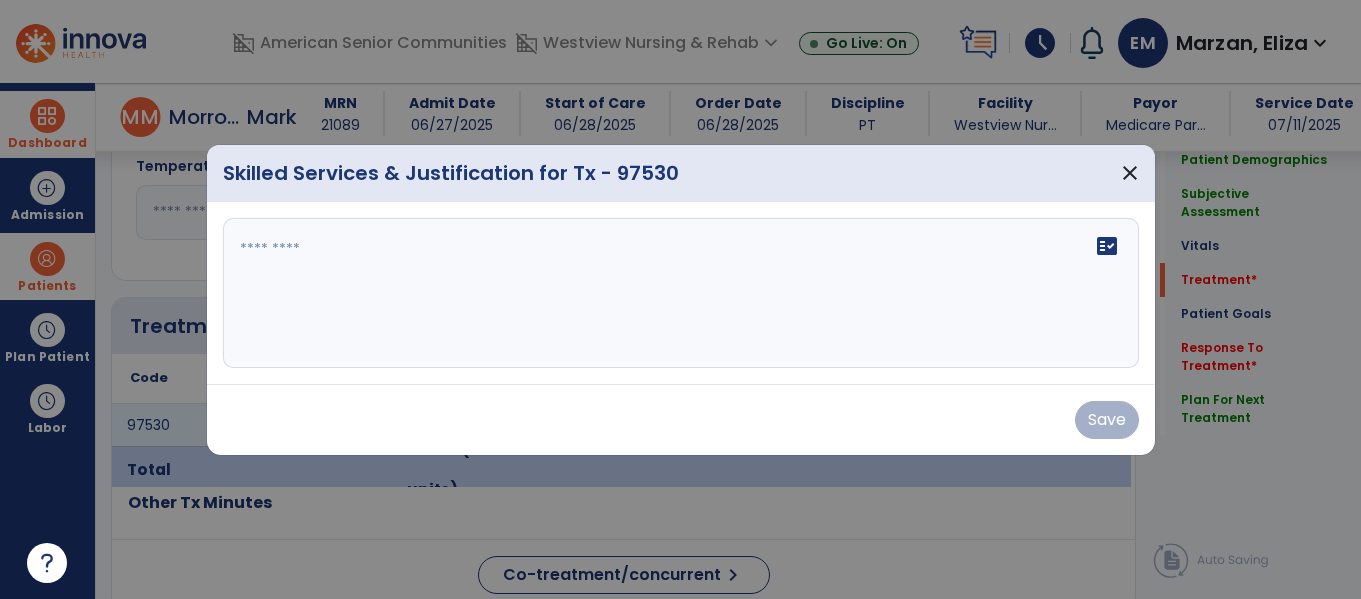 click at bounding box center [681, 293] 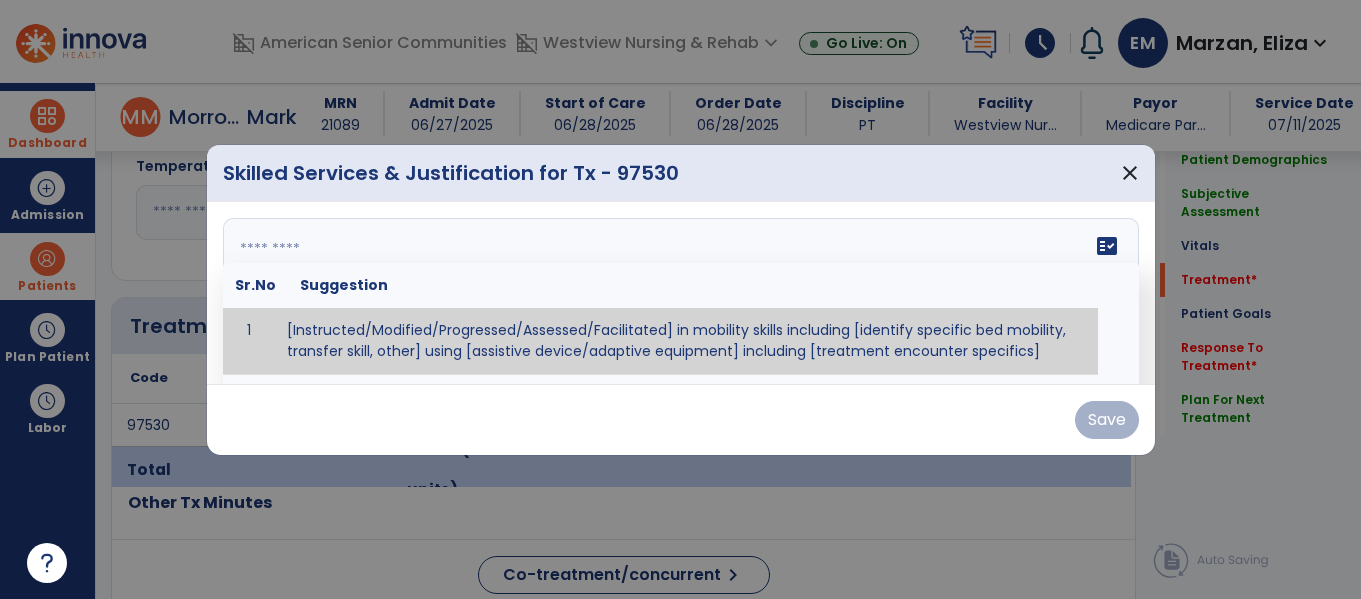 paste on "**********" 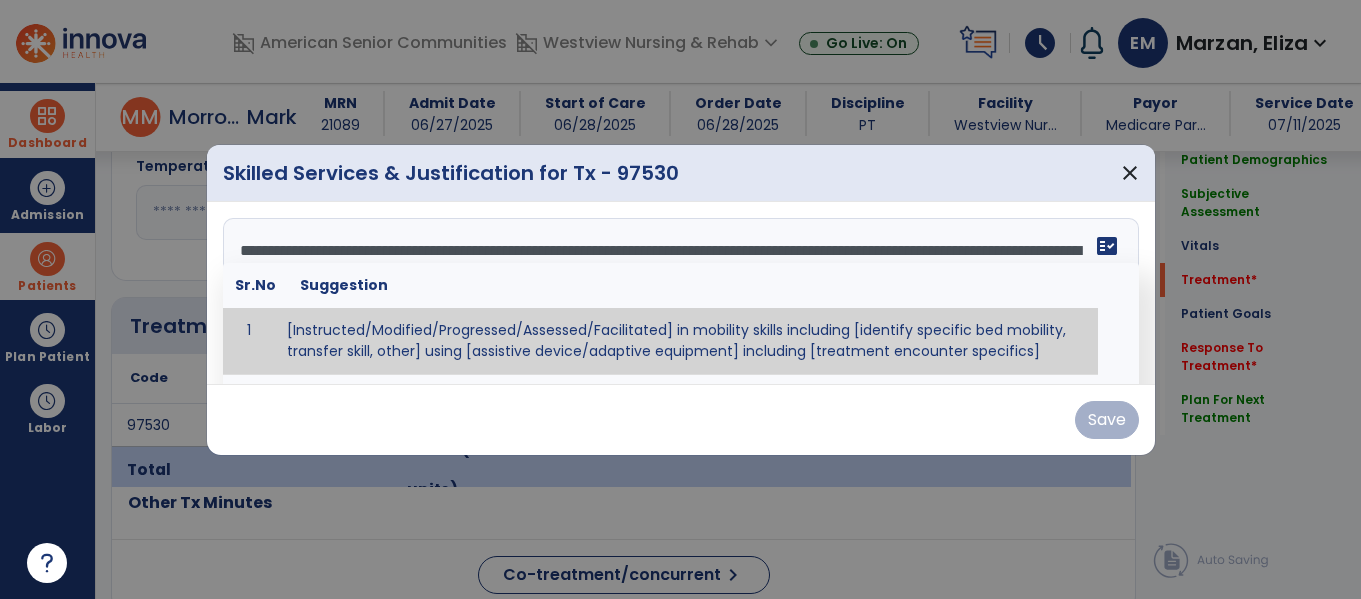 scroll, scrollTop: 16, scrollLeft: 0, axis: vertical 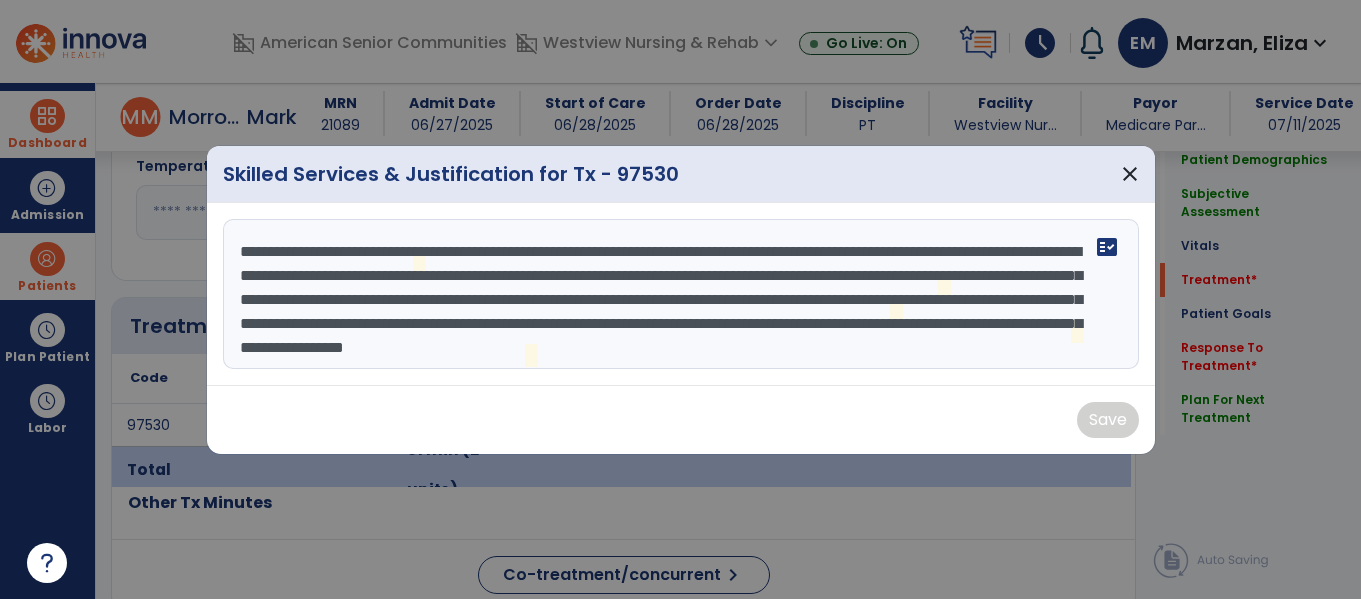 click on "**********" at bounding box center (681, 294) 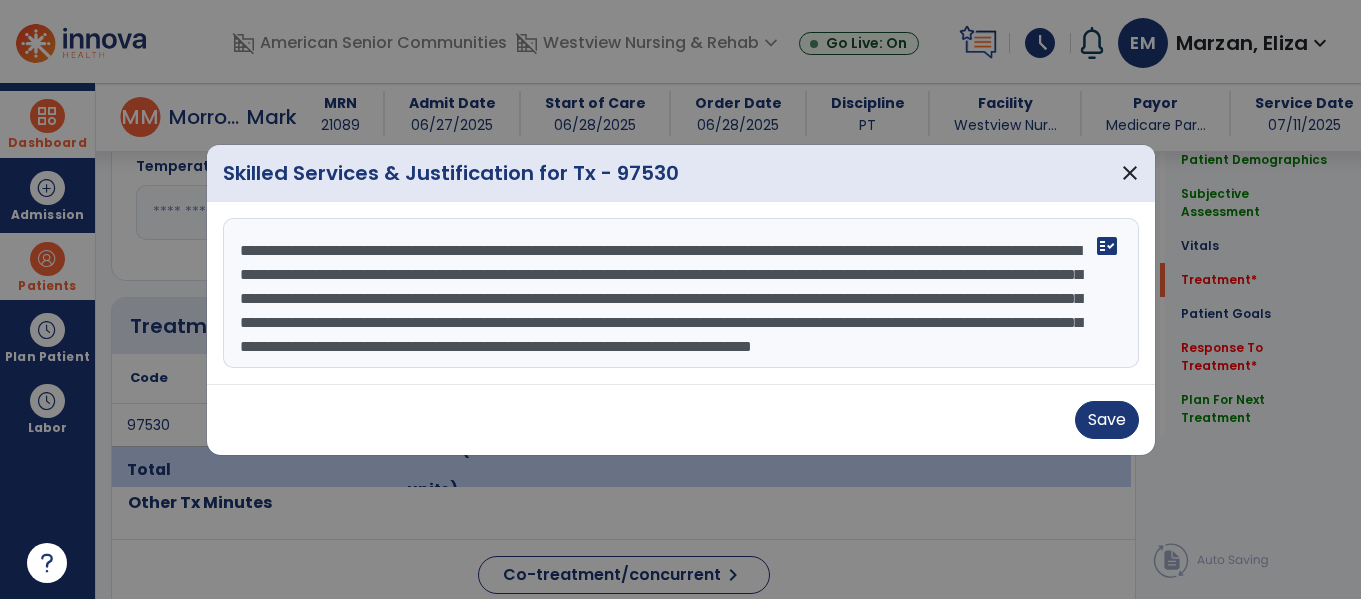 scroll, scrollTop: 40, scrollLeft: 0, axis: vertical 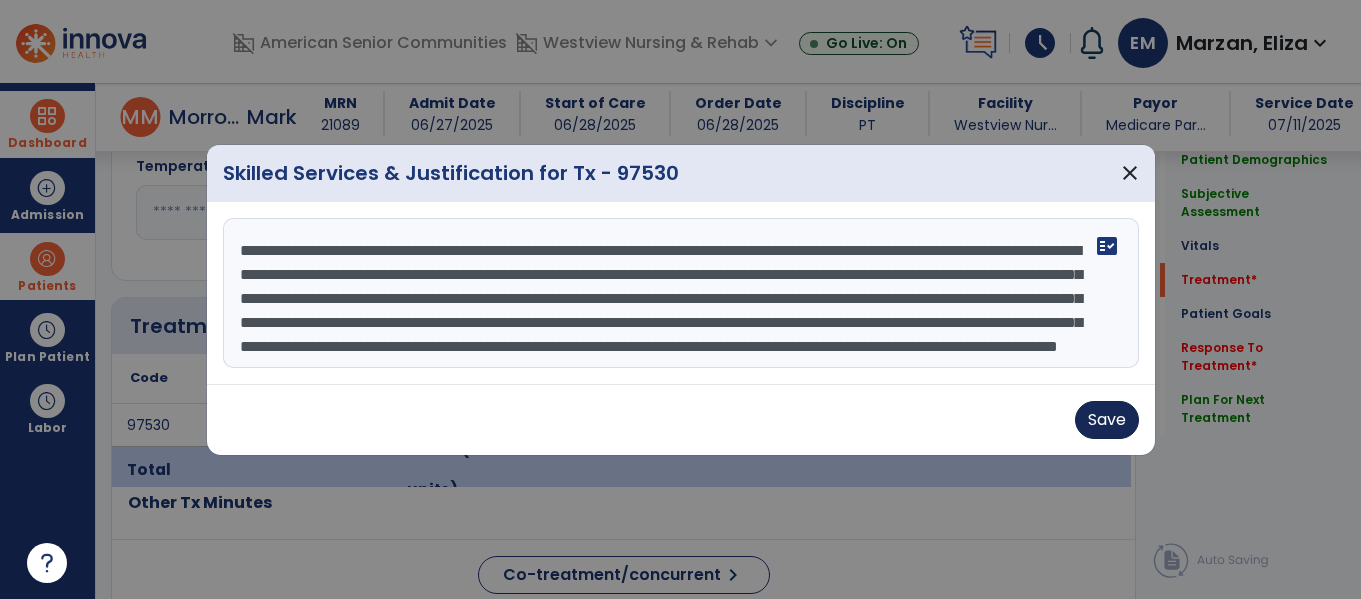 type on "**********" 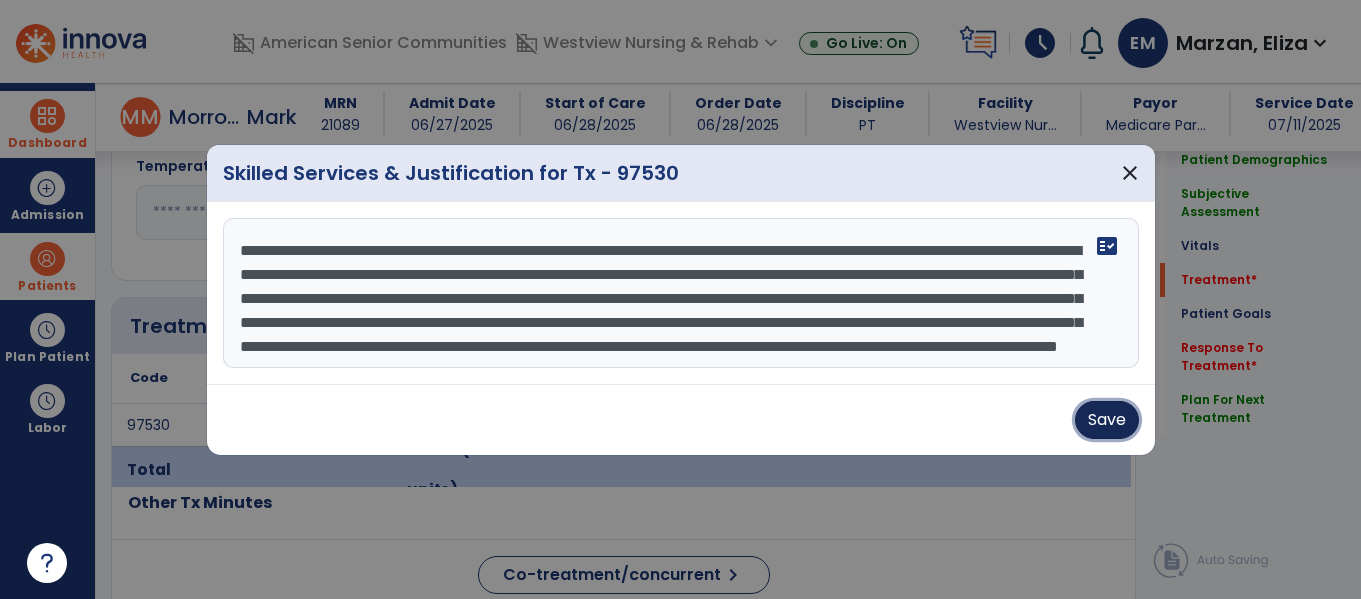 click on "Save" at bounding box center [1107, 420] 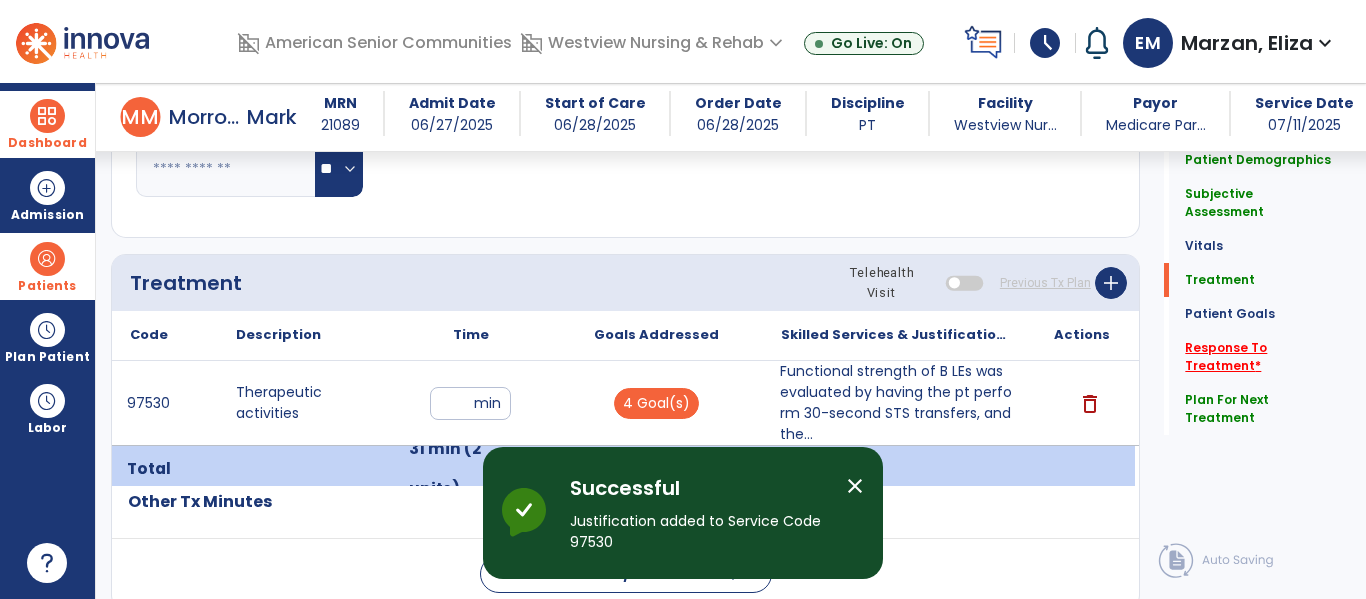 click on "Response To Treatment   *" 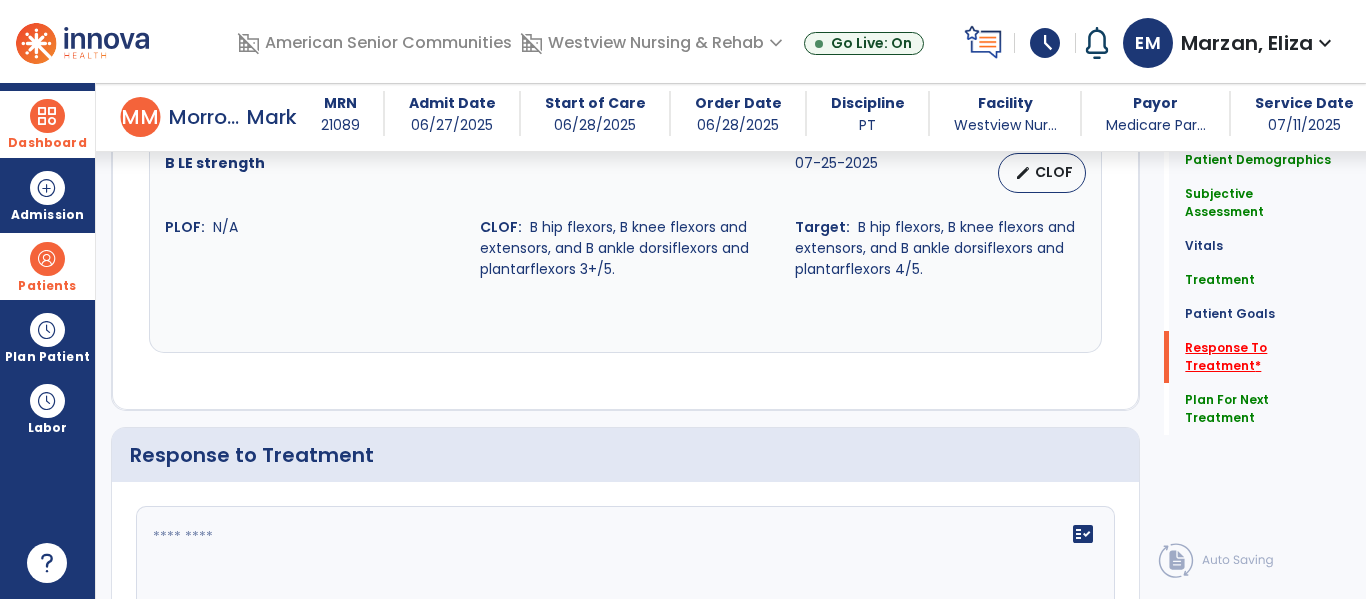 scroll, scrollTop: 2647, scrollLeft: 0, axis: vertical 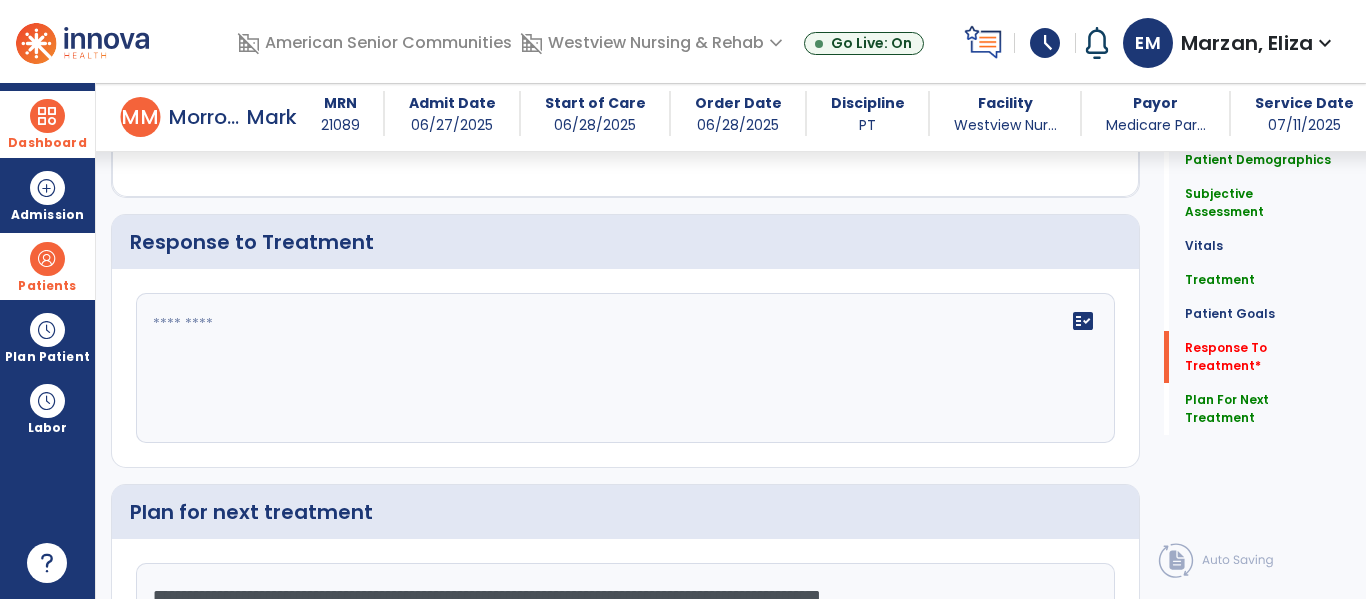 click on "fact_check" 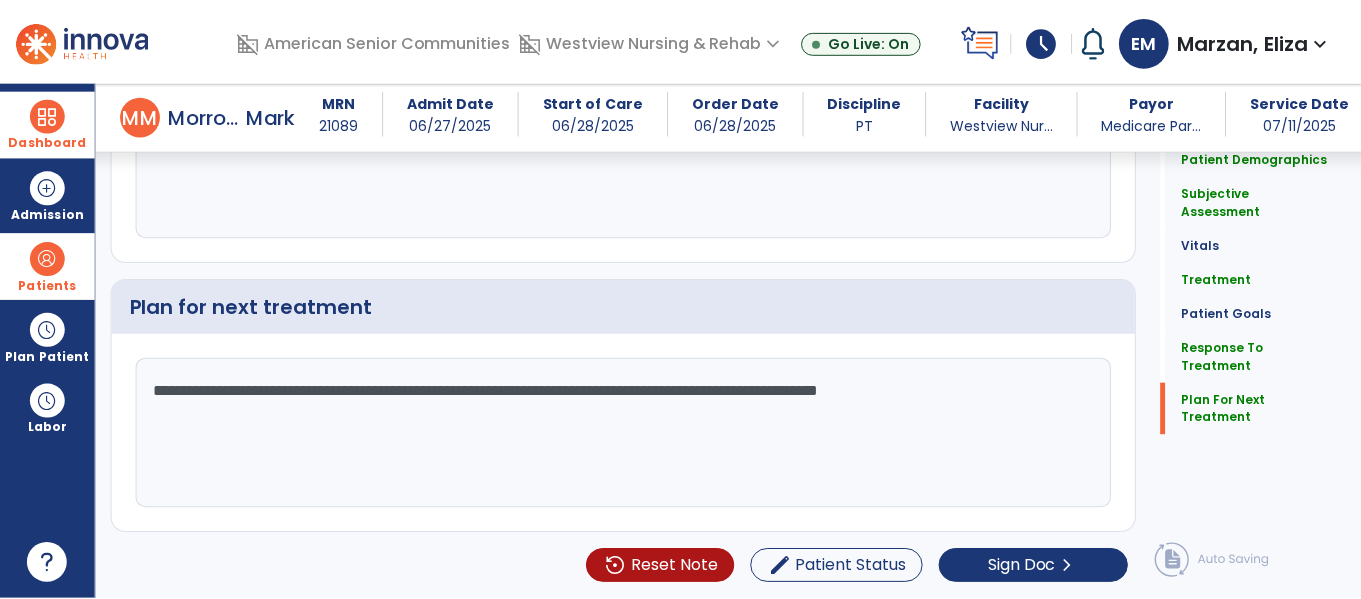 scroll, scrollTop: 2808, scrollLeft: 0, axis: vertical 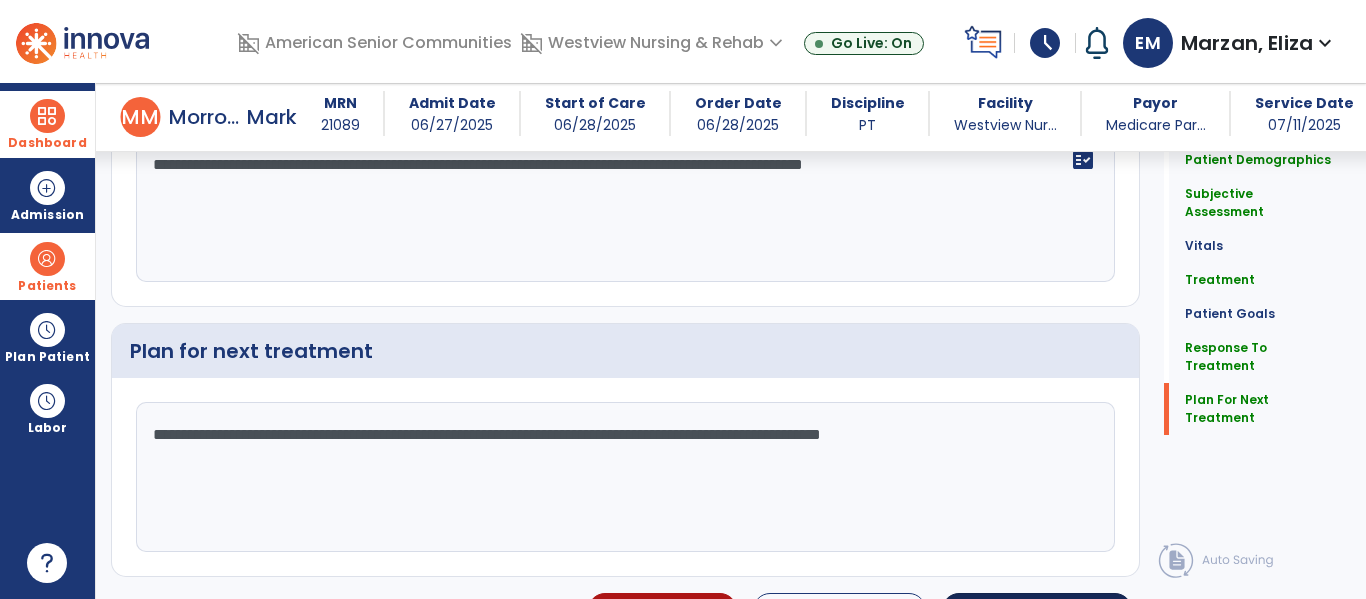 type on "**********" 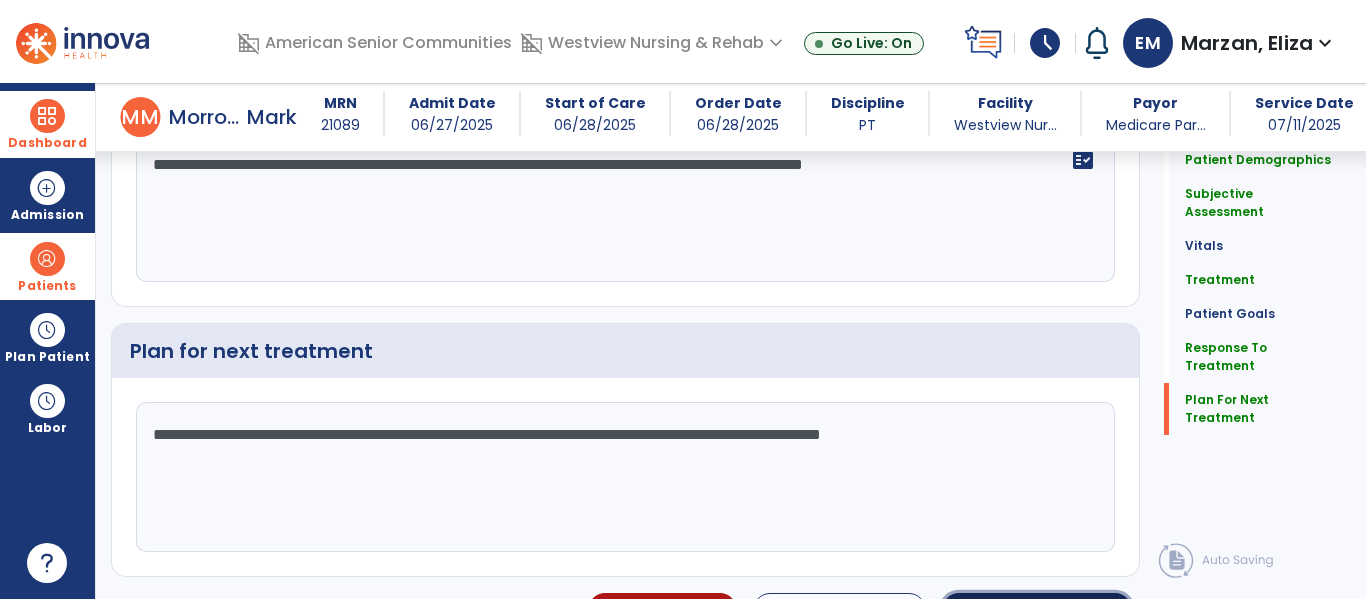 click on "chevron_right" 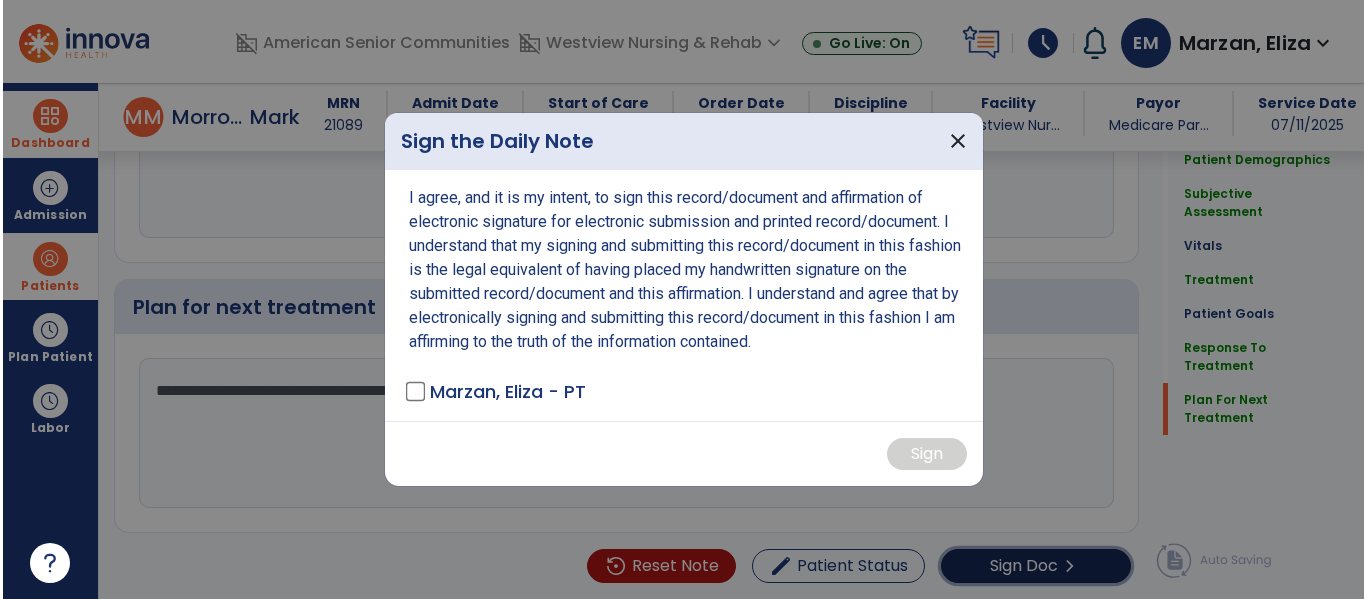 scroll, scrollTop: 2852, scrollLeft: 0, axis: vertical 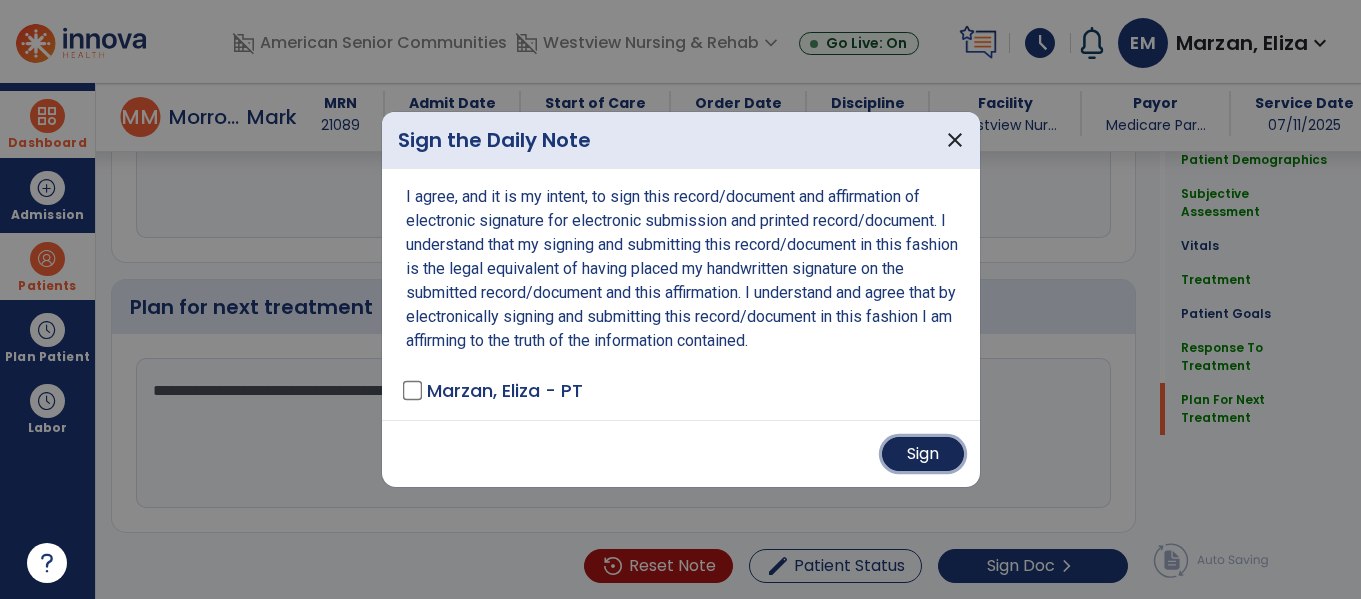 click on "Sign" at bounding box center (923, 454) 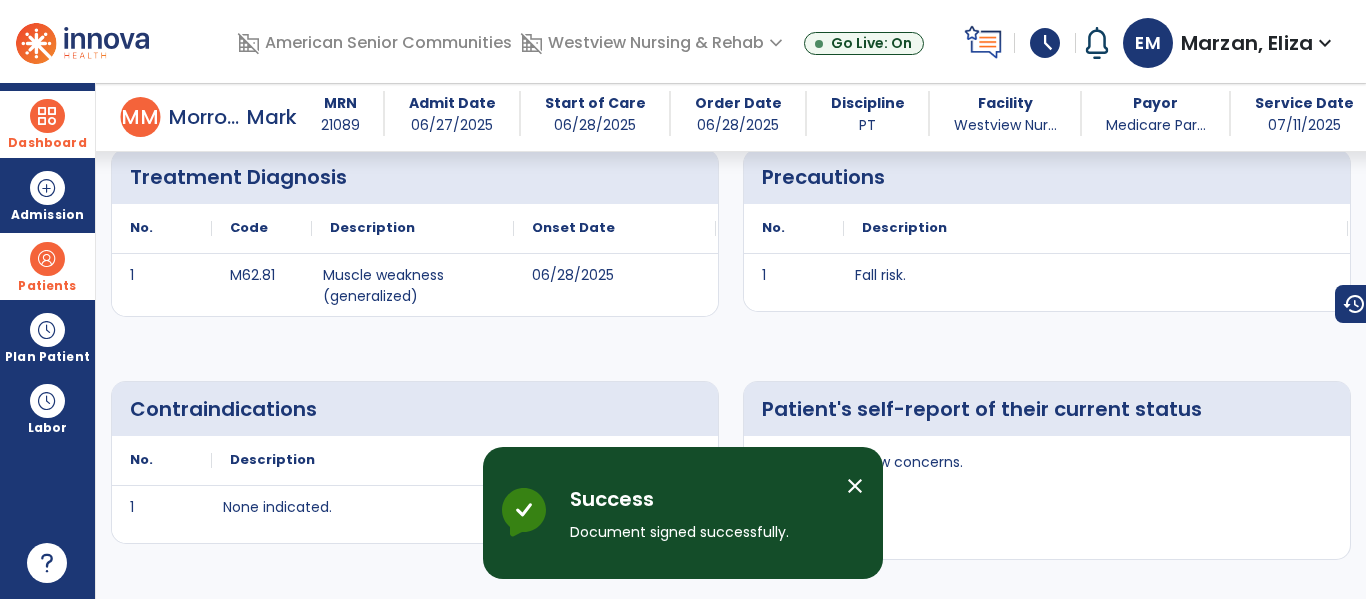 scroll, scrollTop: 567, scrollLeft: 0, axis: vertical 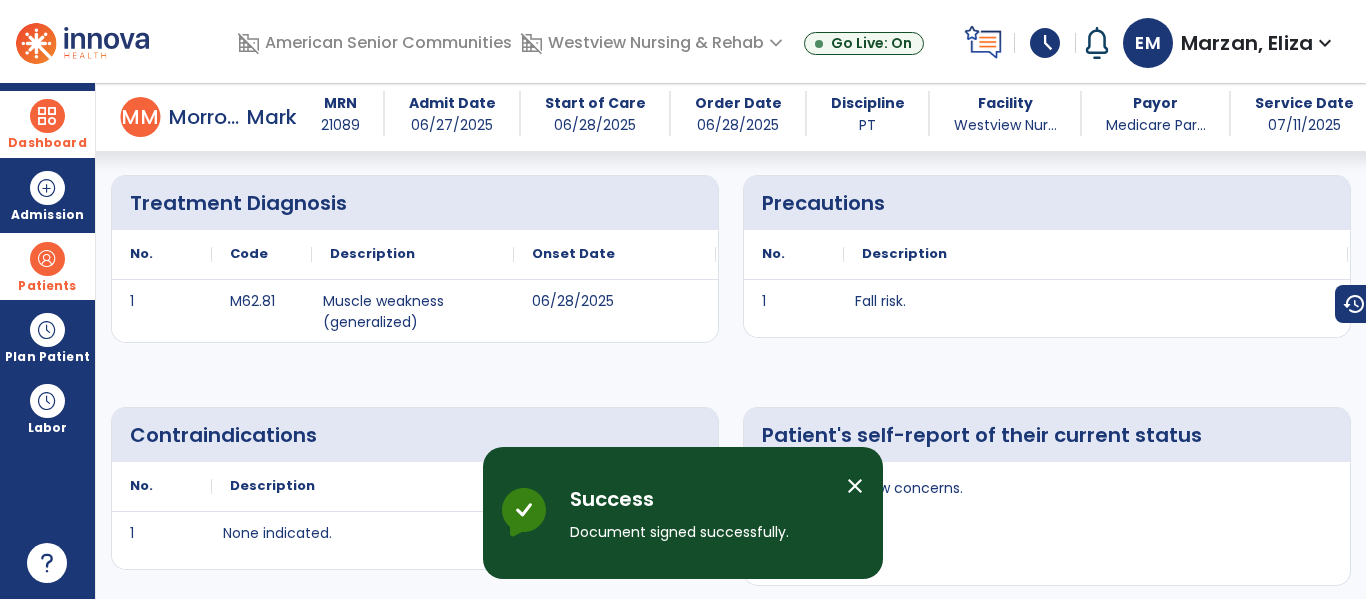 click at bounding box center (47, 116) 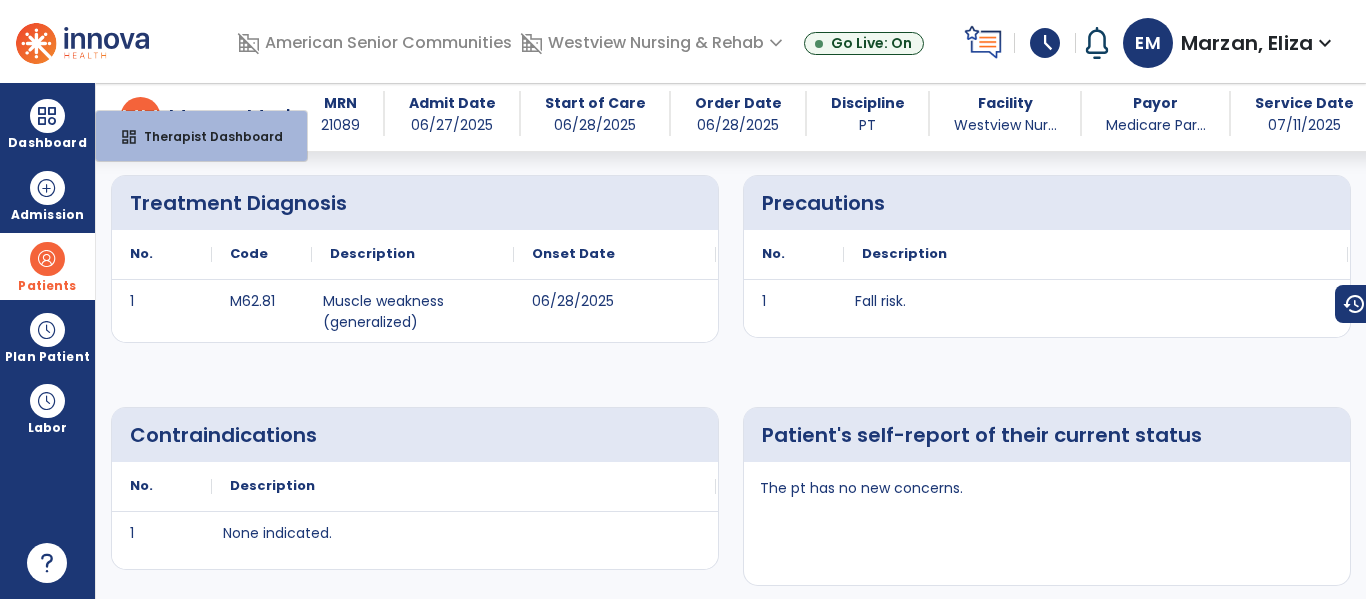 click on "Patients" at bounding box center [47, 286] 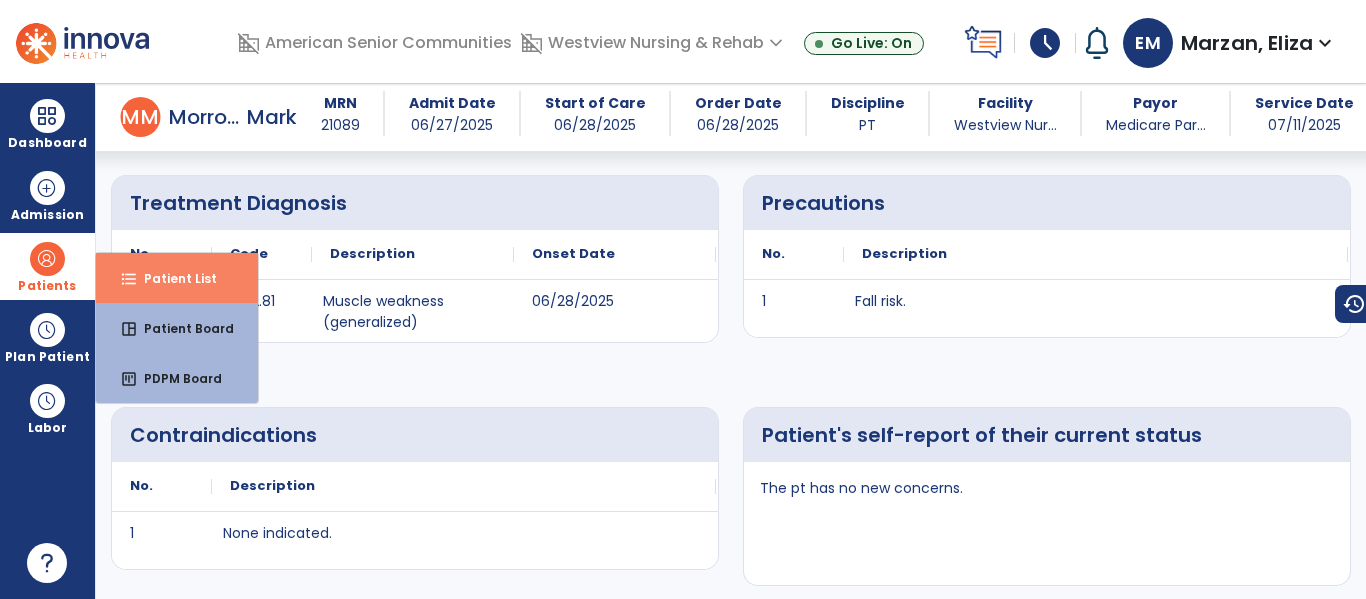 click on "format_list_bulleted" at bounding box center (129, 279) 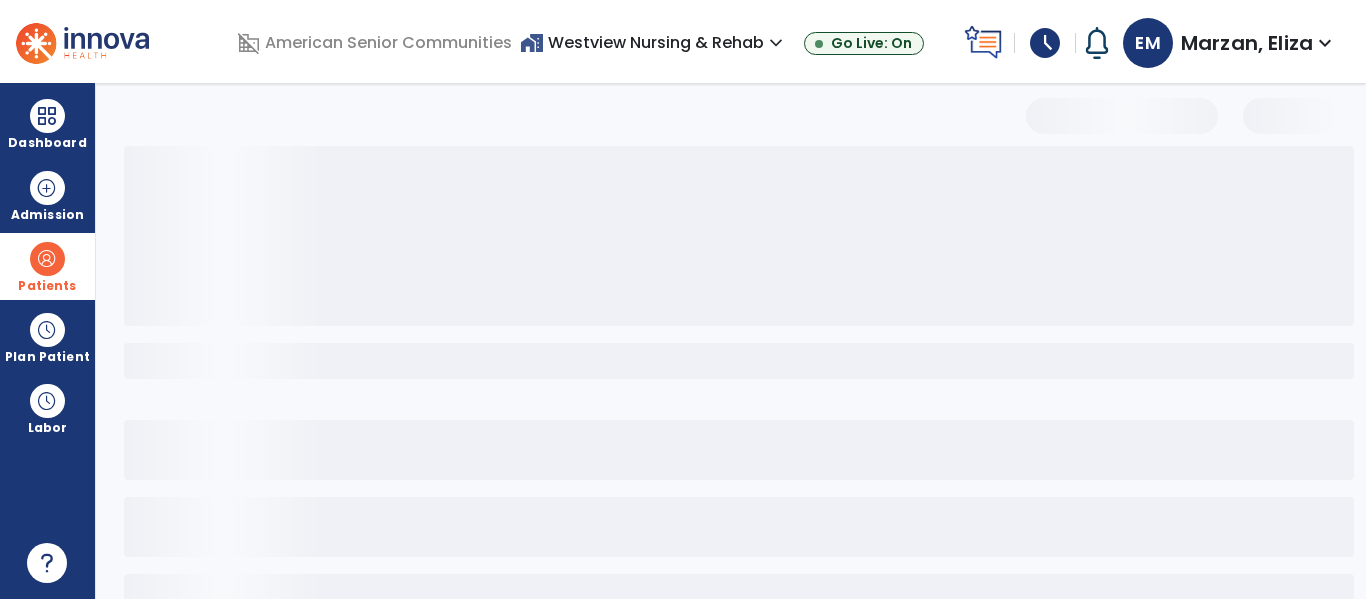 scroll, scrollTop: 144, scrollLeft: 0, axis: vertical 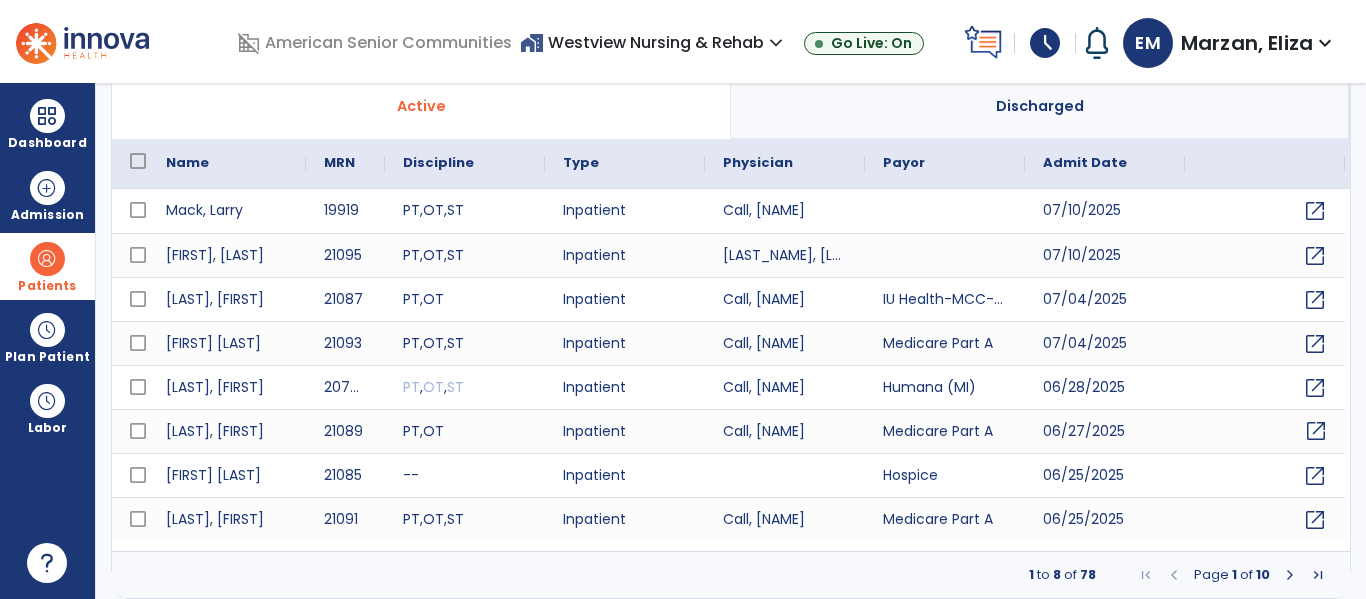 click on "open_in_new" at bounding box center [1316, 431] 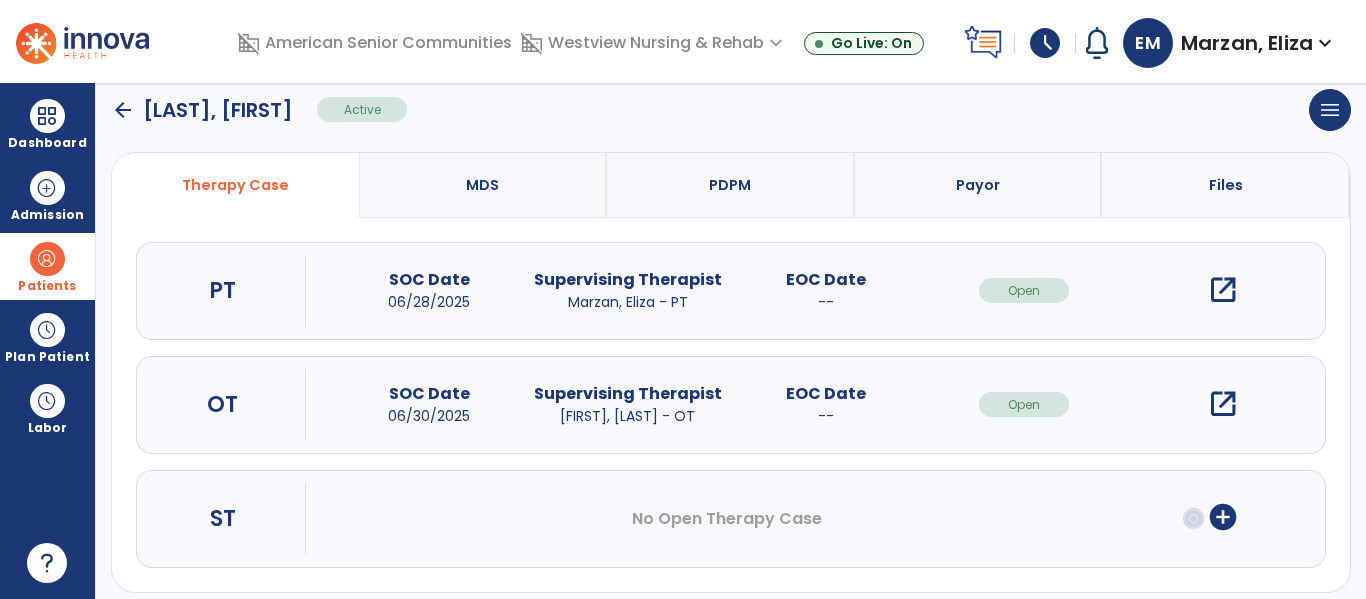 click on "open_in_new" at bounding box center [1223, 290] 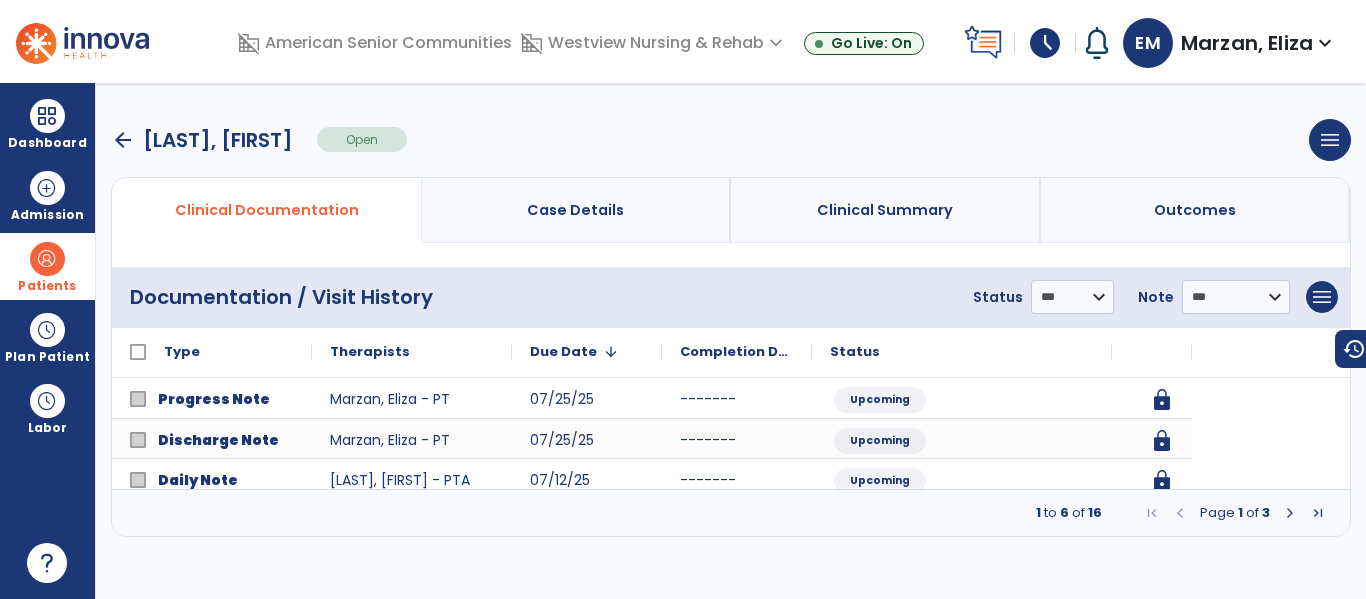 scroll, scrollTop: 0, scrollLeft: 0, axis: both 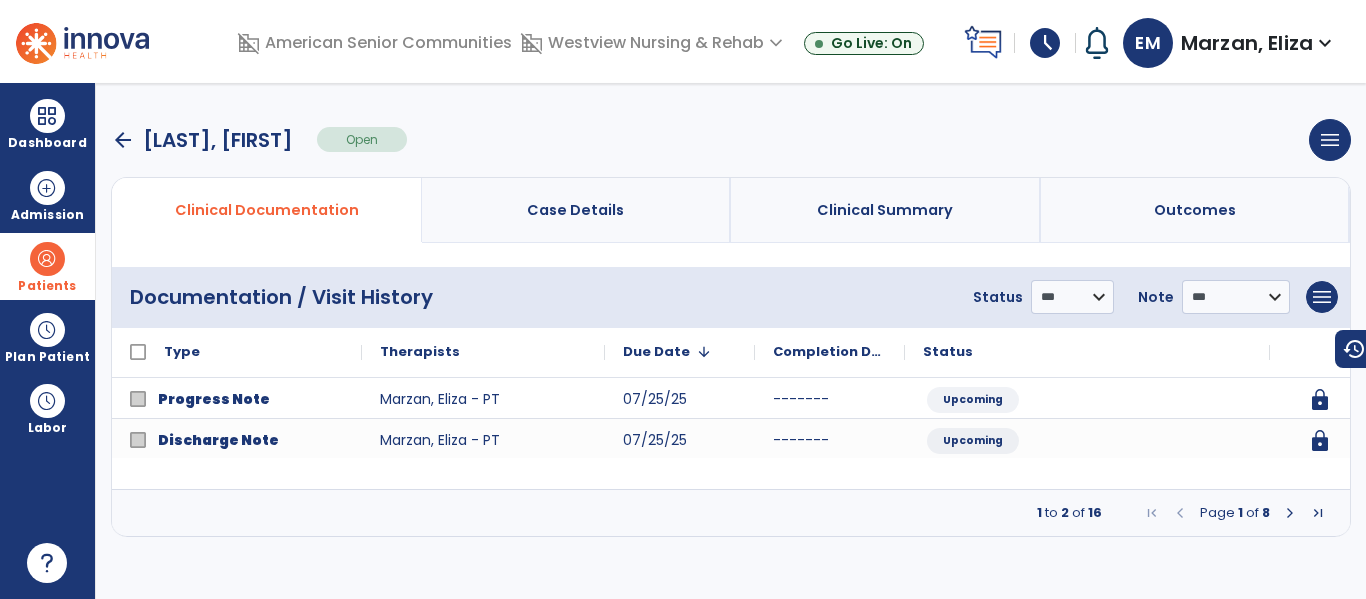 click at bounding box center (1290, 513) 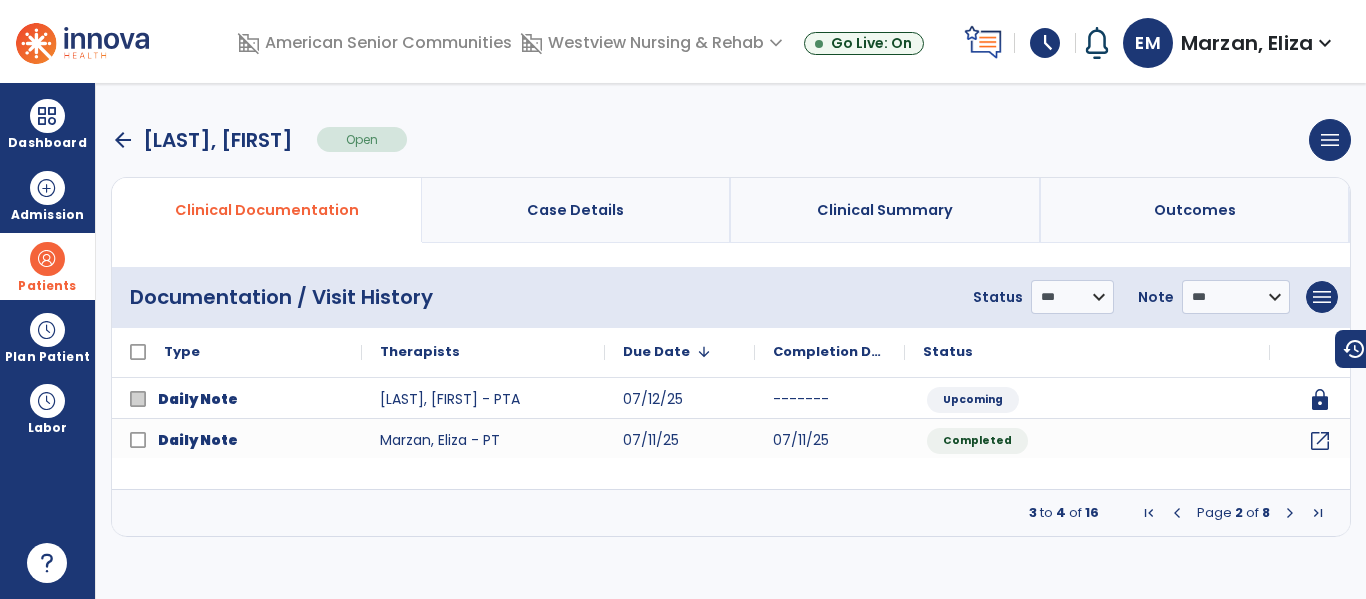 click at bounding box center (1290, 513) 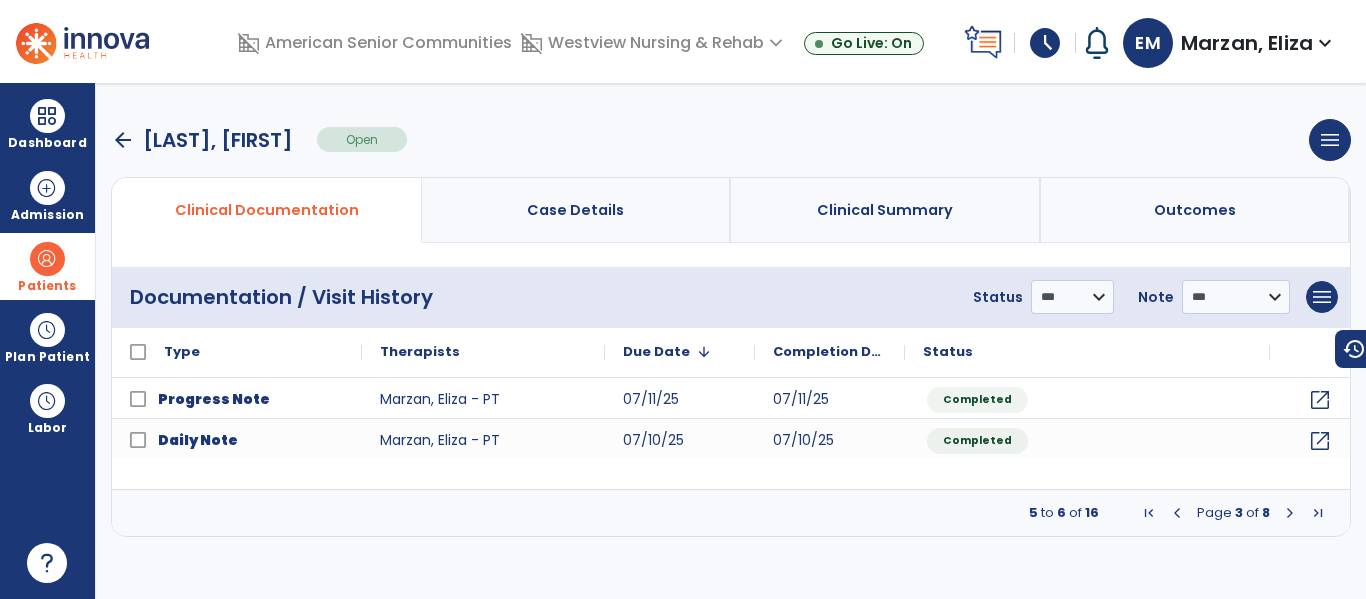 click at bounding box center (1290, 513) 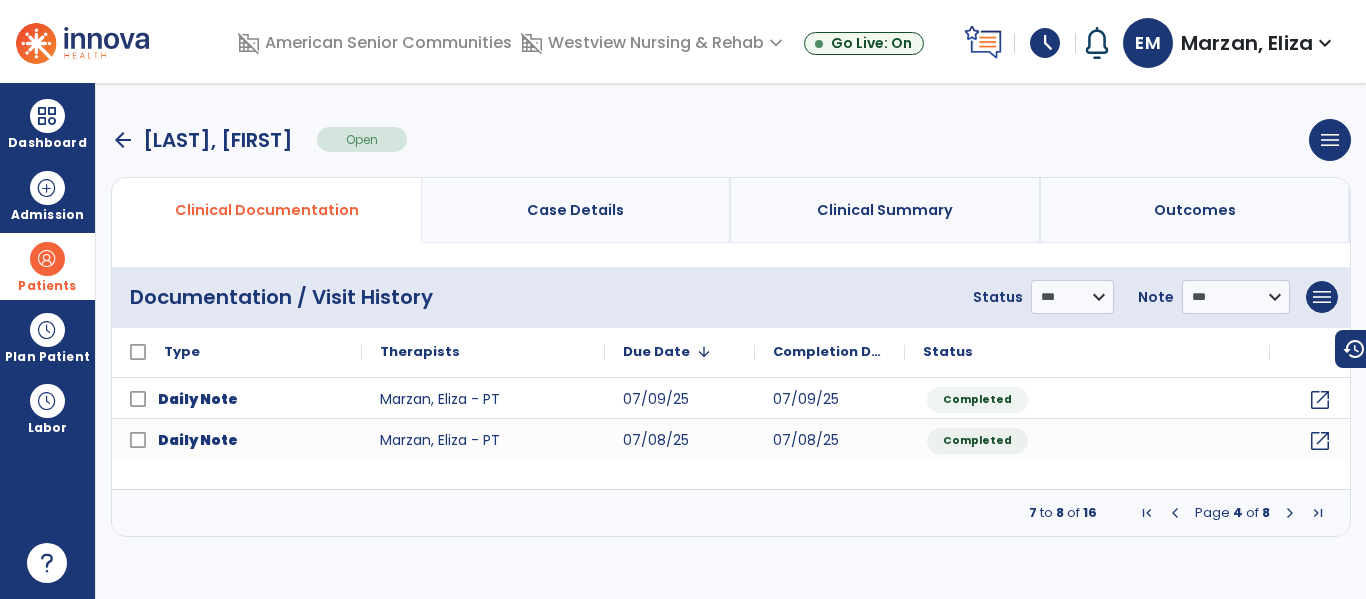 click at bounding box center [1290, 513] 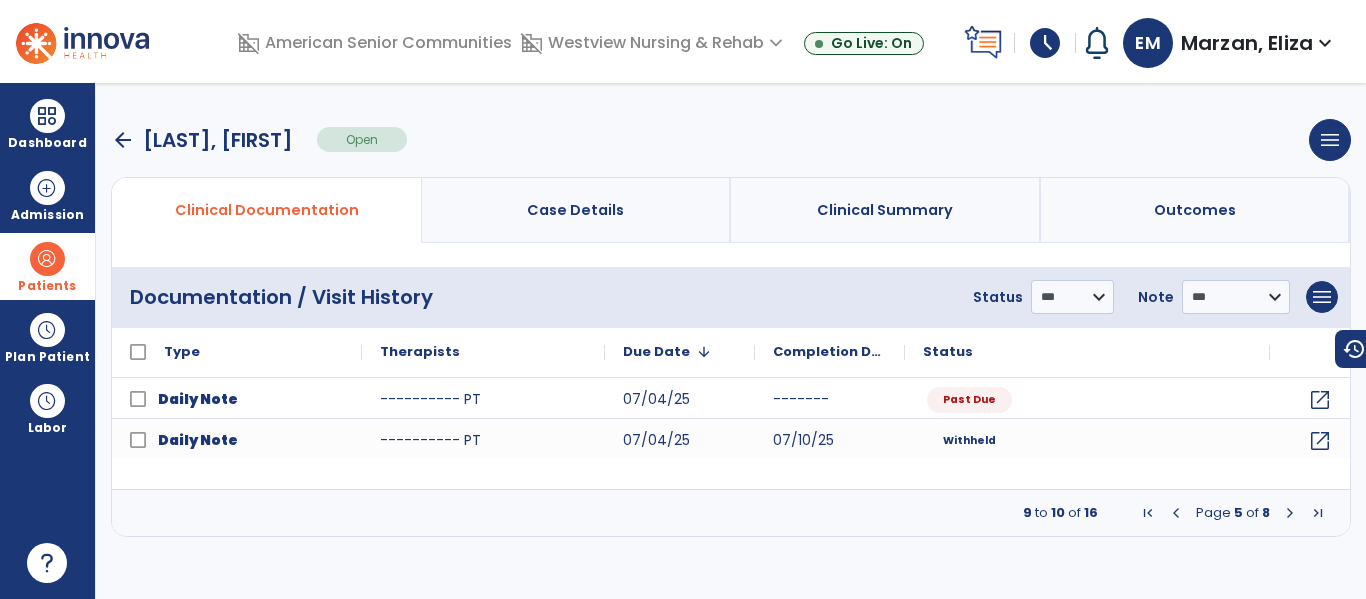 click at bounding box center [1290, 513] 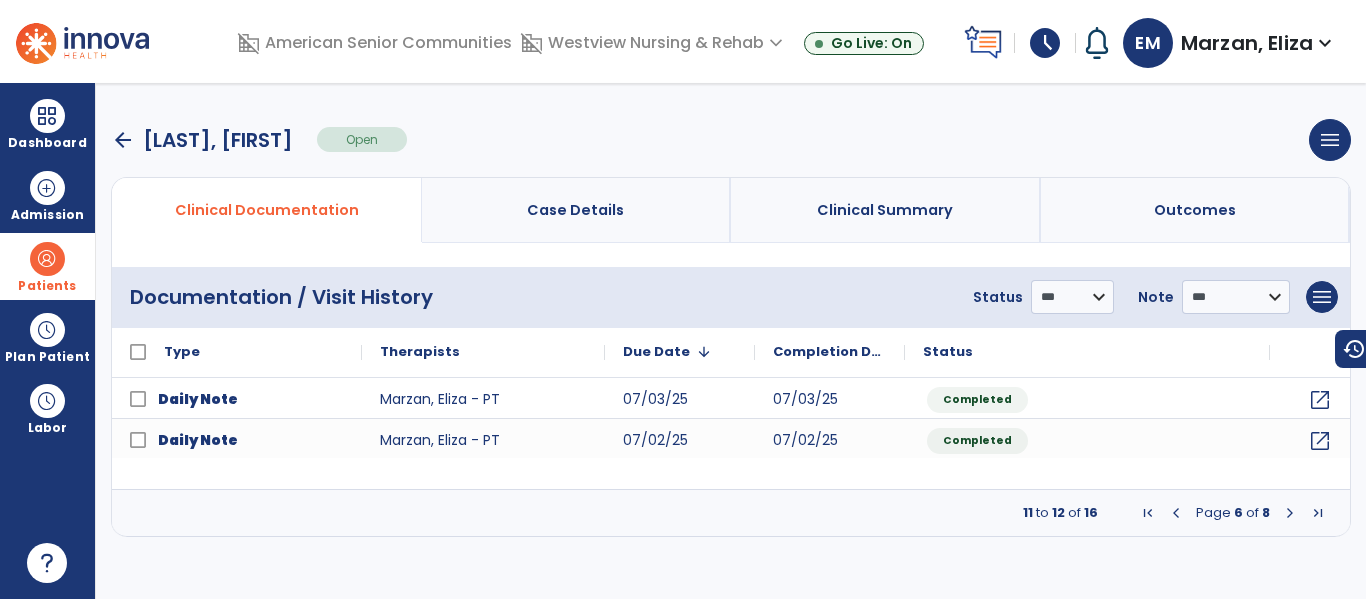 click at bounding box center [1290, 513] 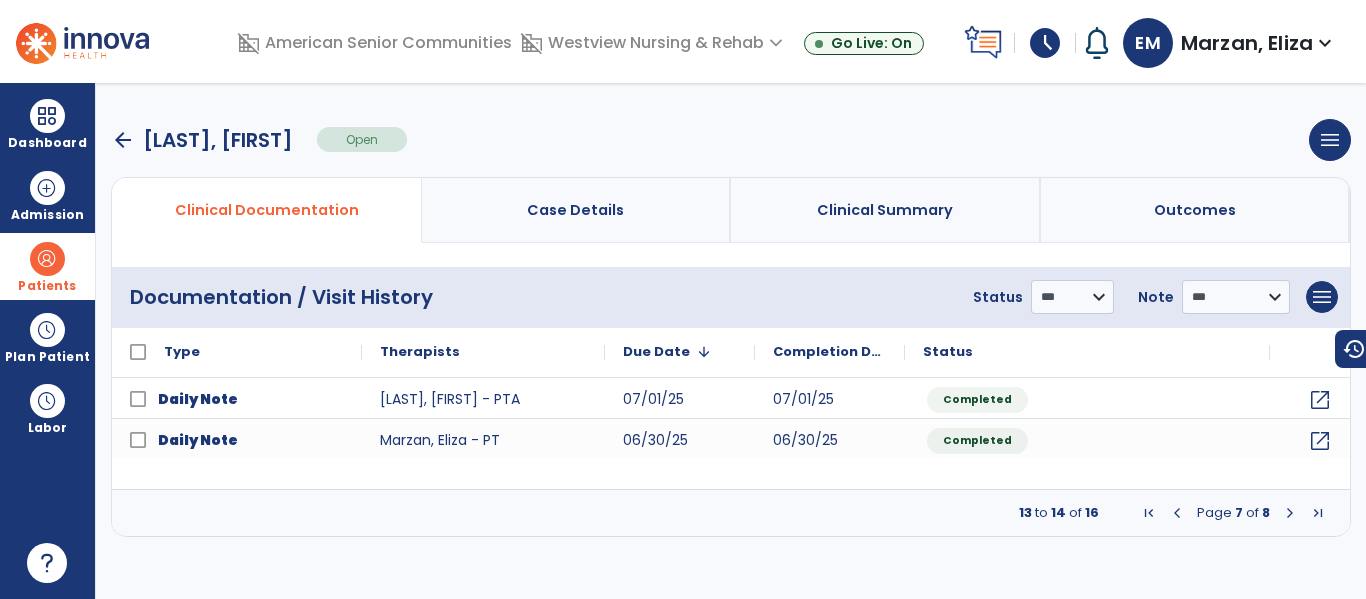 click at bounding box center (1290, 513) 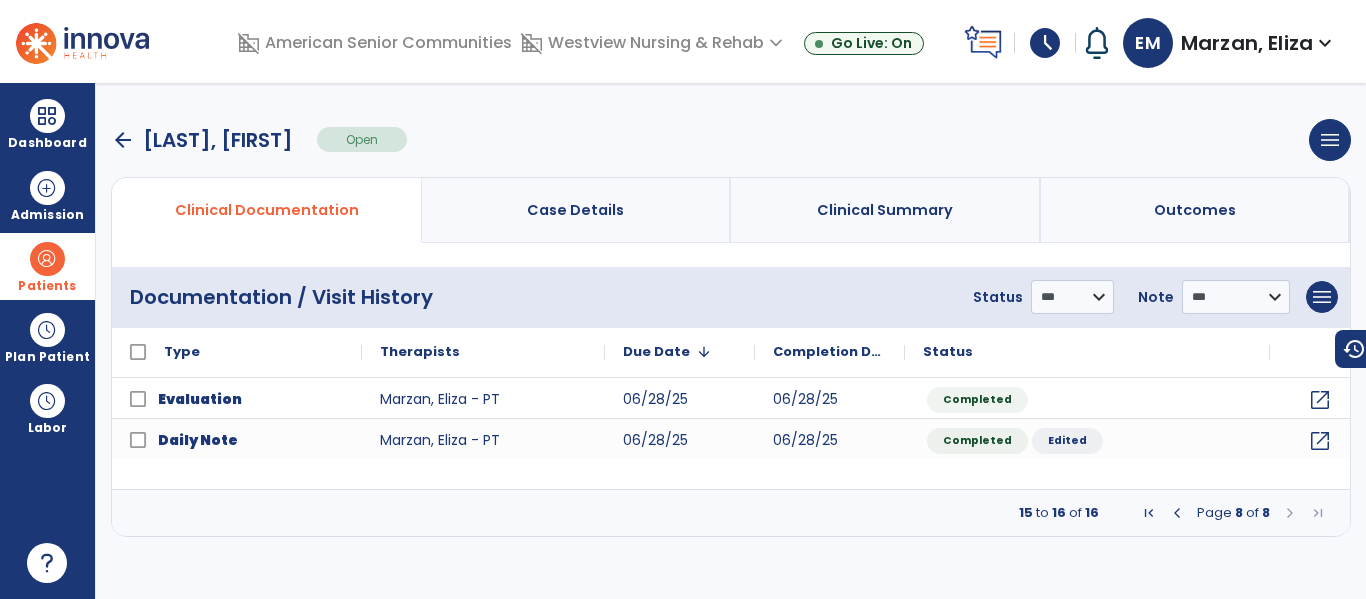 click at bounding box center [1290, 513] 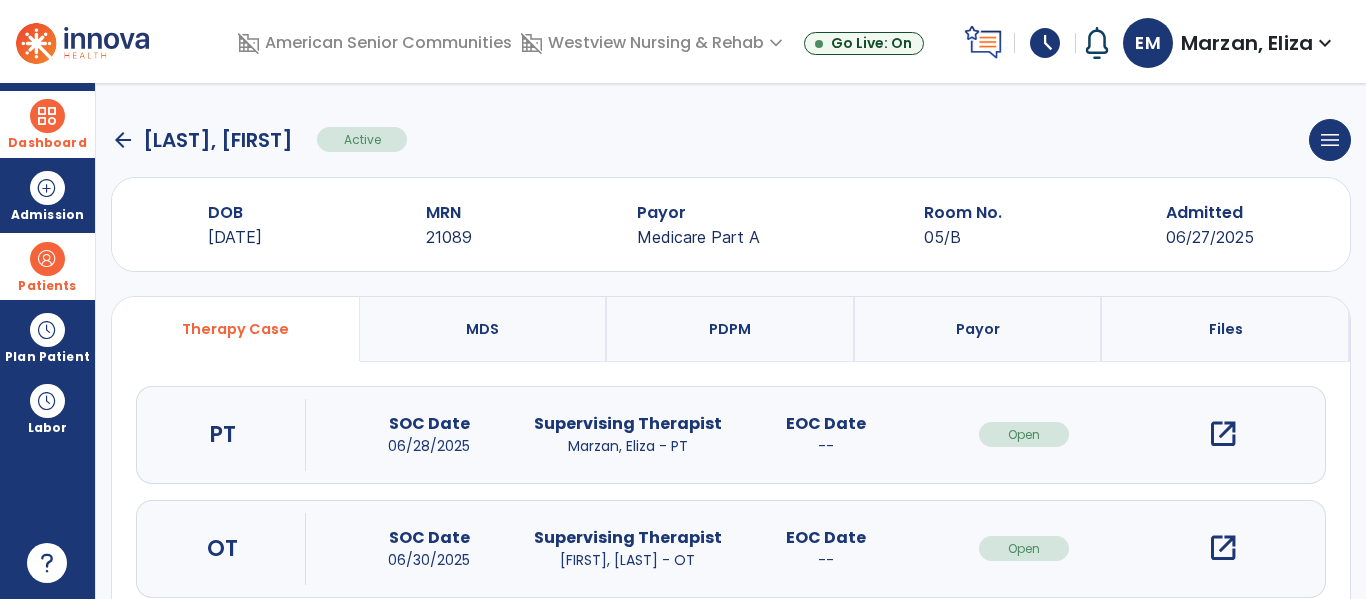 click at bounding box center [47, 116] 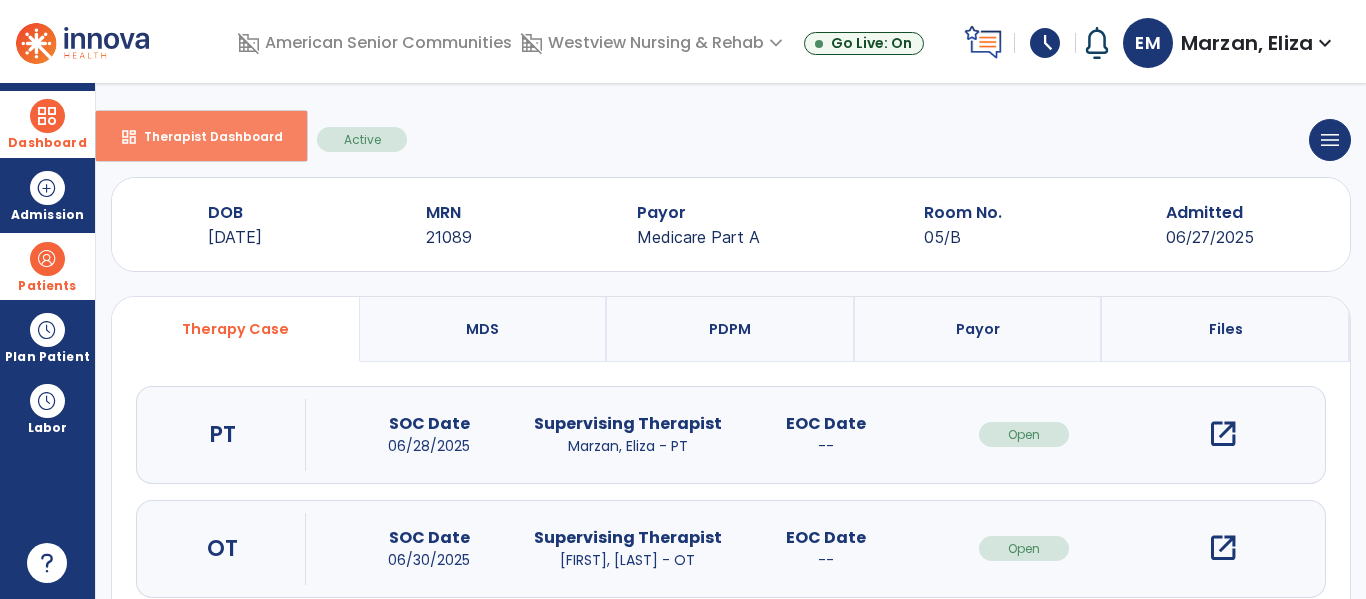 click on "dashboard" at bounding box center (129, 137) 